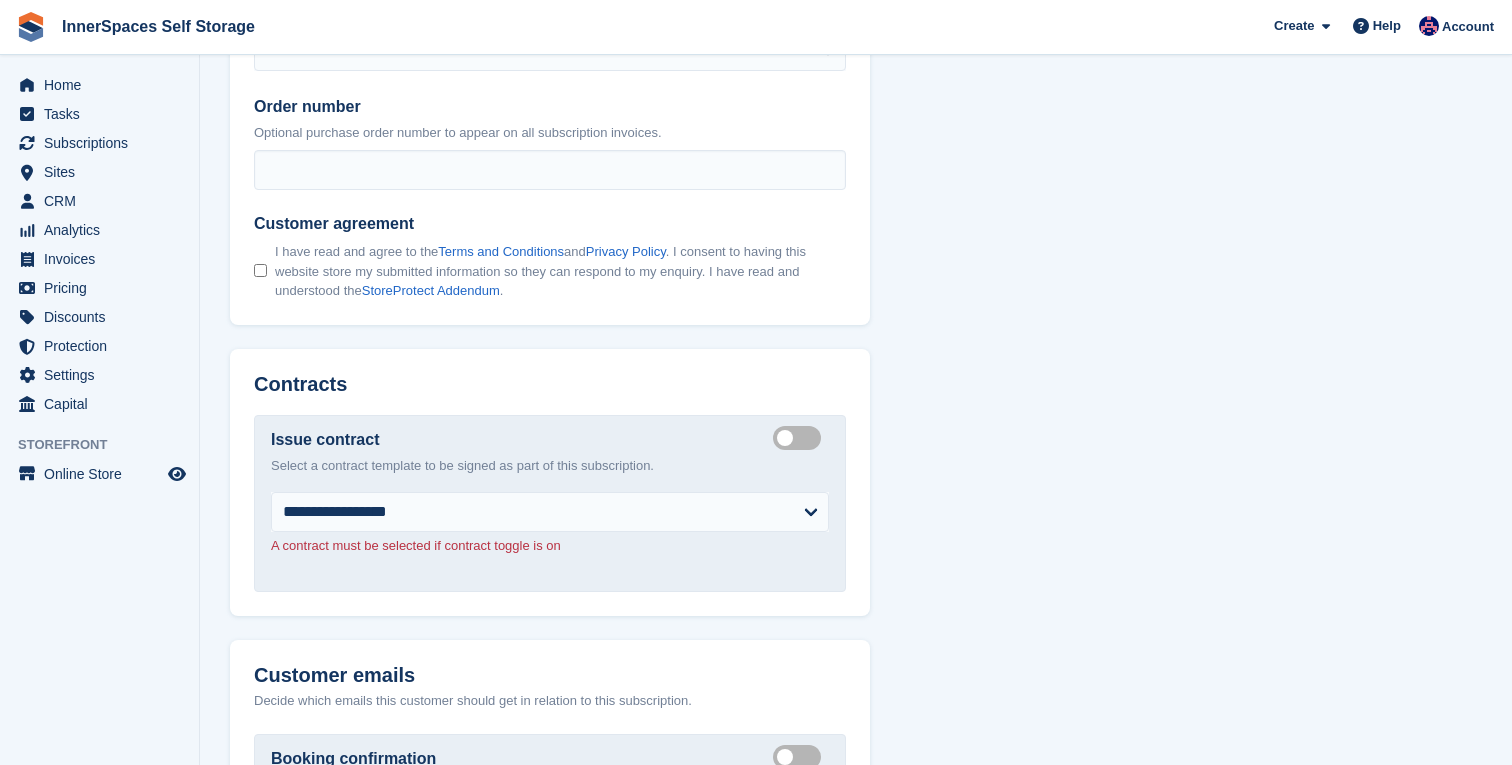 scroll, scrollTop: 2079, scrollLeft: 0, axis: vertical 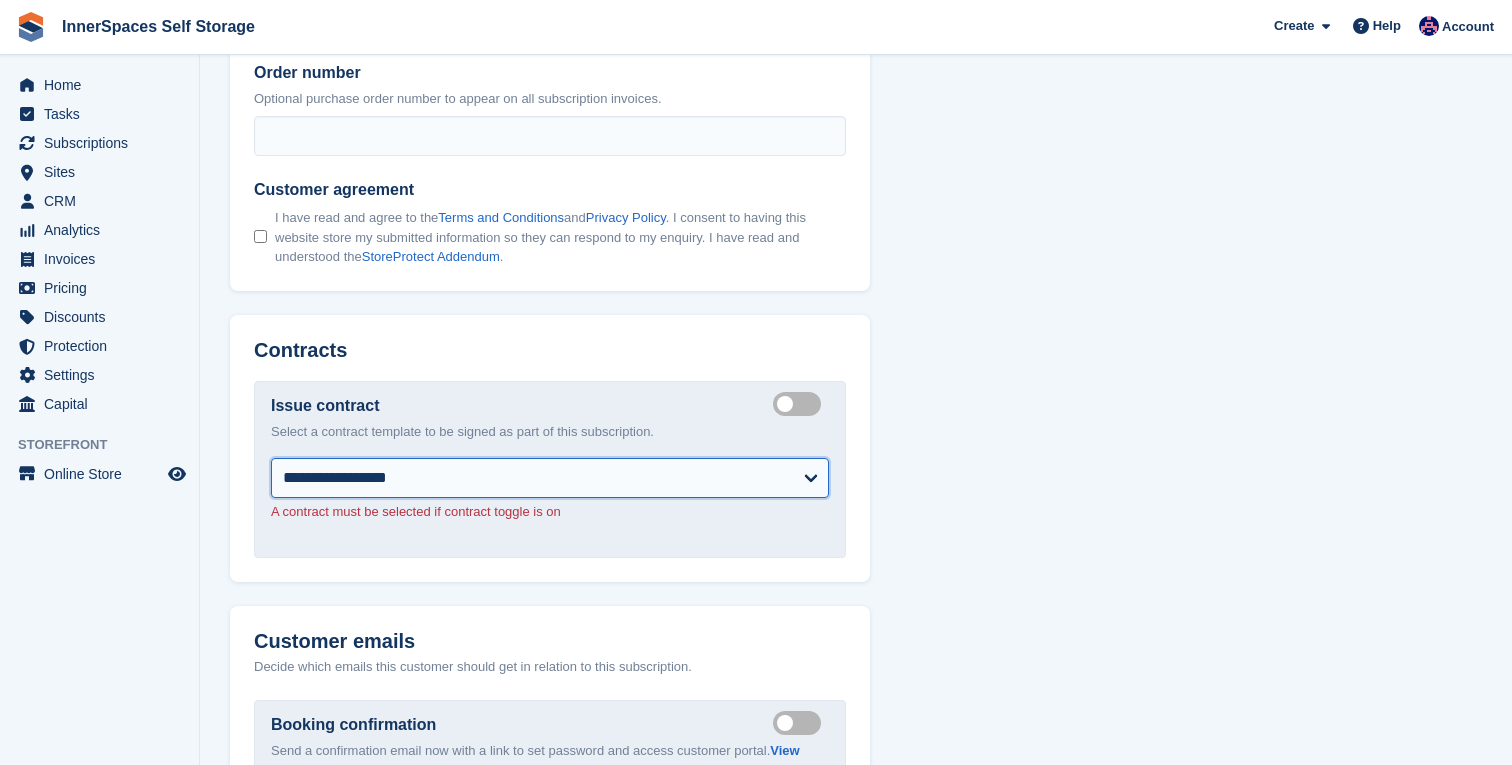click on "**********" at bounding box center [550, 478] 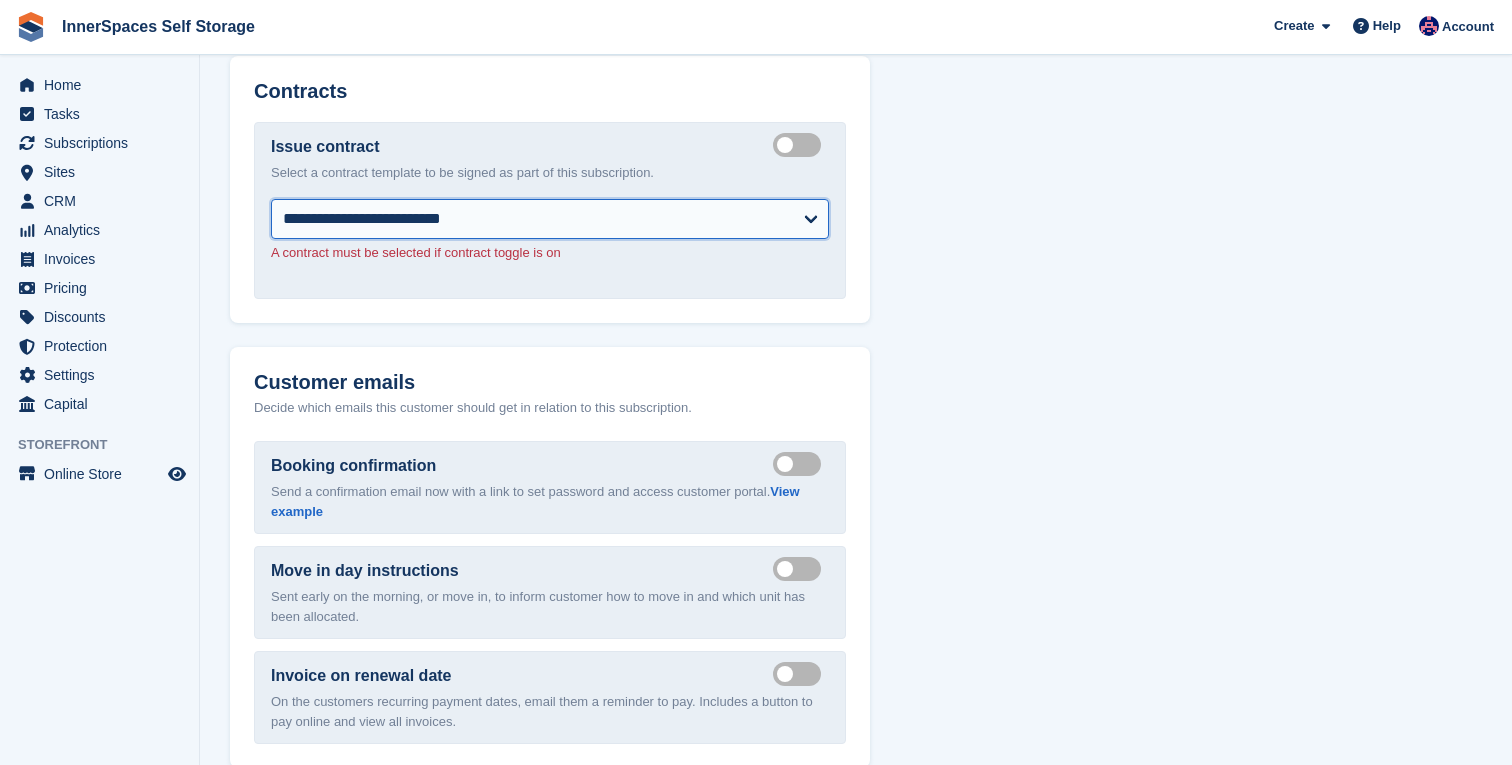 scroll, scrollTop: 2770, scrollLeft: 0, axis: vertical 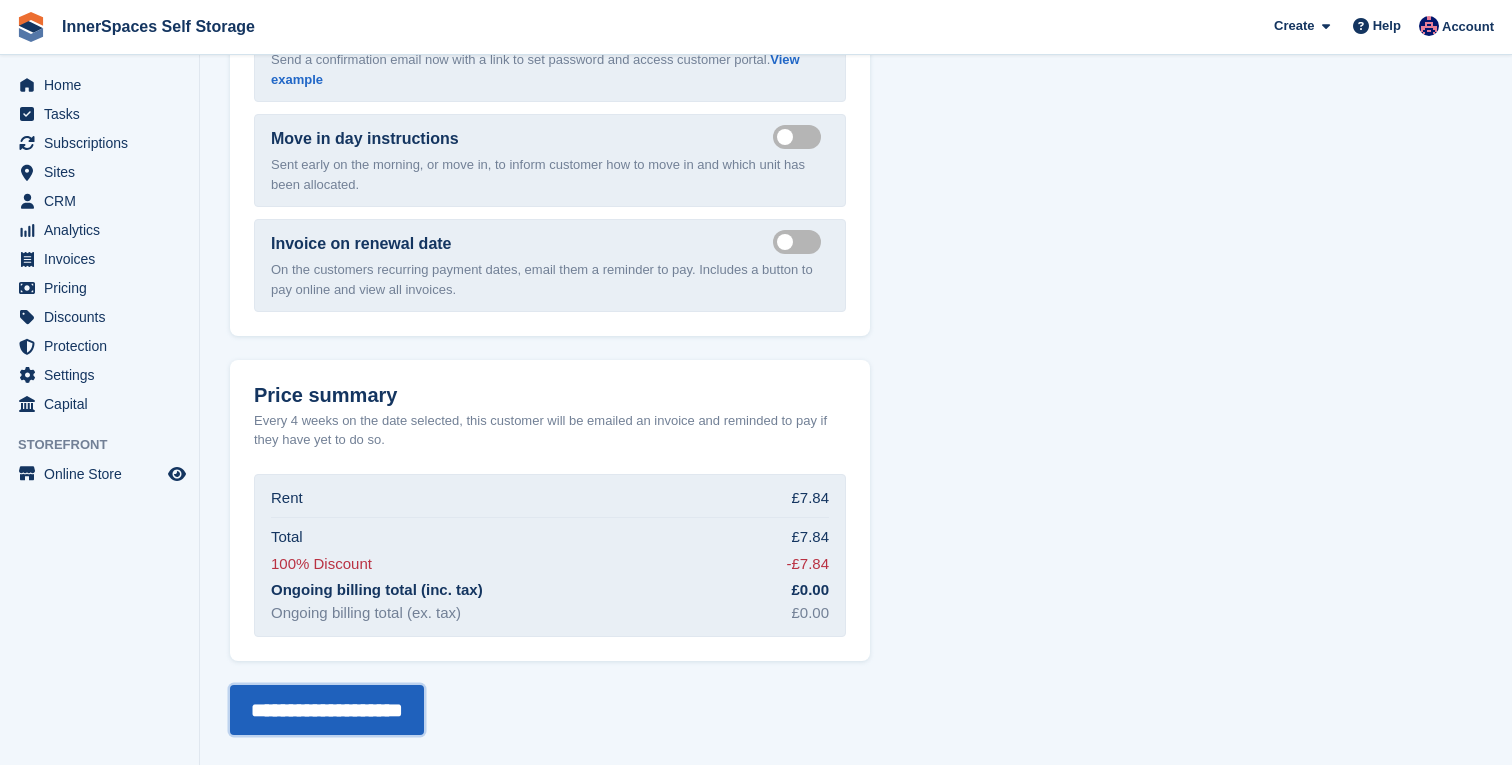 click on "**********" at bounding box center (327, 710) 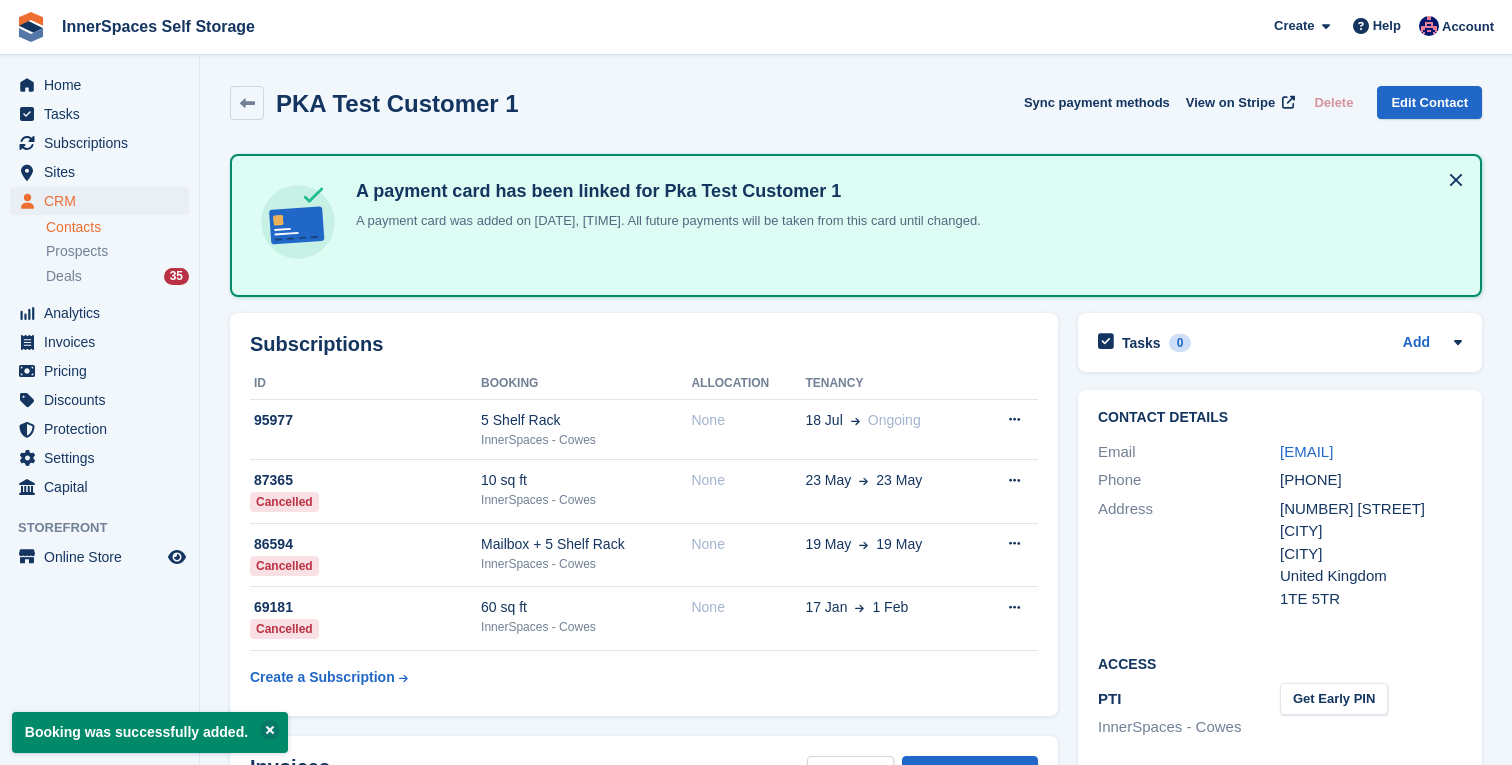 scroll, scrollTop: 0, scrollLeft: 0, axis: both 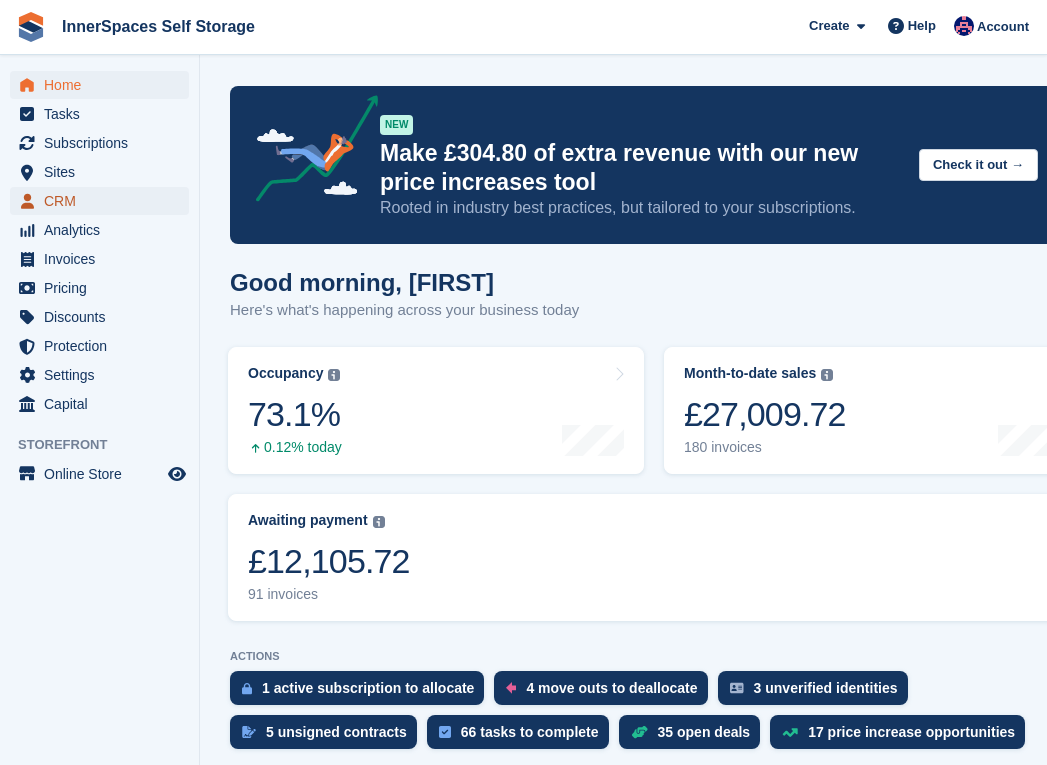click on "CRM" at bounding box center [104, 201] 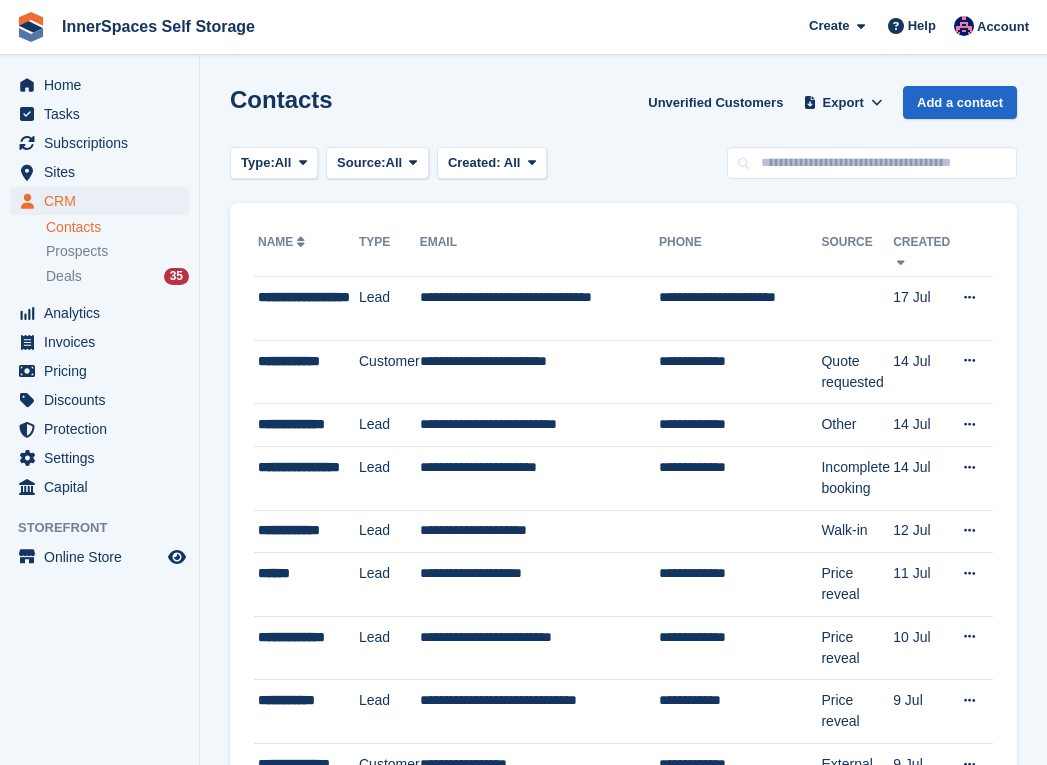 scroll, scrollTop: 0, scrollLeft: 0, axis: both 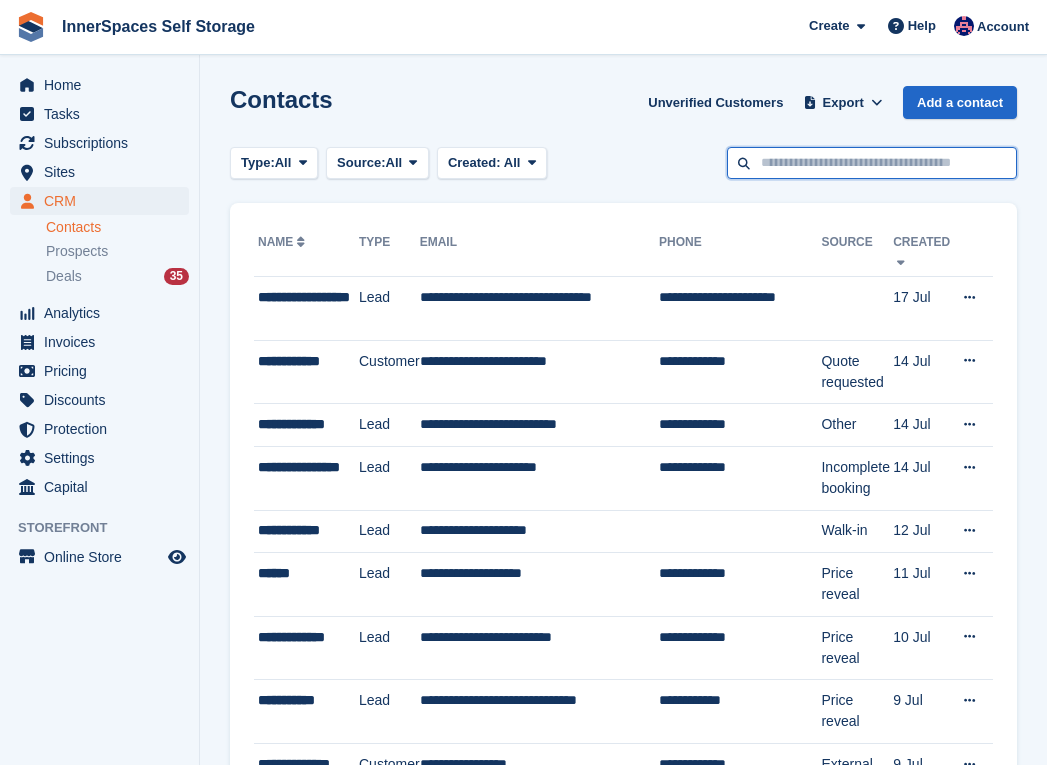 click at bounding box center (872, 163) 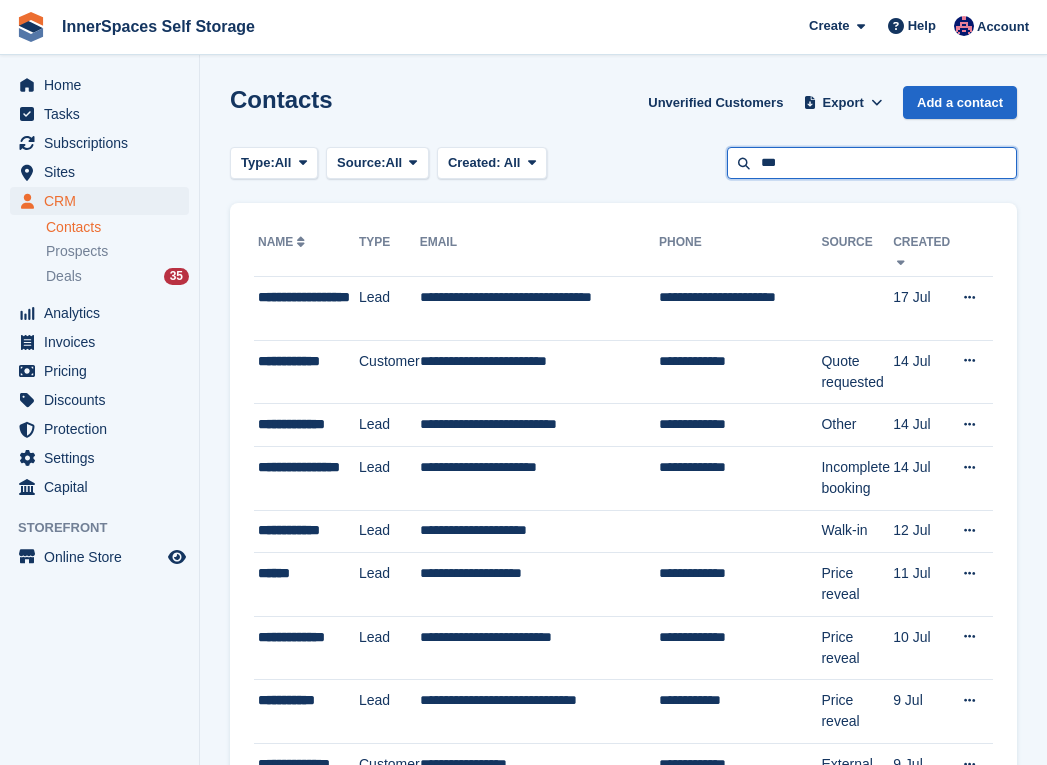 type on "***" 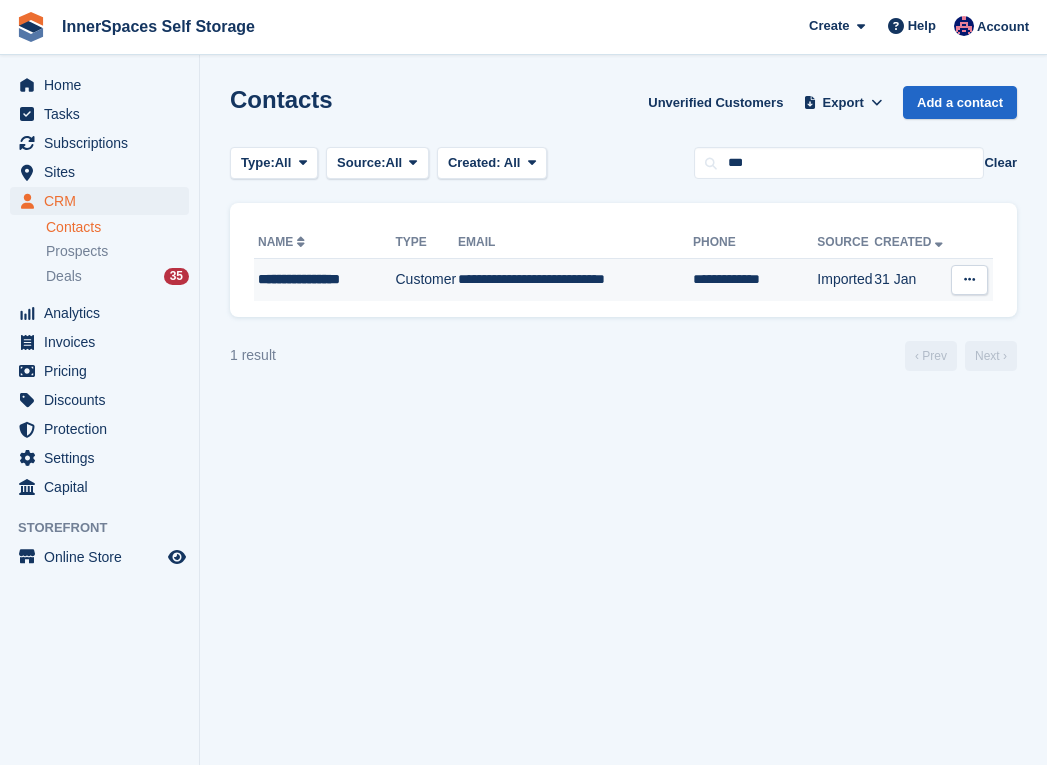 click on "**********" at bounding box center (575, 280) 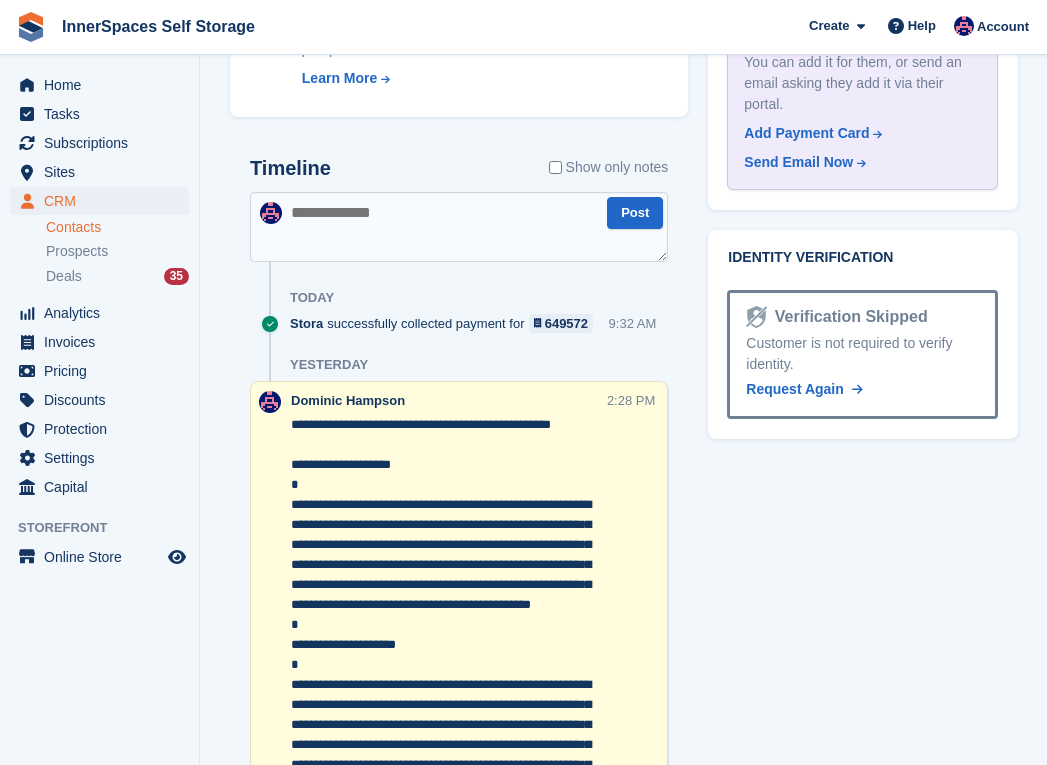 scroll, scrollTop: 1409, scrollLeft: 0, axis: vertical 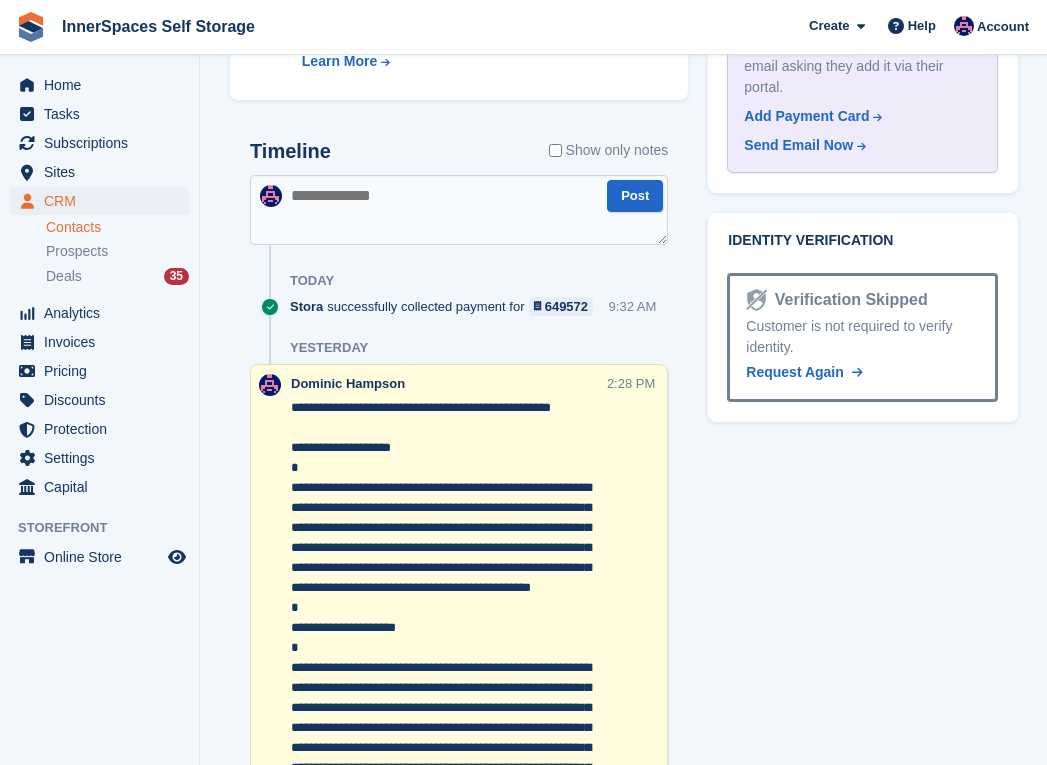 click at bounding box center (459, 210) 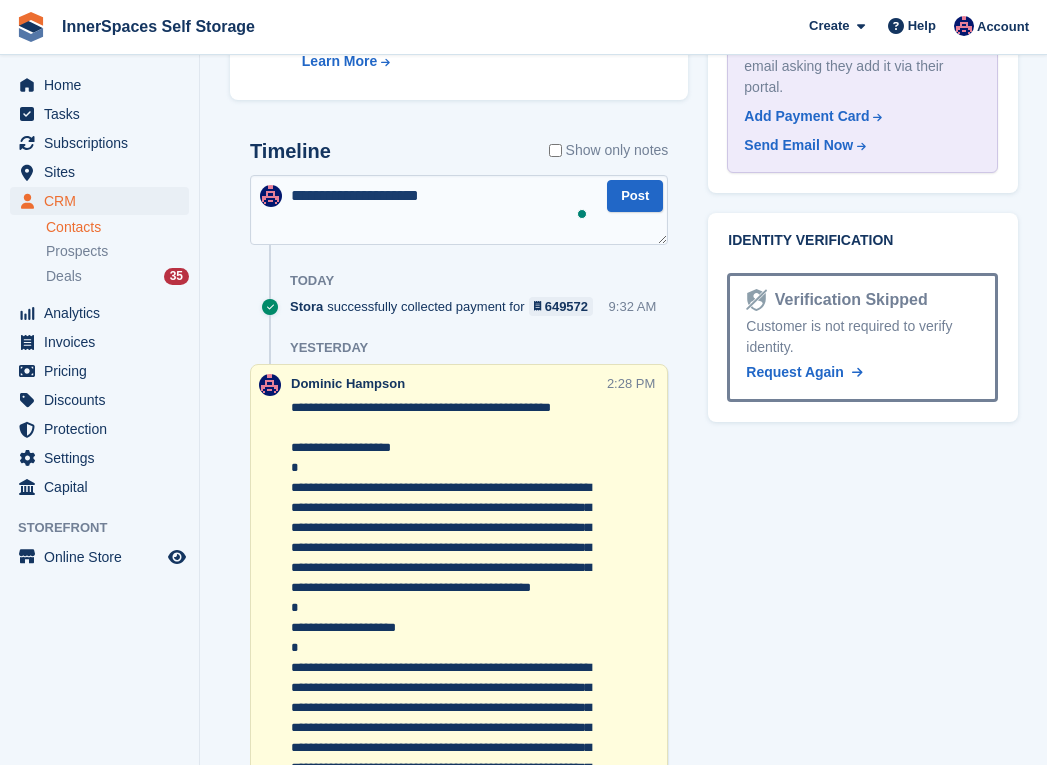 scroll, scrollTop: 9, scrollLeft: 0, axis: vertical 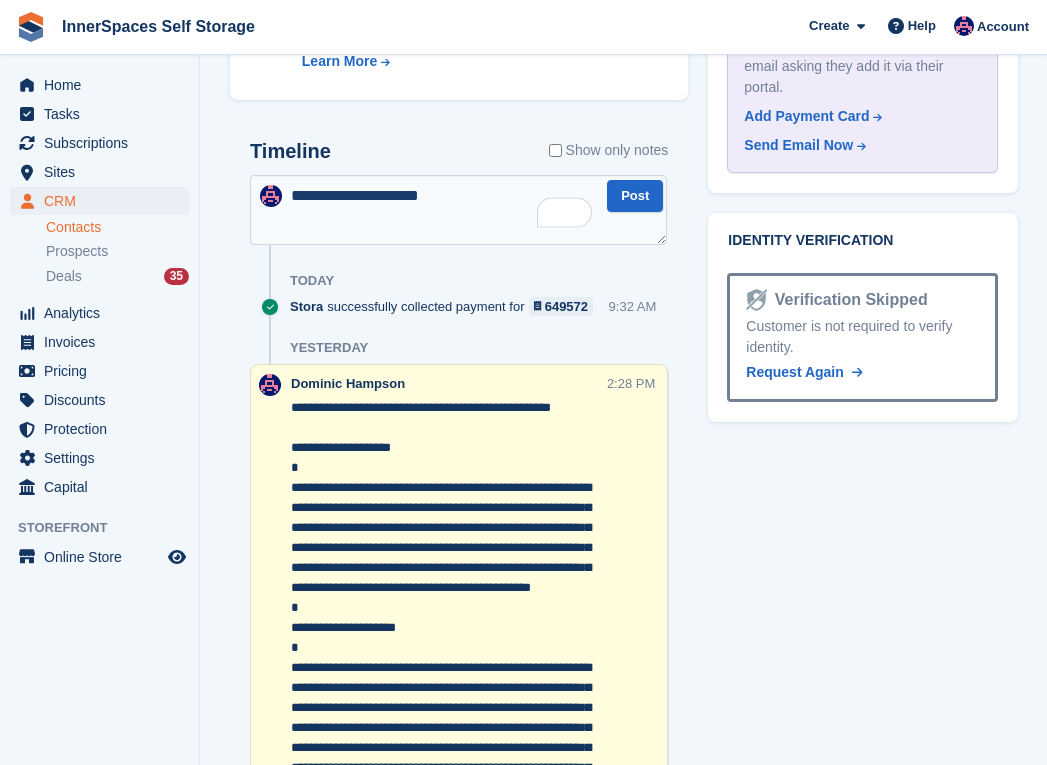 paste on "**********" 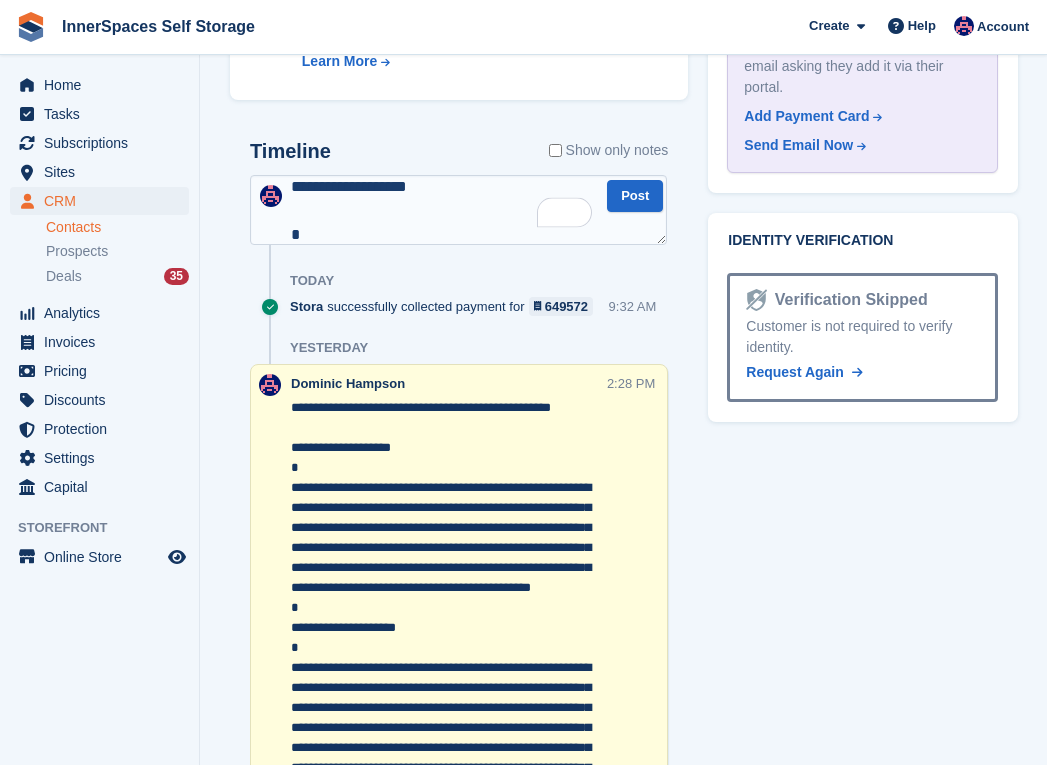 type 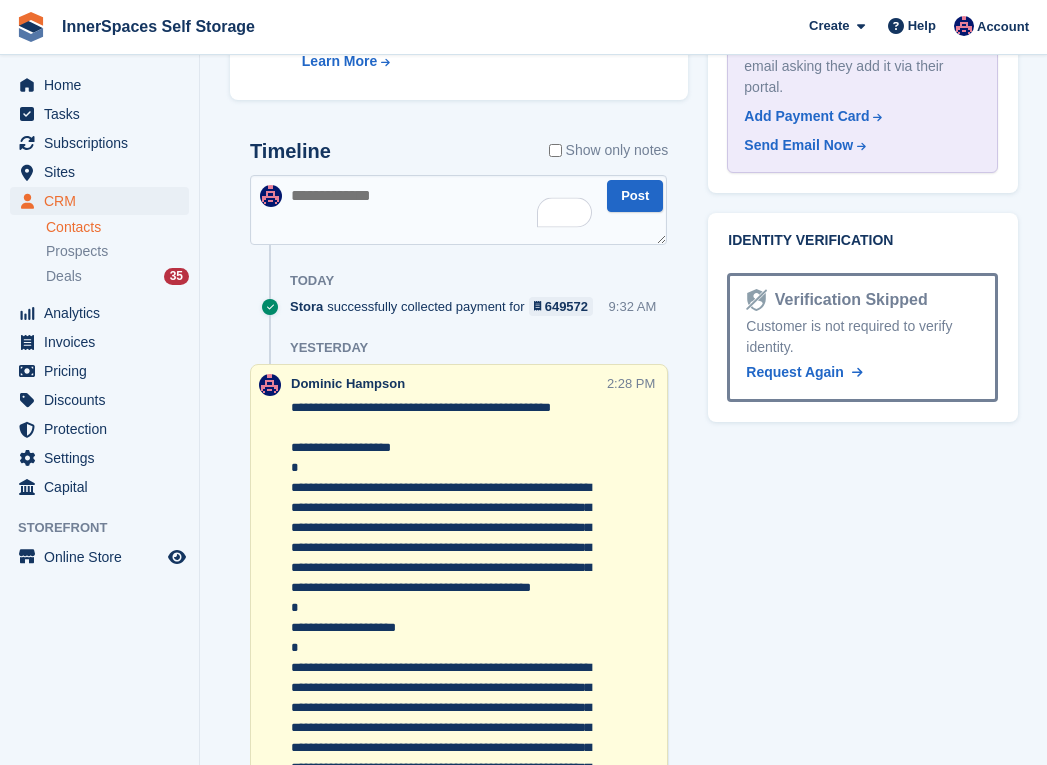 scroll, scrollTop: 0, scrollLeft: 0, axis: both 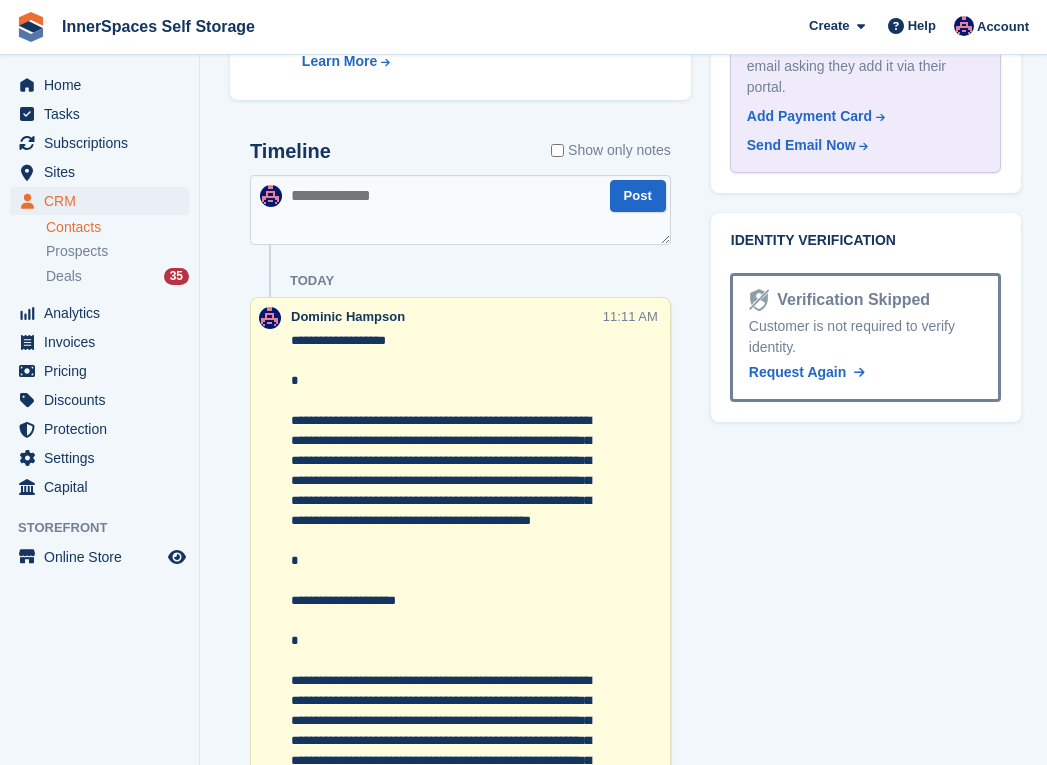 click at bounding box center [460, 210] 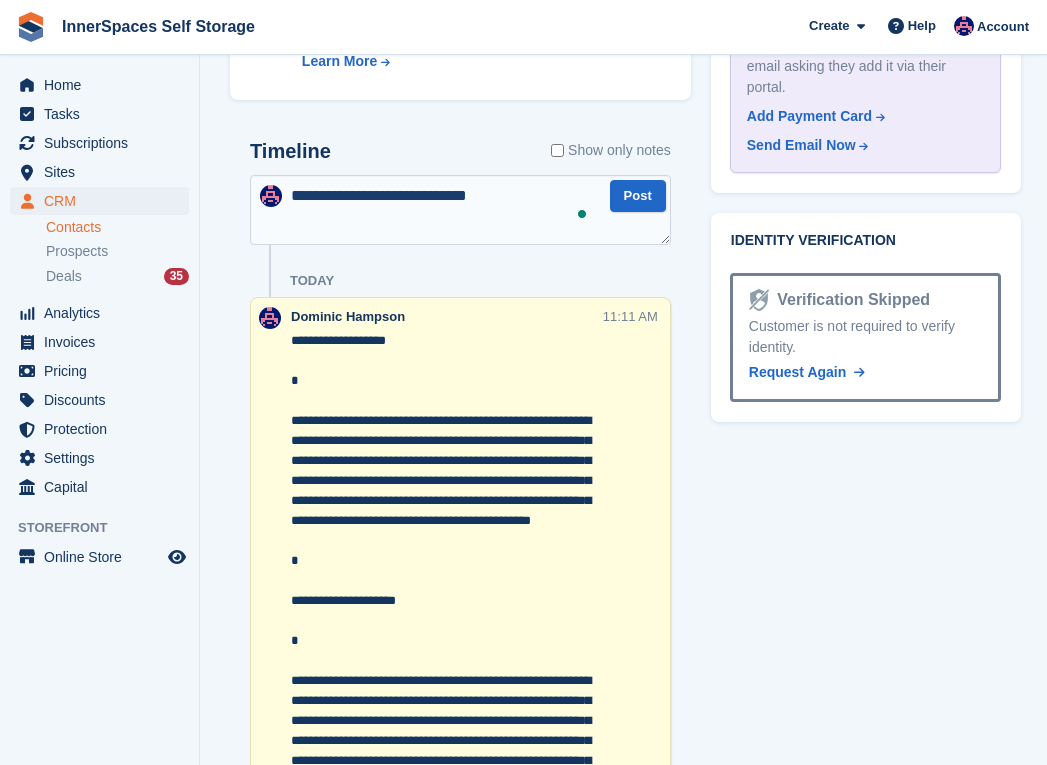scroll, scrollTop: 9, scrollLeft: 0, axis: vertical 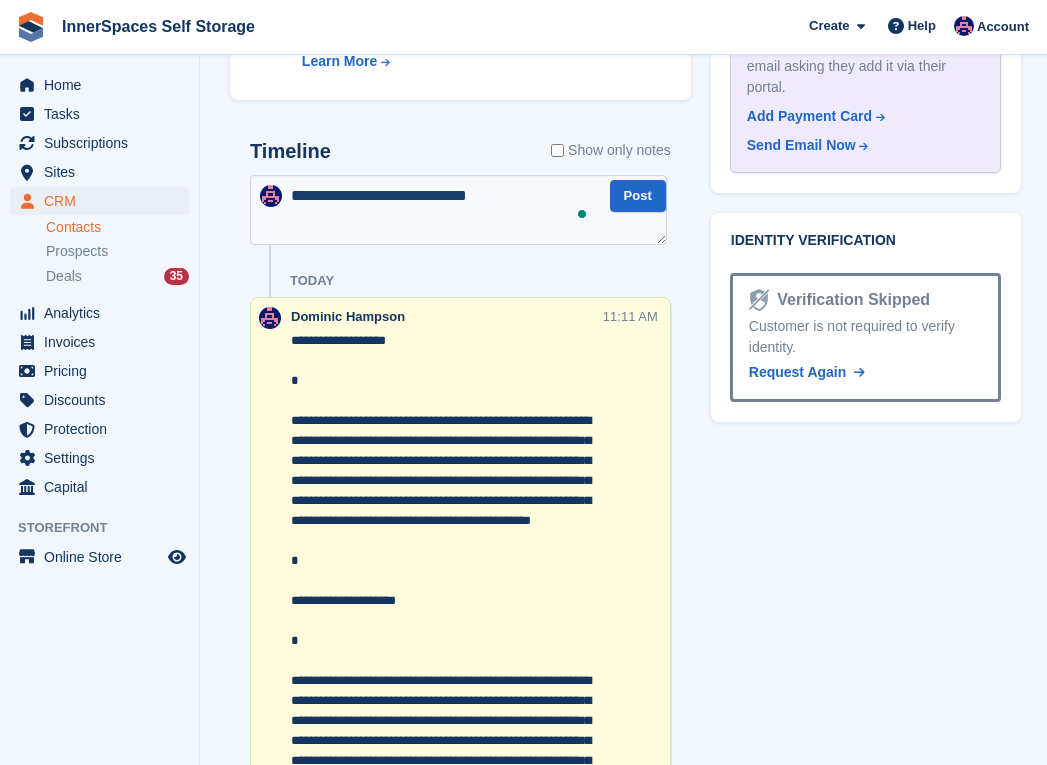 paste on "**********" 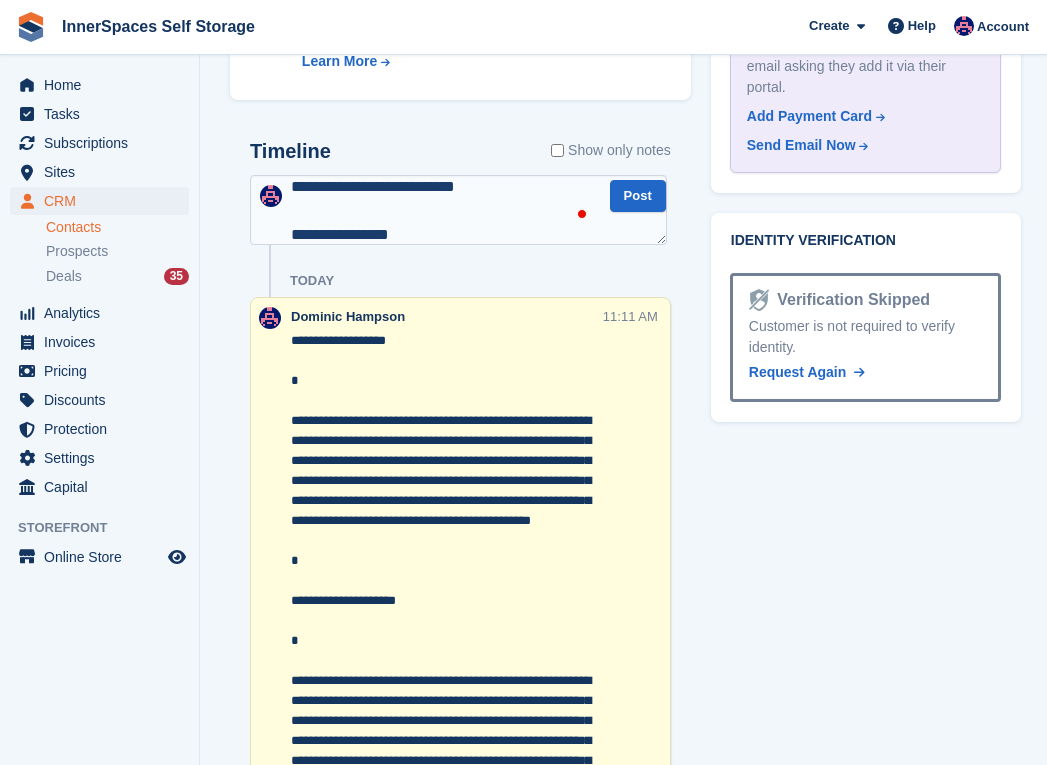 scroll, scrollTop: 0, scrollLeft: 0, axis: both 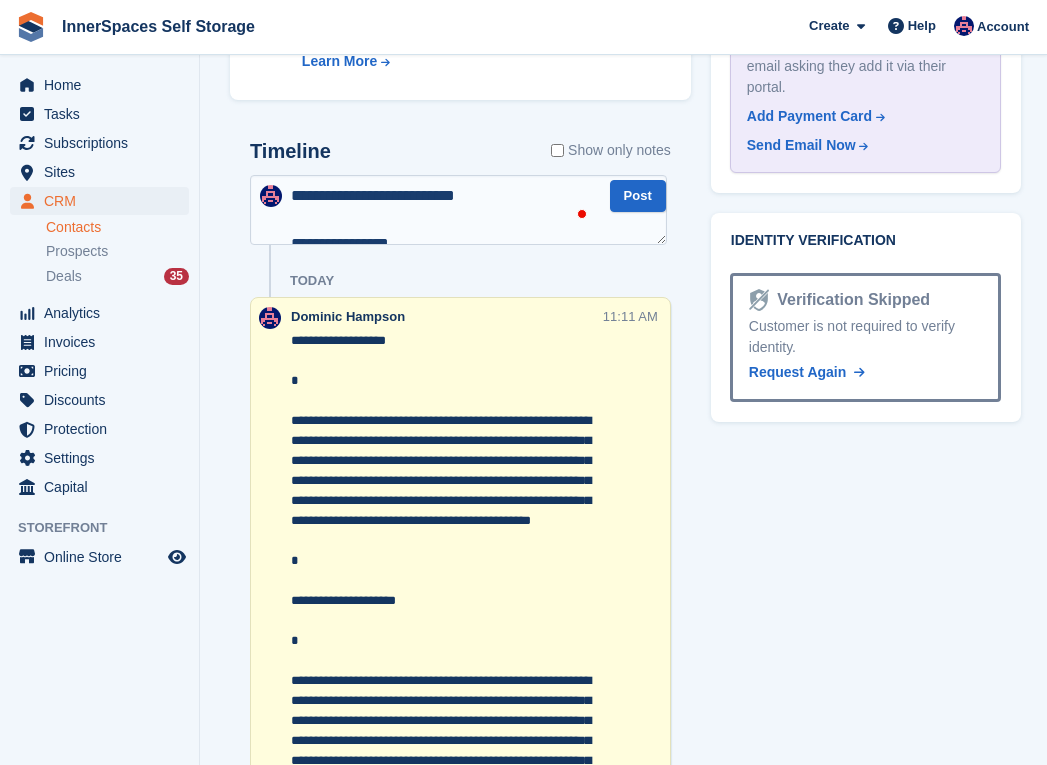 type 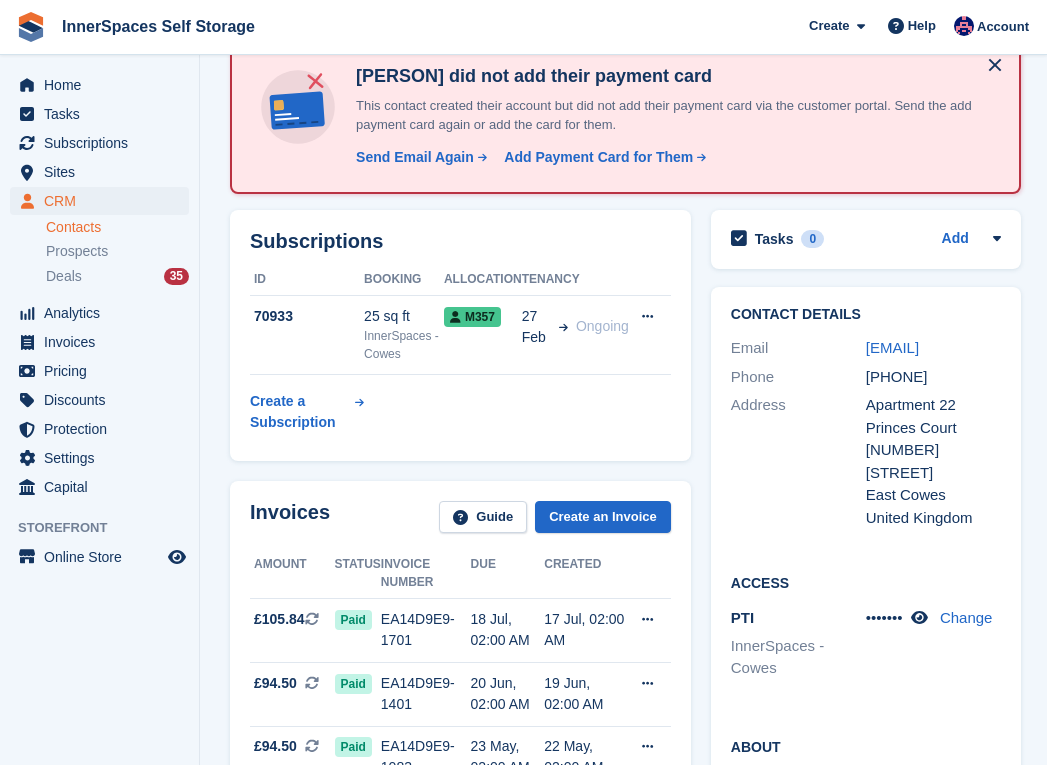 scroll, scrollTop: 187, scrollLeft: 0, axis: vertical 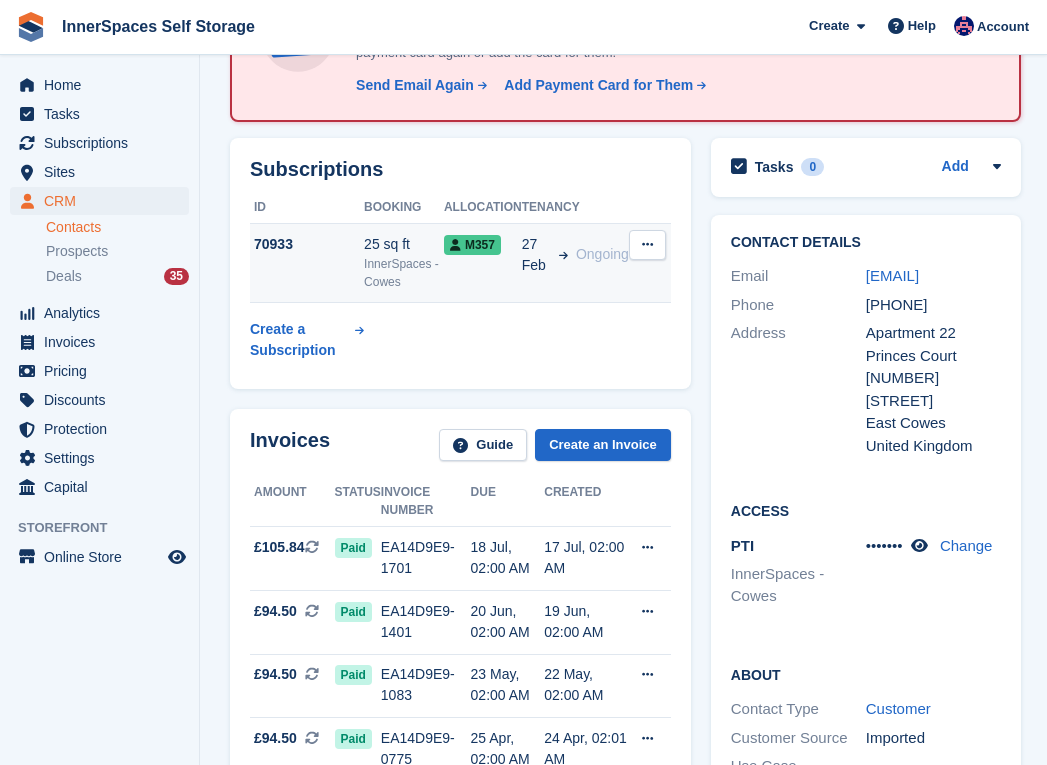 click on "InnerSpaces - Cowes" at bounding box center [404, 273] 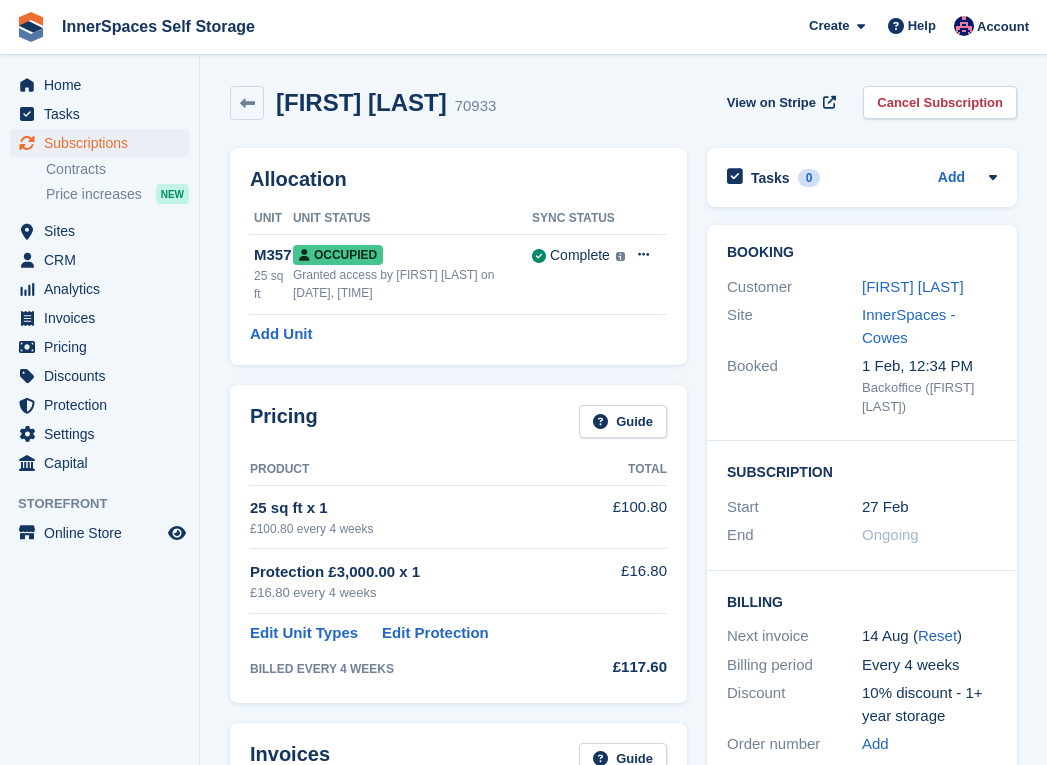scroll, scrollTop: 0, scrollLeft: 0, axis: both 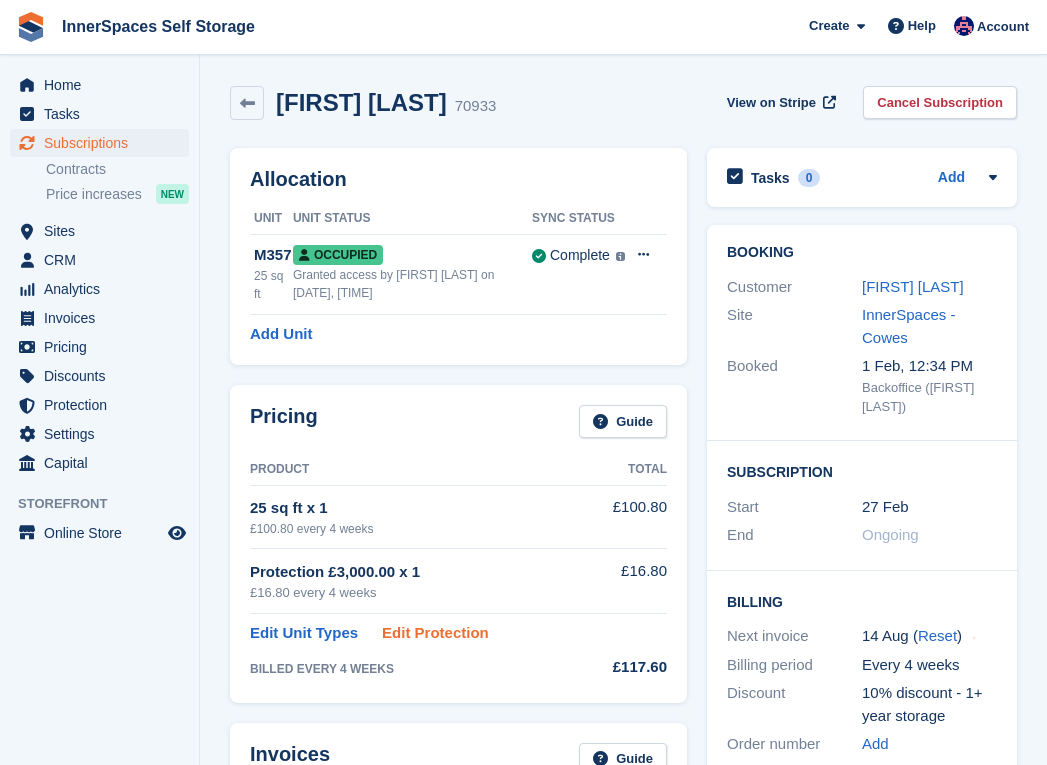 click on "Edit Protection" at bounding box center (435, 633) 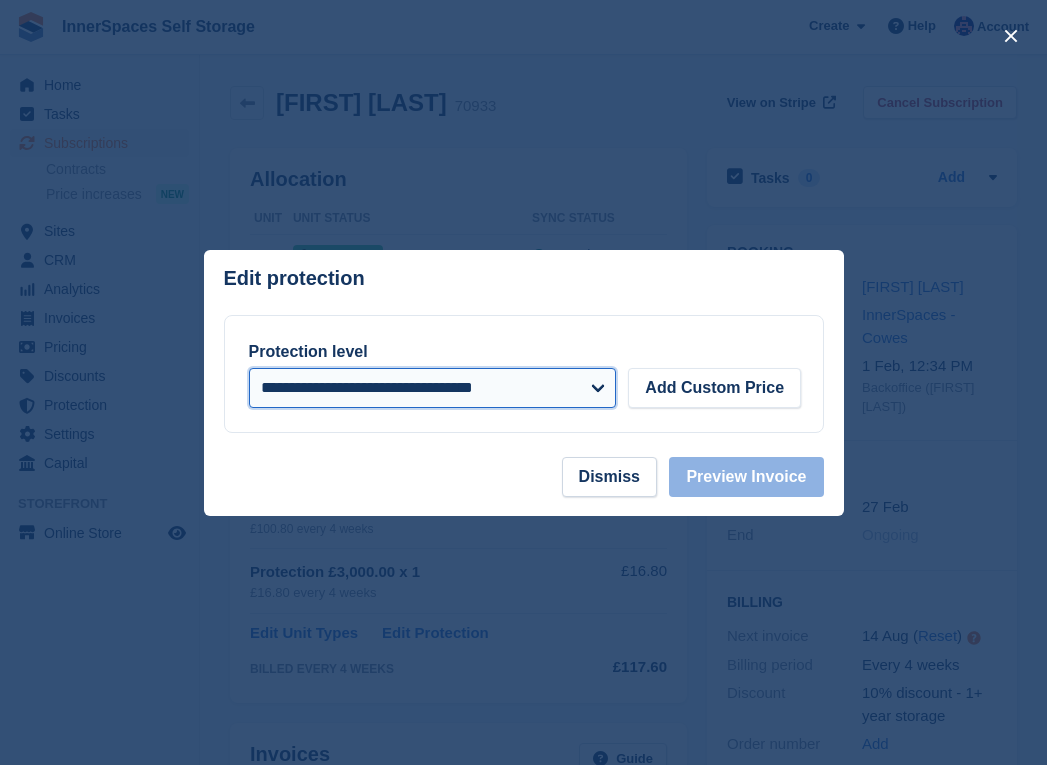 click on "**********" at bounding box center (433, 388) 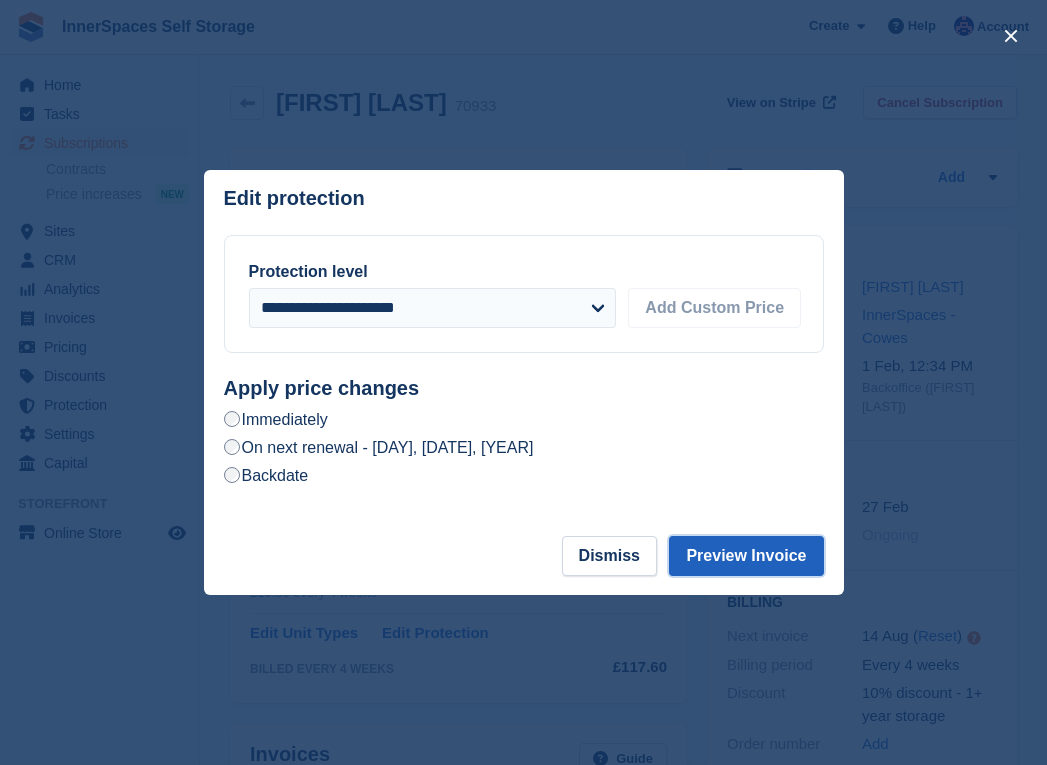 click on "Preview Invoice" at bounding box center [746, 556] 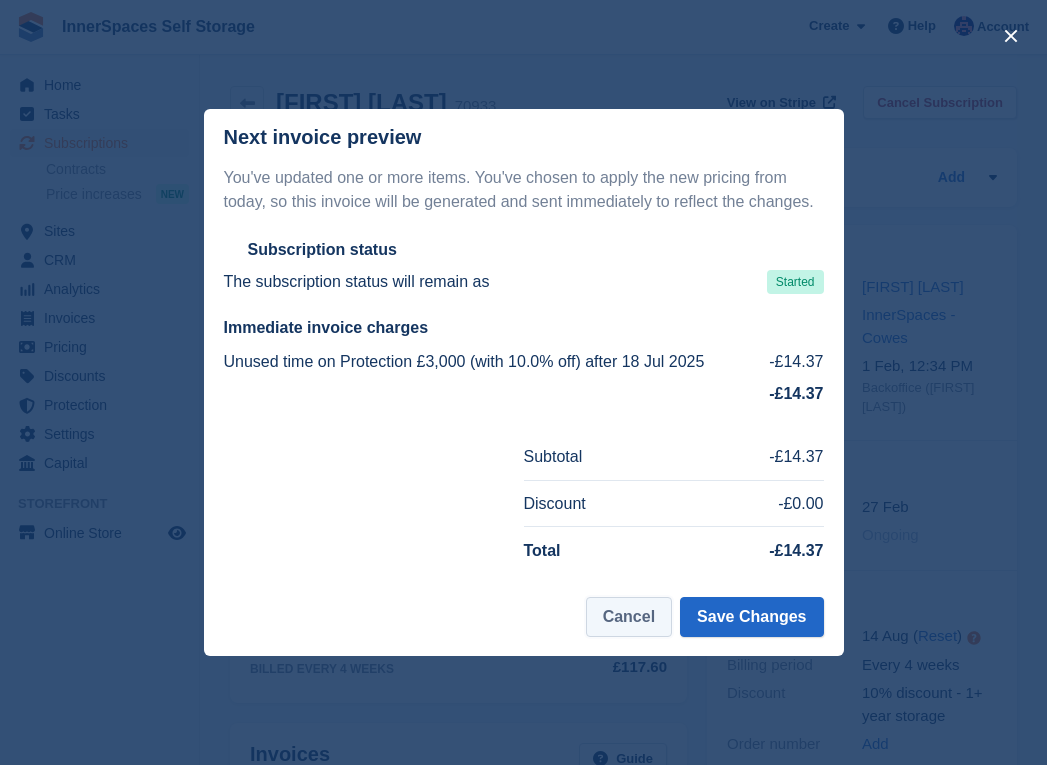click on "Cancel" at bounding box center (629, 617) 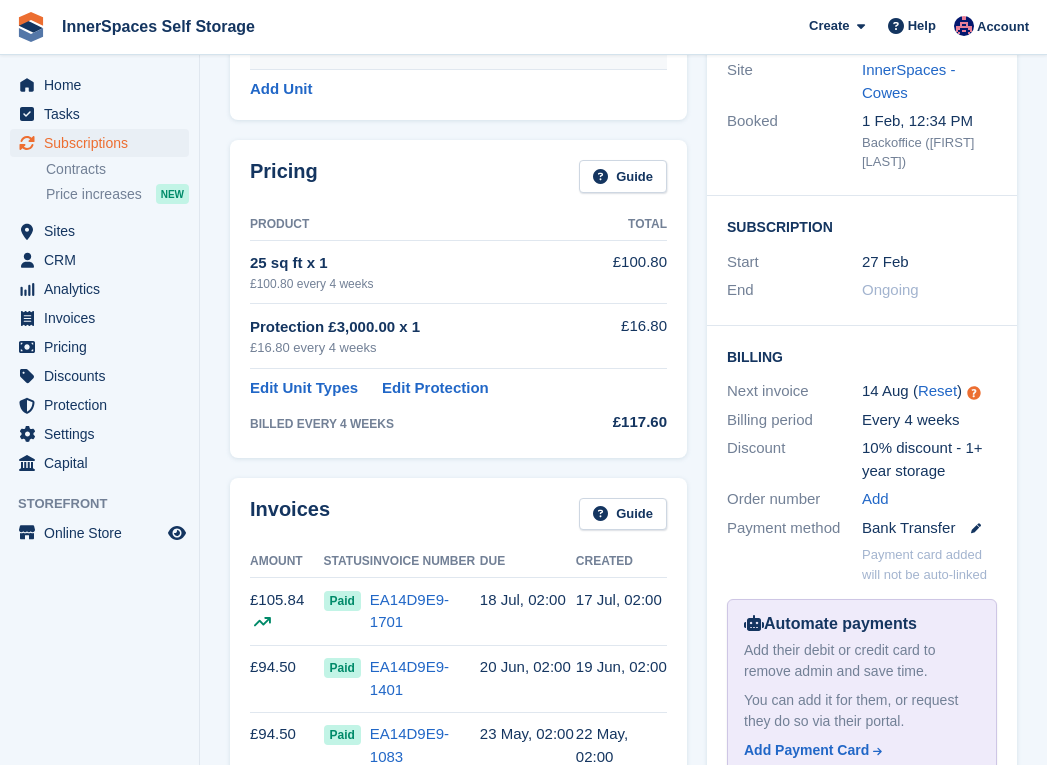 scroll, scrollTop: 281, scrollLeft: 0, axis: vertical 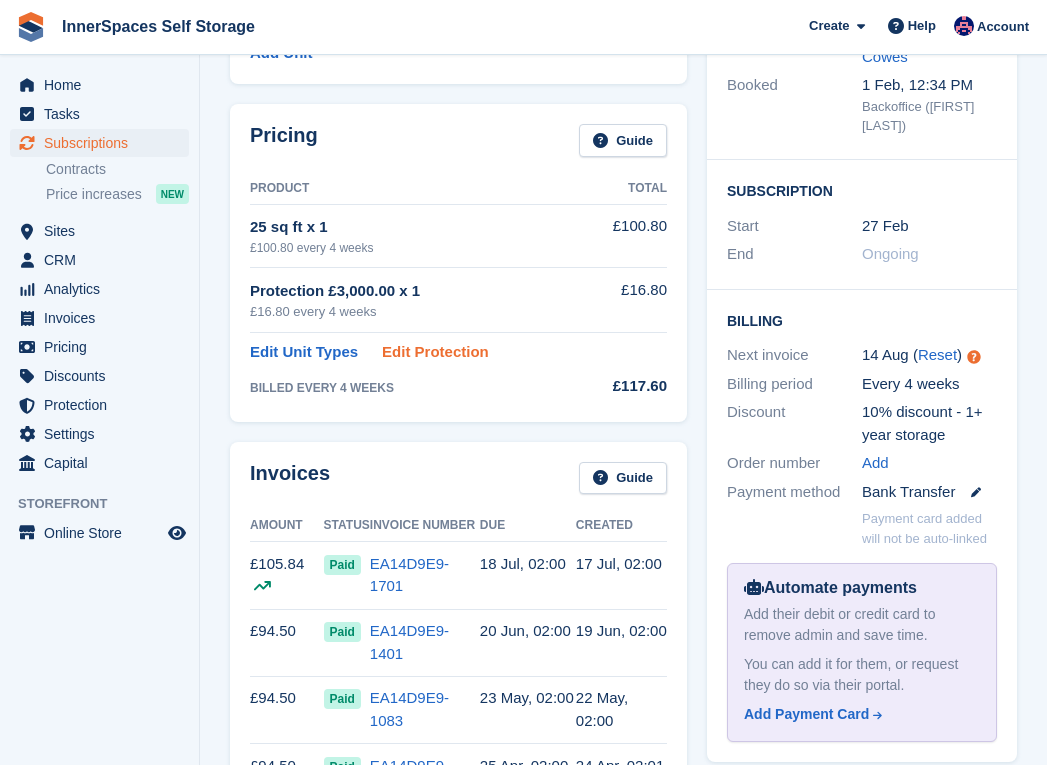 click on "Edit Protection" at bounding box center (435, 352) 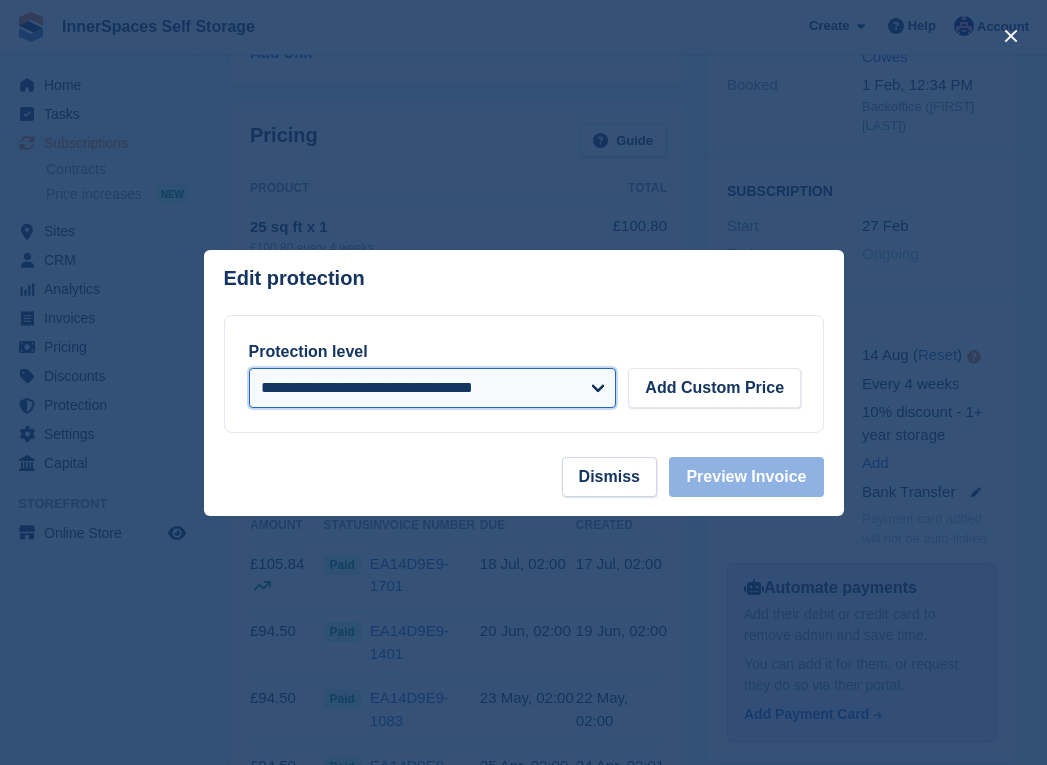 click on "**********" at bounding box center [433, 388] 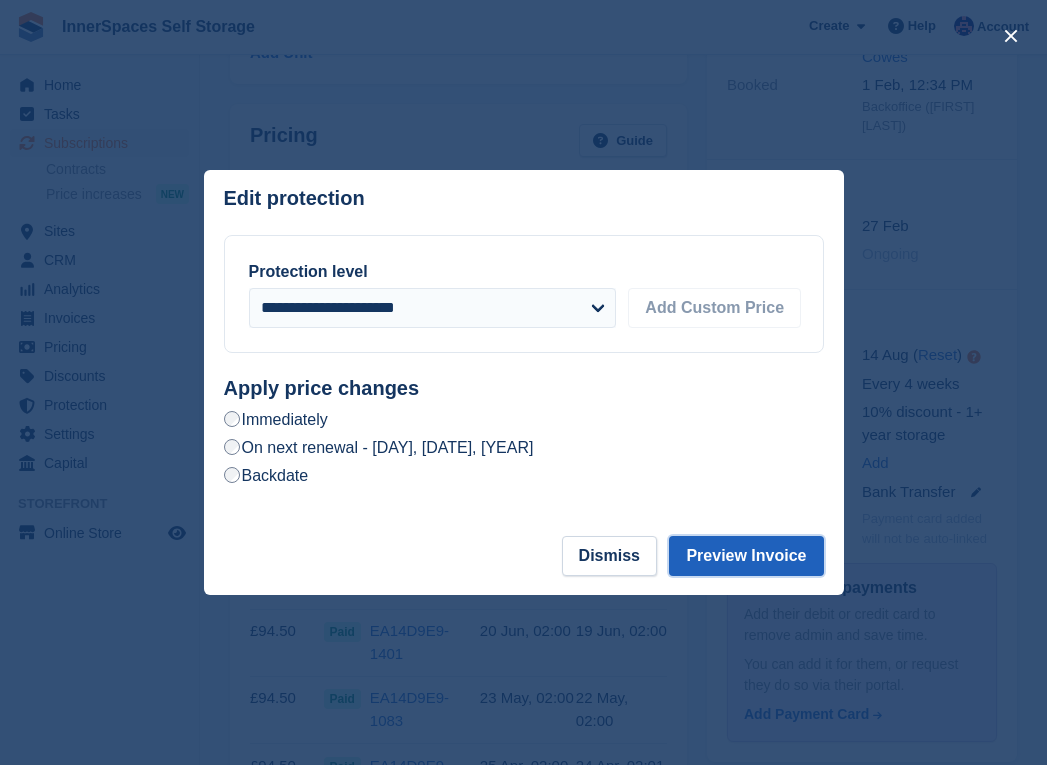 click on "Preview Invoice" at bounding box center [746, 556] 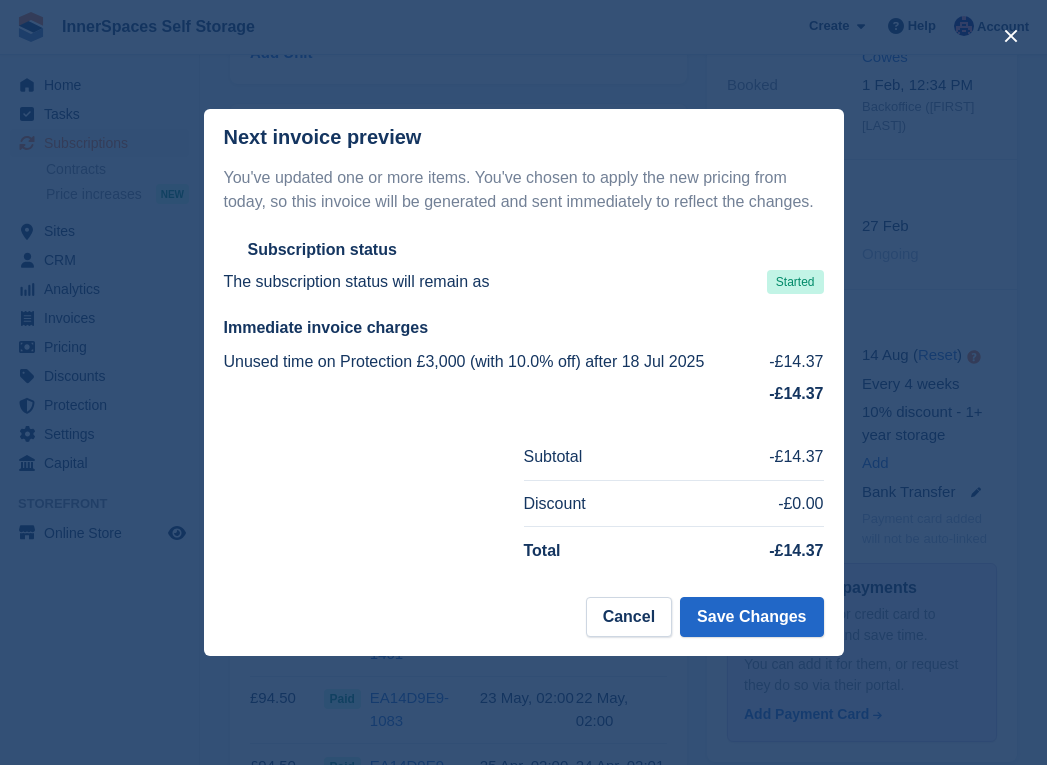 click on "You've updated one or more items. You've chosen to apply the new pricing from today, so this invoice will be generated and sent immediately to reflect the changes.
Subscription status
The subscription status will remain as
Started
Immediate invoice charges
Unused time on Protection £3,000 (with 10.0% off) after 18 Jul 2025
-£14.37
-£14.37
Subtotal
-£14.37
Discount
-£0.00
Total
-£14.37" at bounding box center (524, 370) 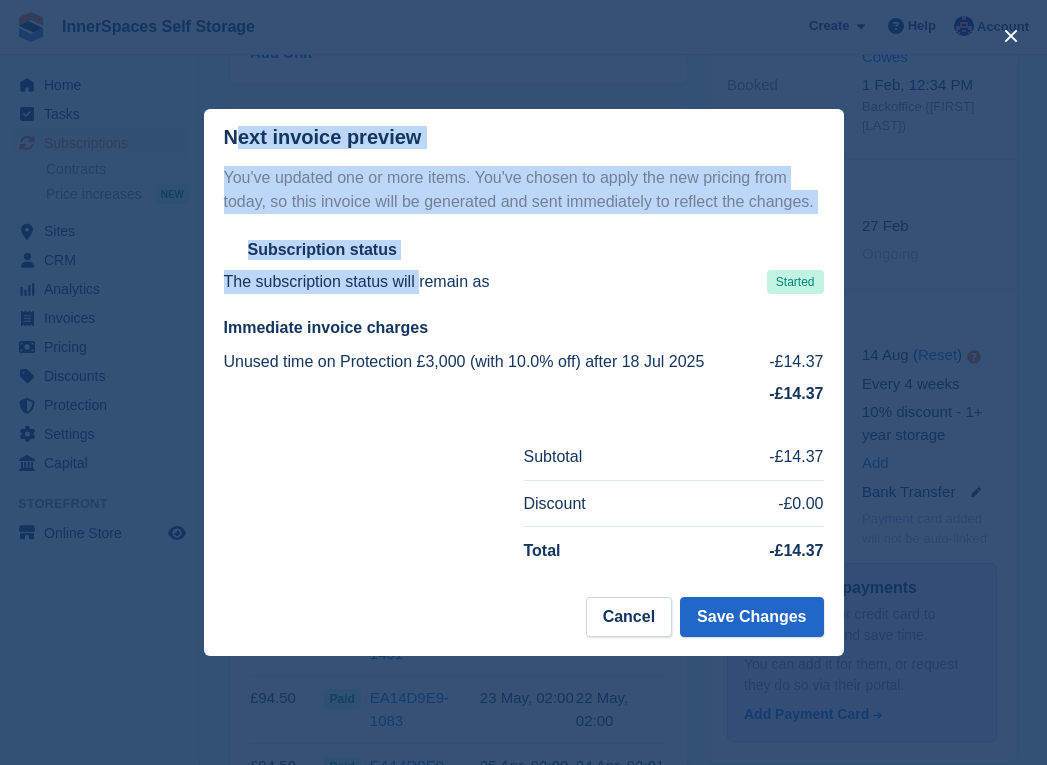 drag, startPoint x: 235, startPoint y: 126, endPoint x: 423, endPoint y: 305, distance: 259.5862 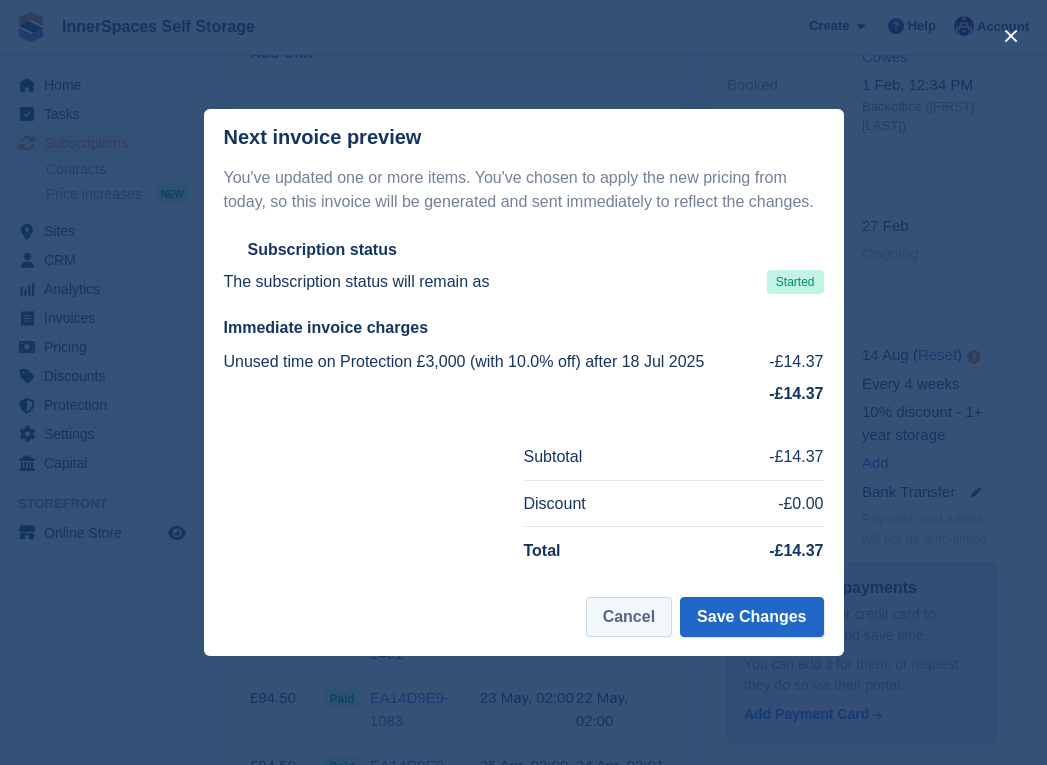 click on "Cancel" at bounding box center [629, 617] 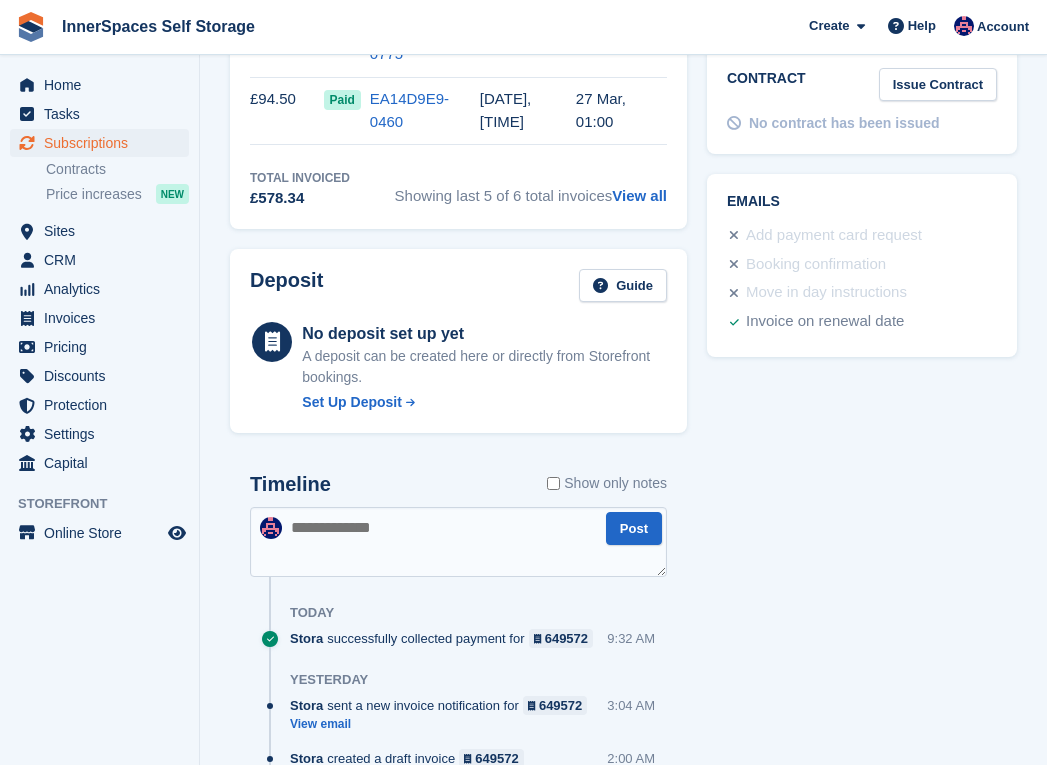 scroll, scrollTop: 1020, scrollLeft: 0, axis: vertical 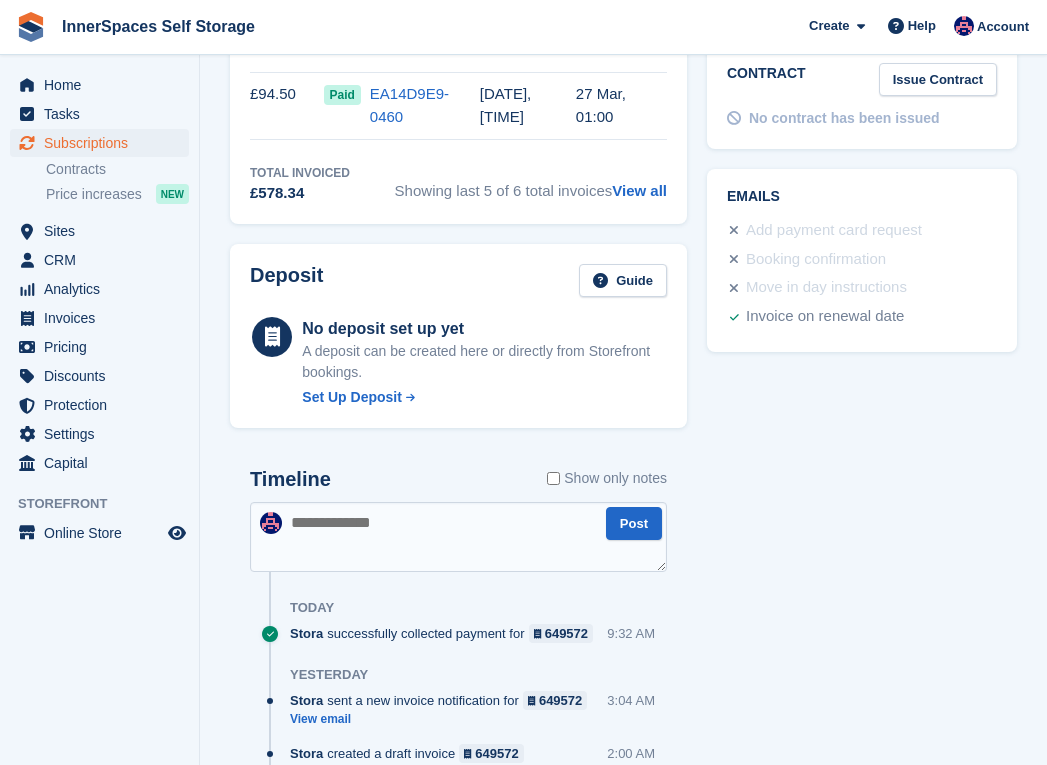click at bounding box center (458, 537) 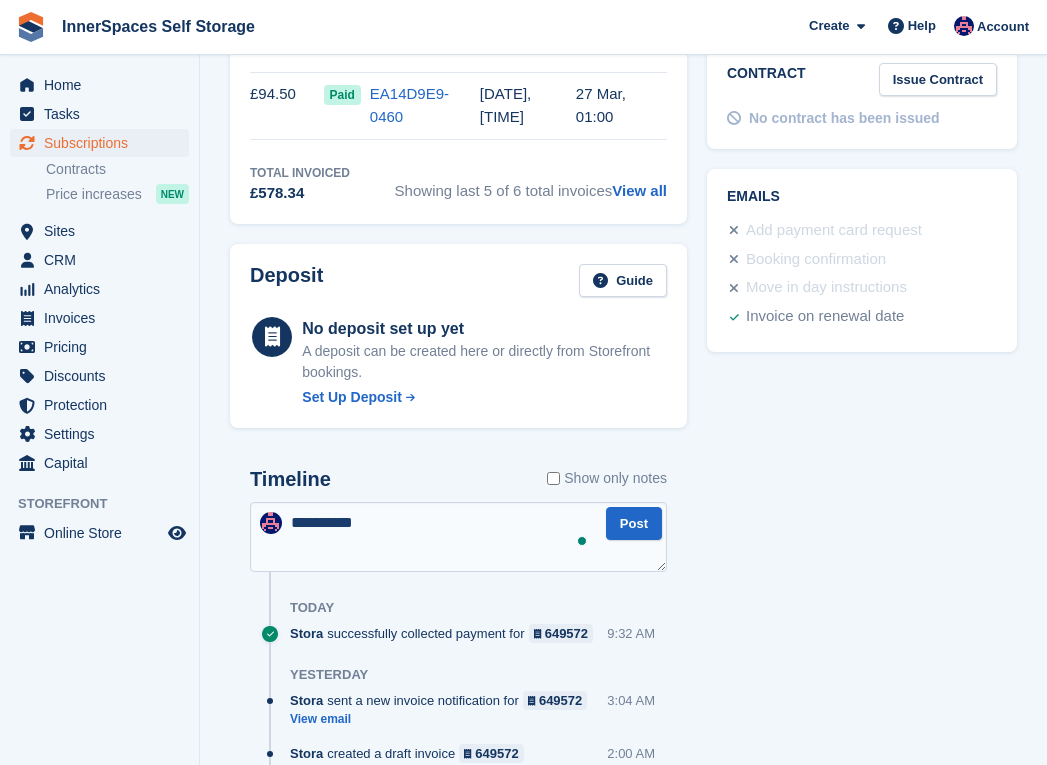 scroll, scrollTop: 0, scrollLeft: 0, axis: both 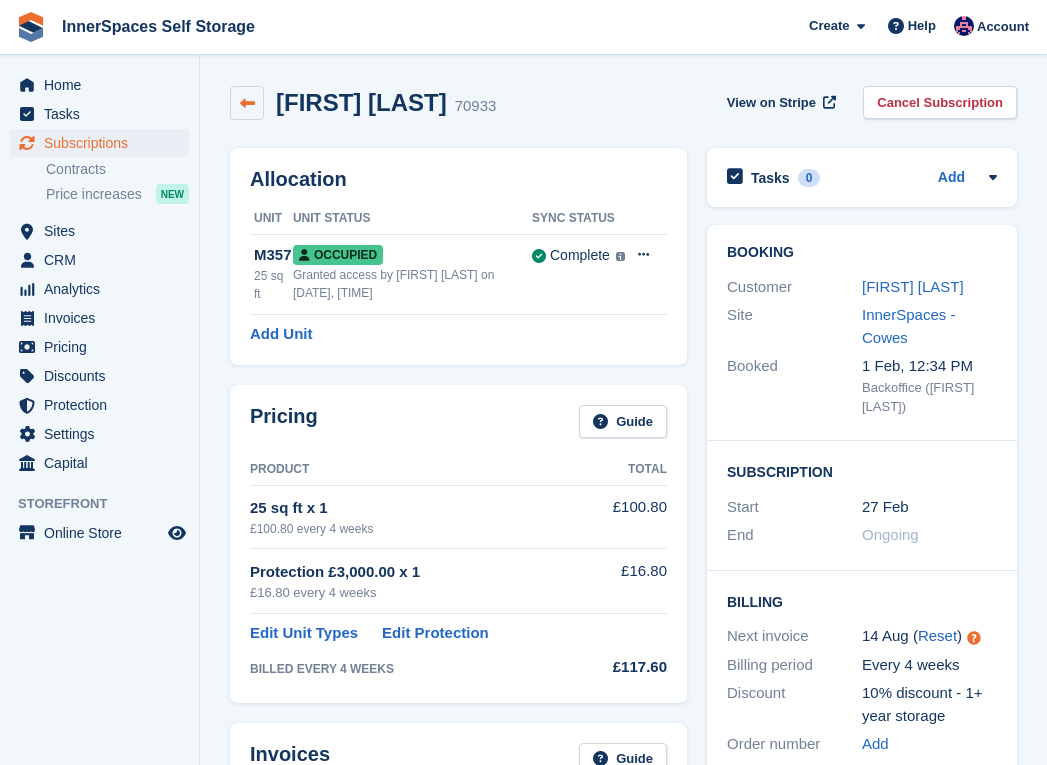 type on "*********" 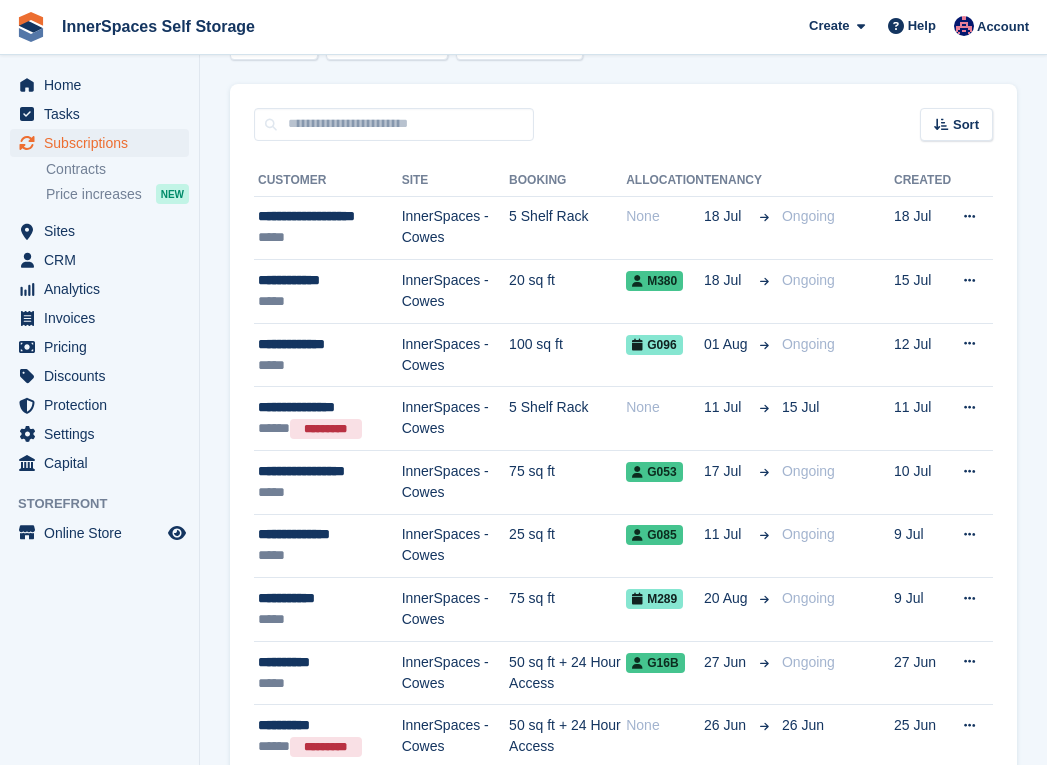 scroll, scrollTop: 123, scrollLeft: 0, axis: vertical 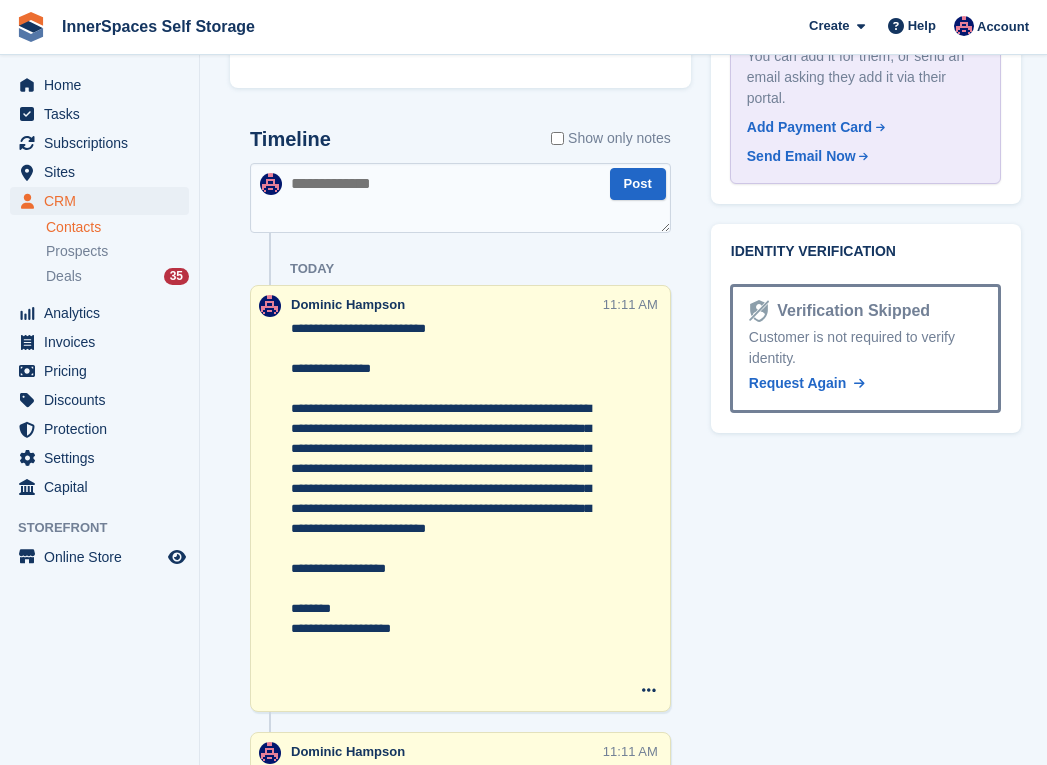 click at bounding box center [460, 198] 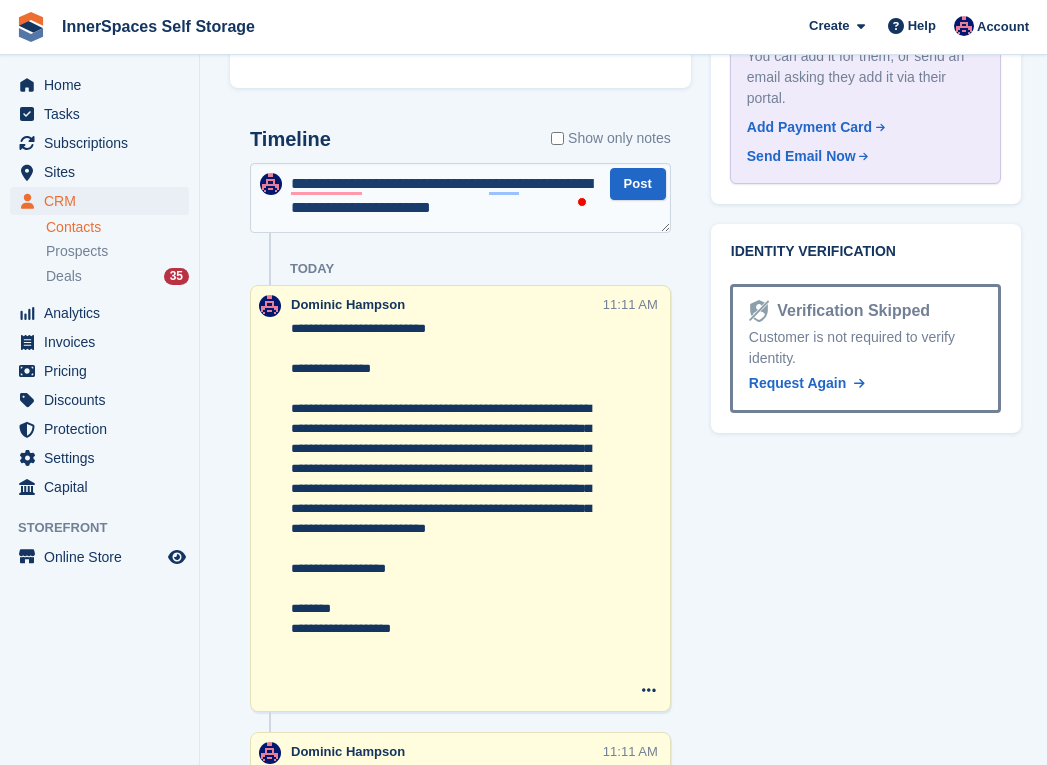 scroll, scrollTop: 9, scrollLeft: 0, axis: vertical 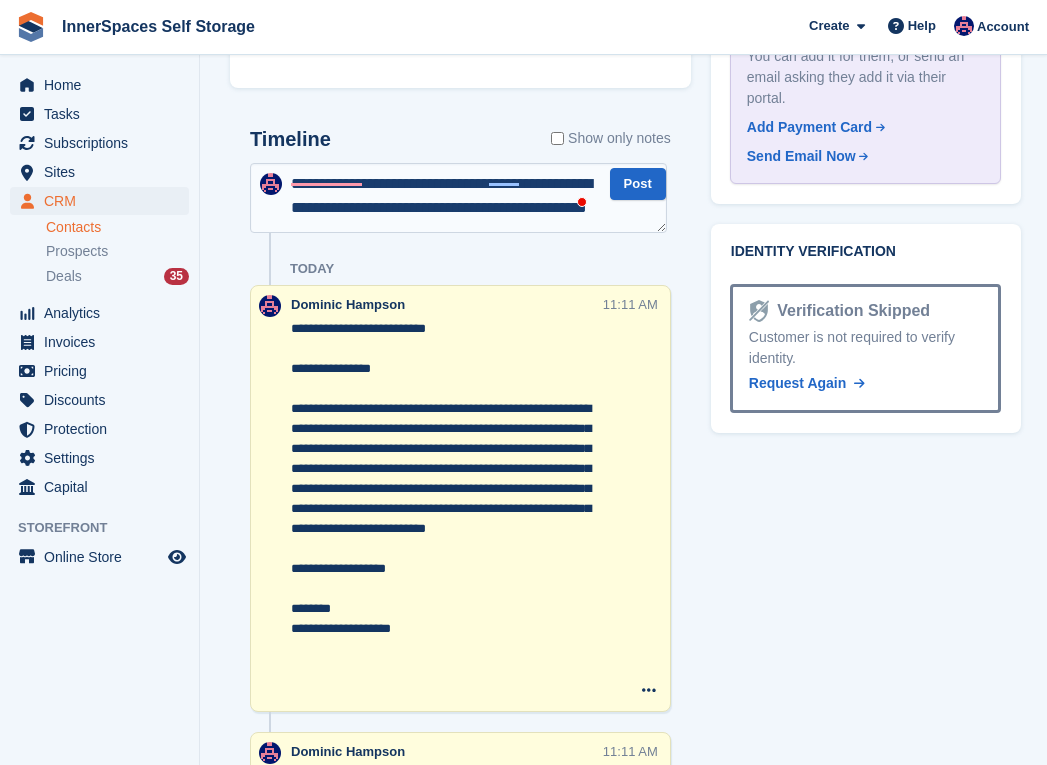 click on "**********" at bounding box center [458, 198] 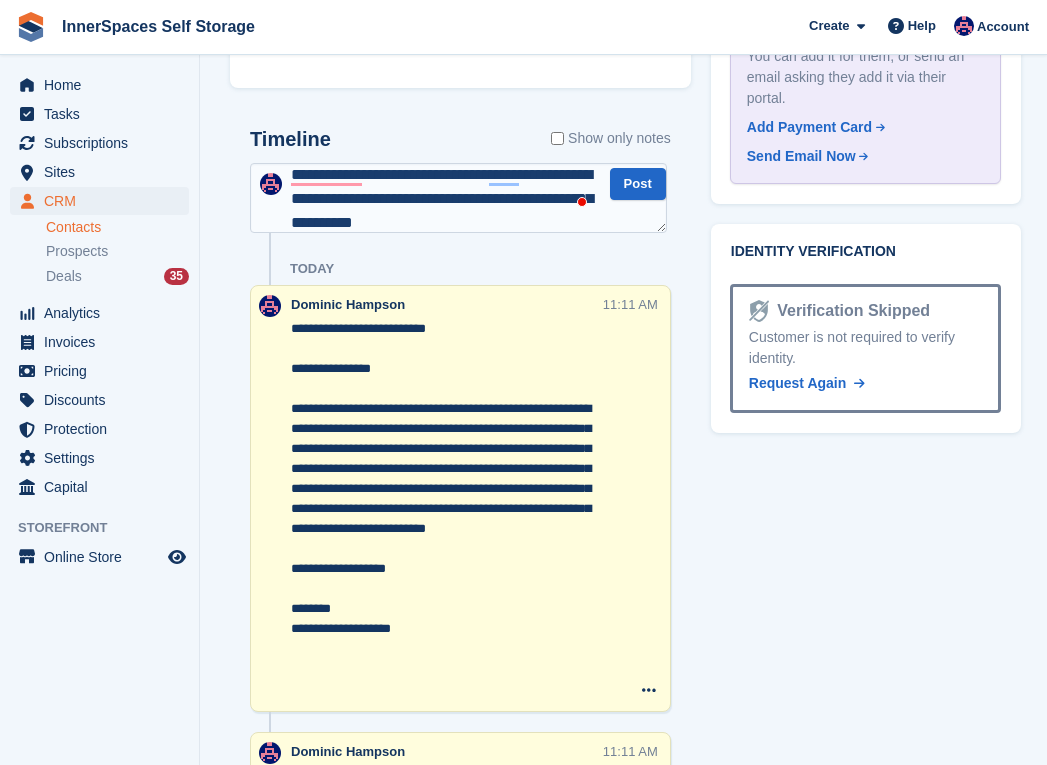 type on "**********" 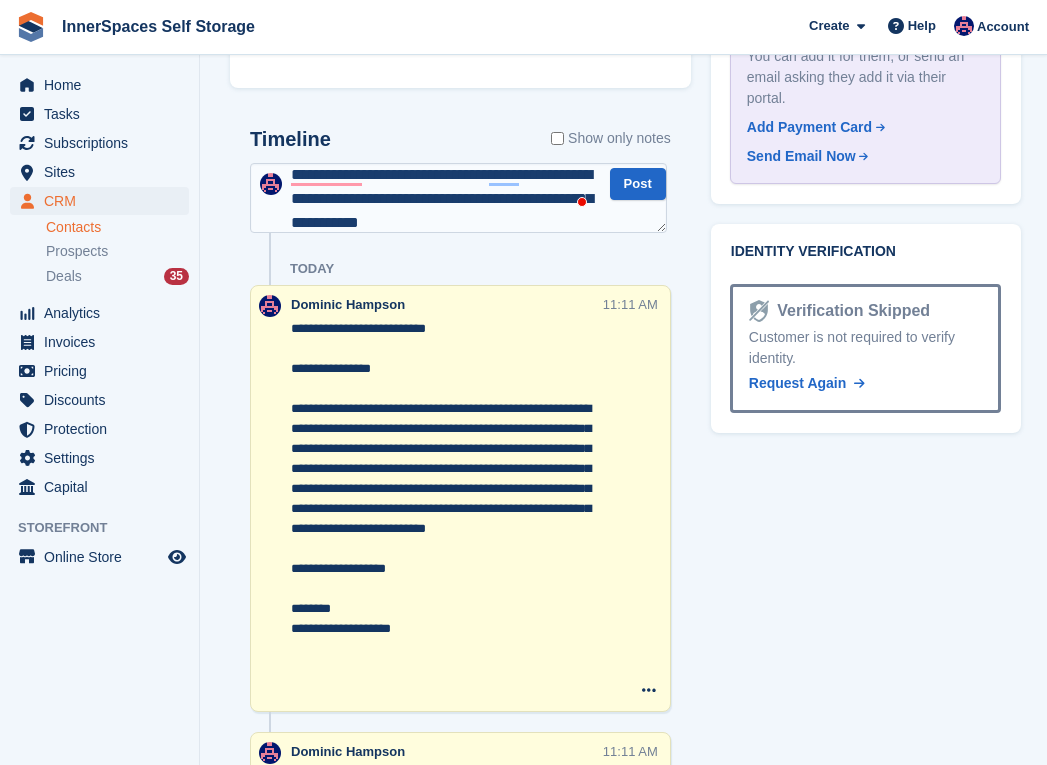 click on "**********" at bounding box center (458, 198) 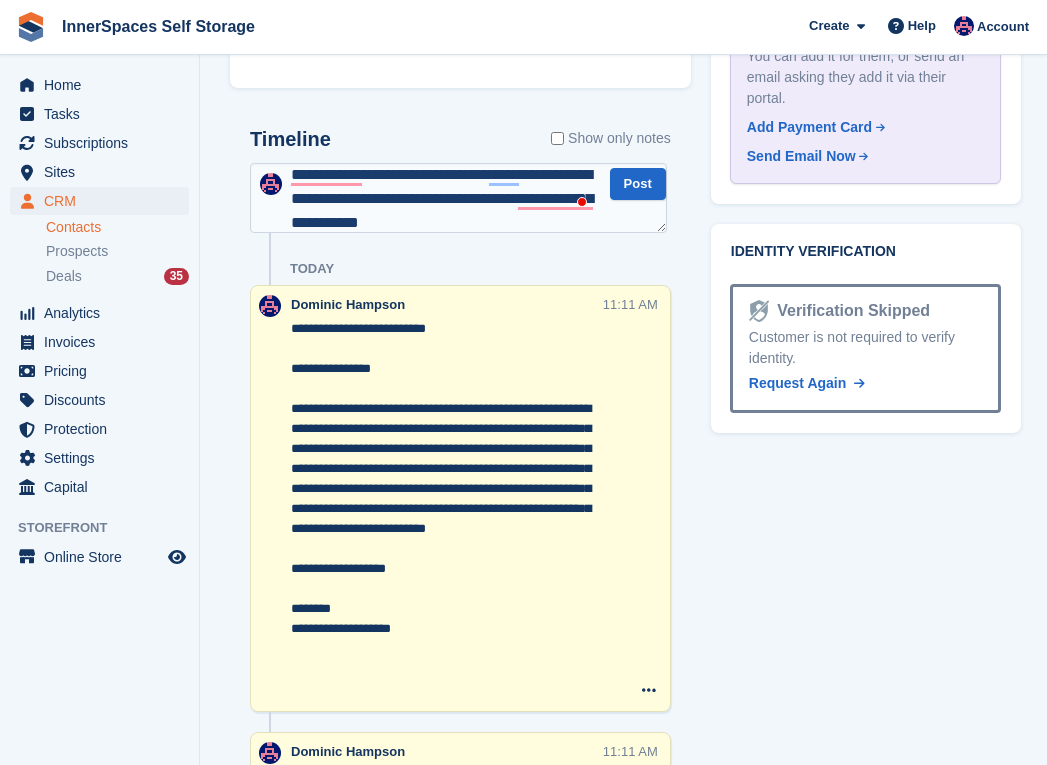 type 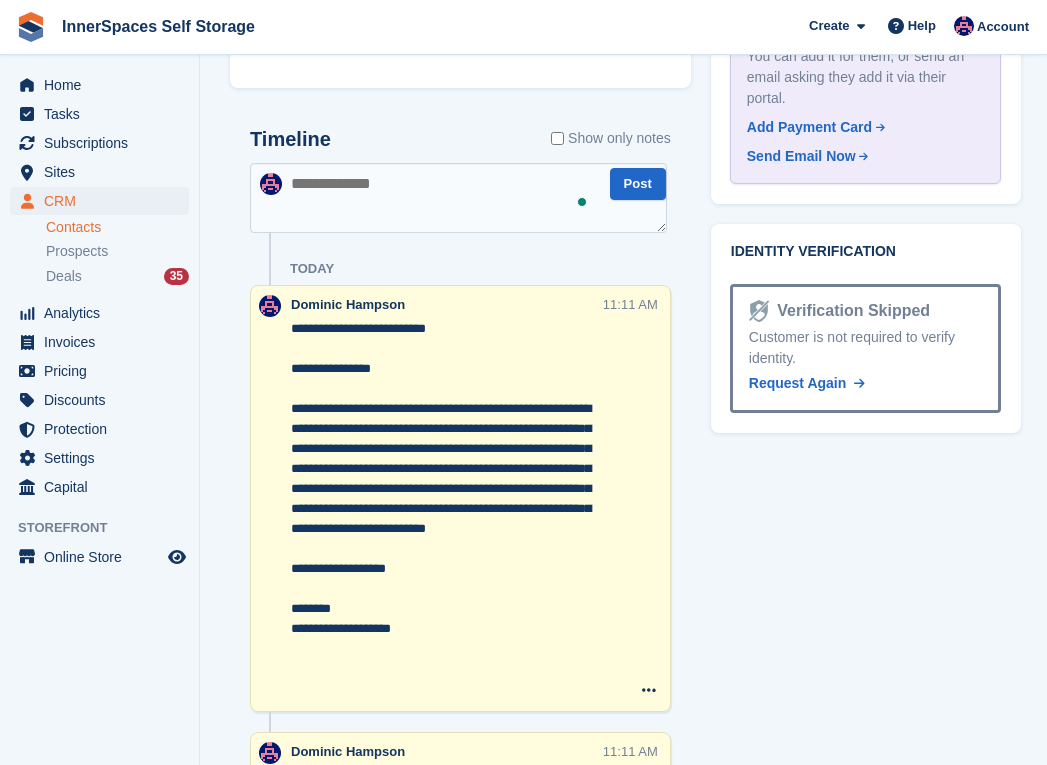 scroll, scrollTop: 0, scrollLeft: 0, axis: both 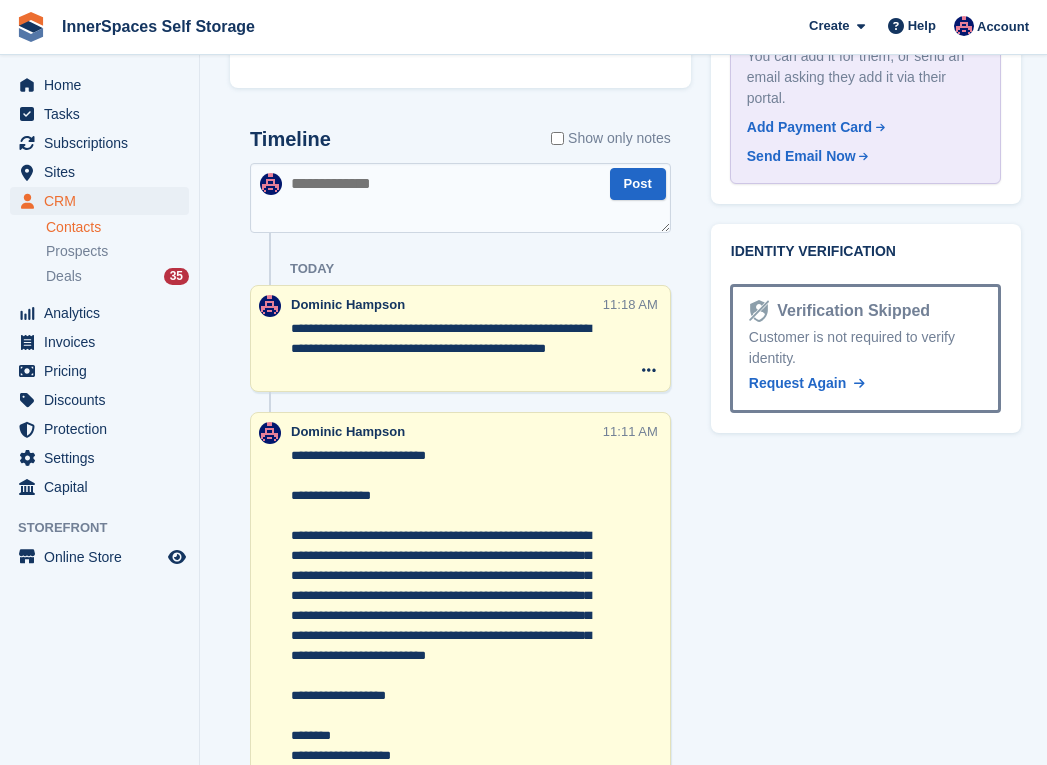 click on "**********" at bounding box center (446, 349) 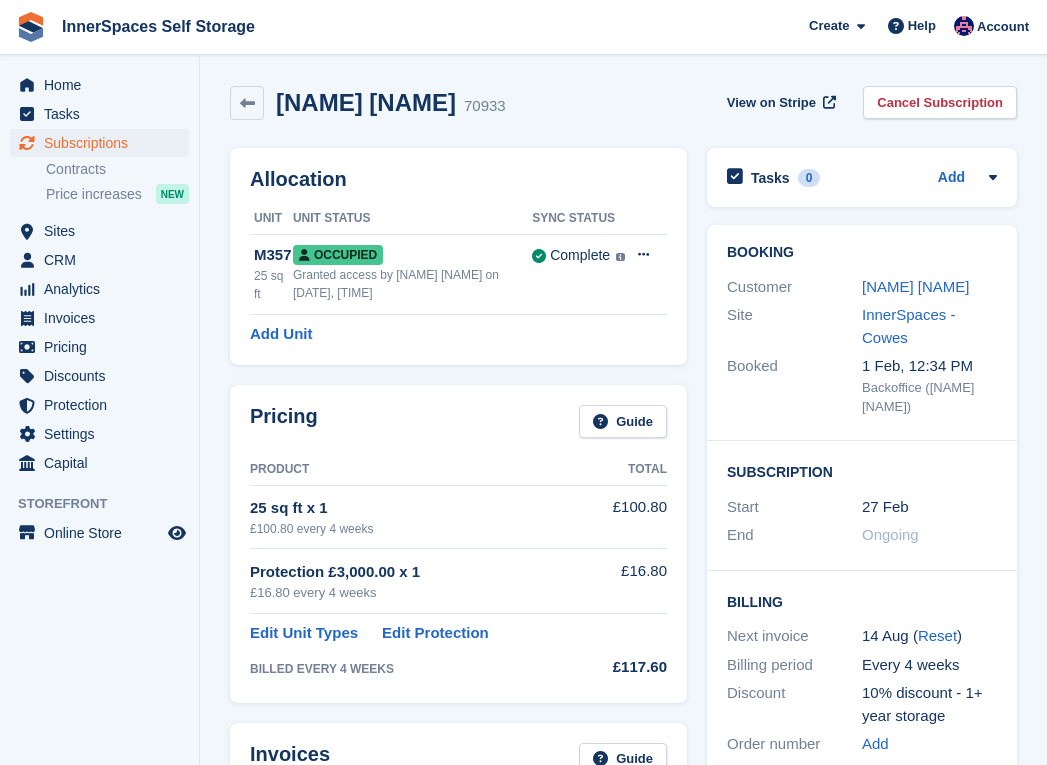scroll, scrollTop: 0, scrollLeft: 0, axis: both 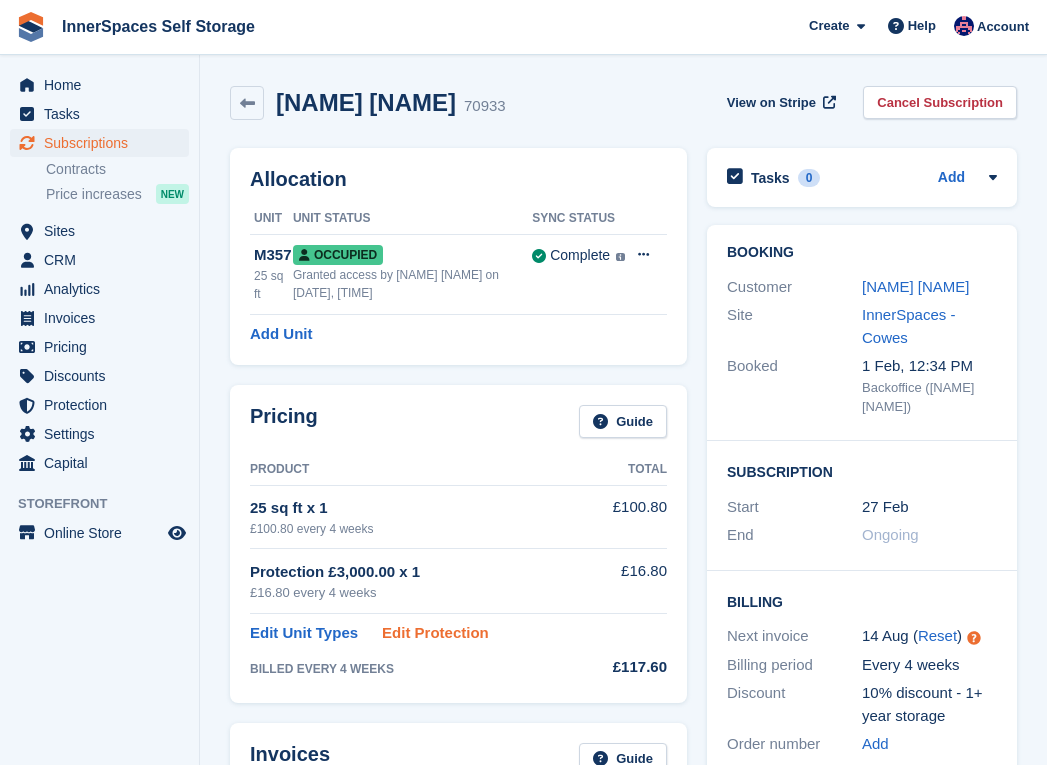 click on "Edit Protection" at bounding box center [435, 633] 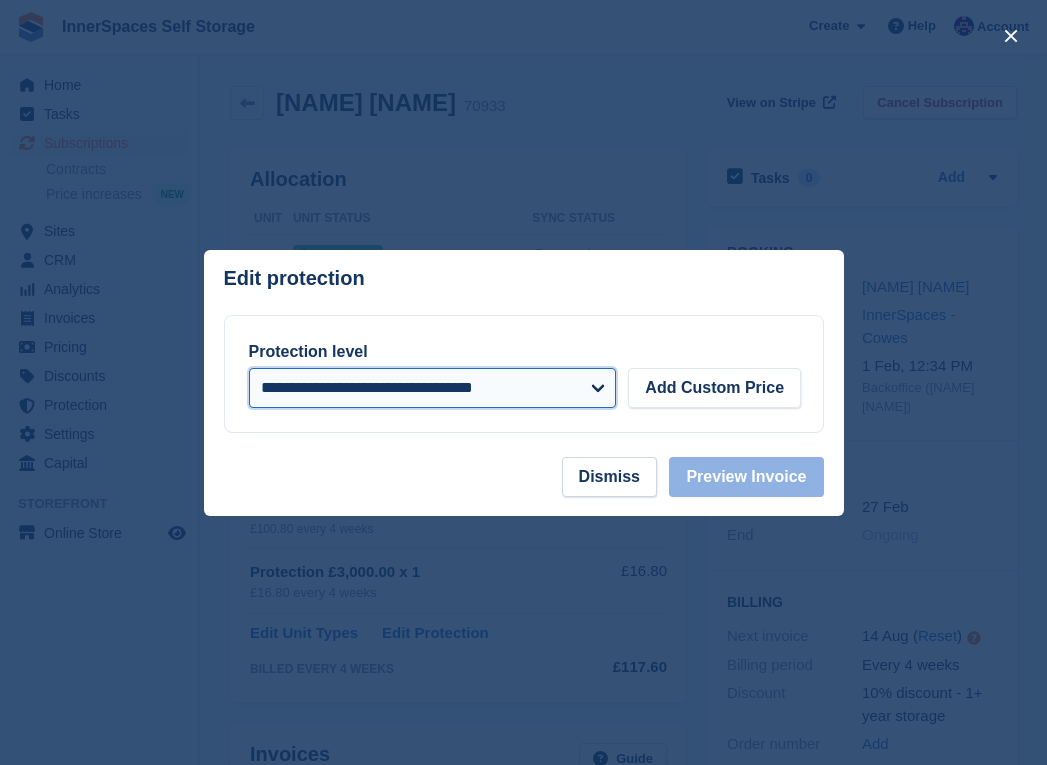 click on "**********" at bounding box center (433, 388) 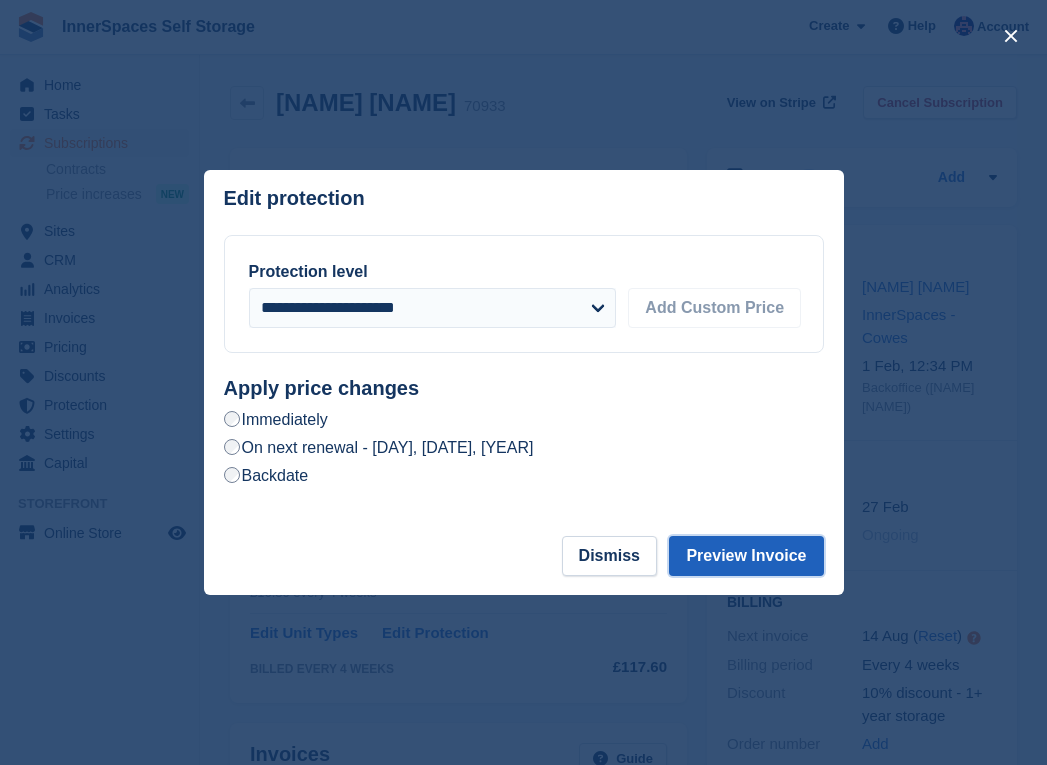 click on "Preview Invoice" at bounding box center (746, 556) 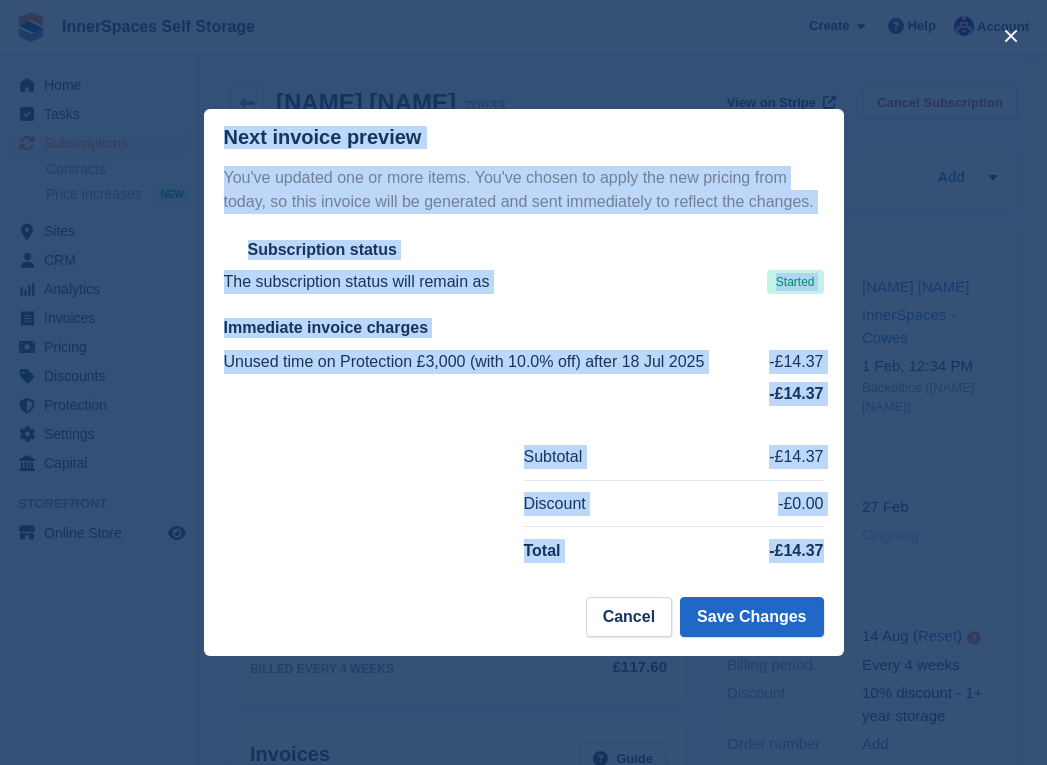 drag, startPoint x: 220, startPoint y: 125, endPoint x: 822, endPoint y: 562, distance: 743.89044 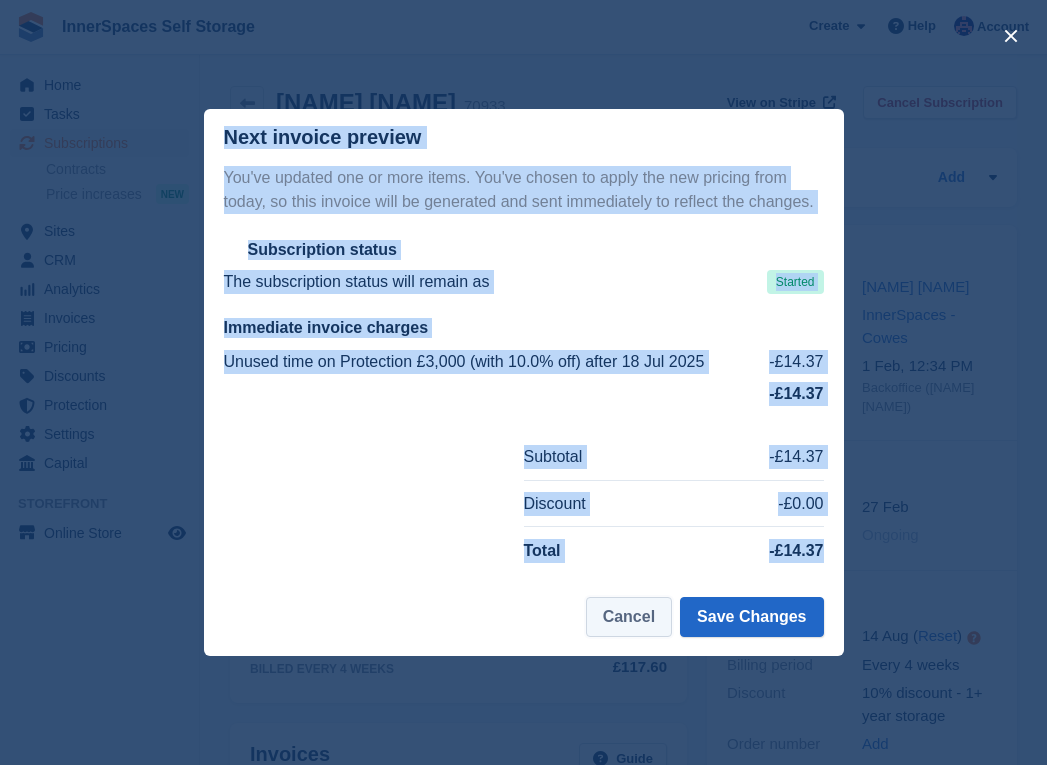click on "Cancel" at bounding box center [629, 617] 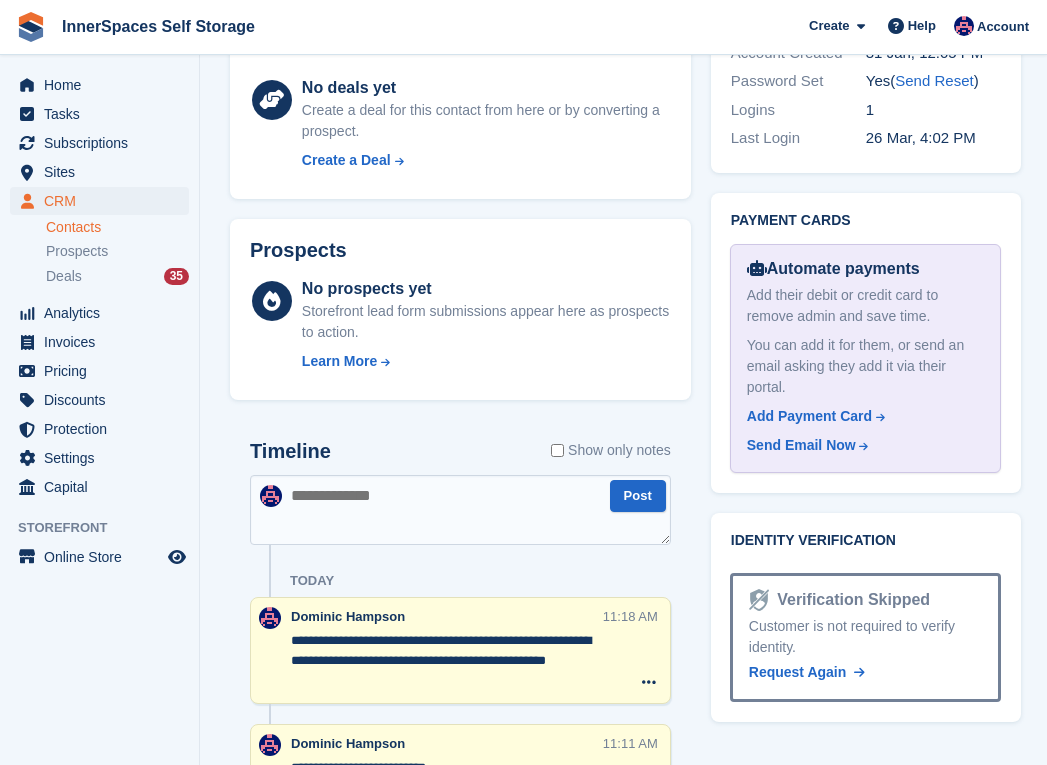 scroll, scrollTop: 1379, scrollLeft: 0, axis: vertical 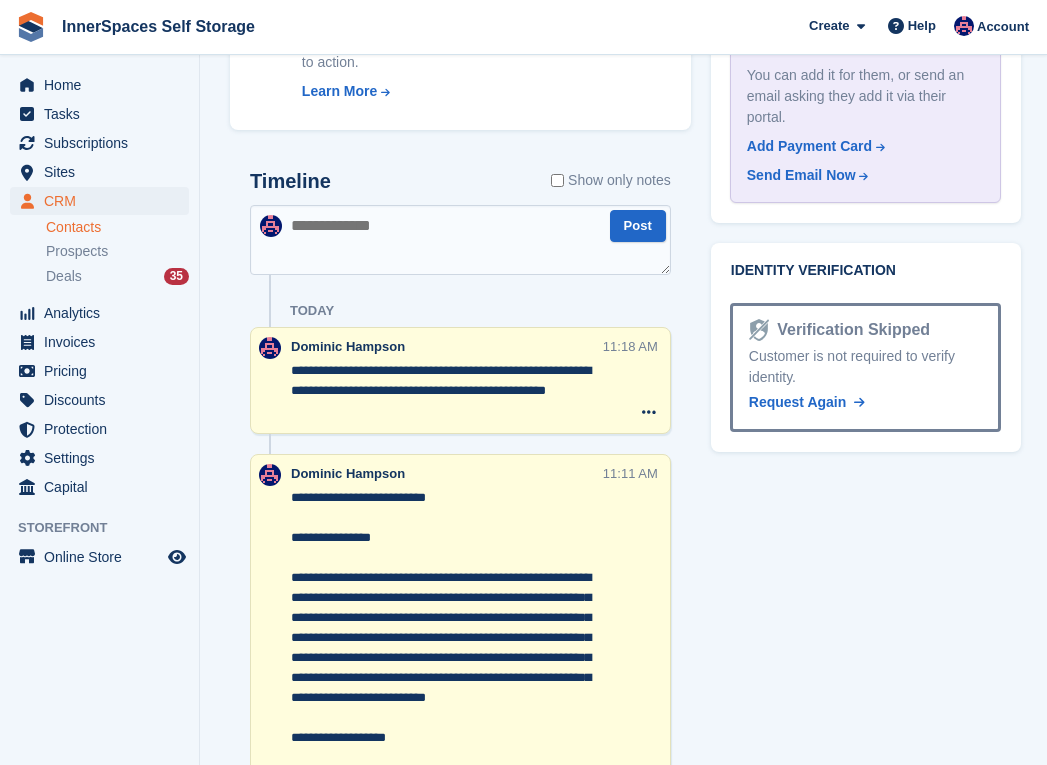 click on "**********" at bounding box center (446, 391) 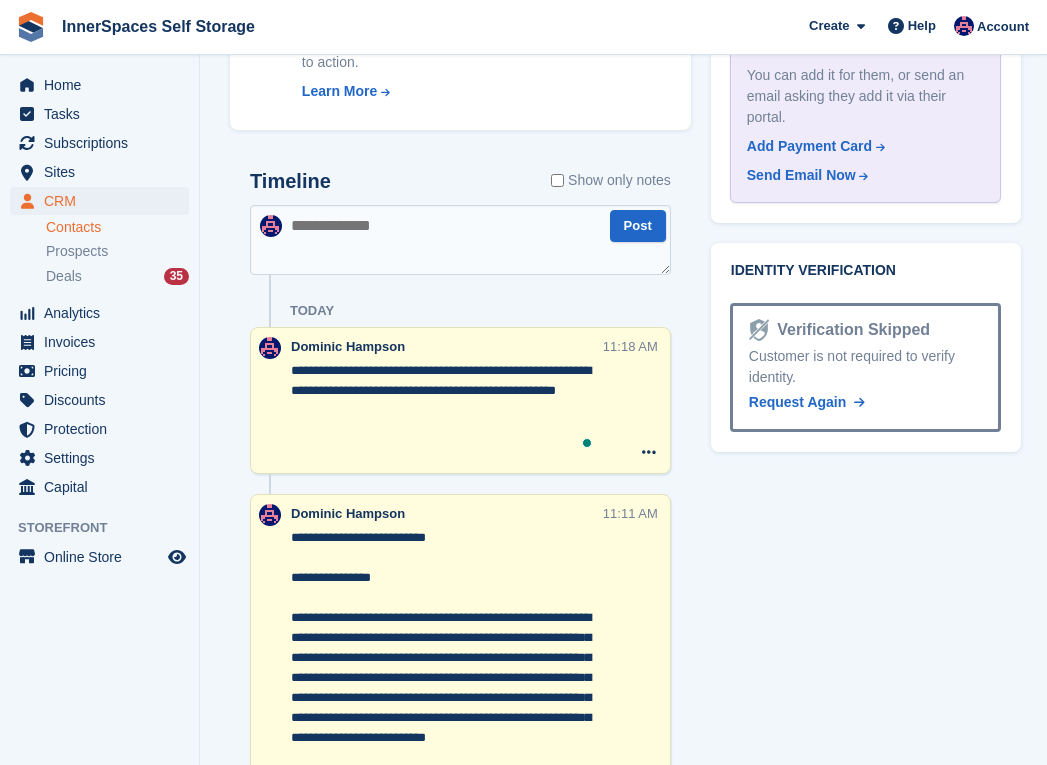 paste on "**********" 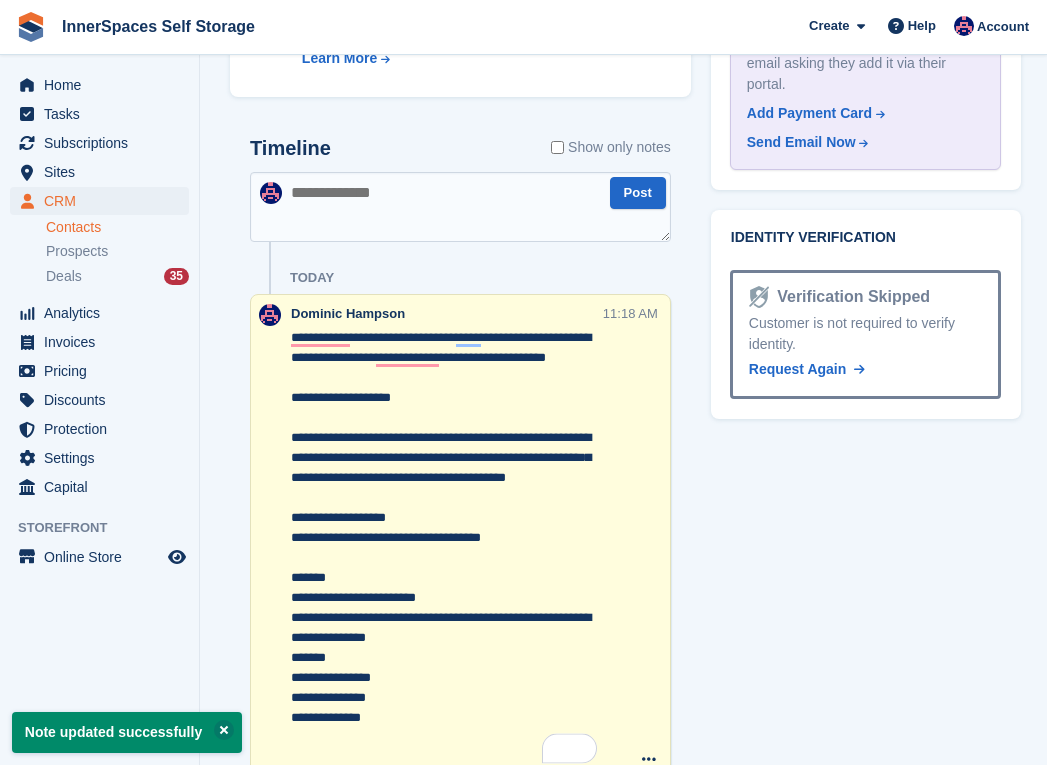 scroll, scrollTop: 1432, scrollLeft: 0, axis: vertical 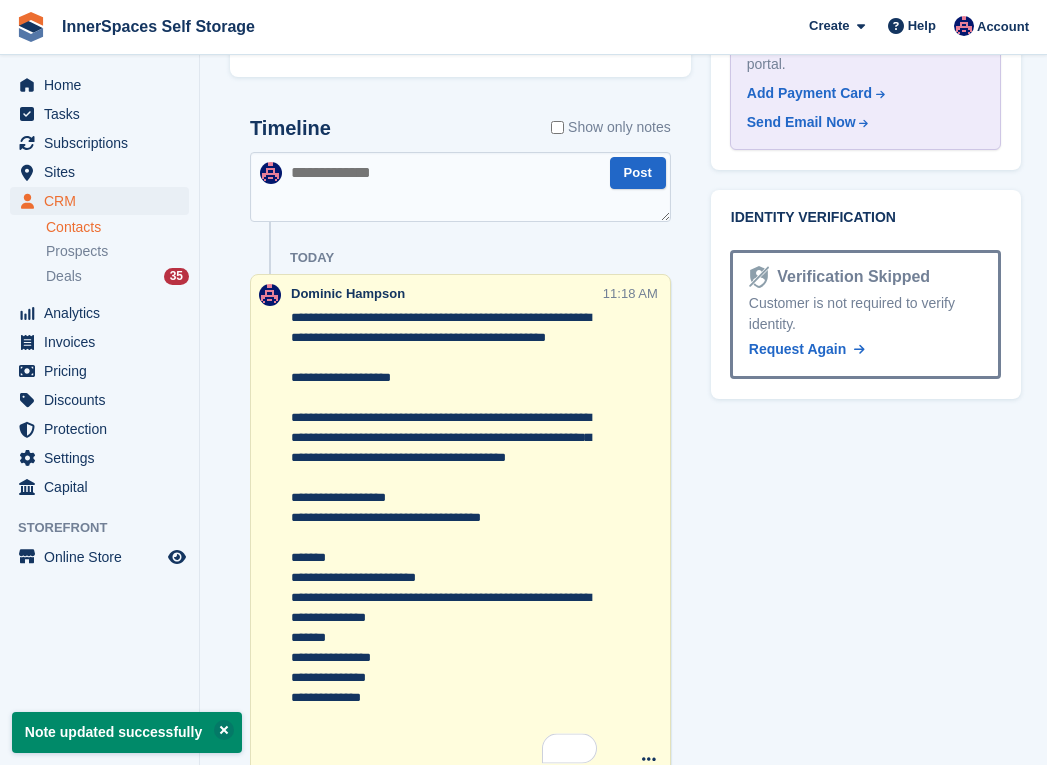 type on "**********" 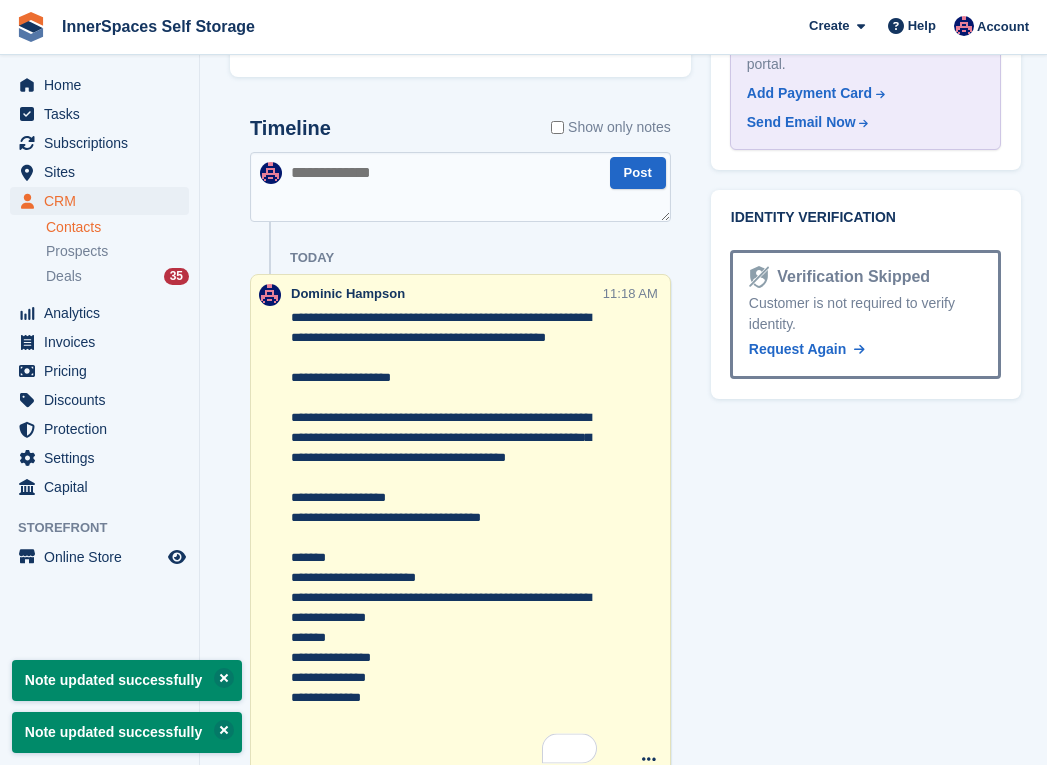 click on "Tasks
0
Add
No tasks related to Aad Van Adrichem
Contact Details
Email
dupaalservices@googlemail.com
Phone
+447968845256
Address
Apartment 22 Princes Court
41 Castle Street
East Cowes
United Kingdom
Access
PTI" 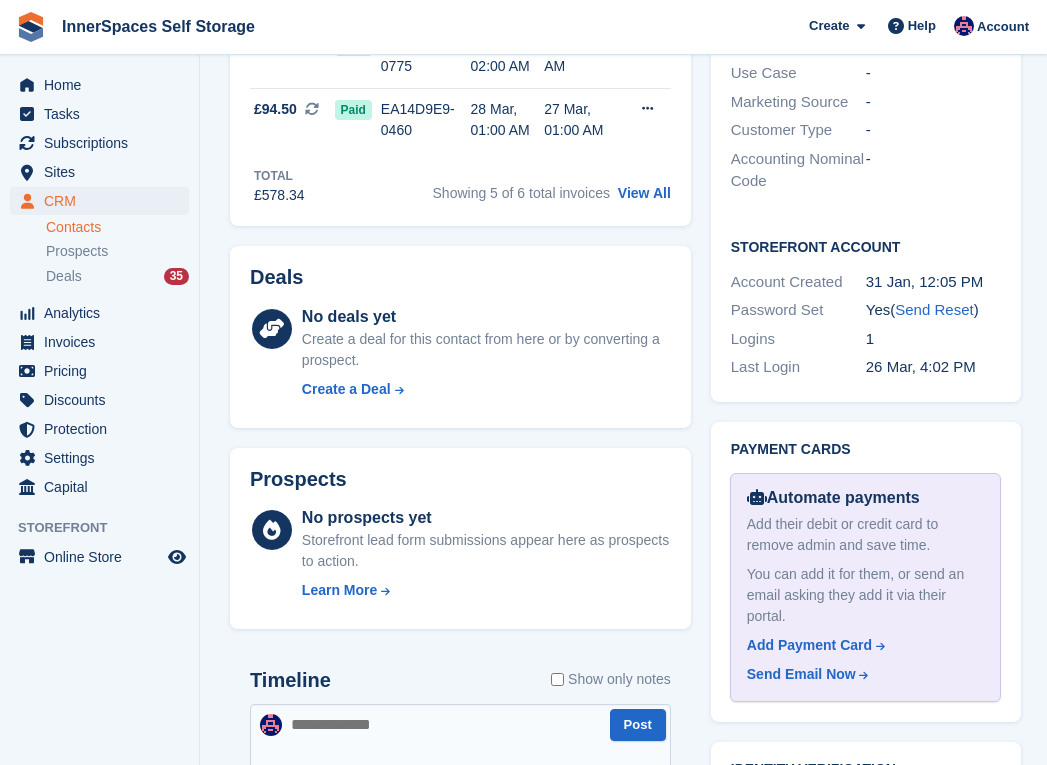 scroll, scrollTop: 0, scrollLeft: 0, axis: both 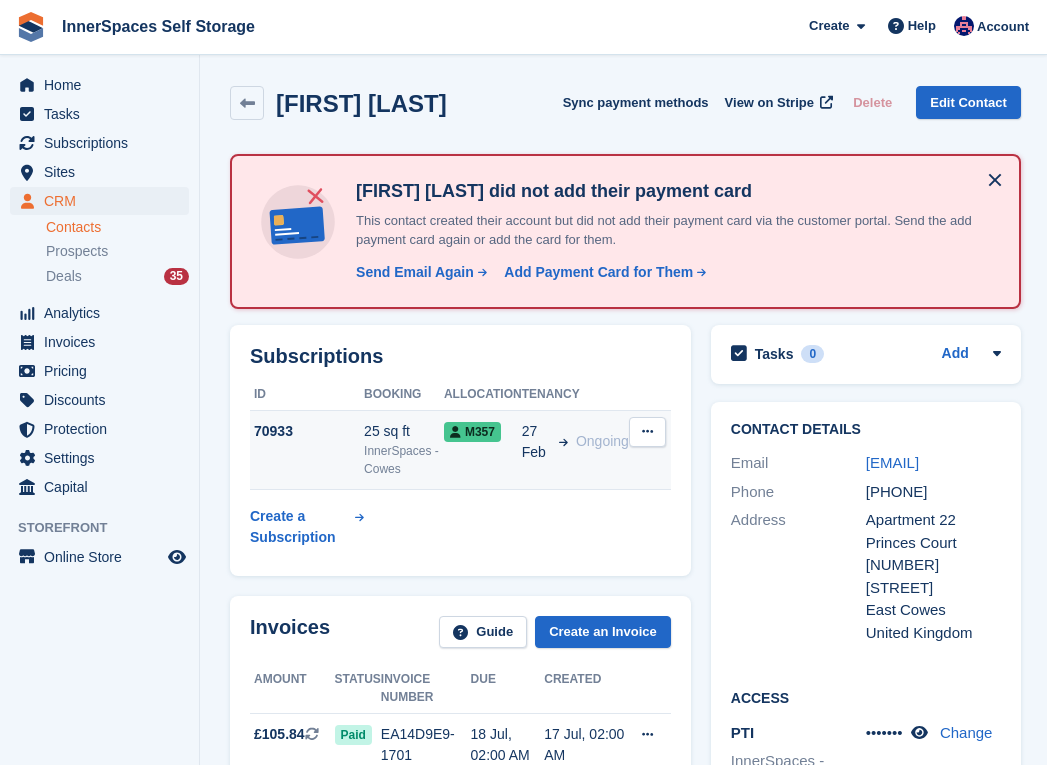click on "M357" 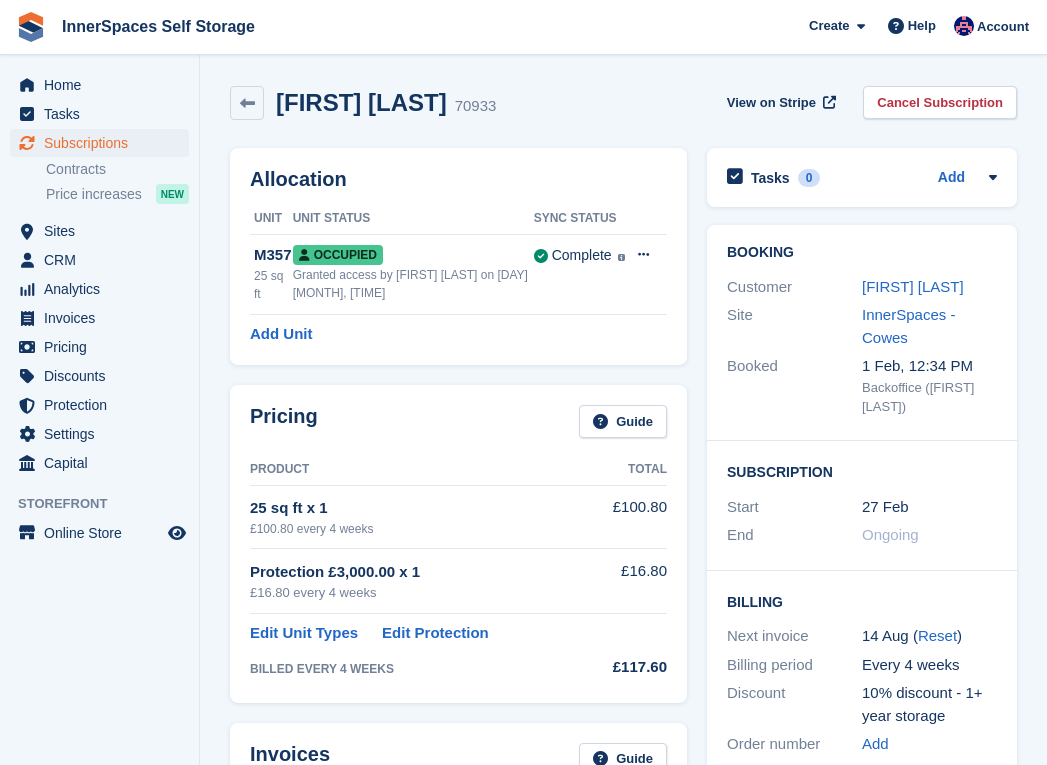 scroll, scrollTop: 151, scrollLeft: 0, axis: vertical 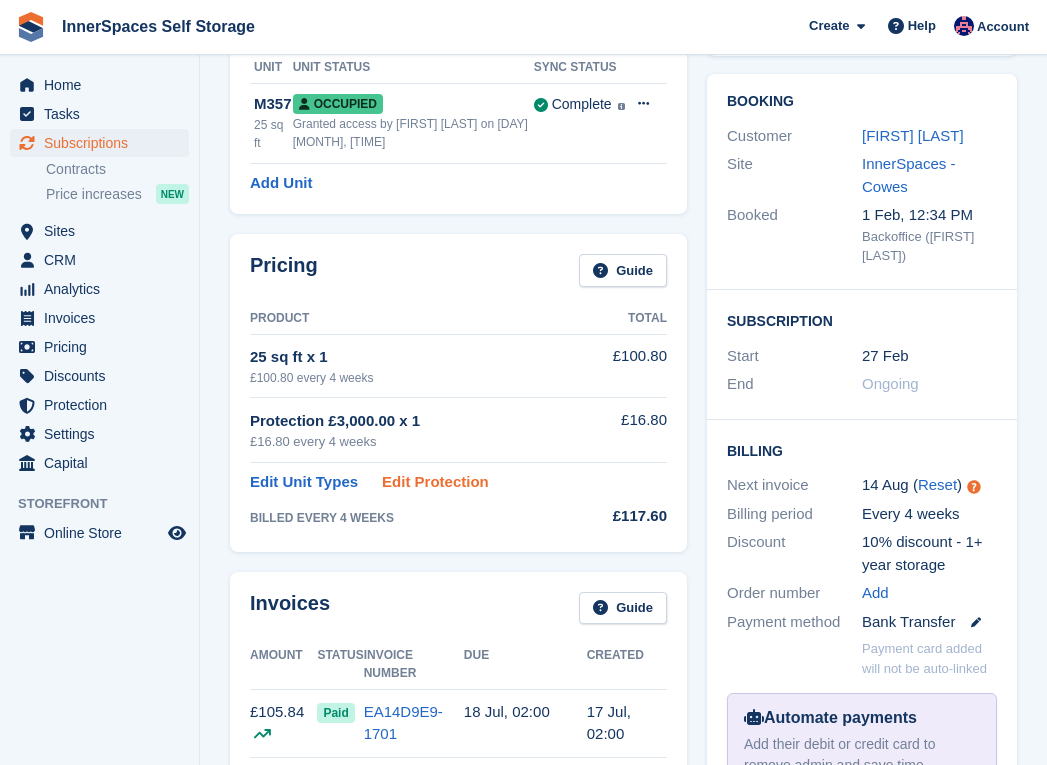 click on "Edit Protection" at bounding box center [435, 482] 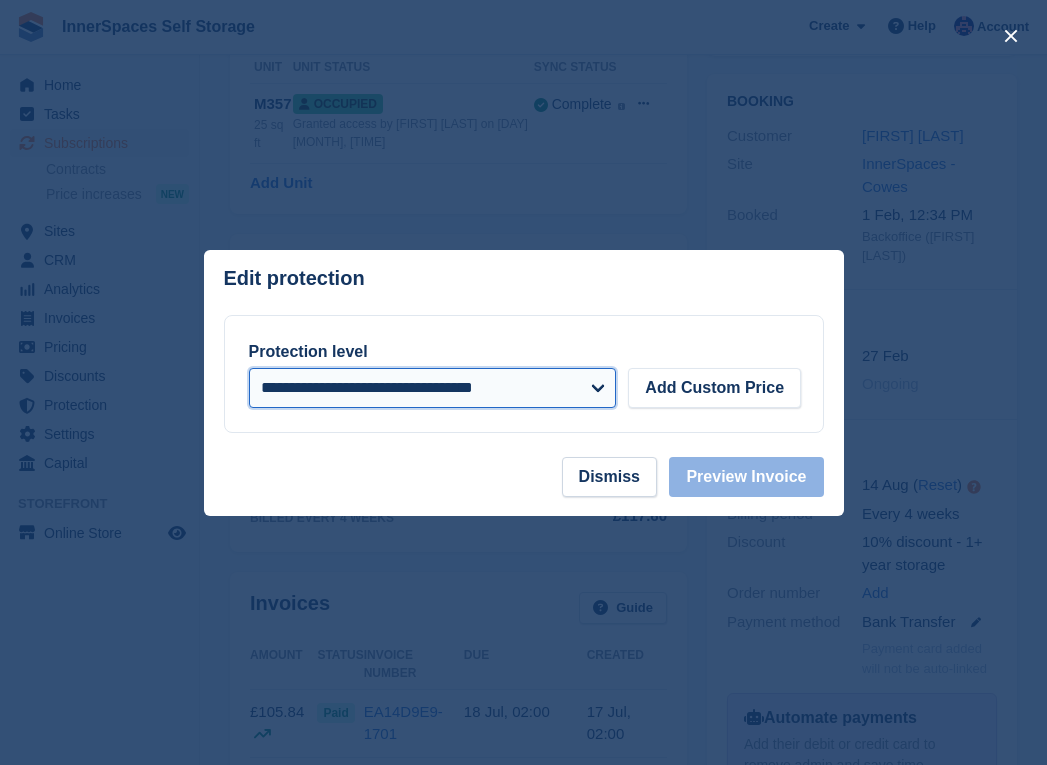 click on "**********" at bounding box center (433, 388) 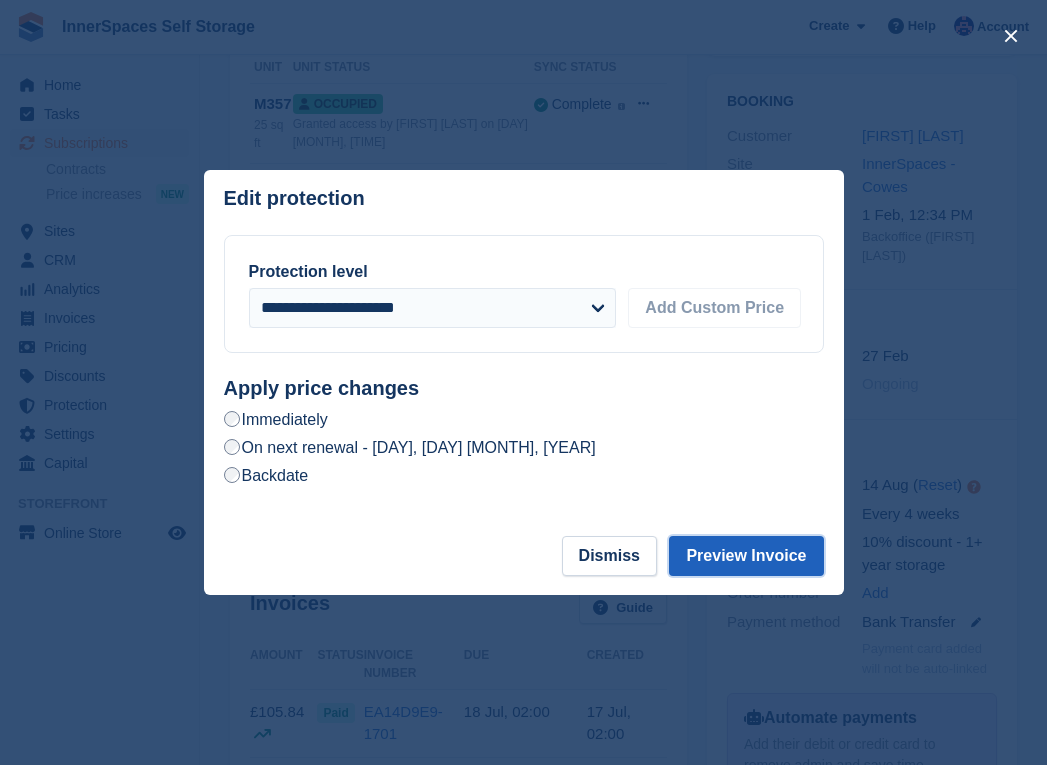 click on "Preview Invoice" at bounding box center (746, 556) 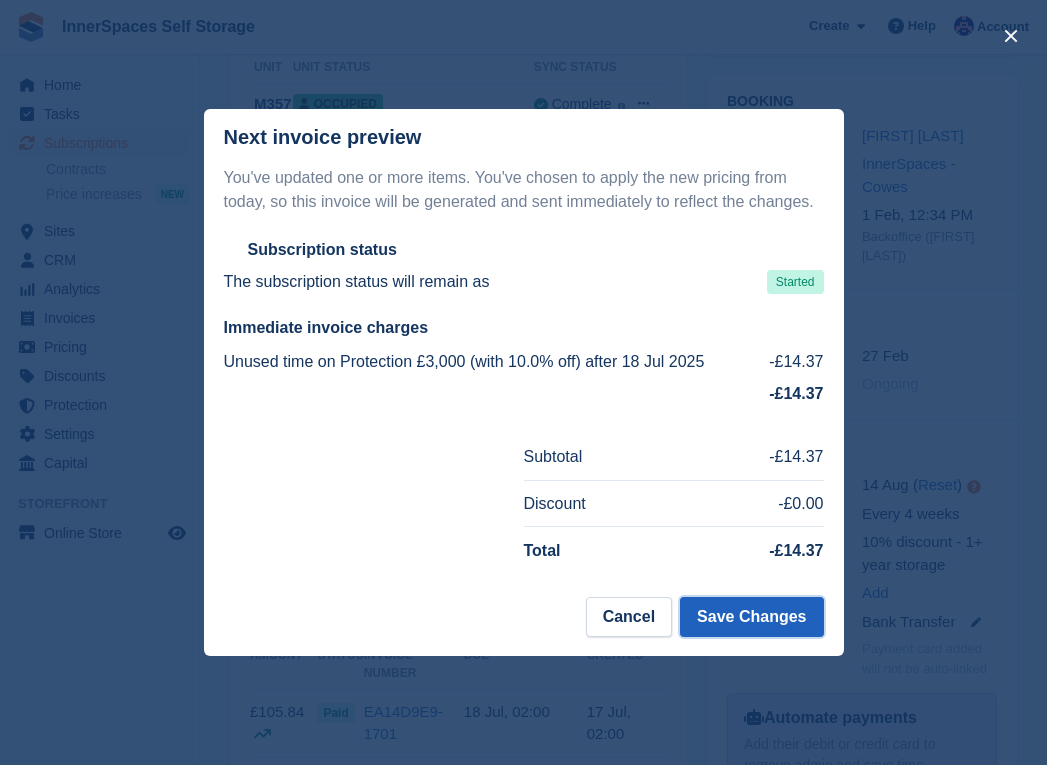 click on "Save Changes" at bounding box center (751, 617) 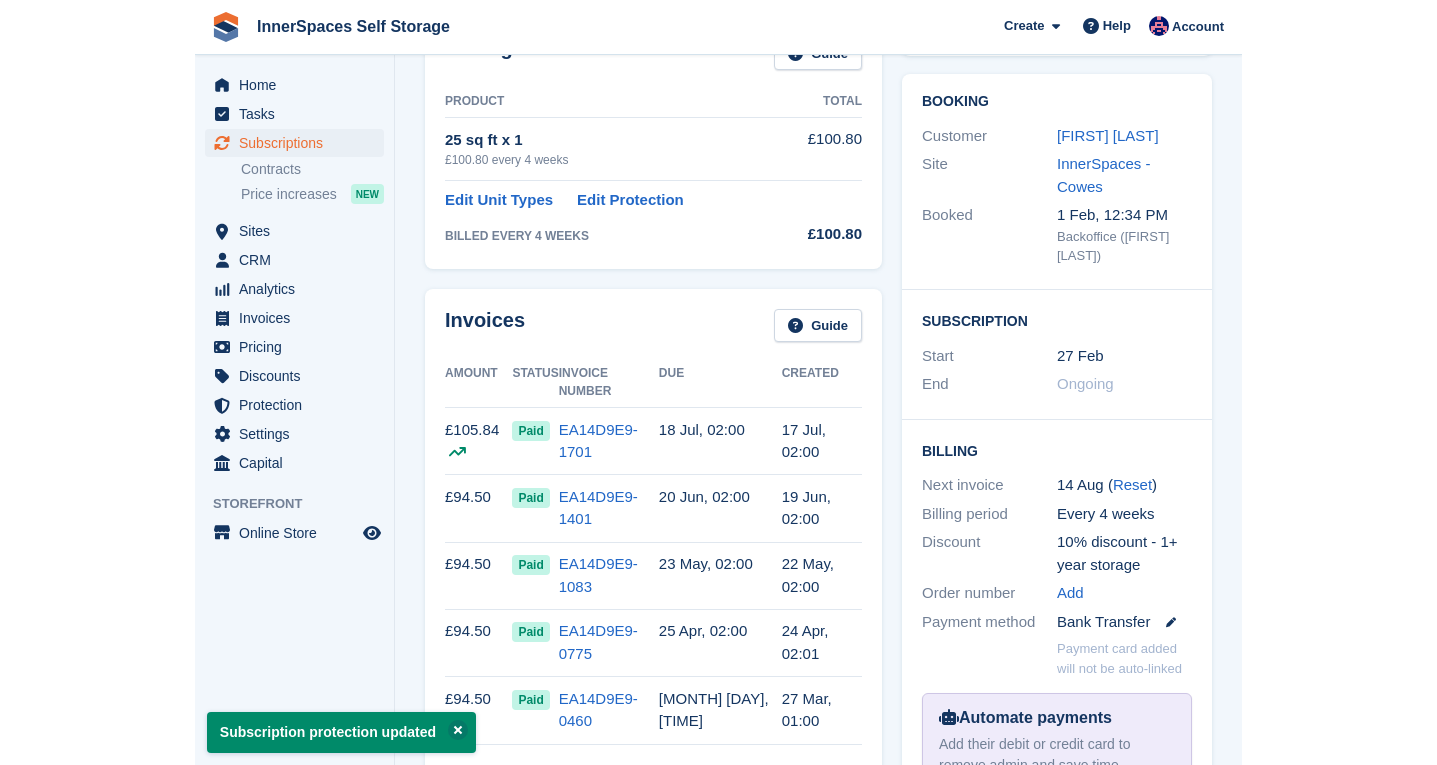 scroll, scrollTop: 0, scrollLeft: 0, axis: both 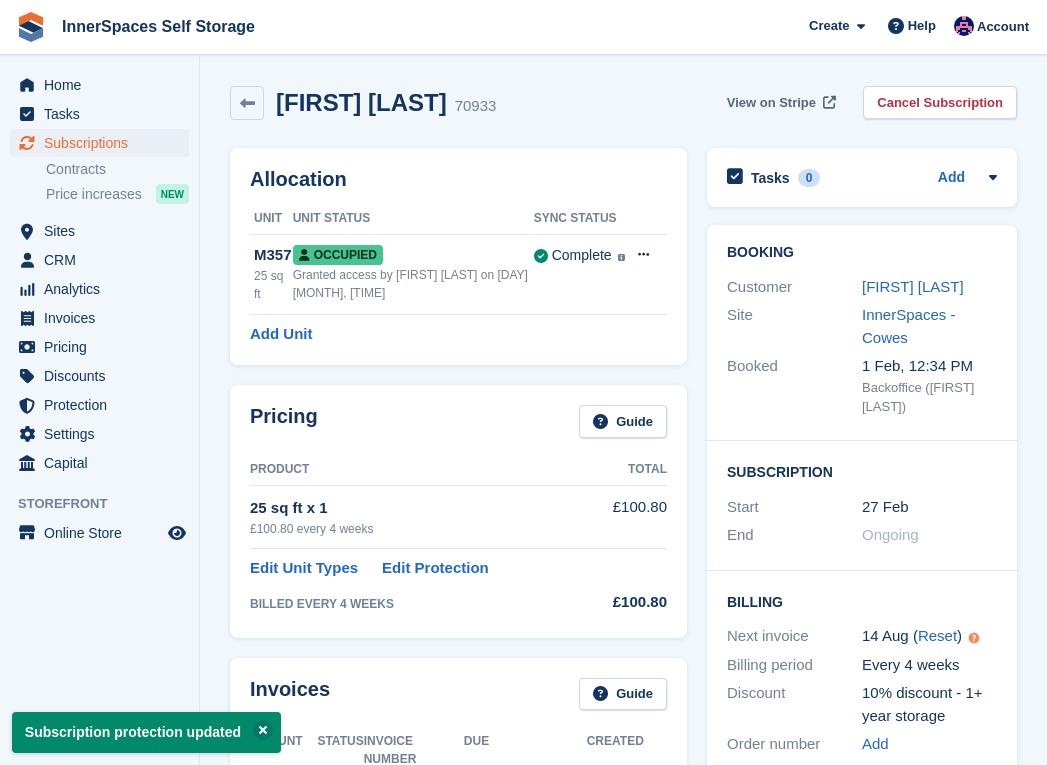 click on "View on Stripe" at bounding box center (771, 103) 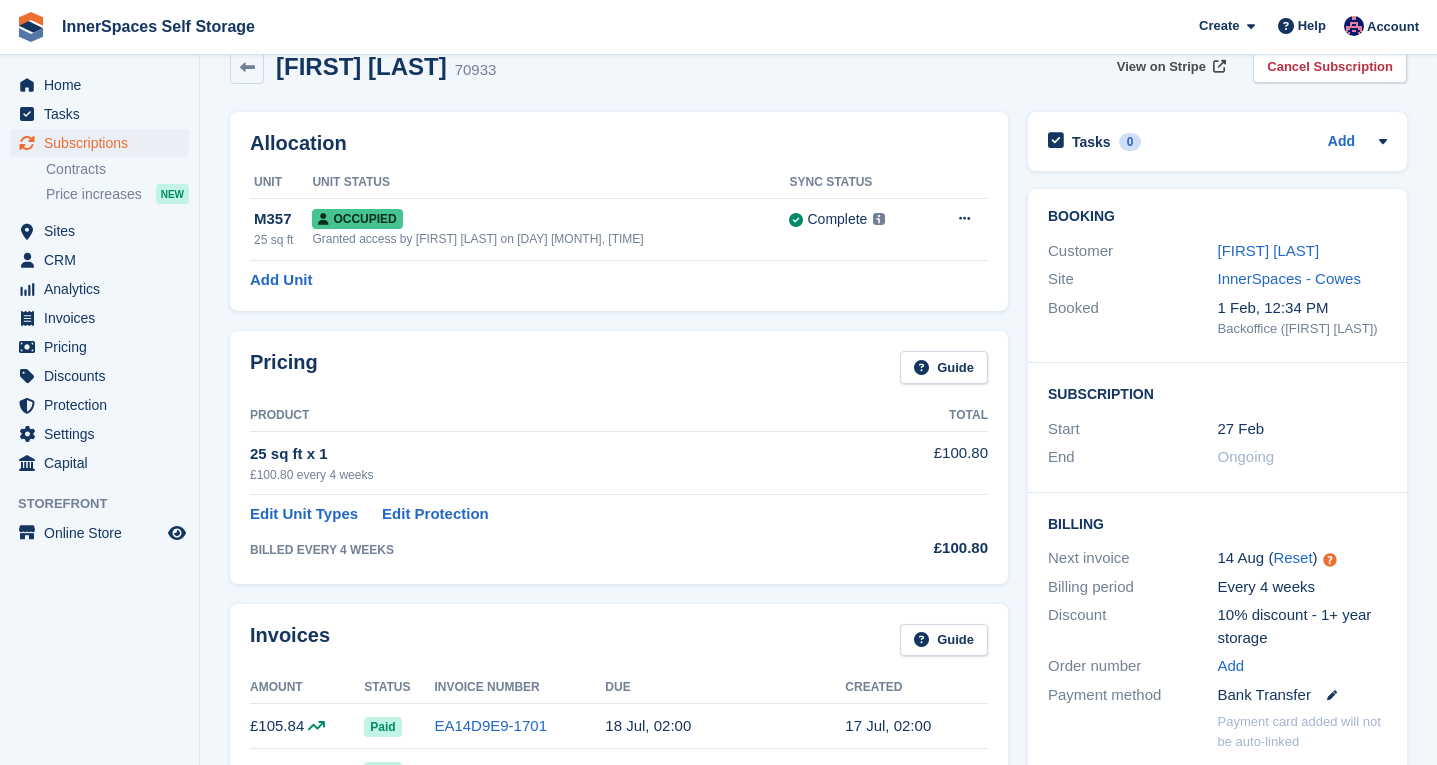 scroll, scrollTop: 0, scrollLeft: 0, axis: both 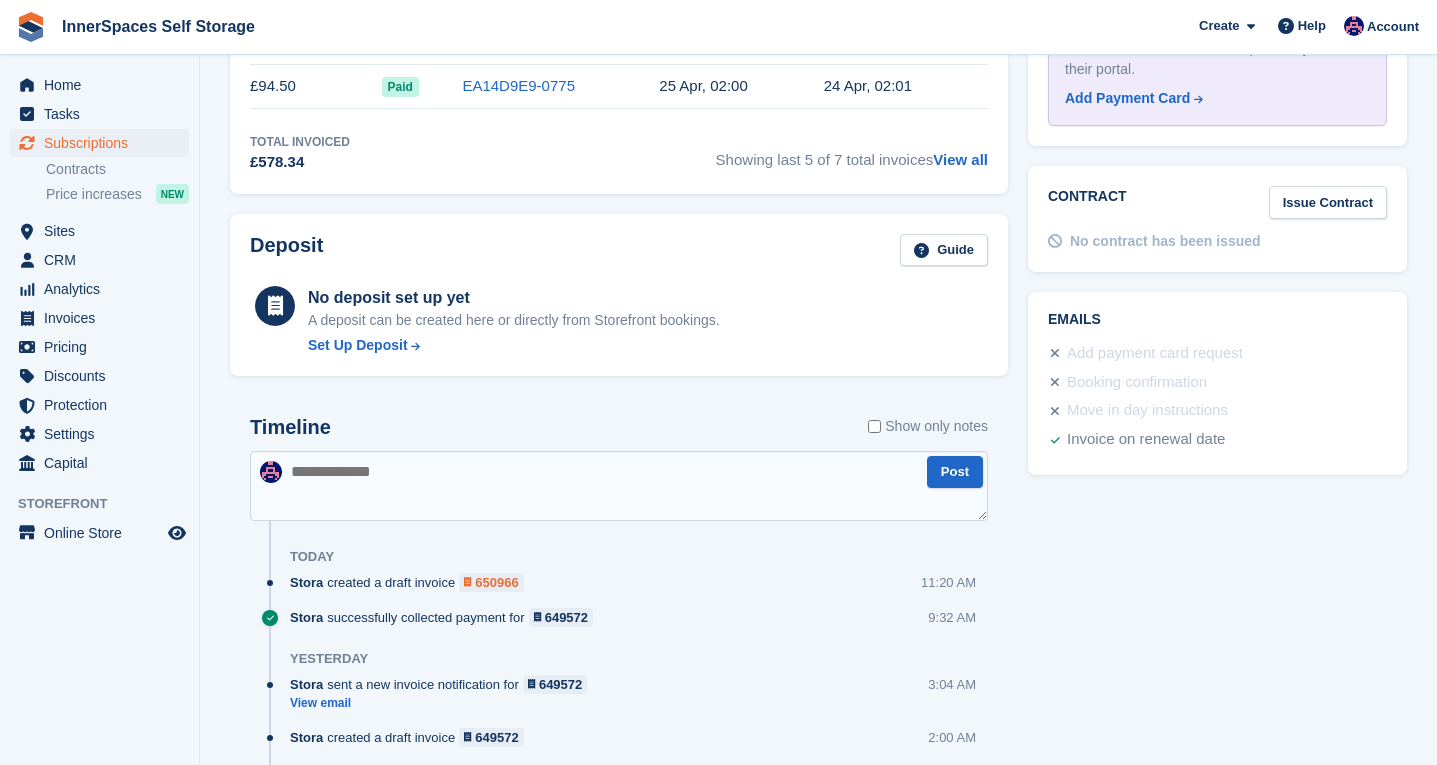 click on "650966" at bounding box center (496, 582) 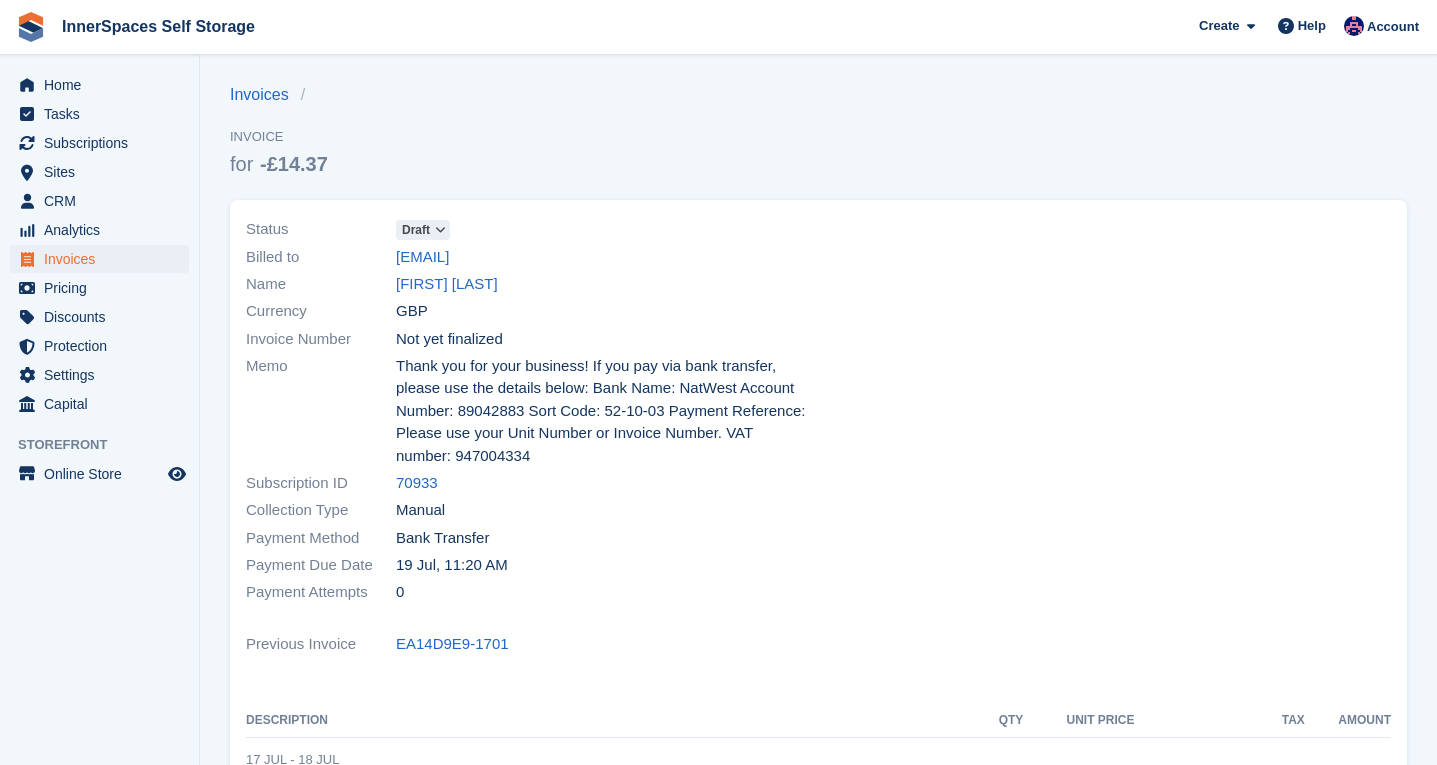 scroll, scrollTop: 0, scrollLeft: 0, axis: both 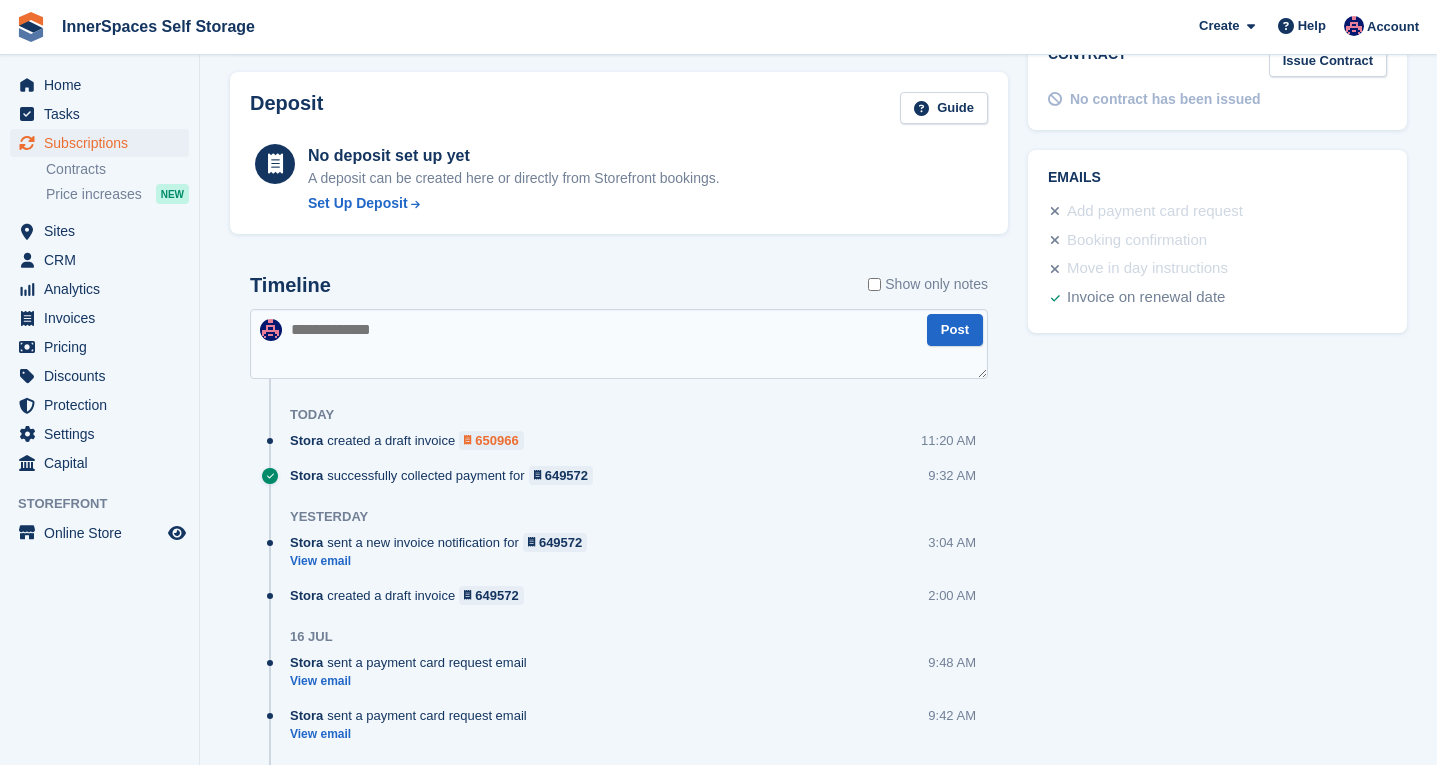 click on "650966" at bounding box center [496, 440] 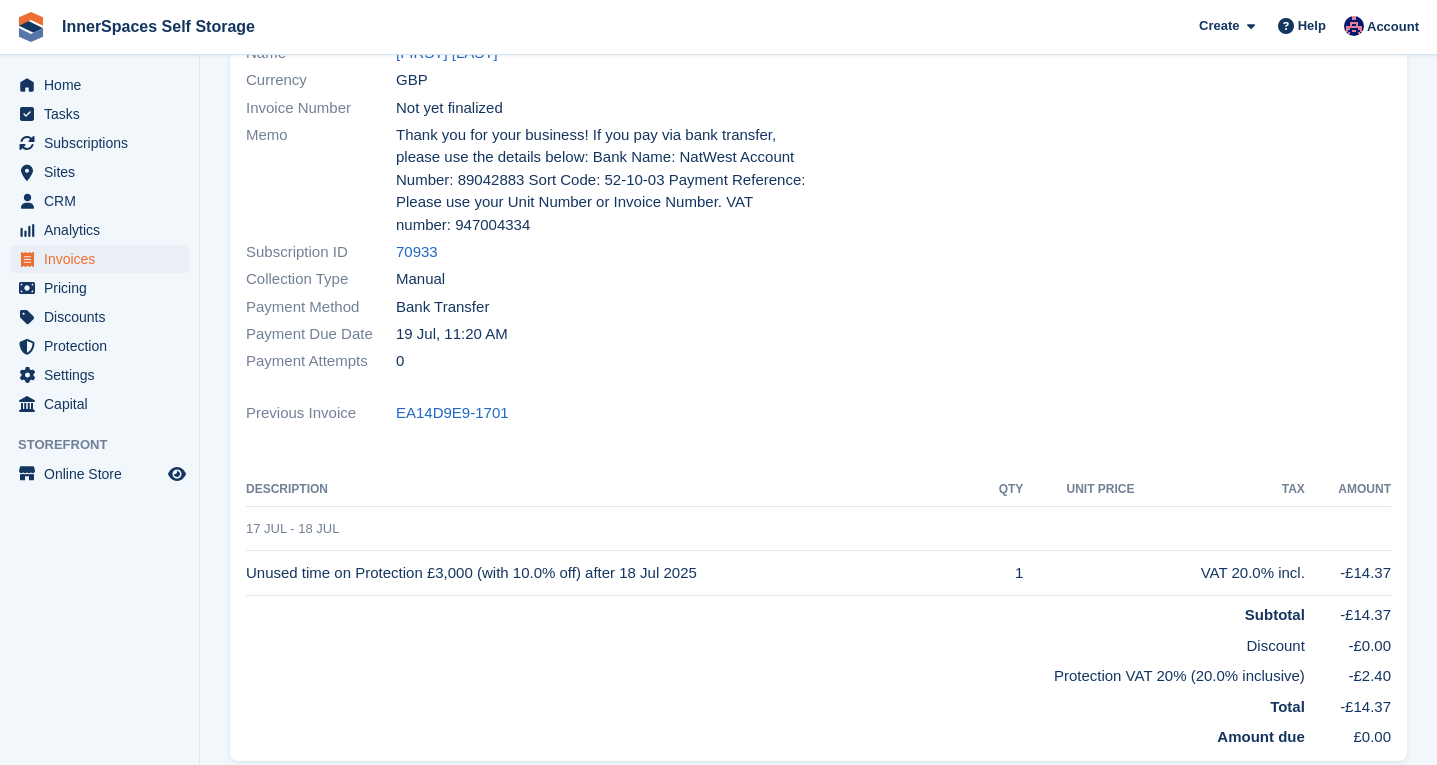 scroll, scrollTop: 312, scrollLeft: 0, axis: vertical 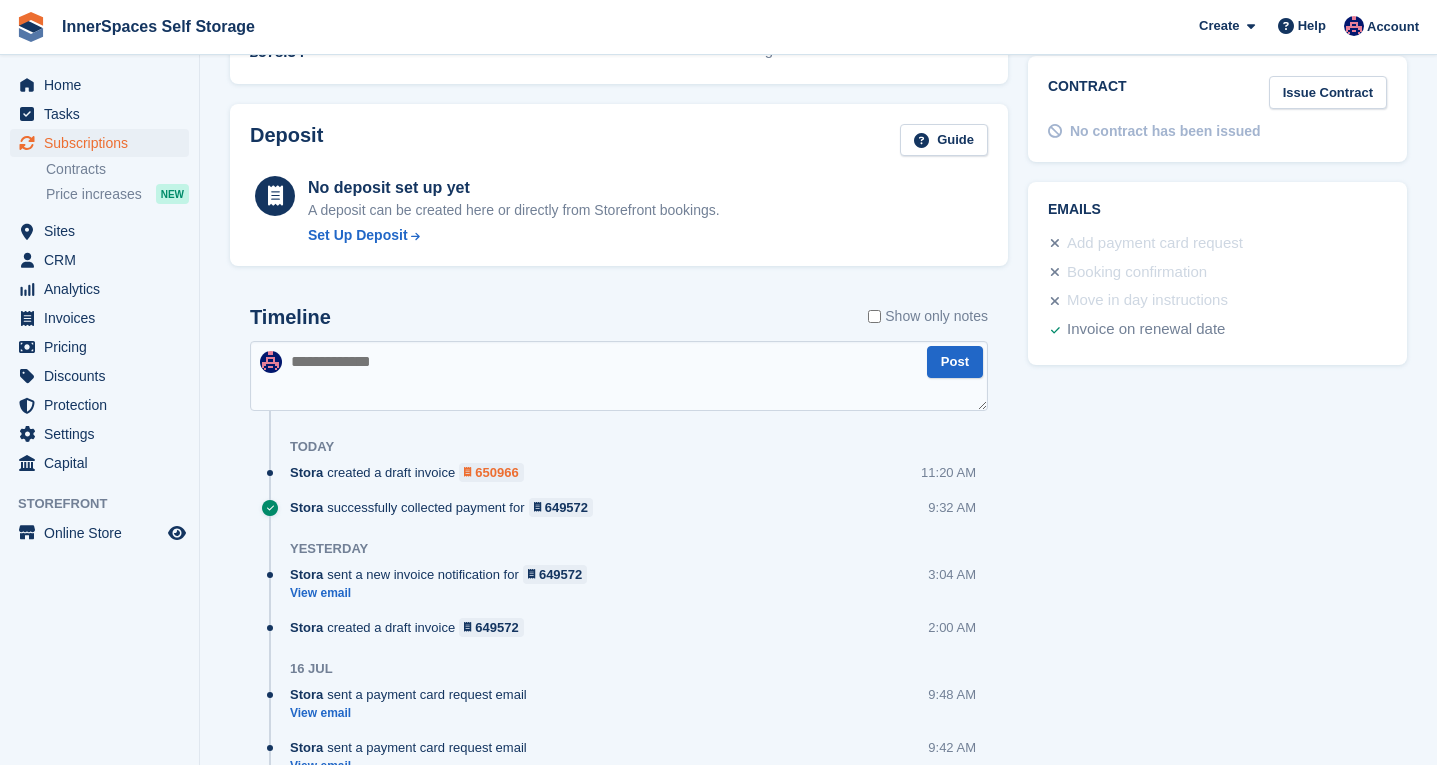 click on "650966" at bounding box center [496, 472] 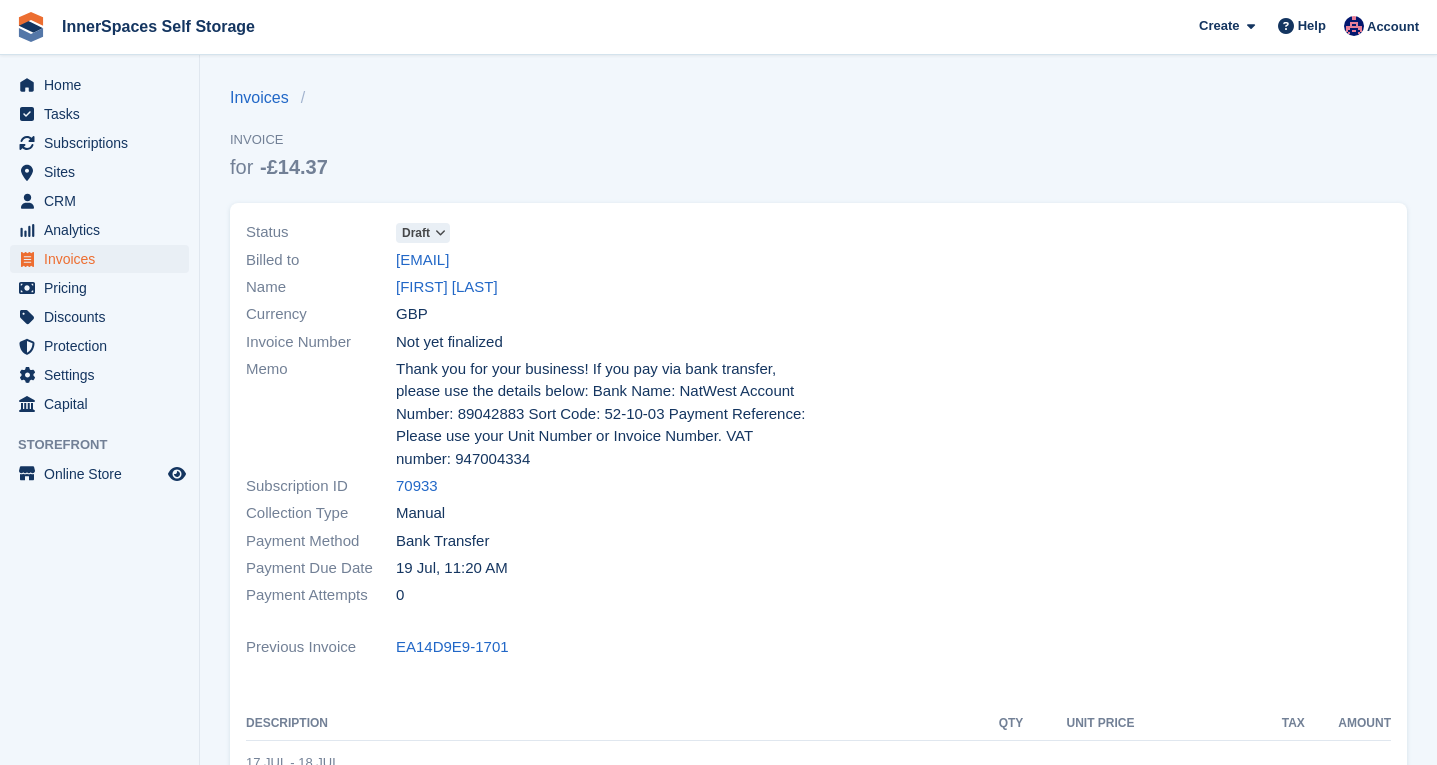 scroll, scrollTop: 0, scrollLeft: 0, axis: both 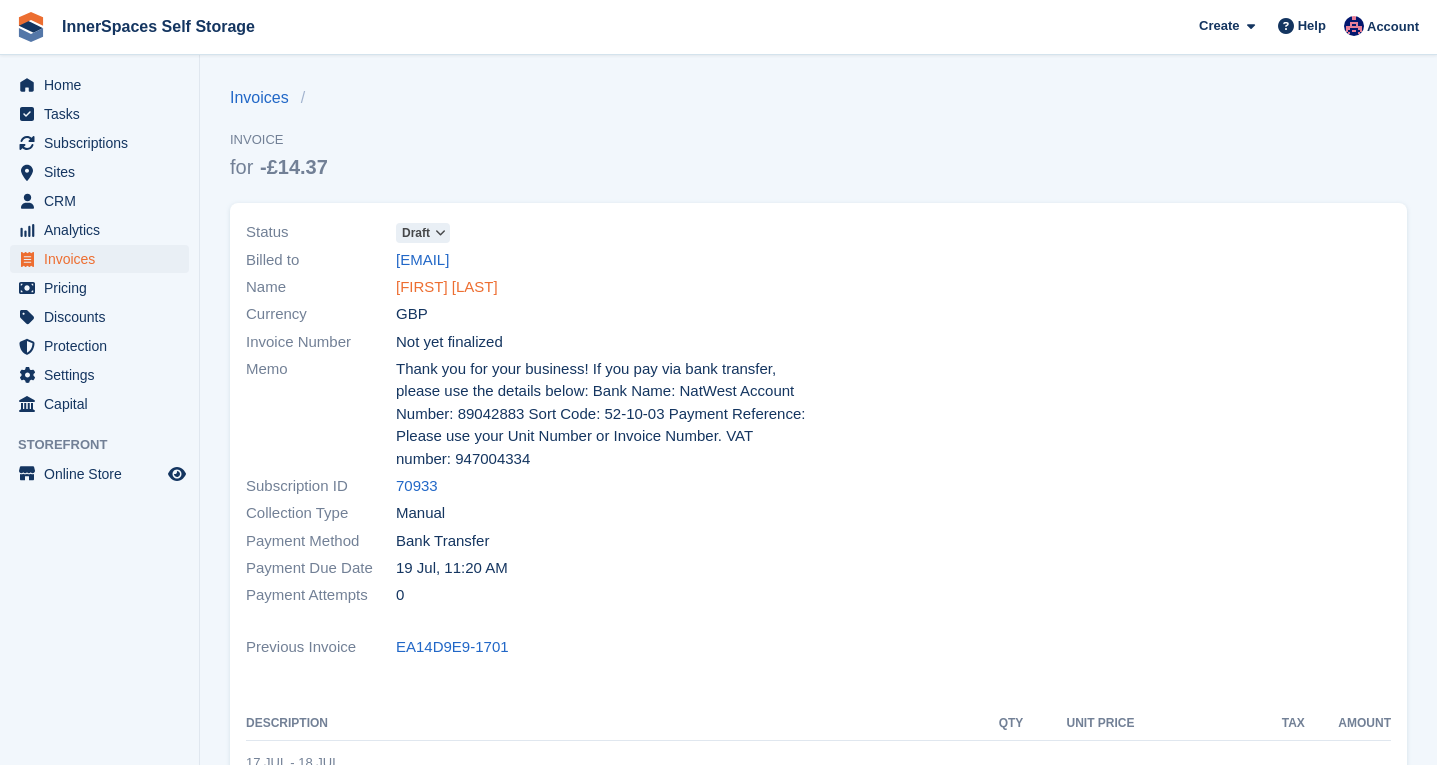 click on "Aad Van Adrichem" at bounding box center (447, 287) 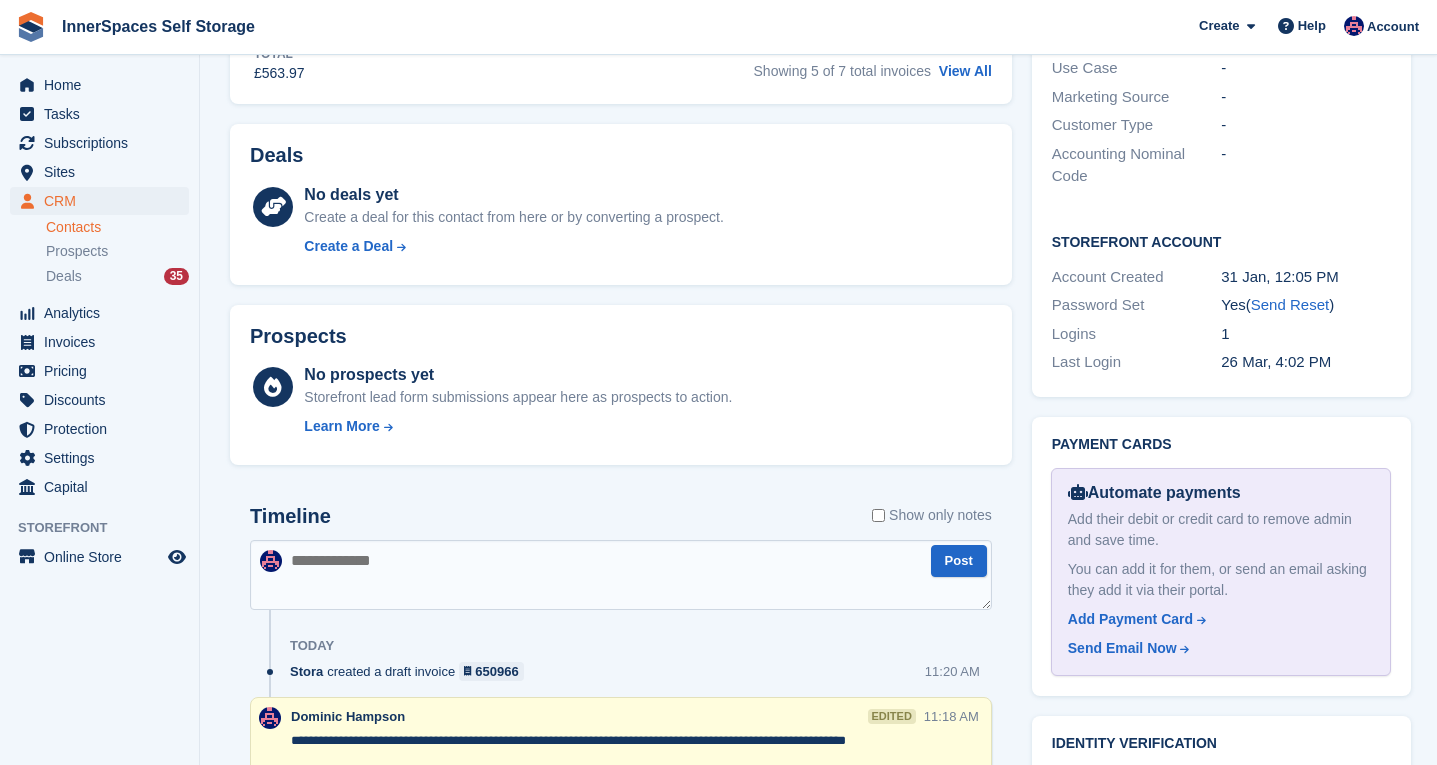 click on "Storefront Account
Account Created
31 Jan, 12:05 PM
Password Set
Yes
( Send Reset )
Logins
1
Last Login
26 Mar,   4:02 PM" at bounding box center (1221, 304) 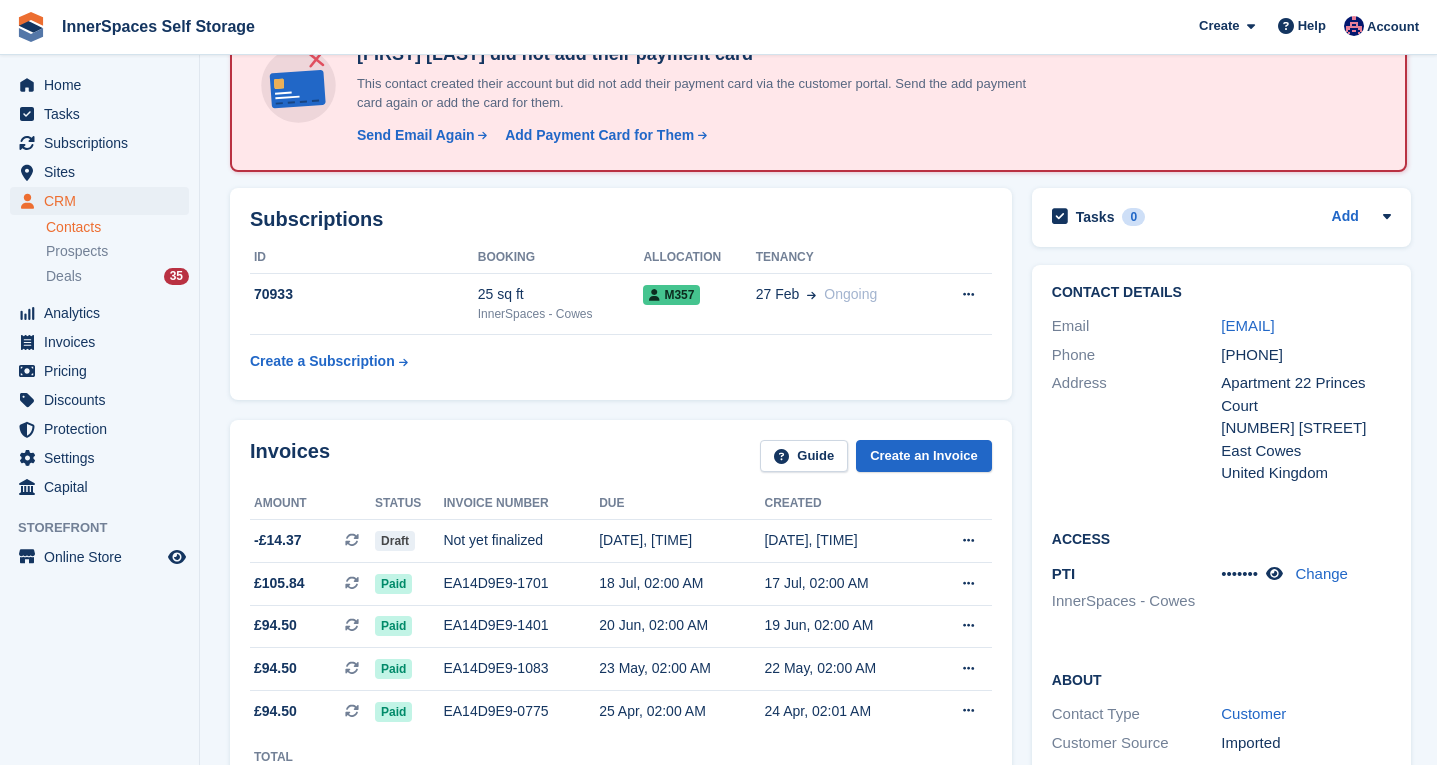 scroll, scrollTop: 187, scrollLeft: 0, axis: vertical 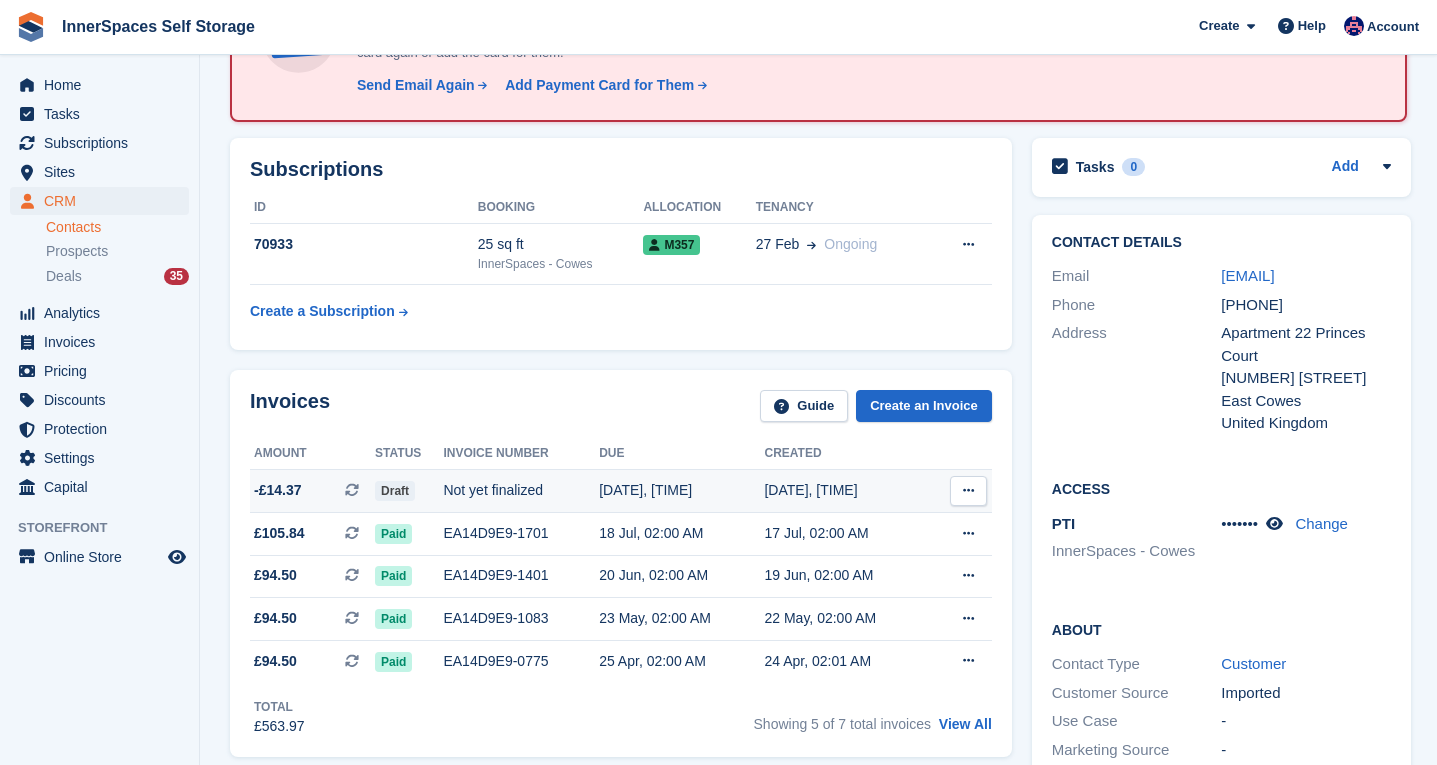 click on "Not yet finalized" at bounding box center [521, 490] 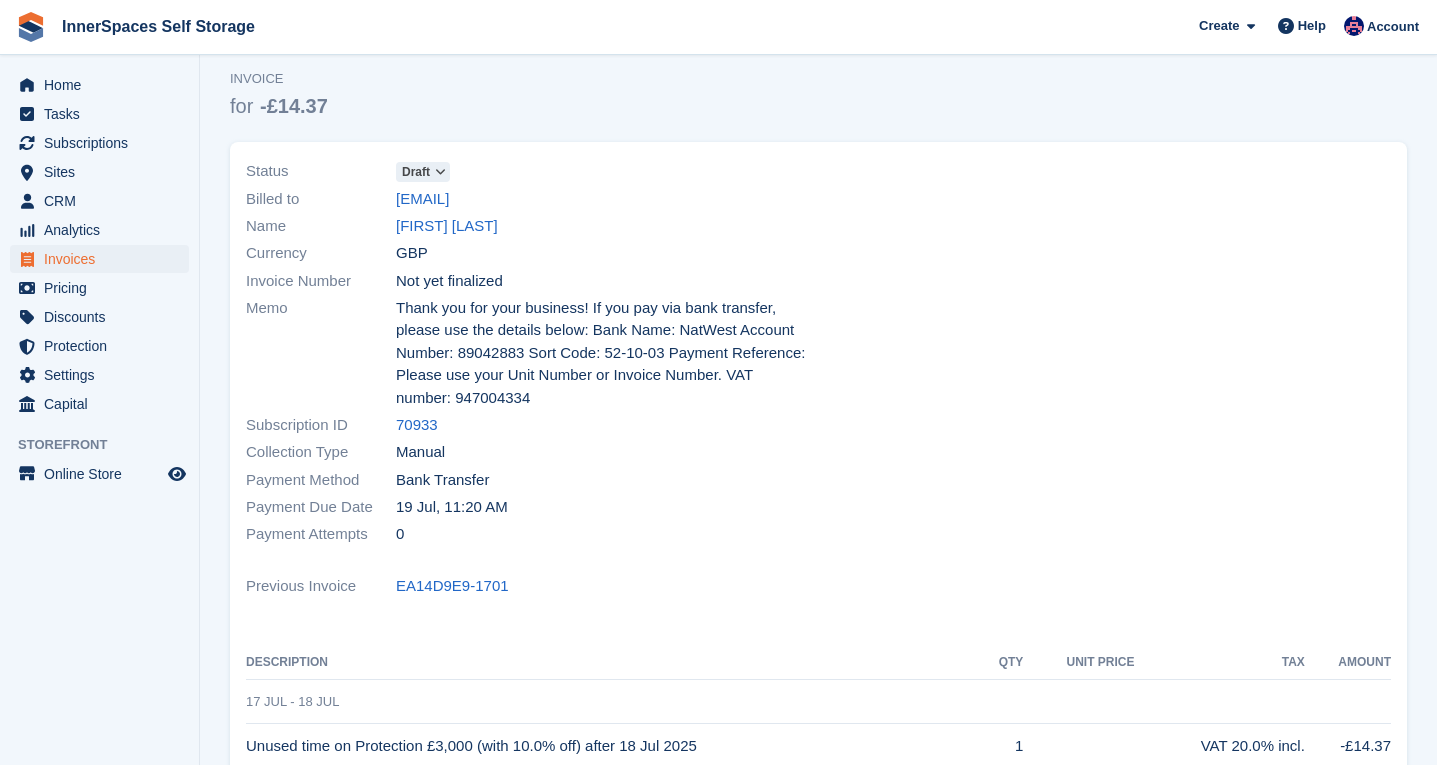 scroll, scrollTop: 2, scrollLeft: 0, axis: vertical 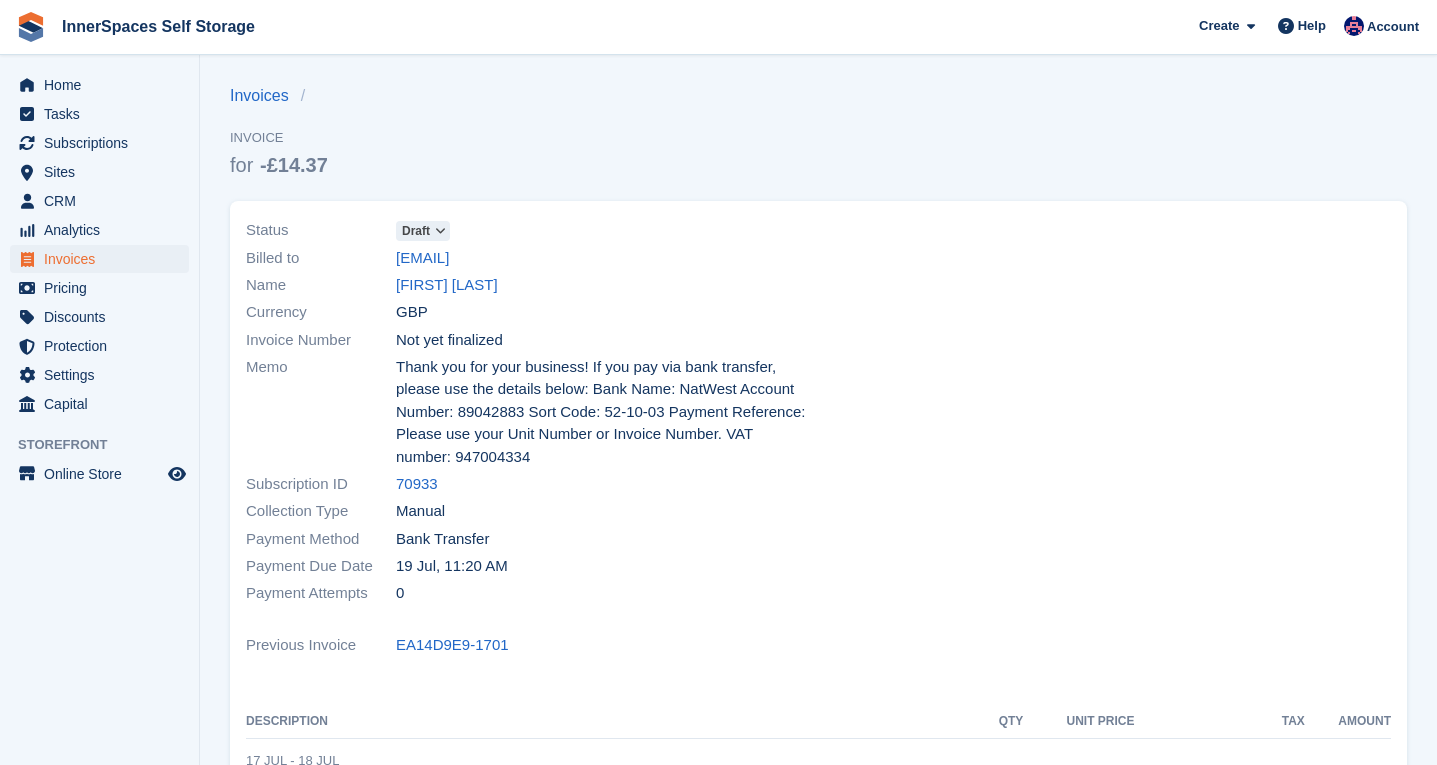 click on "Draft" at bounding box center (416, 231) 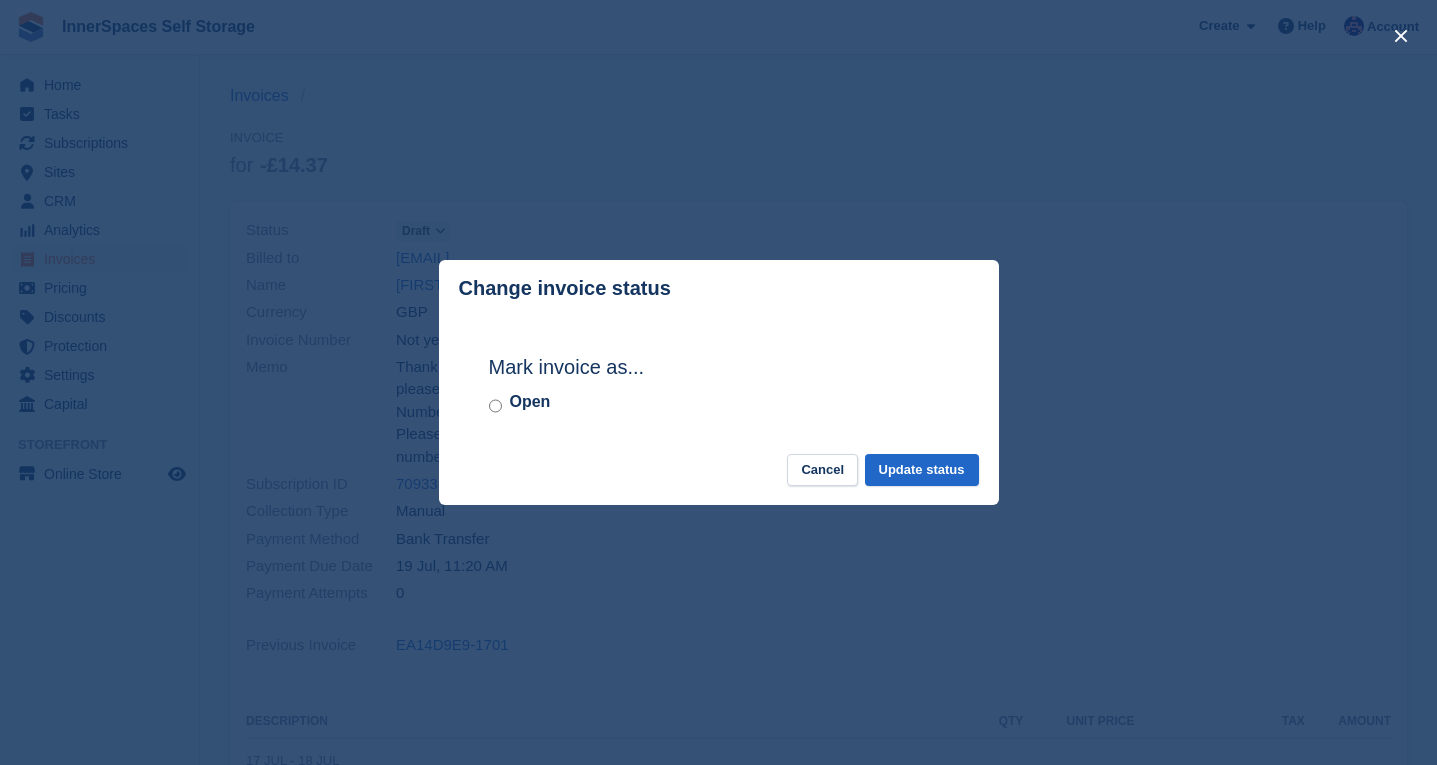 click on "Mark invoice as...
Open" at bounding box center [719, 385] 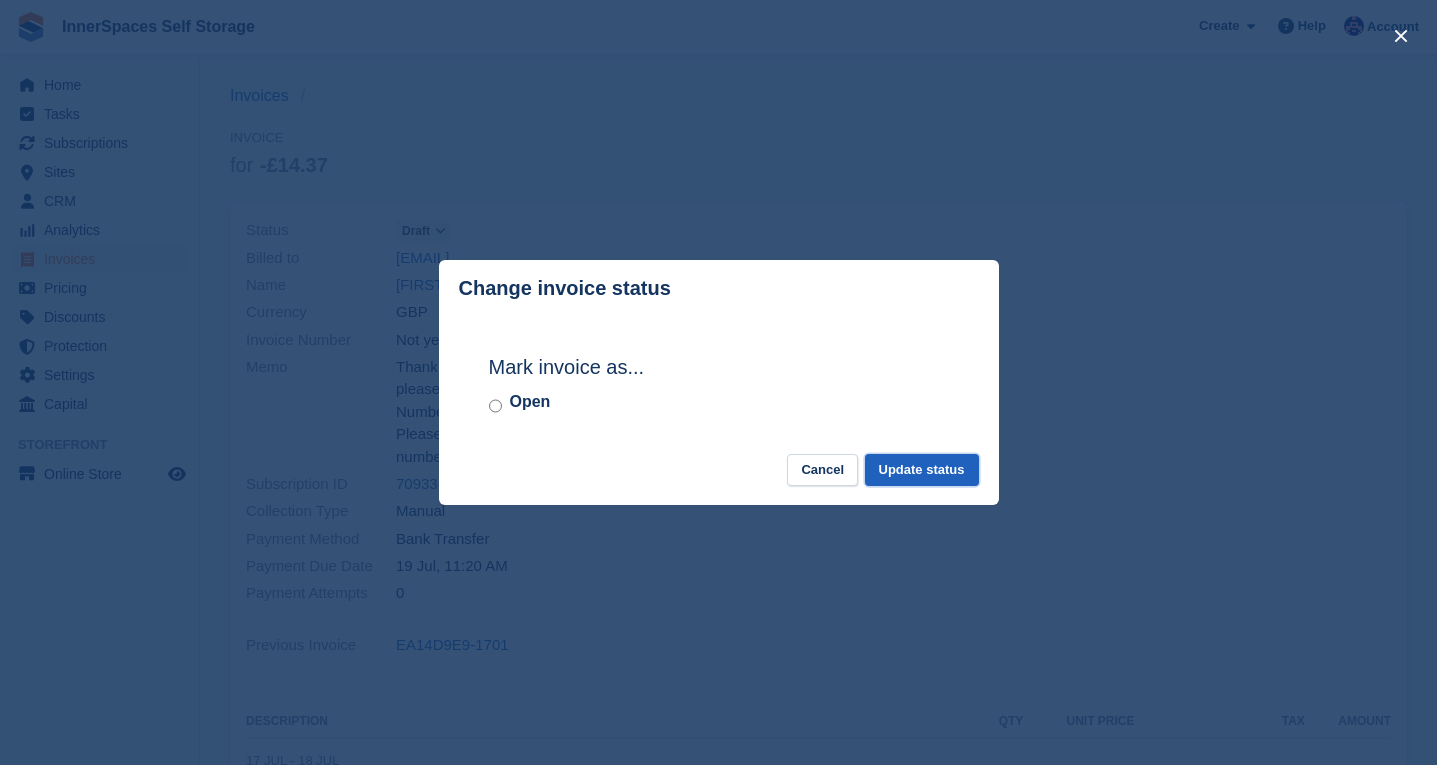 click on "Update status" at bounding box center (922, 470) 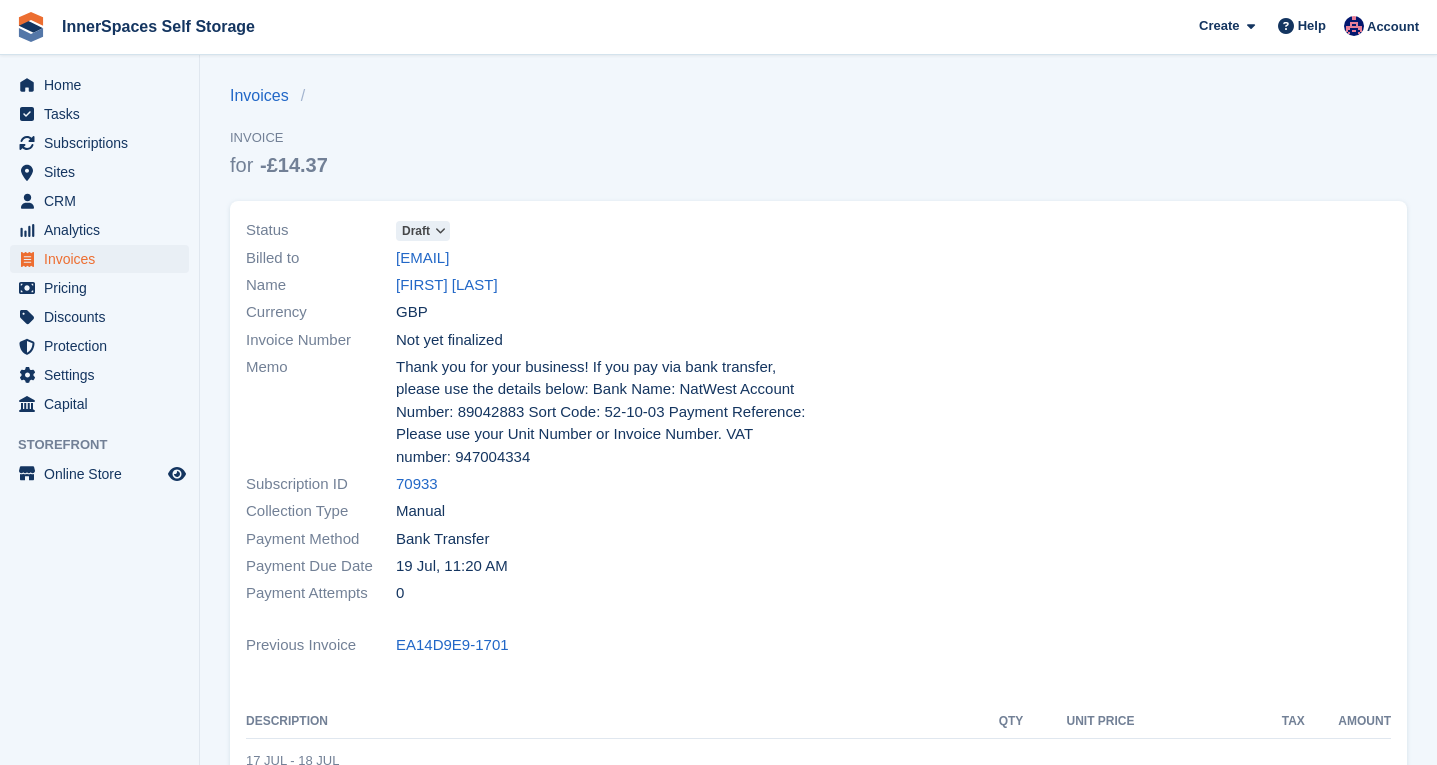 scroll, scrollTop: 0, scrollLeft: 0, axis: both 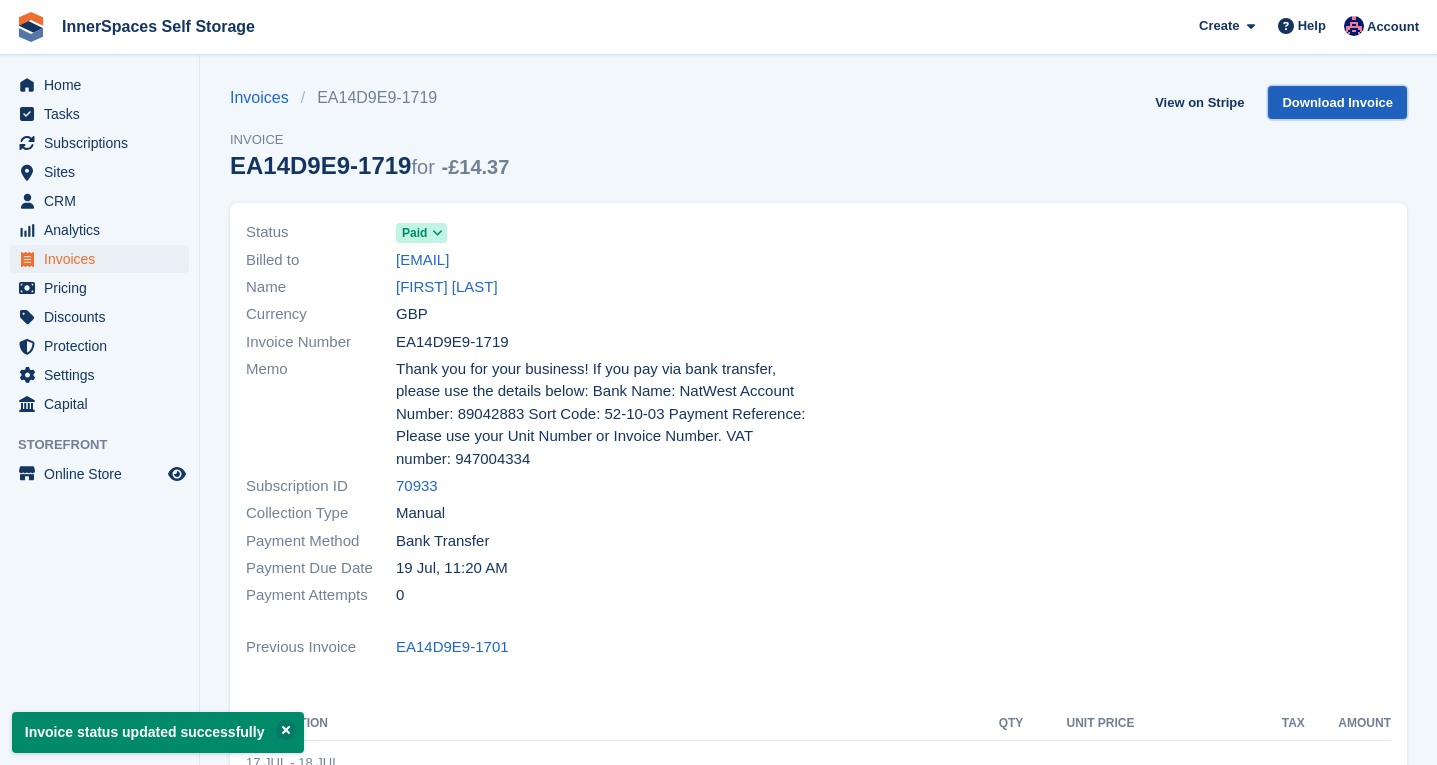 click on "Download Invoice" at bounding box center (1337, 102) 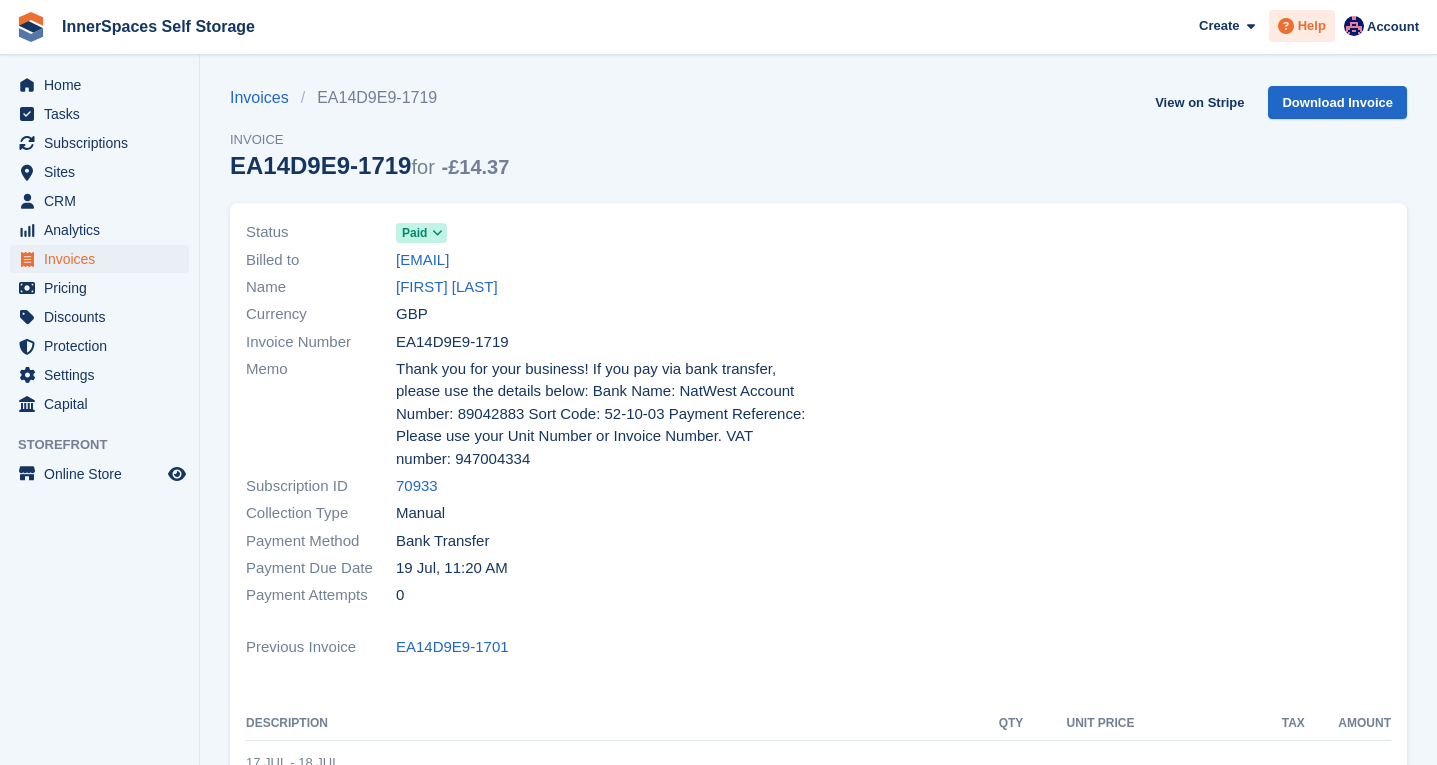 click at bounding box center (1286, 26) 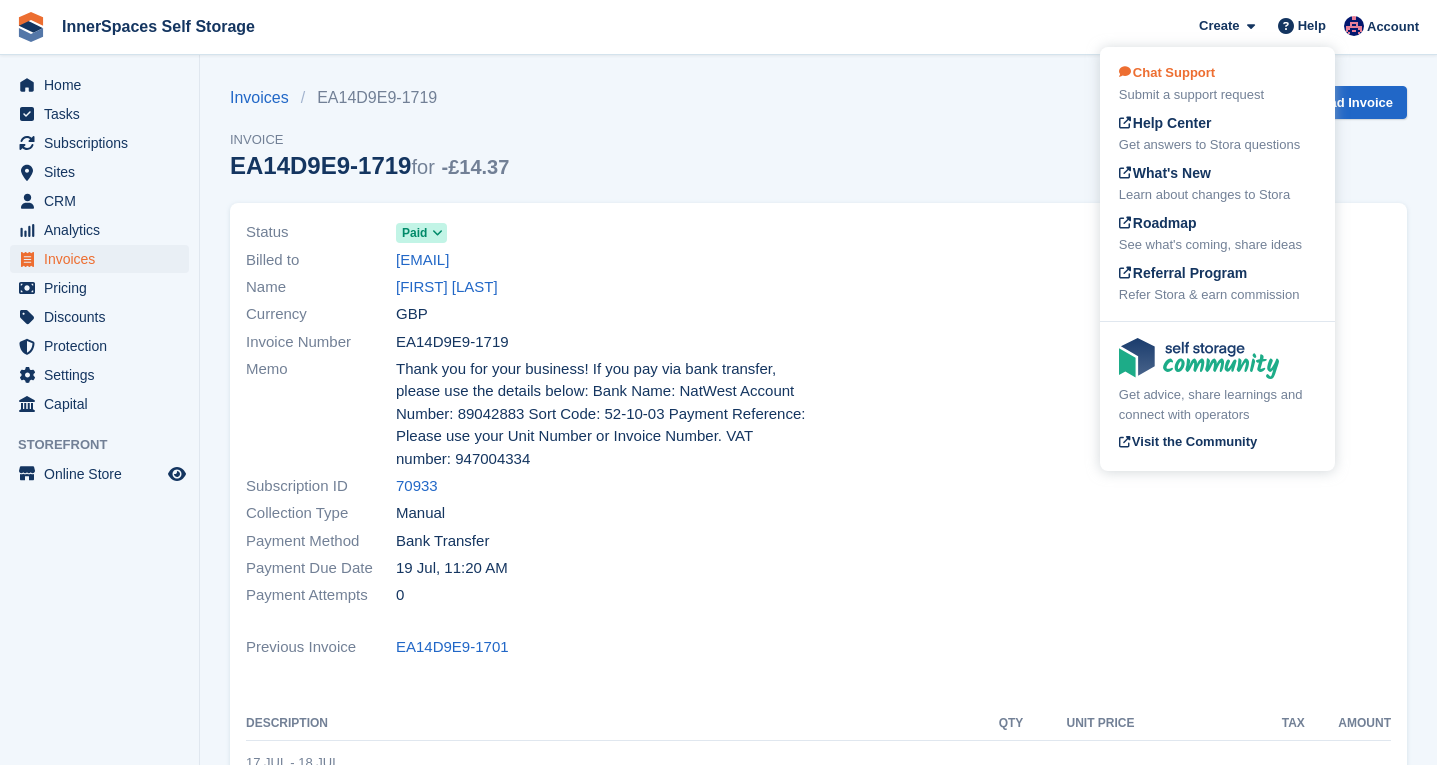click on "Chat Support
Submit a support request" at bounding box center [1217, 84] 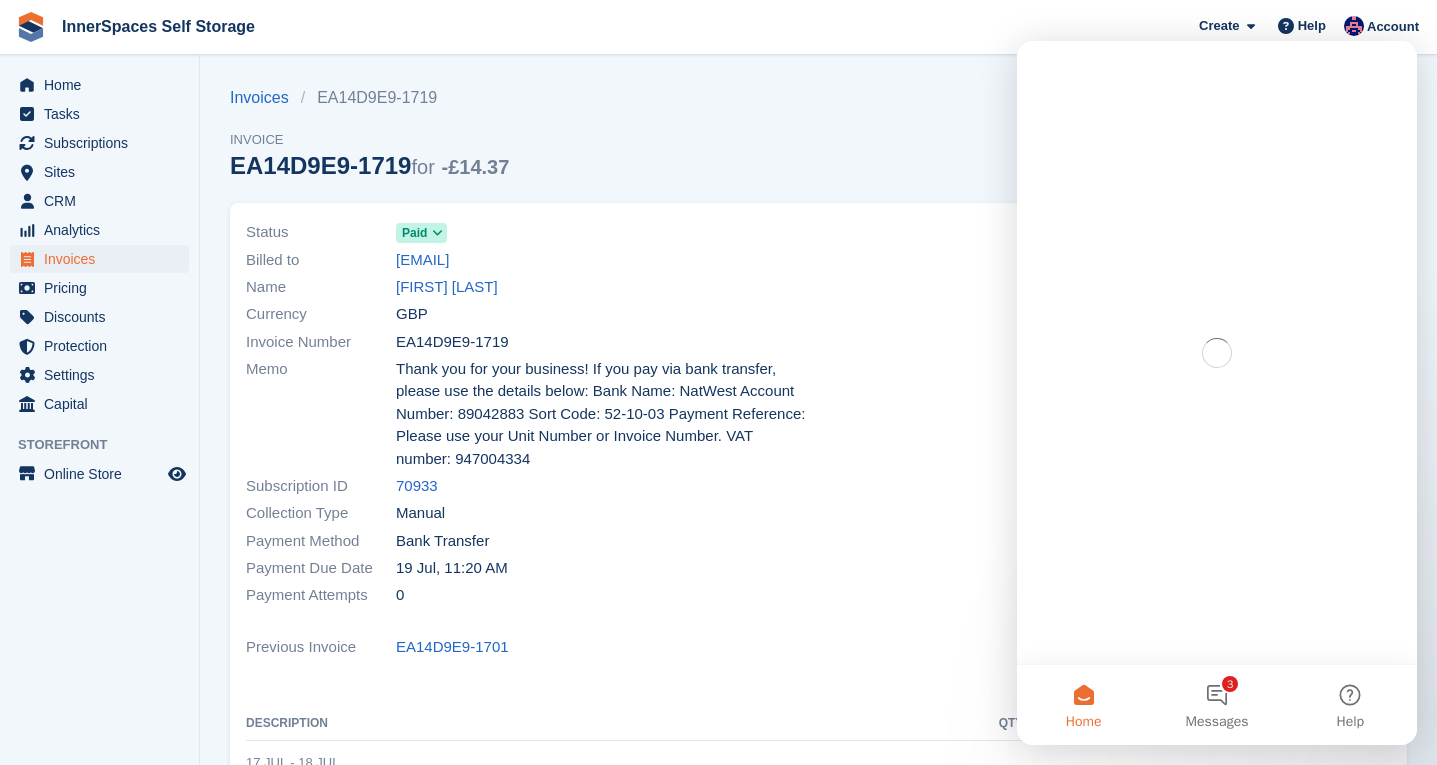scroll, scrollTop: 0, scrollLeft: 0, axis: both 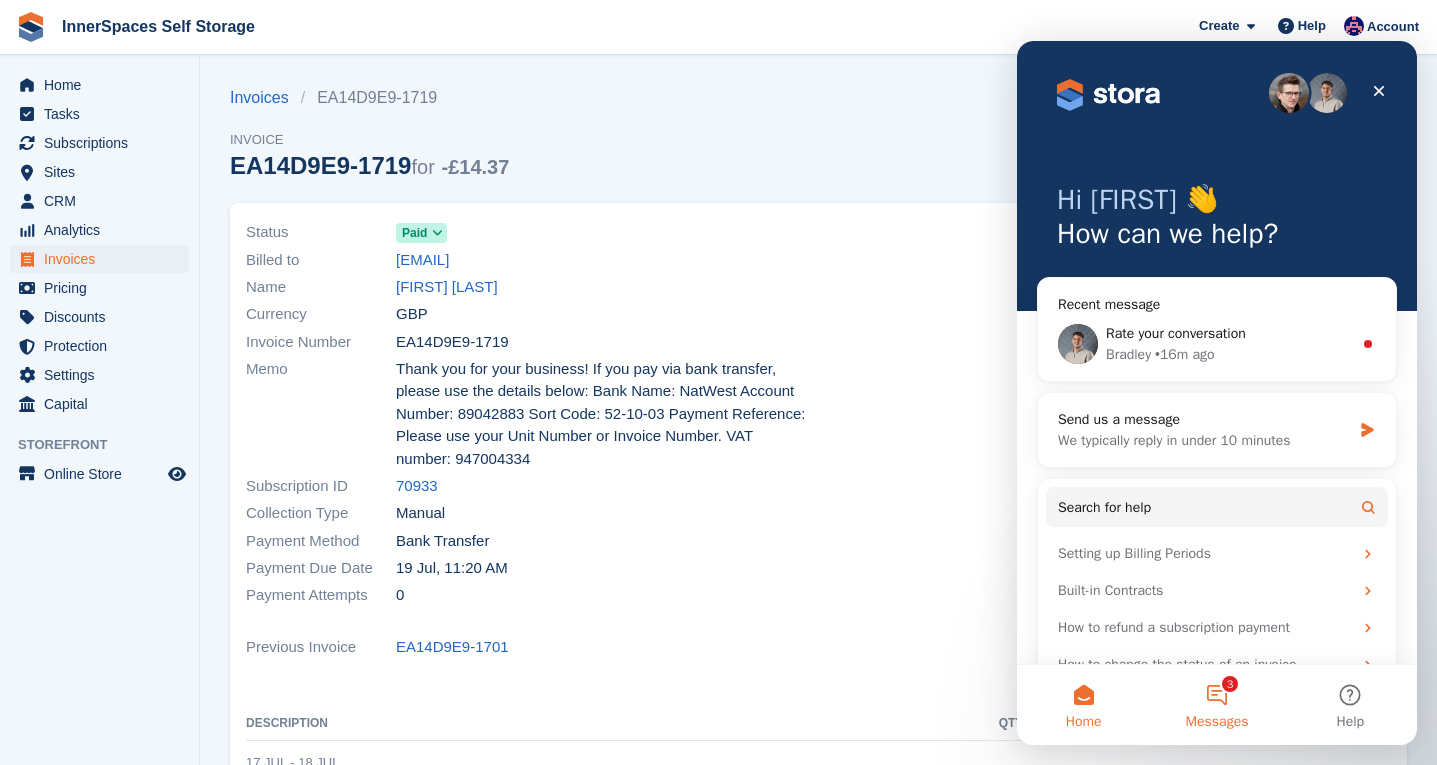 click on "3 Messages" at bounding box center (1216, 705) 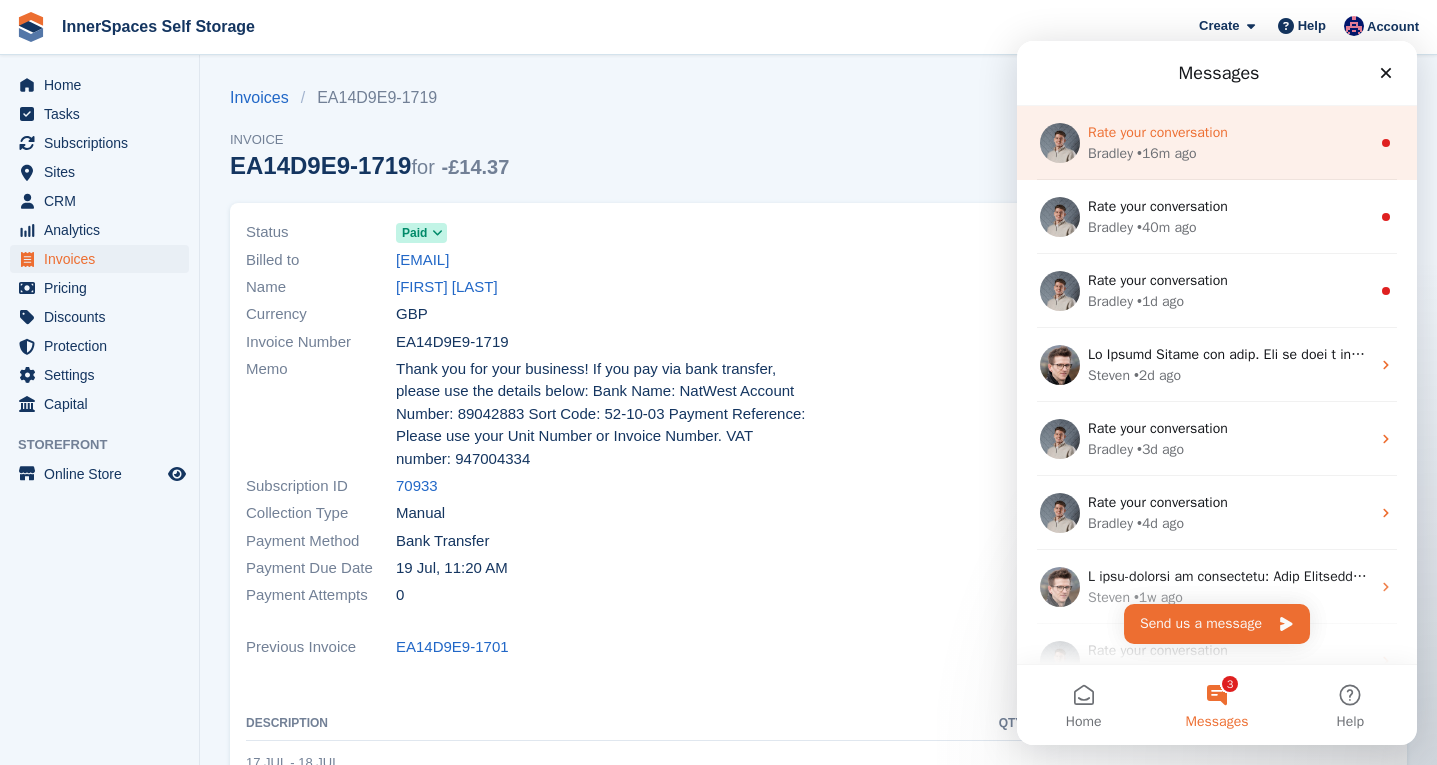 click on "•  16m ago" at bounding box center (1166, 153) 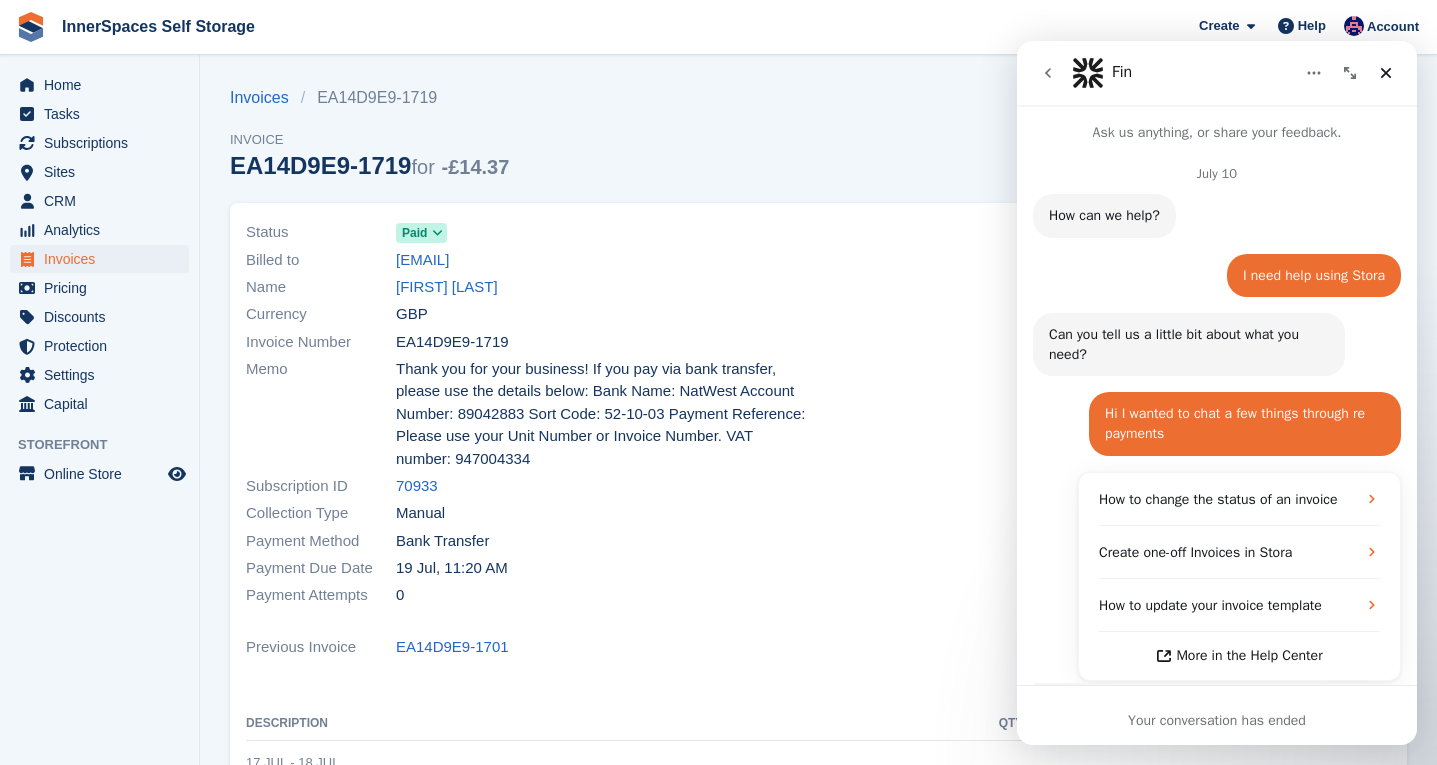 scroll, scrollTop: 3, scrollLeft: 0, axis: vertical 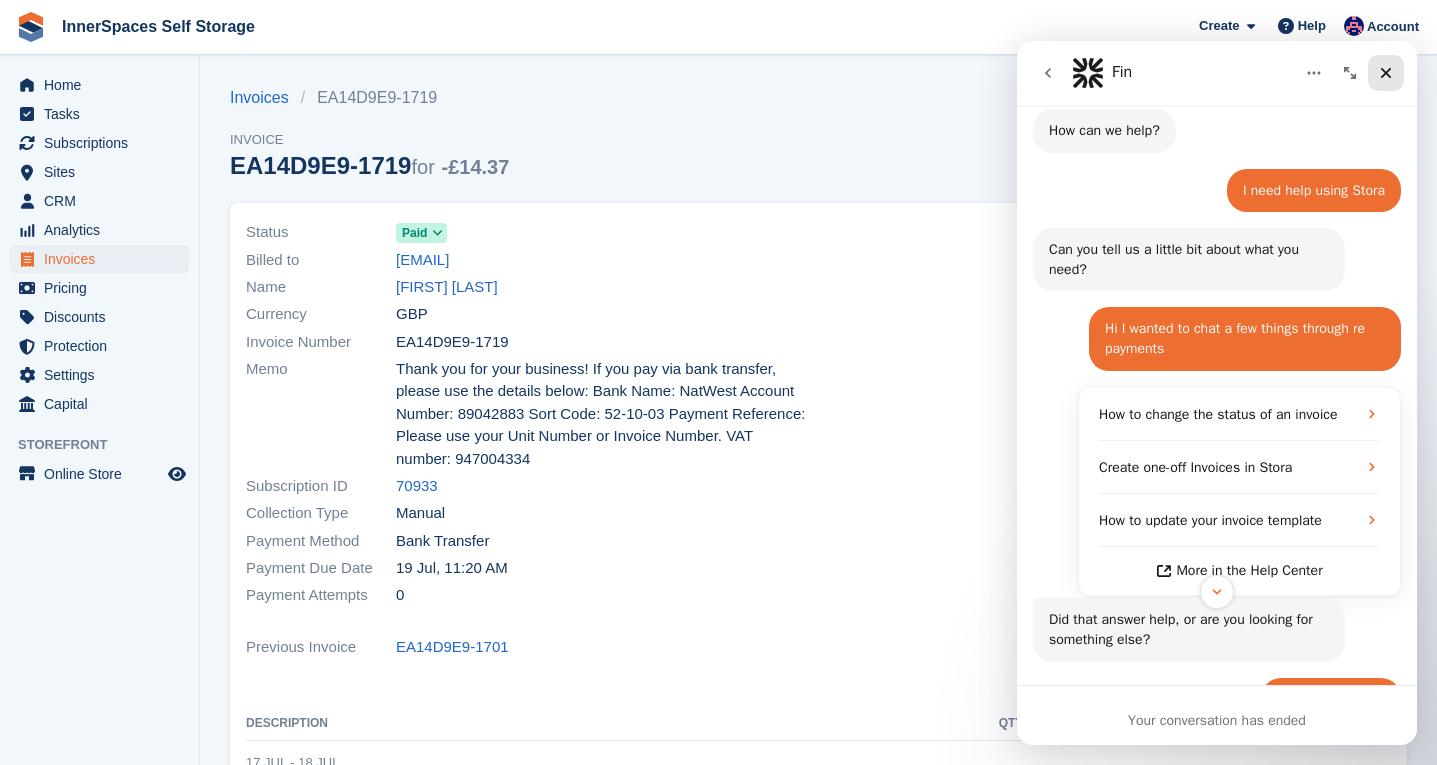 click at bounding box center [1386, 73] 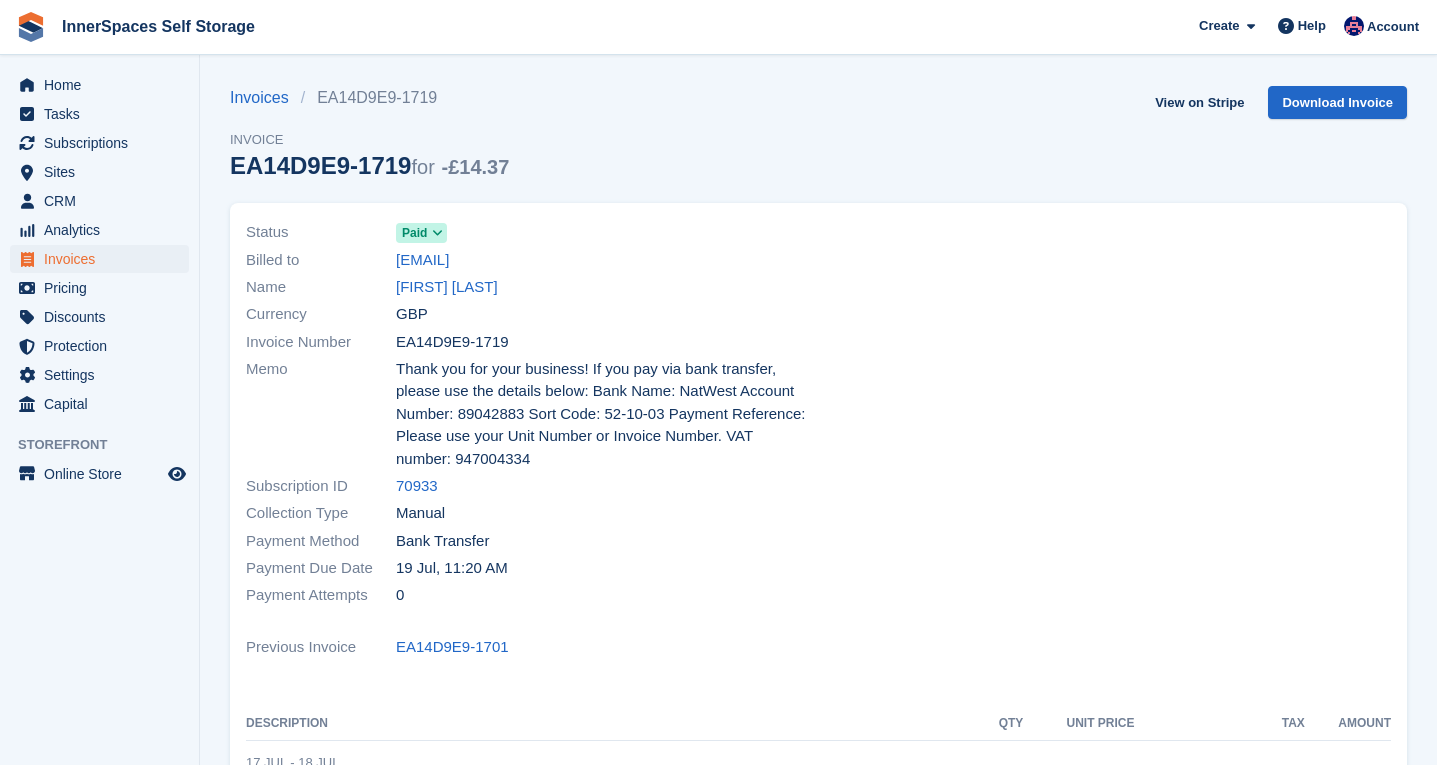 scroll, scrollTop: 0, scrollLeft: 0, axis: both 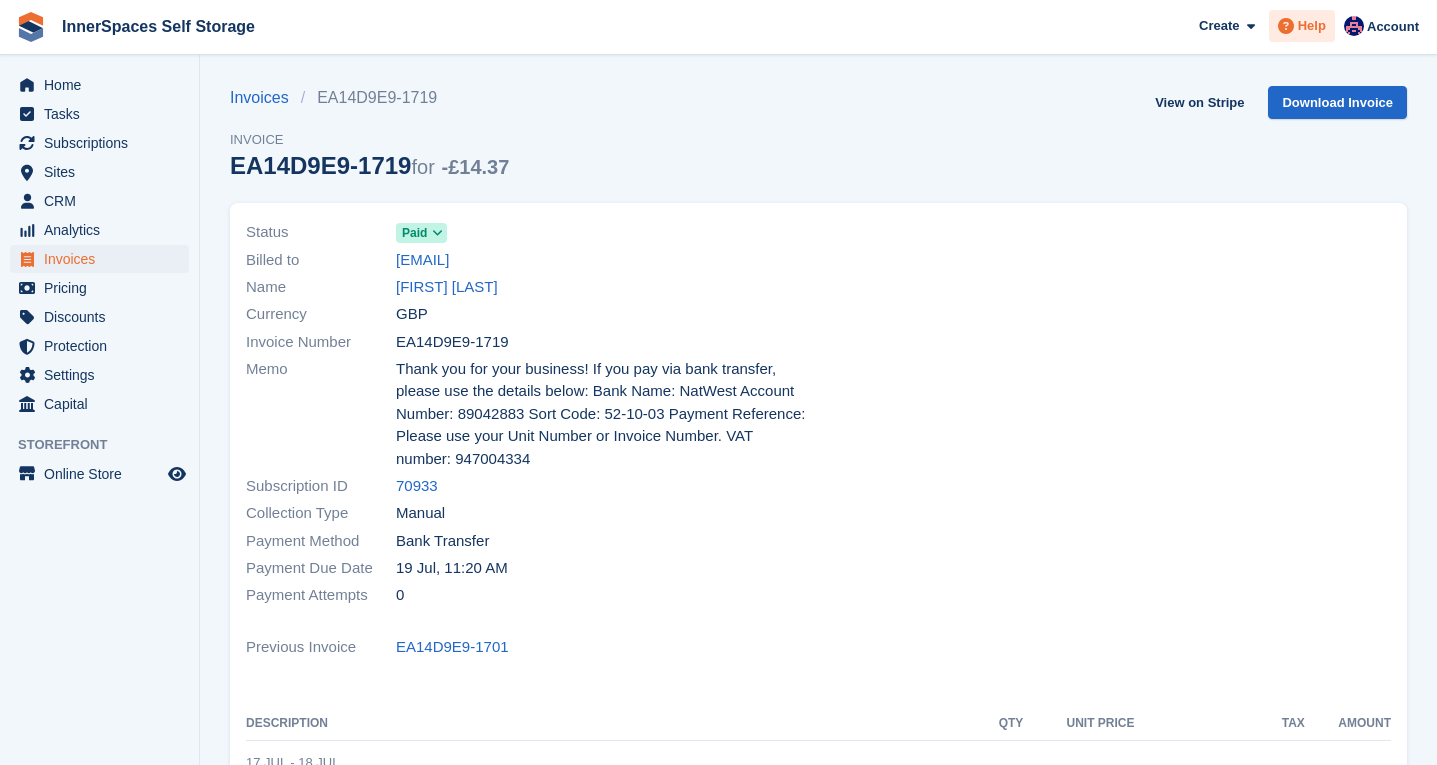 click at bounding box center [1286, 26] 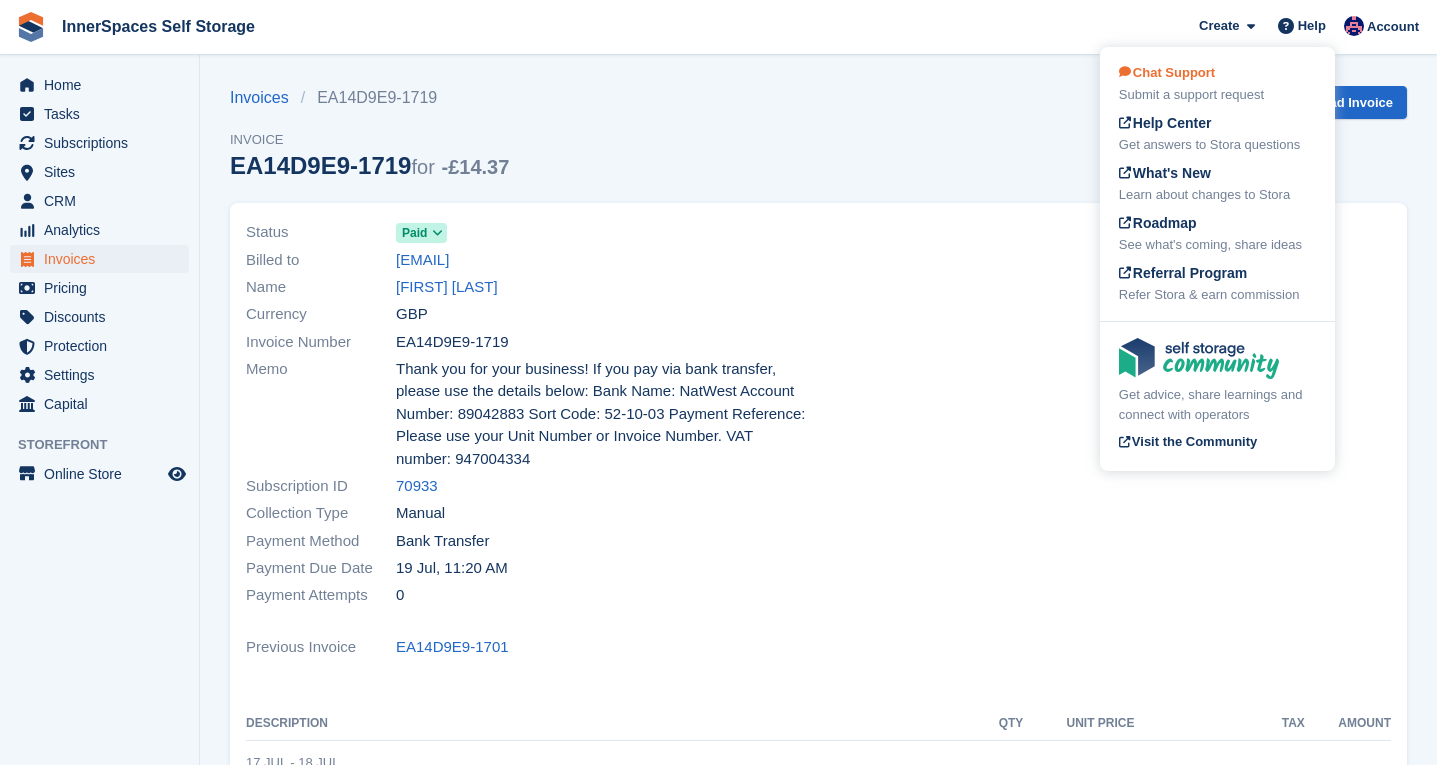 click on "Chat Support
Submit a support request" at bounding box center (1217, 84) 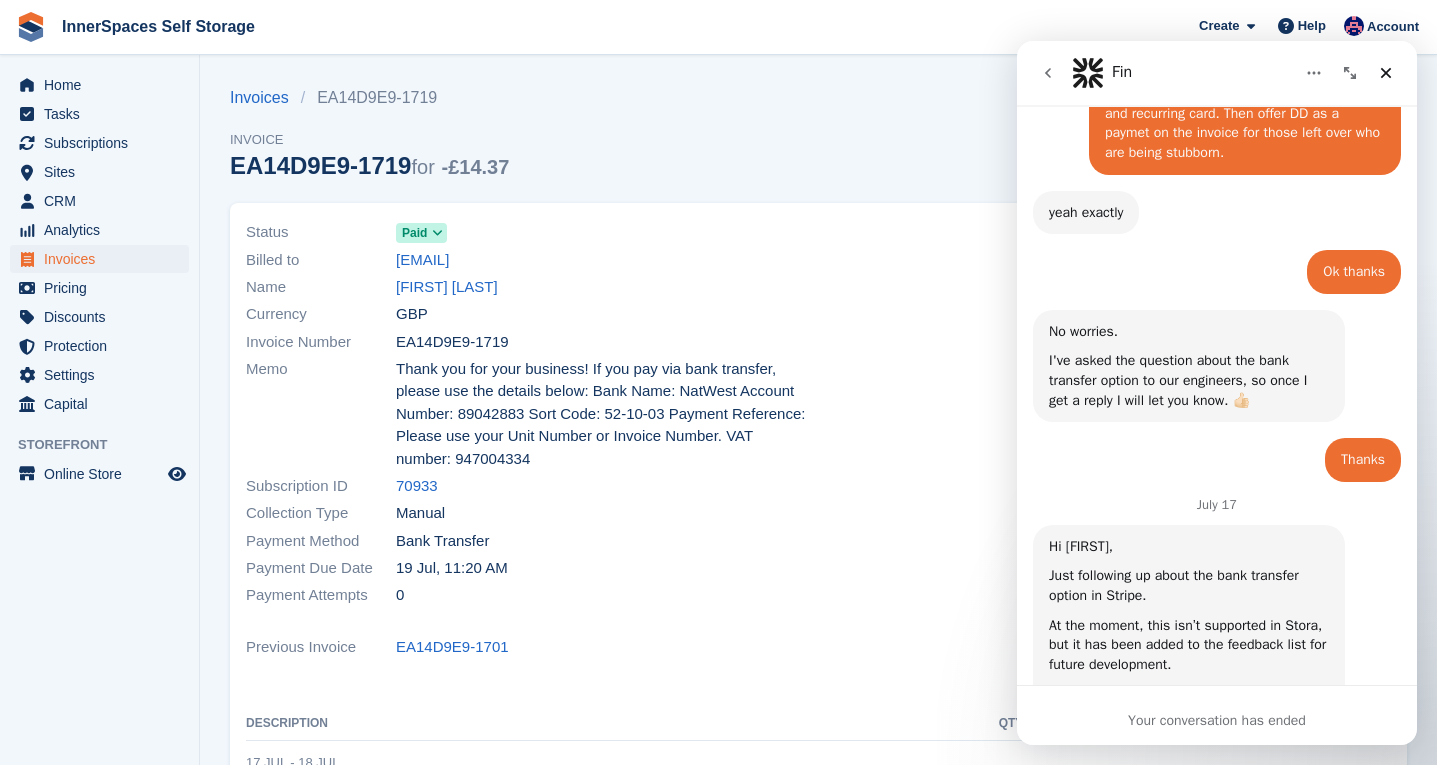 scroll, scrollTop: 5339, scrollLeft: 0, axis: vertical 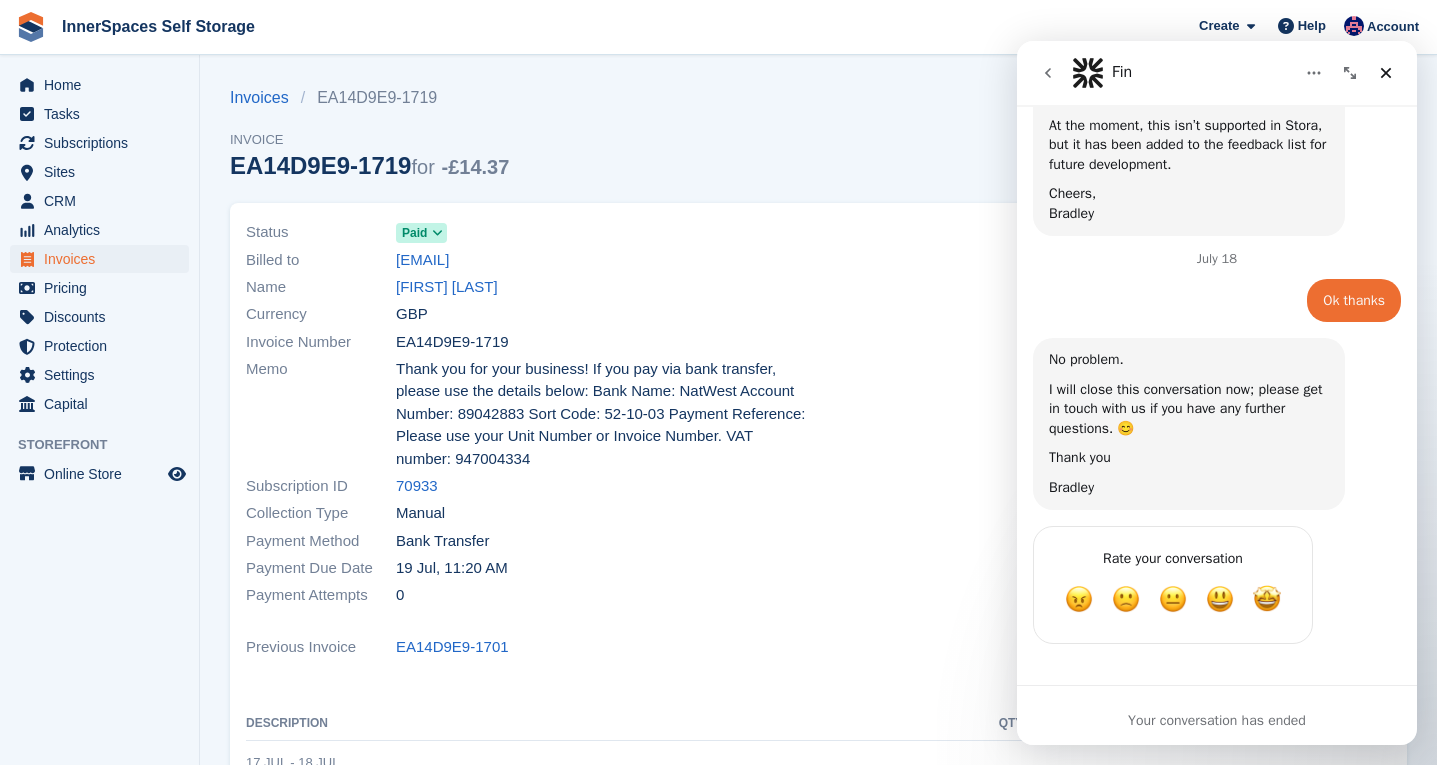 click 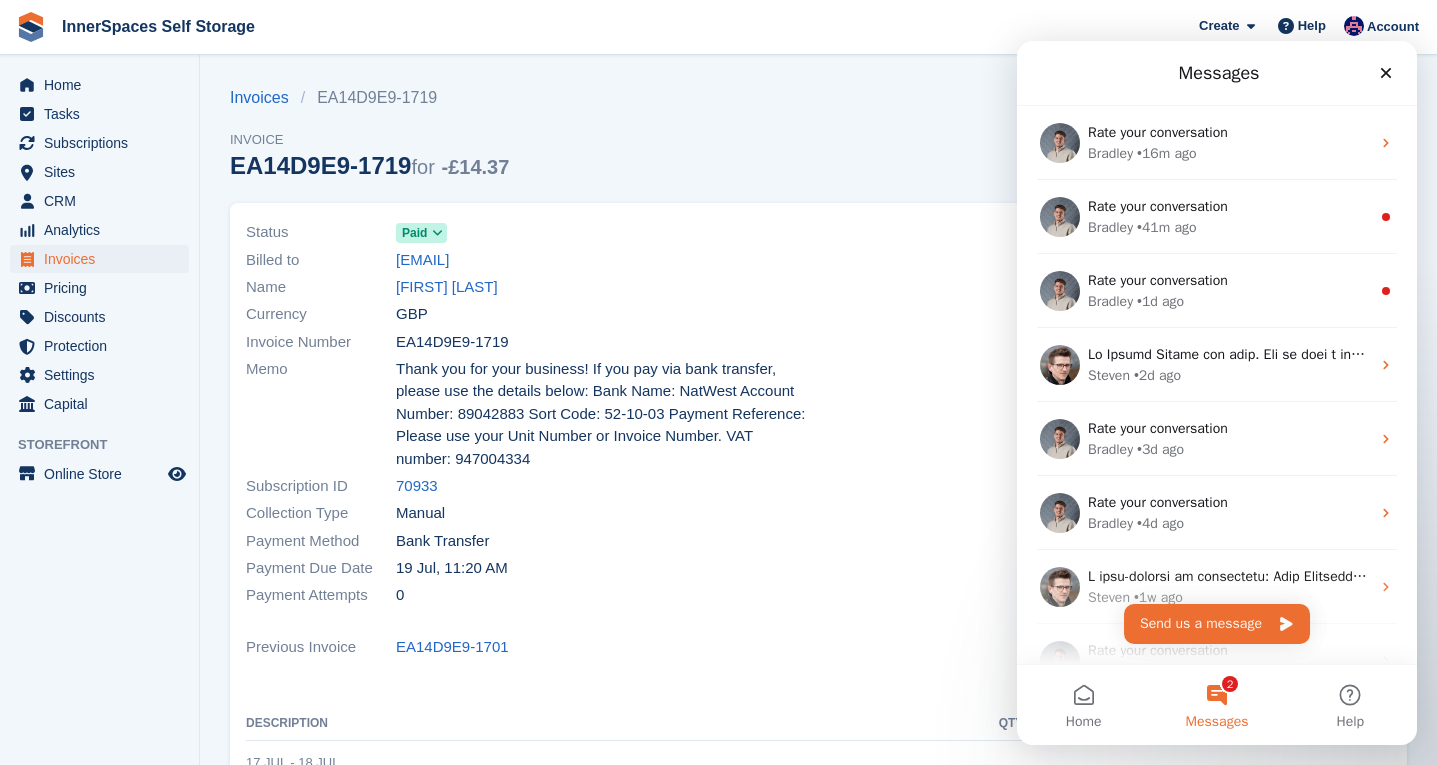 scroll, scrollTop: 0, scrollLeft: 0, axis: both 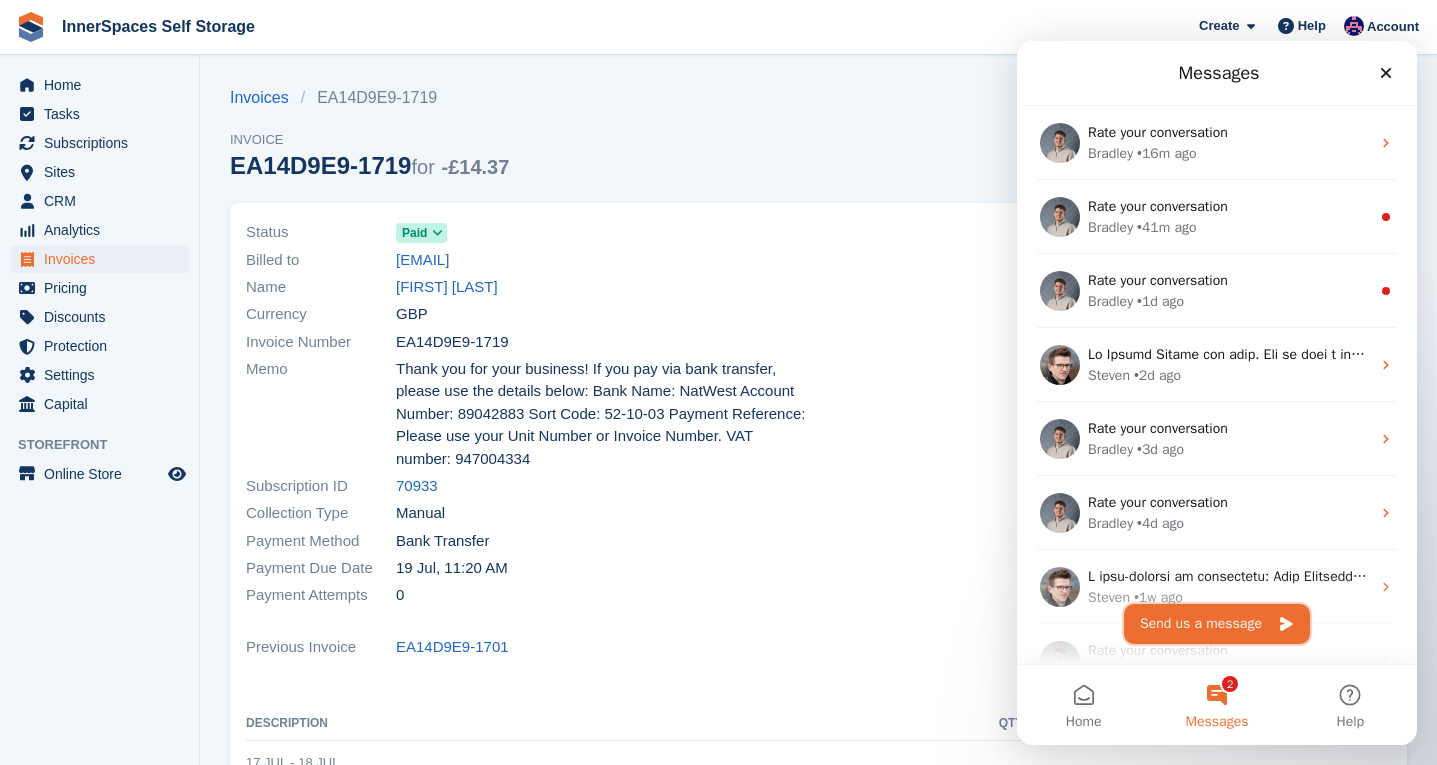 click on "Send us a message" at bounding box center [1217, 624] 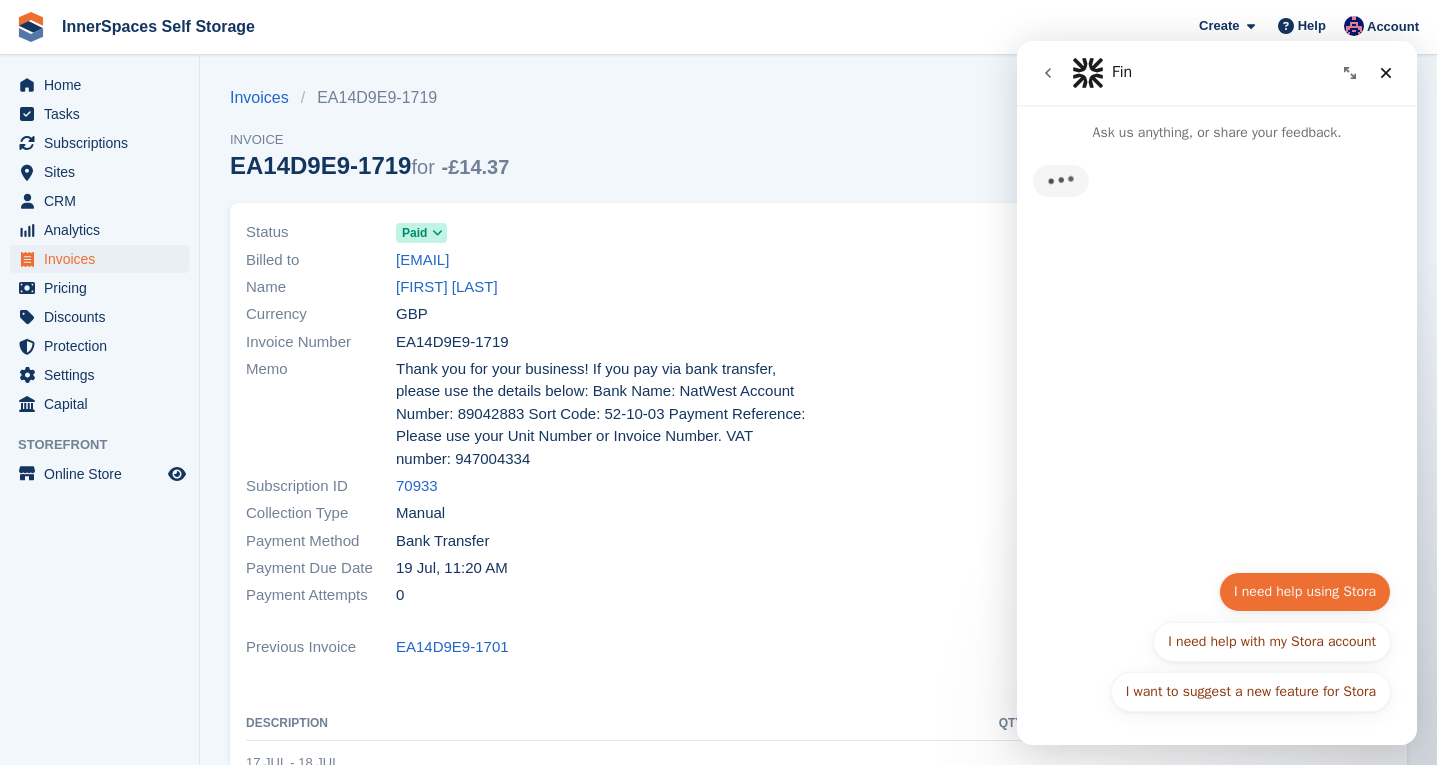 click on "I need help using Stora" at bounding box center [1305, 592] 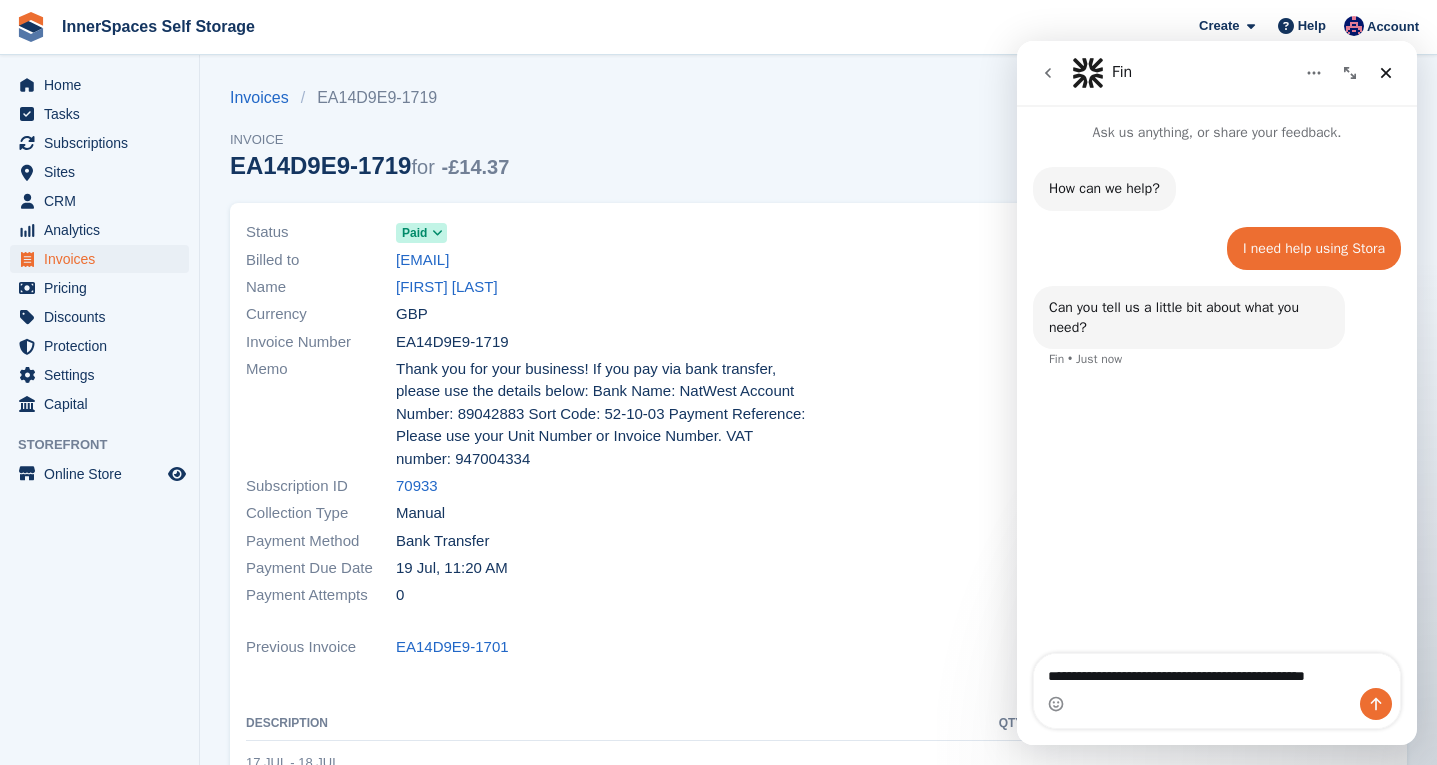 type on "**********" 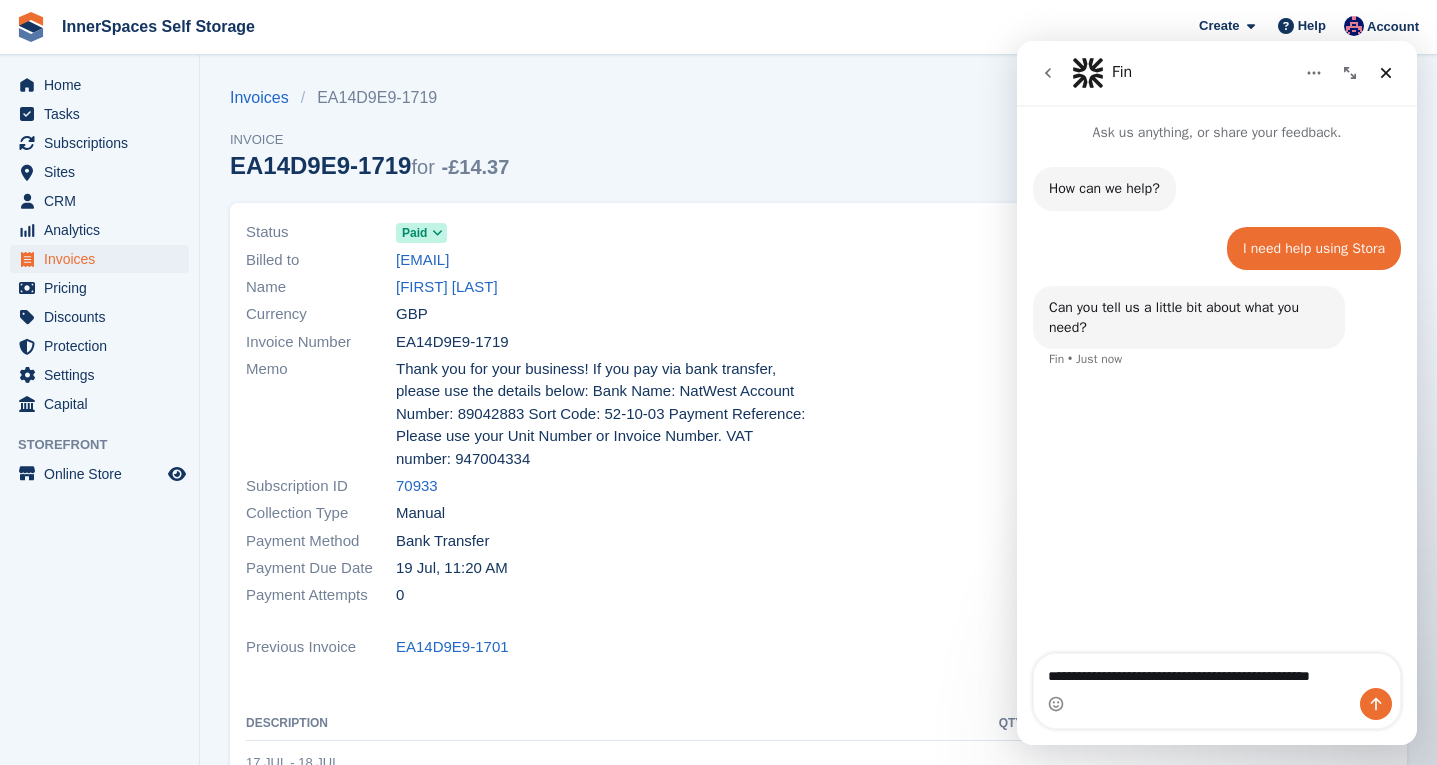 type 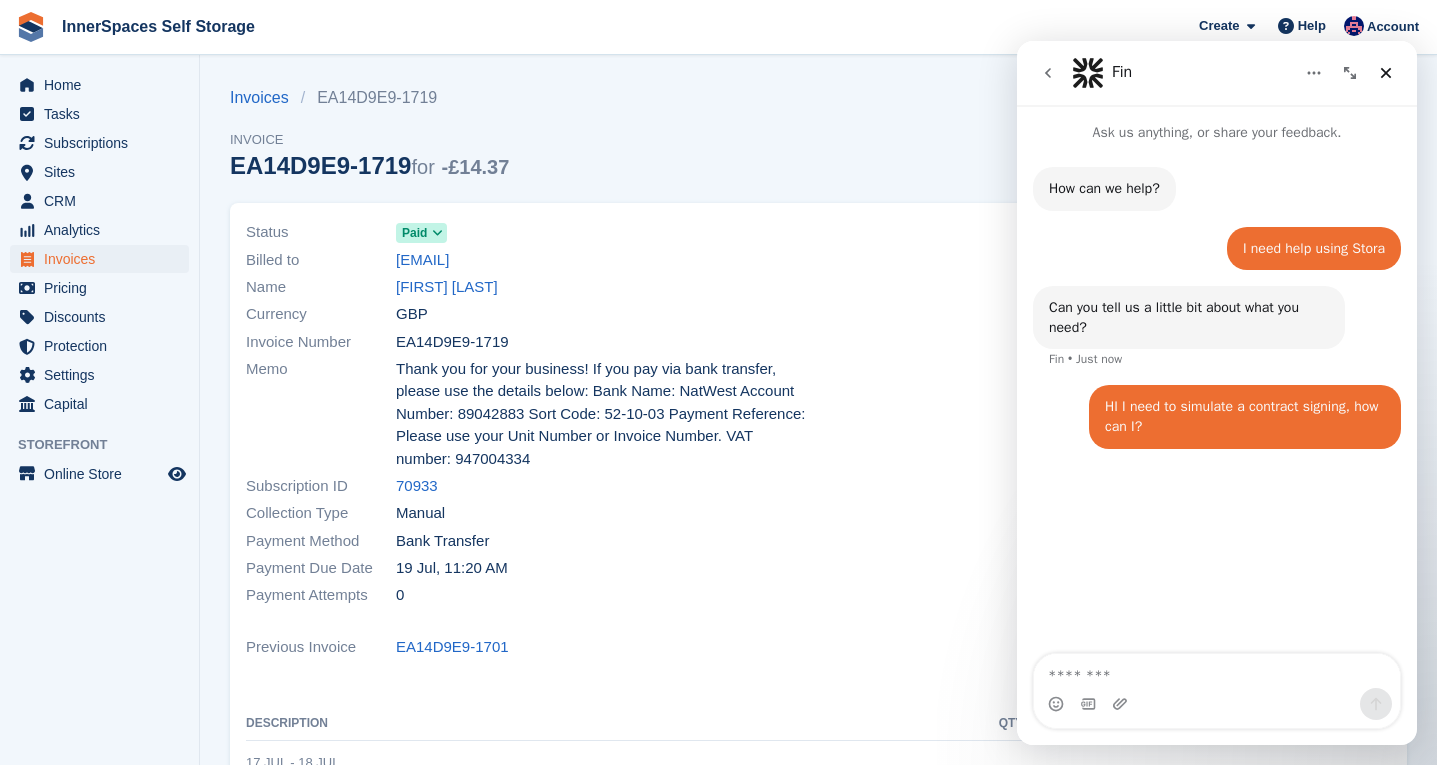 click at bounding box center [1111, 414] 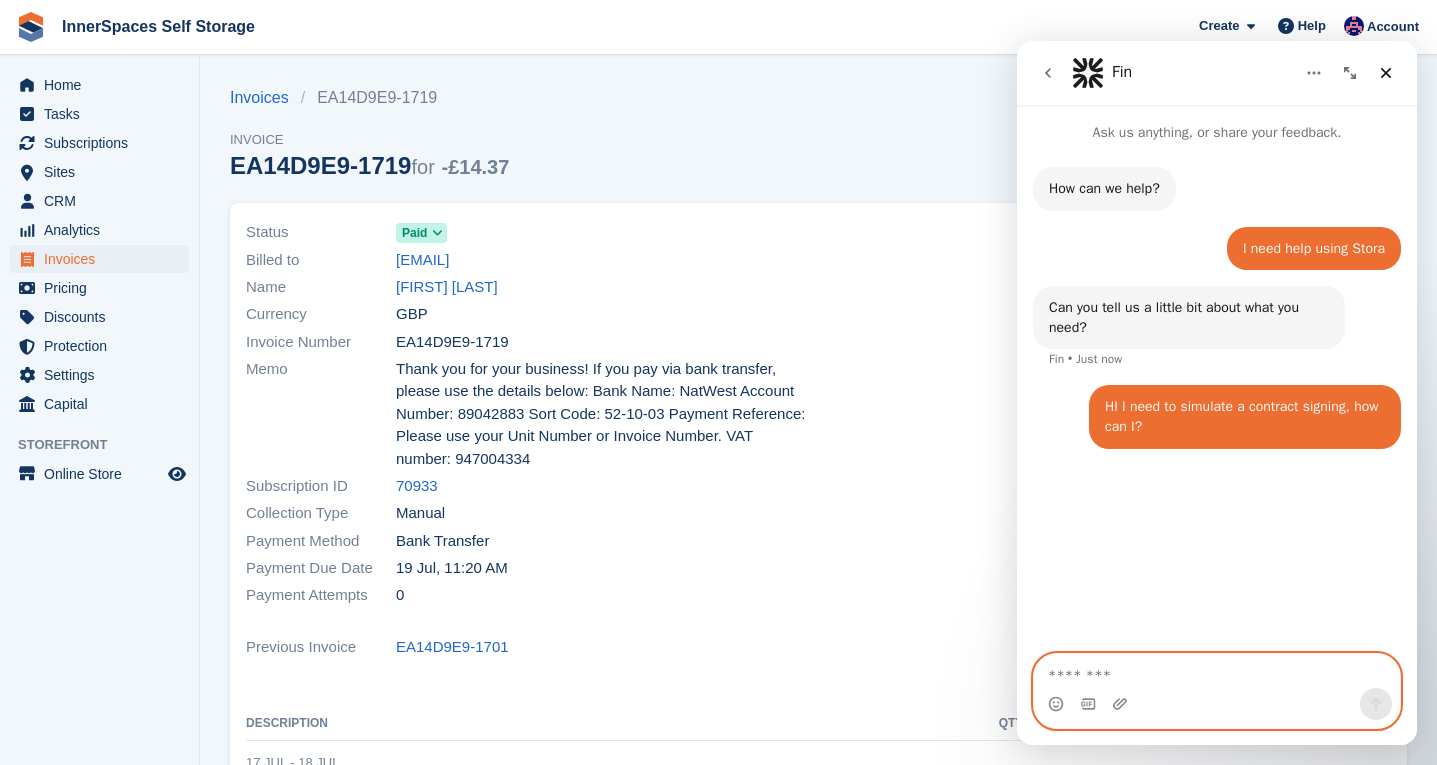 click at bounding box center [1217, 671] 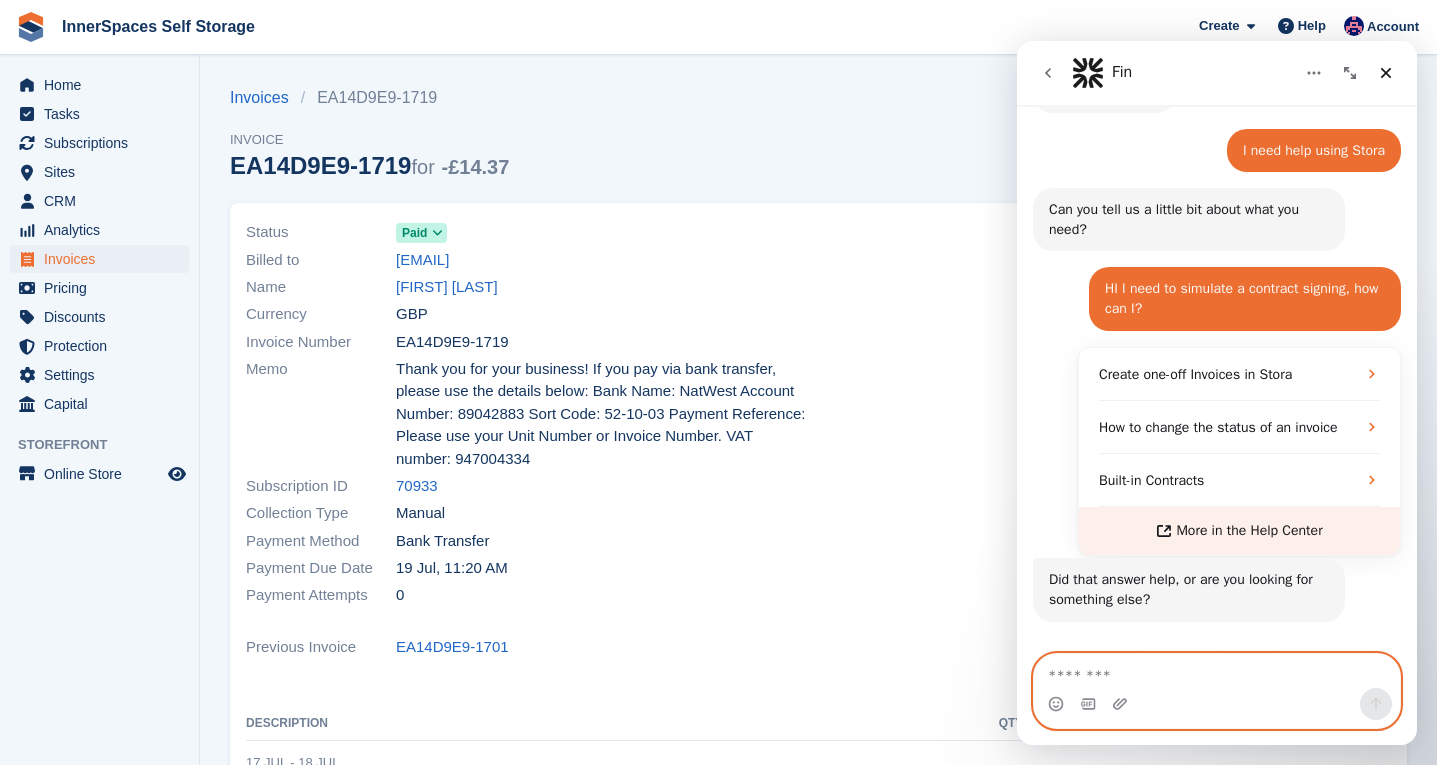 scroll, scrollTop: 179, scrollLeft: 0, axis: vertical 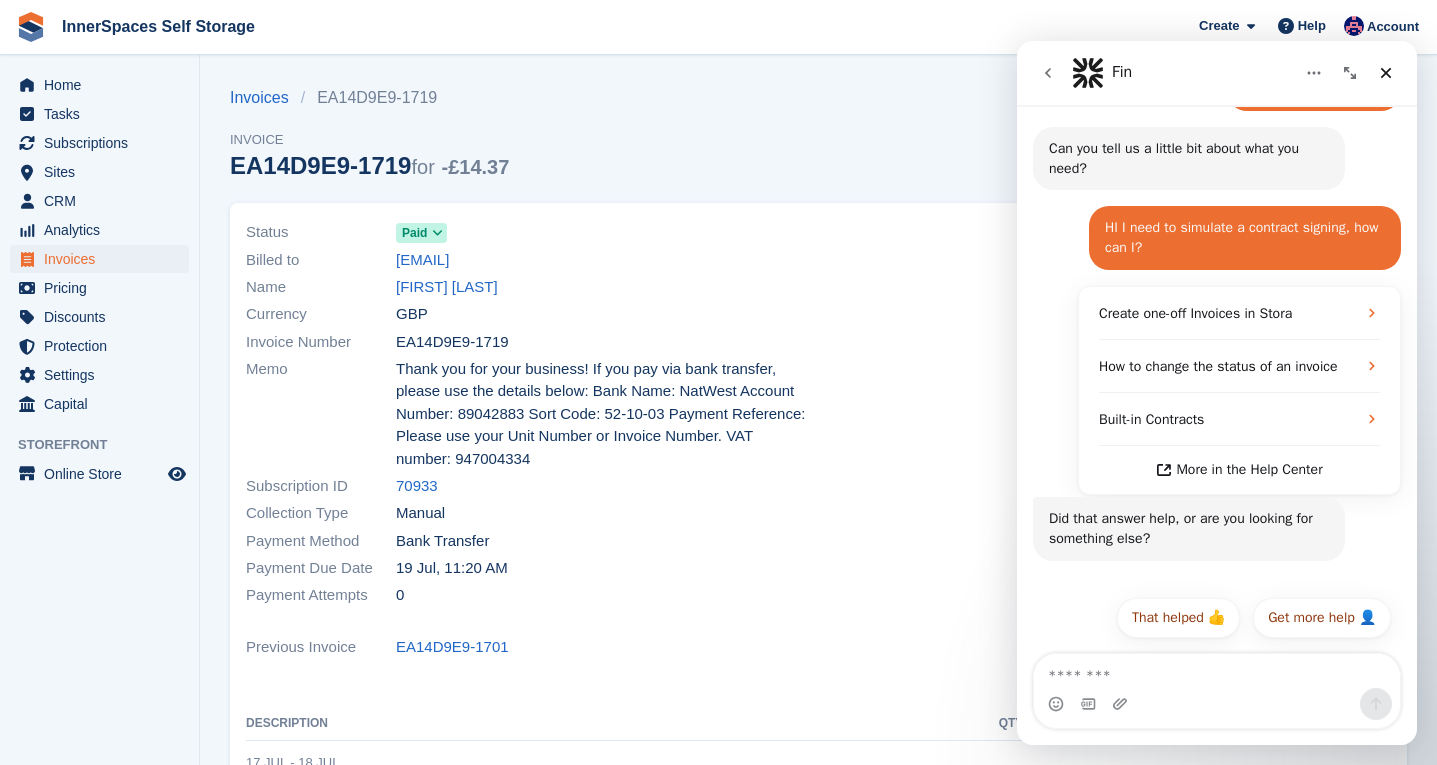 click on "Get more help 👤 That helped 👍 Get more help 👤" at bounding box center [1217, 624] 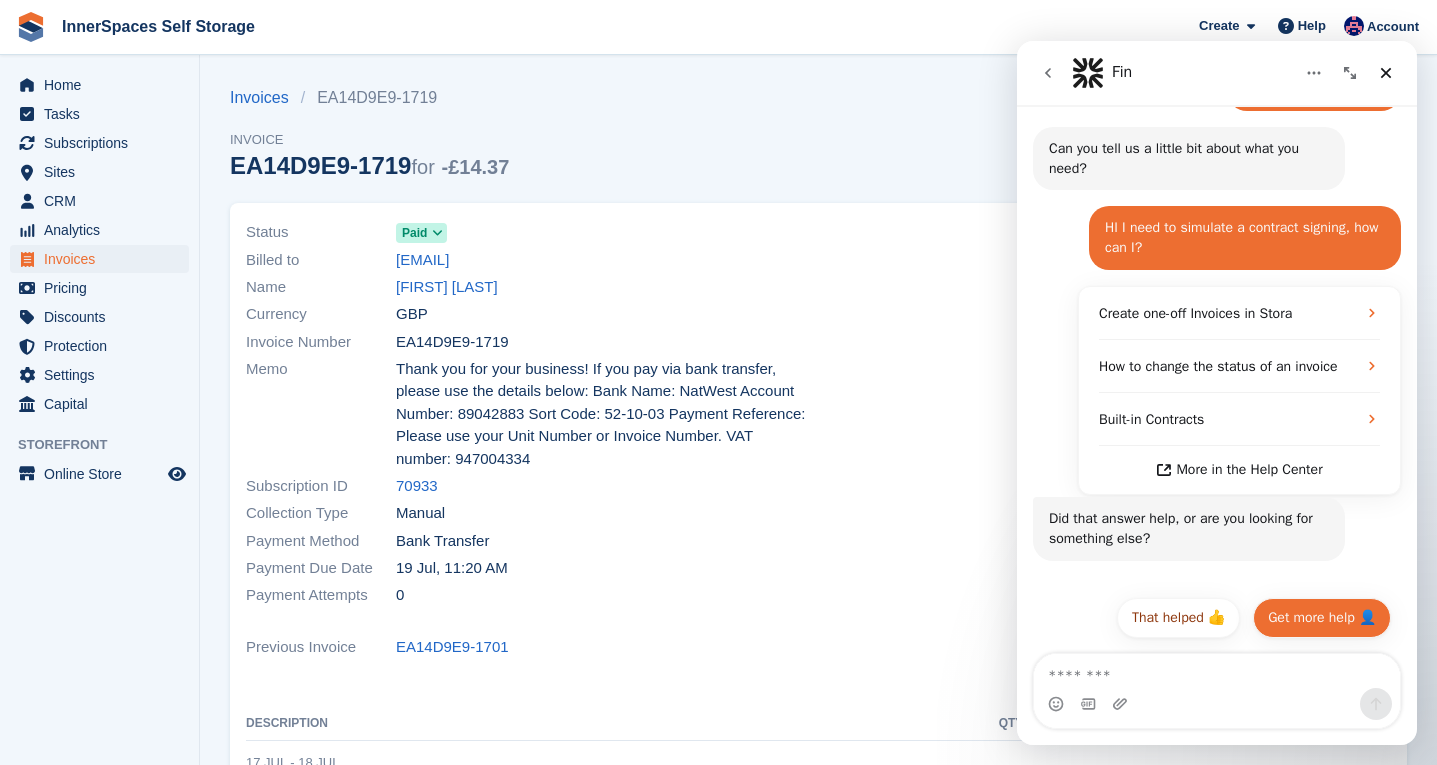 click on "Get more help 👤" at bounding box center [1322, 618] 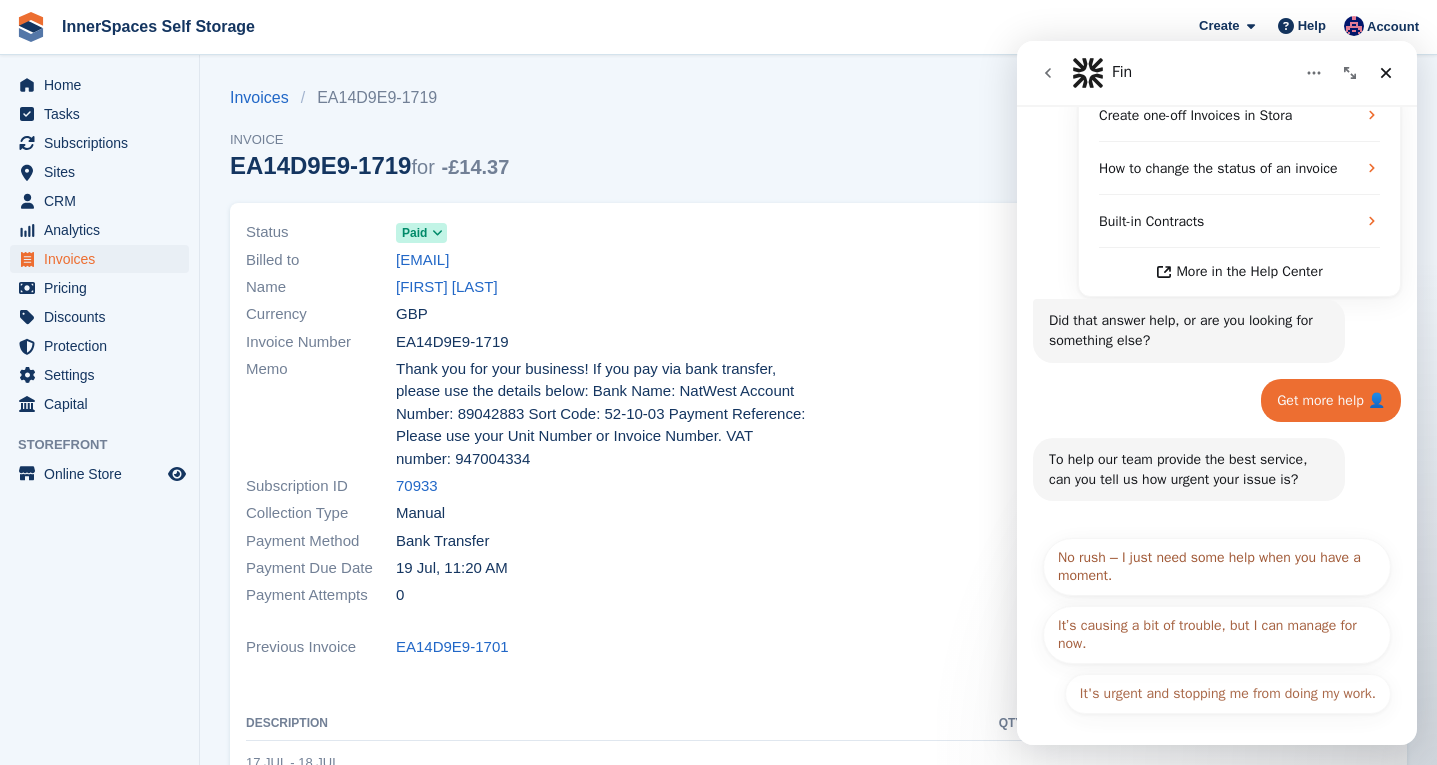 scroll, scrollTop: 380, scrollLeft: 0, axis: vertical 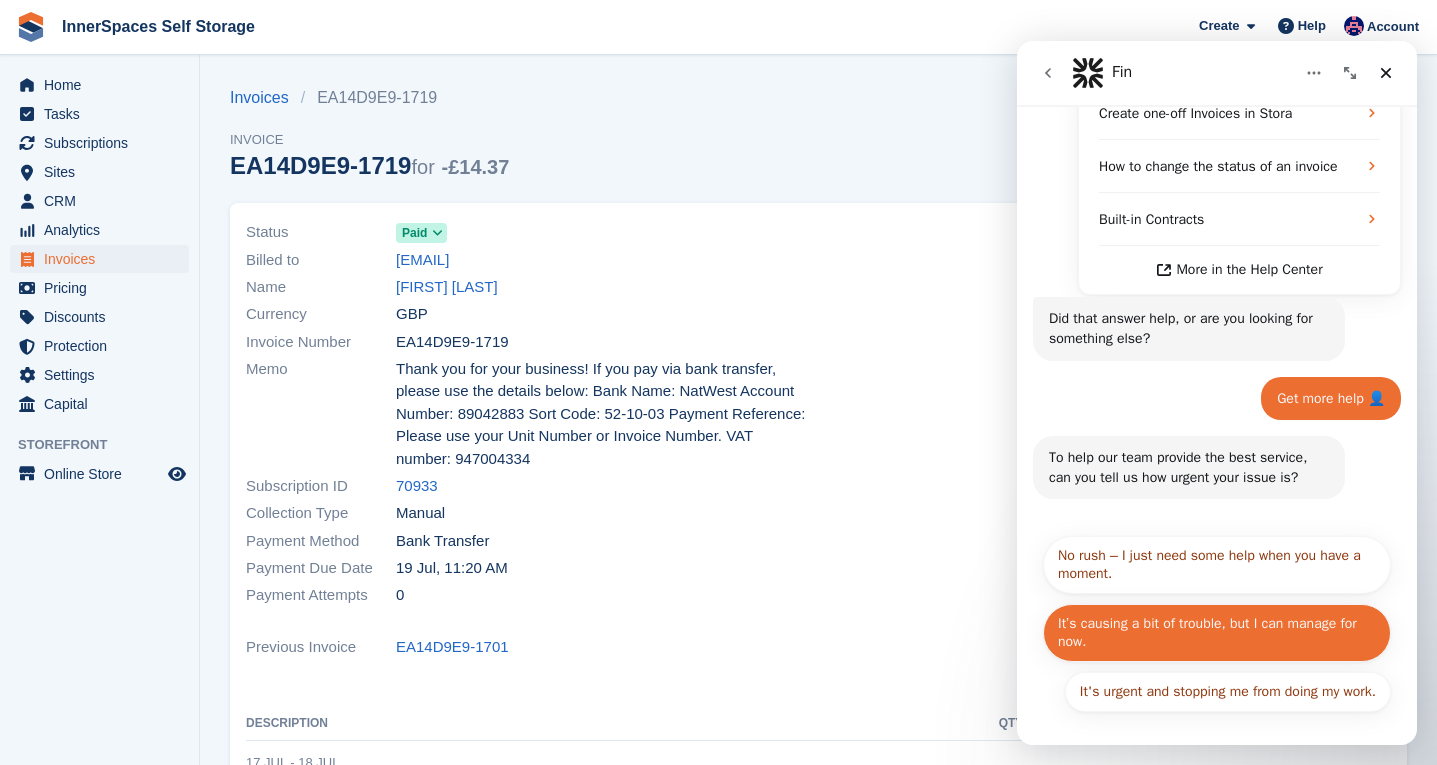 click on "It’s causing a bit of trouble, but I can manage for now." at bounding box center (1217, 633) 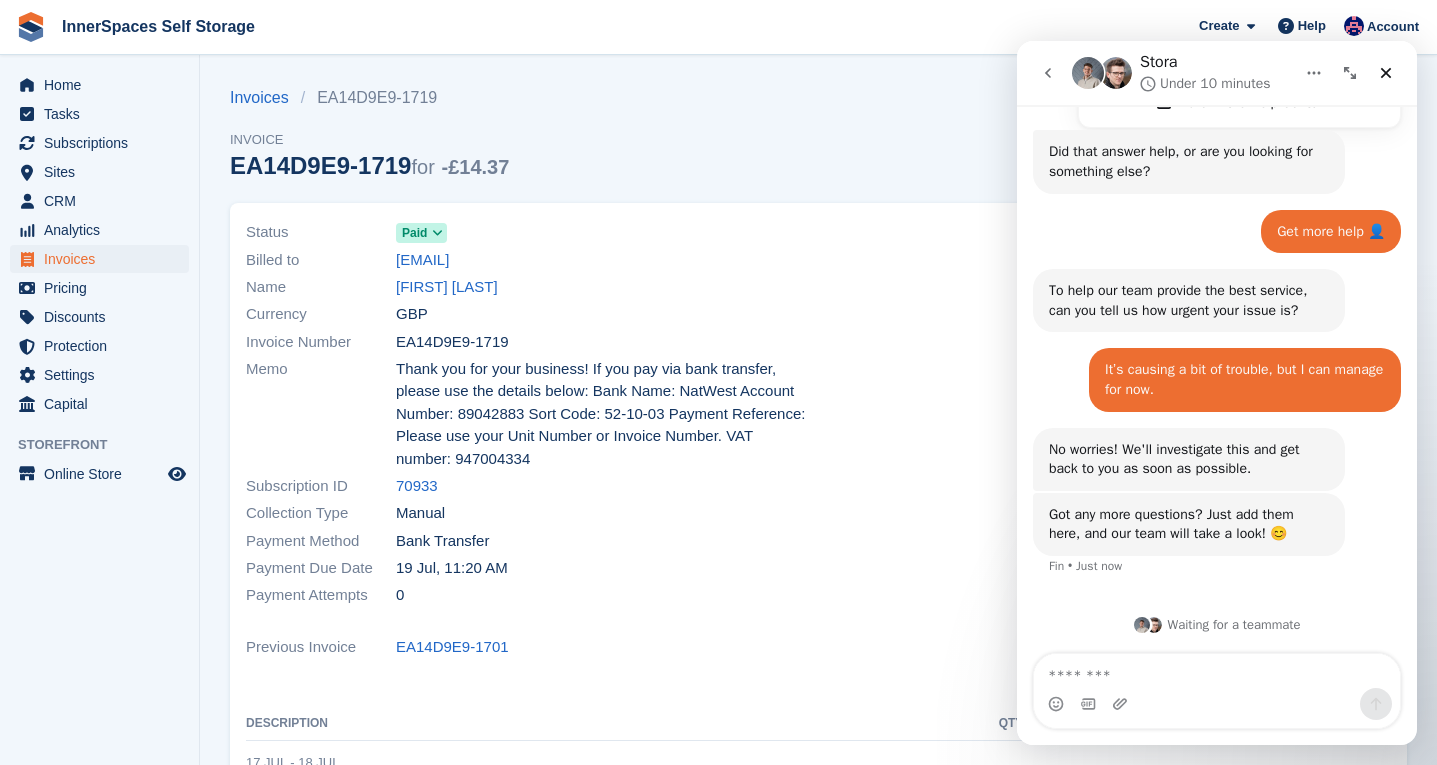 scroll, scrollTop: 547, scrollLeft: 0, axis: vertical 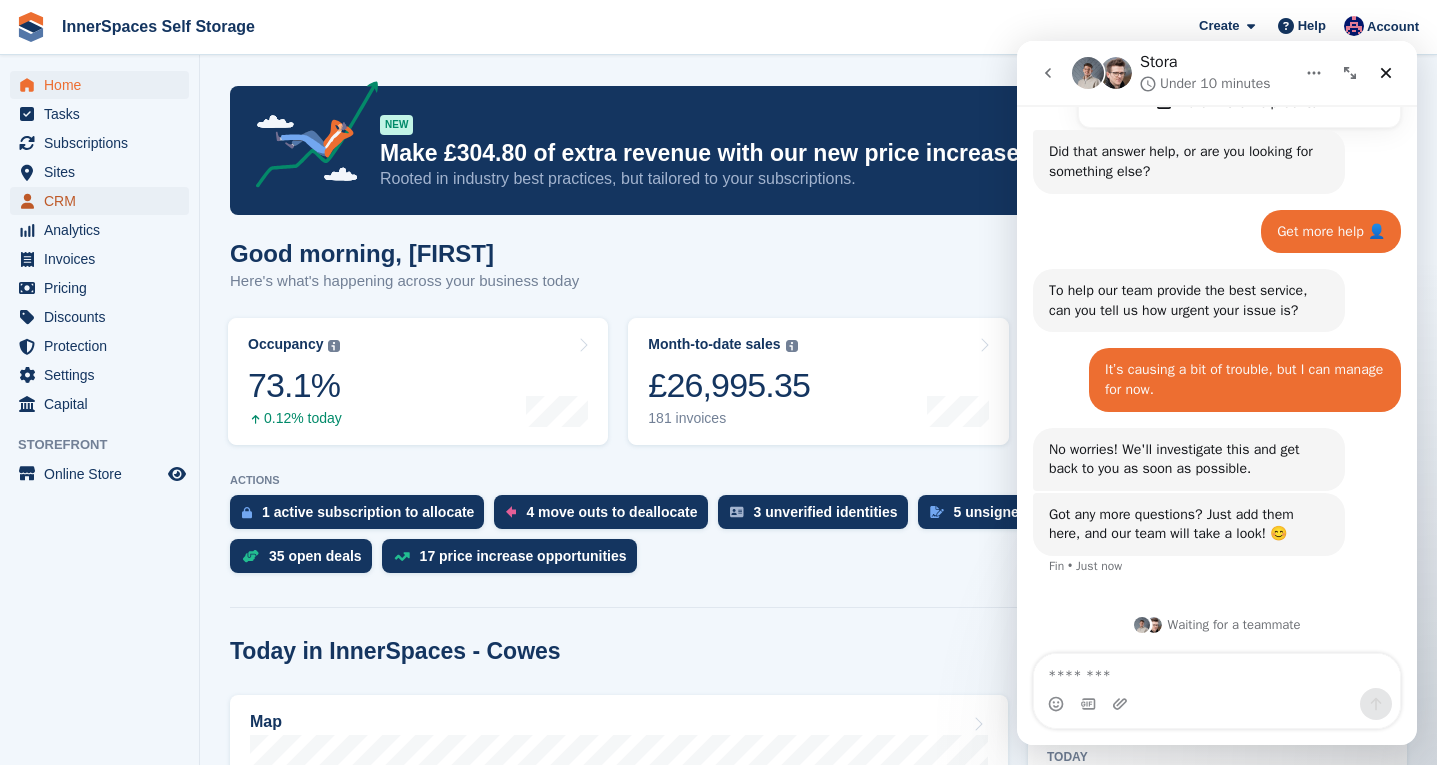 click on "CRM" at bounding box center (104, 201) 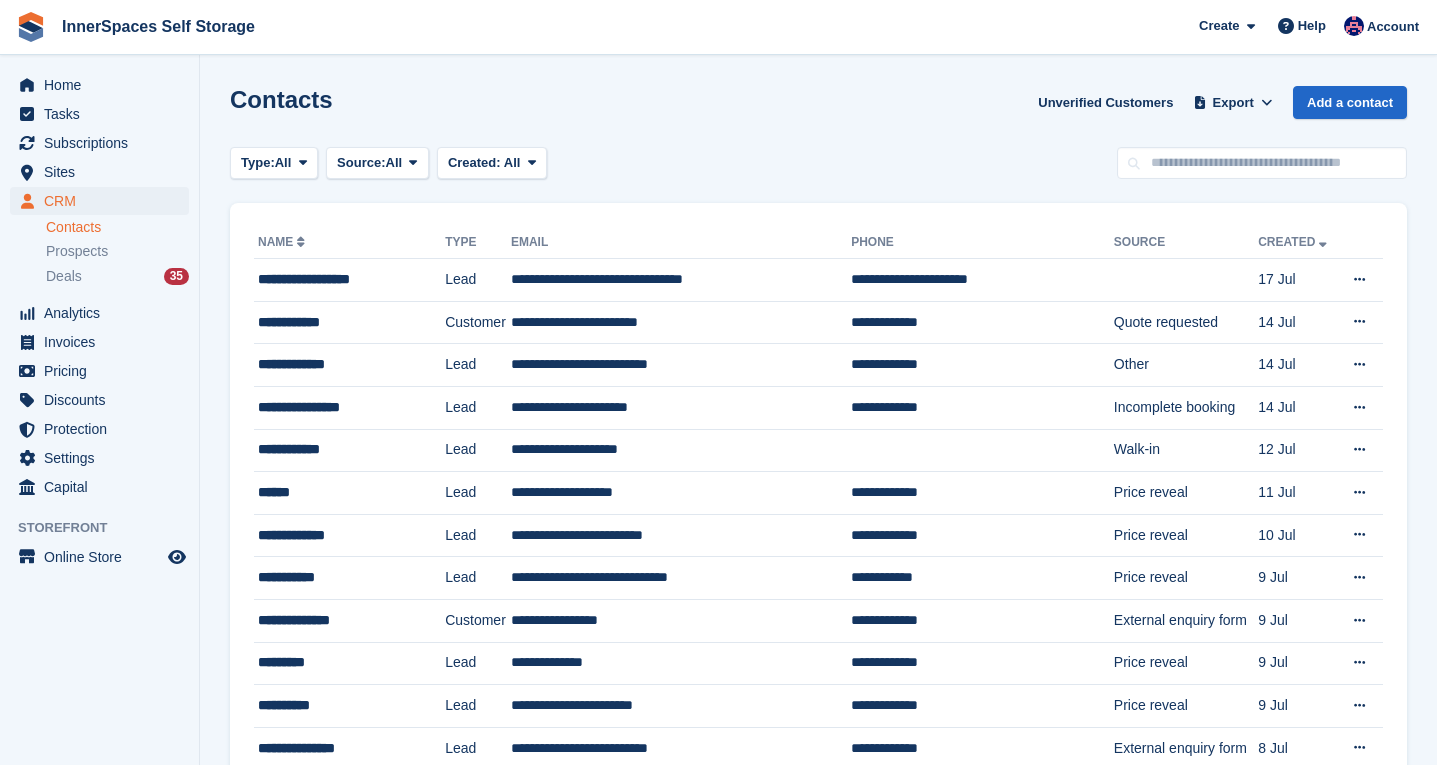 scroll, scrollTop: 0, scrollLeft: 0, axis: both 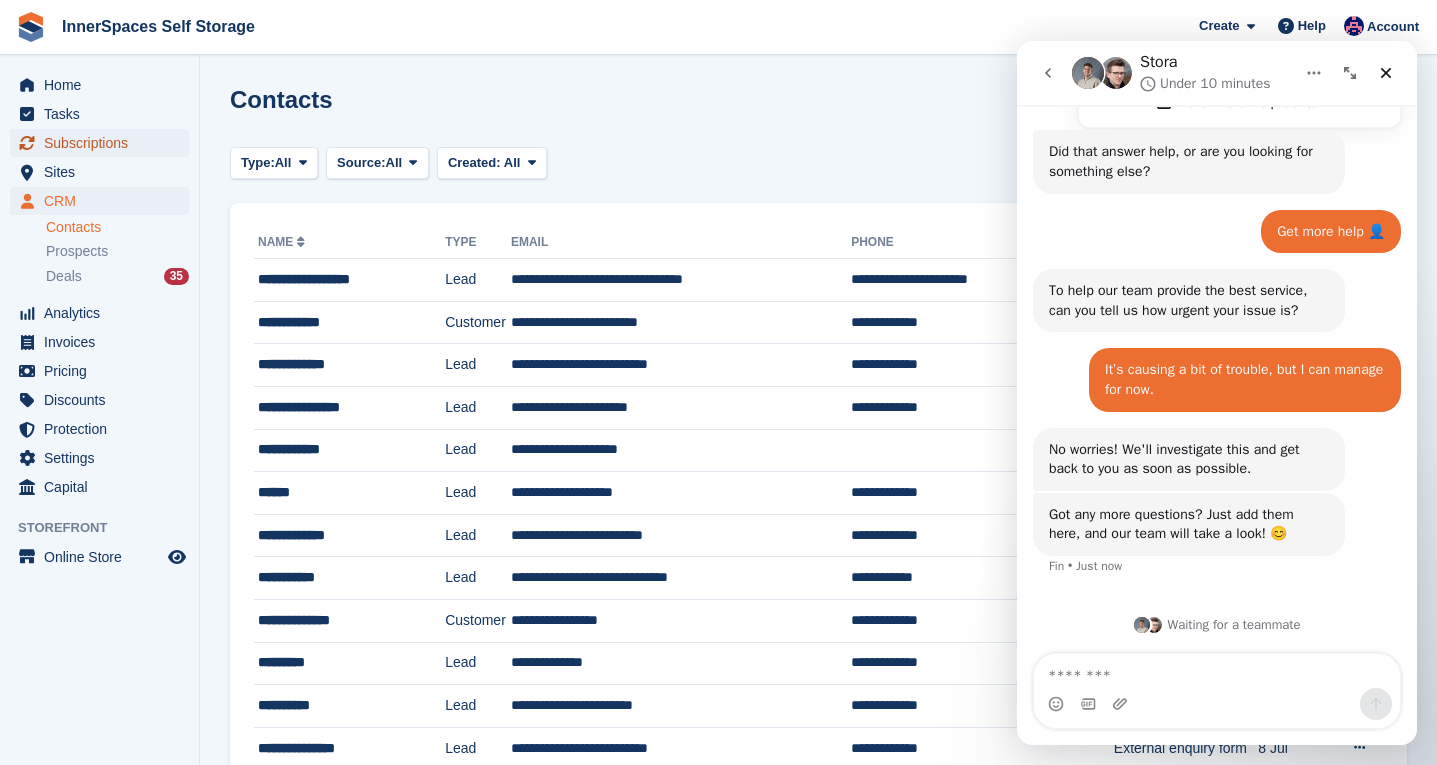 click on "Subscriptions" at bounding box center (104, 143) 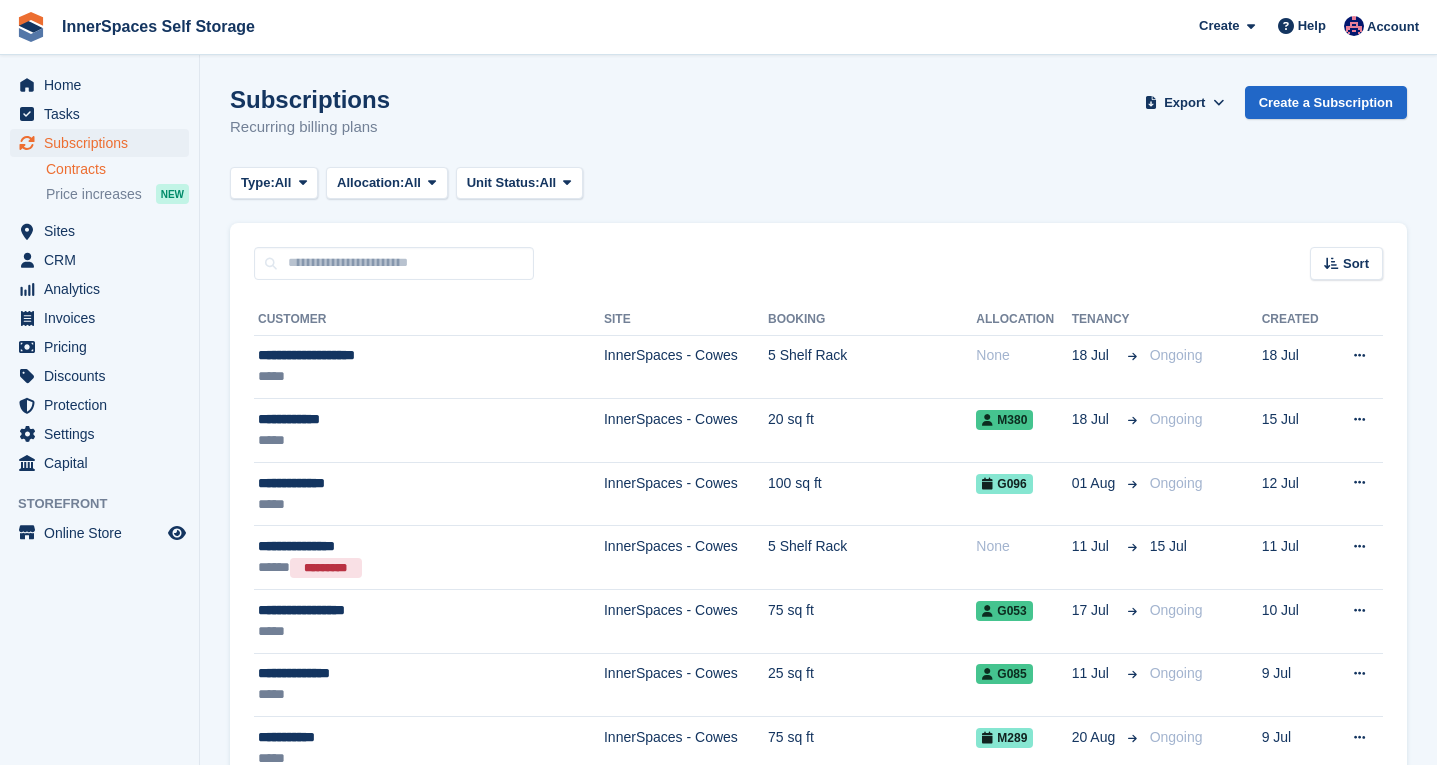 click on "Contracts" at bounding box center [117, 169] 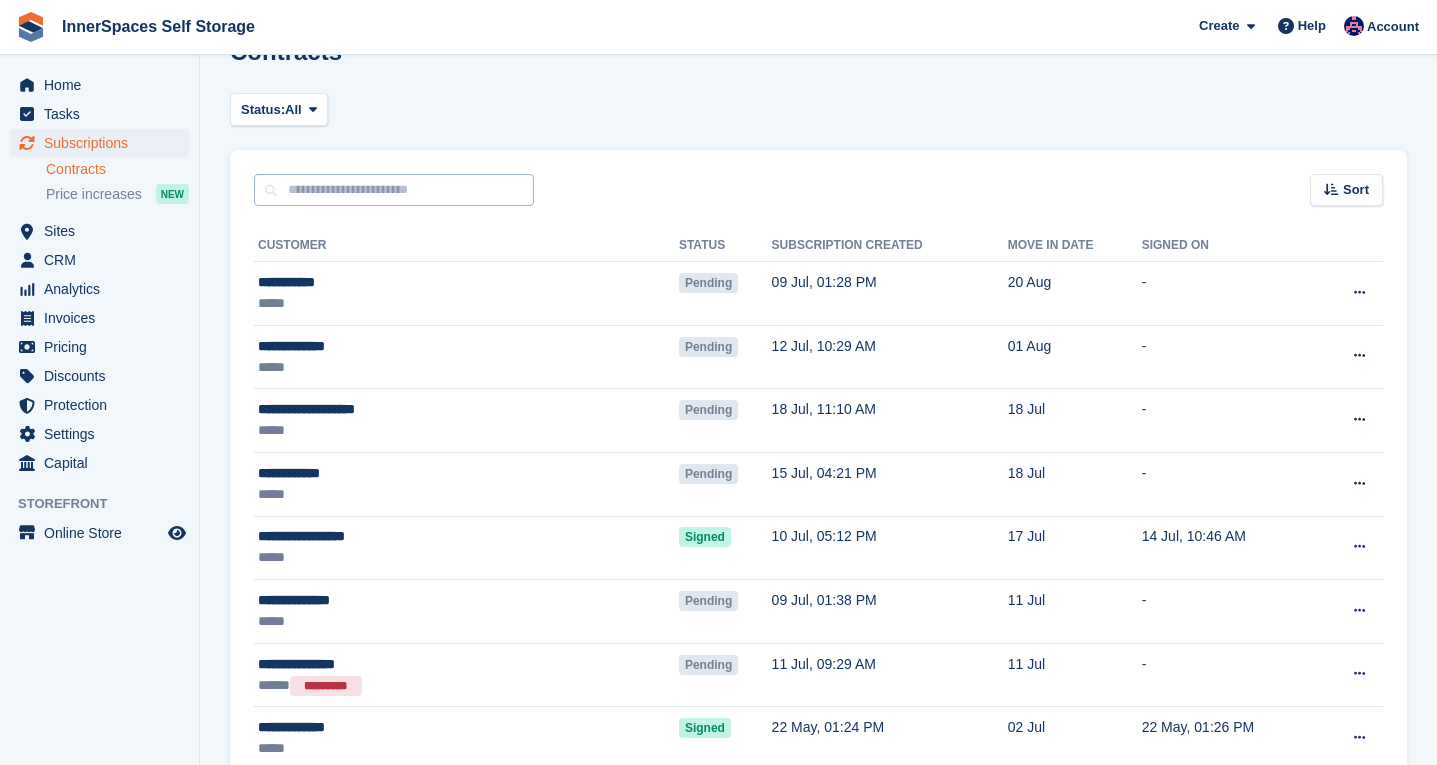 scroll, scrollTop: 58, scrollLeft: 0, axis: vertical 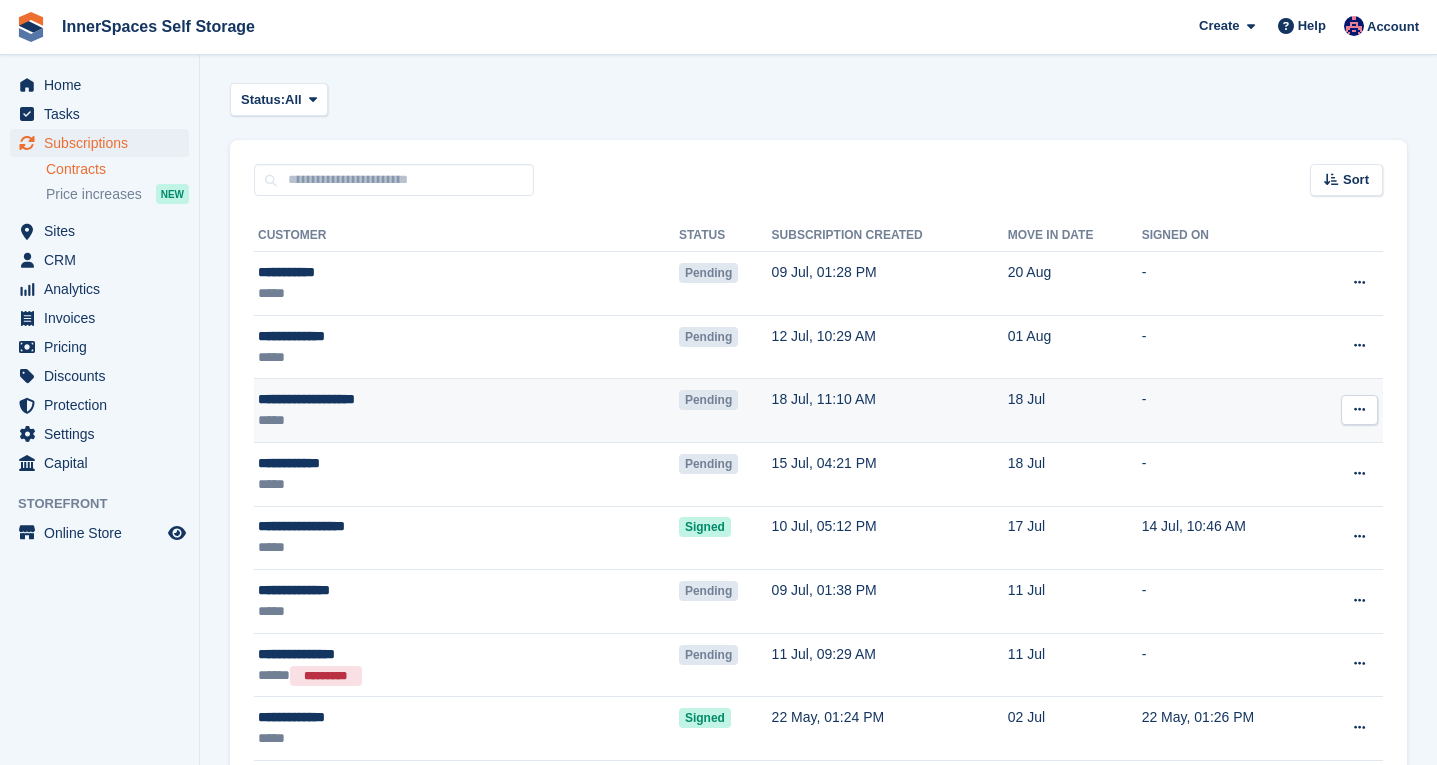 click on "-" at bounding box center [1230, 411] 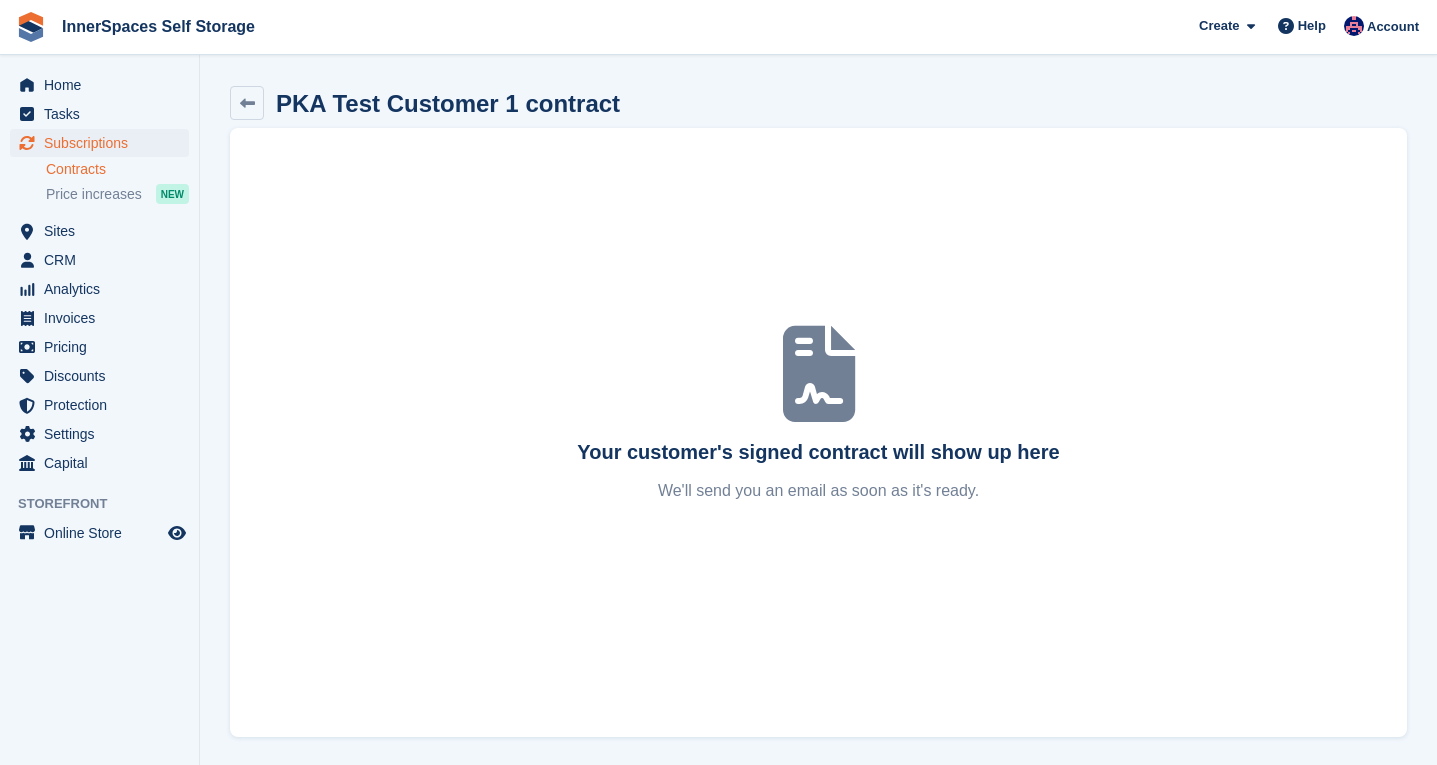 scroll, scrollTop: 0, scrollLeft: 0, axis: both 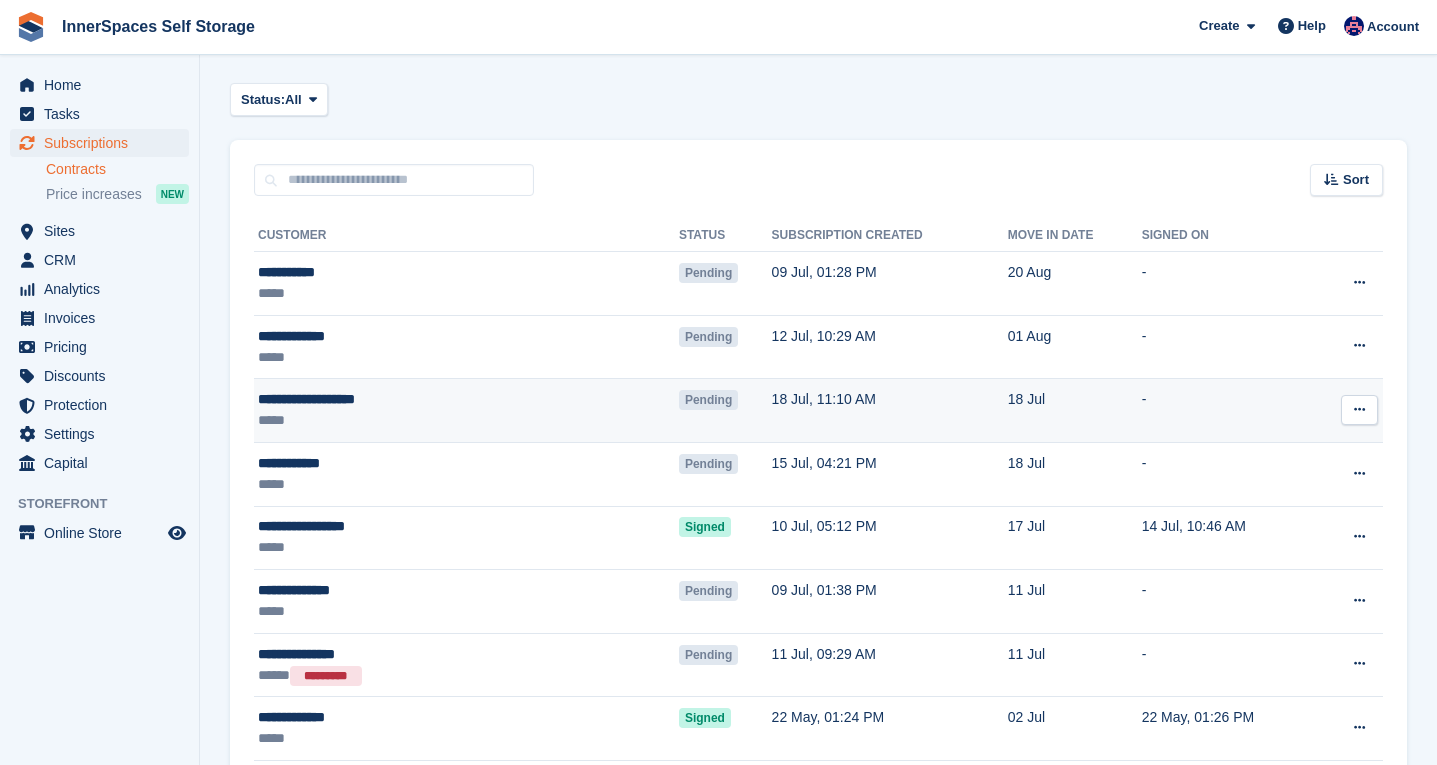 click at bounding box center (1359, 409) 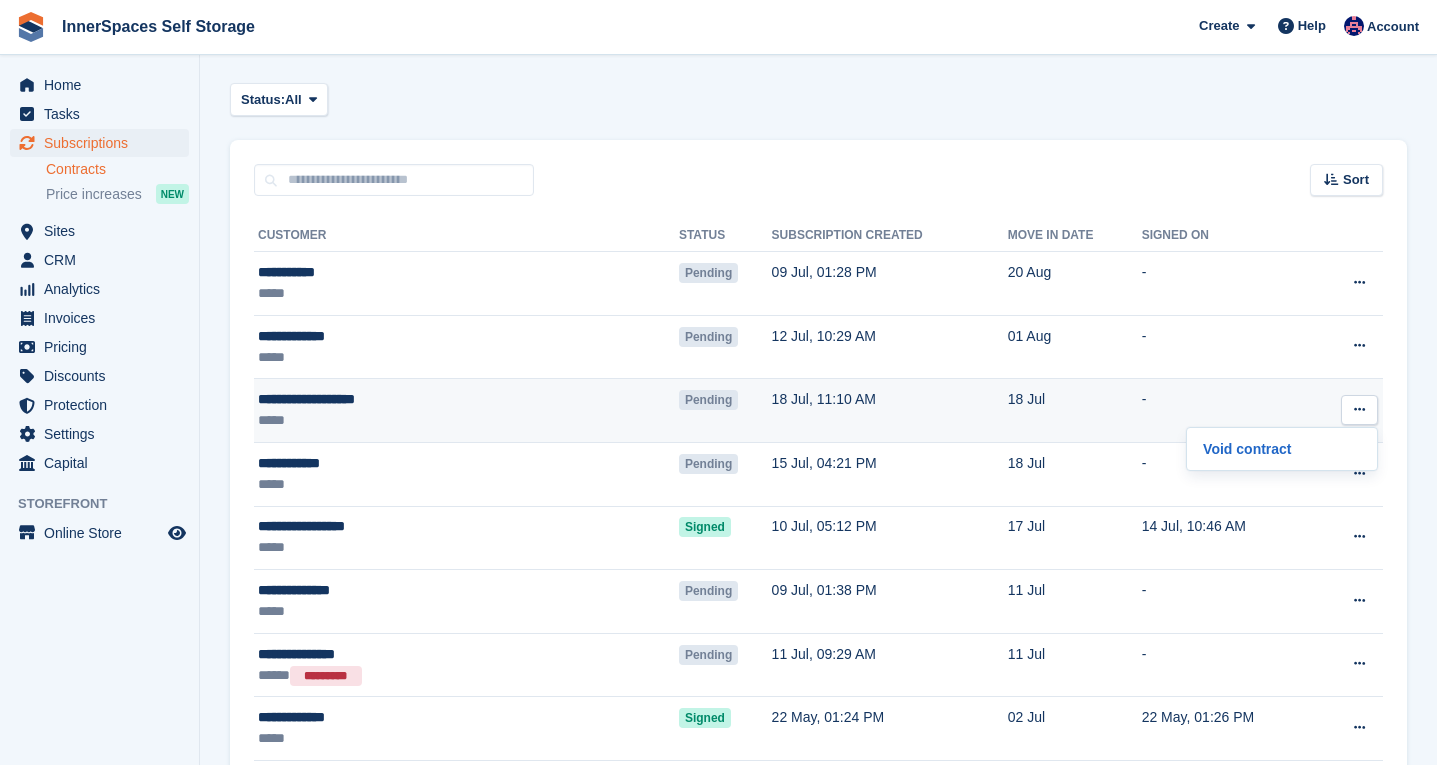 click on "18 Jul" at bounding box center [1075, 411] 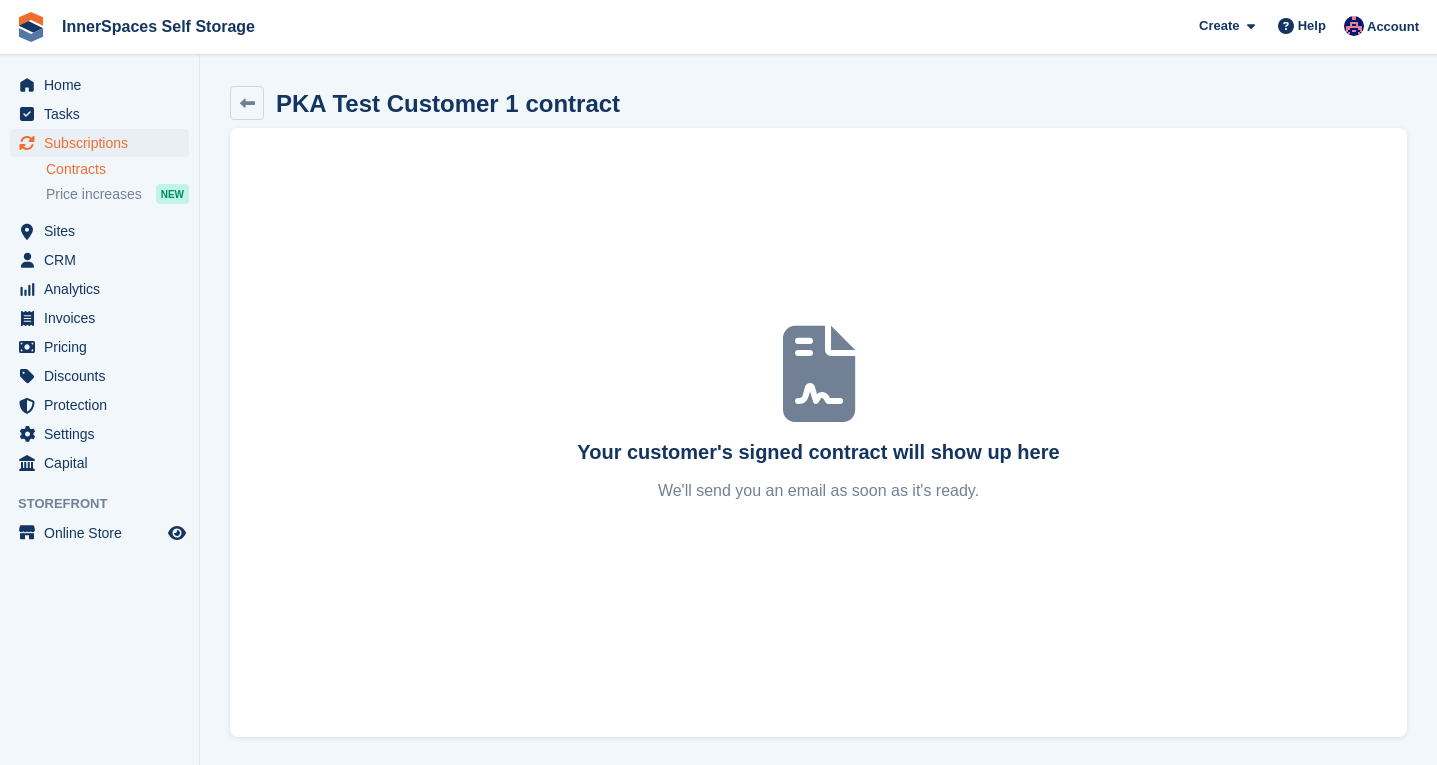 scroll, scrollTop: 0, scrollLeft: 0, axis: both 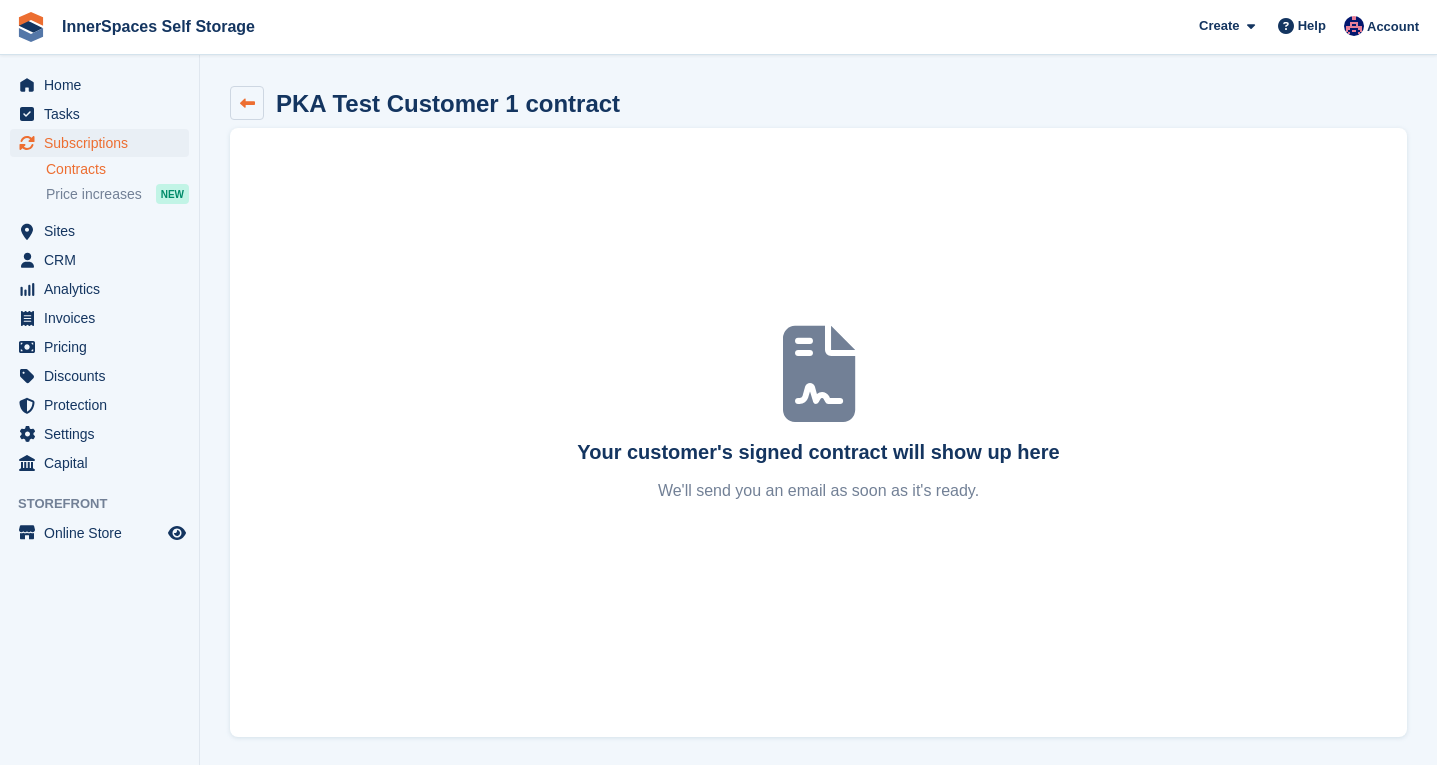click at bounding box center [247, 103] 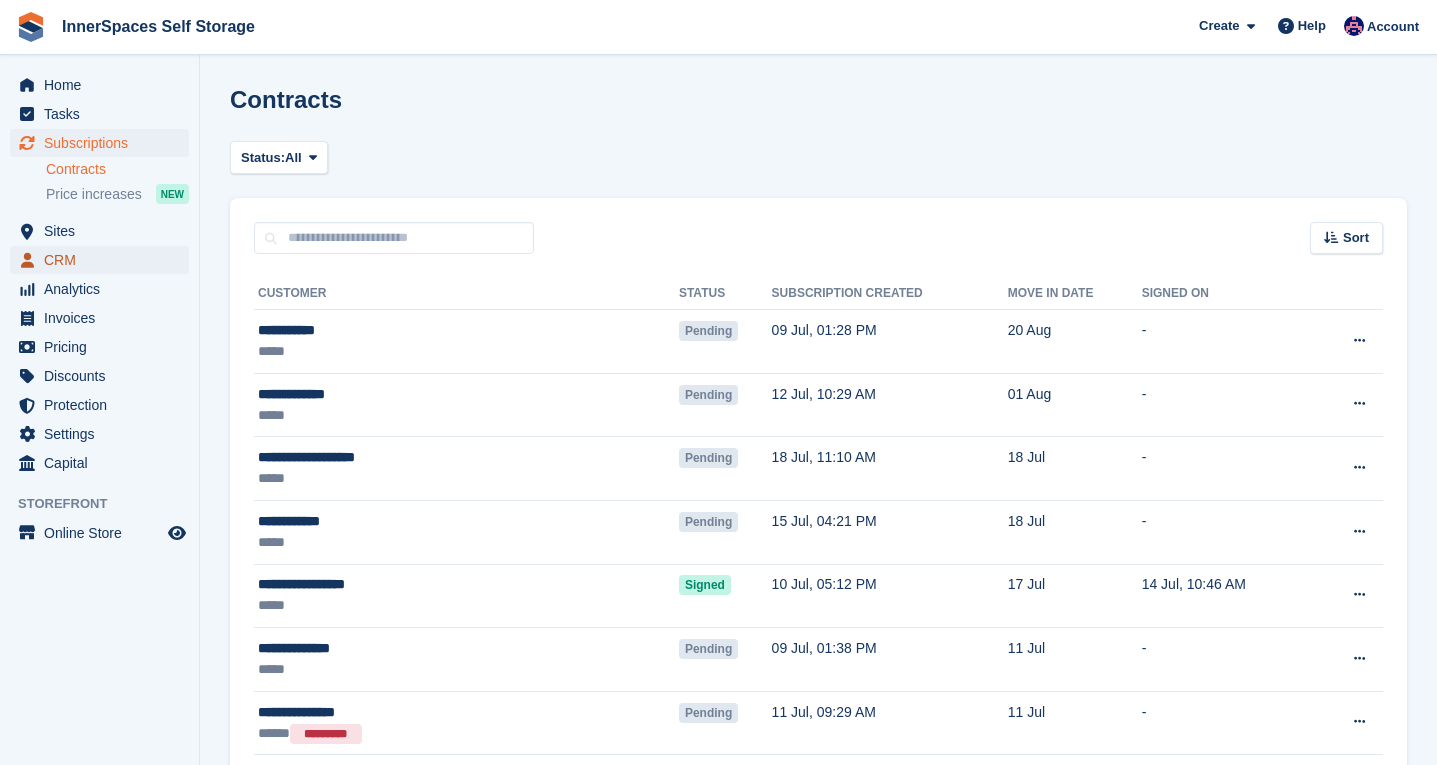 click on "CRM" at bounding box center [104, 260] 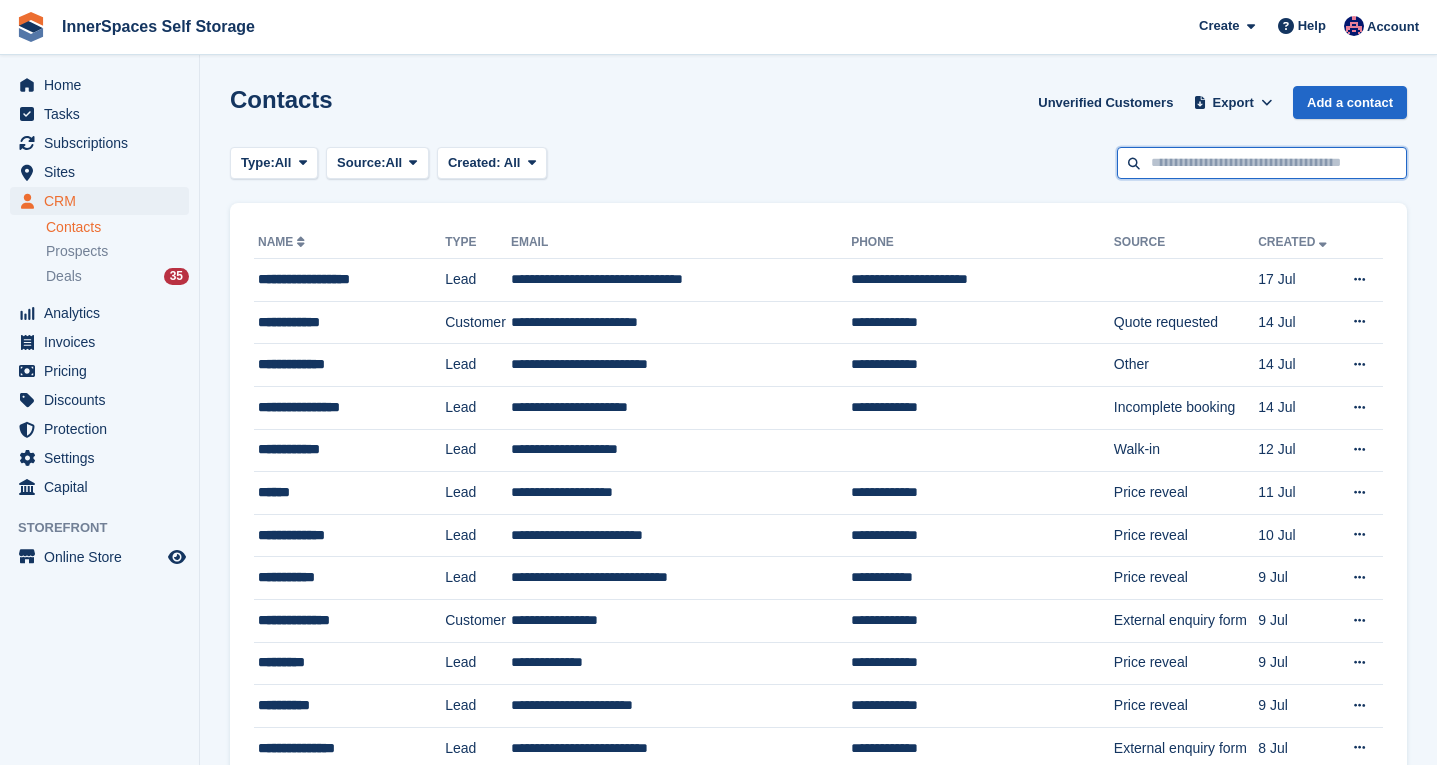 click at bounding box center (1262, 163) 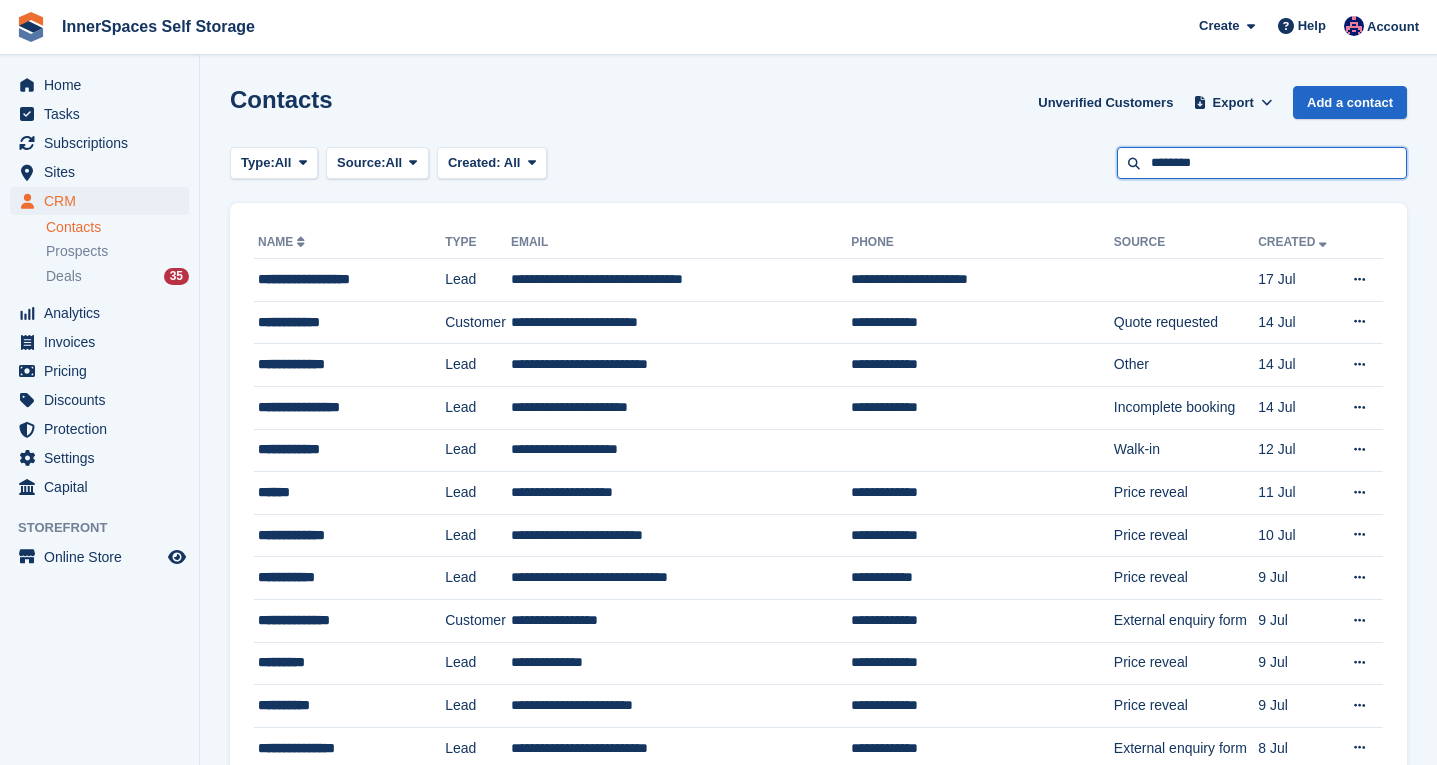 type on "********" 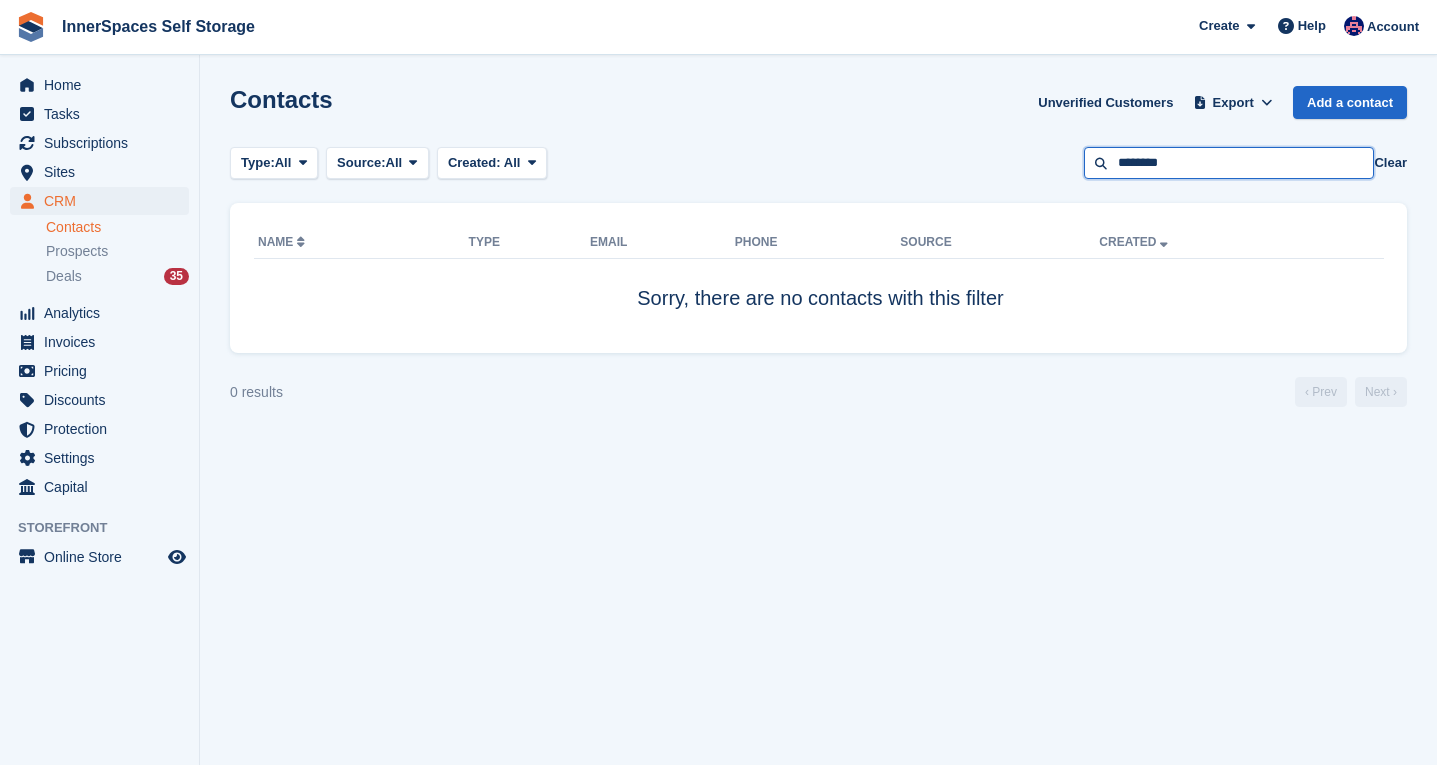 click on "********" at bounding box center (1229, 163) 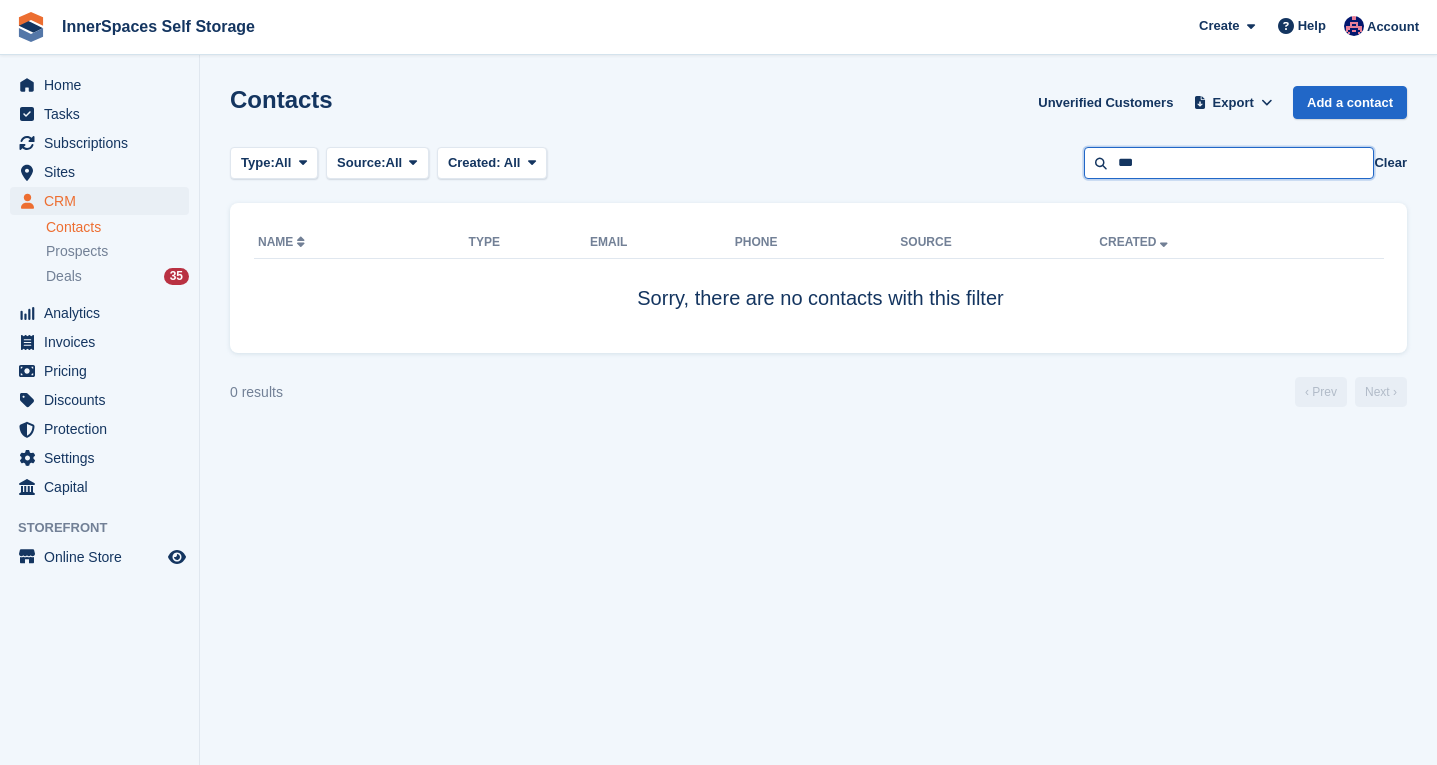 type on "***" 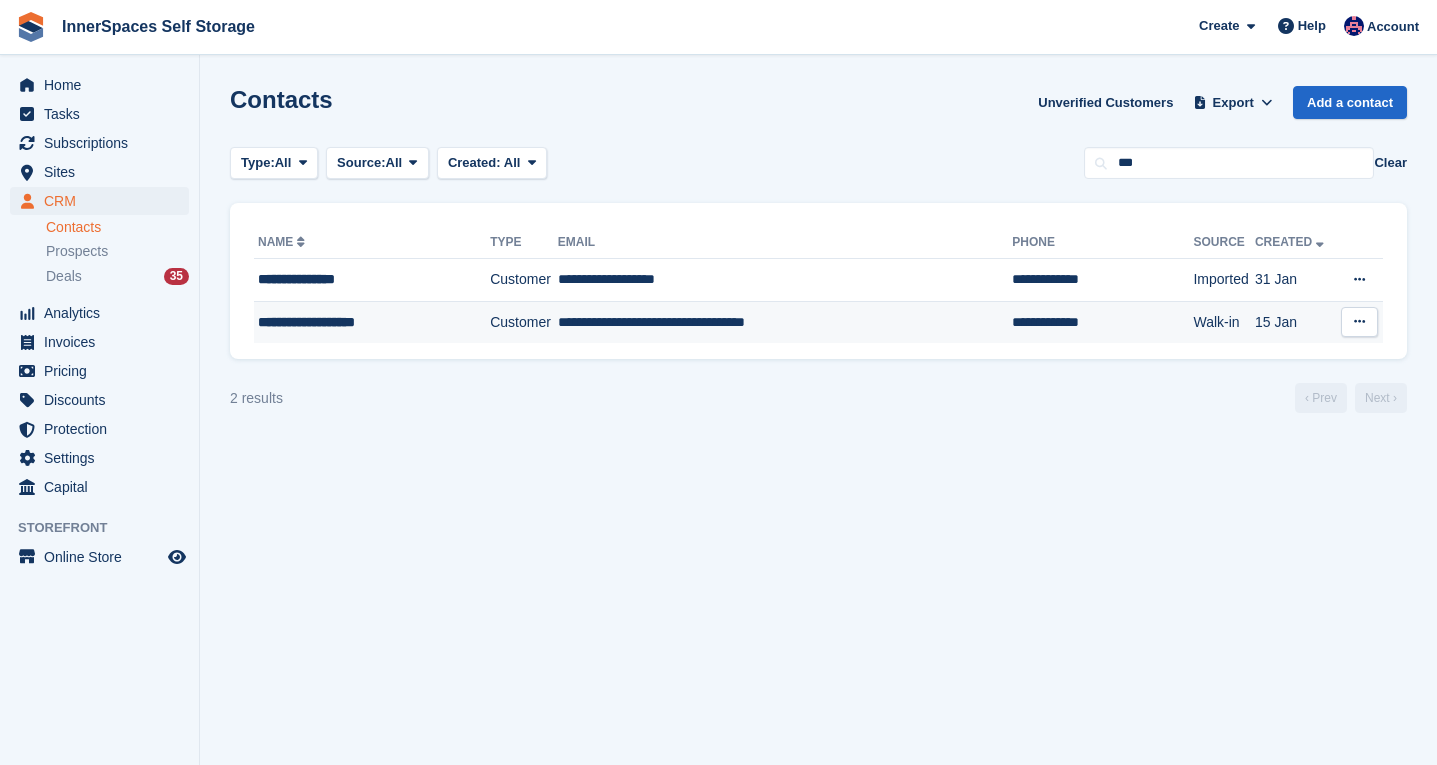 click on "**********" at bounding box center [362, 322] 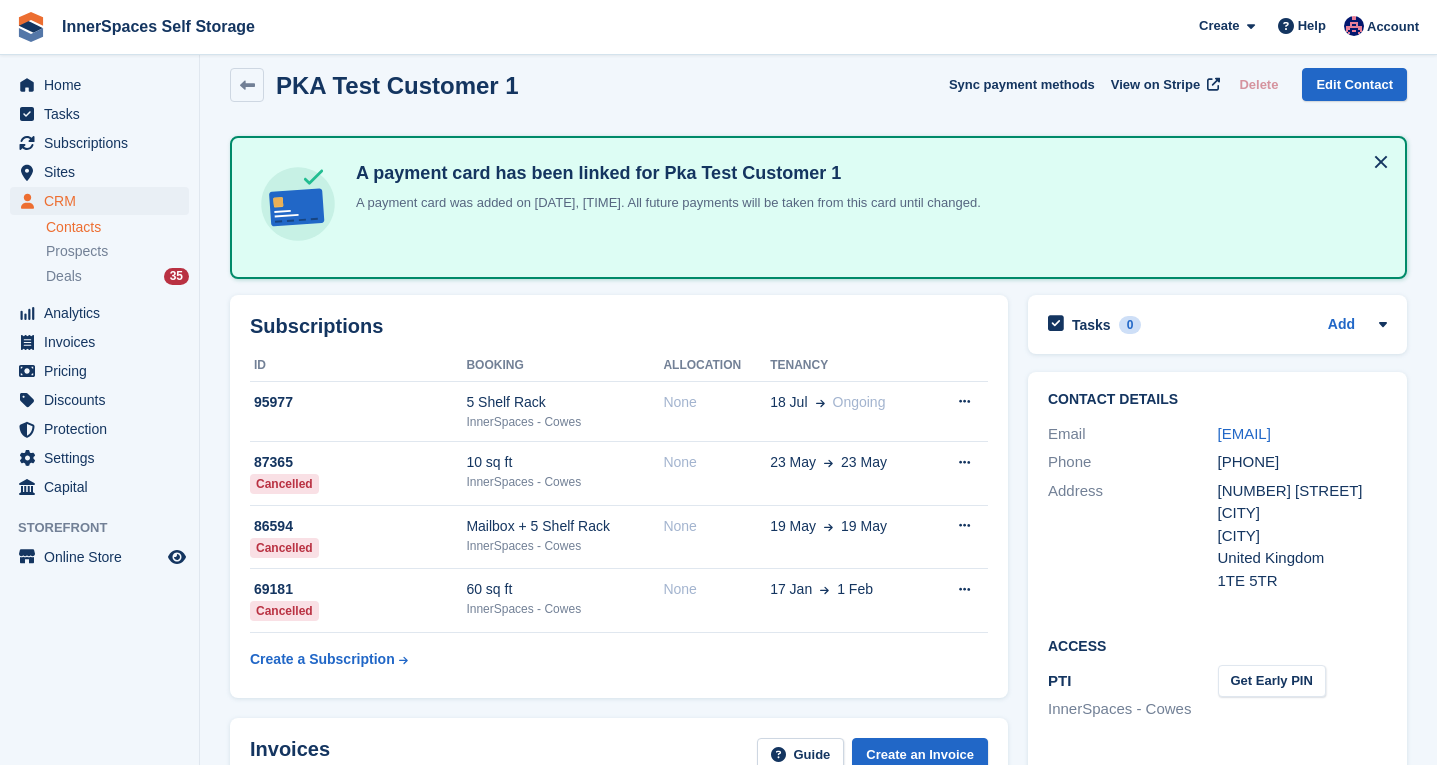 scroll, scrollTop: 0, scrollLeft: 0, axis: both 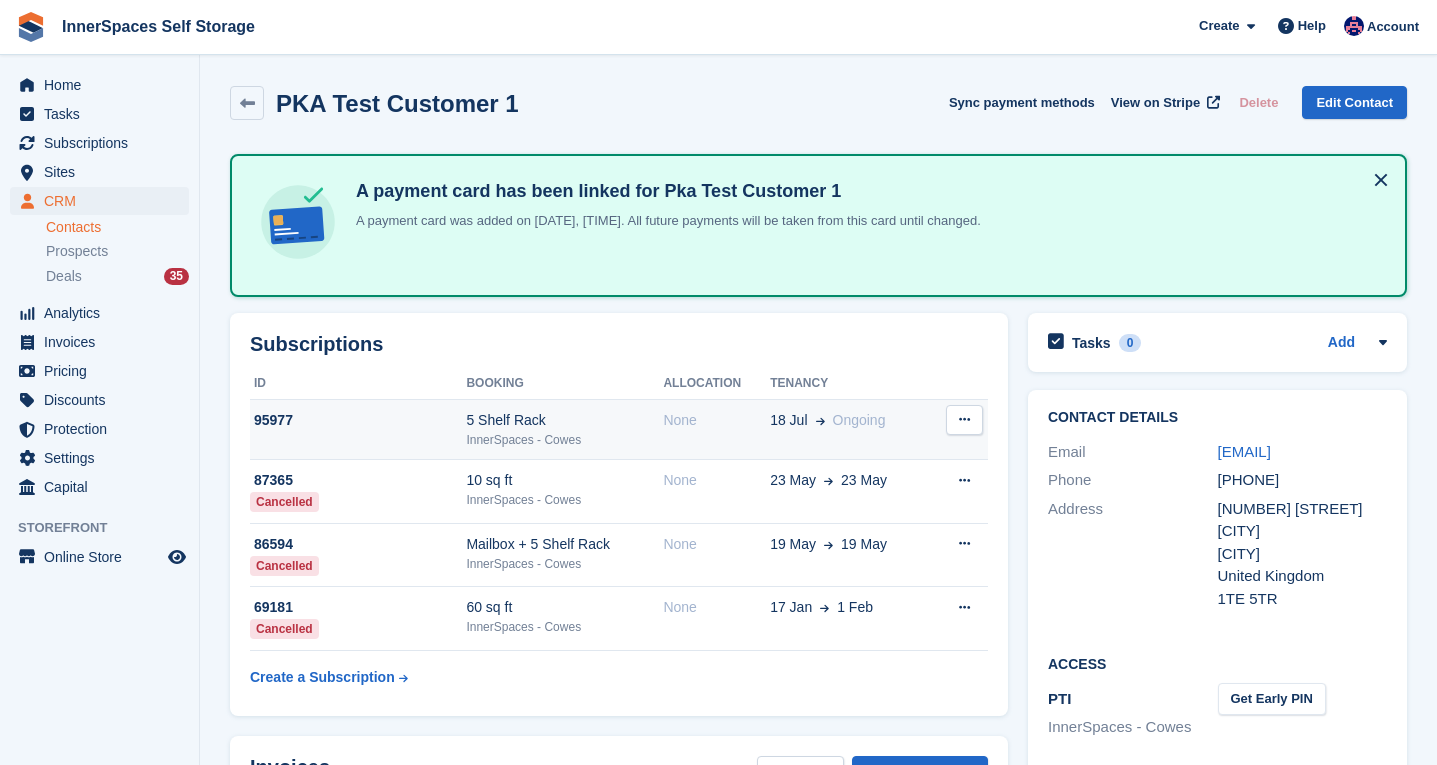 click on "[NUMBER] Shelf Rack
InnerSpaces - [CITY]" at bounding box center [564, 429] 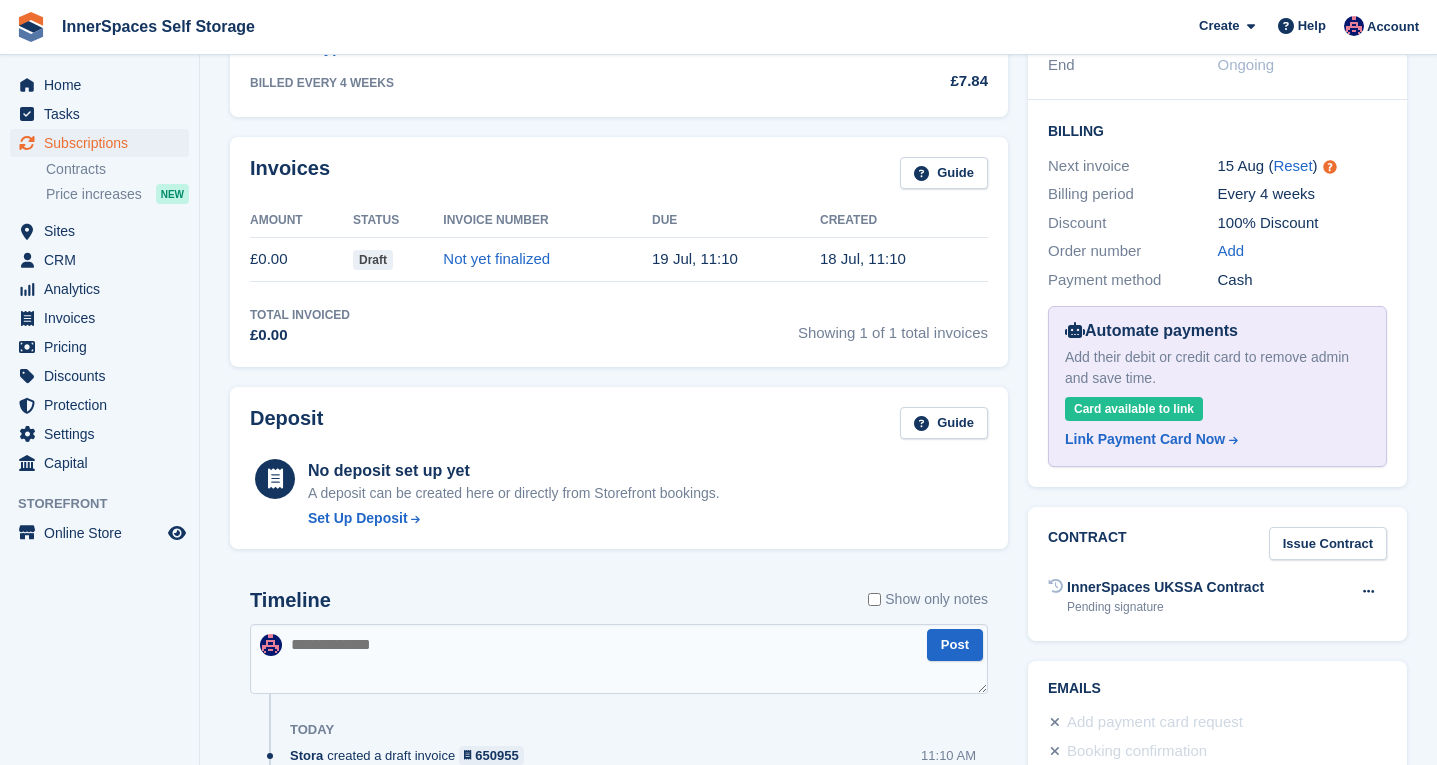 scroll, scrollTop: 554, scrollLeft: 0, axis: vertical 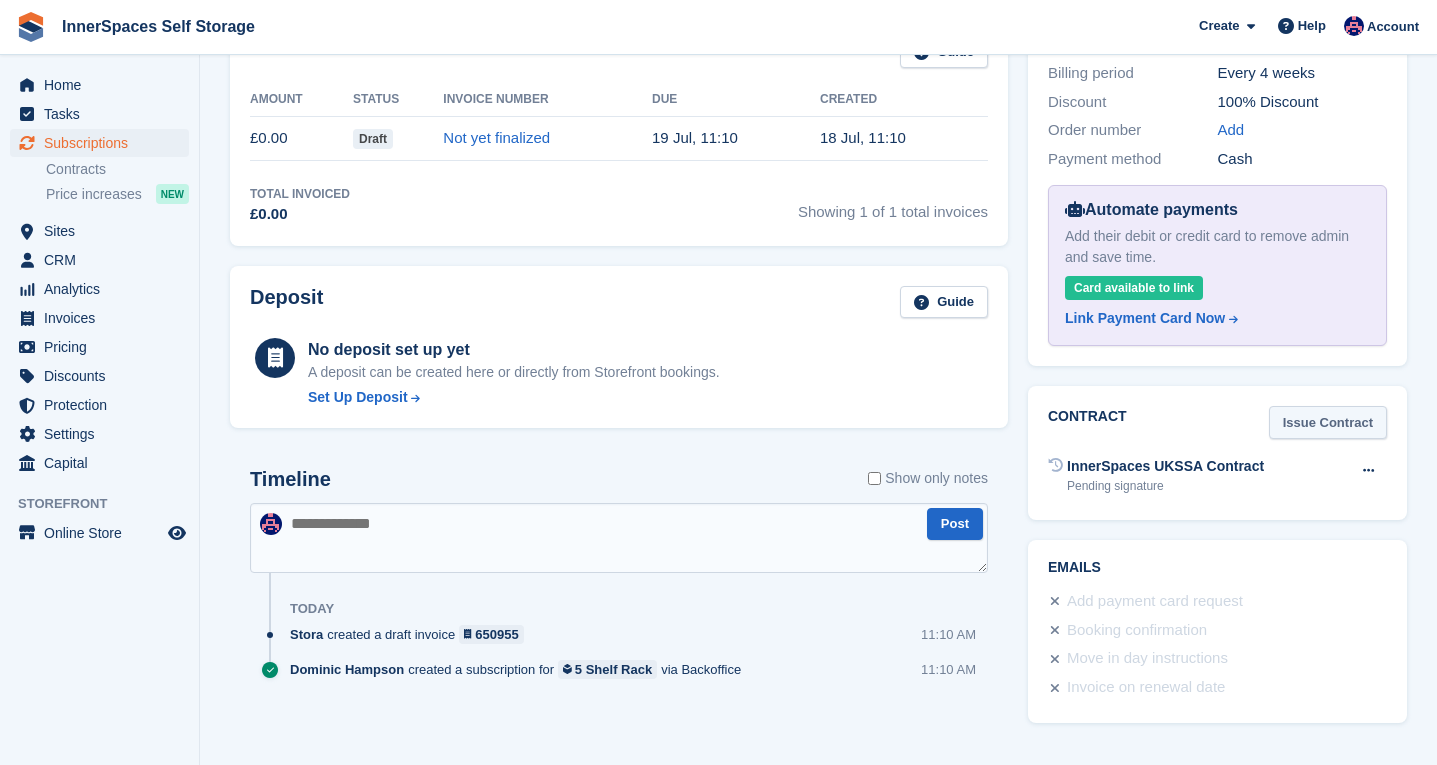 click on "Issue Contract" at bounding box center [1328, 422] 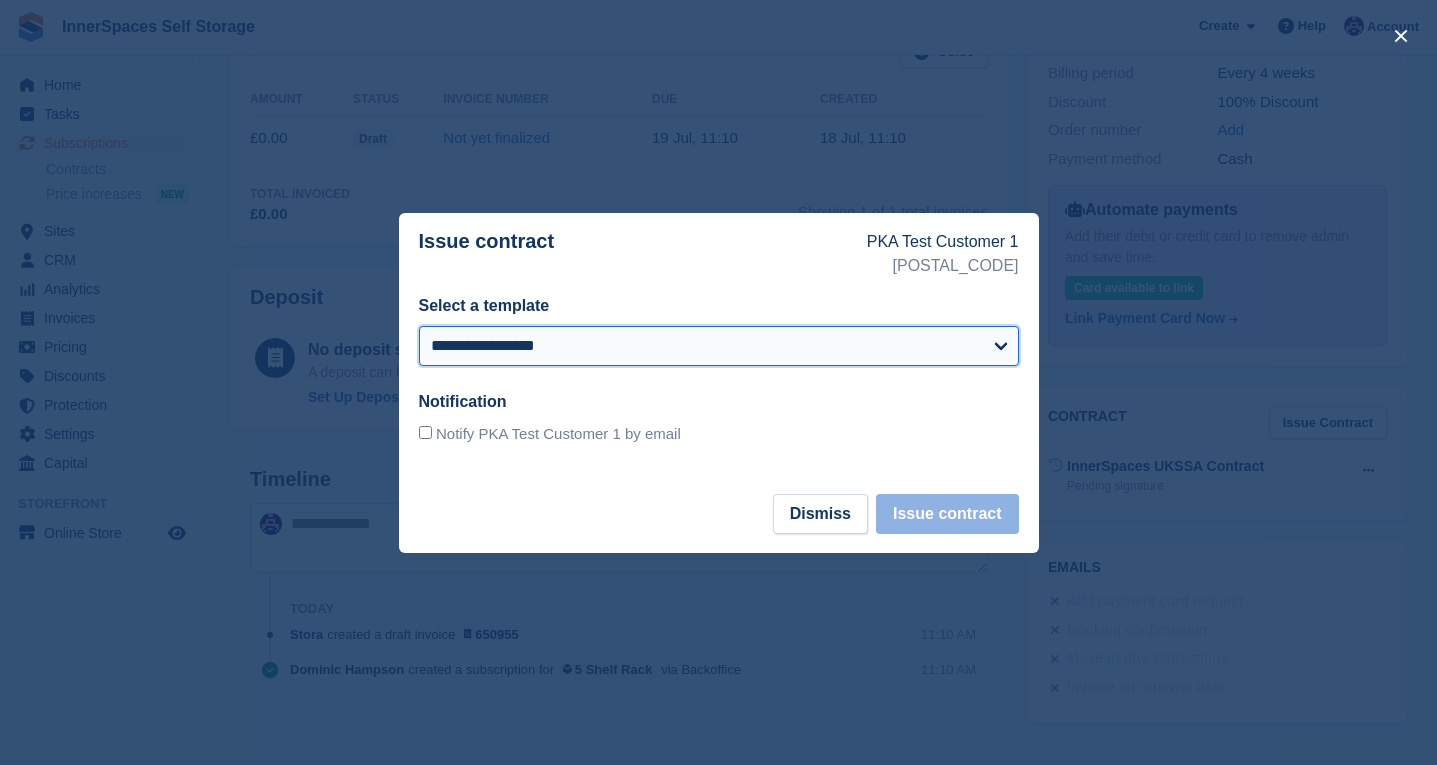 click on "**********" at bounding box center [719, 346] 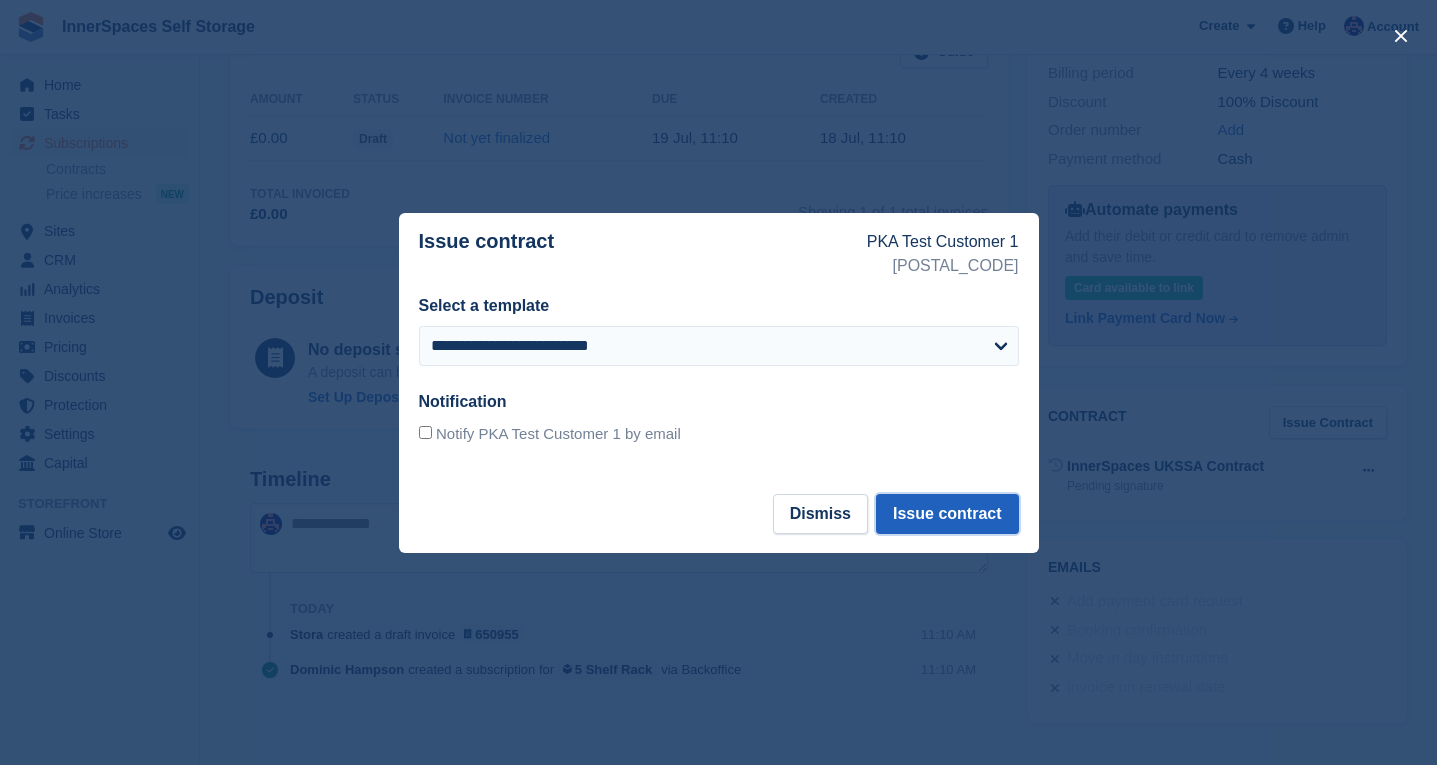 click on "Issue contract" at bounding box center [947, 514] 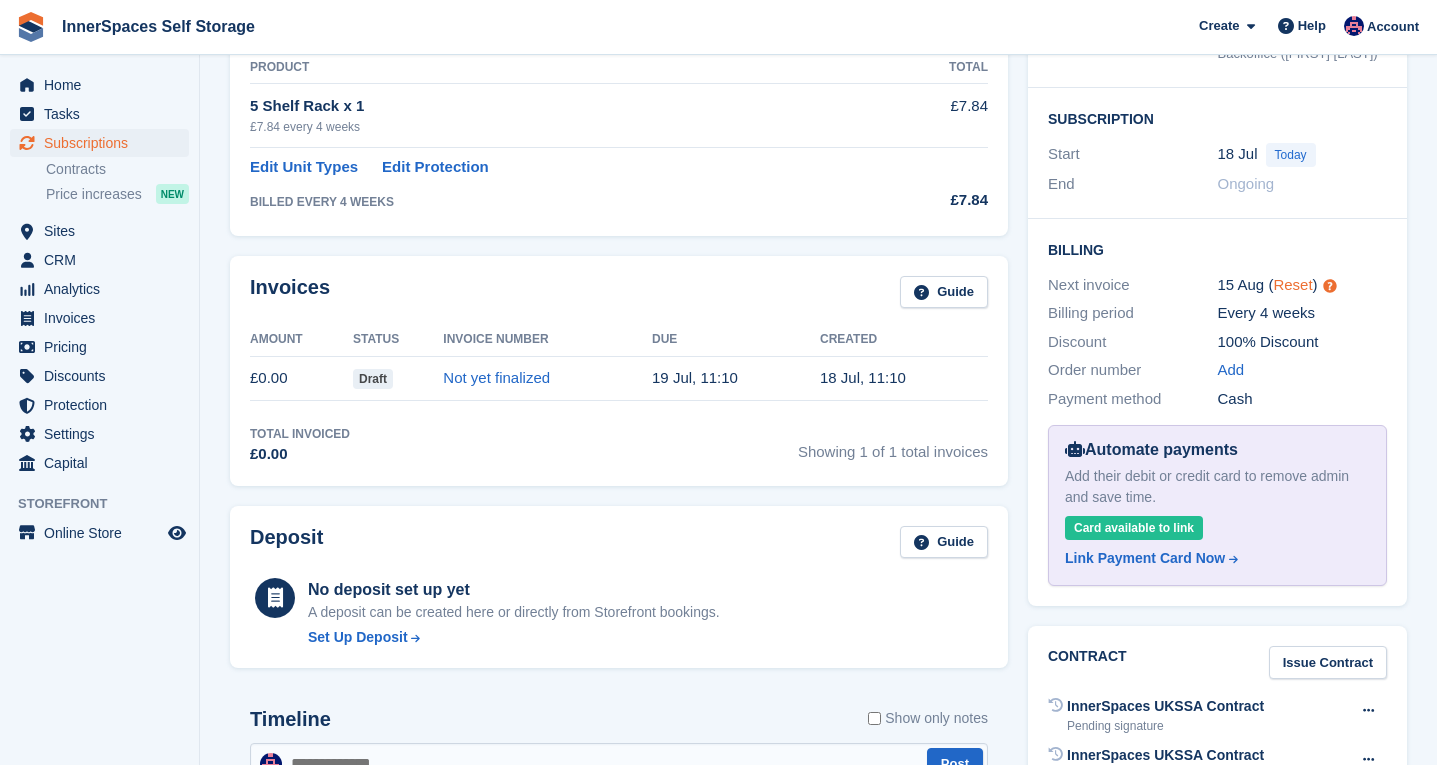 scroll, scrollTop: 0, scrollLeft: 0, axis: both 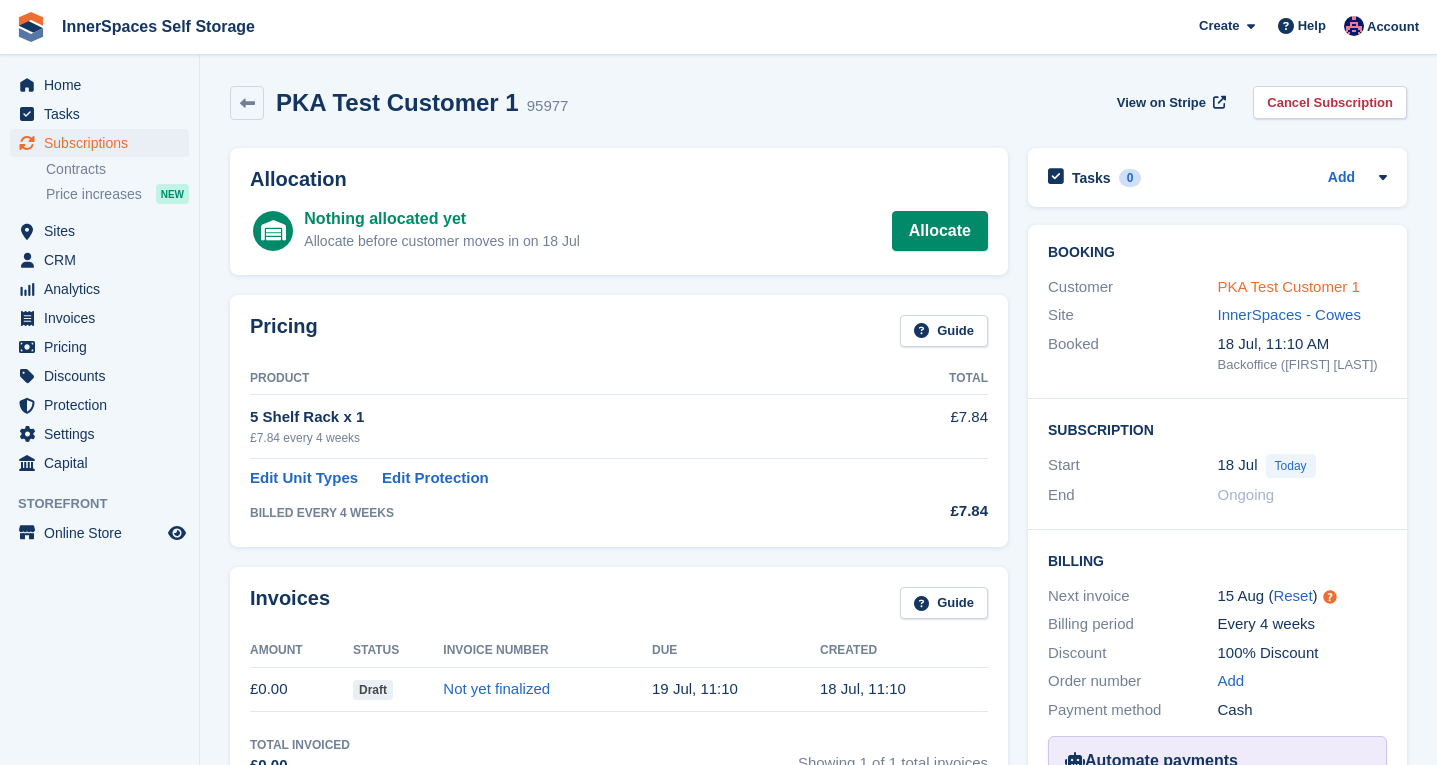 click on "PKA Test Customer 1" at bounding box center [1289, 286] 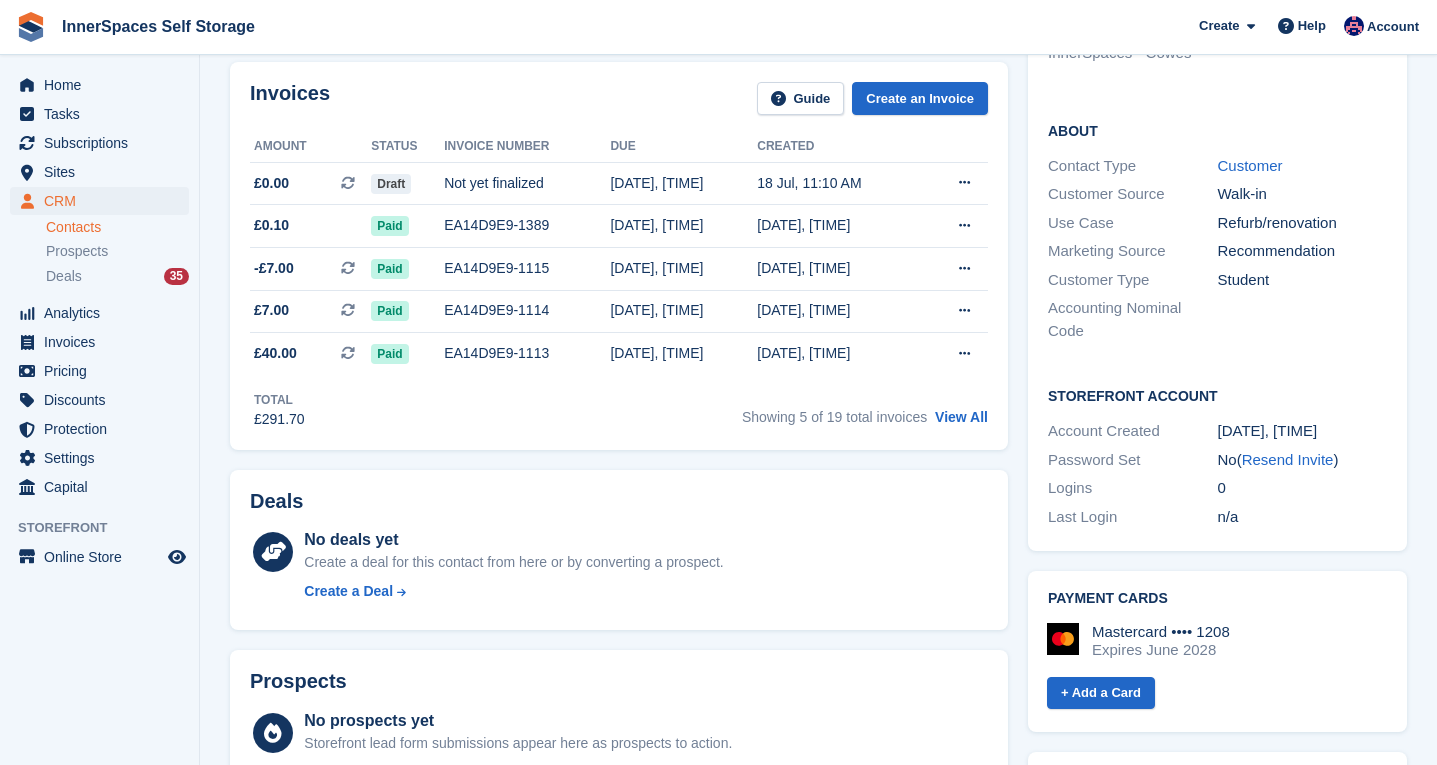 scroll, scrollTop: 682, scrollLeft: 0, axis: vertical 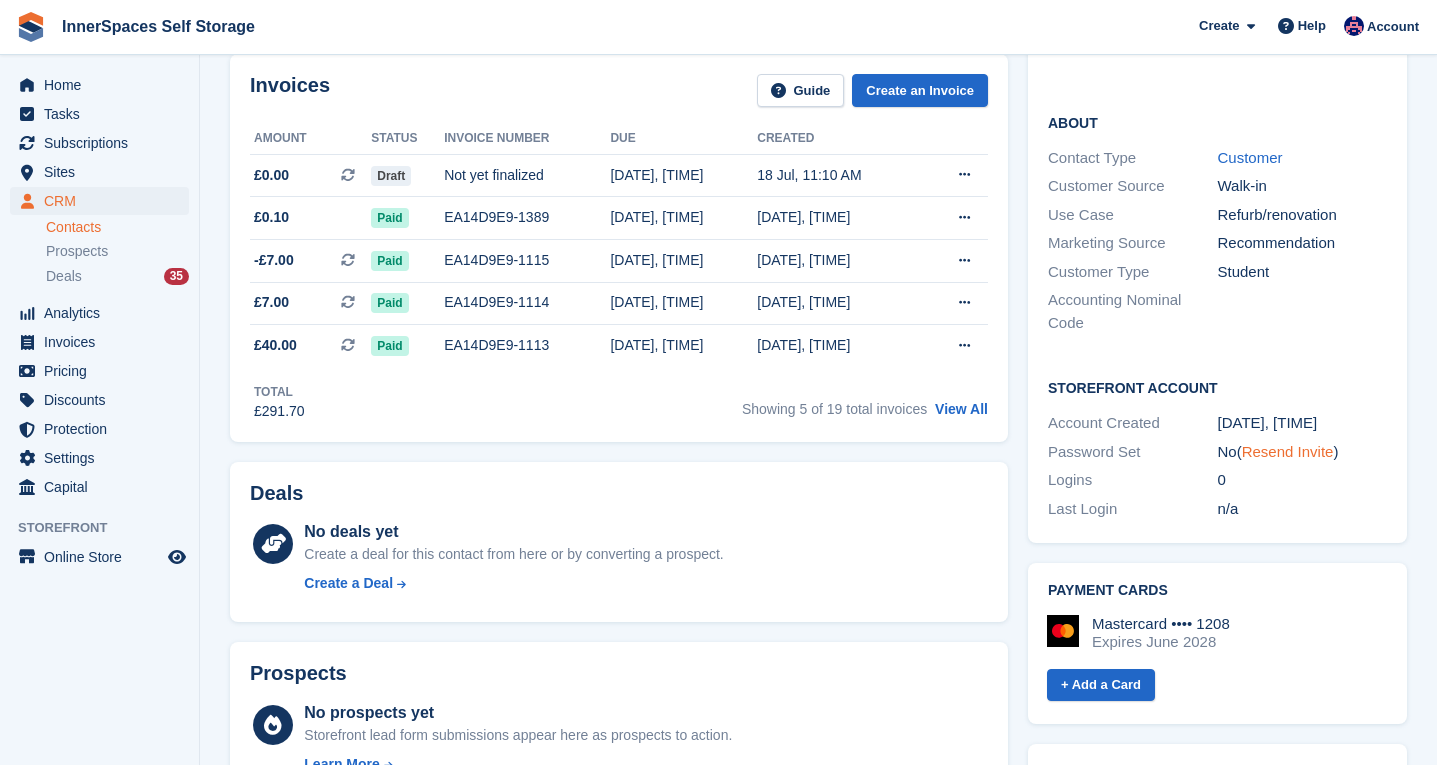 click on "Resend Invite" at bounding box center [1288, 451] 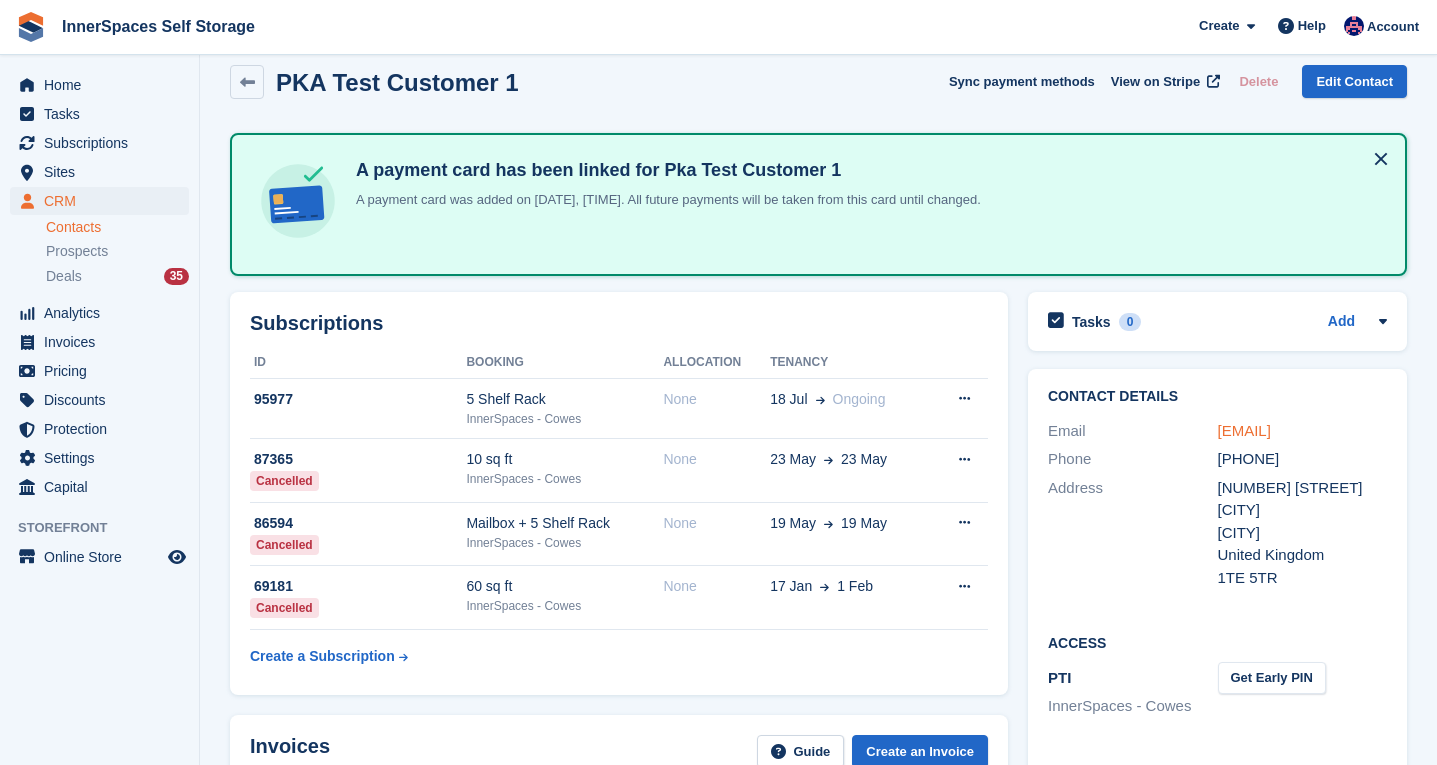 scroll, scrollTop: 0, scrollLeft: 0, axis: both 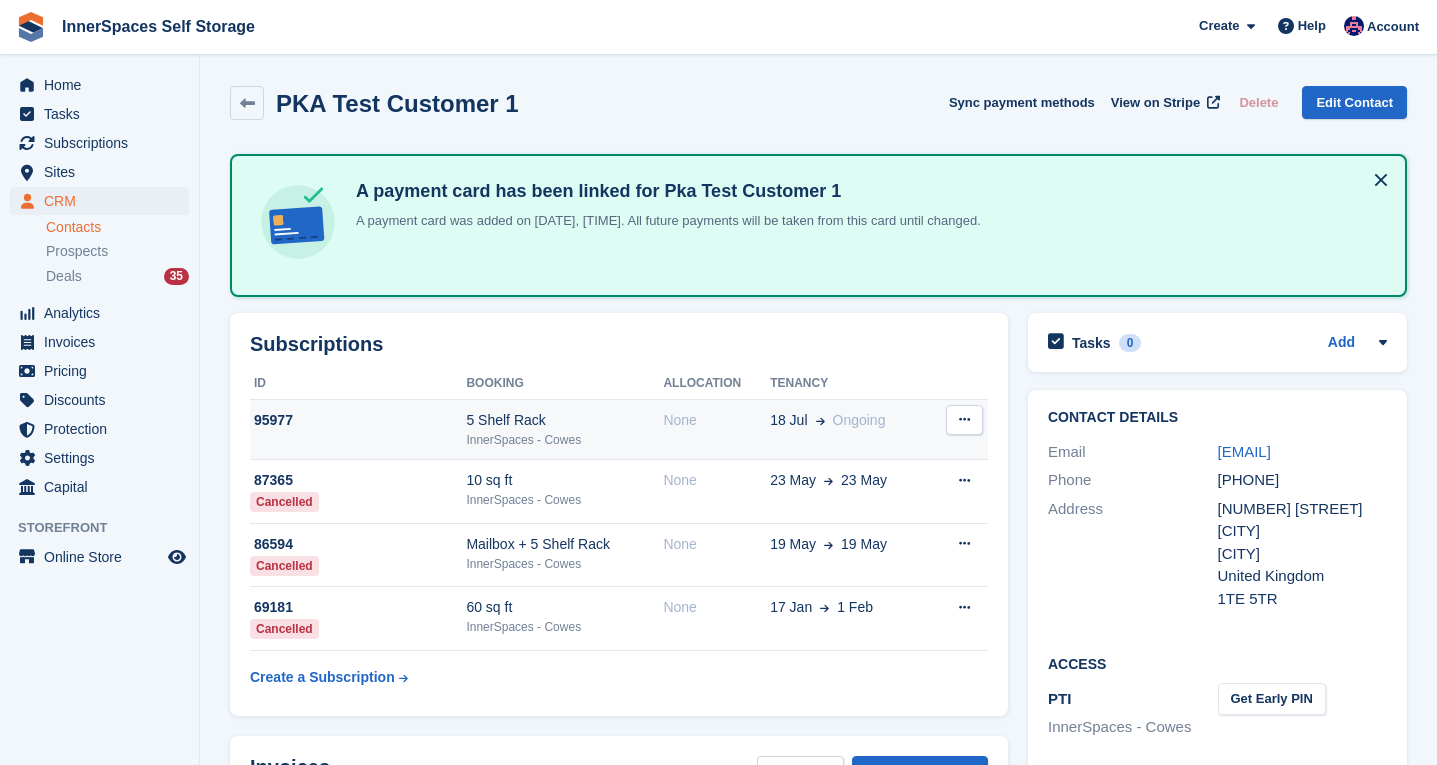 click on "InnerSpaces - Cowes" at bounding box center (564, 440) 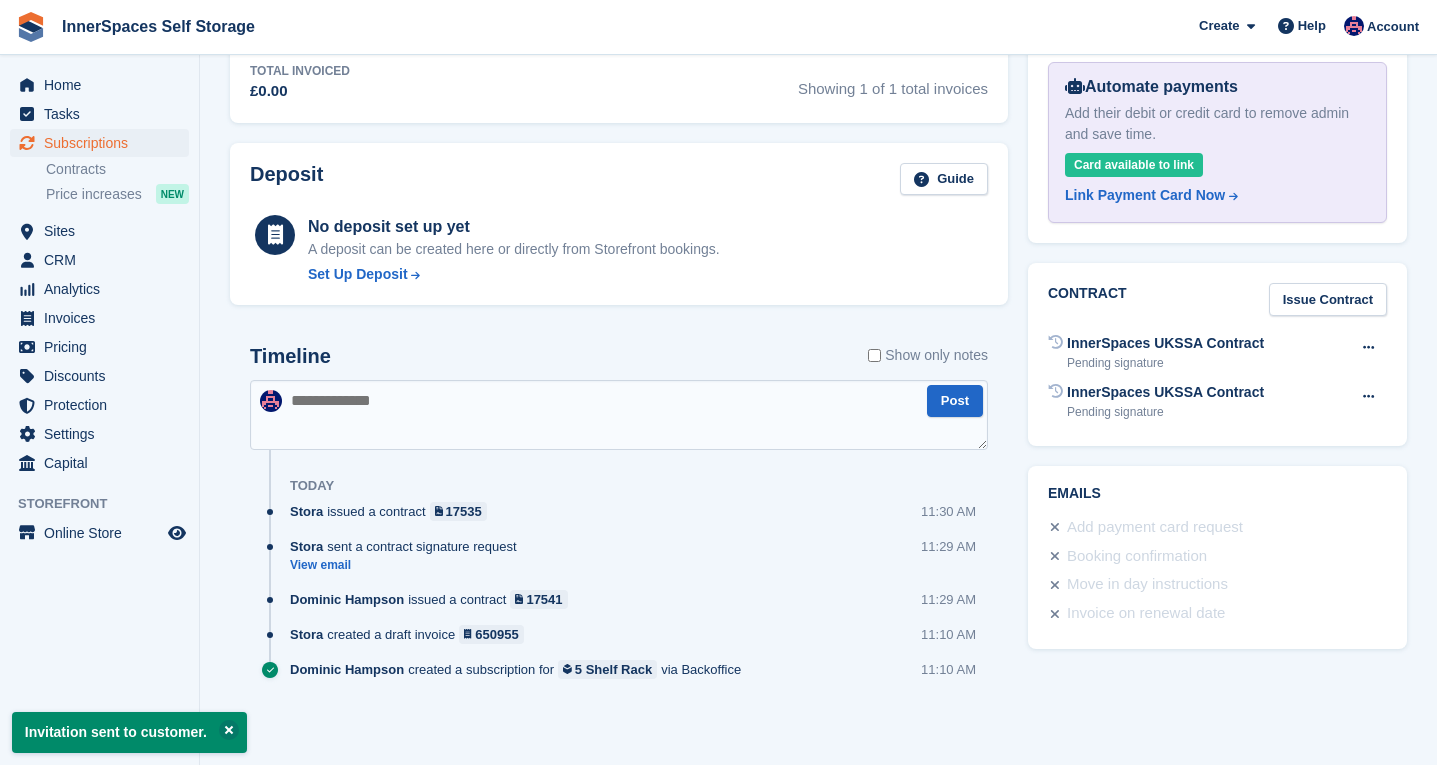 scroll, scrollTop: 674, scrollLeft: 0, axis: vertical 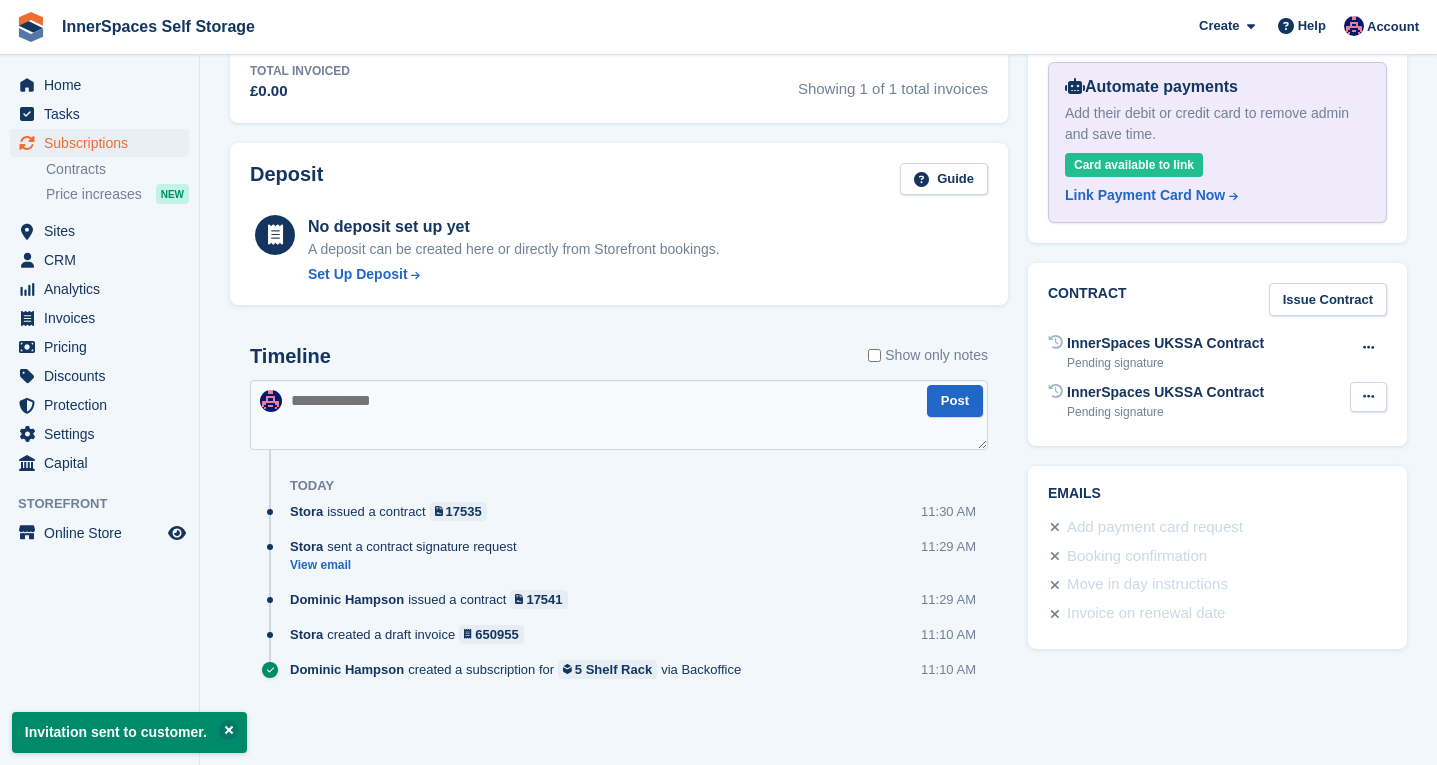 click at bounding box center (1368, 396) 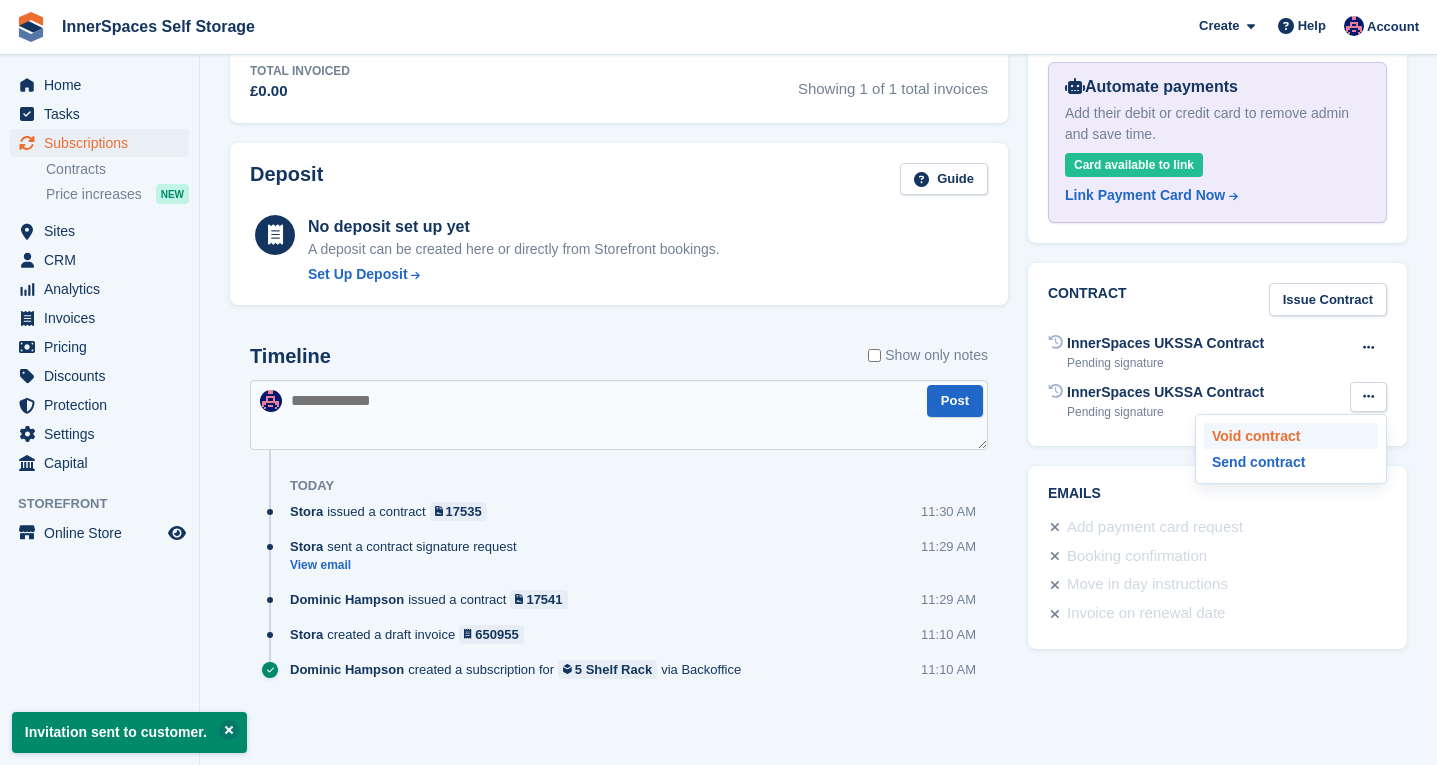 click on "Void contract" at bounding box center (1291, 436) 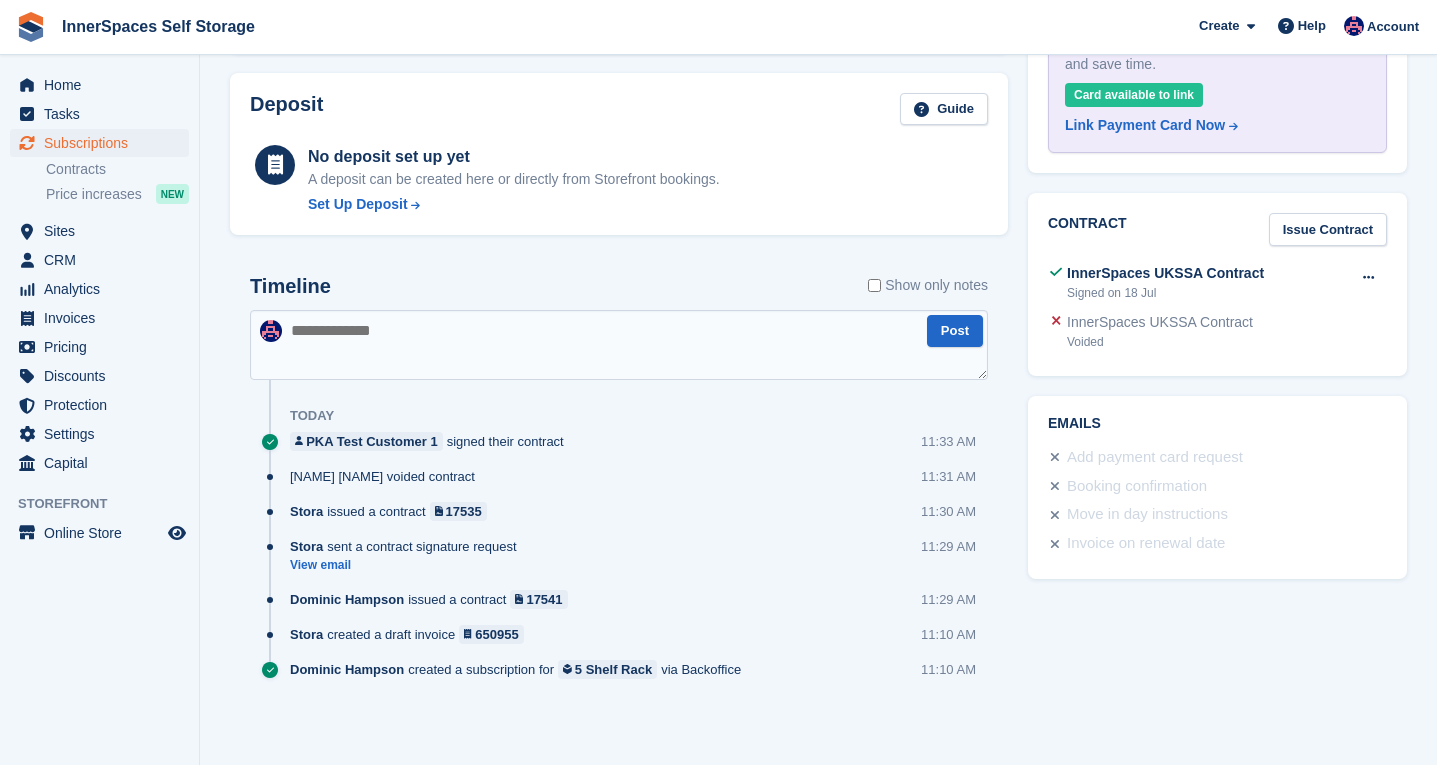 scroll, scrollTop: 694, scrollLeft: 0, axis: vertical 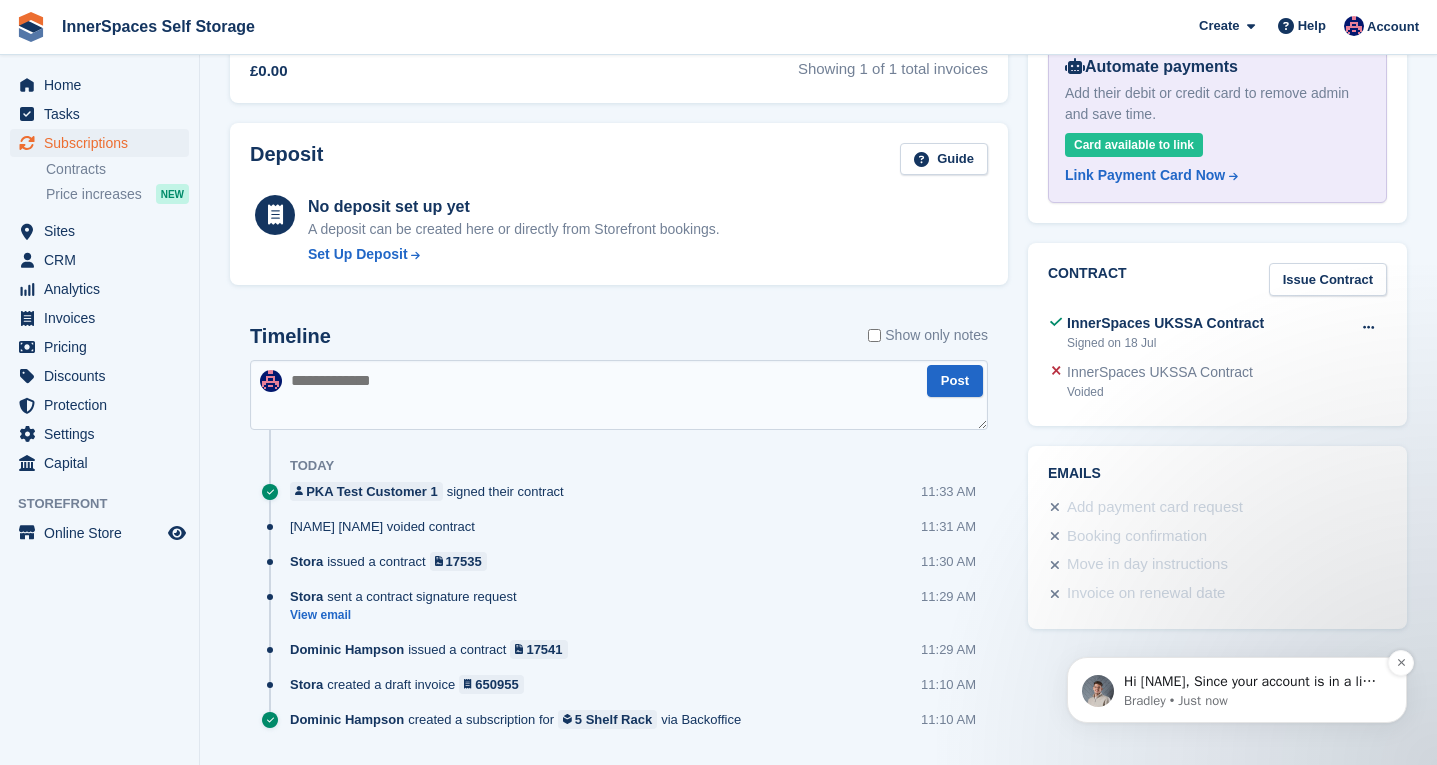 click on "Hi Dominic,   Since your account is in a live environment, it’s not possible to do a test signing directly. If you want to simulate the process, you’ll need to create a test subscription in Stora using your own details" at bounding box center [1253, 682] 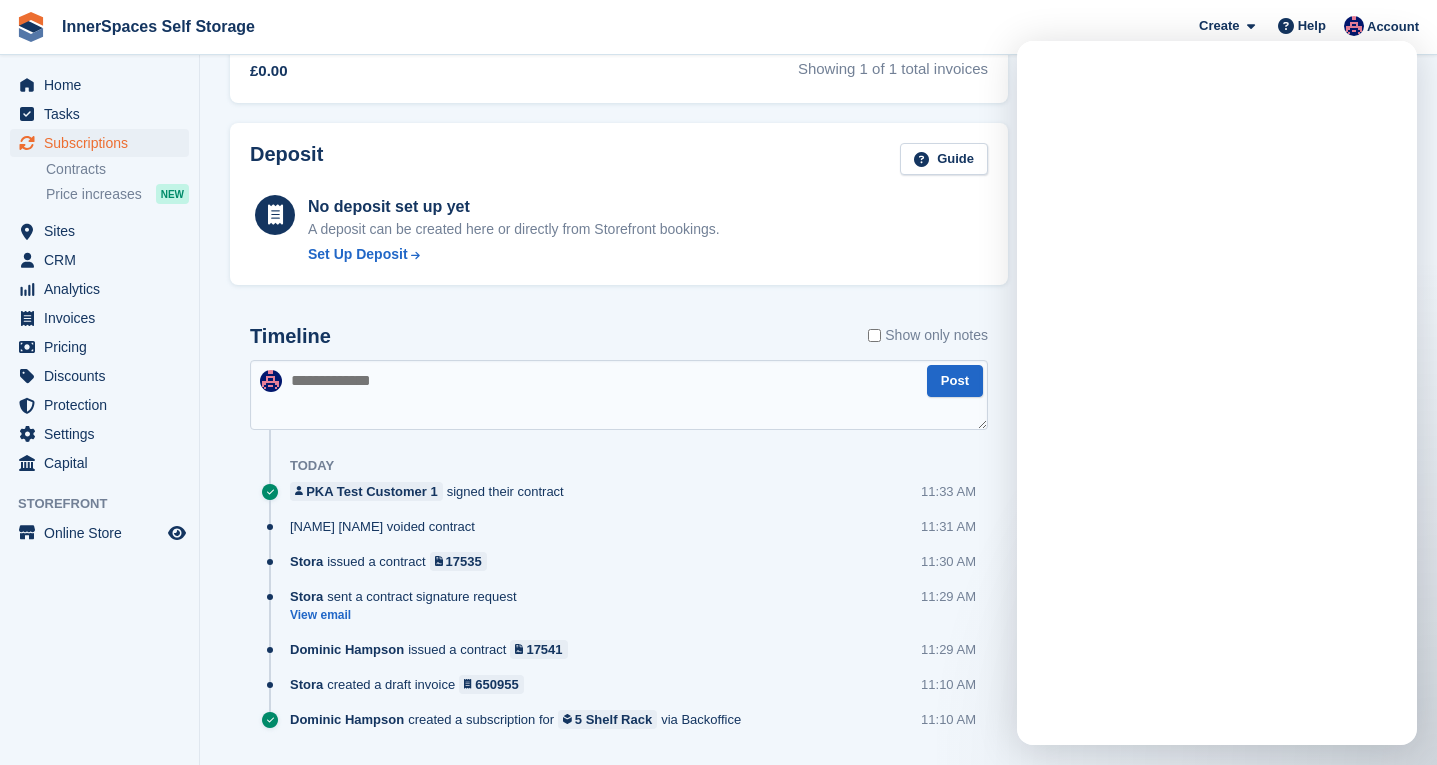 scroll, scrollTop: 0, scrollLeft: 0, axis: both 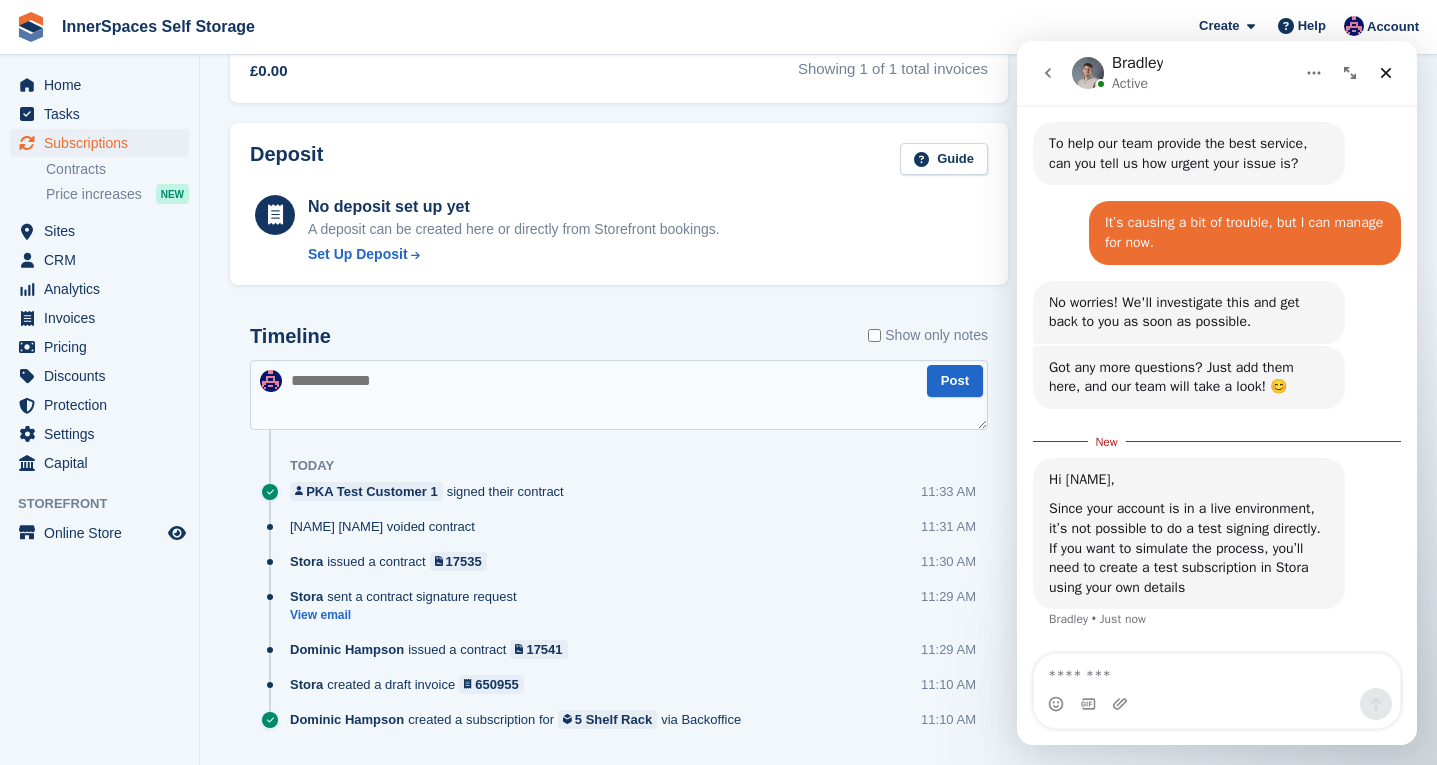 click at bounding box center (1217, 671) 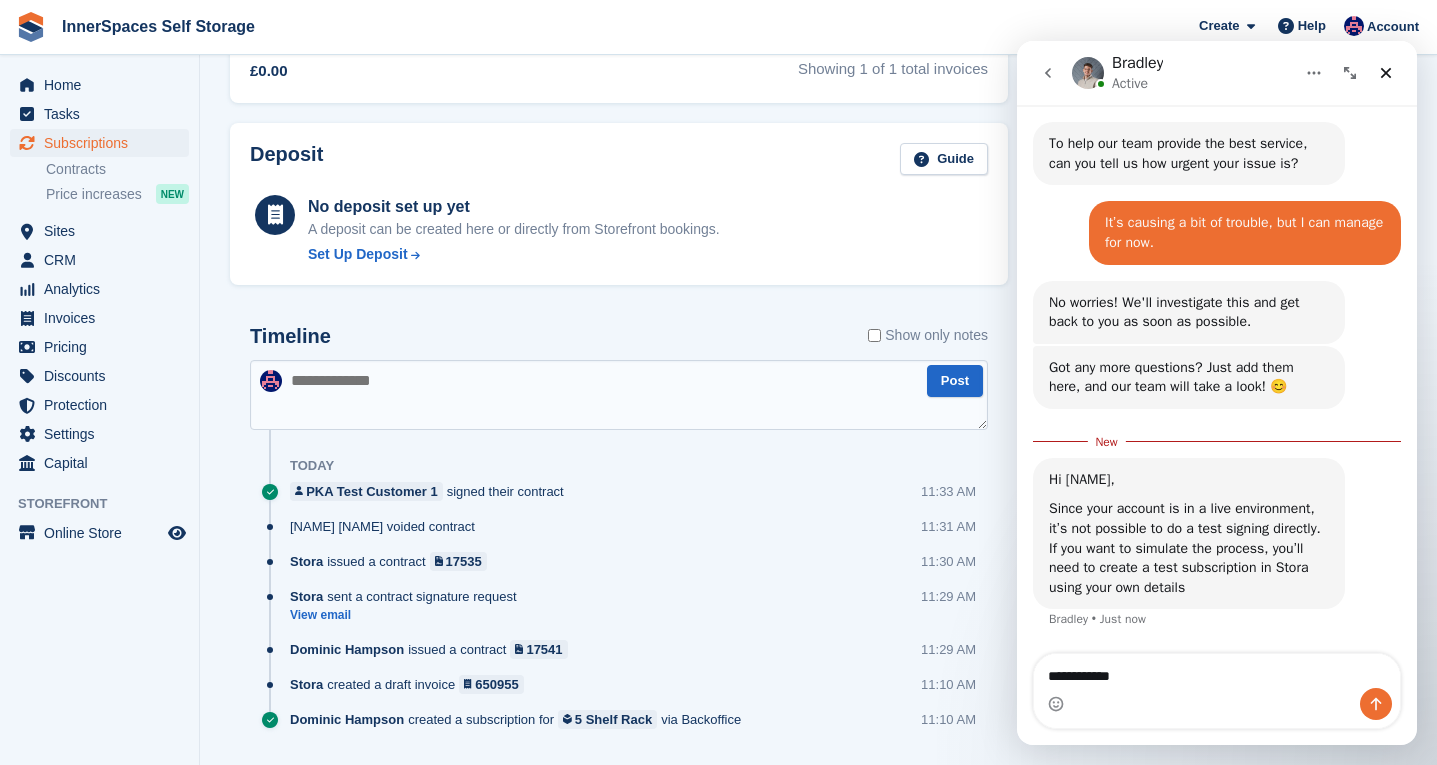 type on "**********" 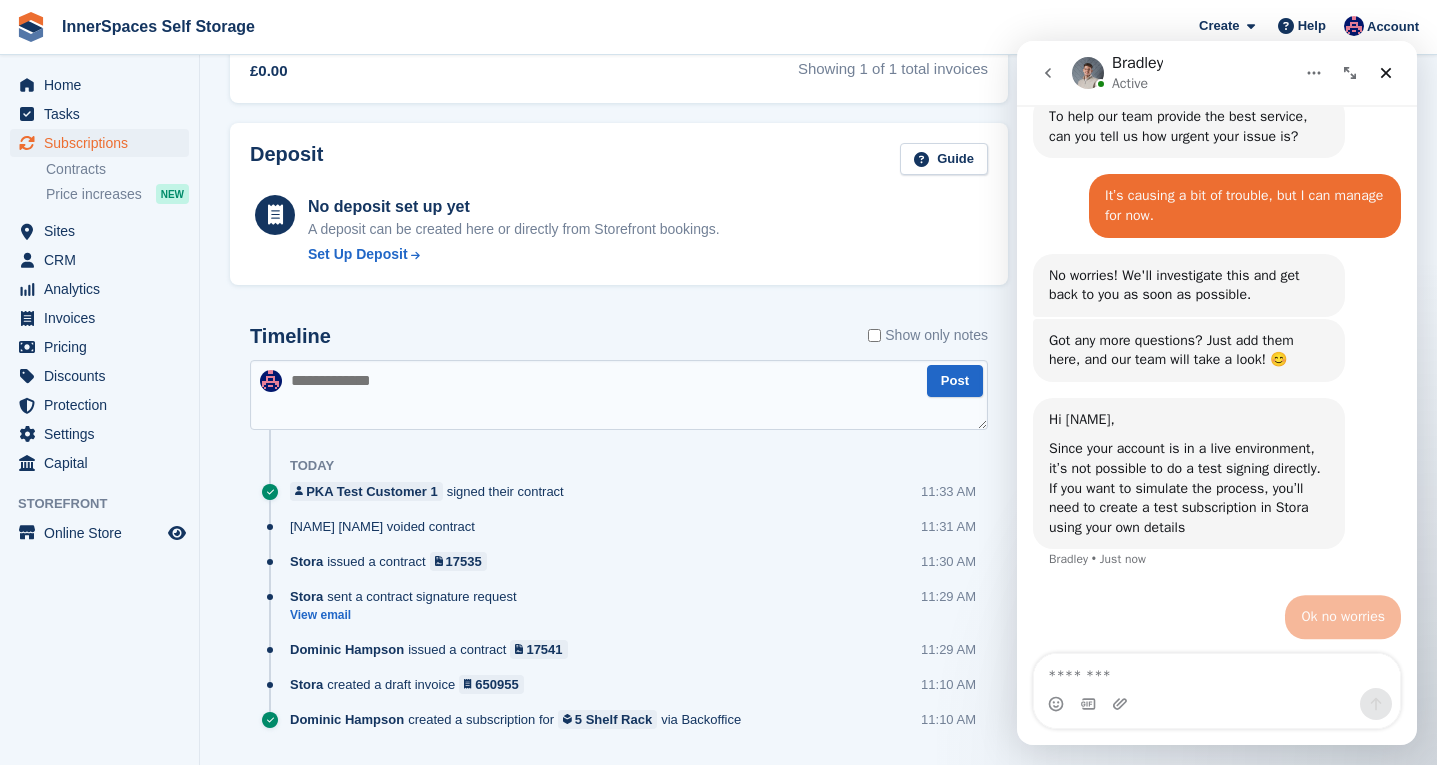 scroll, scrollTop: 737, scrollLeft: 0, axis: vertical 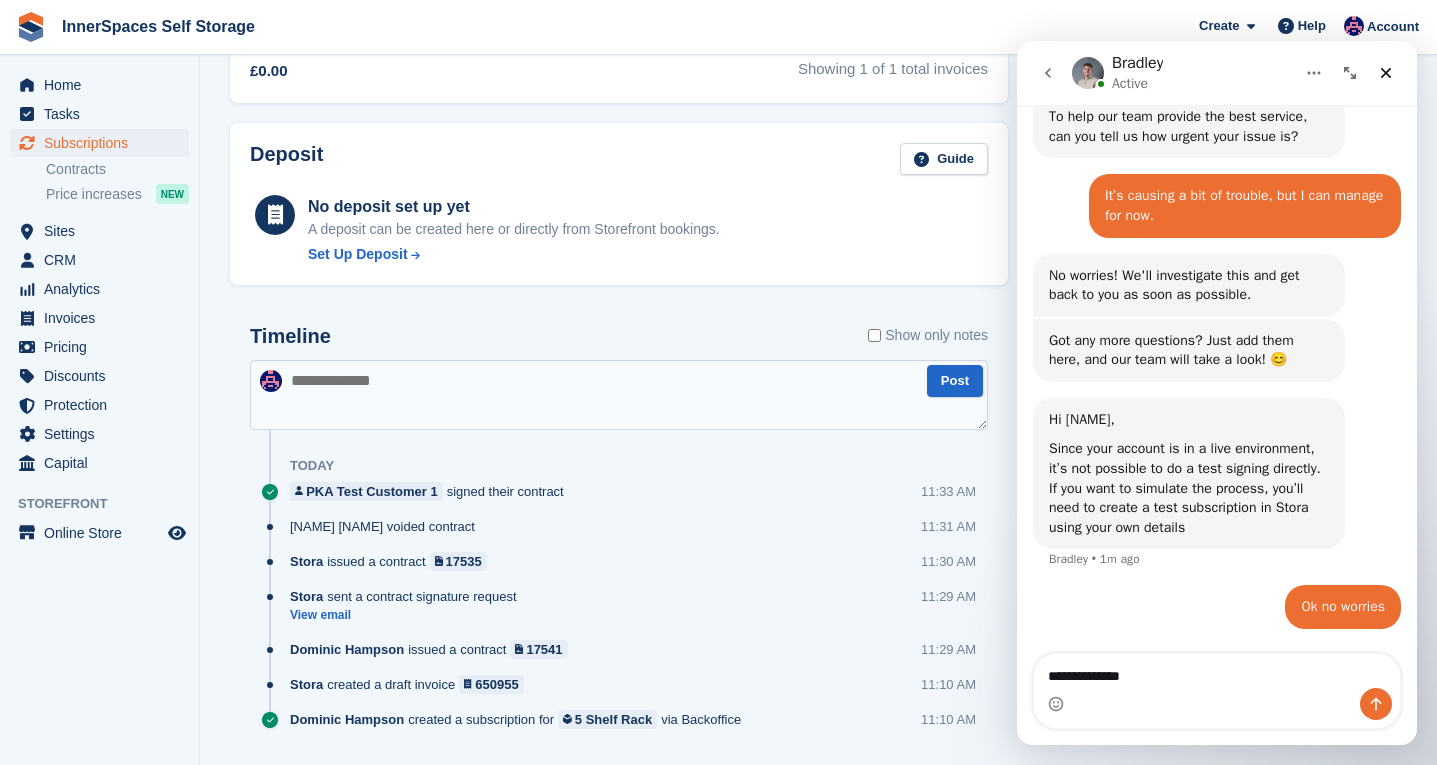 click on "**********" at bounding box center (1217, 671) 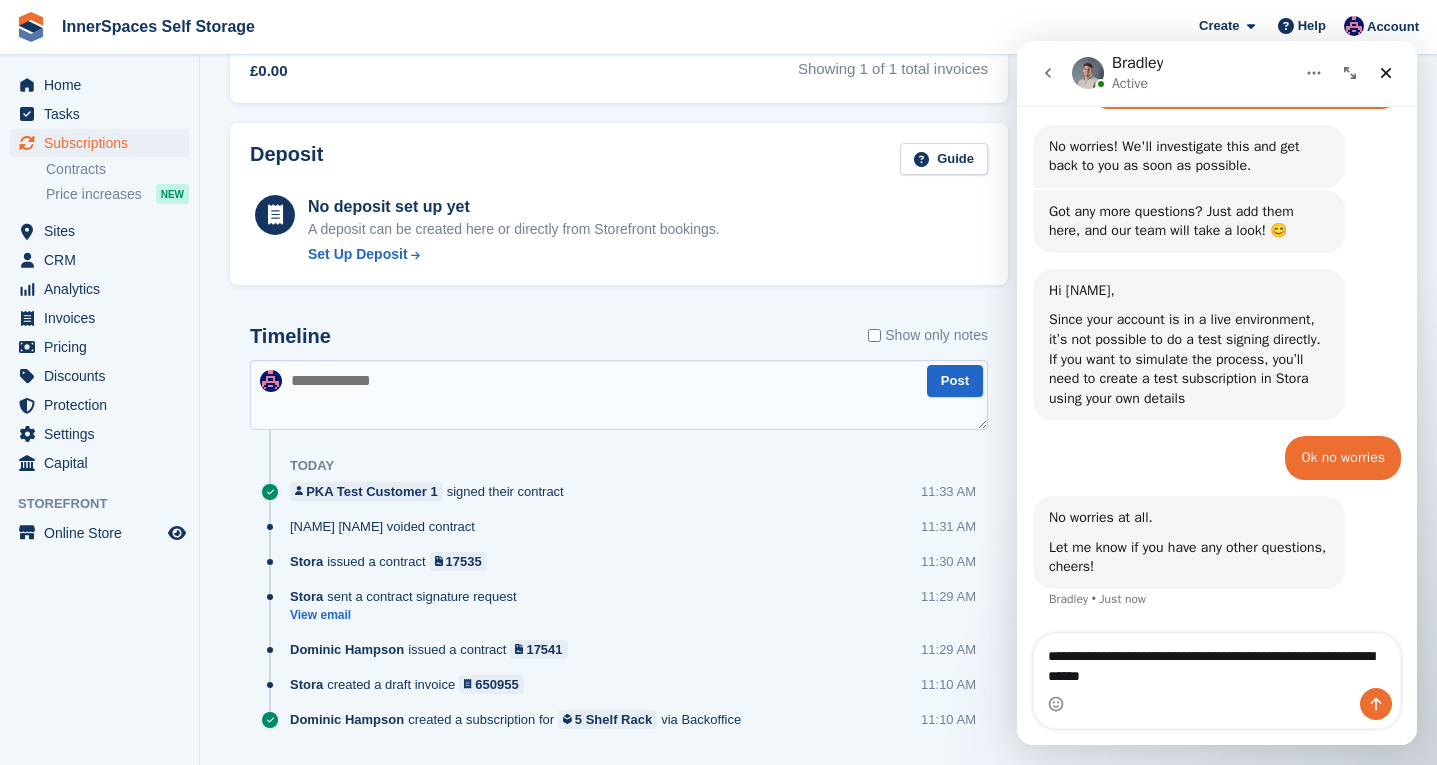 scroll, scrollTop: 866, scrollLeft: 0, axis: vertical 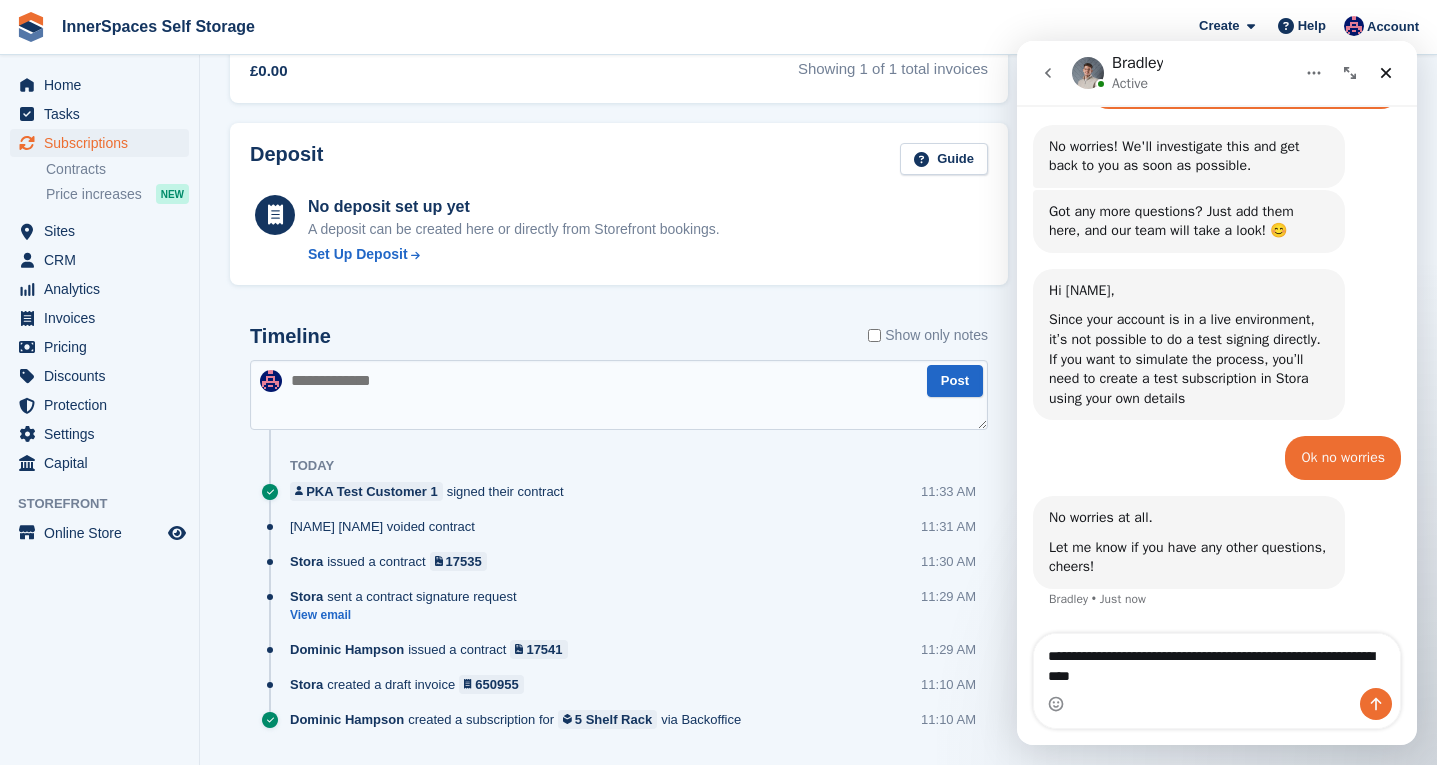 type on "**********" 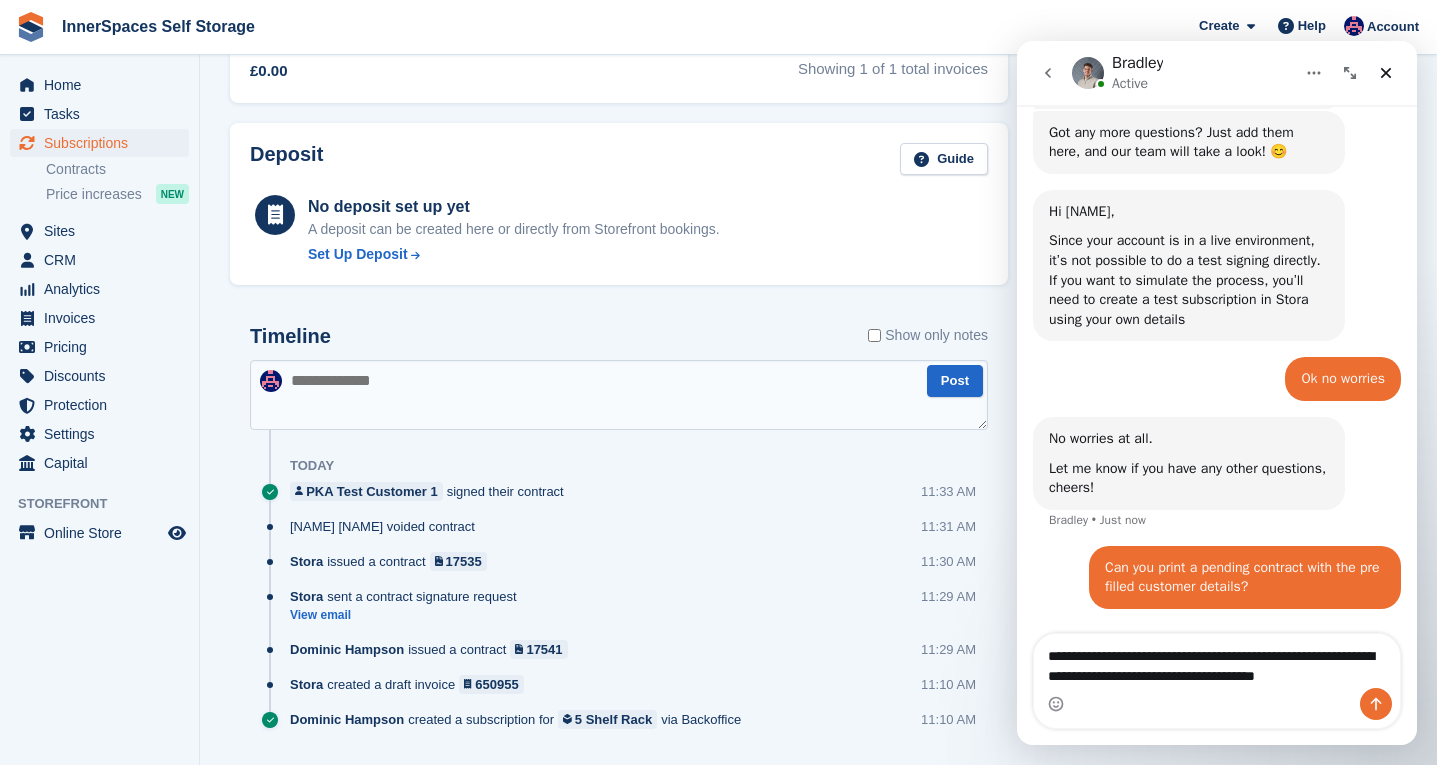 scroll, scrollTop: 965, scrollLeft: 0, axis: vertical 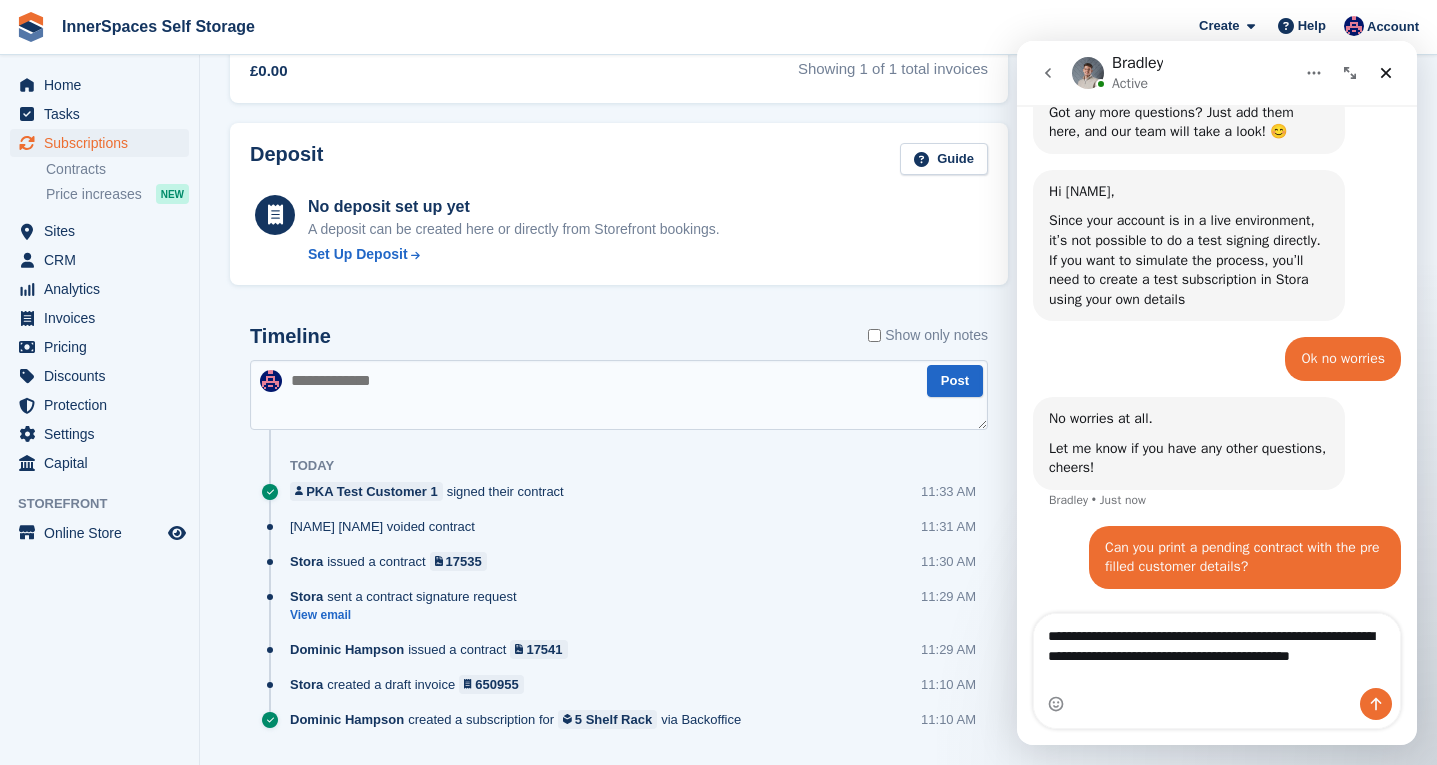 type on "**********" 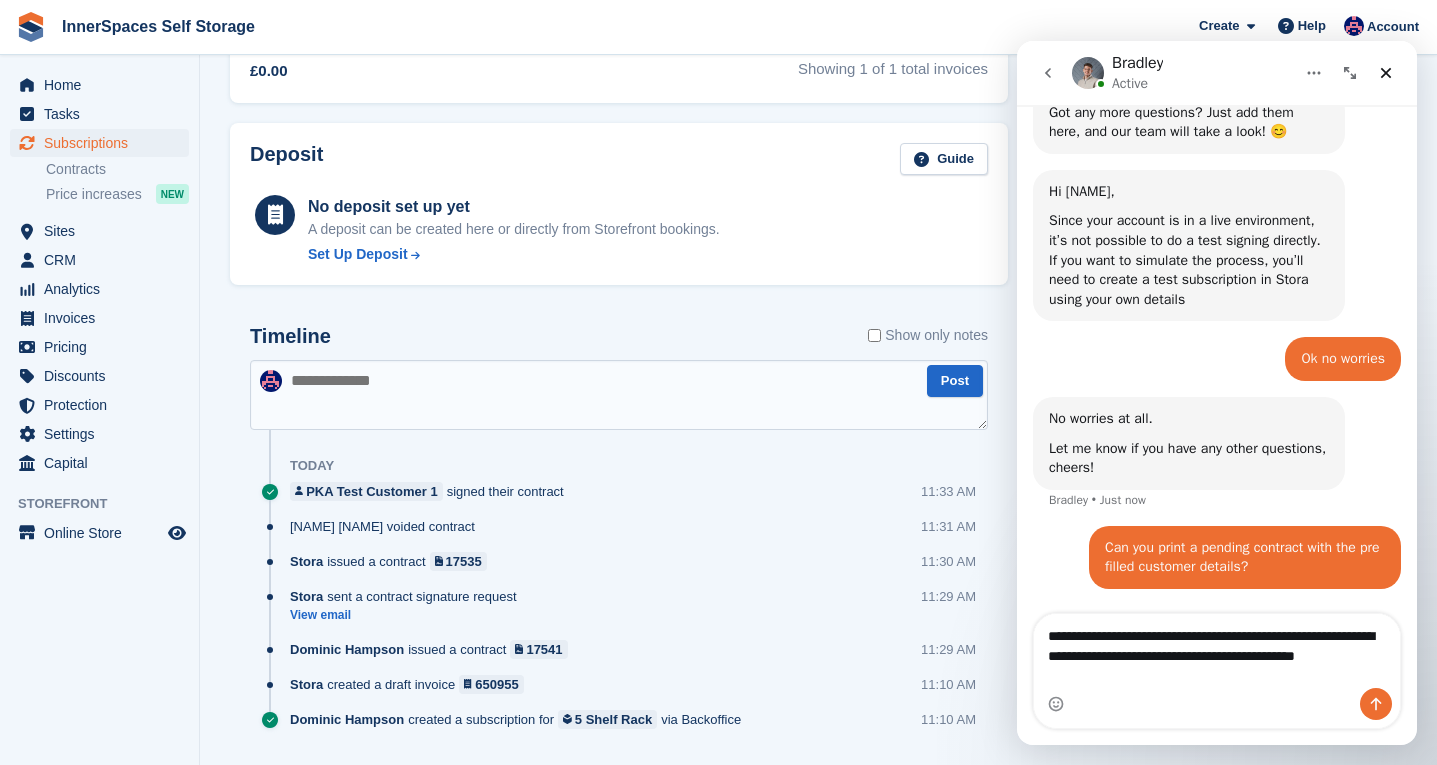 type 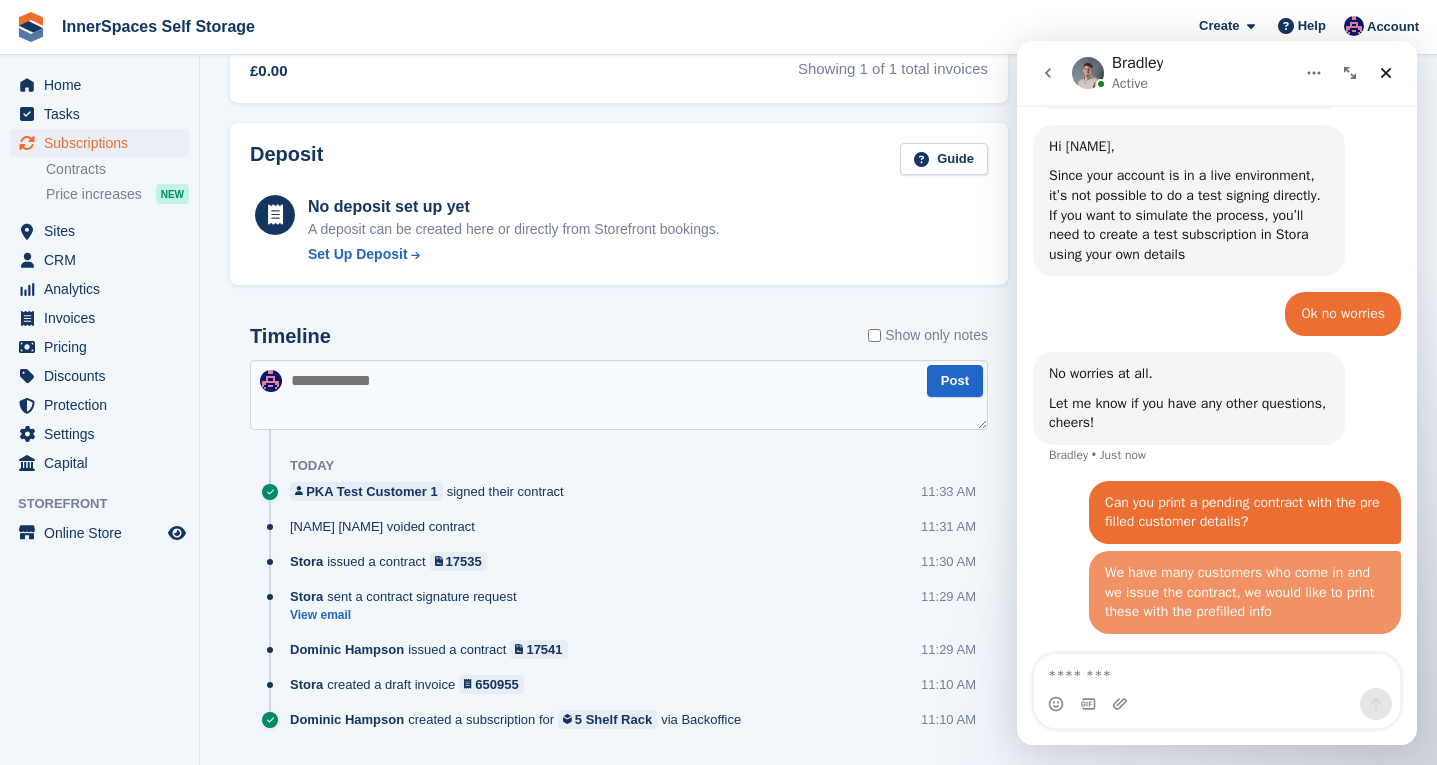 scroll, scrollTop: 1010, scrollLeft: 0, axis: vertical 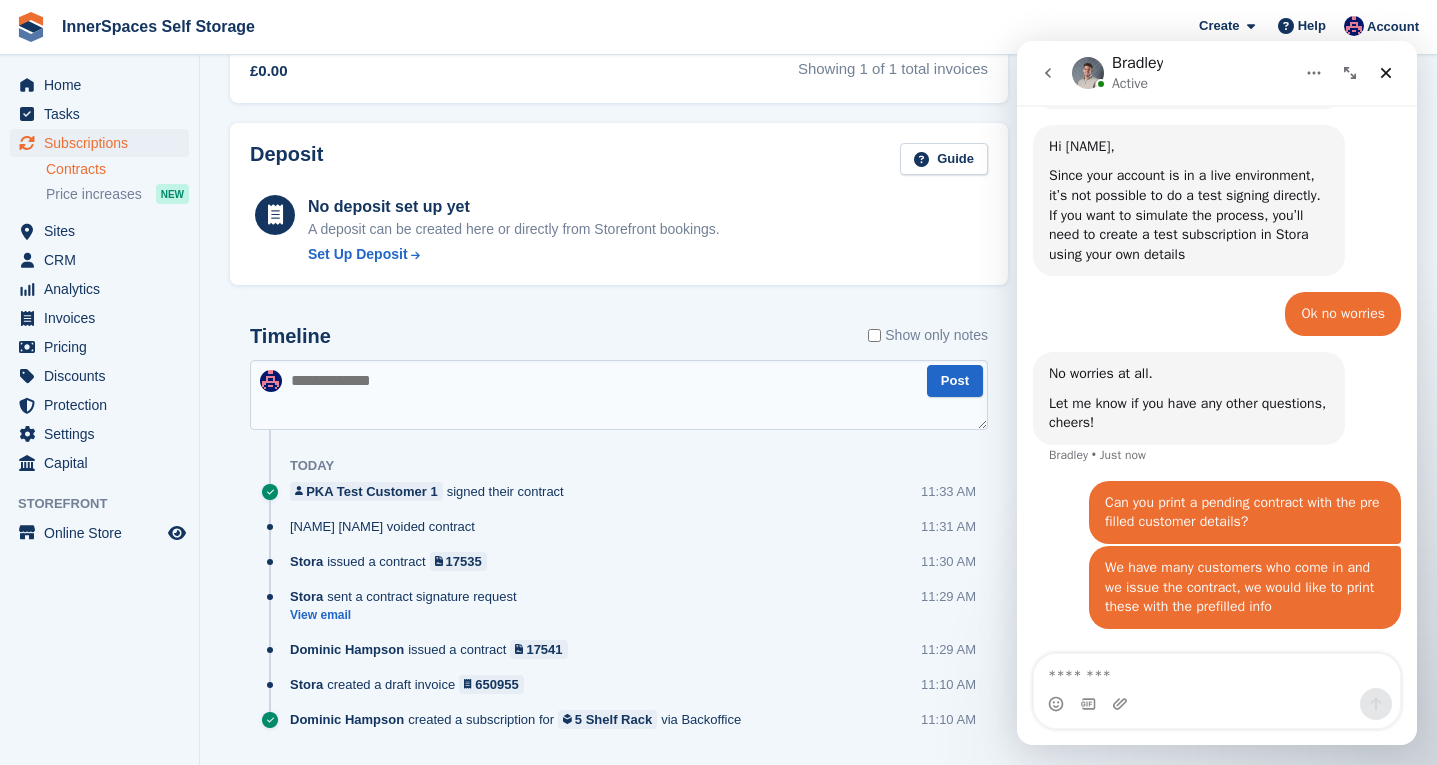 click on "Contracts" at bounding box center (117, 169) 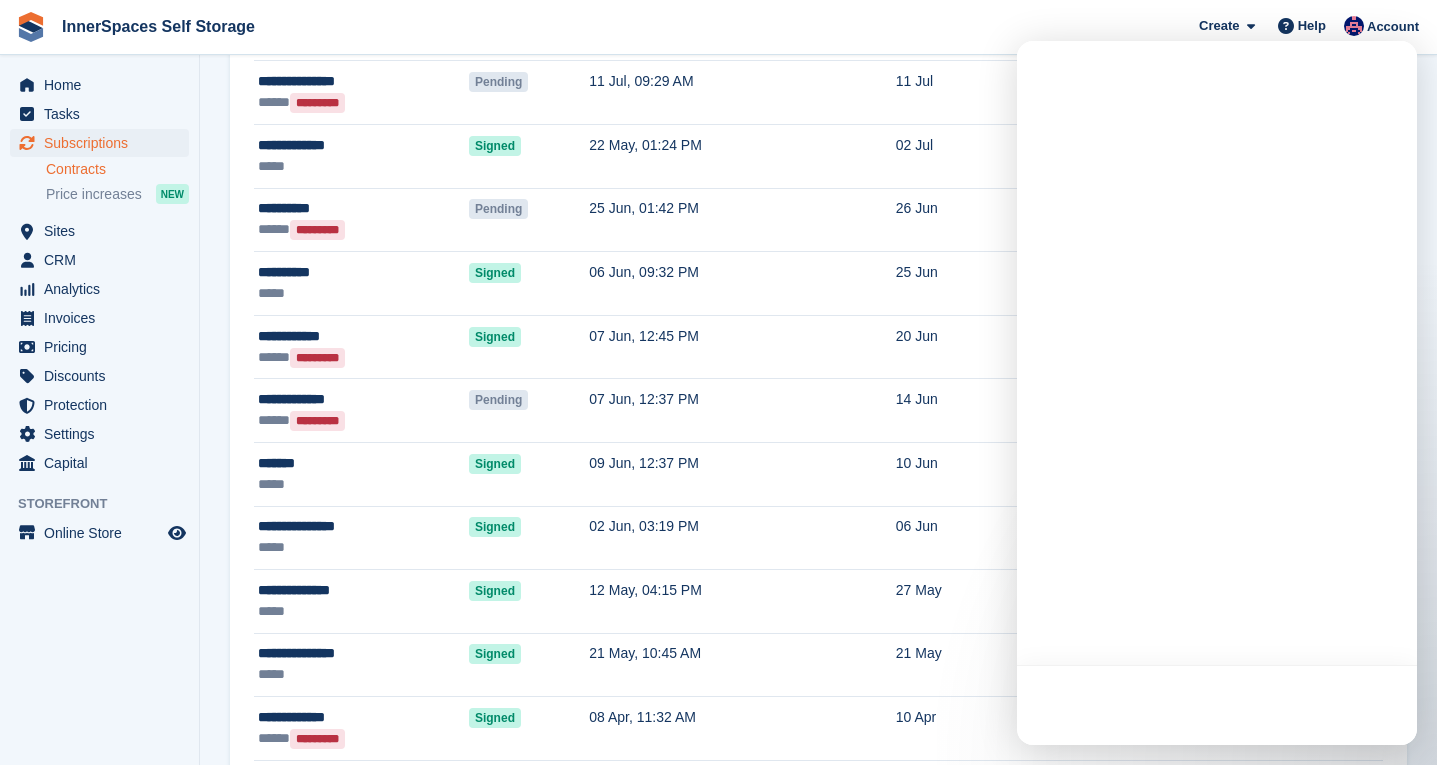 scroll, scrollTop: 0, scrollLeft: 0, axis: both 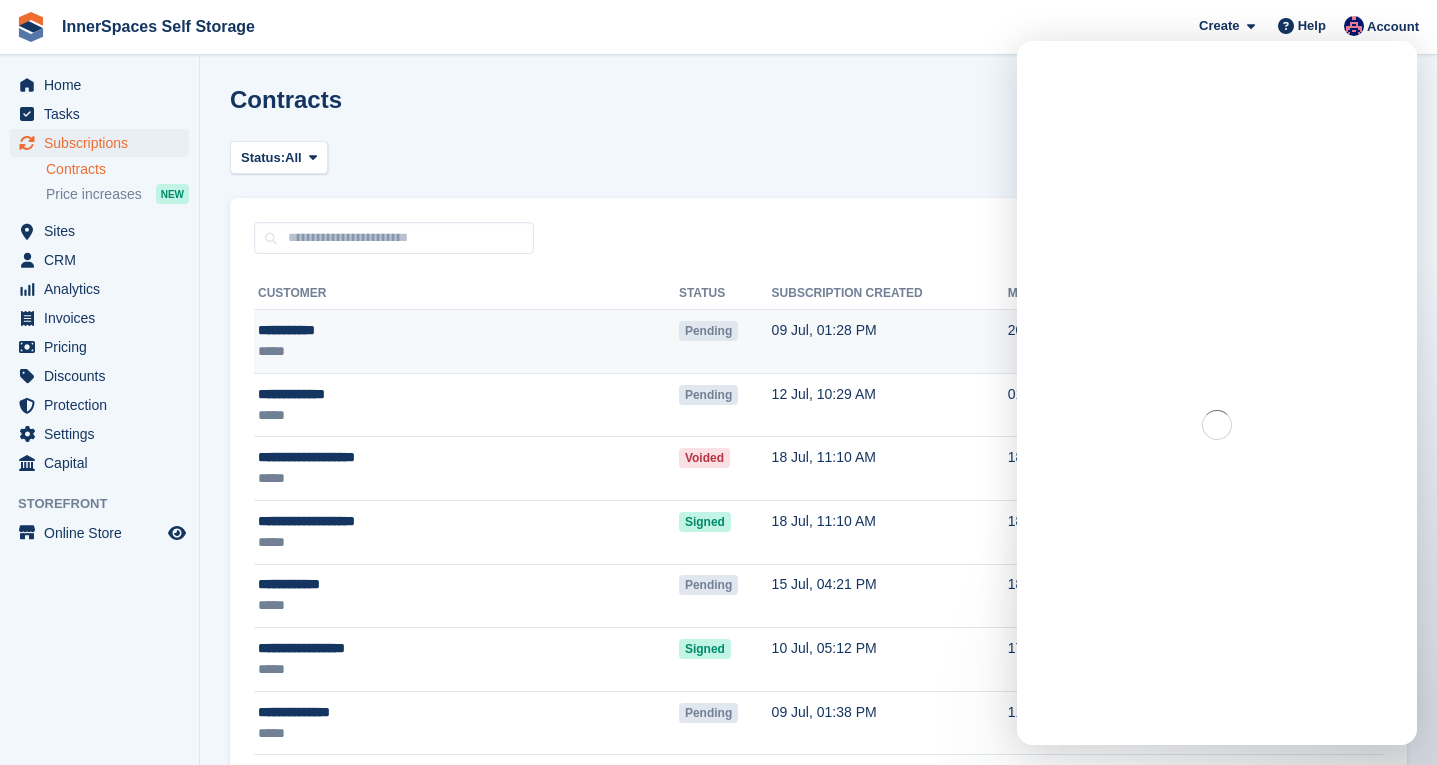 click on "Pending" at bounding box center [725, 342] 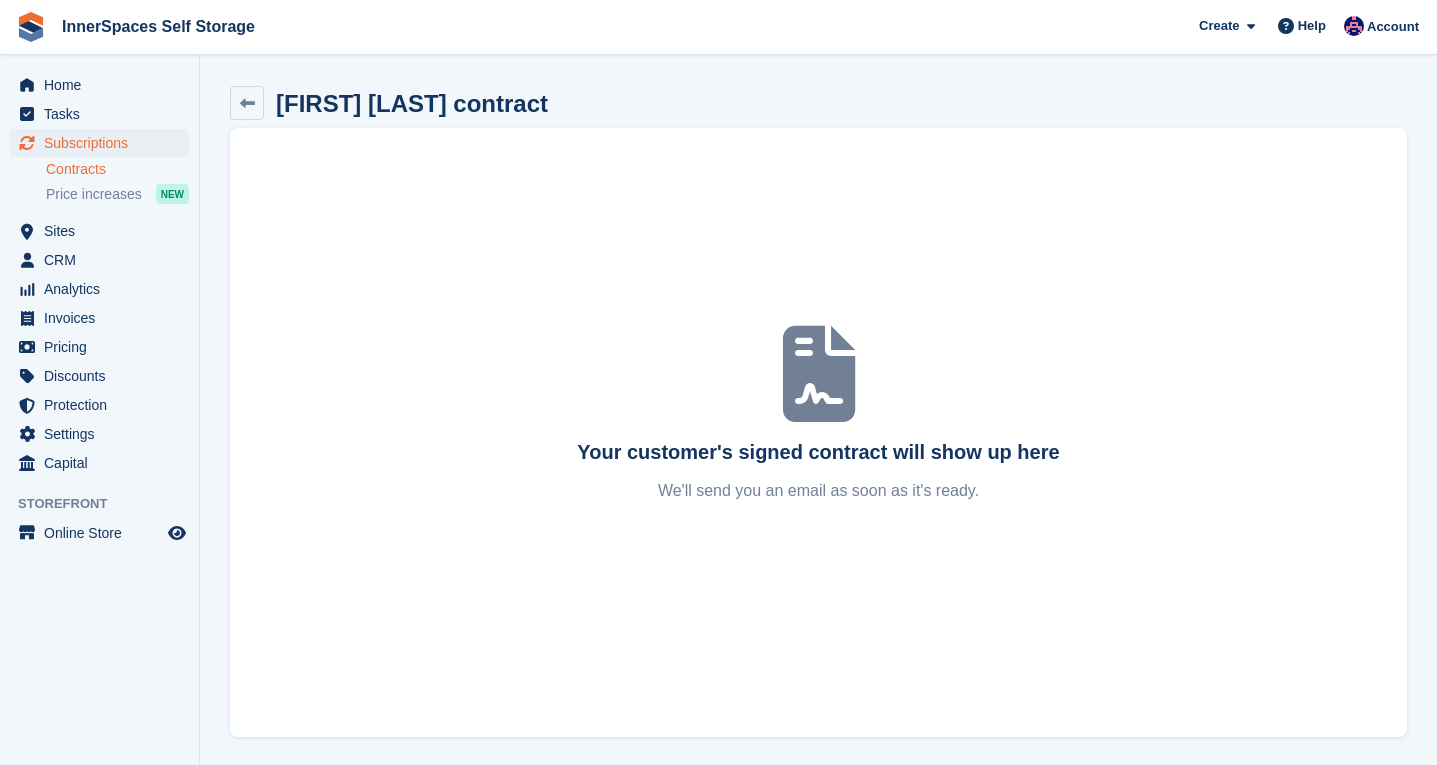 scroll, scrollTop: 0, scrollLeft: 0, axis: both 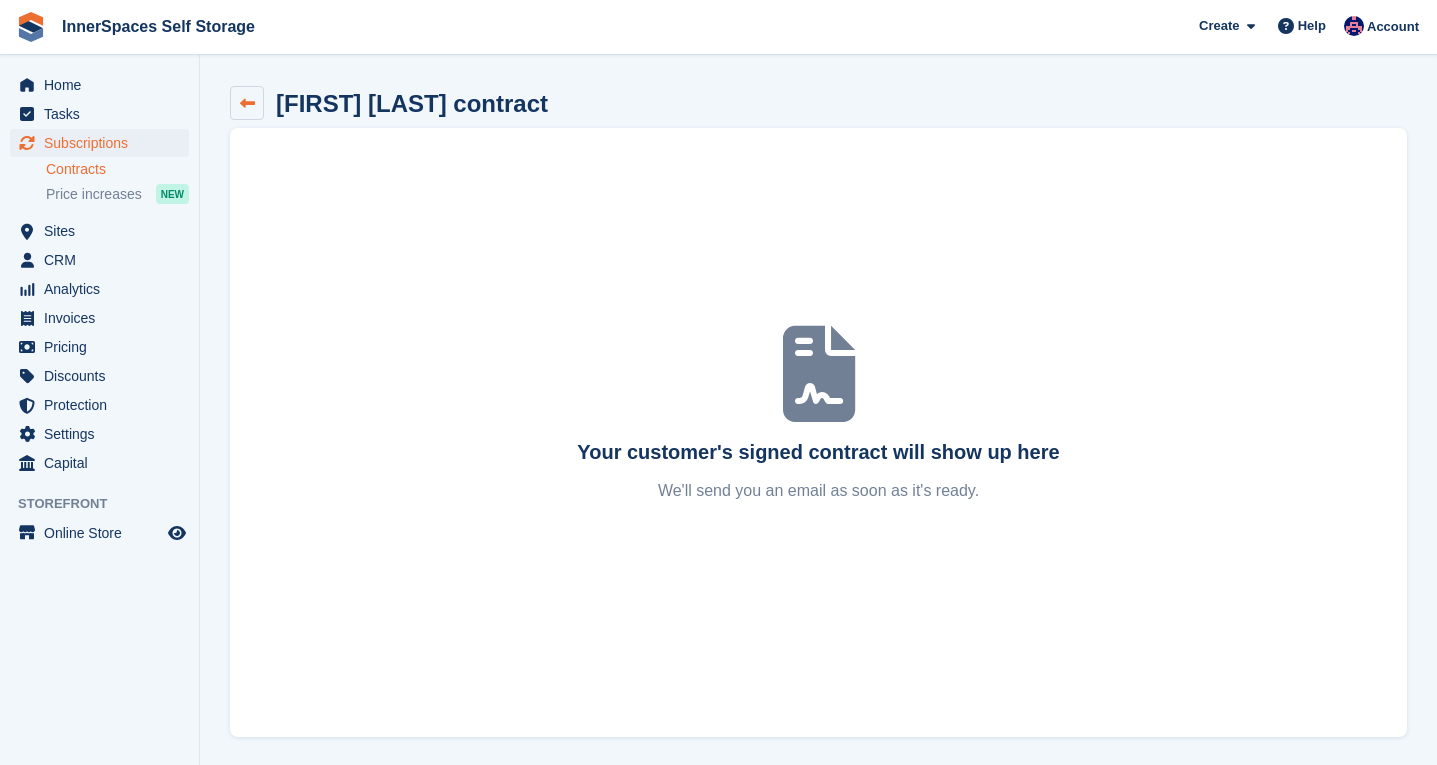 click at bounding box center (247, 103) 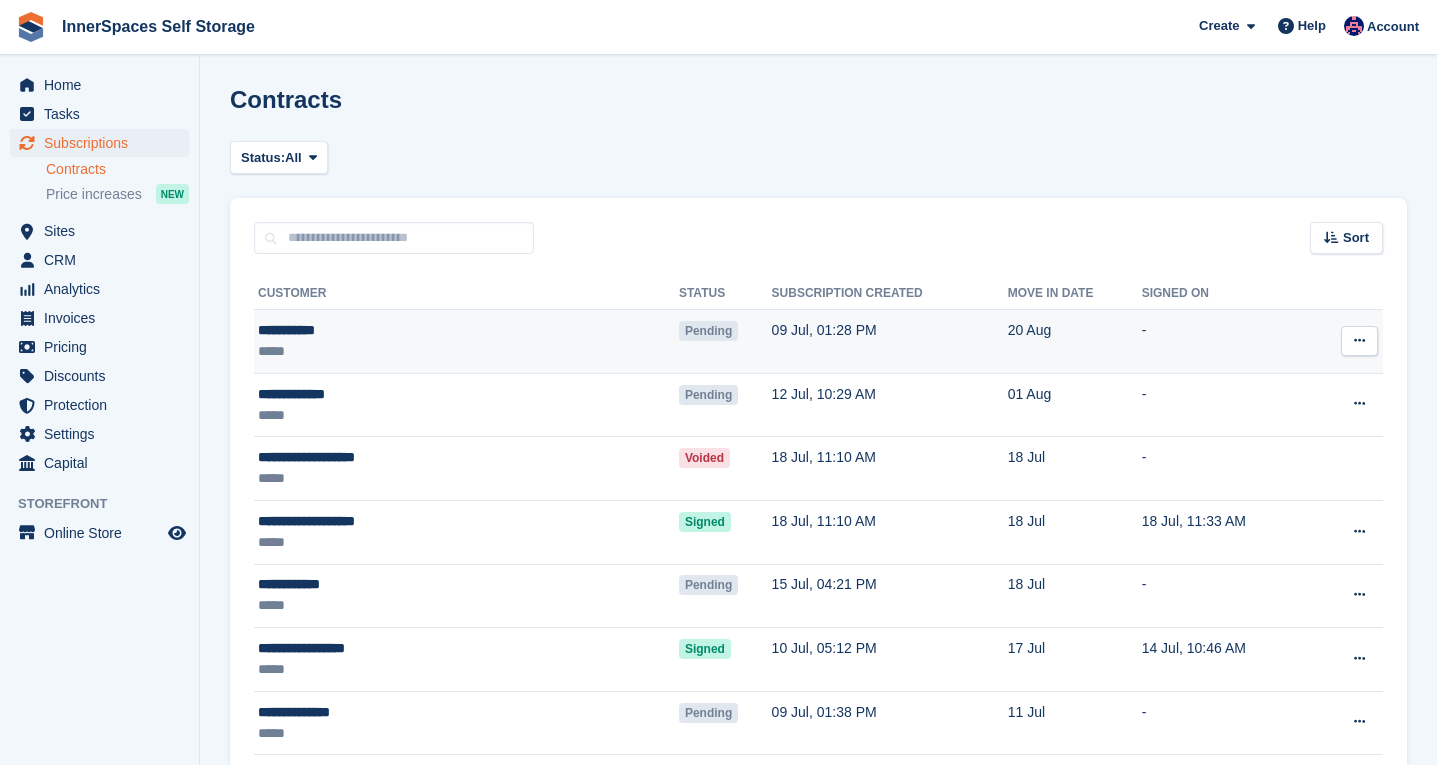 click at bounding box center [1359, 341] 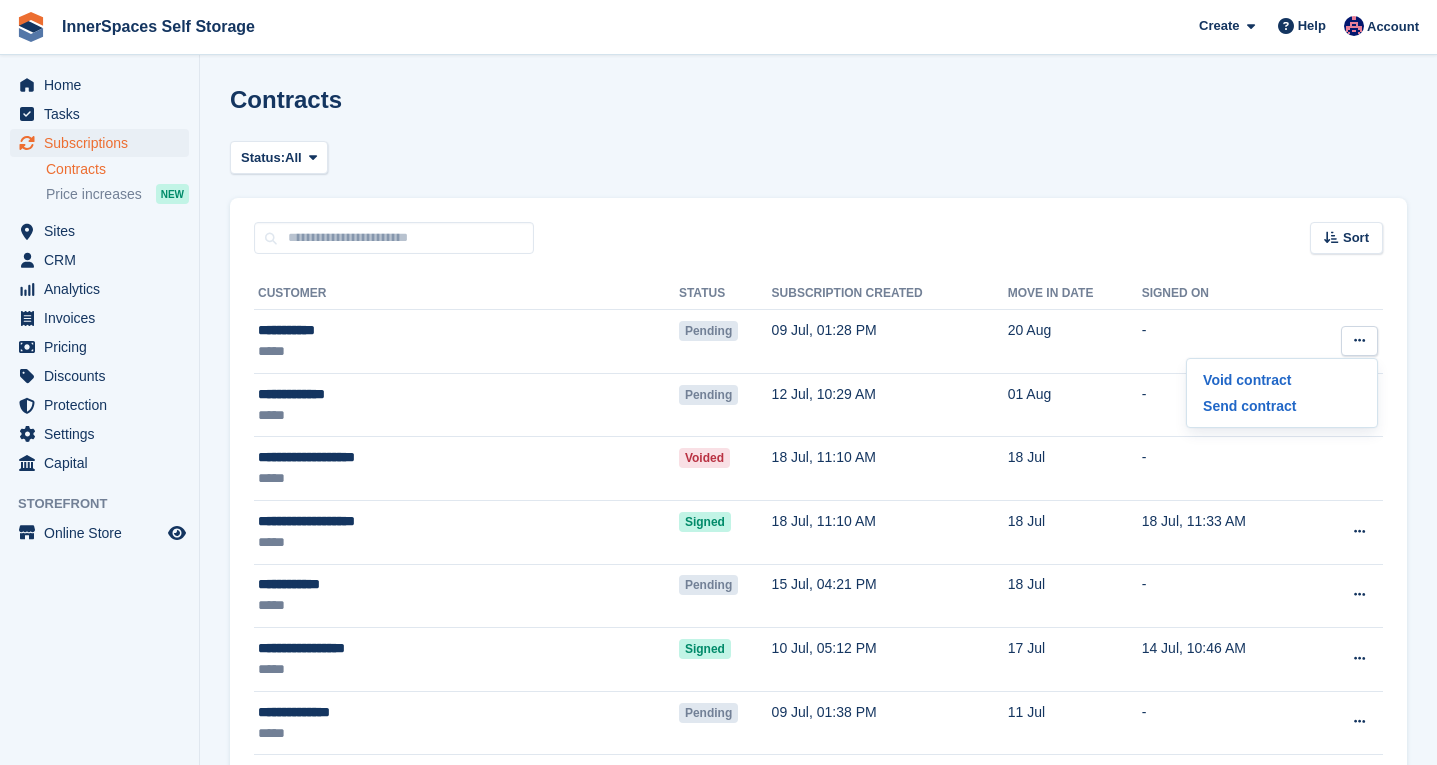 click on "**********" at bounding box center (818, 1339) 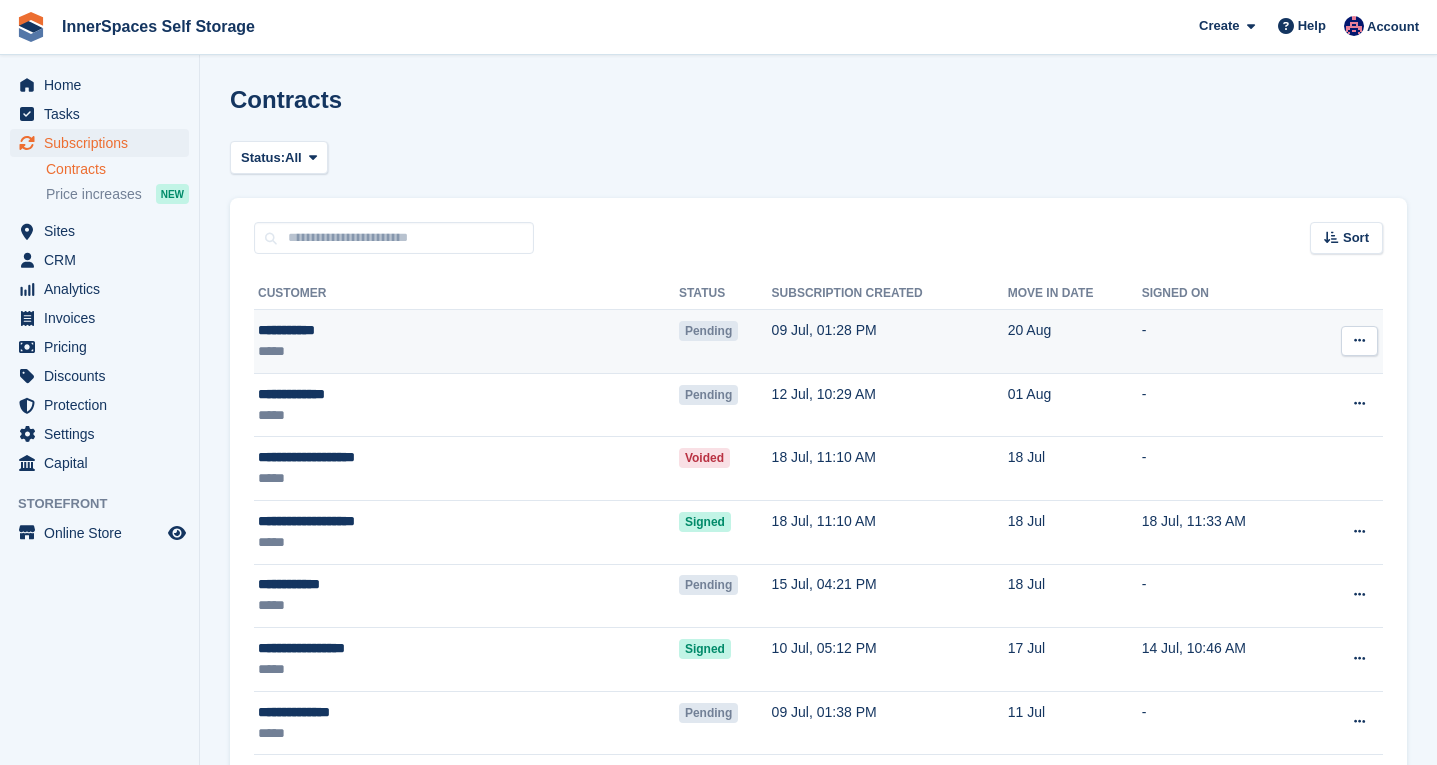 click on "*****" at bounding box center (392, 351) 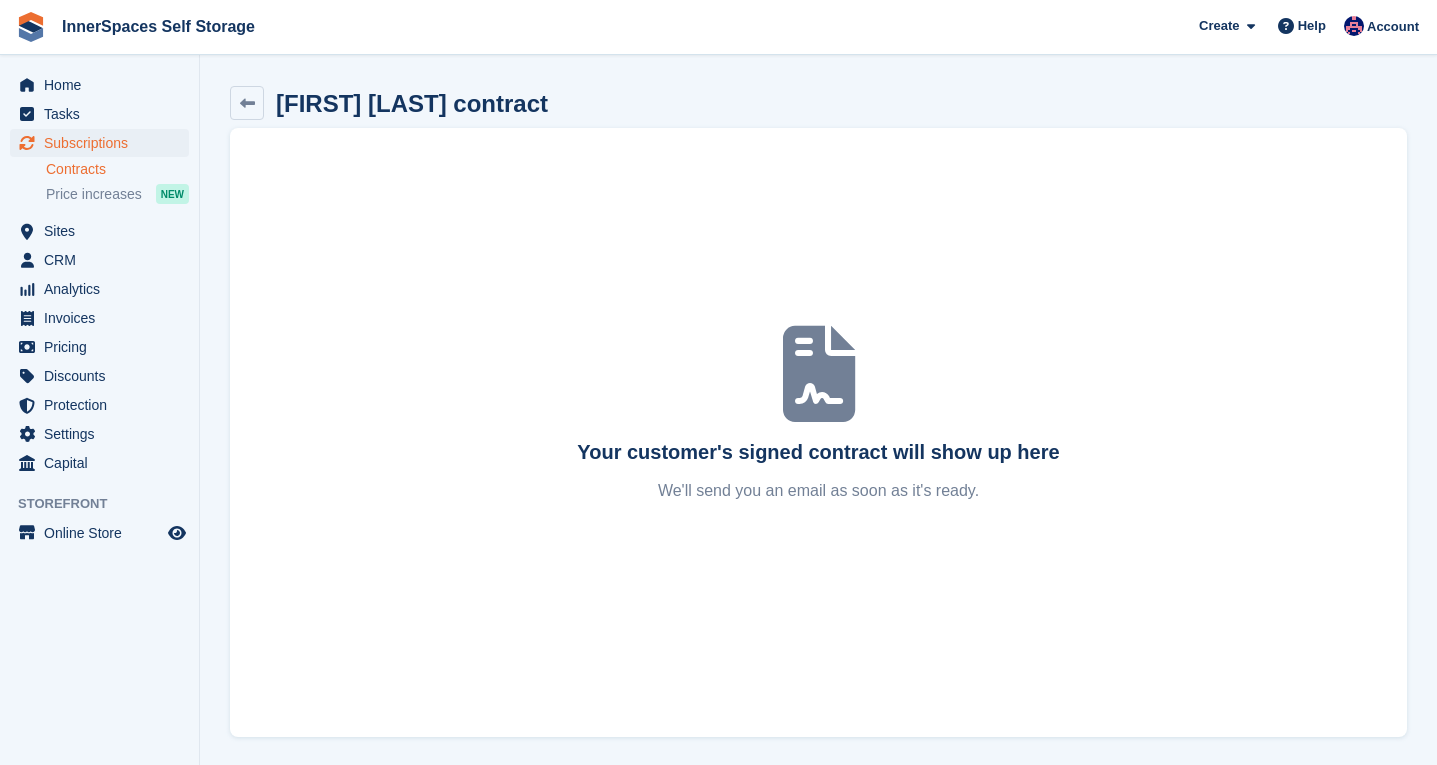 scroll, scrollTop: 2, scrollLeft: 0, axis: vertical 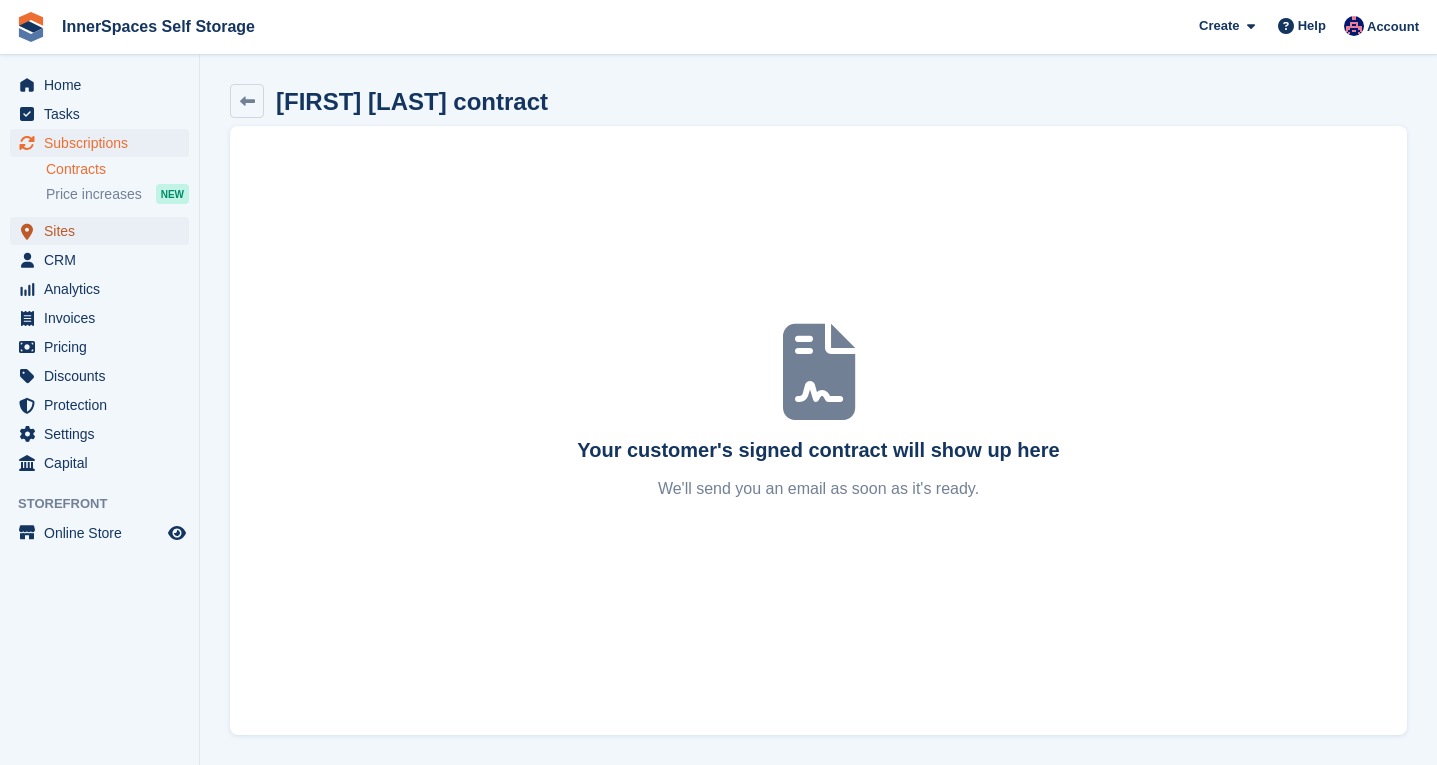 click on "Sites" at bounding box center [104, 231] 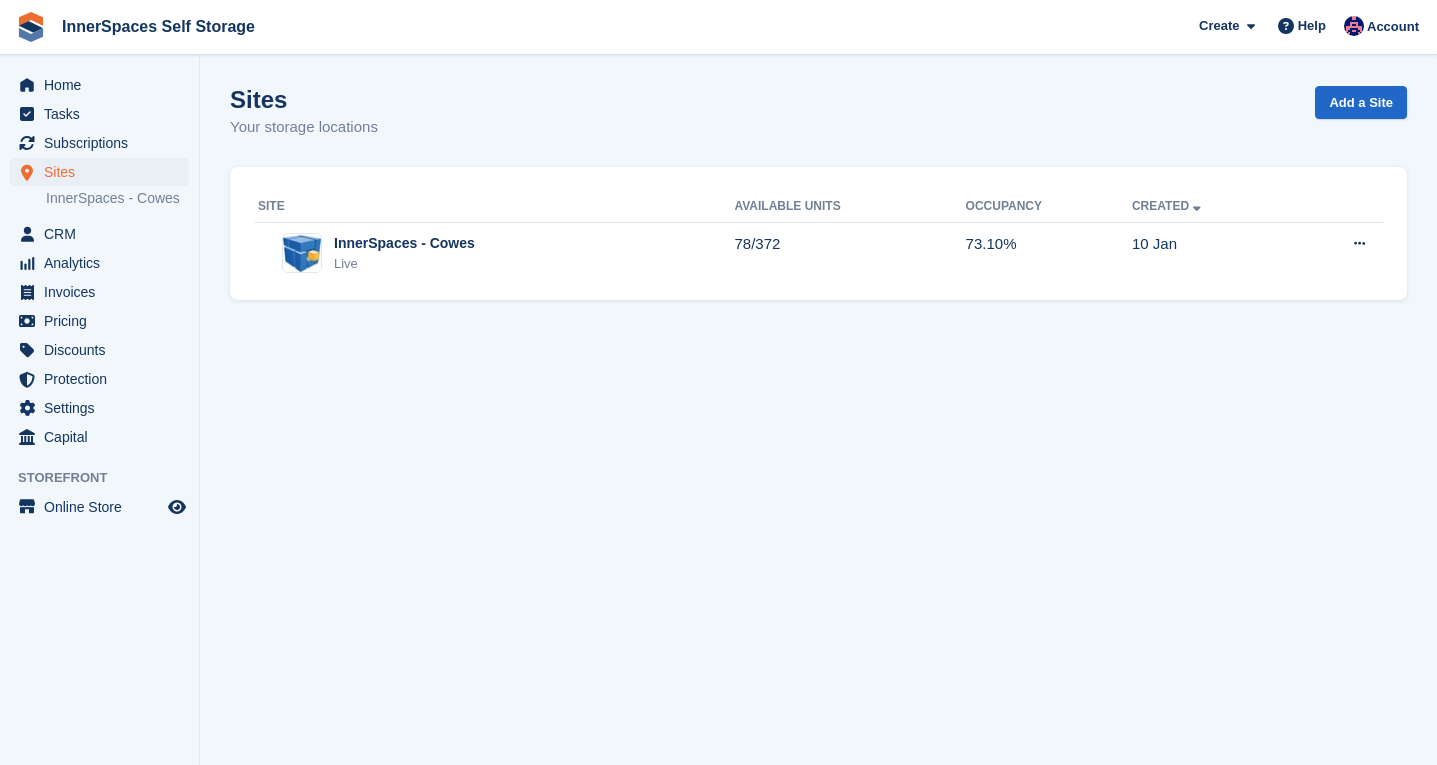 scroll, scrollTop: 0, scrollLeft: 0, axis: both 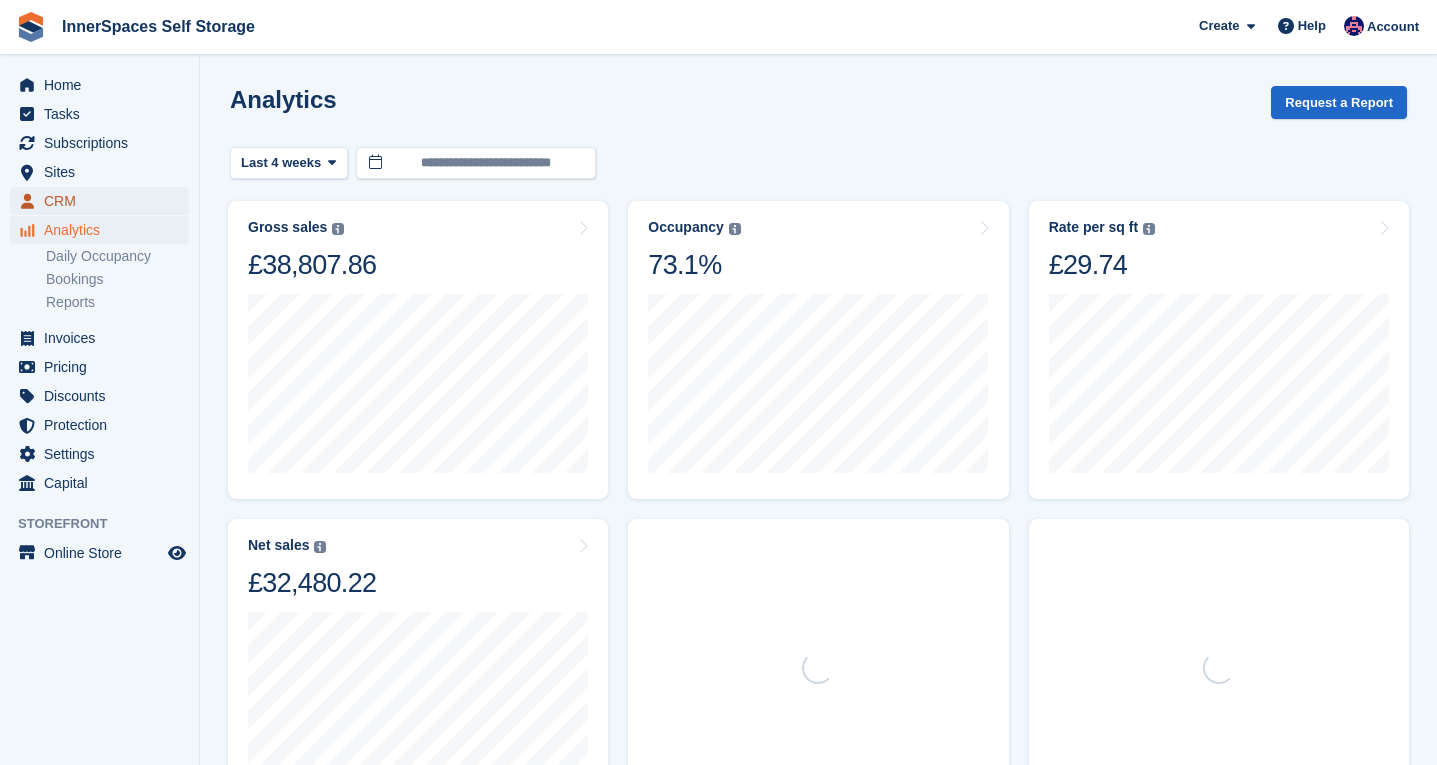 click on "CRM" at bounding box center [104, 201] 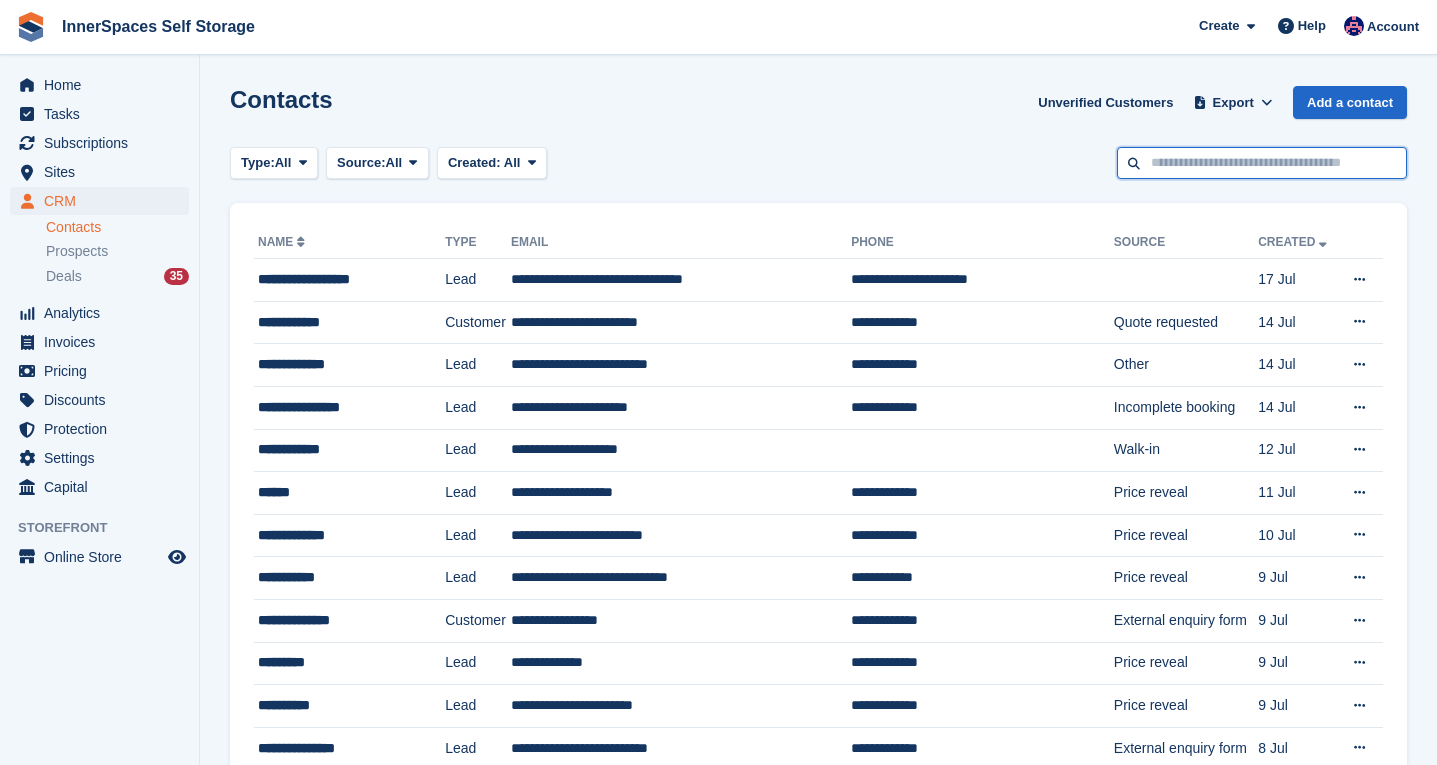 click at bounding box center (1262, 163) 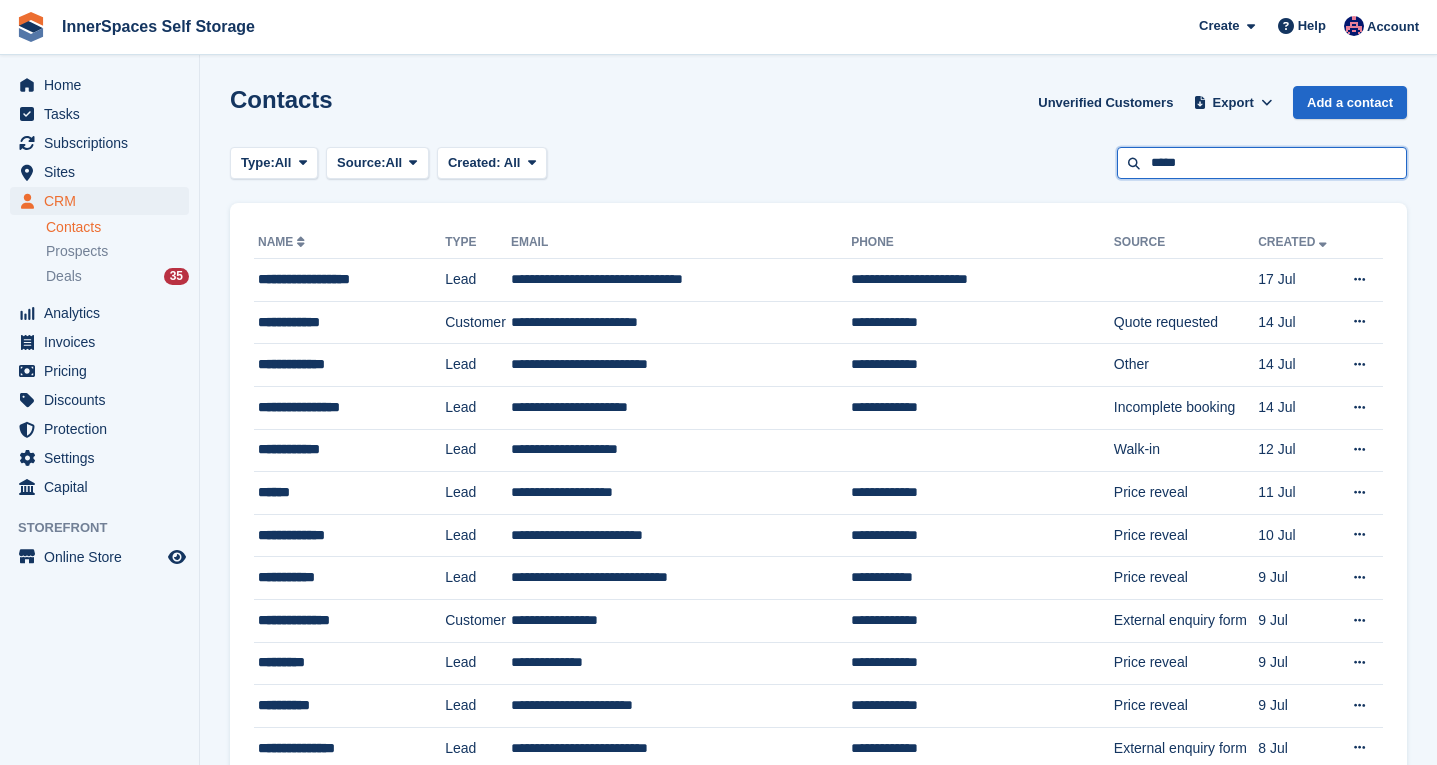 type on "*****" 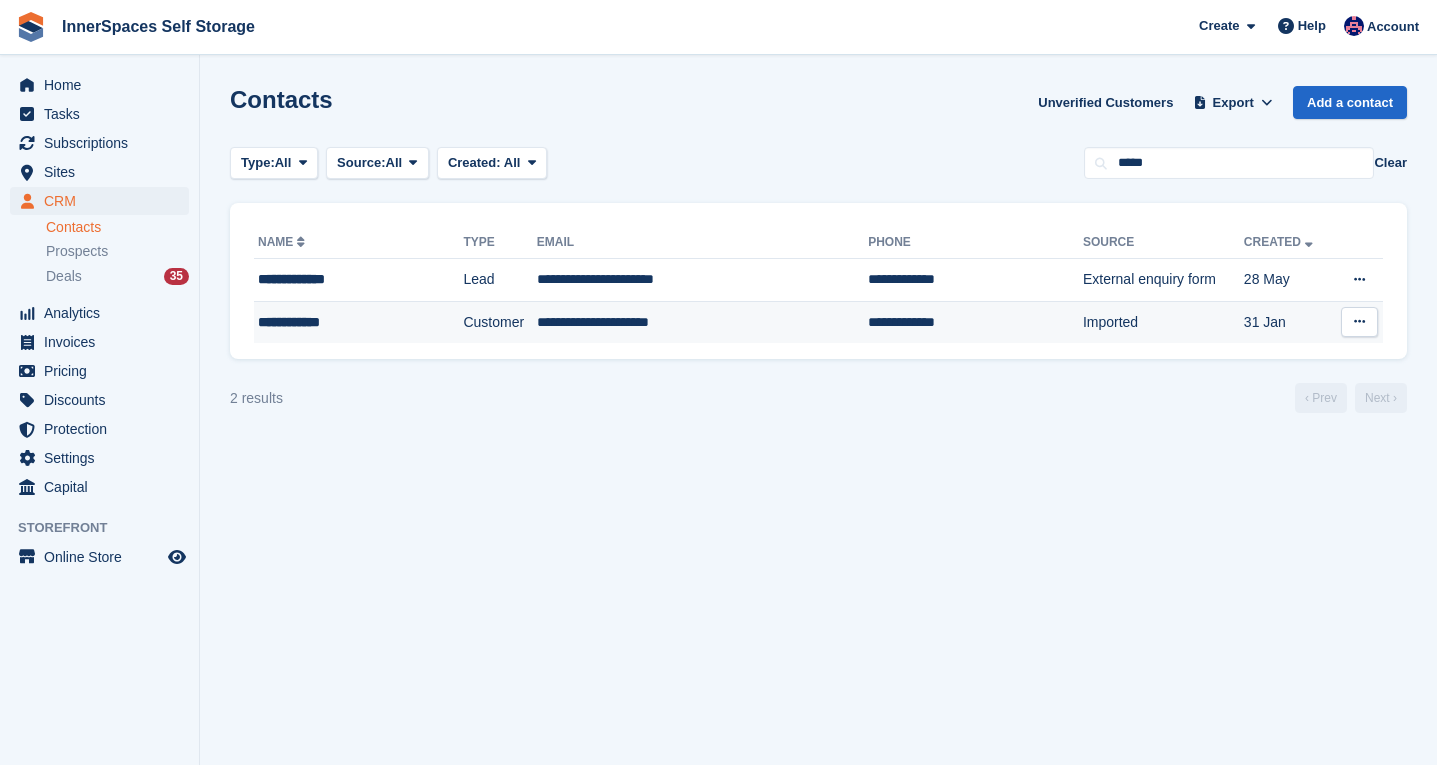 click on "**********" at bounding box center [702, 322] 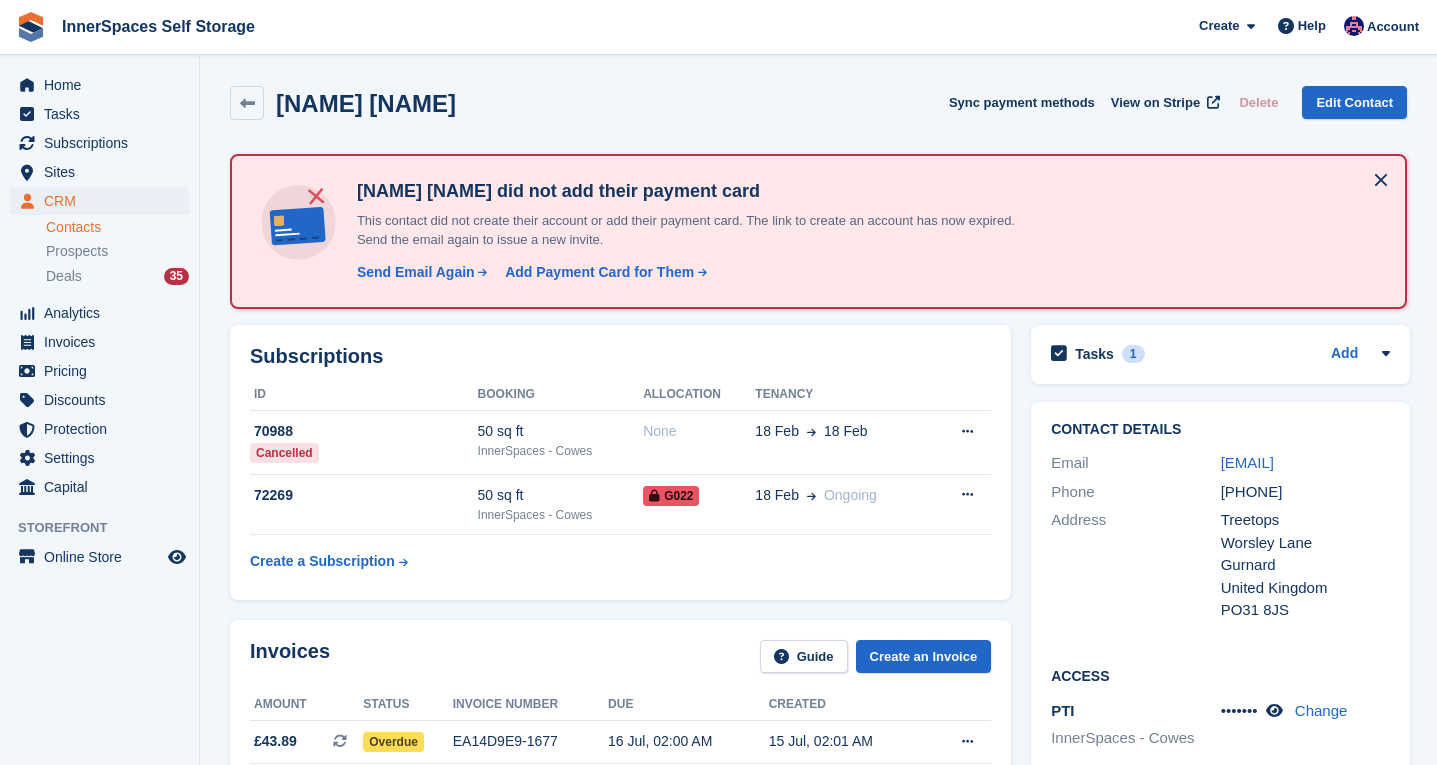 scroll, scrollTop: 0, scrollLeft: 0, axis: both 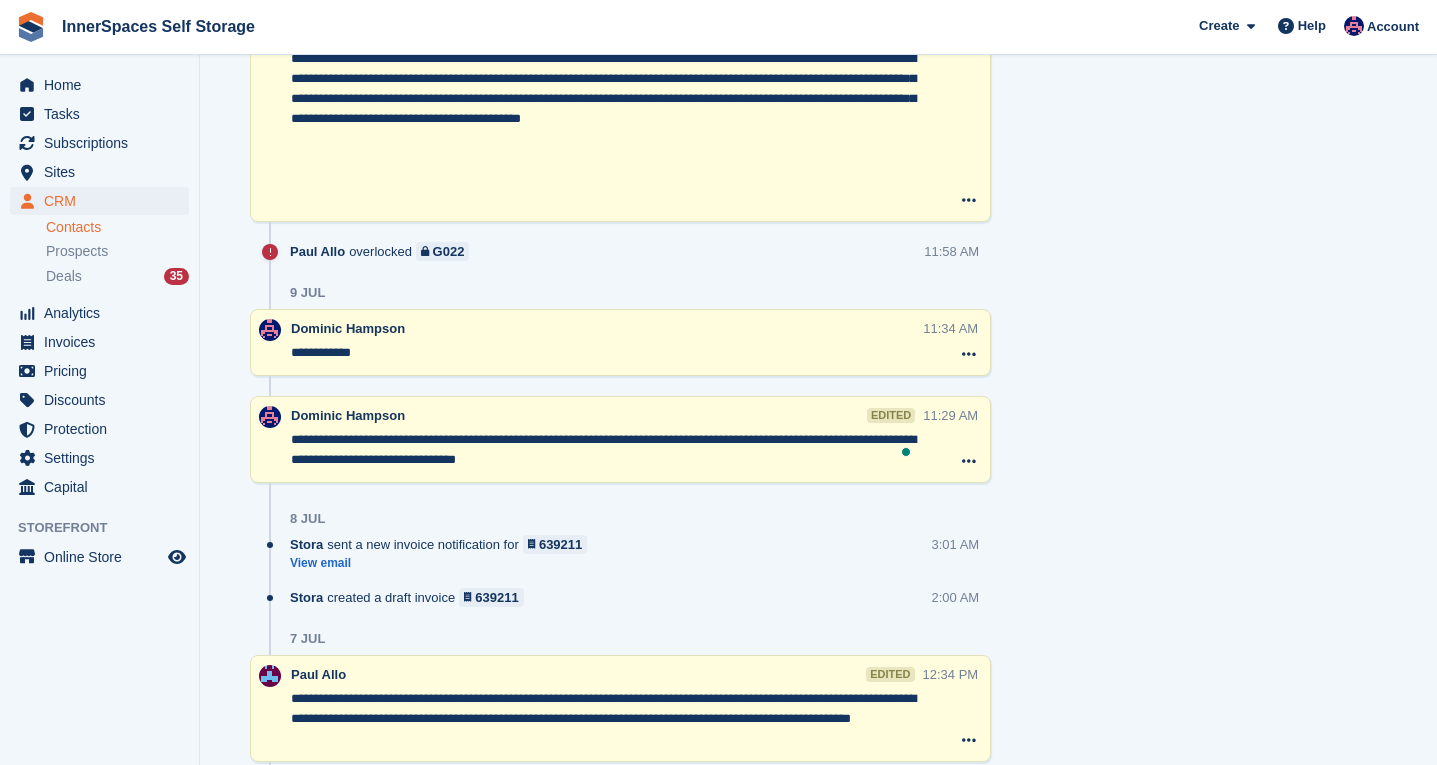 drag, startPoint x: 566, startPoint y: 441, endPoint x: 566, endPoint y: 460, distance: 19 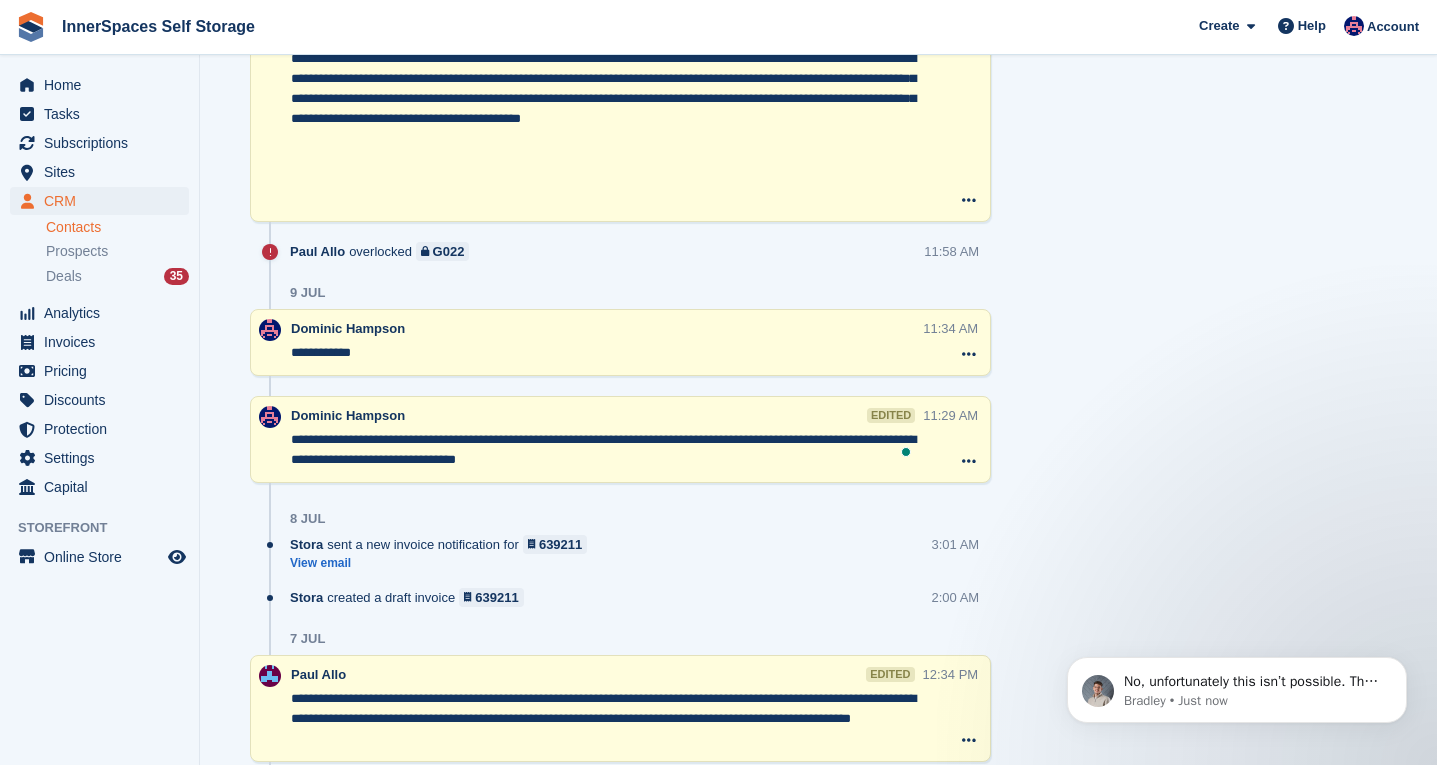 scroll, scrollTop: 0, scrollLeft: 0, axis: both 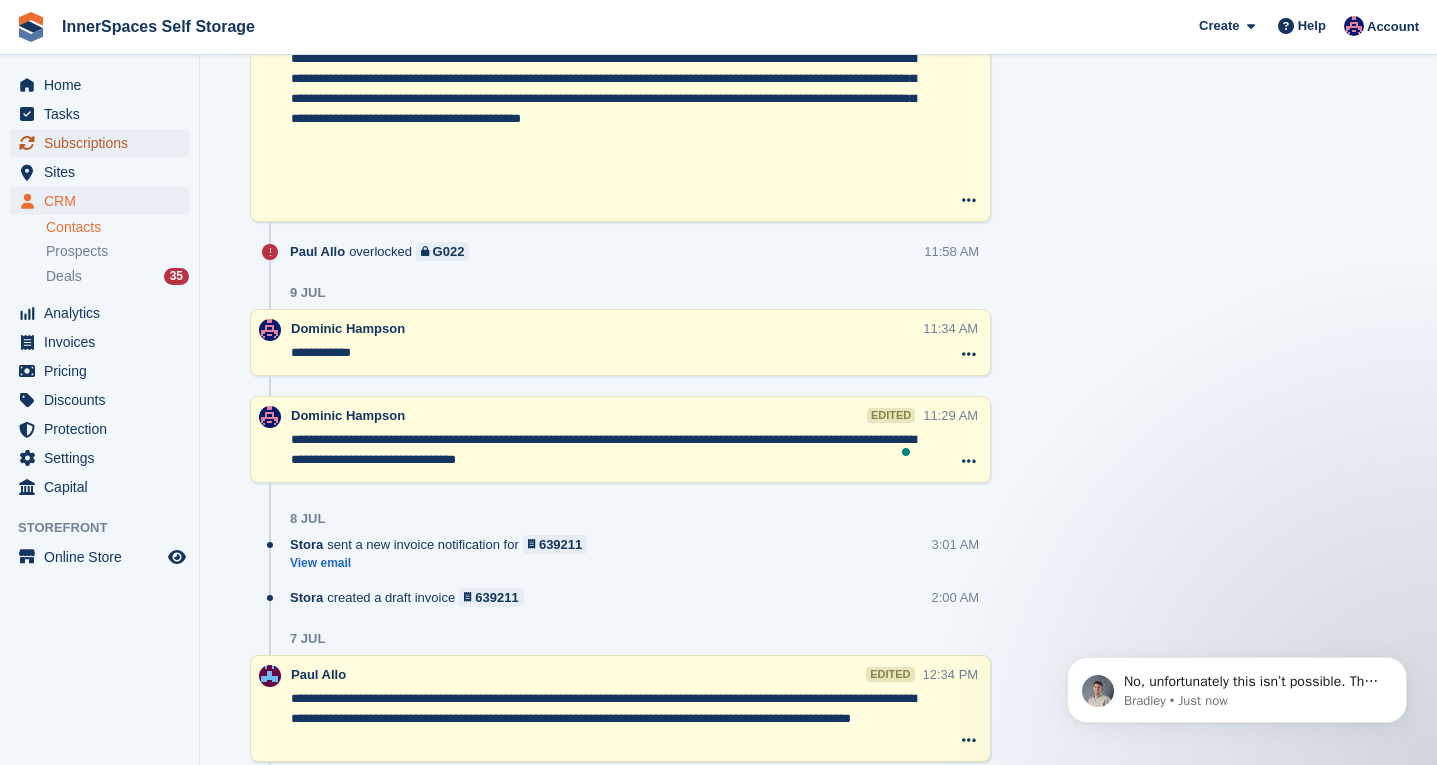 click on "Subscriptions" at bounding box center [104, 143] 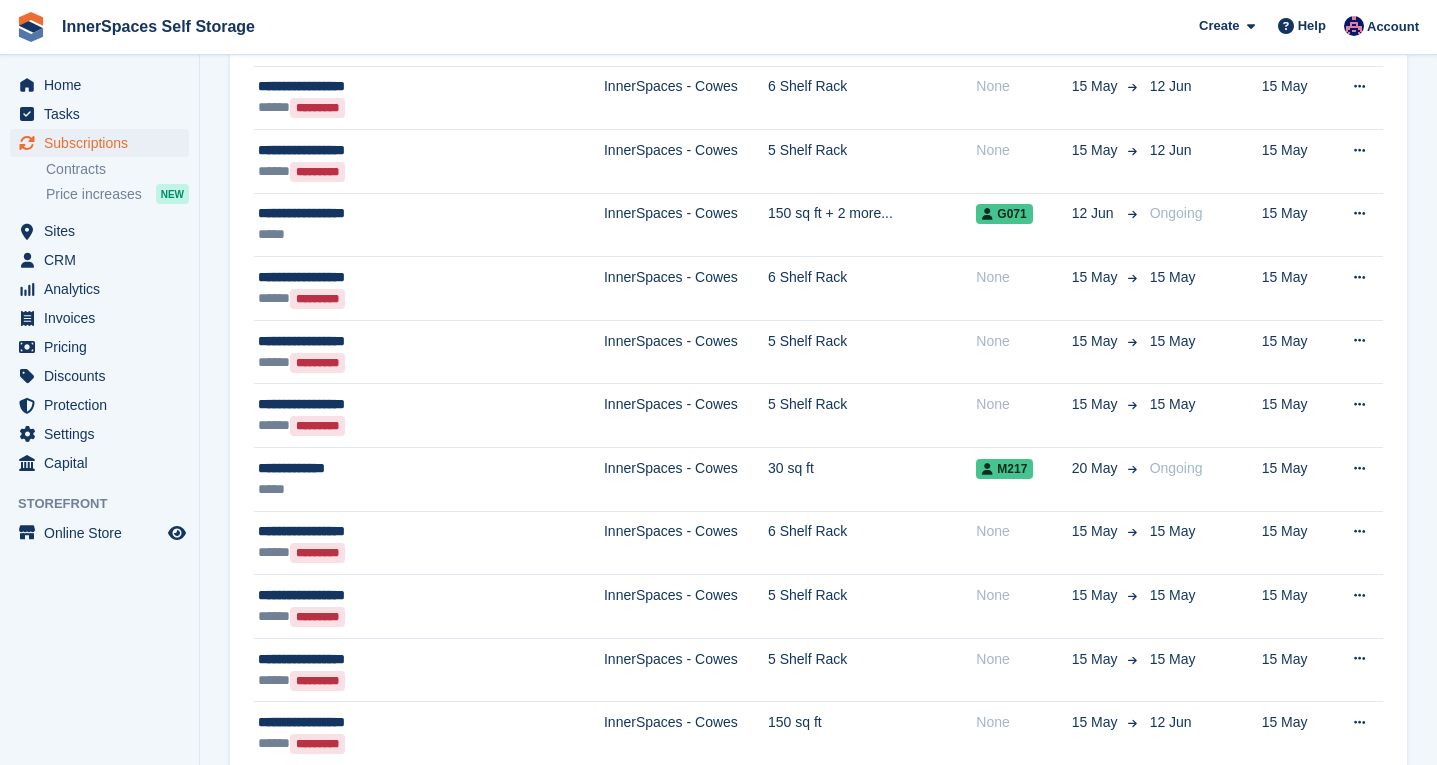 scroll, scrollTop: 0, scrollLeft: 0, axis: both 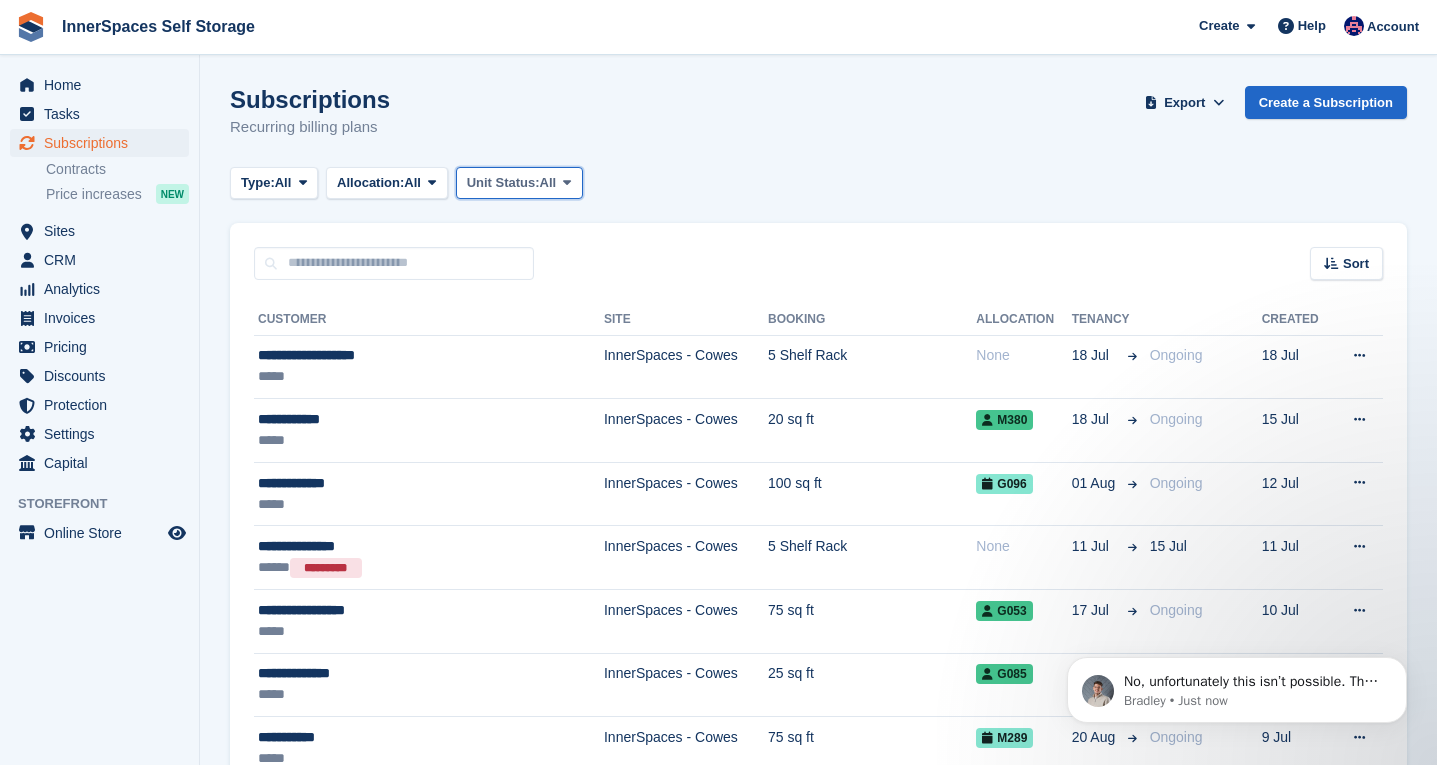 click on "Unit Status:
All" at bounding box center (519, 183) 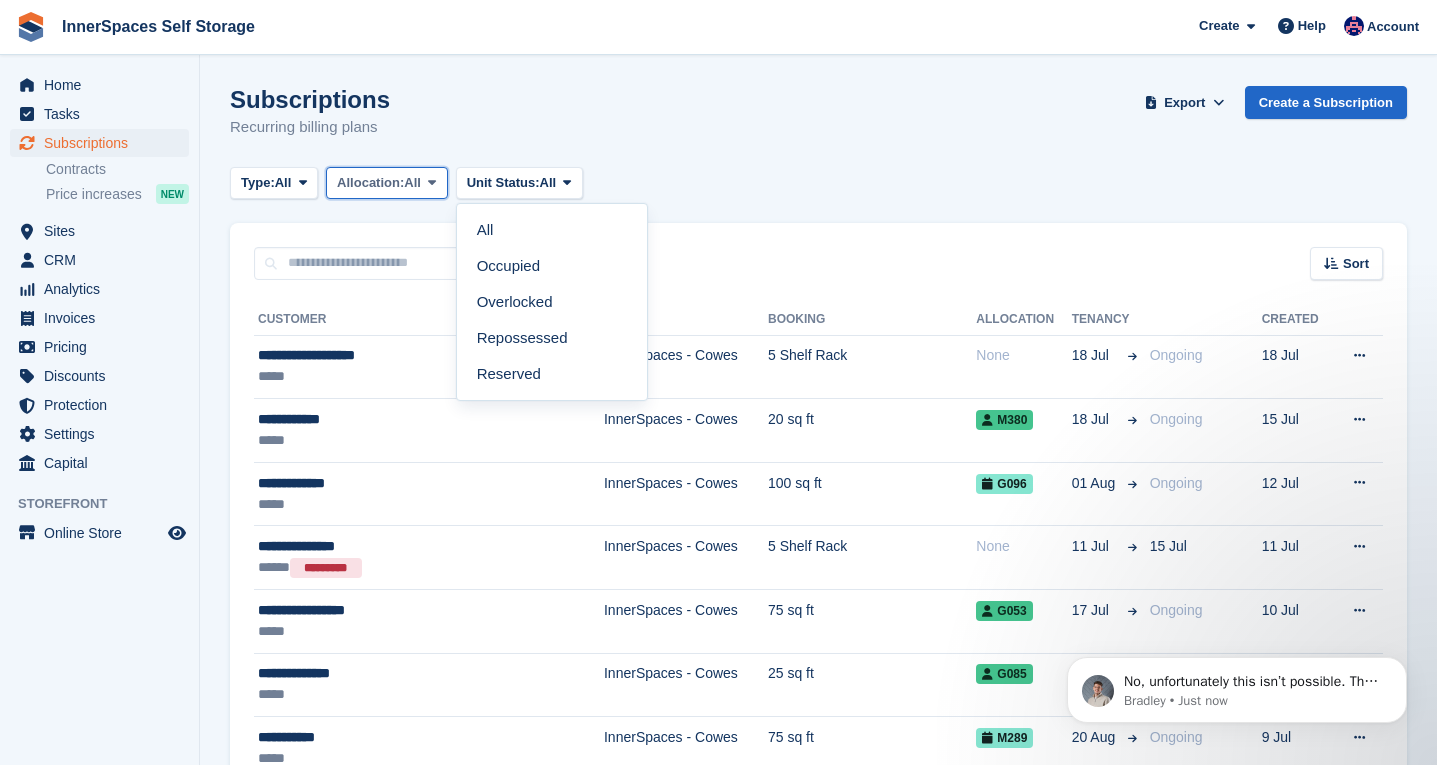 click on "Allocation:" at bounding box center (370, 183) 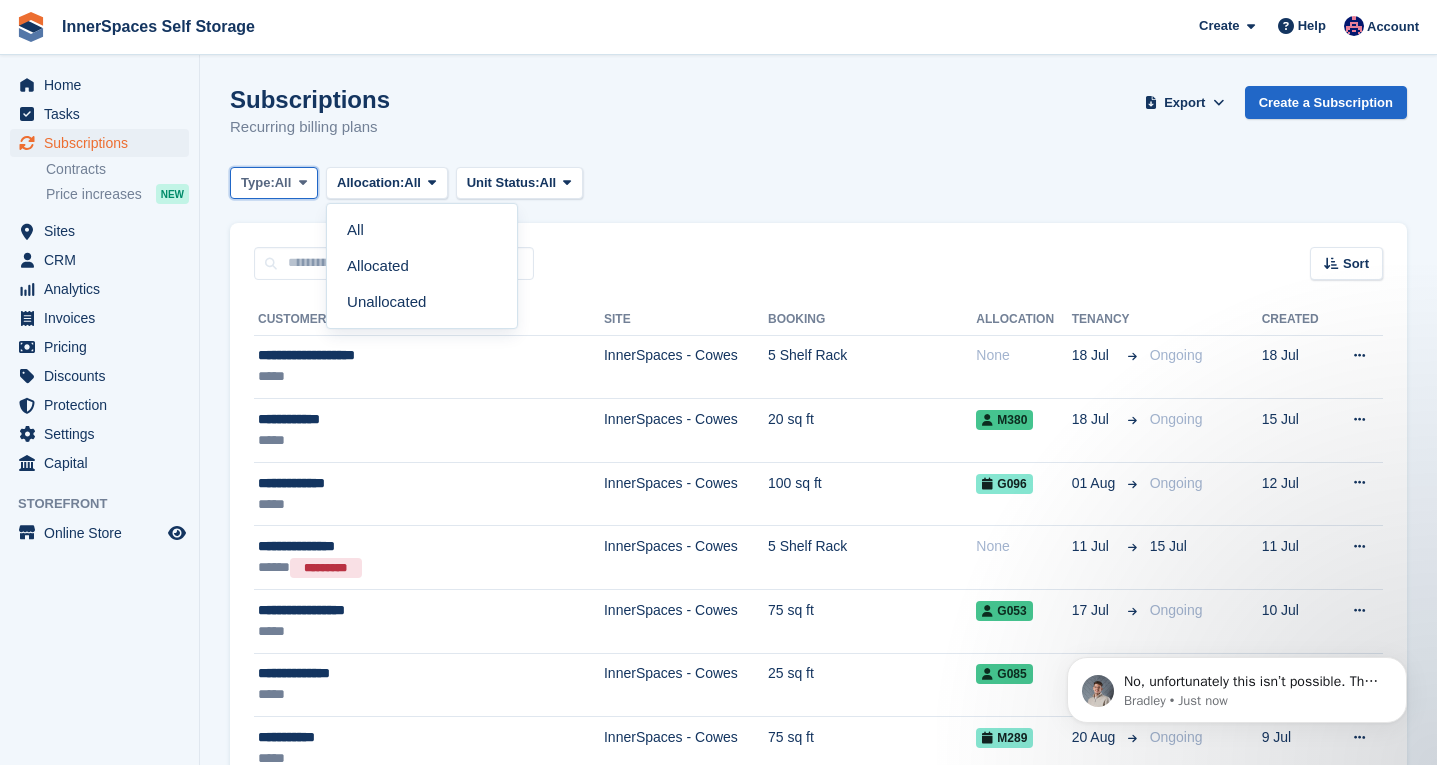 click on "Type:
All" at bounding box center (274, 183) 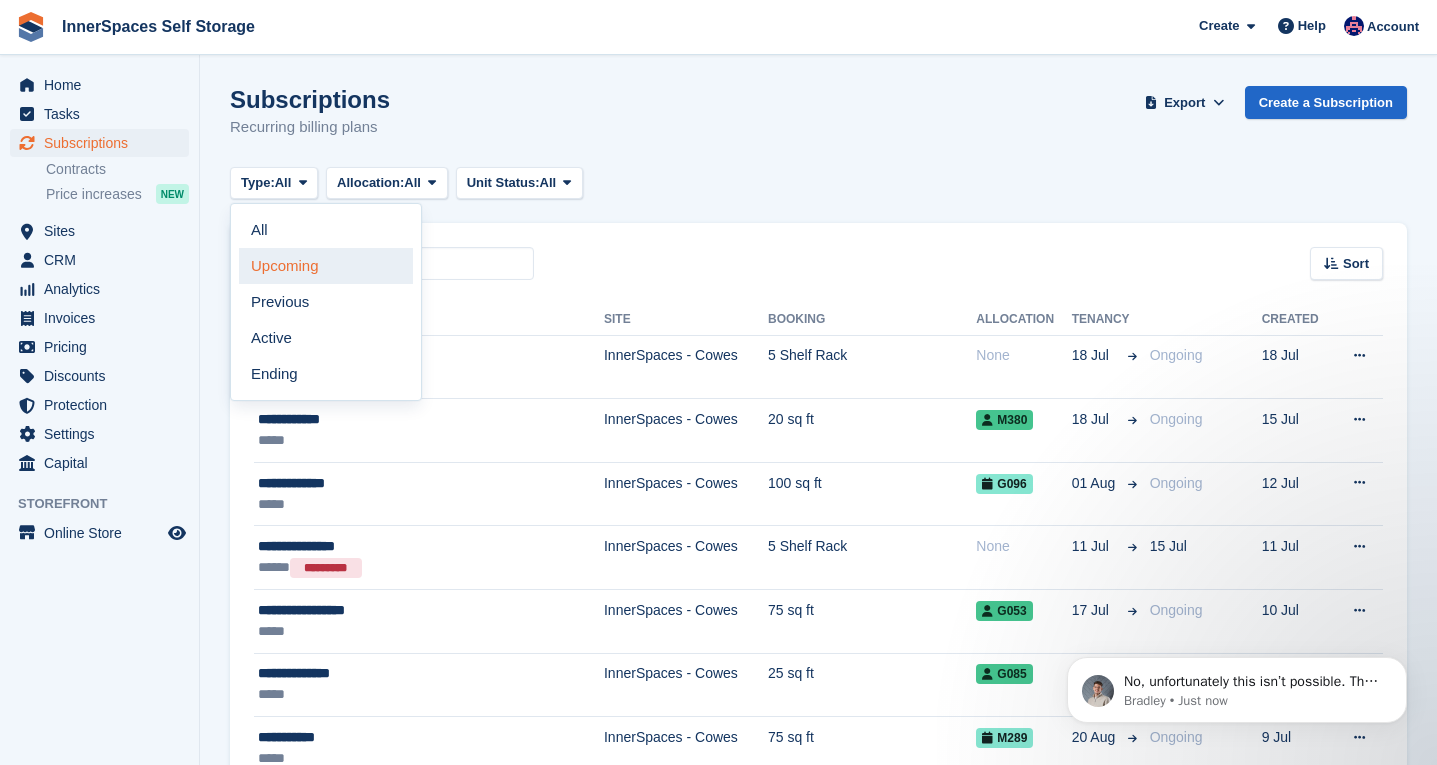 click on "Upcoming" at bounding box center [326, 266] 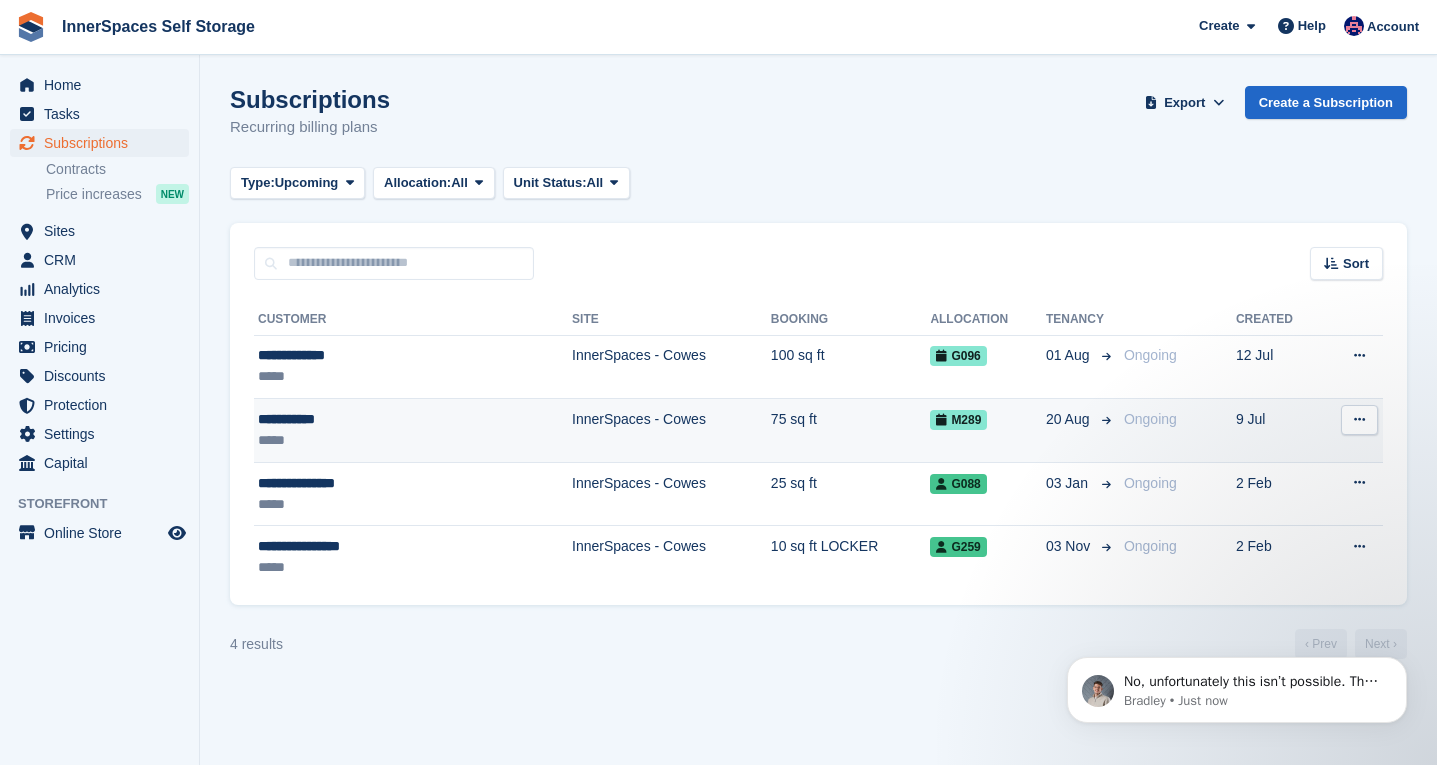 scroll, scrollTop: 0, scrollLeft: 0, axis: both 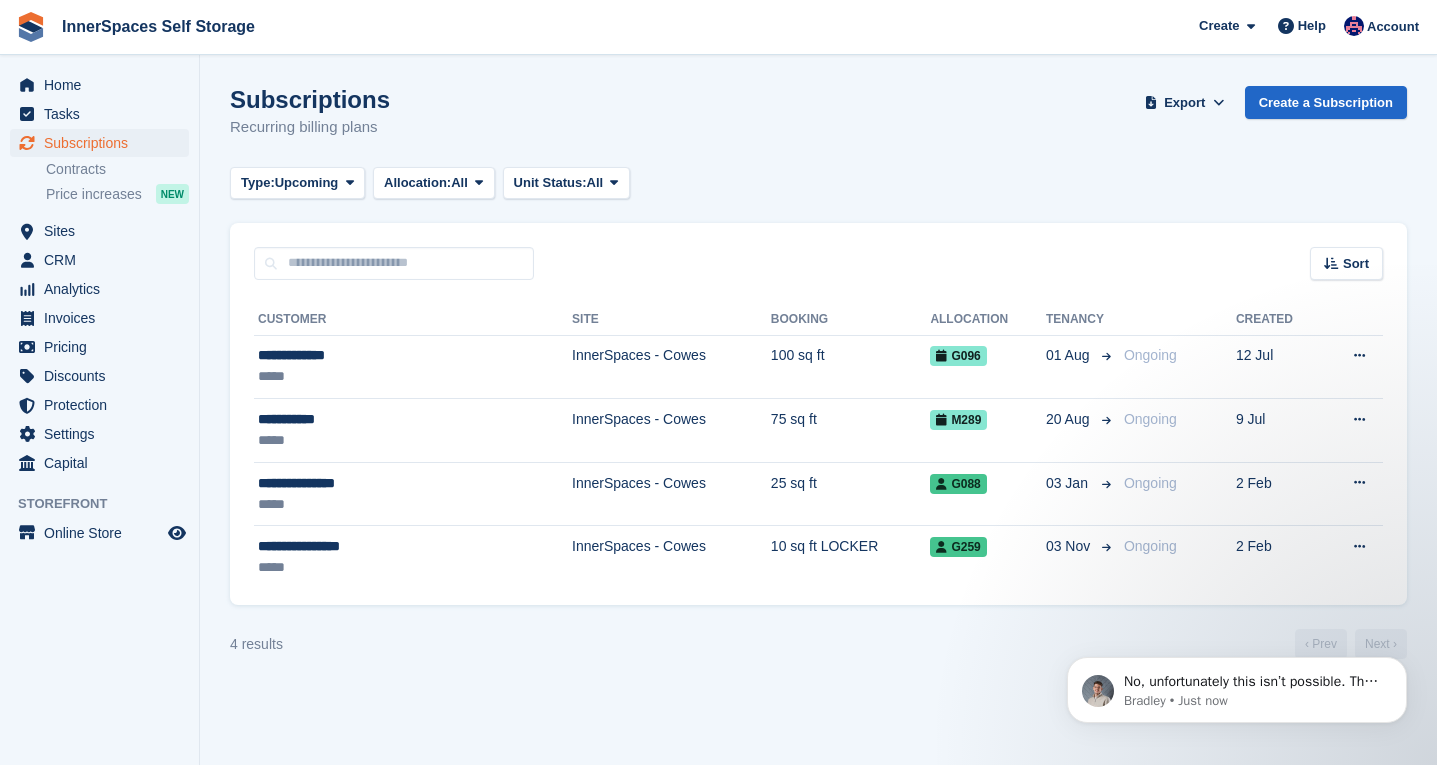 click on "Subscriptions
Recurring billing plans
Export
Export Subscriptions
Export a CSV of all Subscriptions which match the current filters.
Please allow time for large exports.
Start Export
Create a Subscription
Type:
Upcoming
All
Upcoming
Previous
Active
Ending
Allocation:
All
All
Allocated
Unallocated
All" at bounding box center [818, 382] 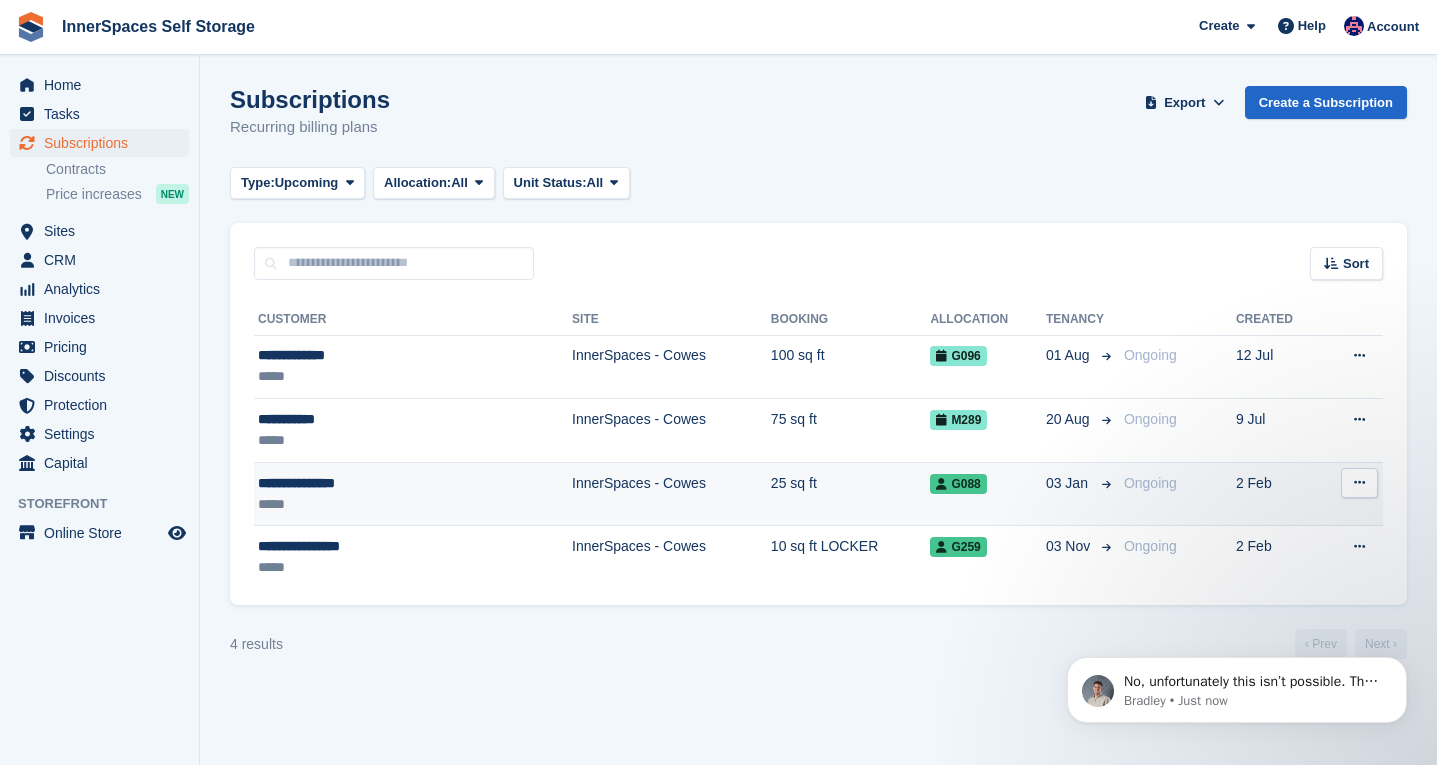 click at bounding box center (1359, 483) 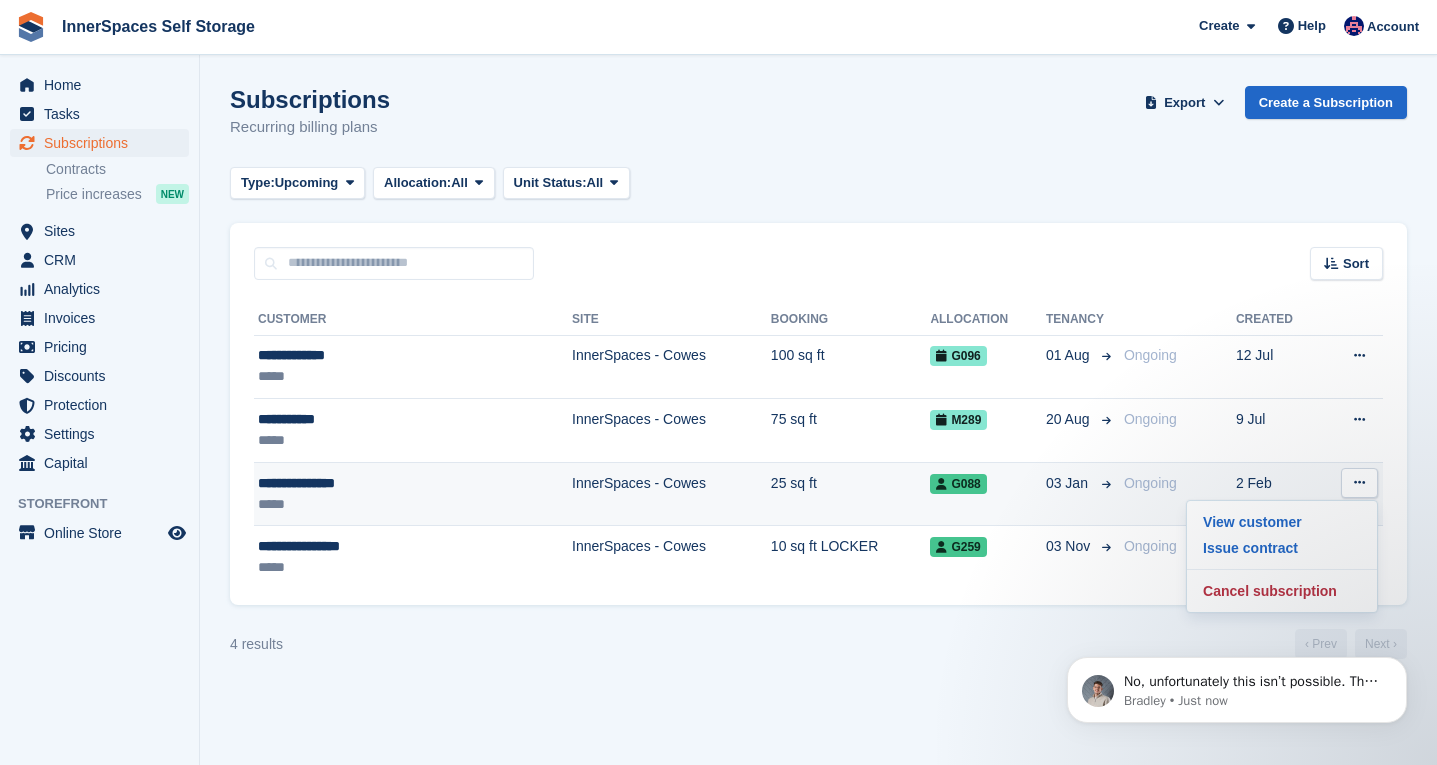 click at bounding box center [1359, 483] 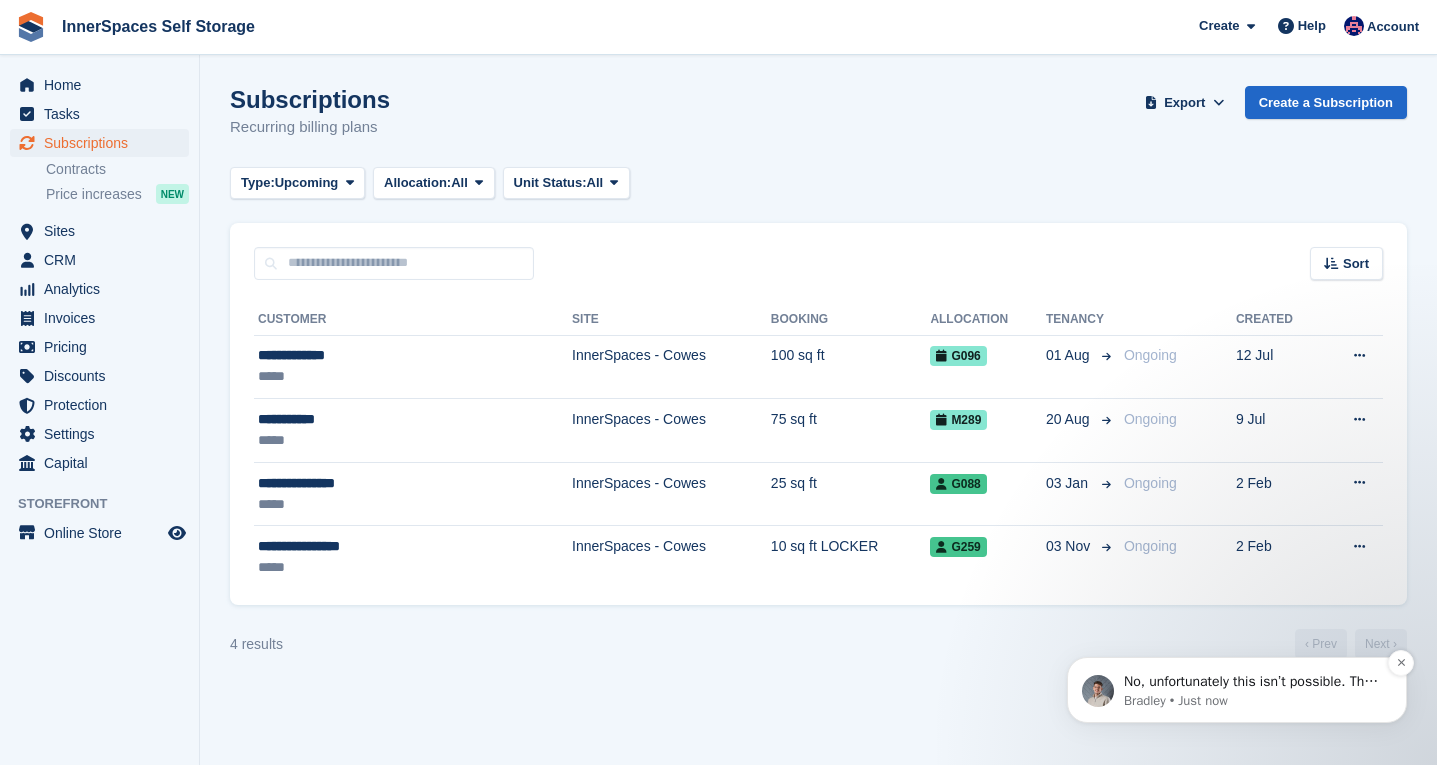 click on "Bradley • Just now" at bounding box center [1253, 701] 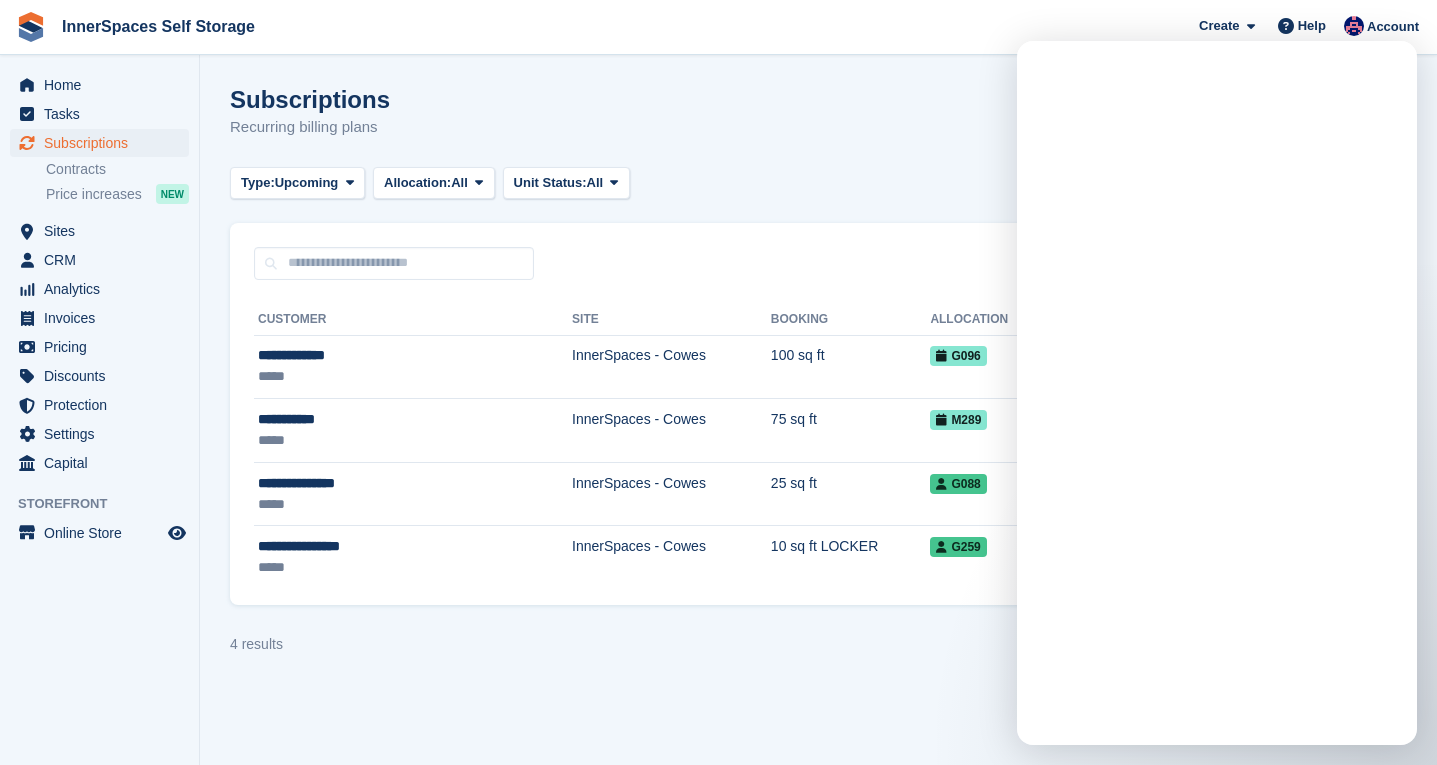 scroll, scrollTop: 0, scrollLeft: 0, axis: both 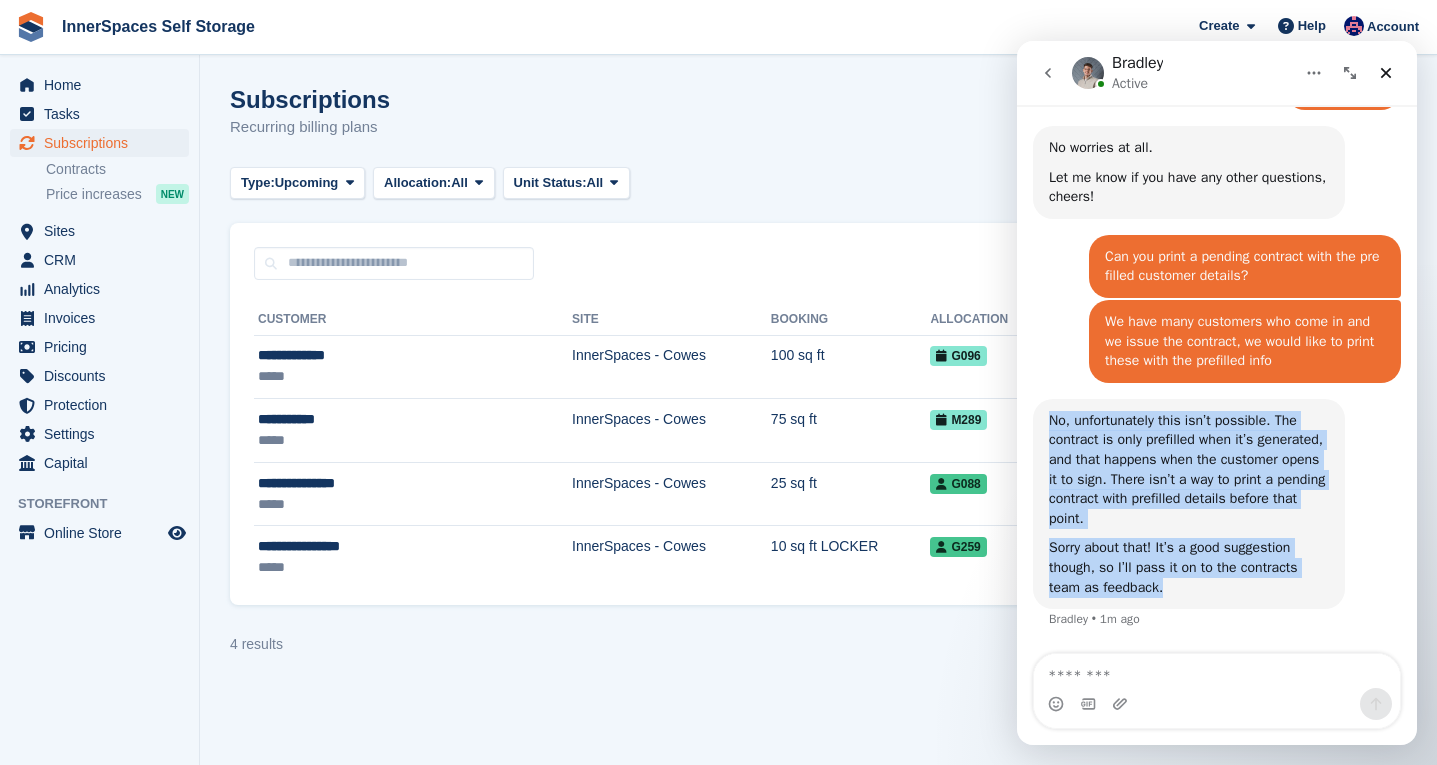 drag, startPoint x: 1052, startPoint y: 423, endPoint x: 1184, endPoint y: 580, distance: 205.11703 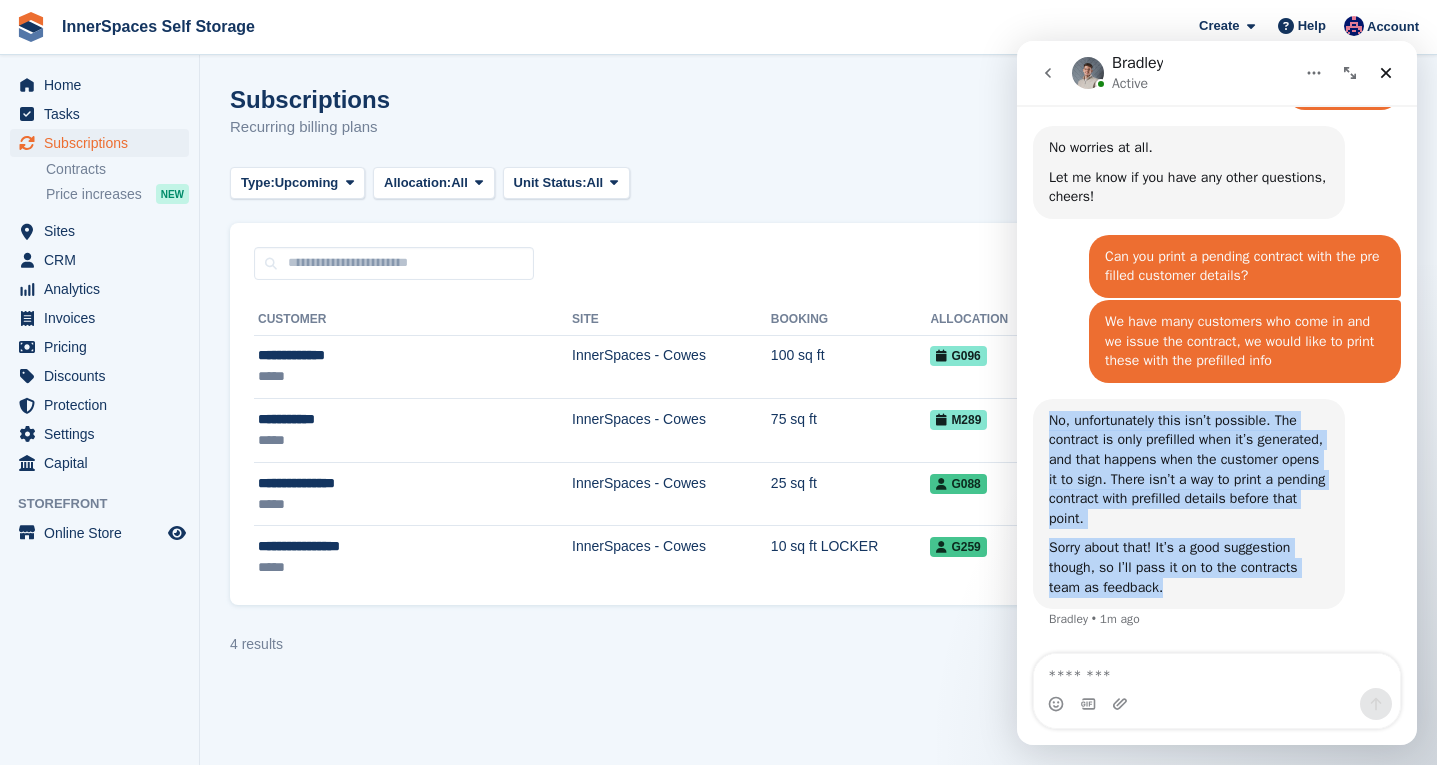 drag, startPoint x: 1176, startPoint y: 581, endPoint x: 1077, endPoint y: 395, distance: 210.70596 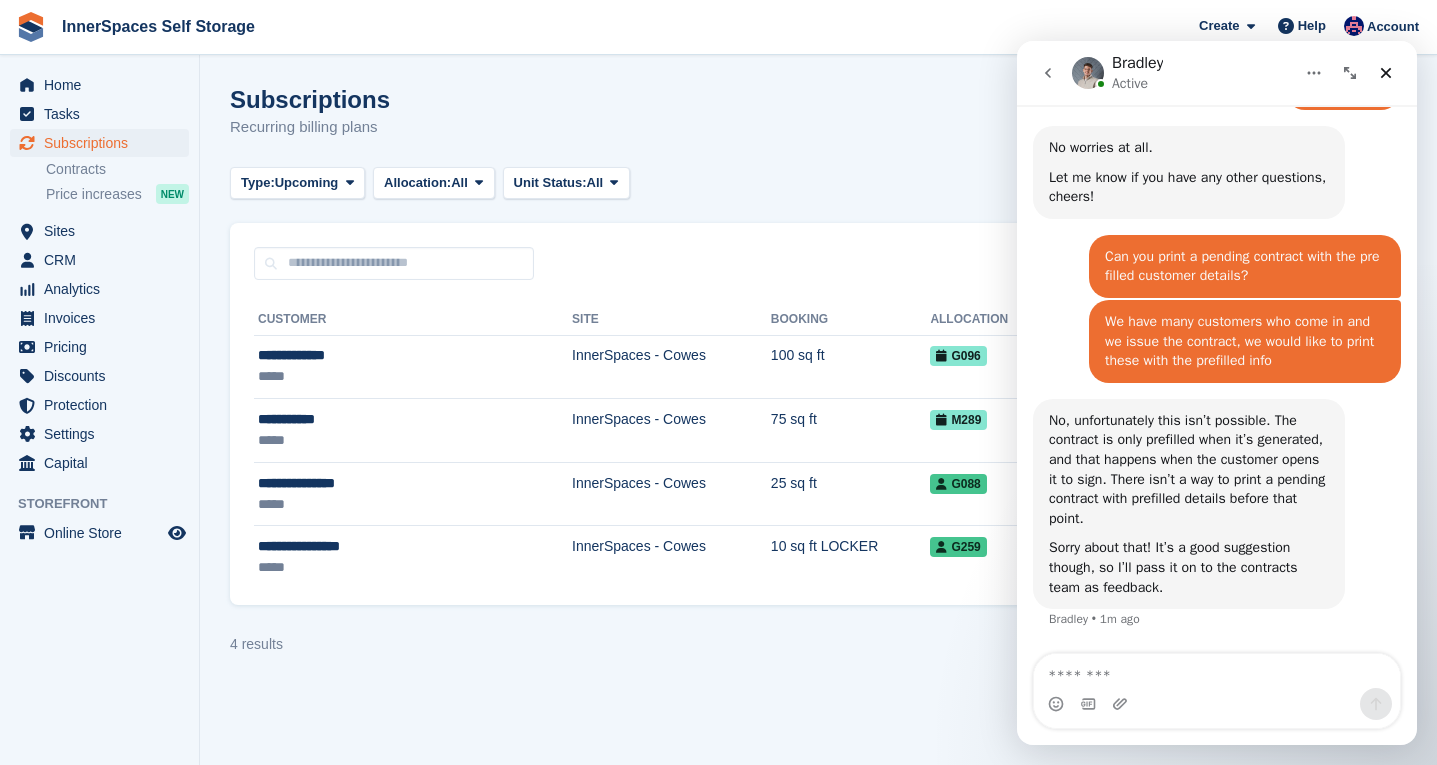 click on "No, unfortunately this isn’t possible. The contract is only prefilled when it’s generated, and that happens when the customer opens it to sign. There isn’t a way to print a pending contract with prefilled details before that point." at bounding box center [1189, 470] 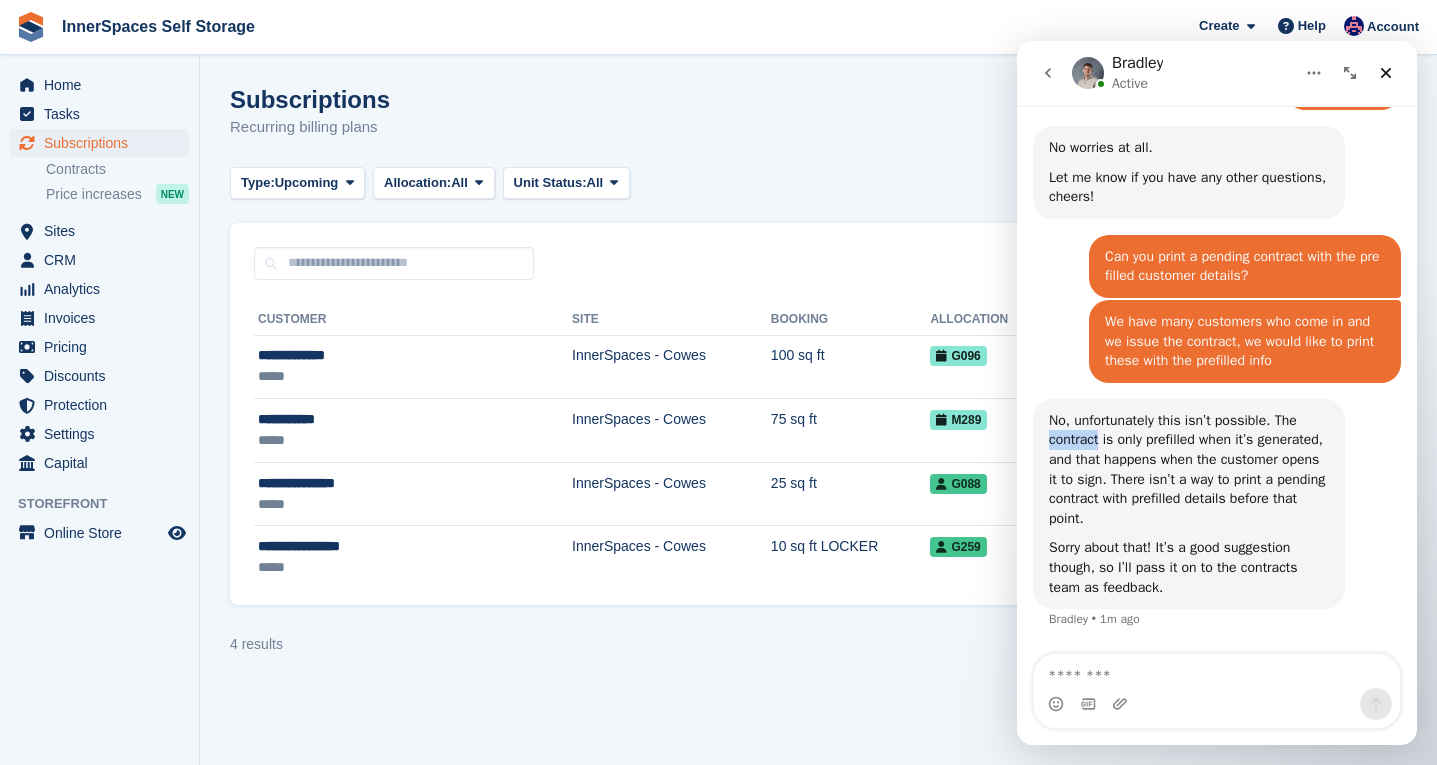 click on "No, unfortunately this isn’t possible. The contract is only prefilled when it’s generated, and that happens when the customer opens it to sign. There isn’t a way to print a pending contract with prefilled details before that point." at bounding box center [1189, 470] 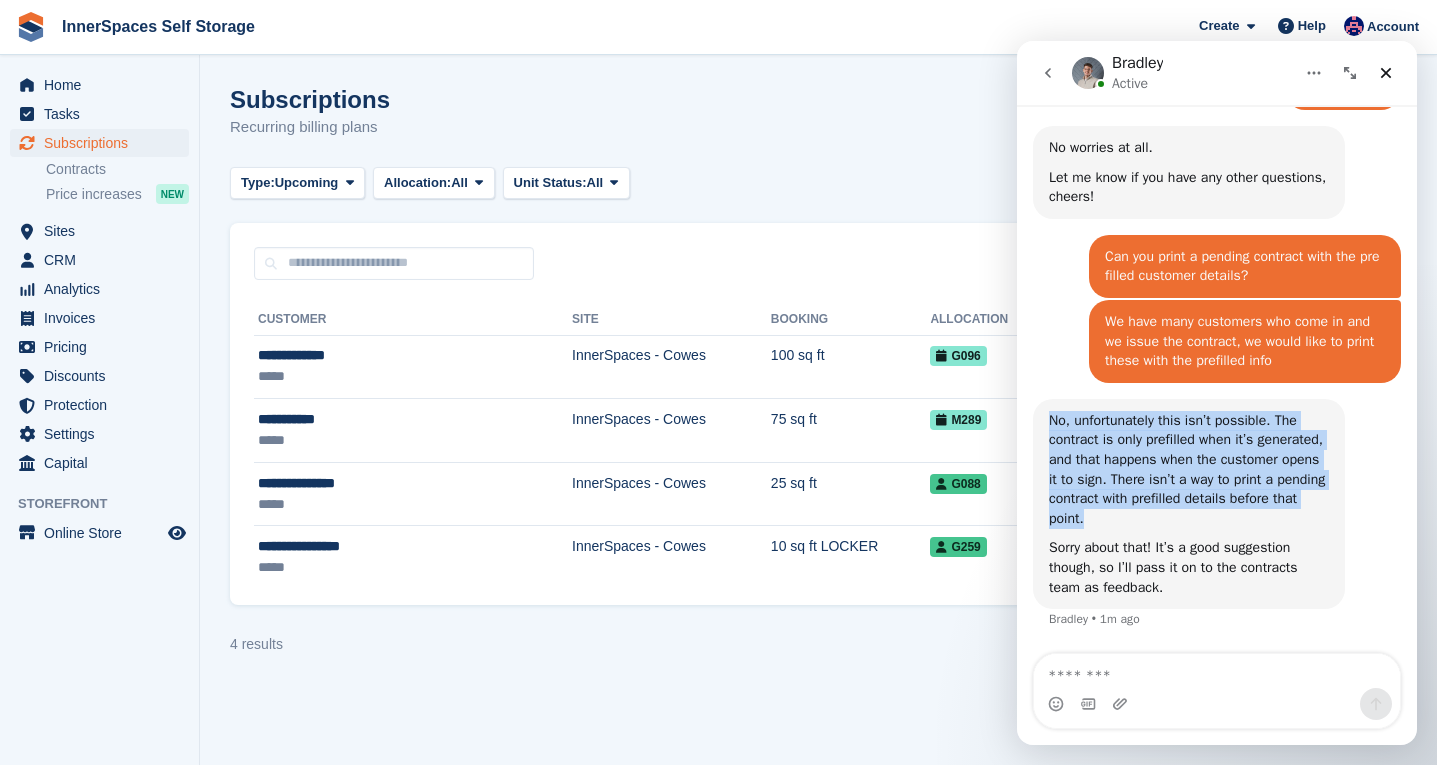 click on "No, unfortunately this isn’t possible. The contract is only prefilled when it’s generated, and that happens when the customer opens it to sign. There isn’t a way to print a pending contract with prefilled details before that point." at bounding box center (1189, 470) 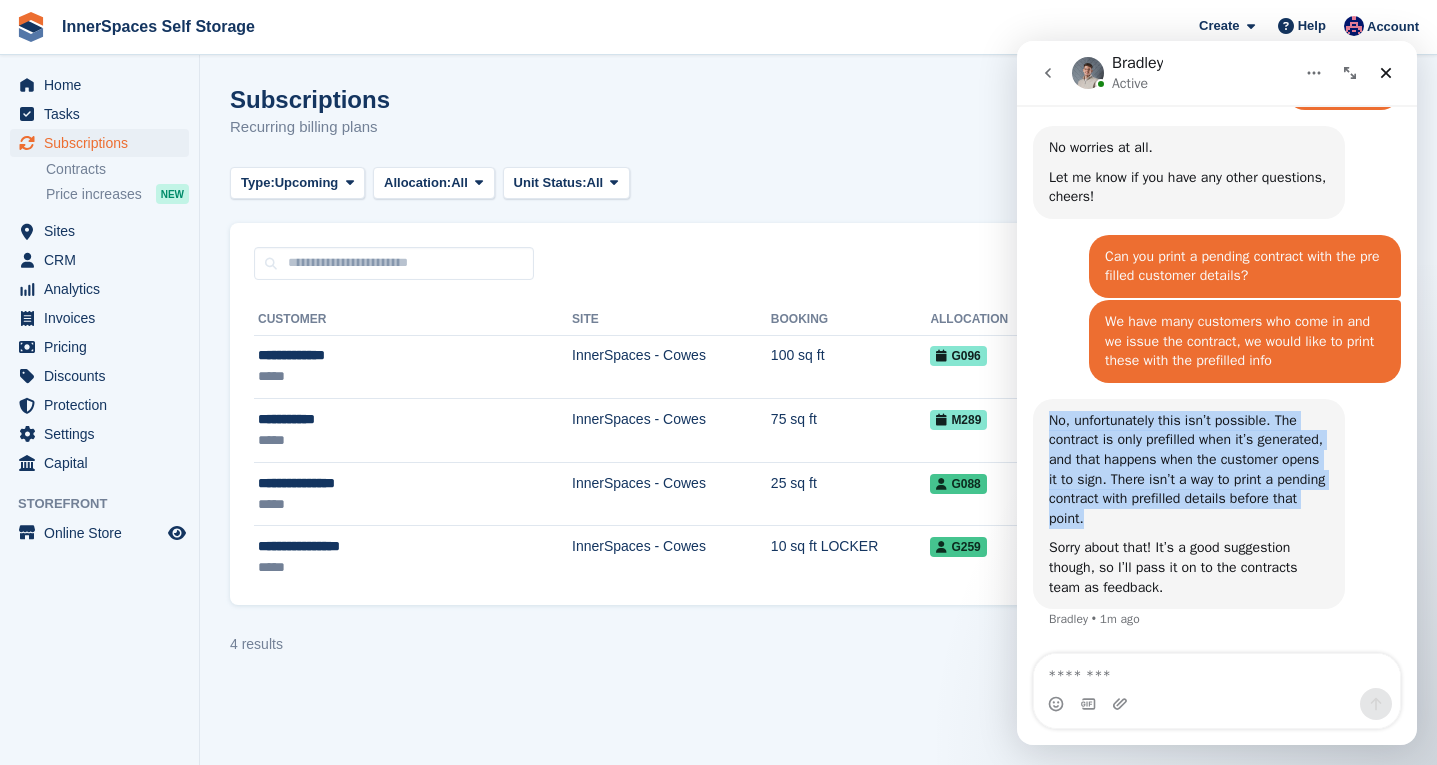 click on "No, unfortunately this isn’t possible. The contract is only prefilled when it’s generated, and that happens when the customer opens it to sign. There isn’t a way to print a pending contract with prefilled details before that point." at bounding box center (1189, 470) 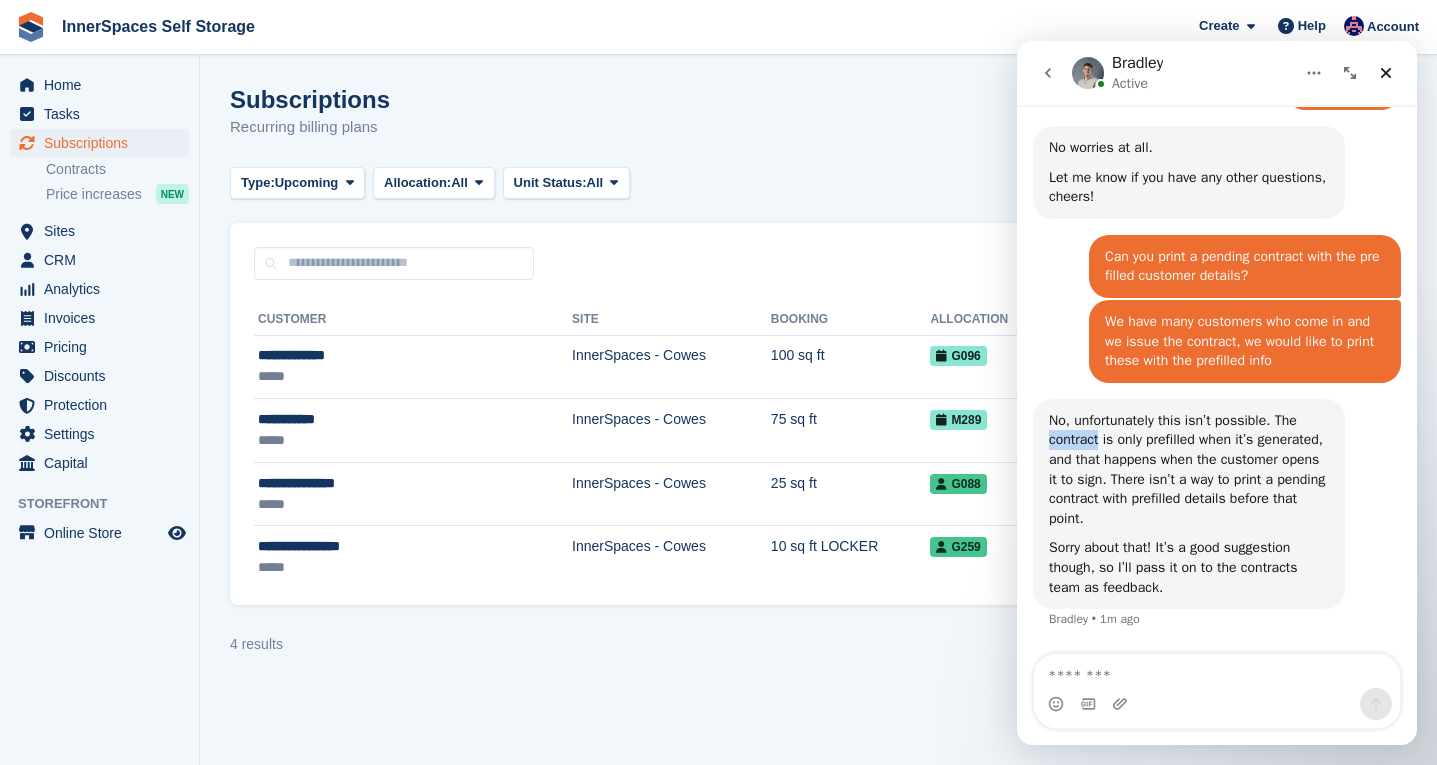 click on "No, unfortunately this isn’t possible. The contract is only prefilled when it’s generated, and that happens when the customer opens it to sign. There isn’t a way to print a pending contract with prefilled details before that point." at bounding box center [1189, 470] 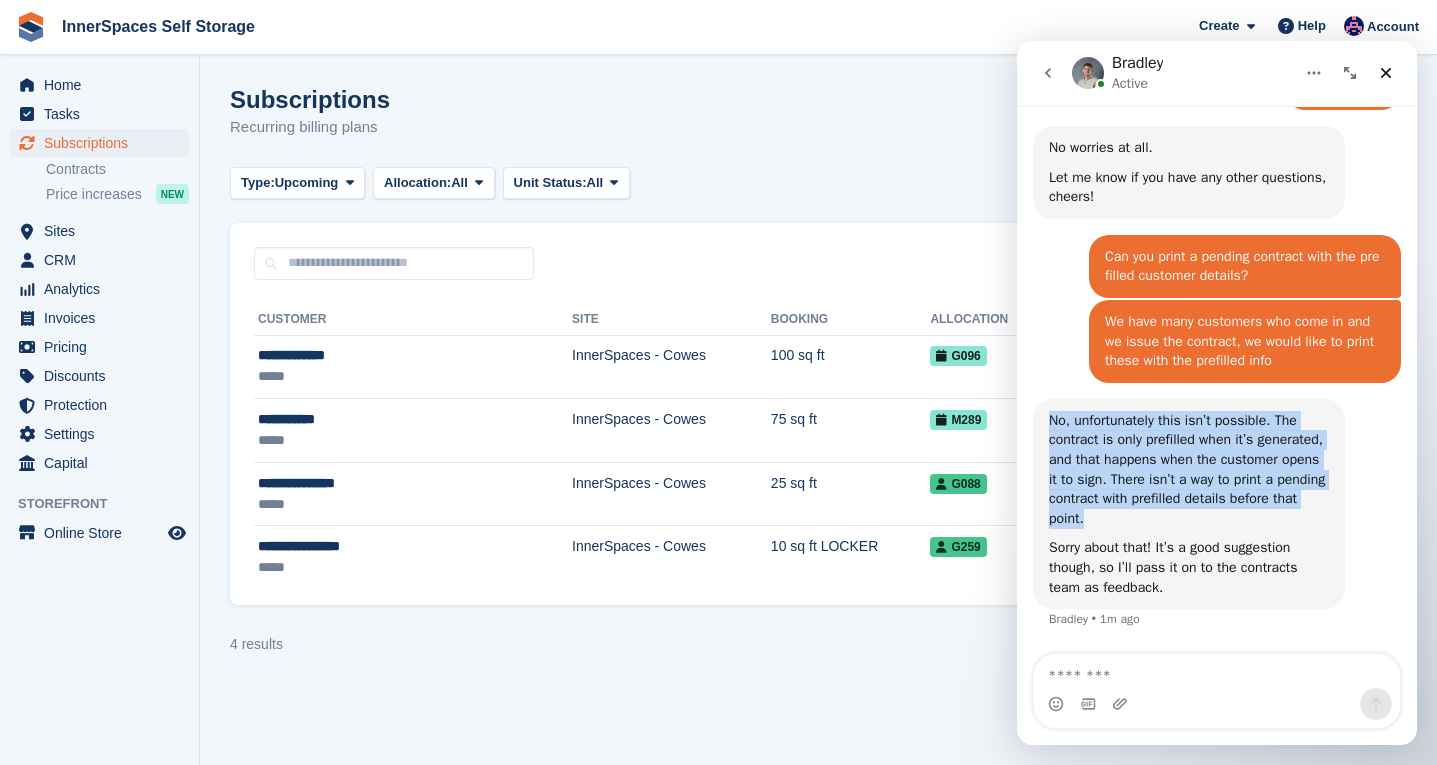click on "No, unfortunately this isn’t possible. The contract is only prefilled when it’s generated, and that happens when the customer opens it to sign. There isn’t a way to print a pending contract with prefilled details before that point." at bounding box center (1189, 470) 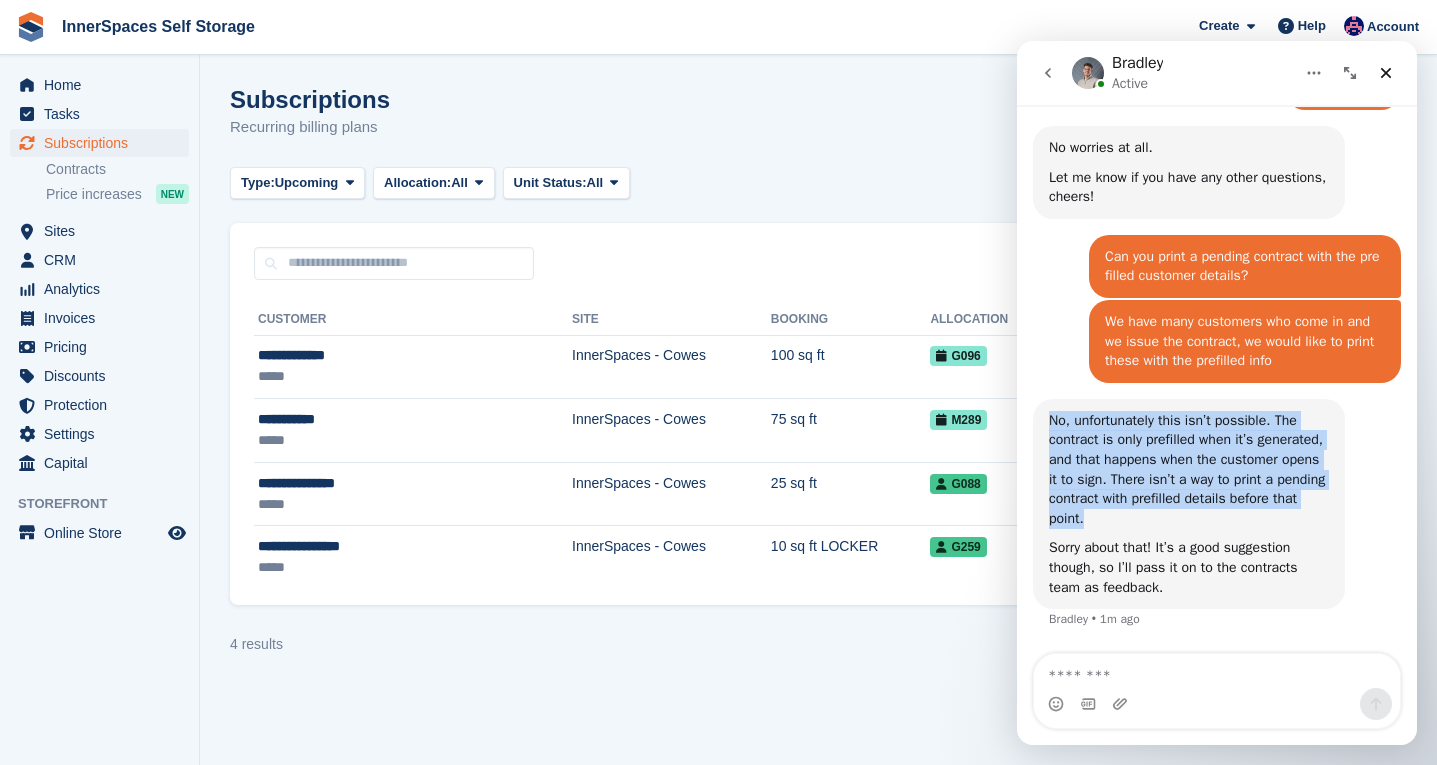 click on "No, unfortunately this isn’t possible. The contract is only prefilled when it’s generated, and that happens when the customer opens it to sign. There isn’t a way to print a pending contract with prefilled details before that point." at bounding box center (1189, 470) 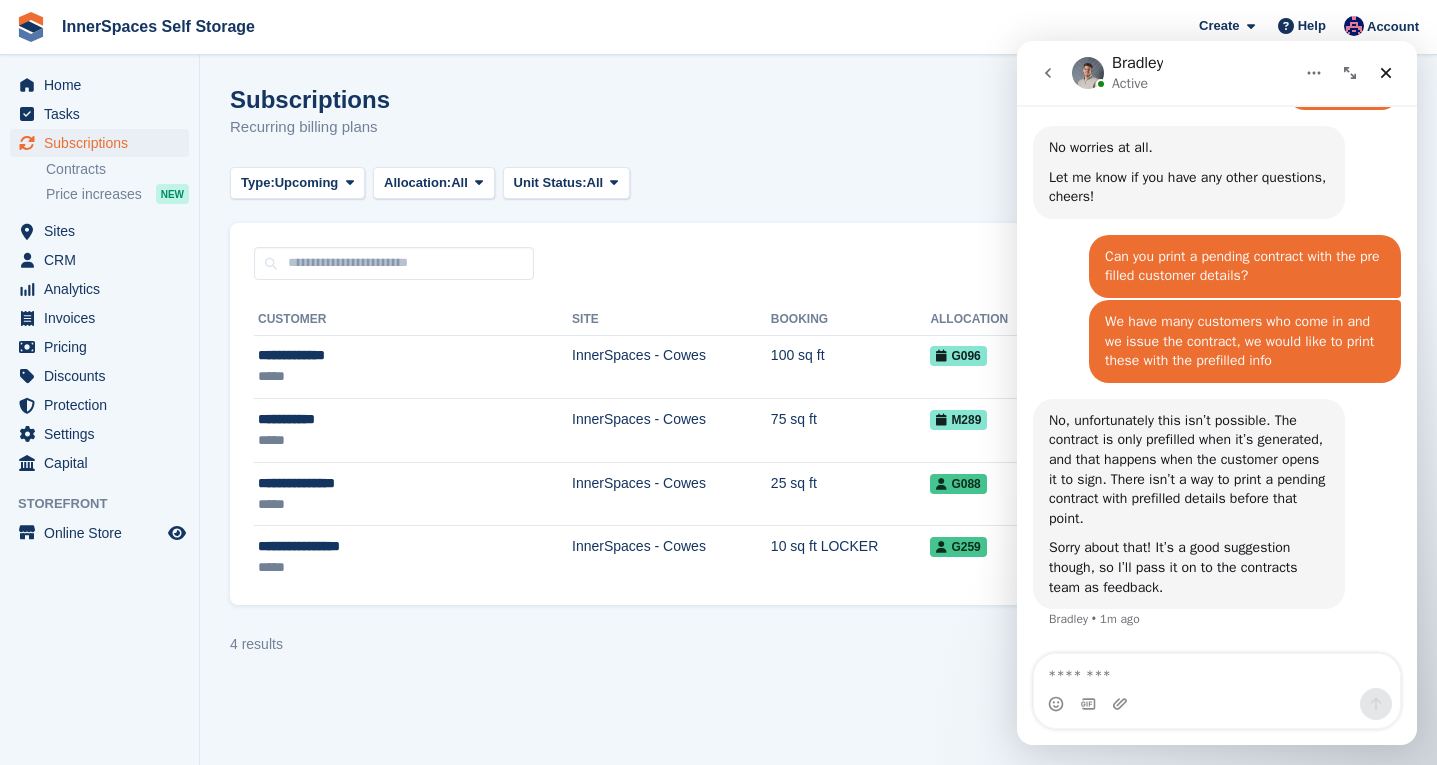 click on "No, unfortunately this isn’t possible. The contract is only prefilled when it’s generated, and that happens when the customer opens it to sign. There isn’t a way to print a pending contract with prefilled details before that point." at bounding box center [1189, 470] 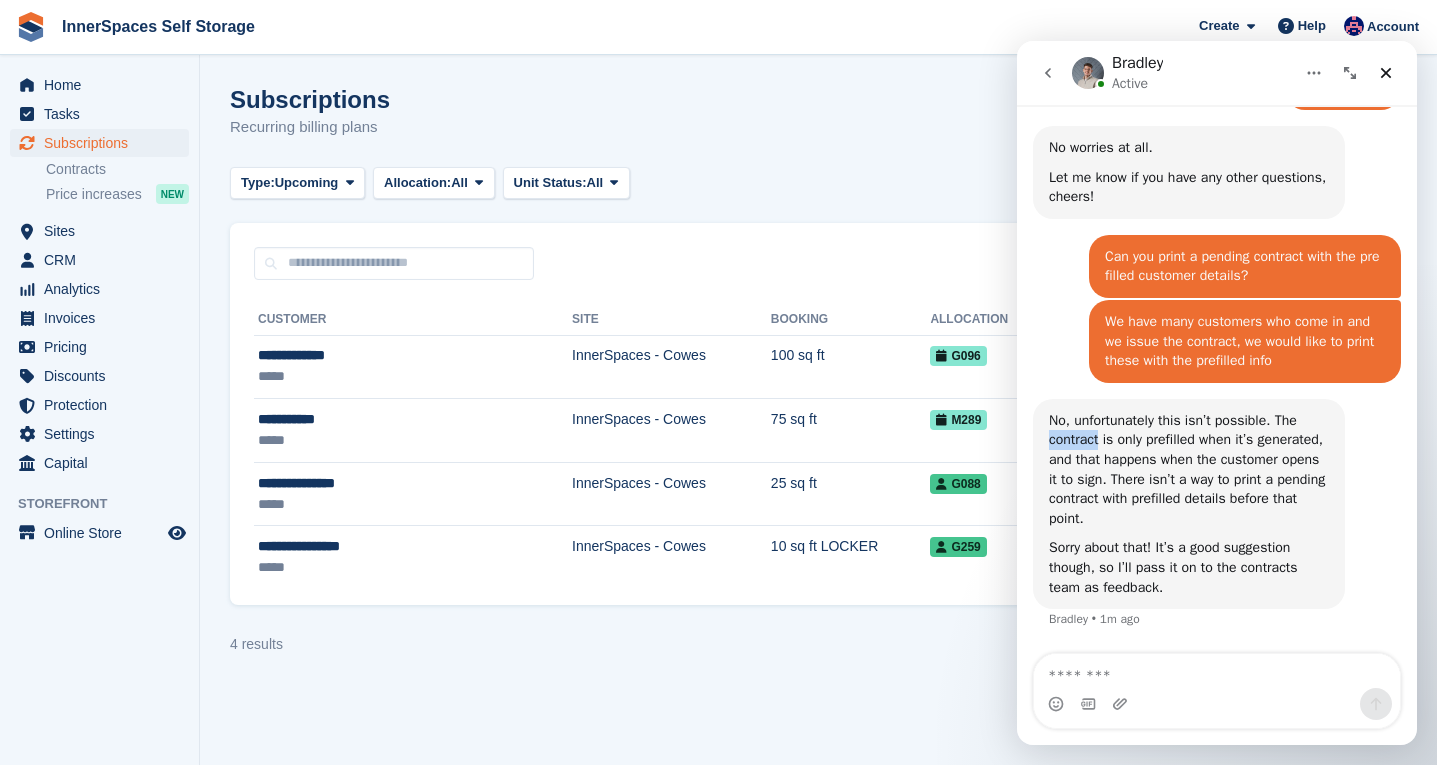 click on "No, unfortunately this isn’t possible. The contract is only prefilled when it’s generated, and that happens when the customer opens it to sign. There isn’t a way to print a pending contract with prefilled details before that point." at bounding box center (1189, 470) 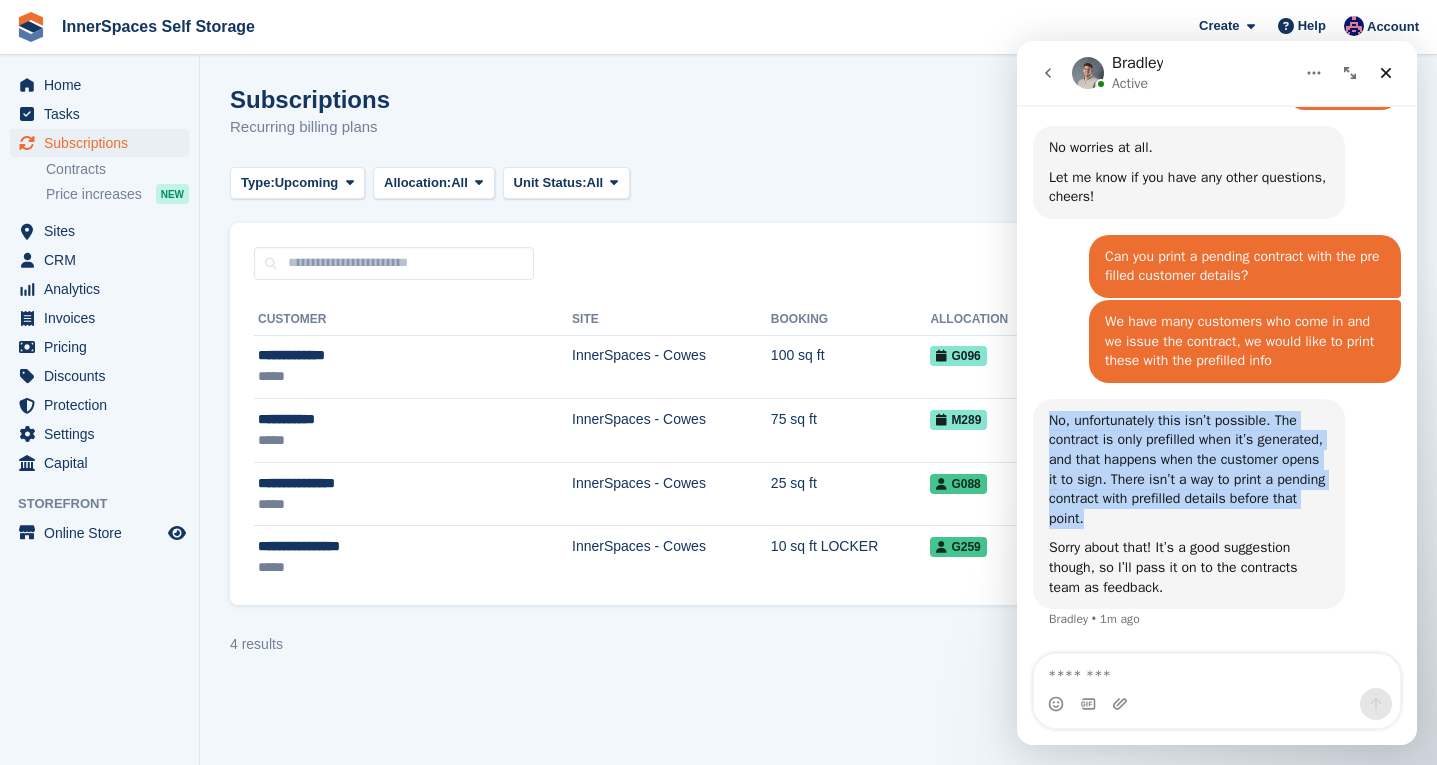 click on "No, unfortunately this isn’t possible. The contract is only prefilled when it’s generated, and that happens when the customer opens it to sign. There isn’t a way to print a pending contract with prefilled details before that point." at bounding box center (1189, 470) 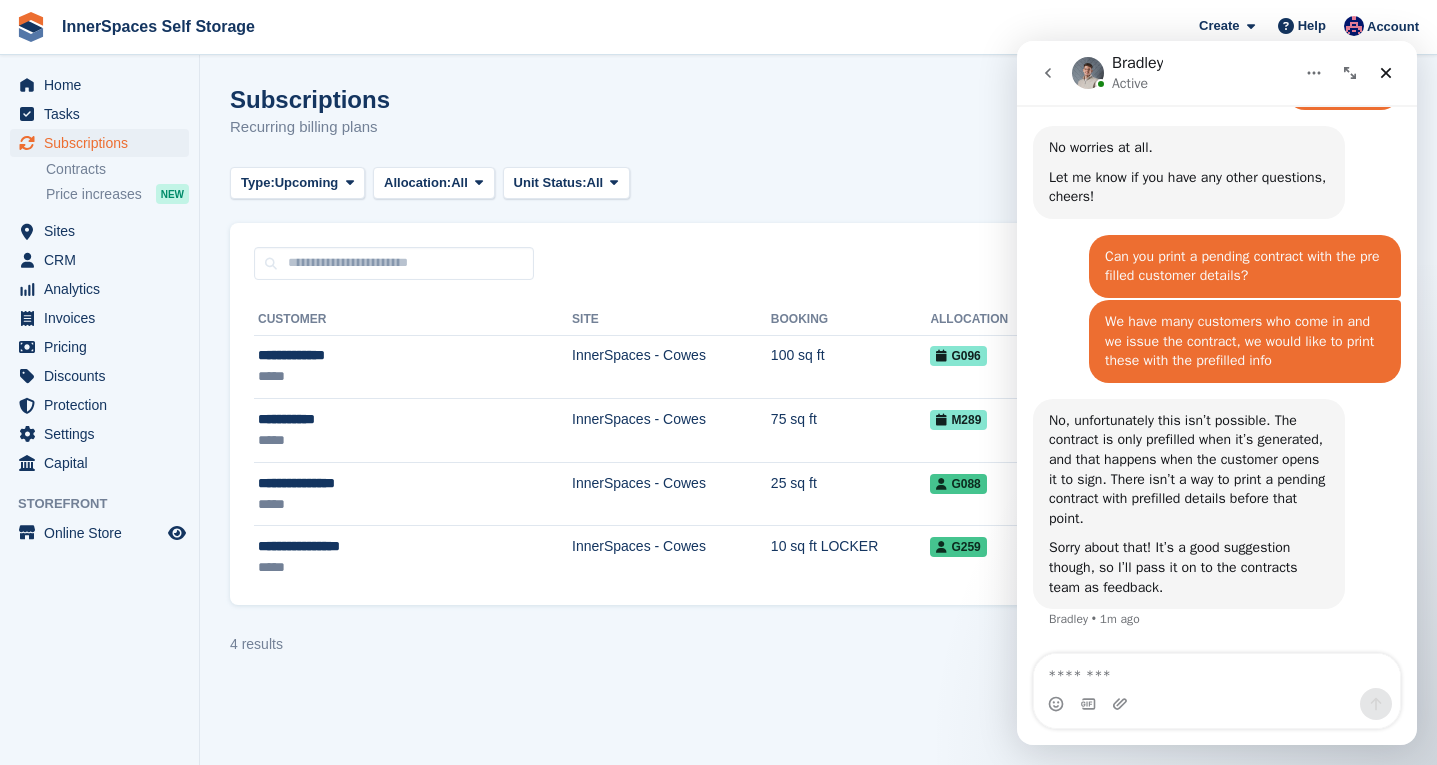 click on "No, unfortunately this isn’t possible. The contract is only prefilled when it’s generated, and that happens when the customer opens it to sign. There isn’t a way to print a pending contract with prefilled details before that point." at bounding box center [1189, 470] 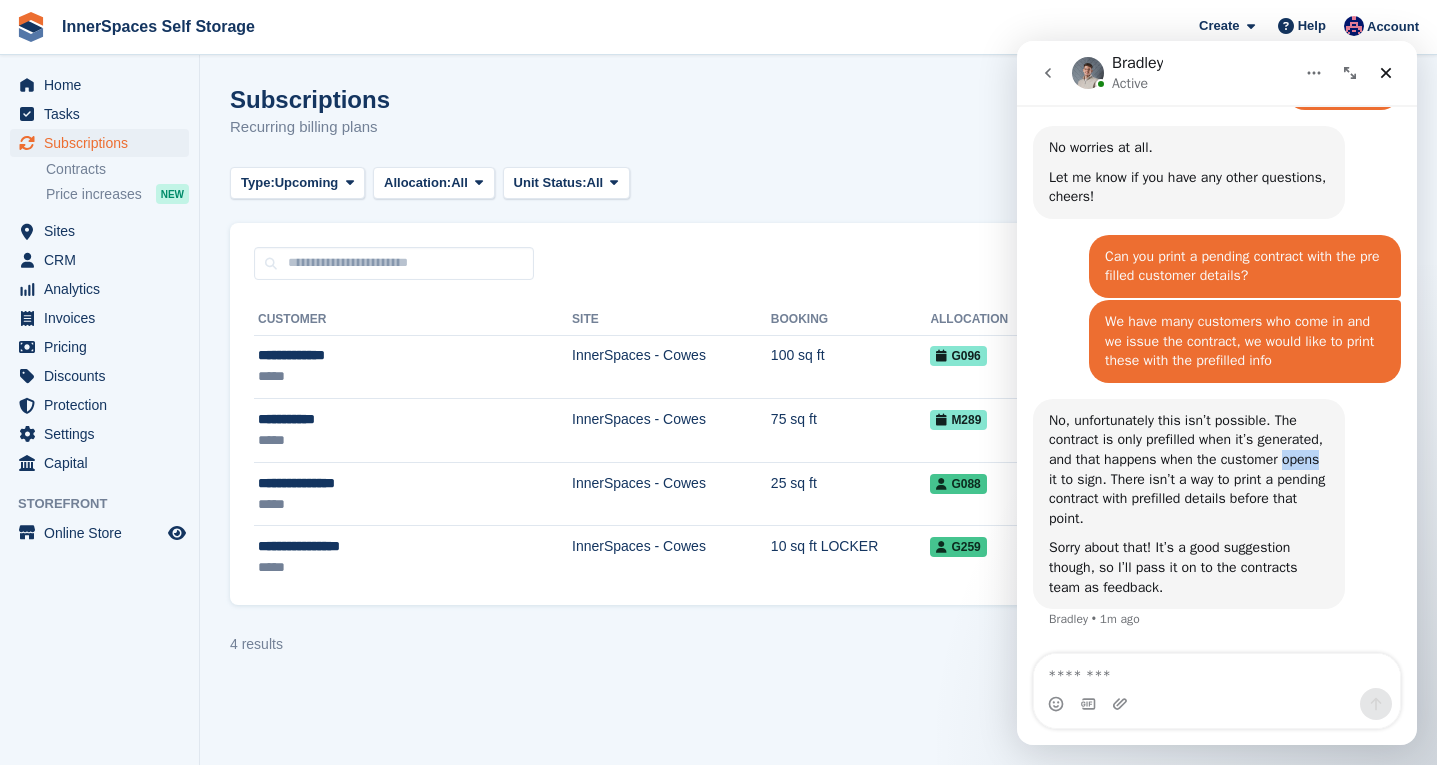 click on "No, unfortunately this isn’t possible. The contract is only prefilled when it’s generated, and that happens when the customer opens it to sign. There isn’t a way to print a pending contract with prefilled details before that point." at bounding box center [1189, 470] 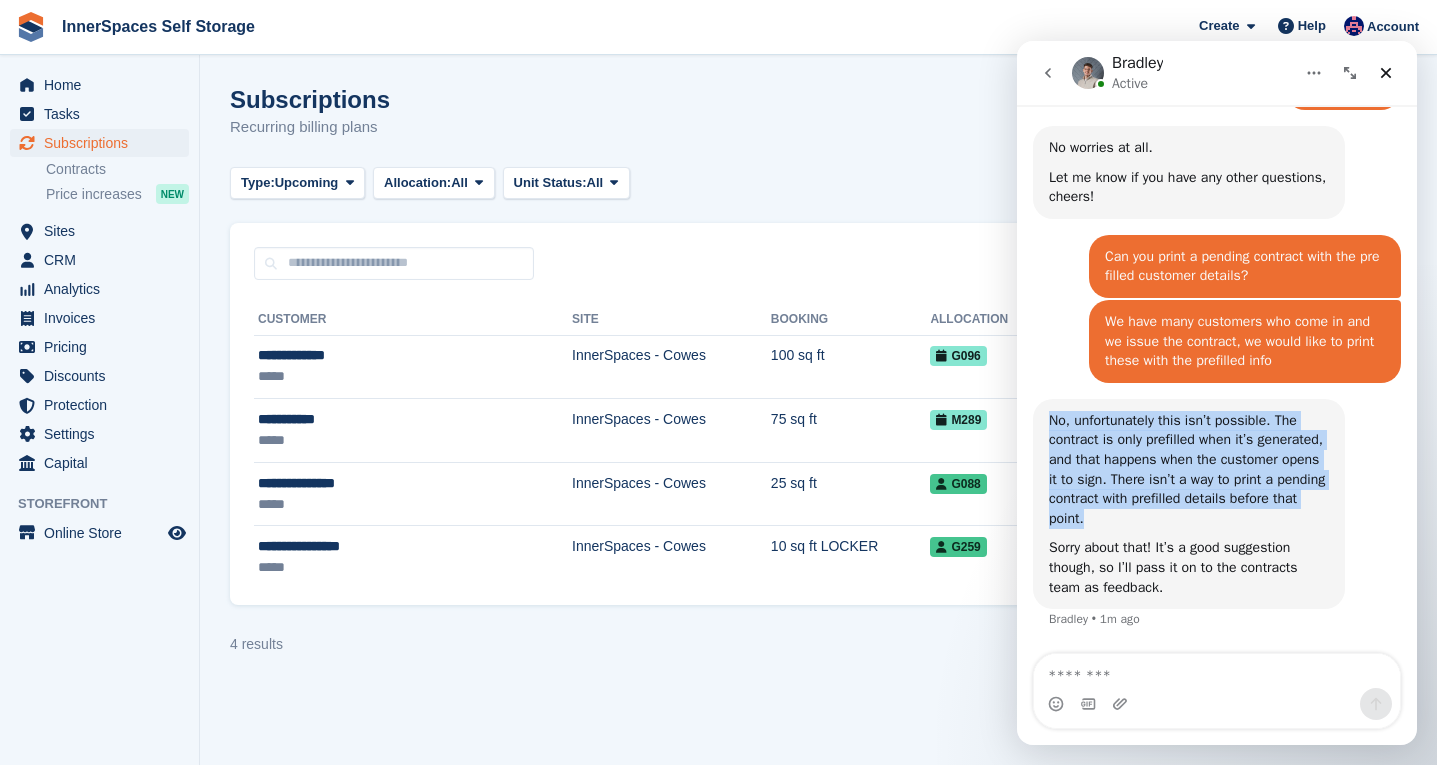 click on "No, unfortunately this isn’t possible. The contract is only prefilled when it’s generated, and that happens when the customer opens it to sign. There isn’t a way to print a pending contract with prefilled details before that point." at bounding box center (1189, 470) 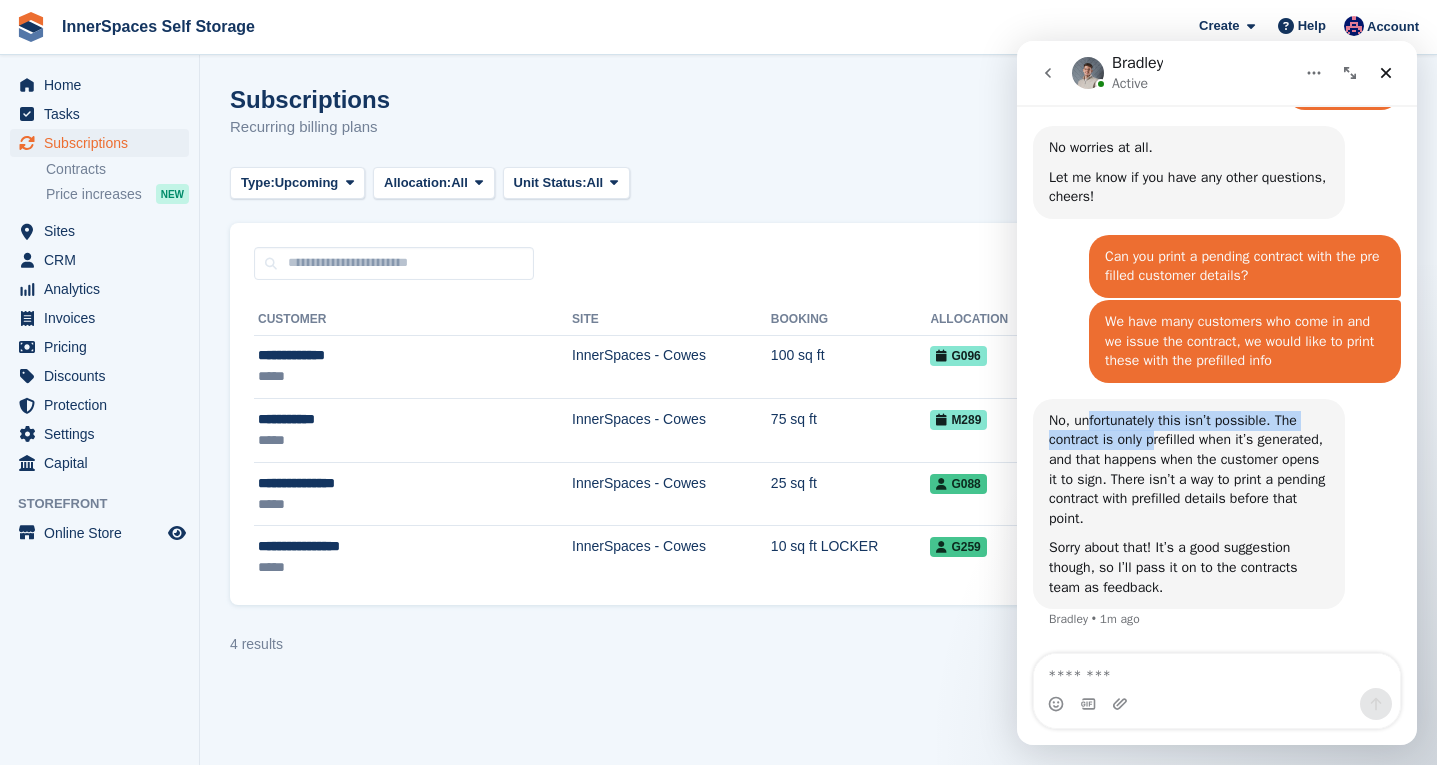 drag, startPoint x: 1089, startPoint y: 426, endPoint x: 1157, endPoint y: 439, distance: 69.2315 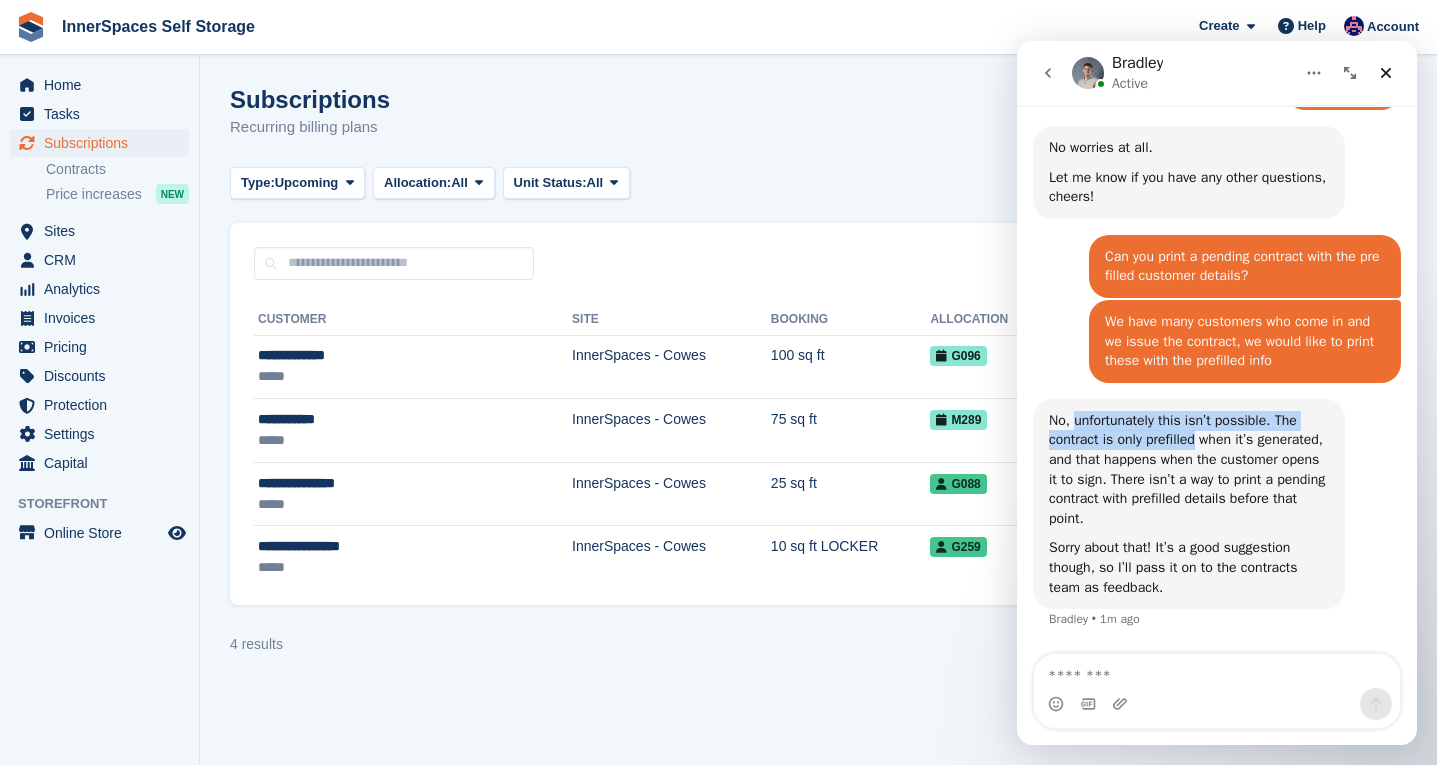 drag, startPoint x: 1156, startPoint y: 439, endPoint x: 1114, endPoint y: 412, distance: 49.92995 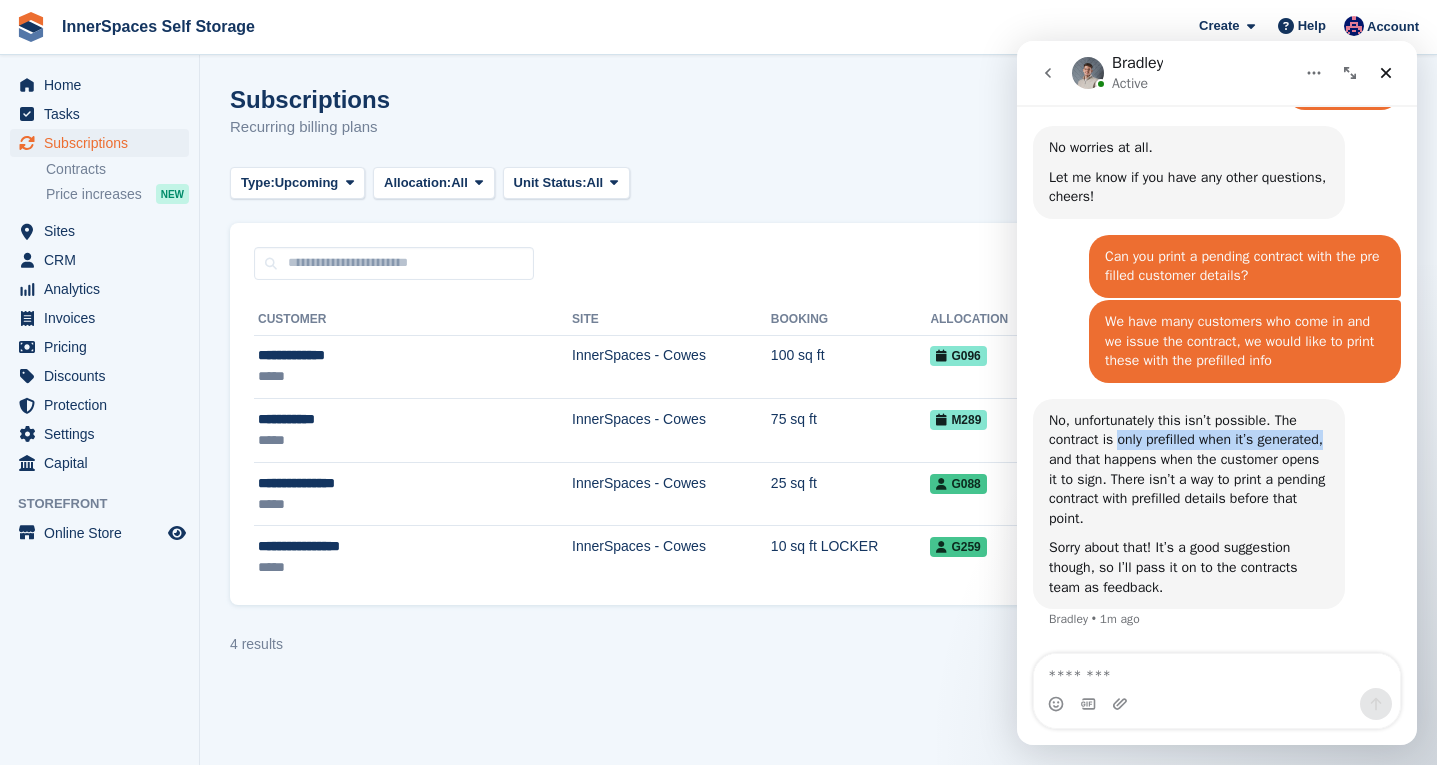 drag, startPoint x: 1120, startPoint y: 440, endPoint x: 1119, endPoint y: 465, distance: 25.019993 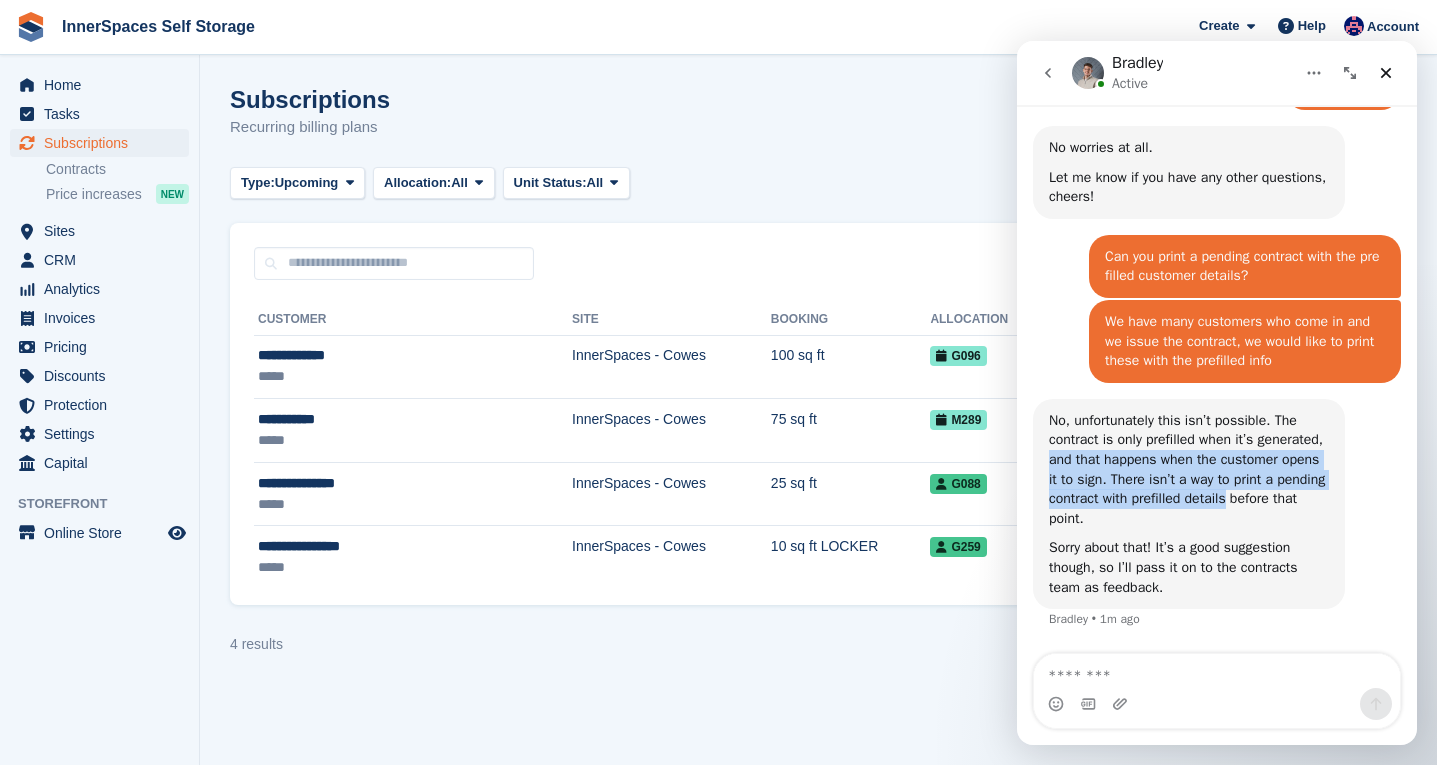 drag, startPoint x: 1119, startPoint y: 465, endPoint x: 1121, endPoint y: 516, distance: 51.0392 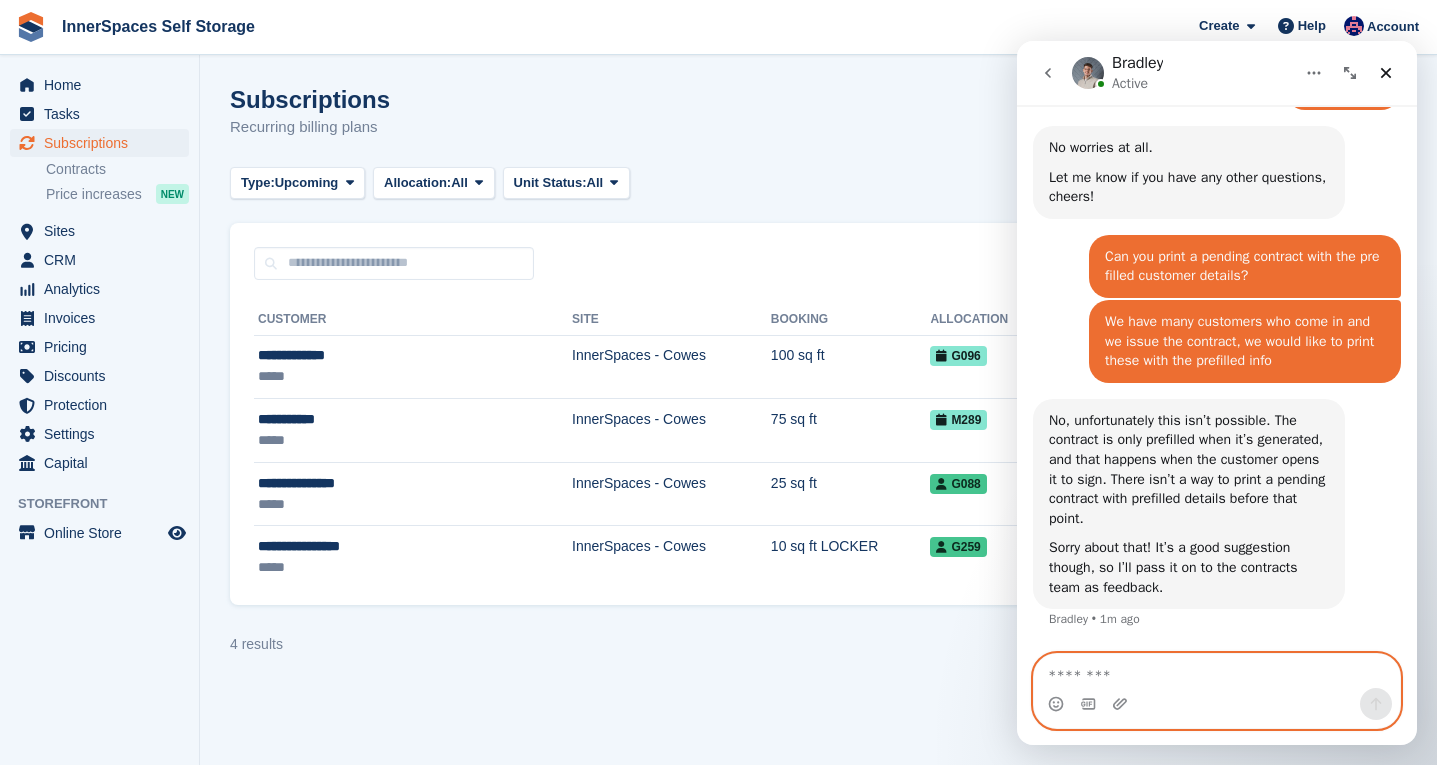 click at bounding box center [1217, 671] 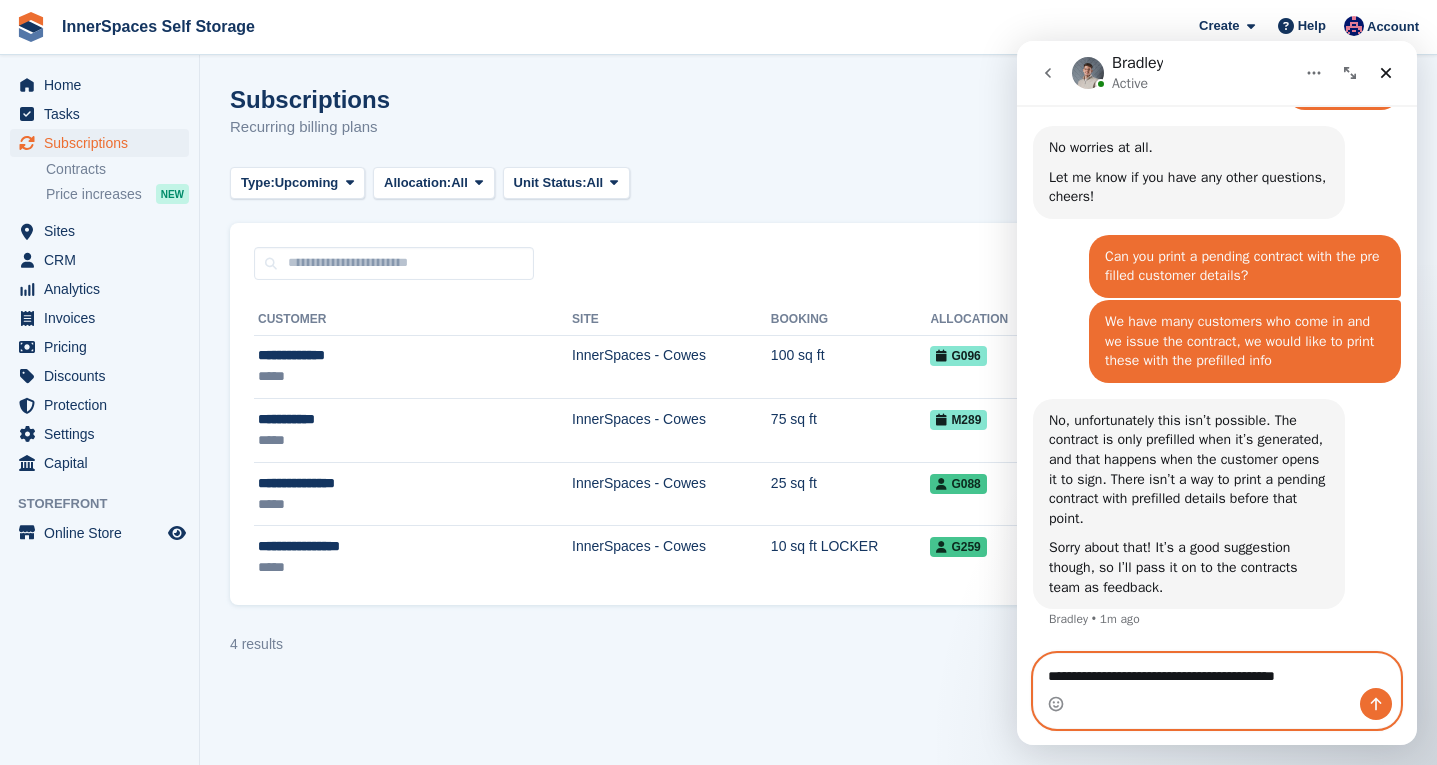 type on "**********" 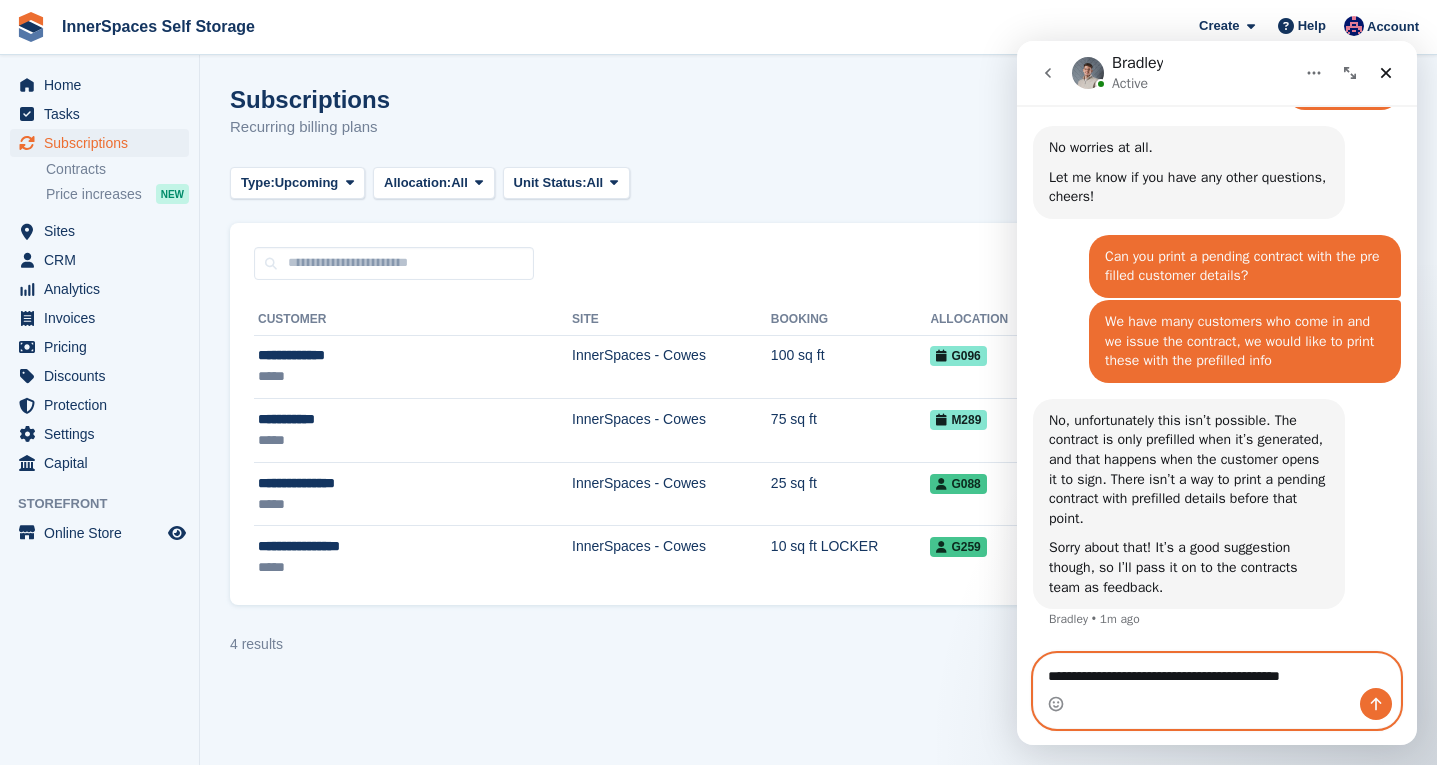type 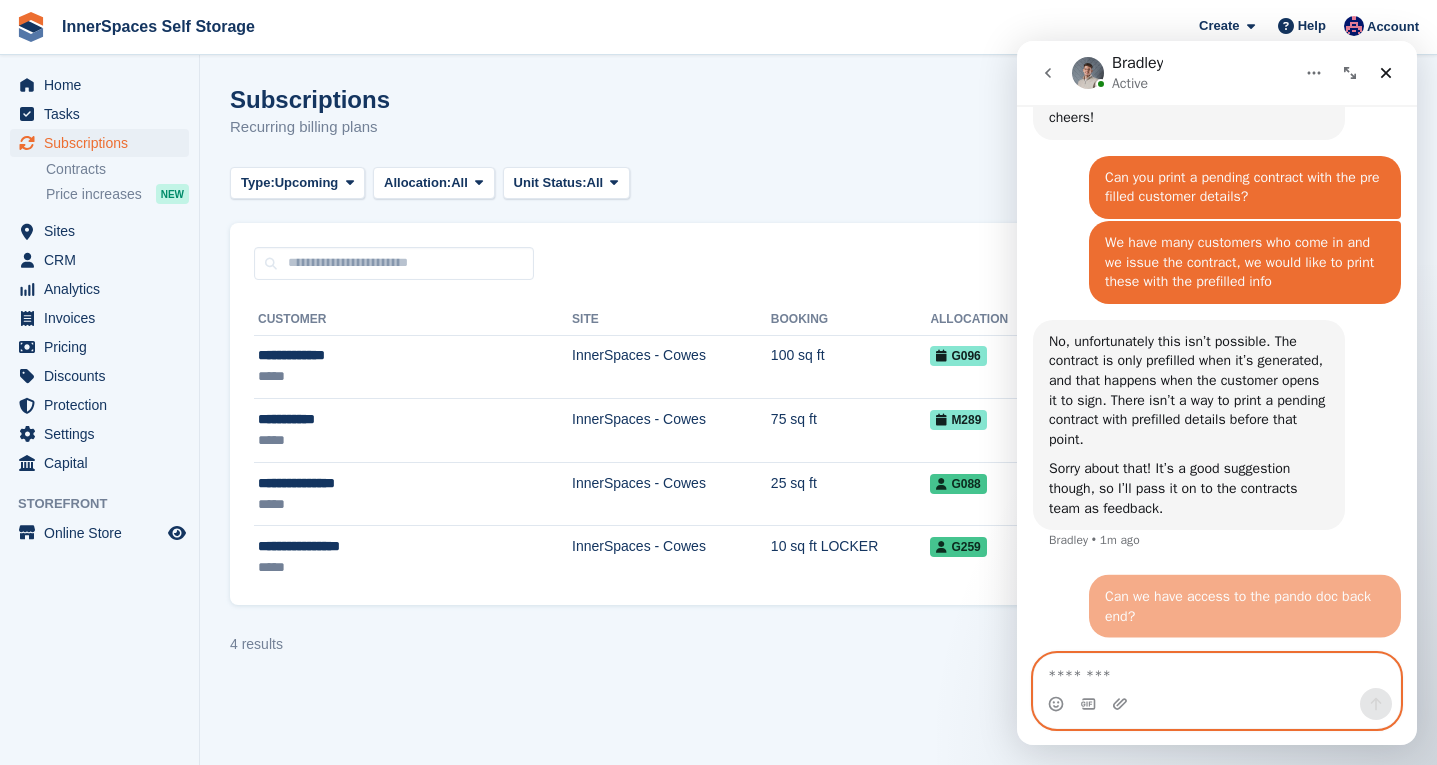 scroll, scrollTop: 1316, scrollLeft: 0, axis: vertical 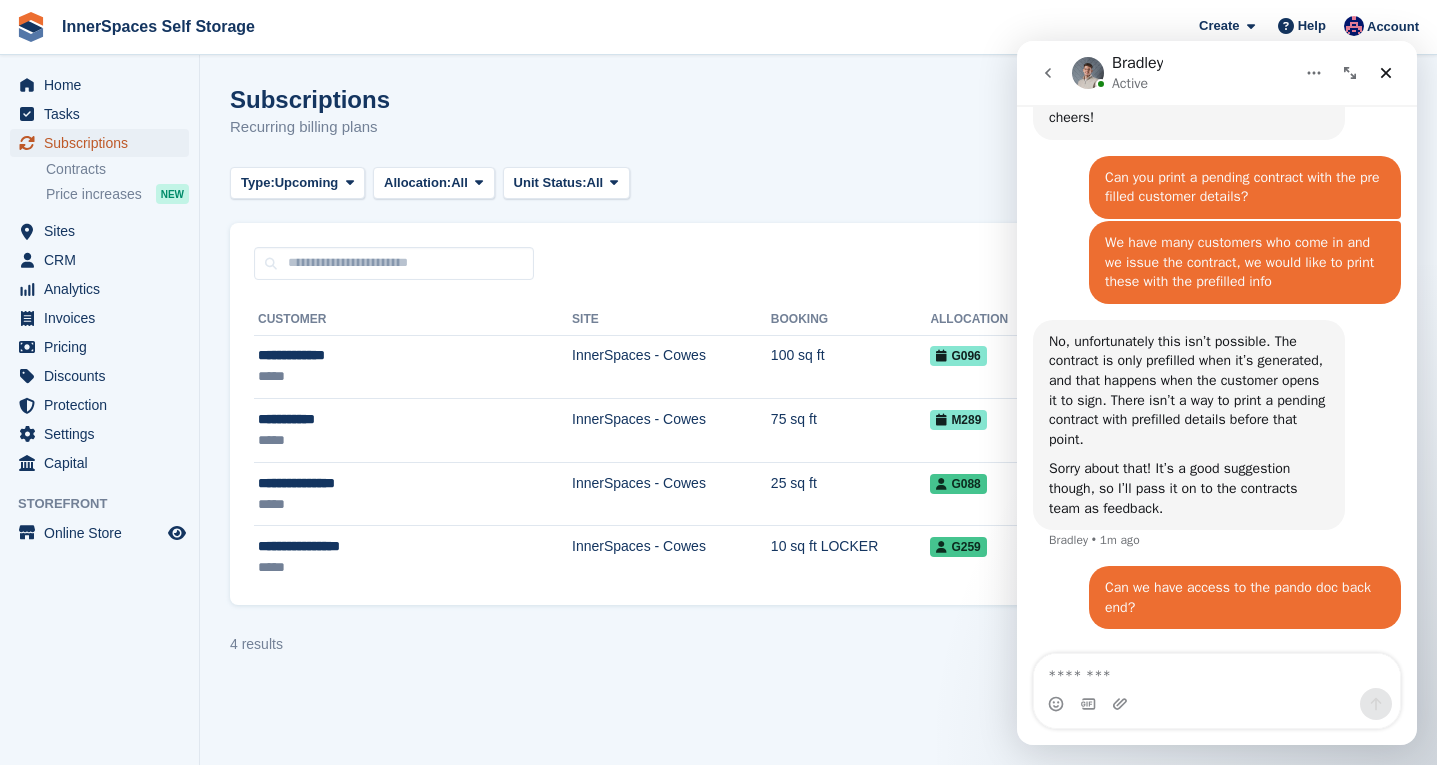 click on "Subscriptions" at bounding box center [104, 143] 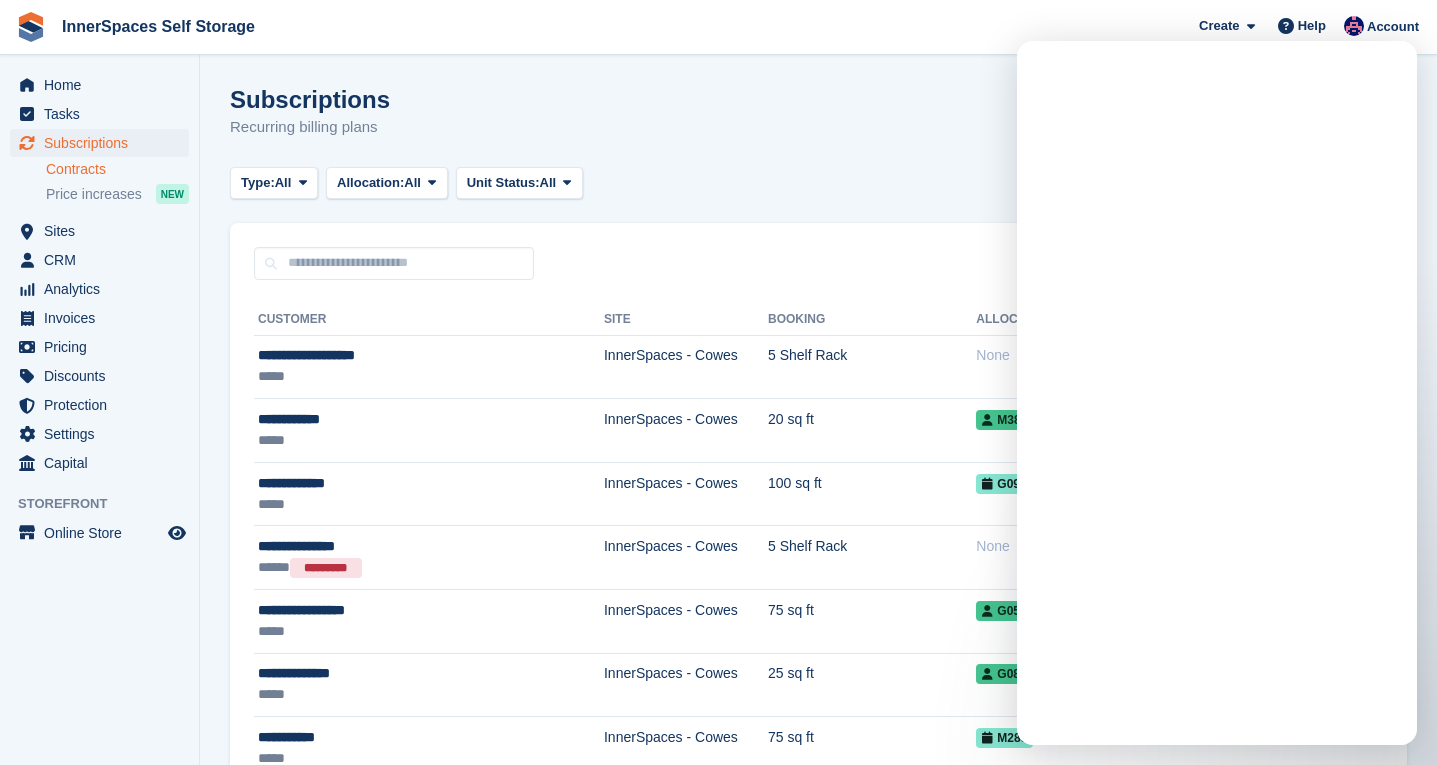 scroll, scrollTop: 0, scrollLeft: 0, axis: both 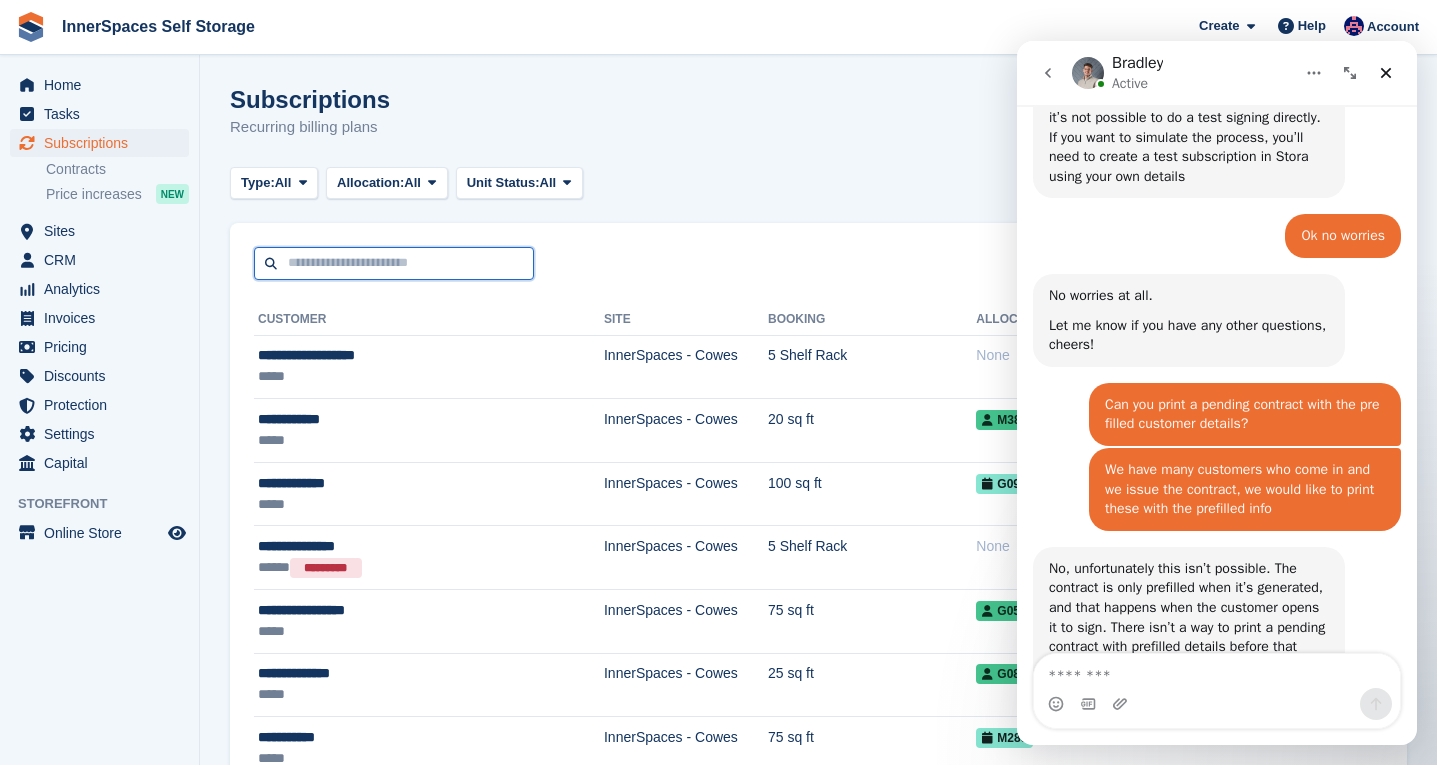 click at bounding box center (394, 263) 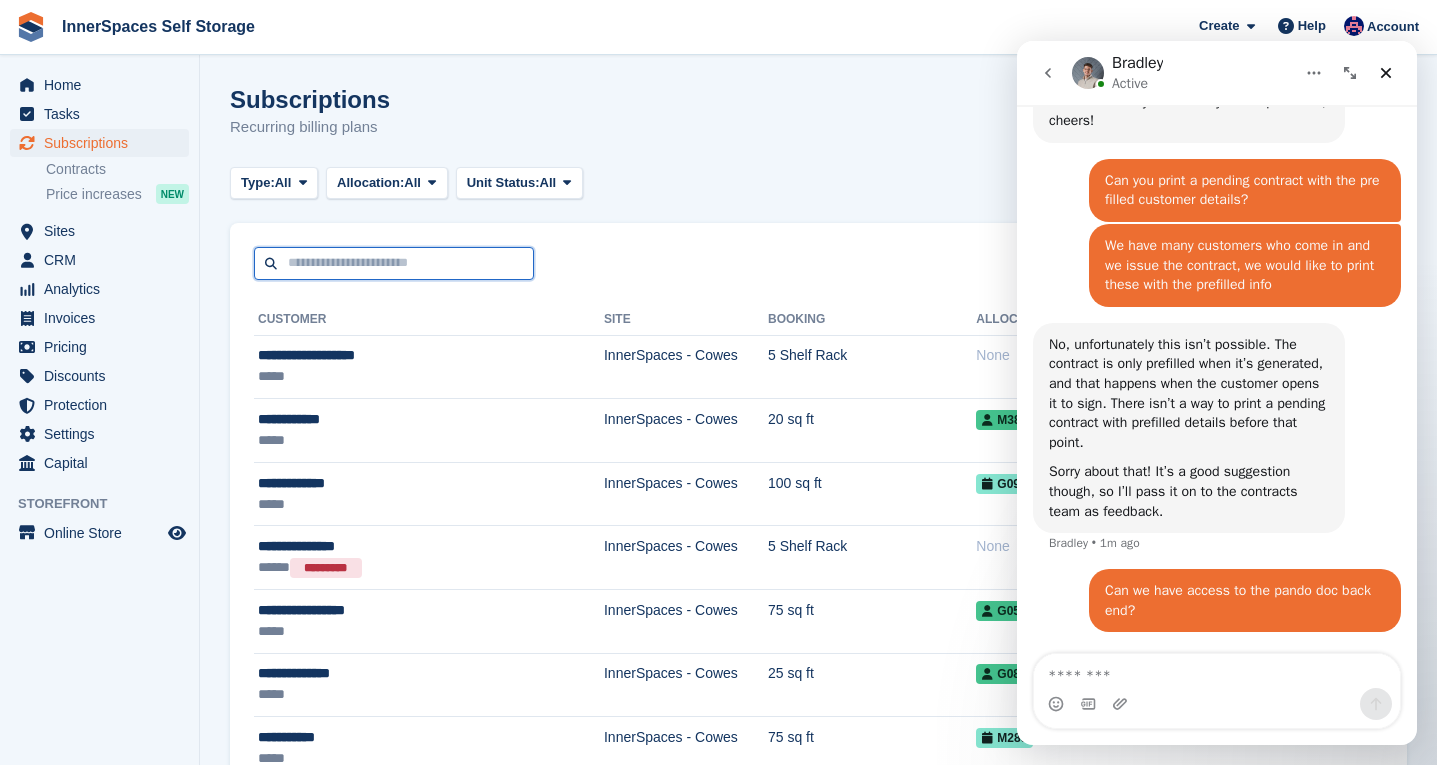 scroll, scrollTop: 1316, scrollLeft: 0, axis: vertical 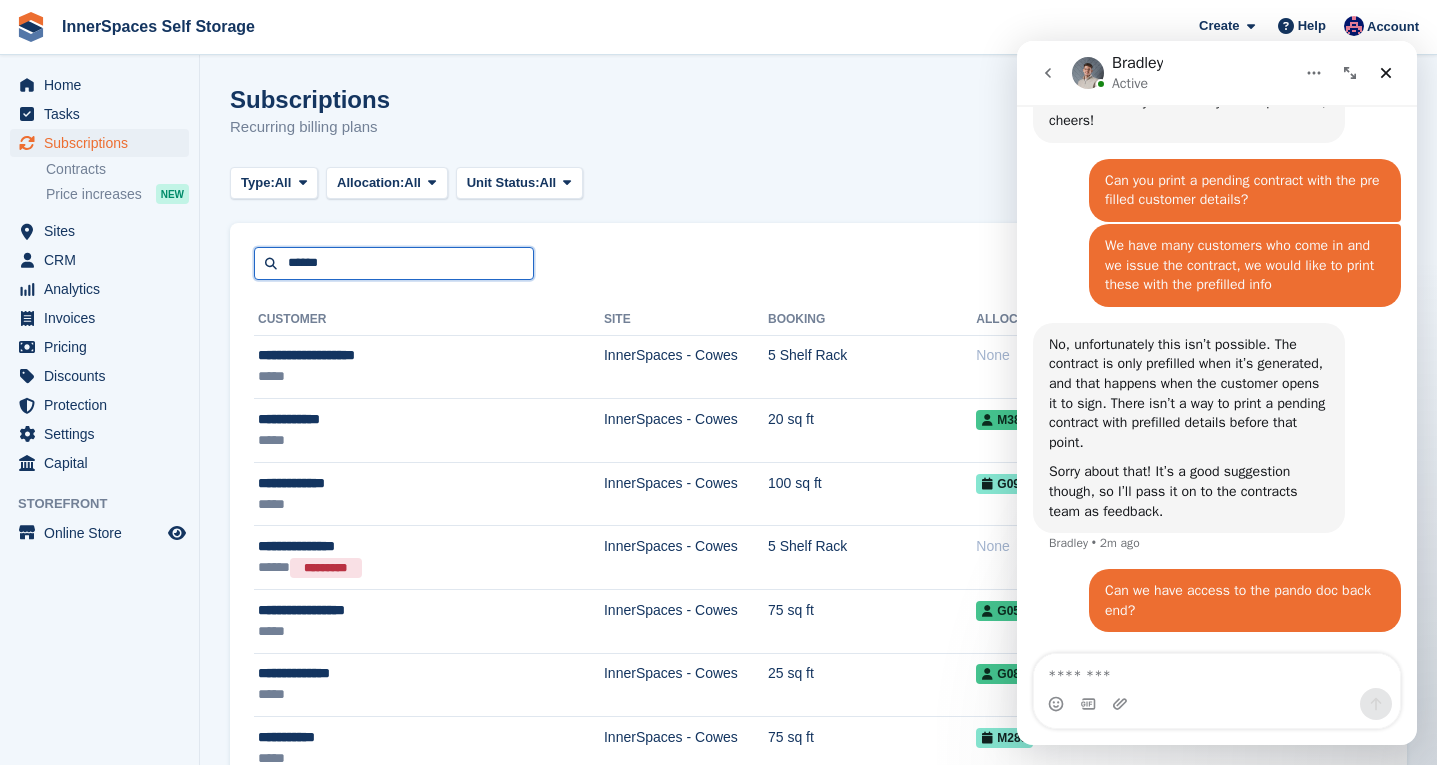 type on "******" 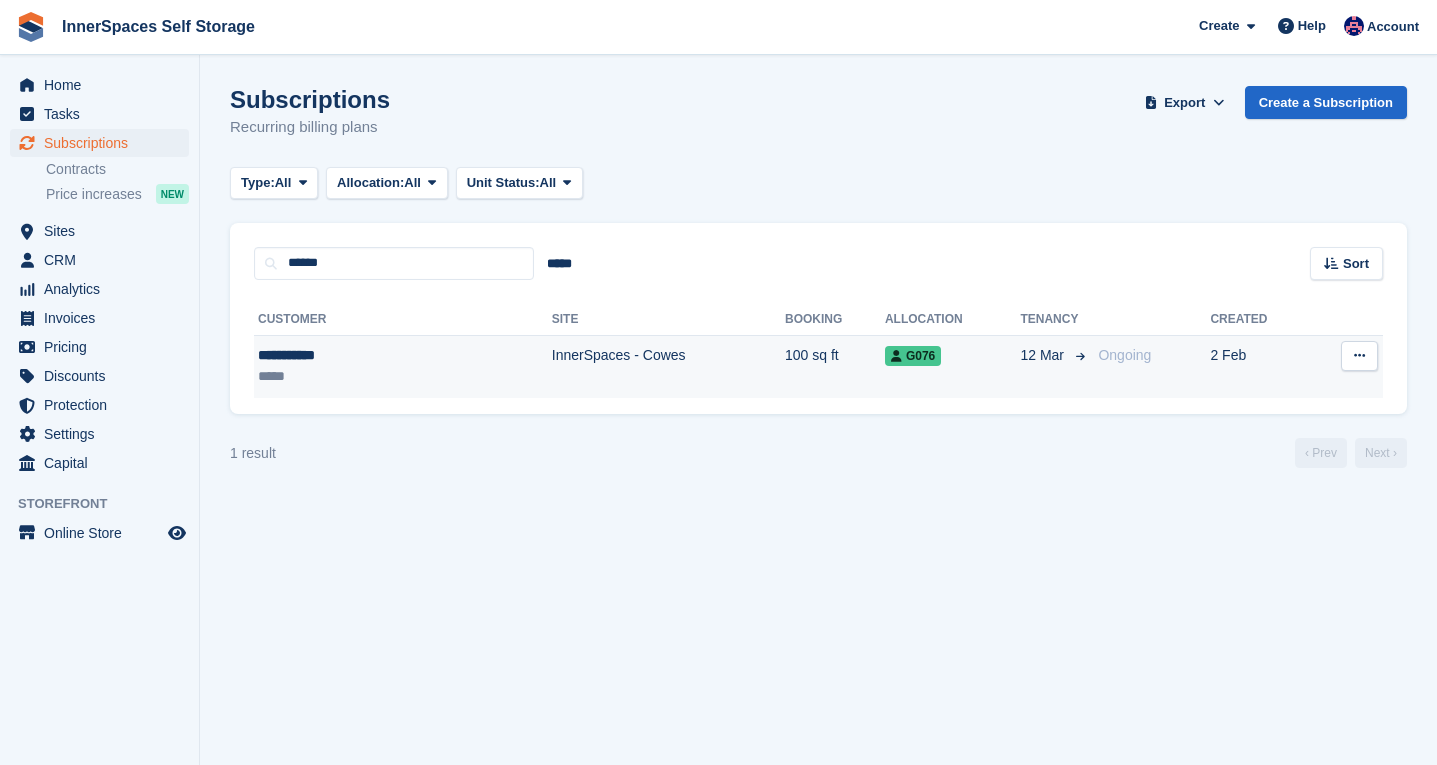 click on "**********" at bounding box center [341, 355] 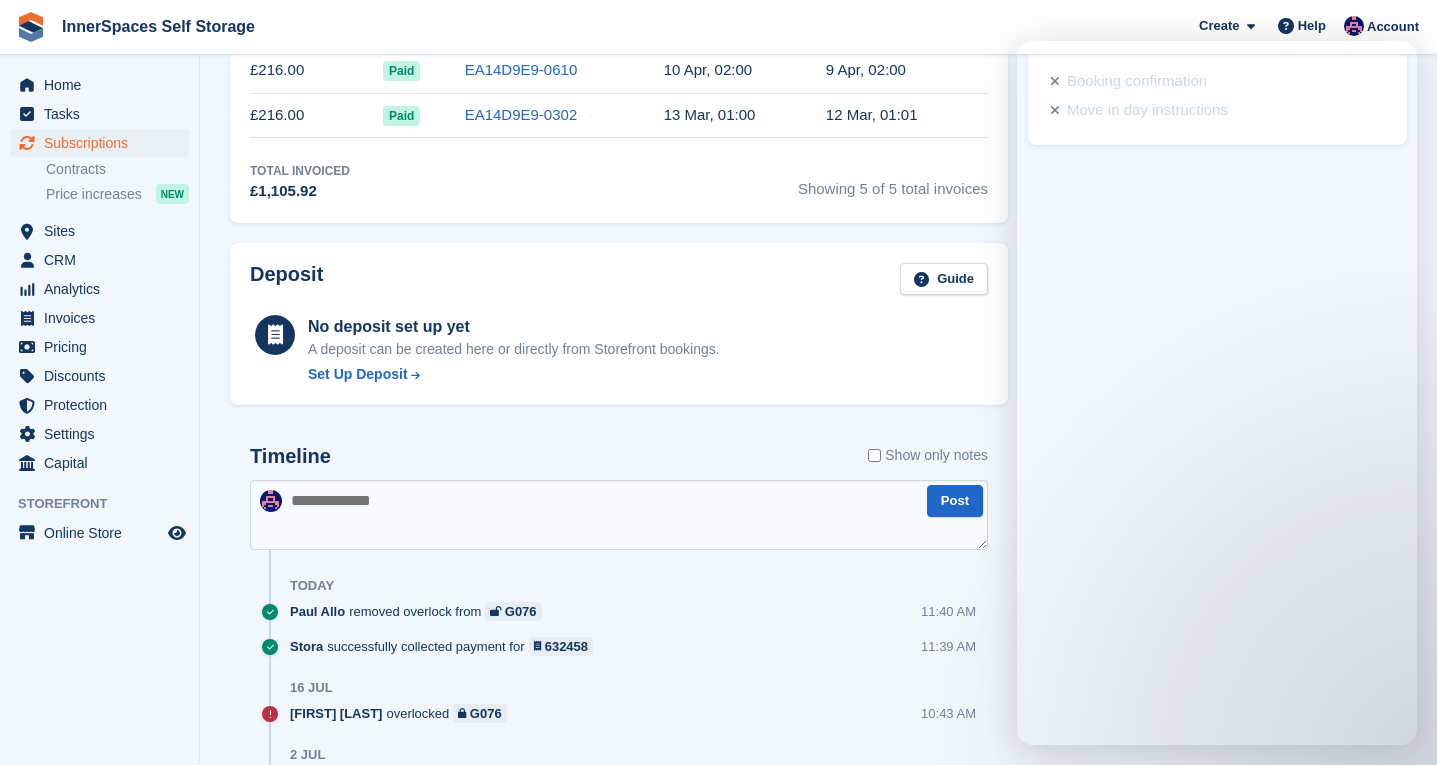 scroll, scrollTop: 1035, scrollLeft: 0, axis: vertical 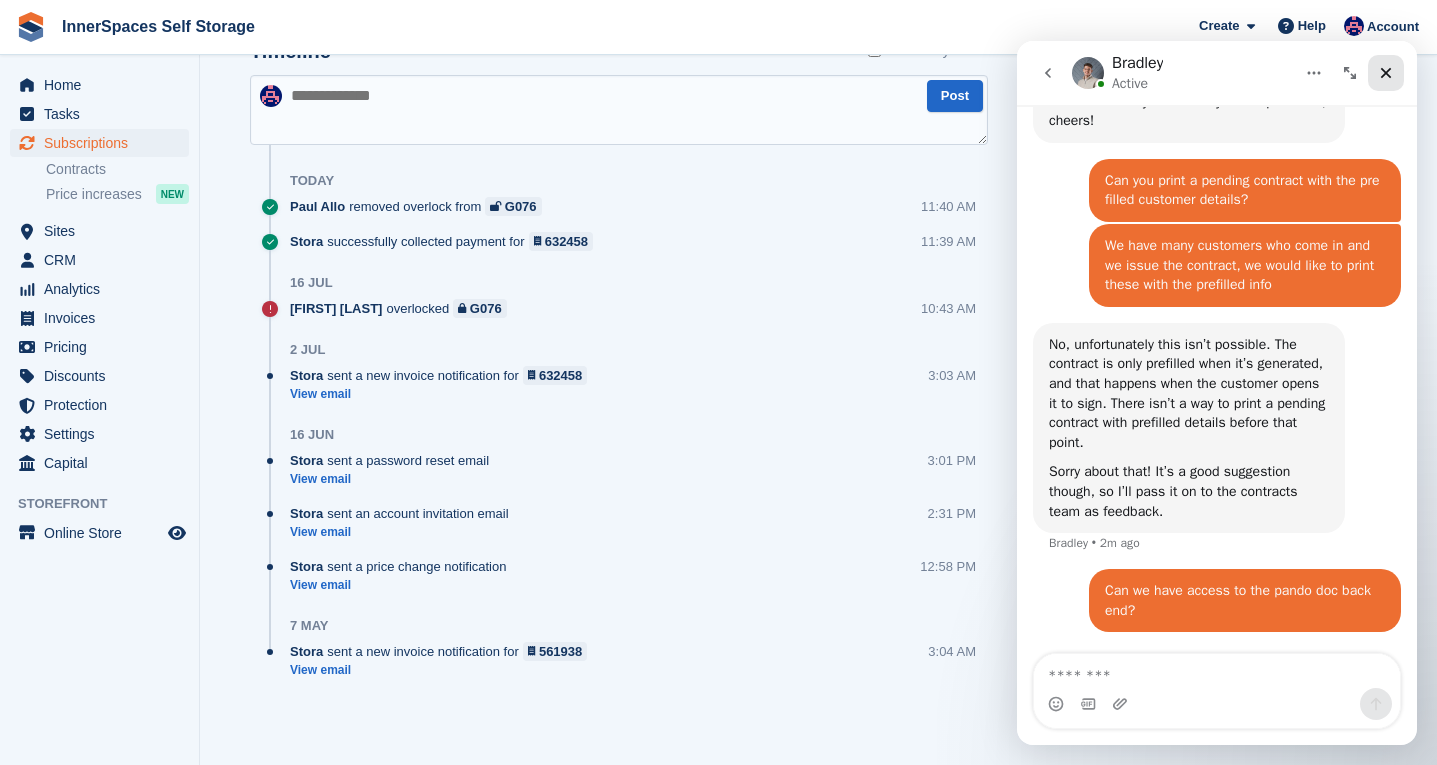 click 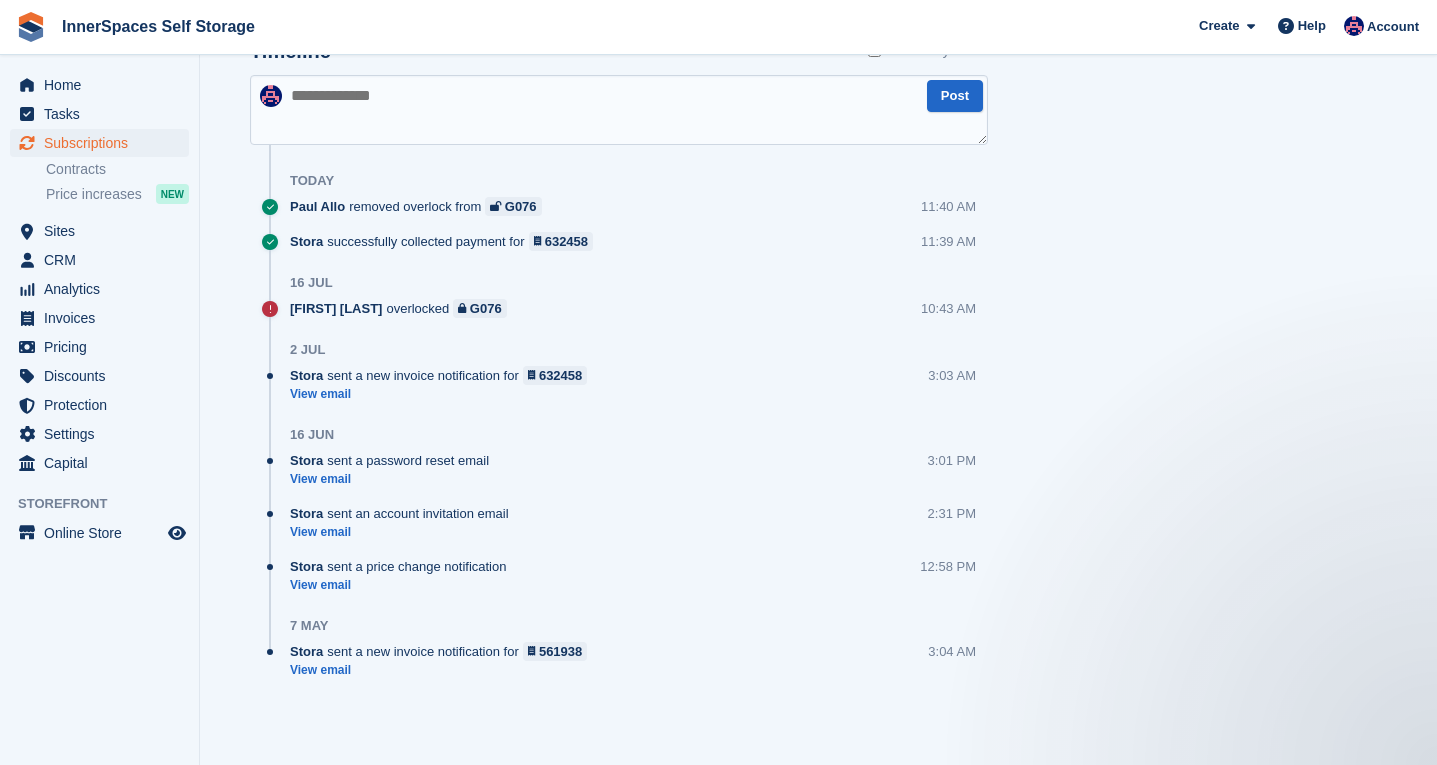 scroll, scrollTop: 0, scrollLeft: 0, axis: both 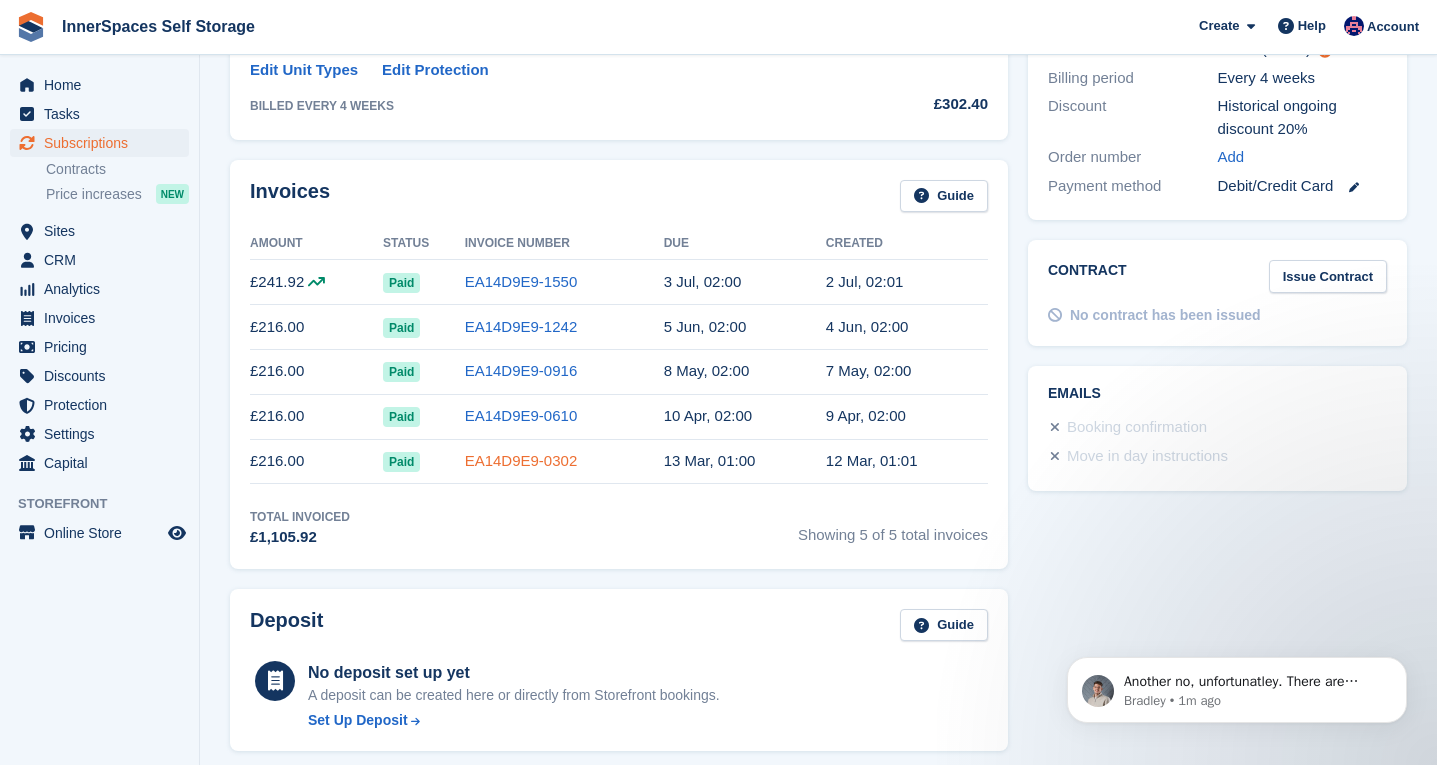 click on "EA14D9E9-0302" at bounding box center (521, 460) 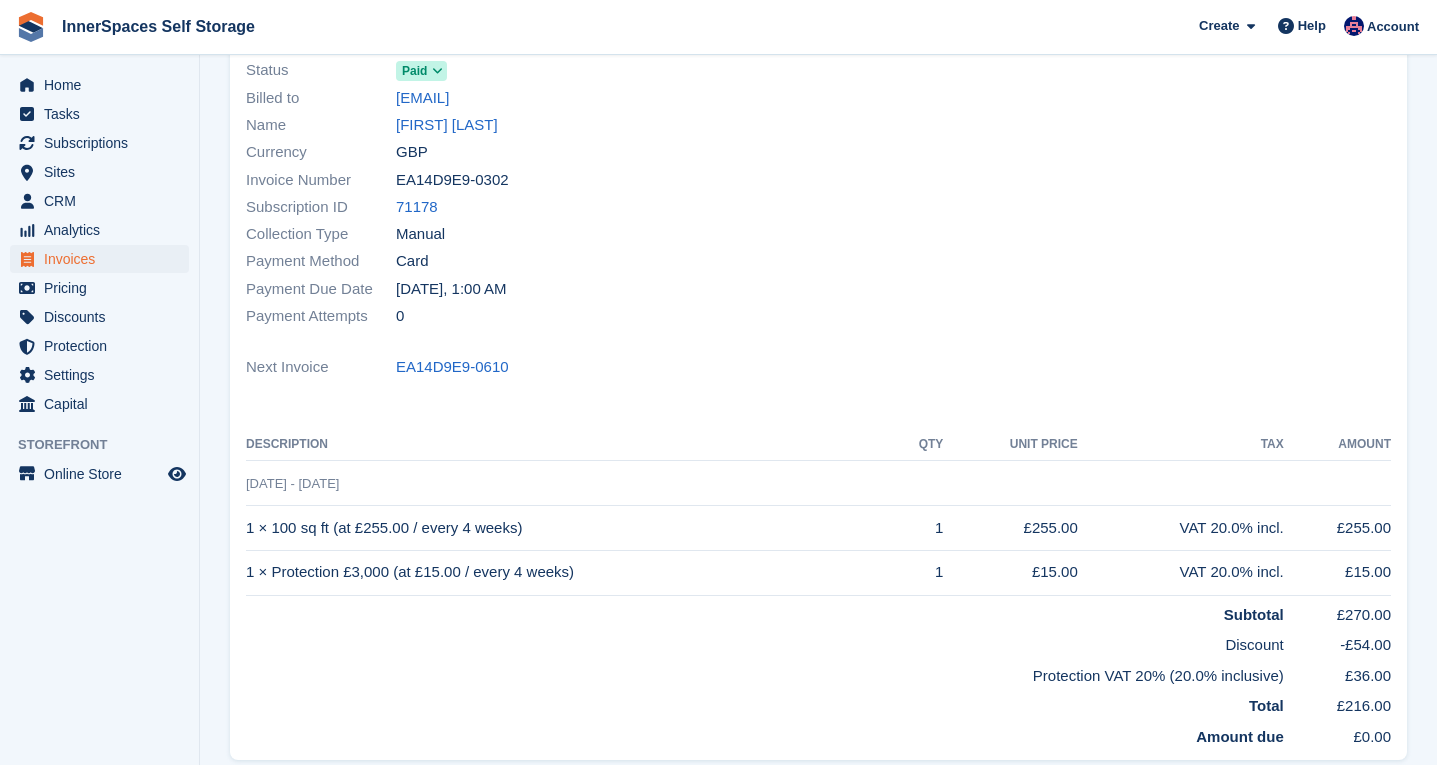 scroll, scrollTop: 301, scrollLeft: 0, axis: vertical 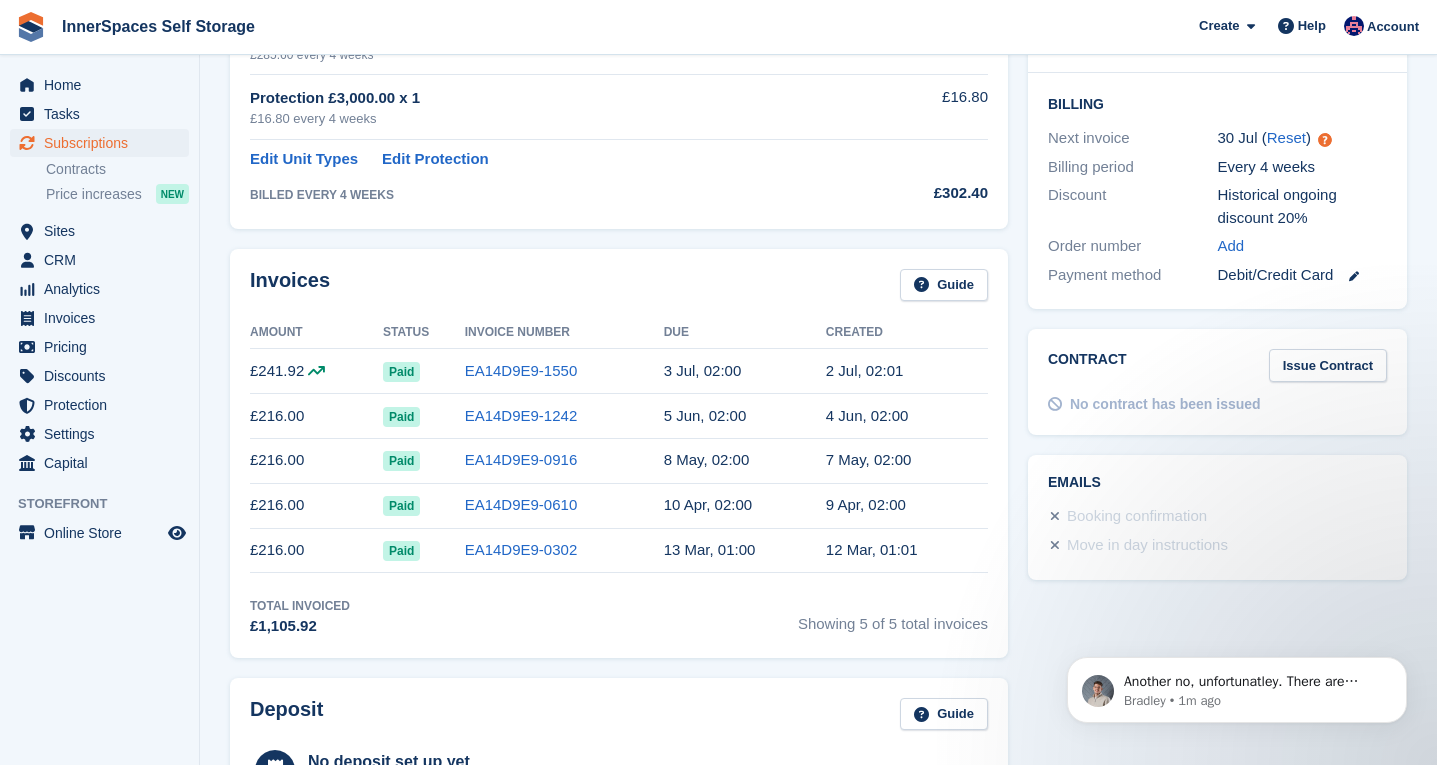 click on "13 Mar,  01:00" at bounding box center (710, 549) 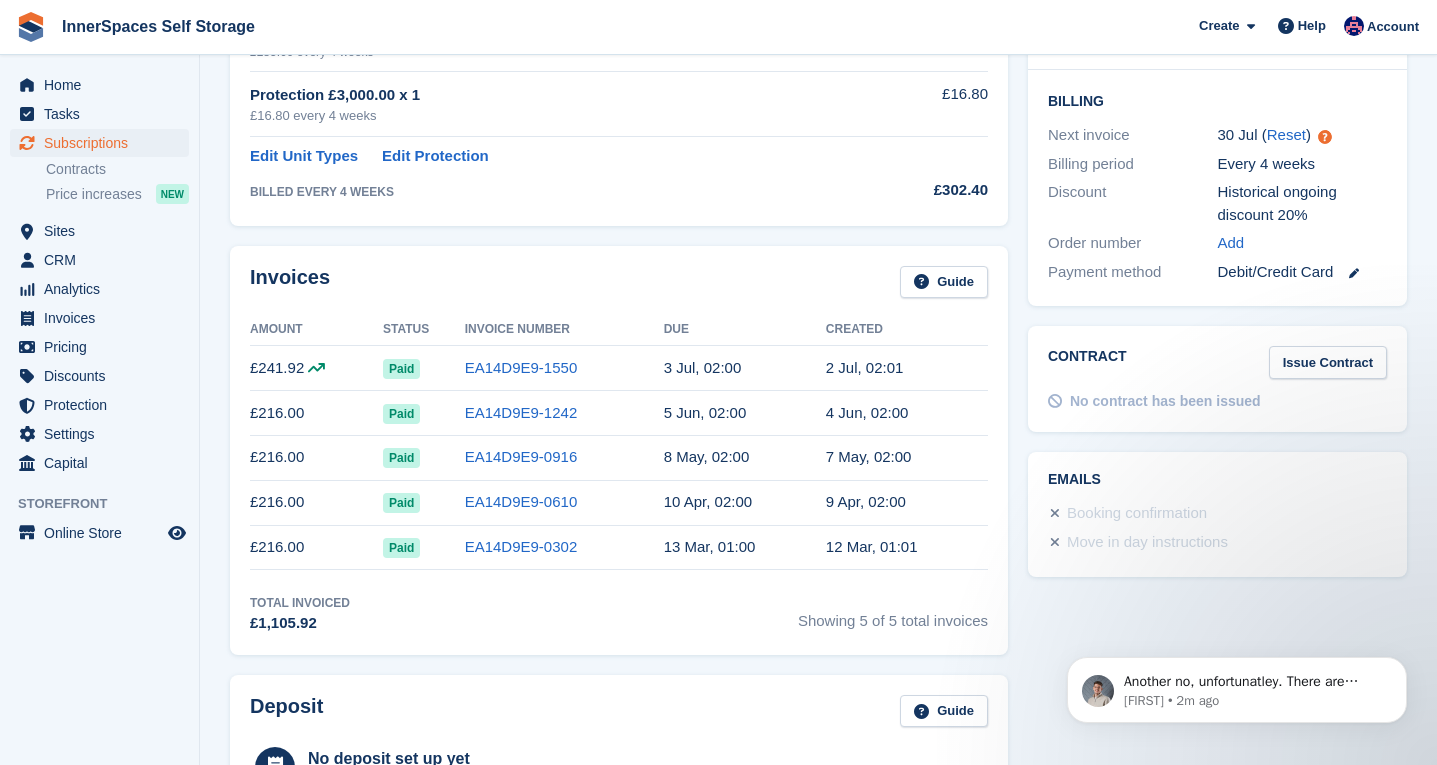 scroll, scrollTop: 0, scrollLeft: 0, axis: both 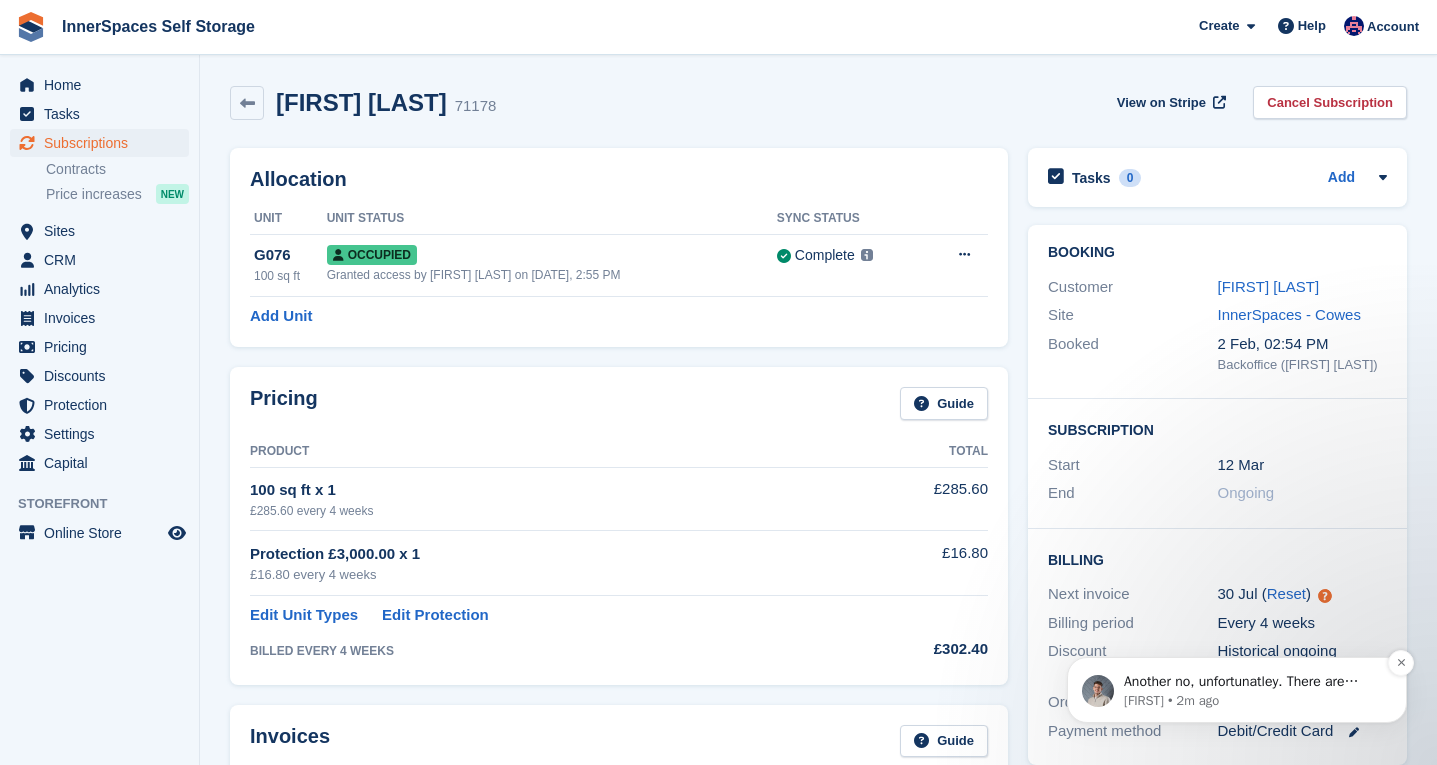 click on "Another no, unfortunatley.    There are plans to give operators more control over contracts in the future, but the team is still deciding how much access to provide, as it could cause a lot of issues and more support questions." at bounding box center [1253, 682] 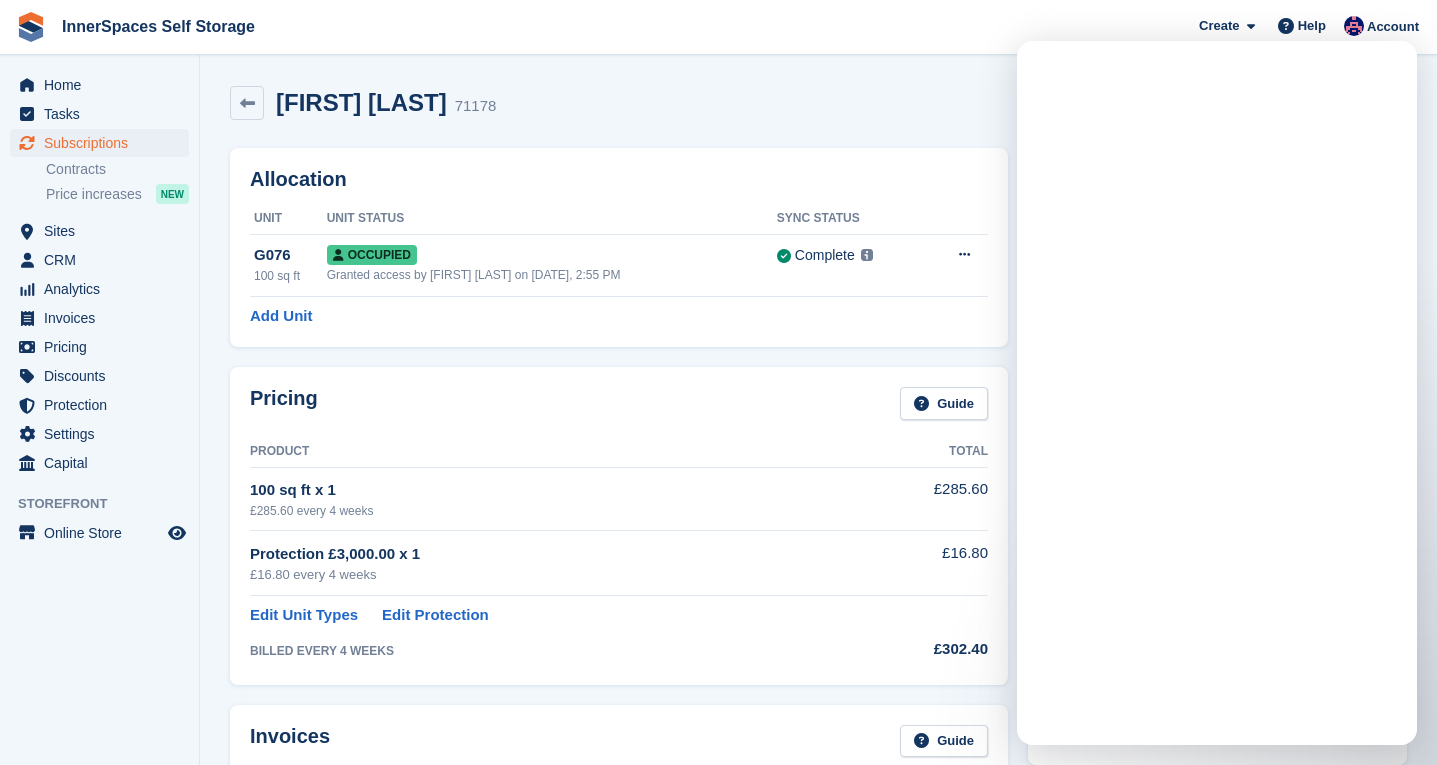 scroll, scrollTop: 0, scrollLeft: 0, axis: both 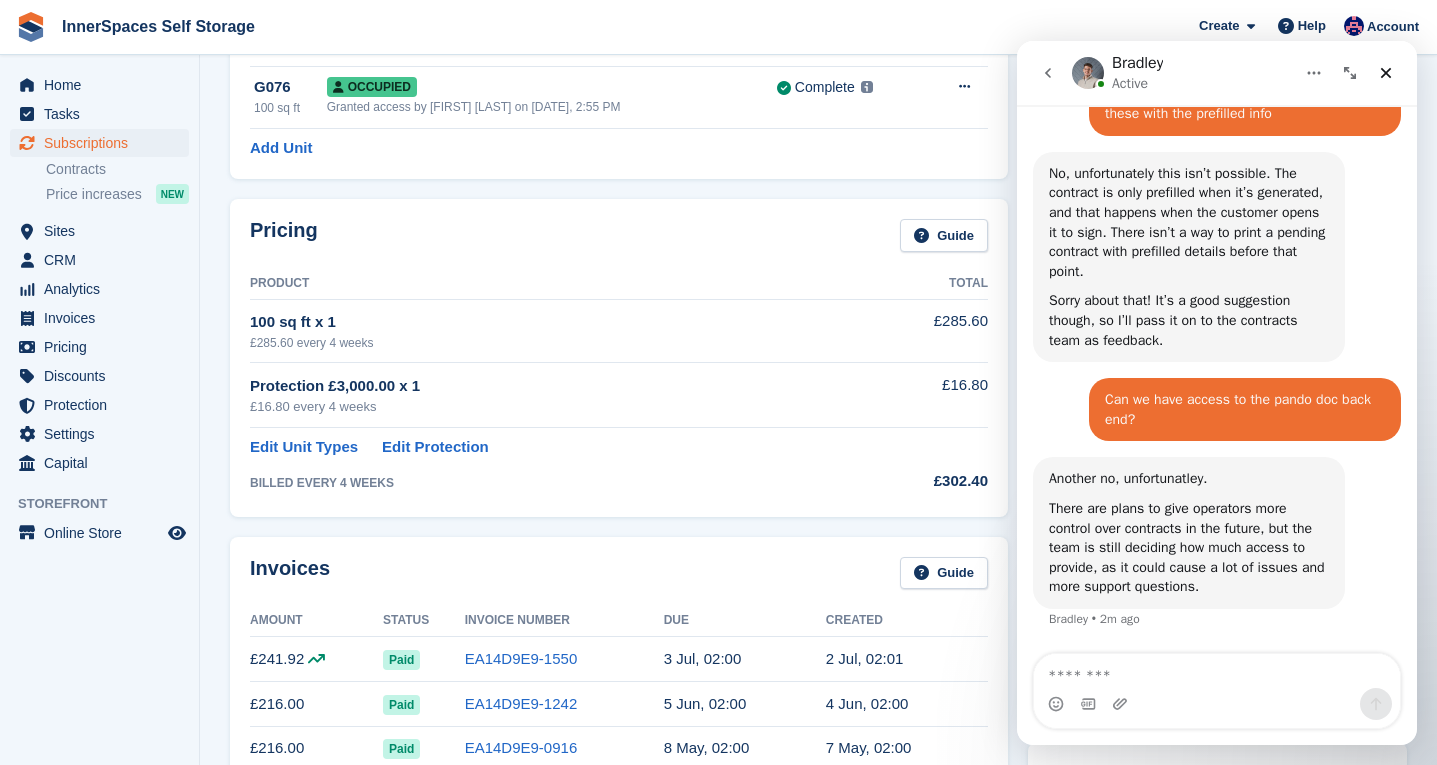 click at bounding box center [1217, 671] 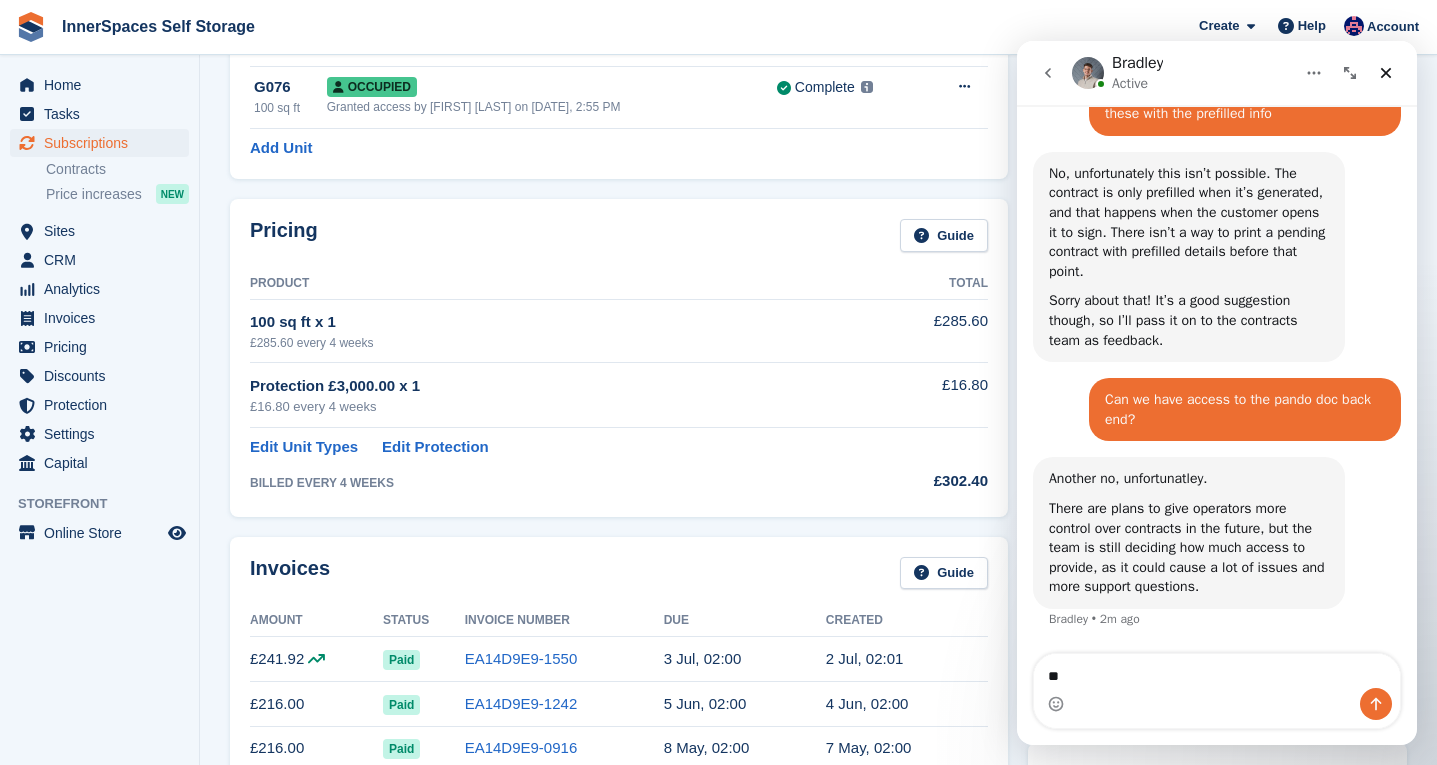 type on "*" 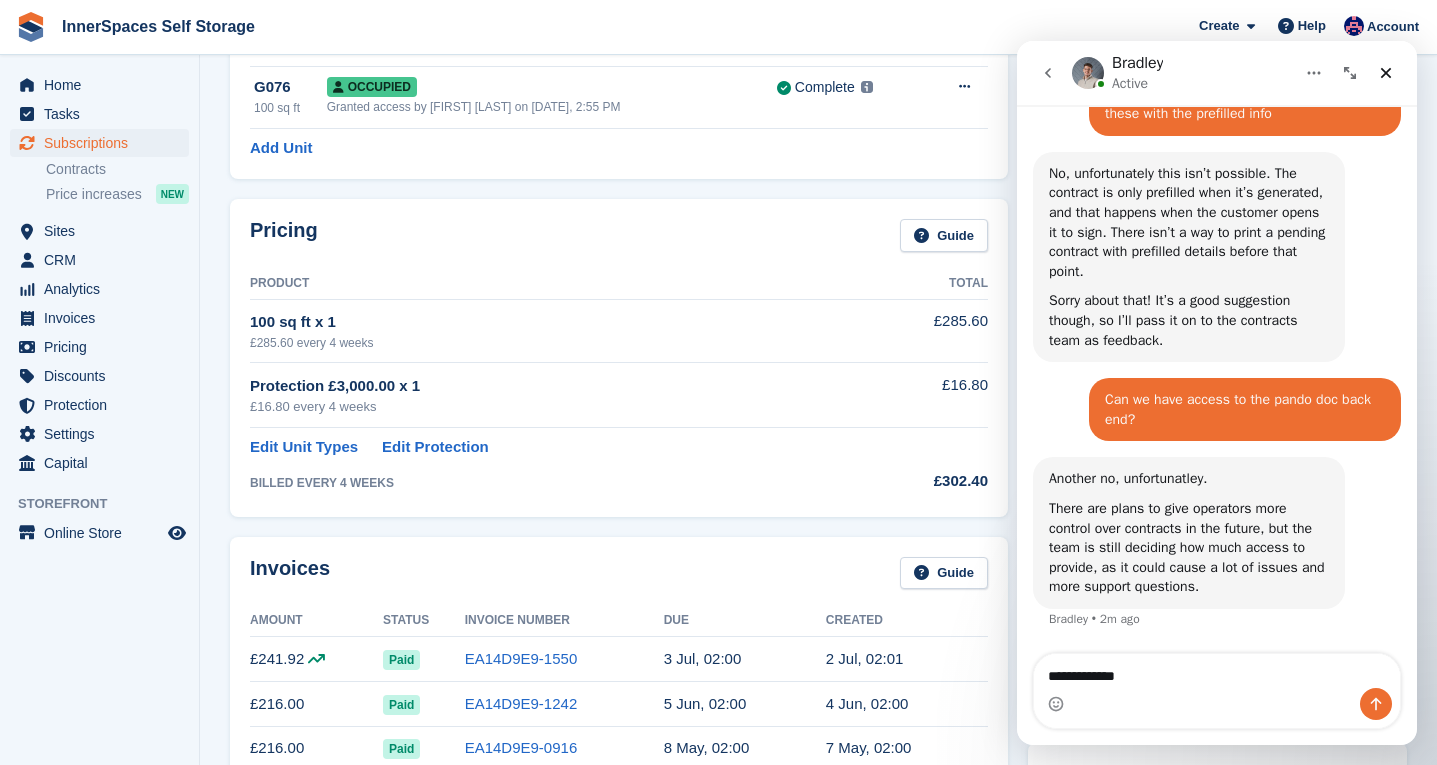 type on "**********" 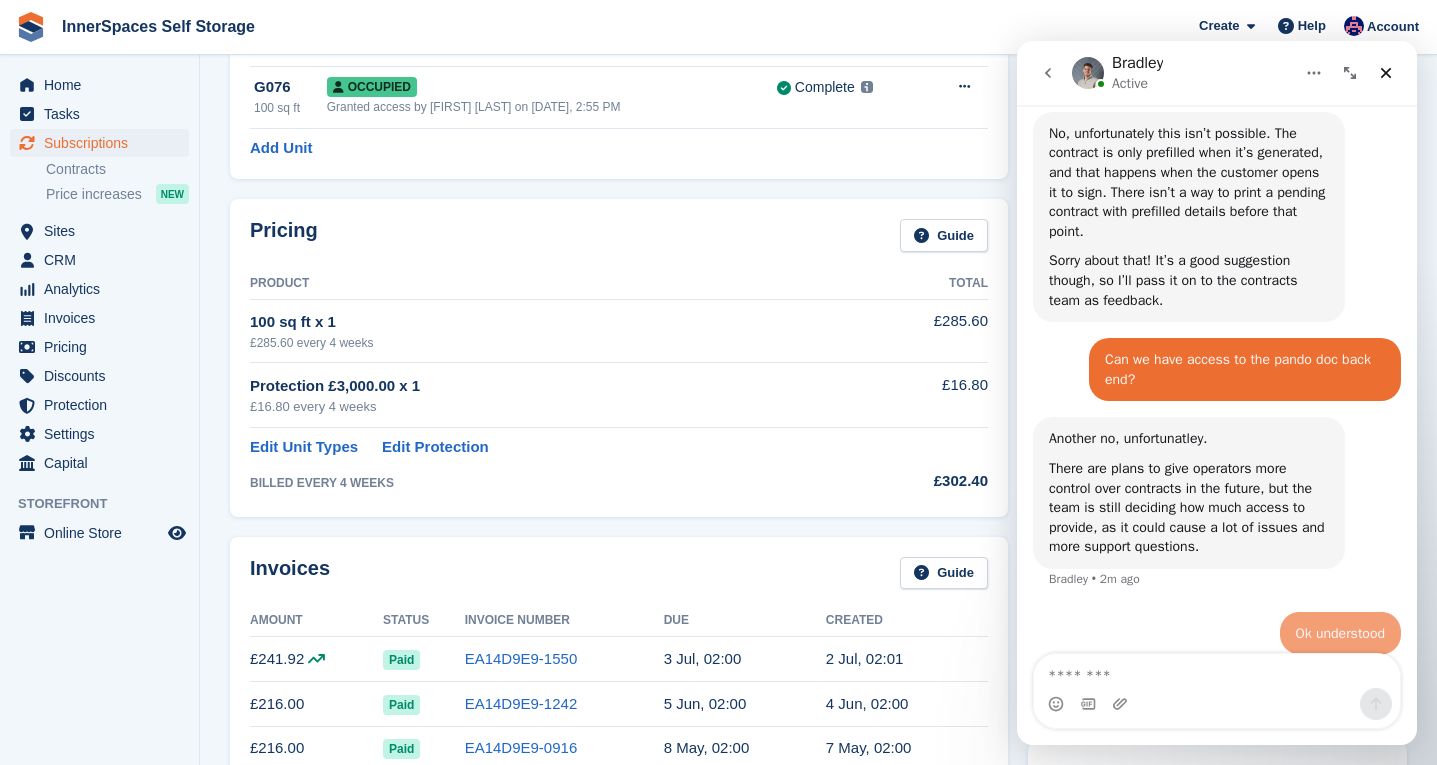 scroll, scrollTop: 1543, scrollLeft: 0, axis: vertical 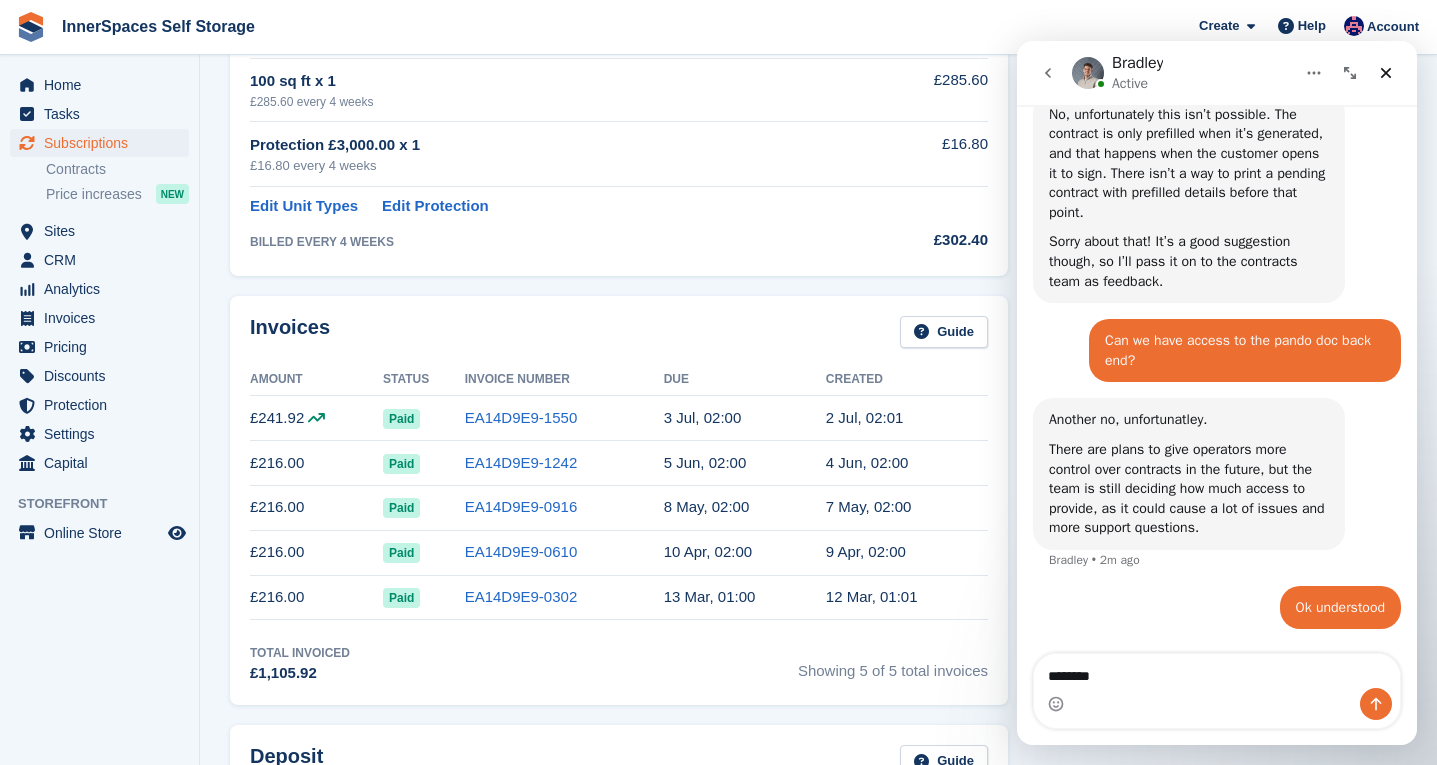 type on "*******" 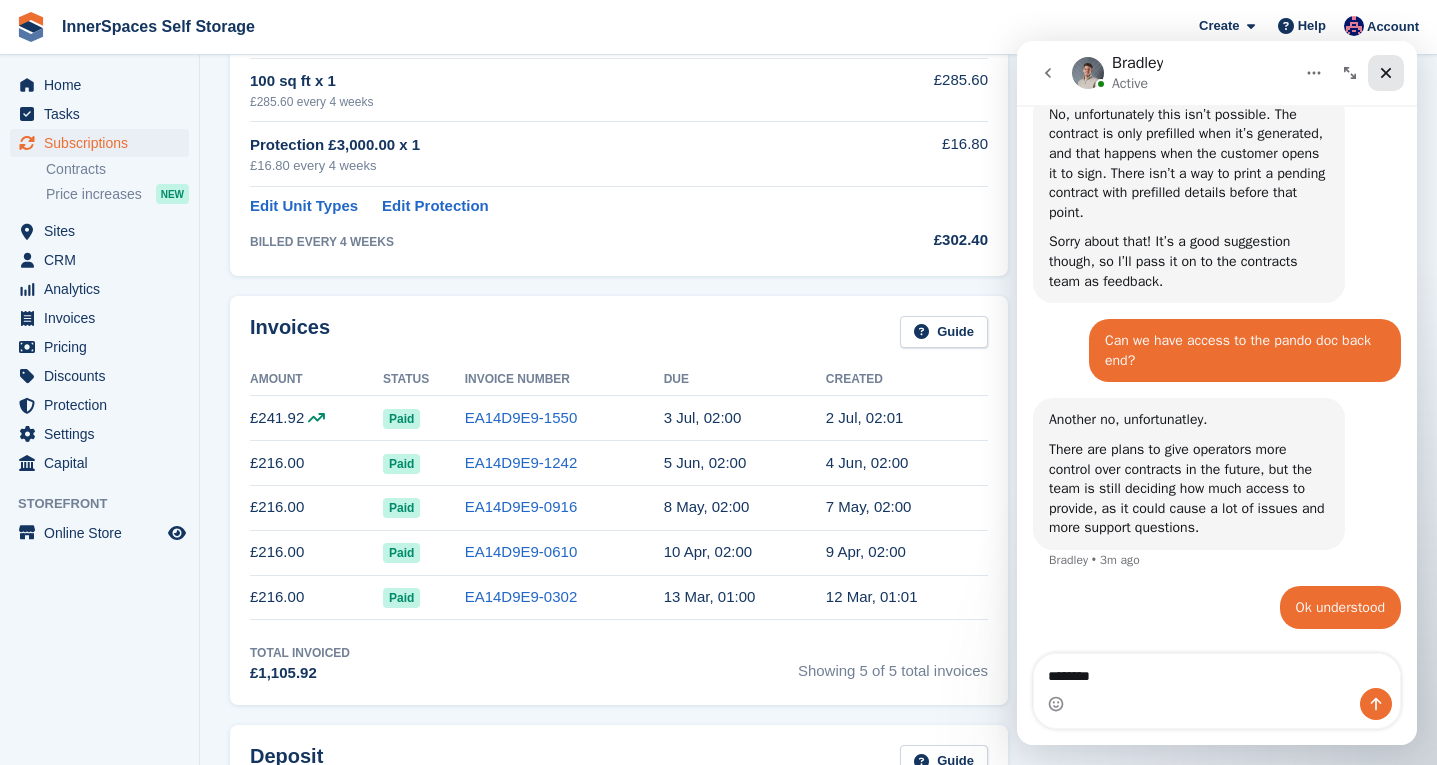 click at bounding box center (1386, 73) 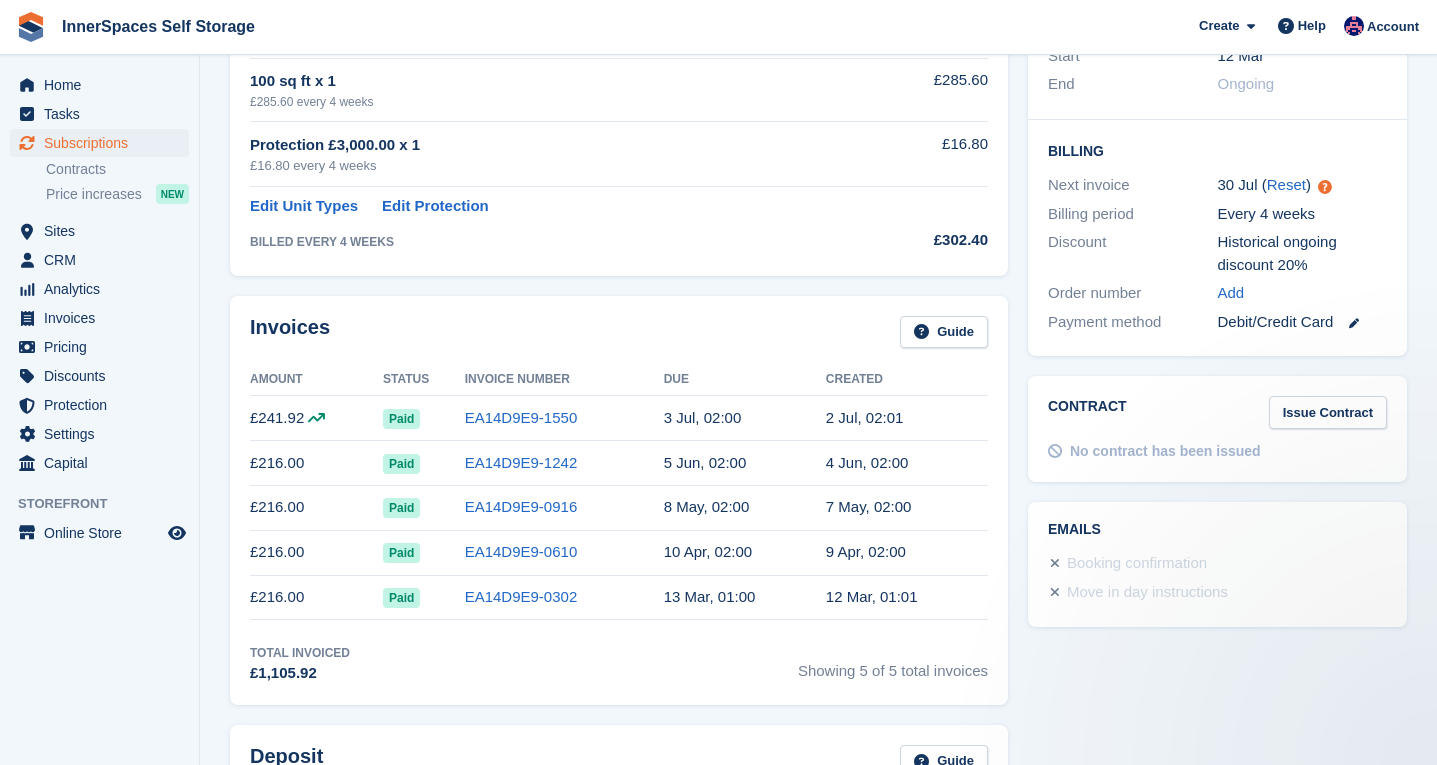 scroll, scrollTop: 0, scrollLeft: 0, axis: both 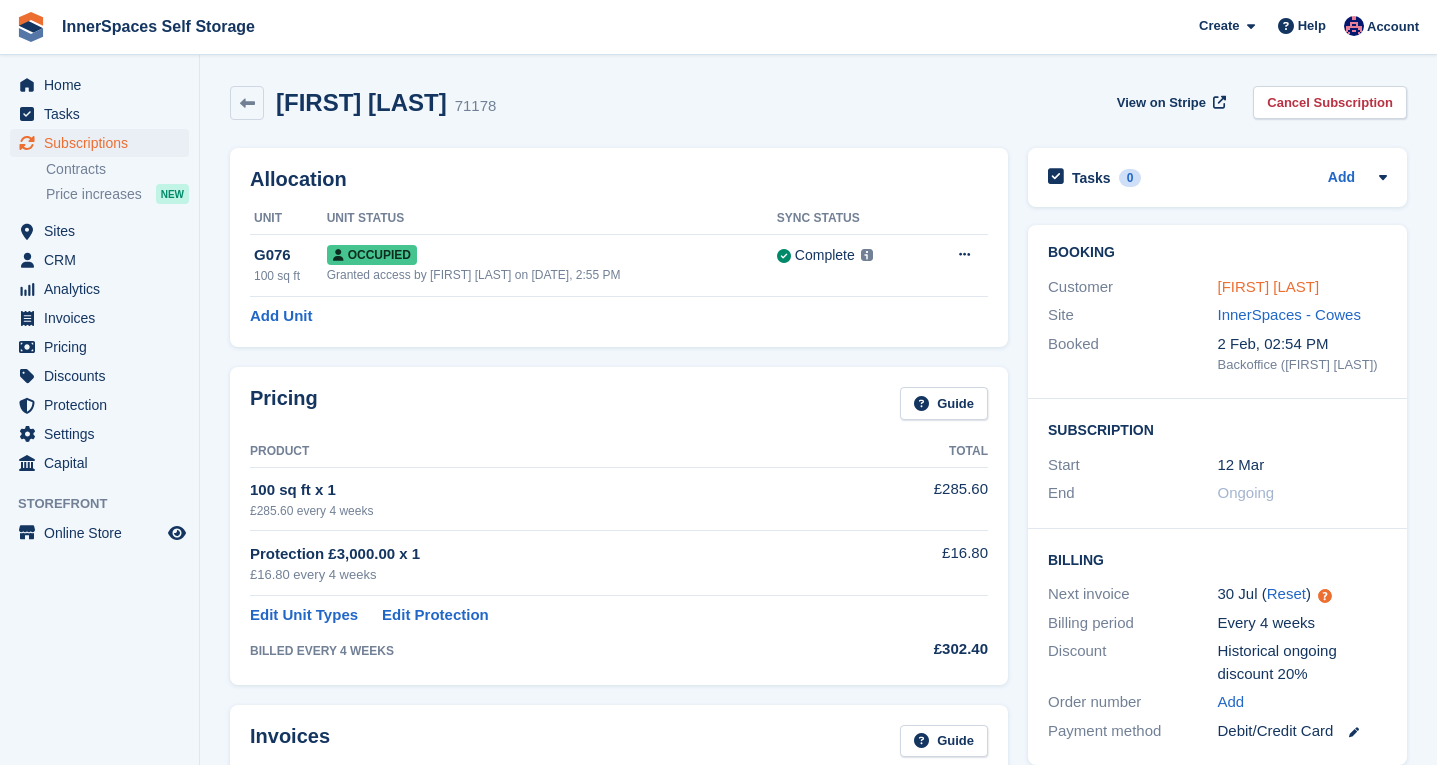 click on "Neil Morton" at bounding box center (1269, 286) 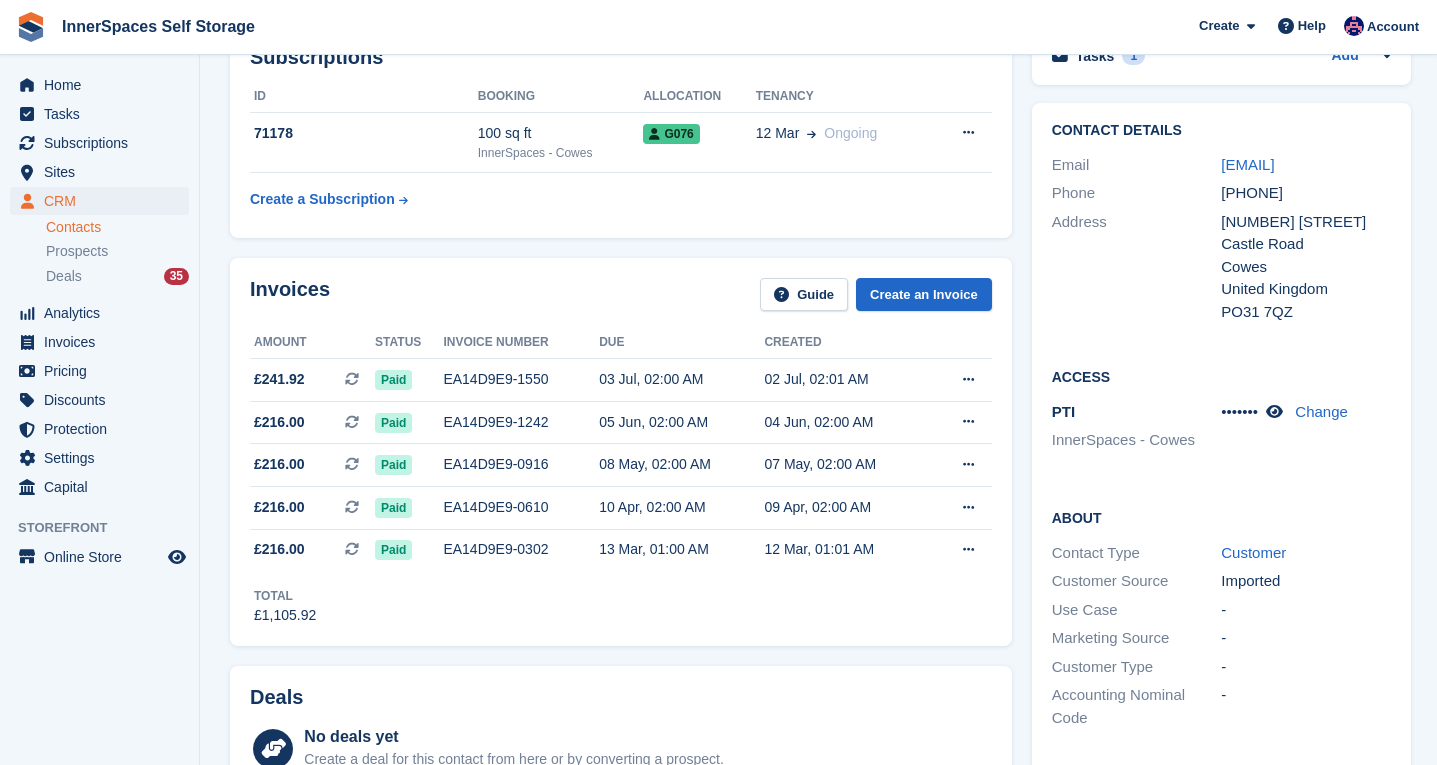 scroll, scrollTop: 291, scrollLeft: 0, axis: vertical 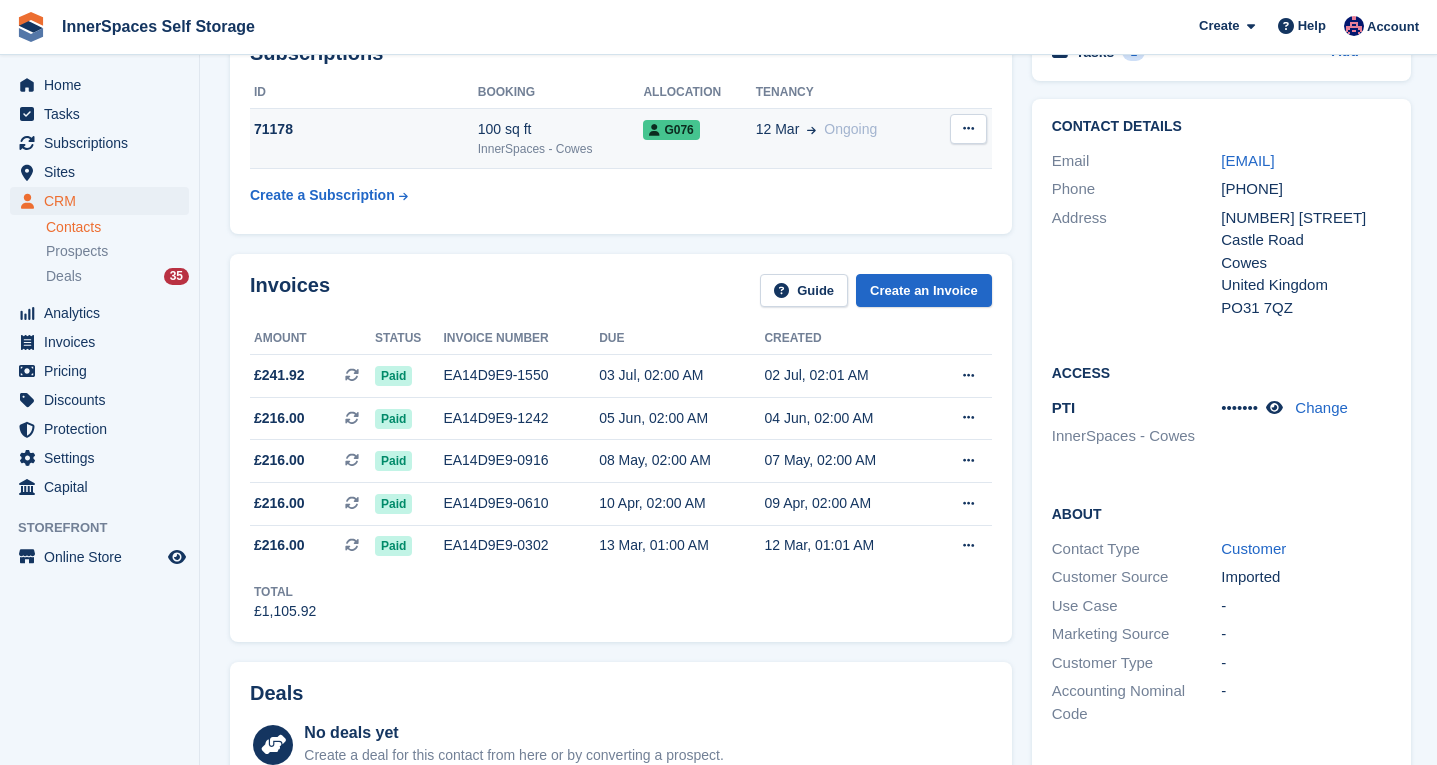 click on "100 sq ft
InnerSpaces - Cowes" at bounding box center [561, 138] 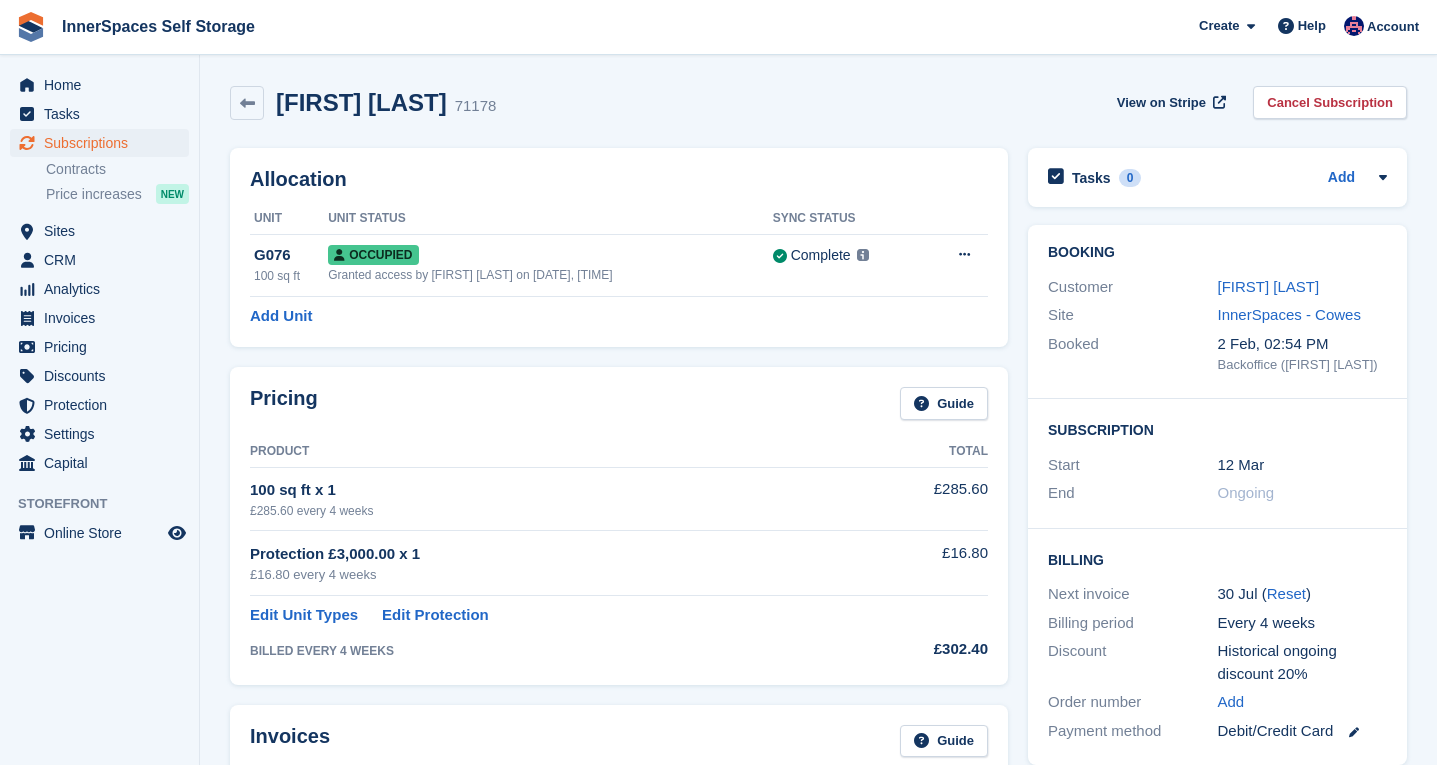 scroll, scrollTop: 0, scrollLeft: 0, axis: both 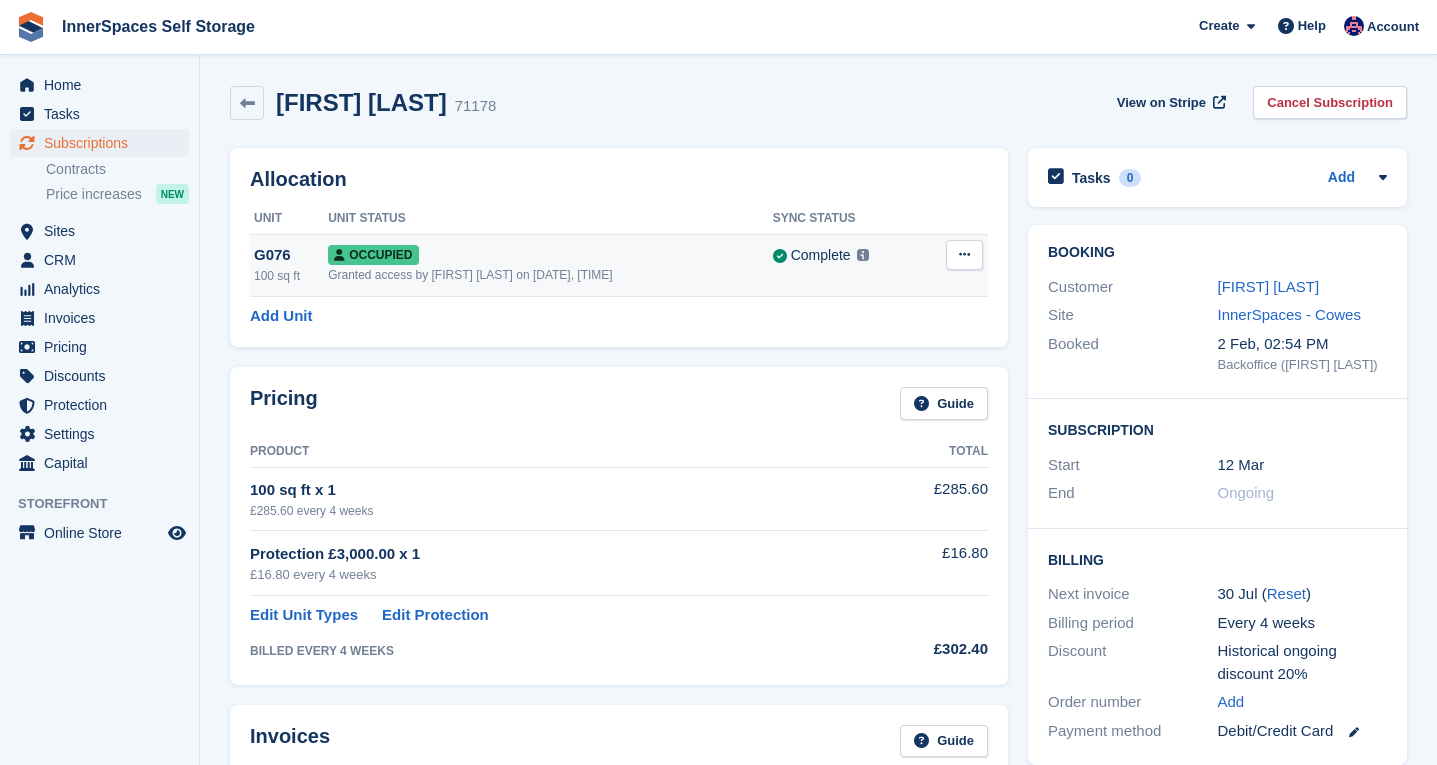 click on "Occupied" at bounding box center [550, 254] 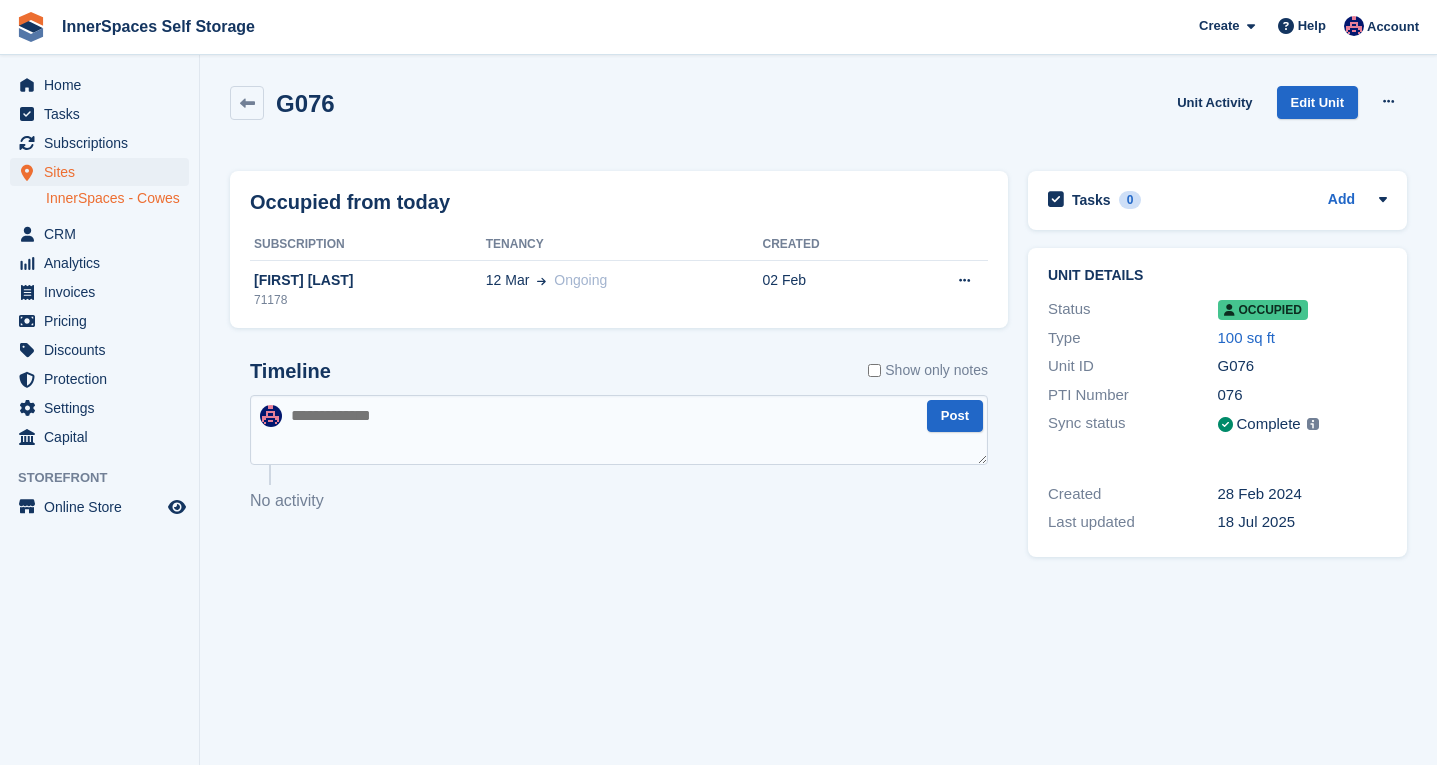 scroll, scrollTop: 0, scrollLeft: 0, axis: both 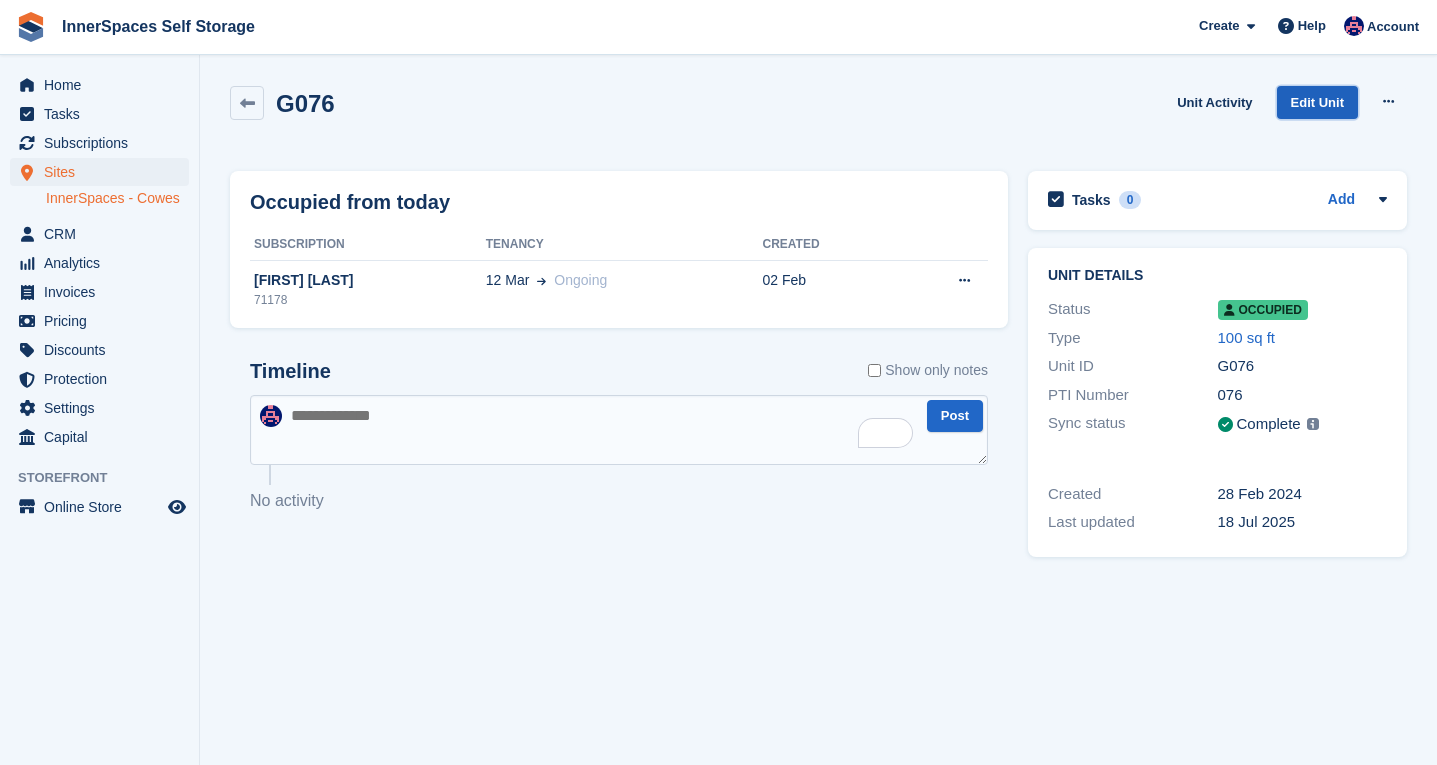 click on "Edit Unit" at bounding box center (1317, 102) 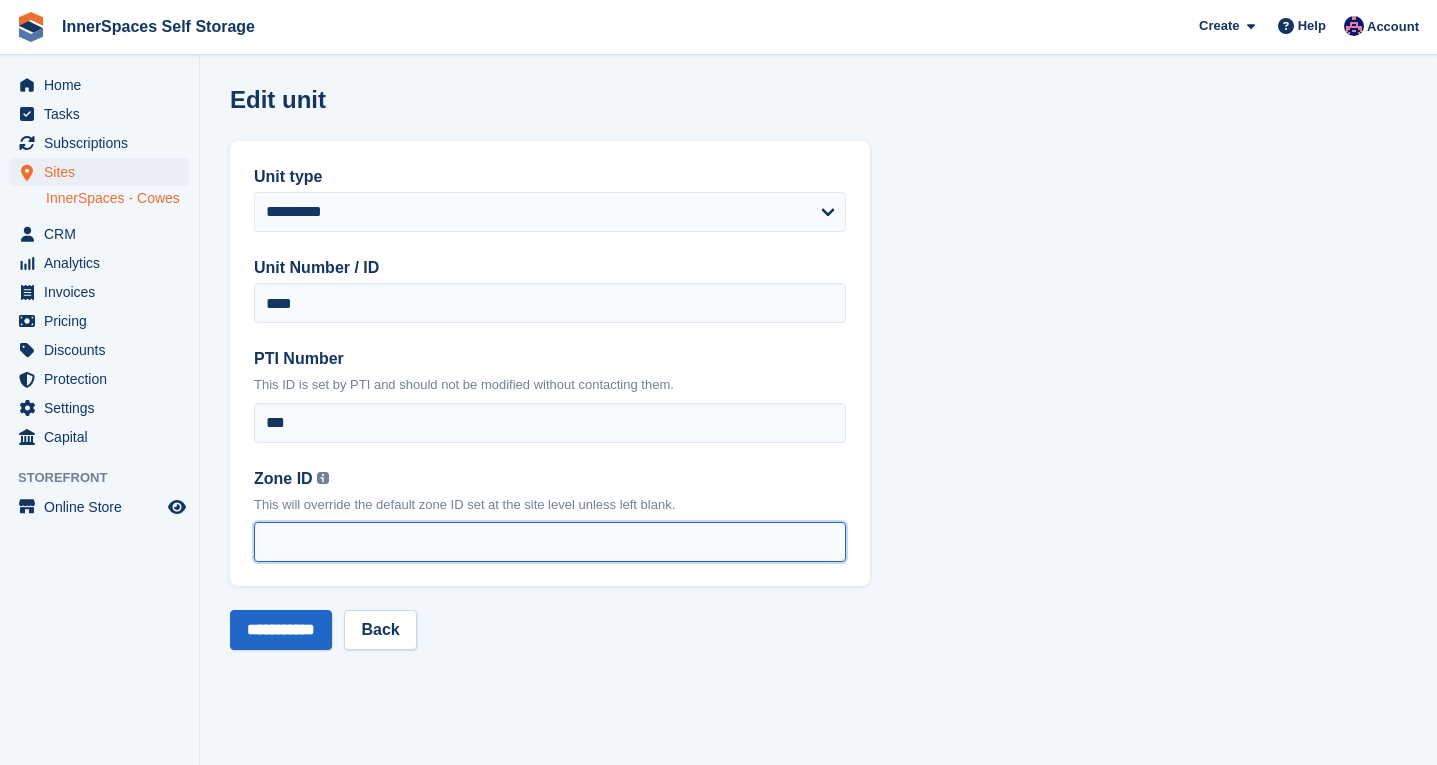 click on "Zone ID
You can find your zone list under the 'Interface Time Zone' column by opening the 'Setup' menu item and selecting 'Setup Access Levels' within your StorLogix interface." at bounding box center [550, 542] 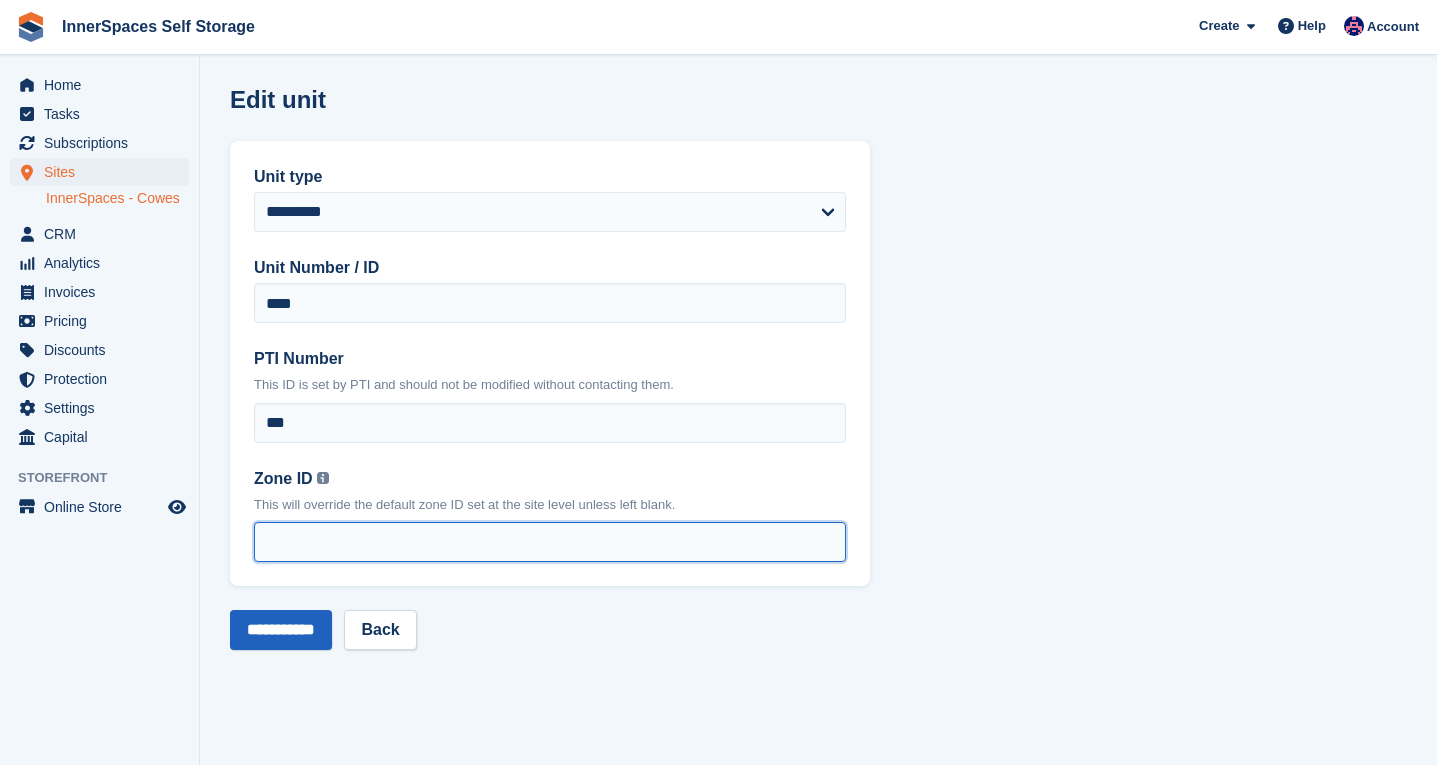 type on "*" 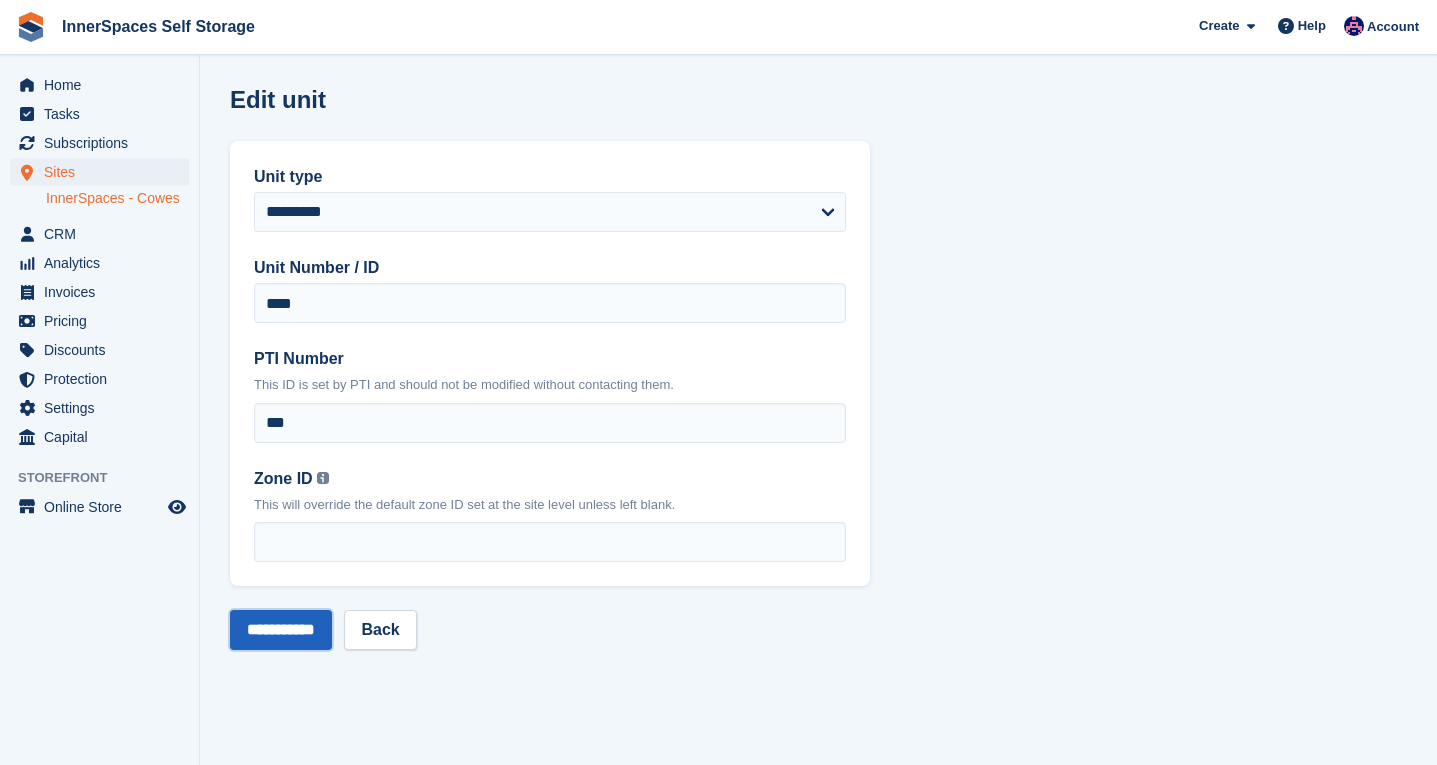 click on "**********" at bounding box center (281, 630) 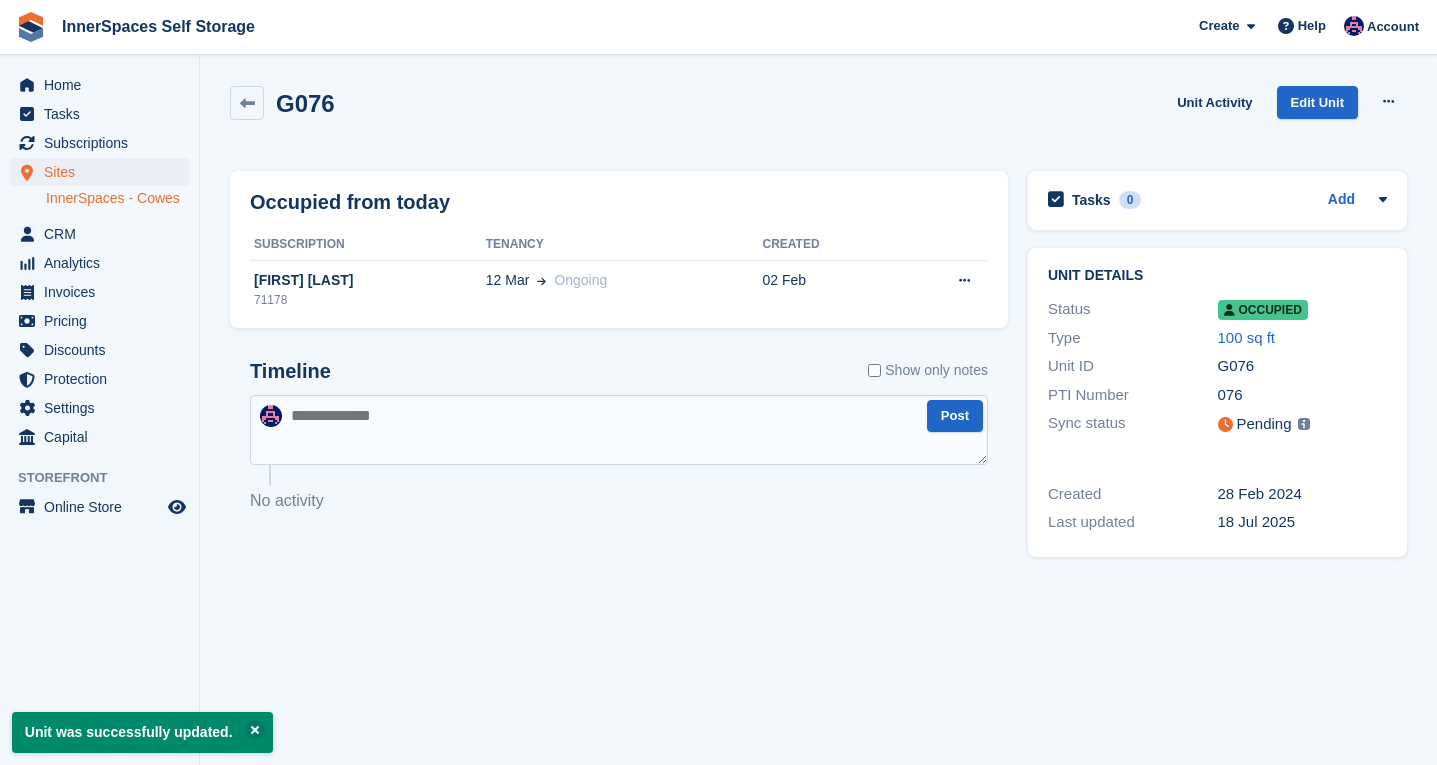 scroll, scrollTop: 0, scrollLeft: 0, axis: both 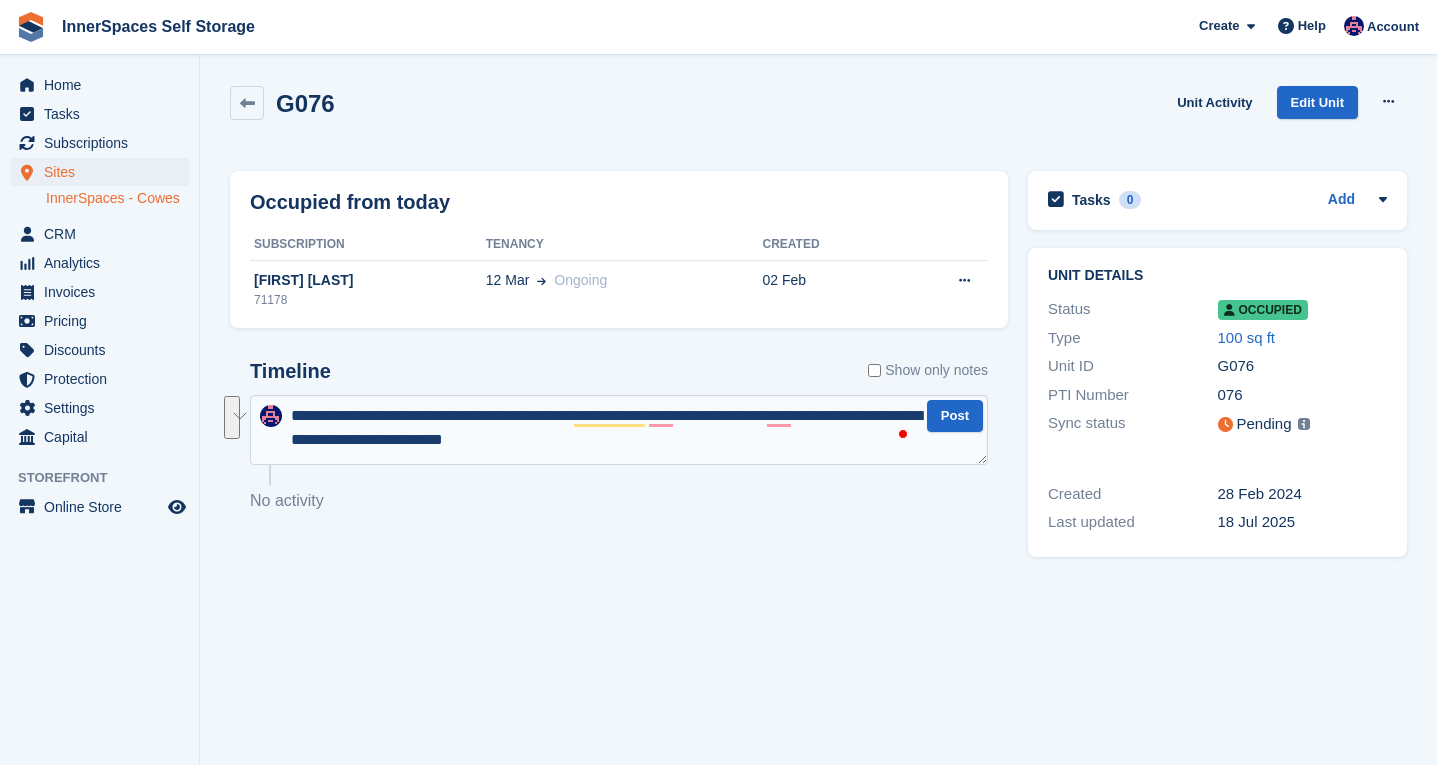 drag, startPoint x: 719, startPoint y: 438, endPoint x: 234, endPoint y: 402, distance: 486.33426 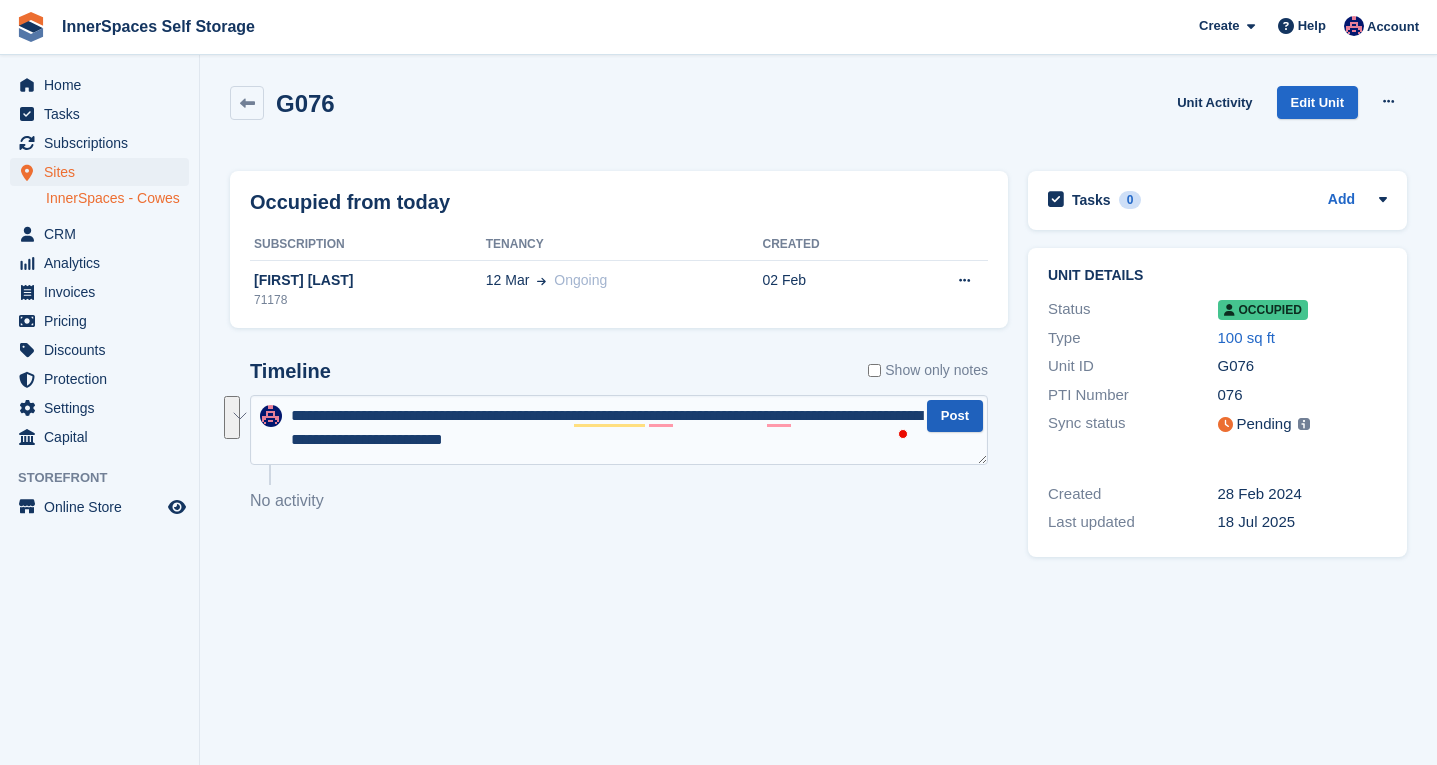 type on "**********" 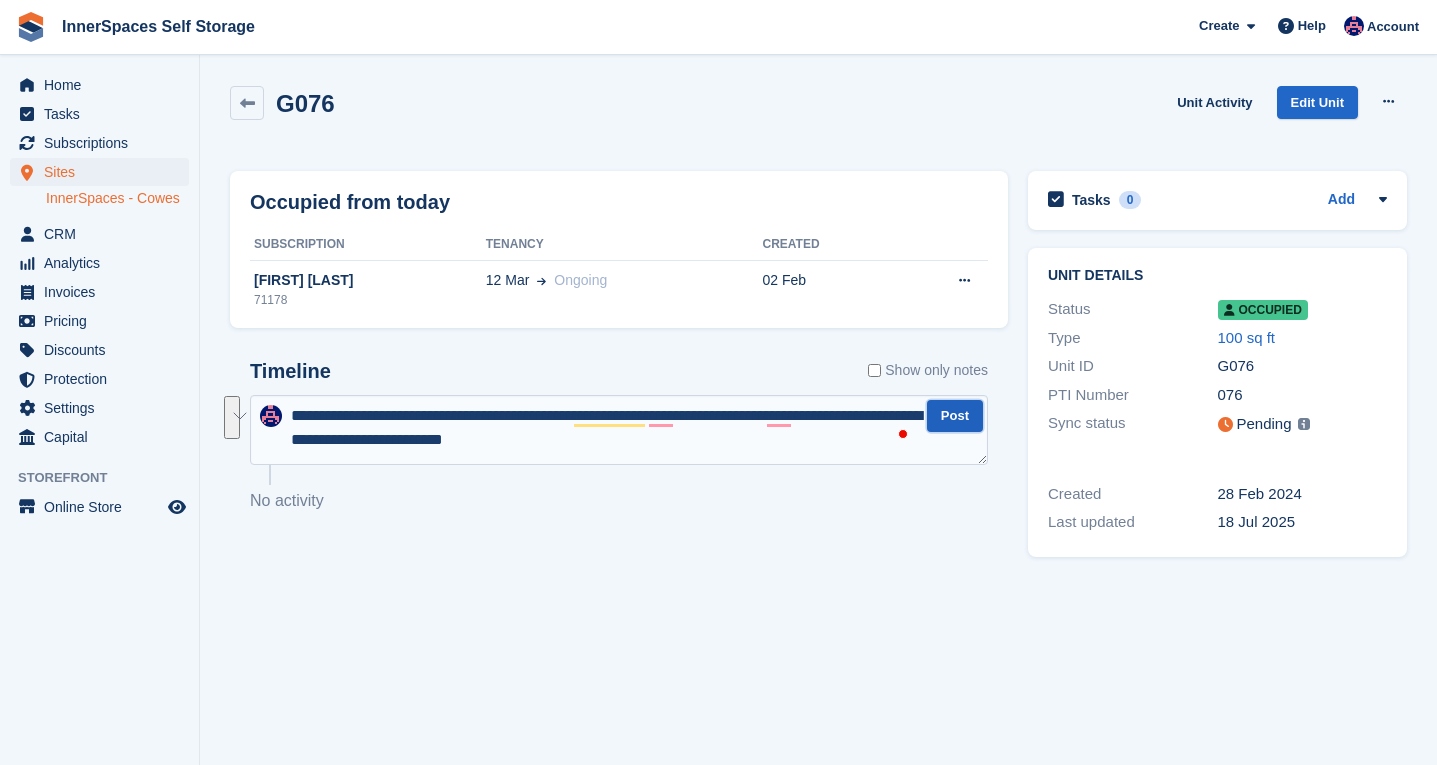 click on "Post" at bounding box center [955, 416] 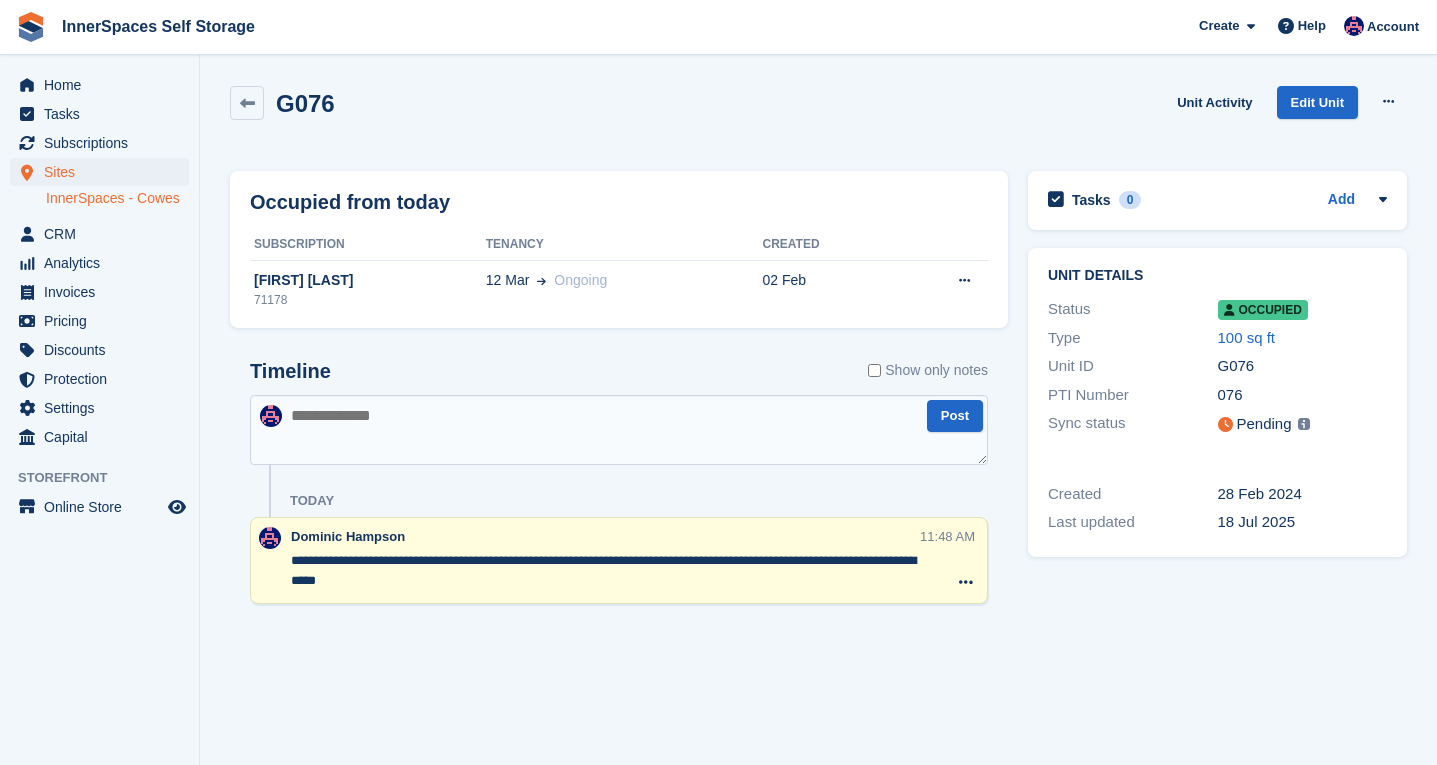 click on "InnerSpaces - Cowes" at bounding box center [117, 198] 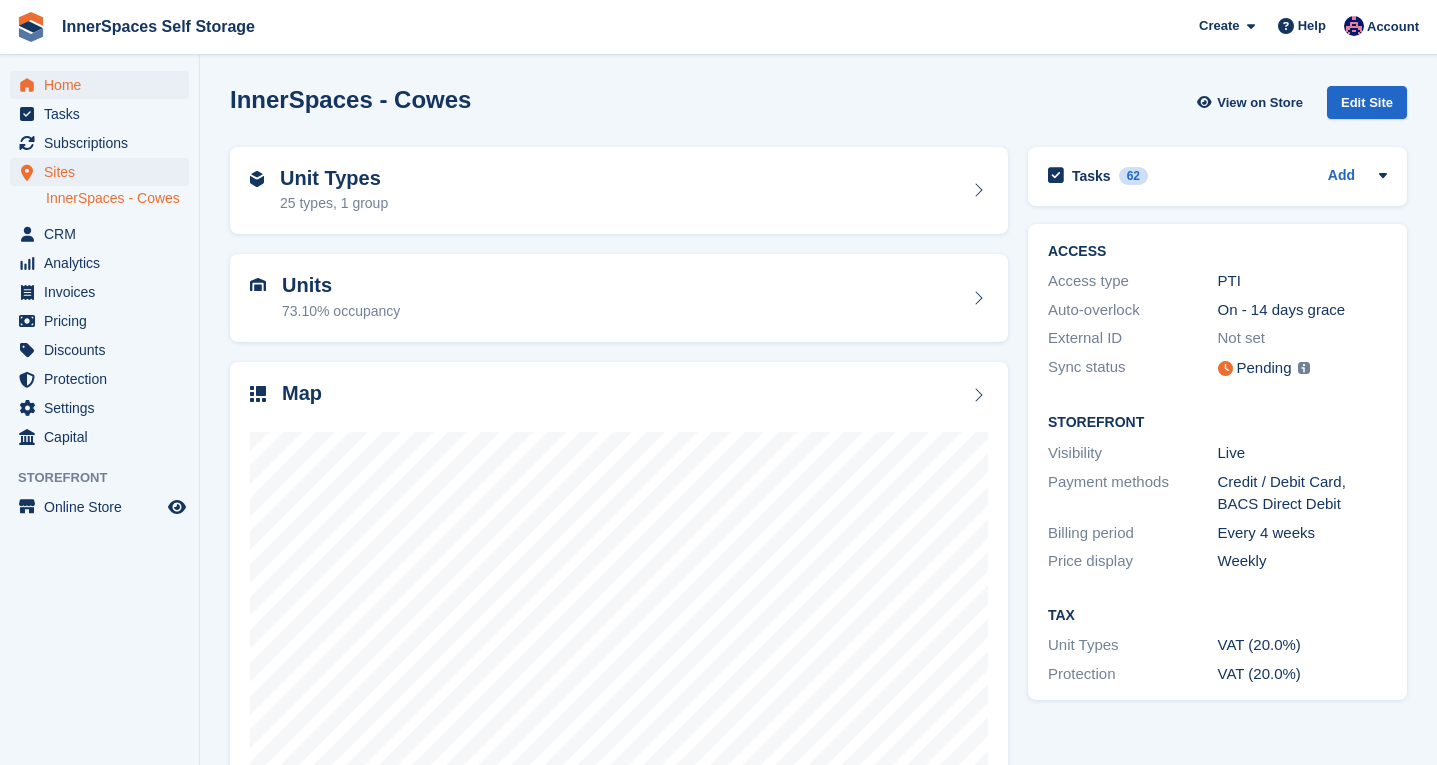 scroll, scrollTop: 0, scrollLeft: 0, axis: both 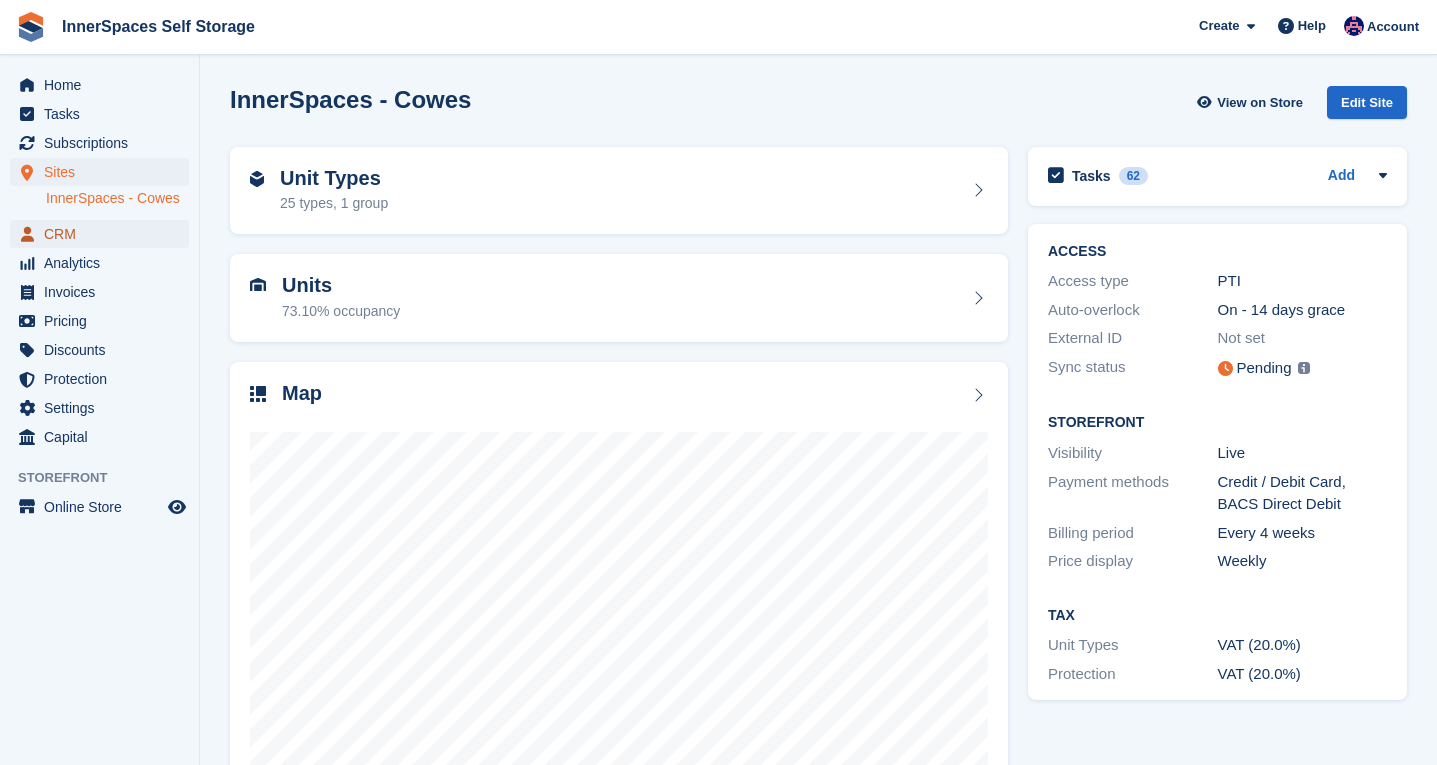 click on "CRM" at bounding box center (104, 234) 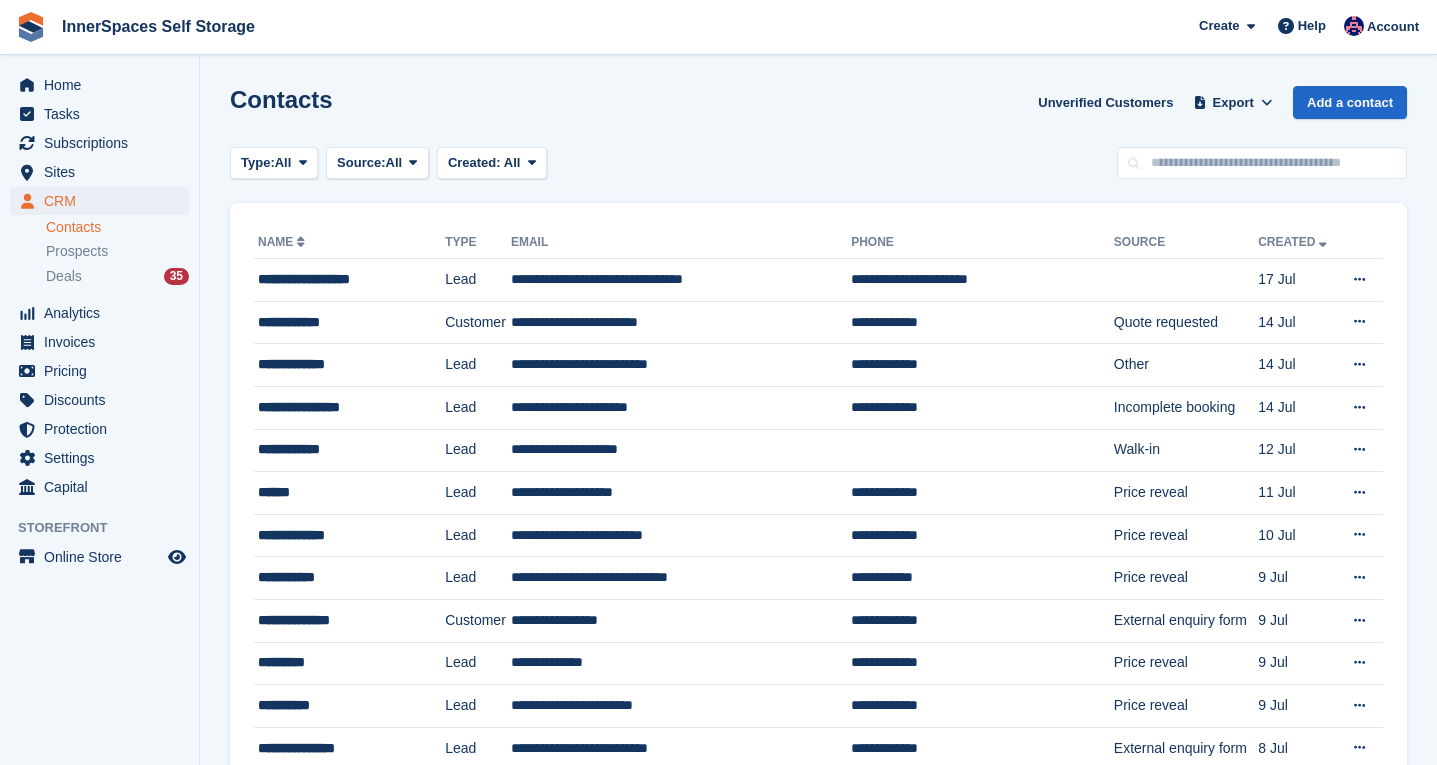 scroll, scrollTop: 0, scrollLeft: 0, axis: both 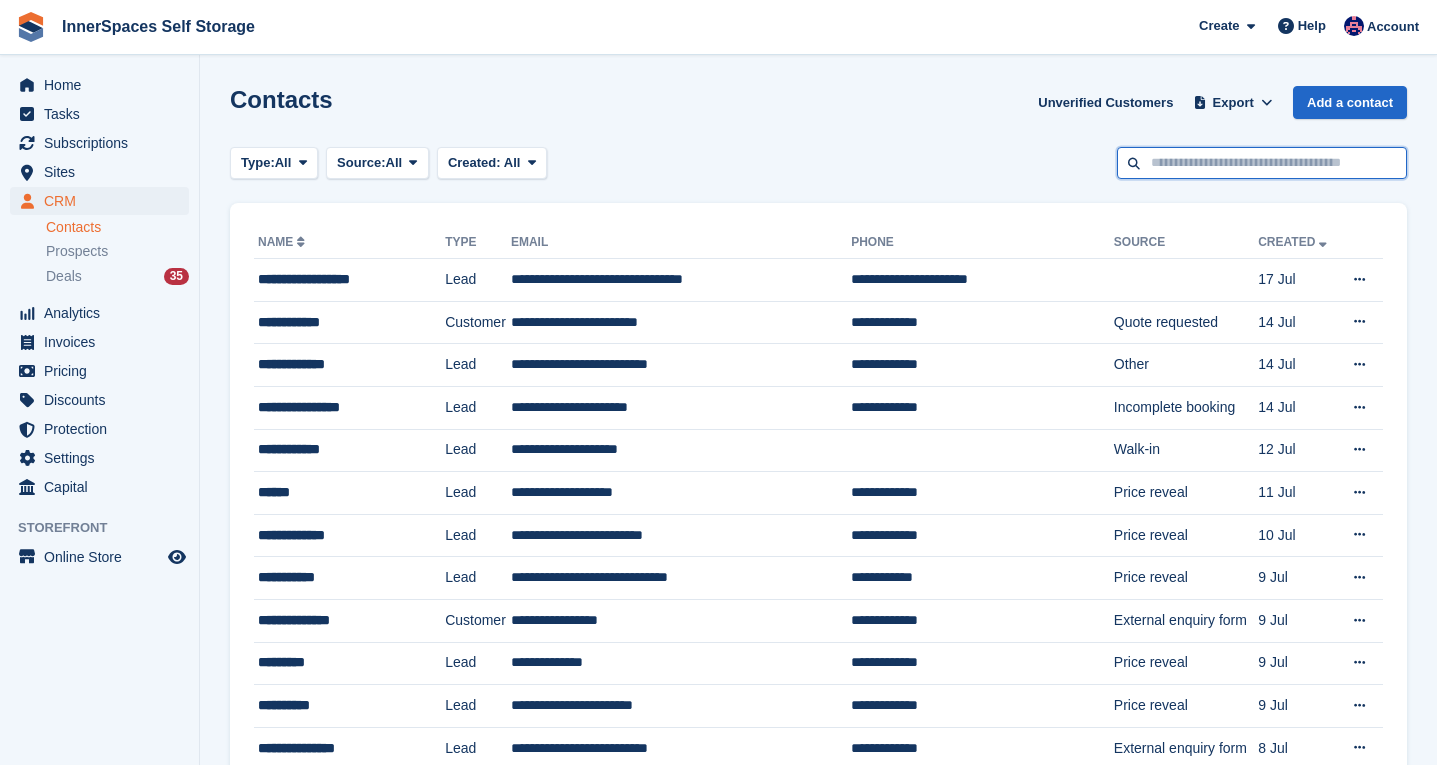 click at bounding box center [1262, 163] 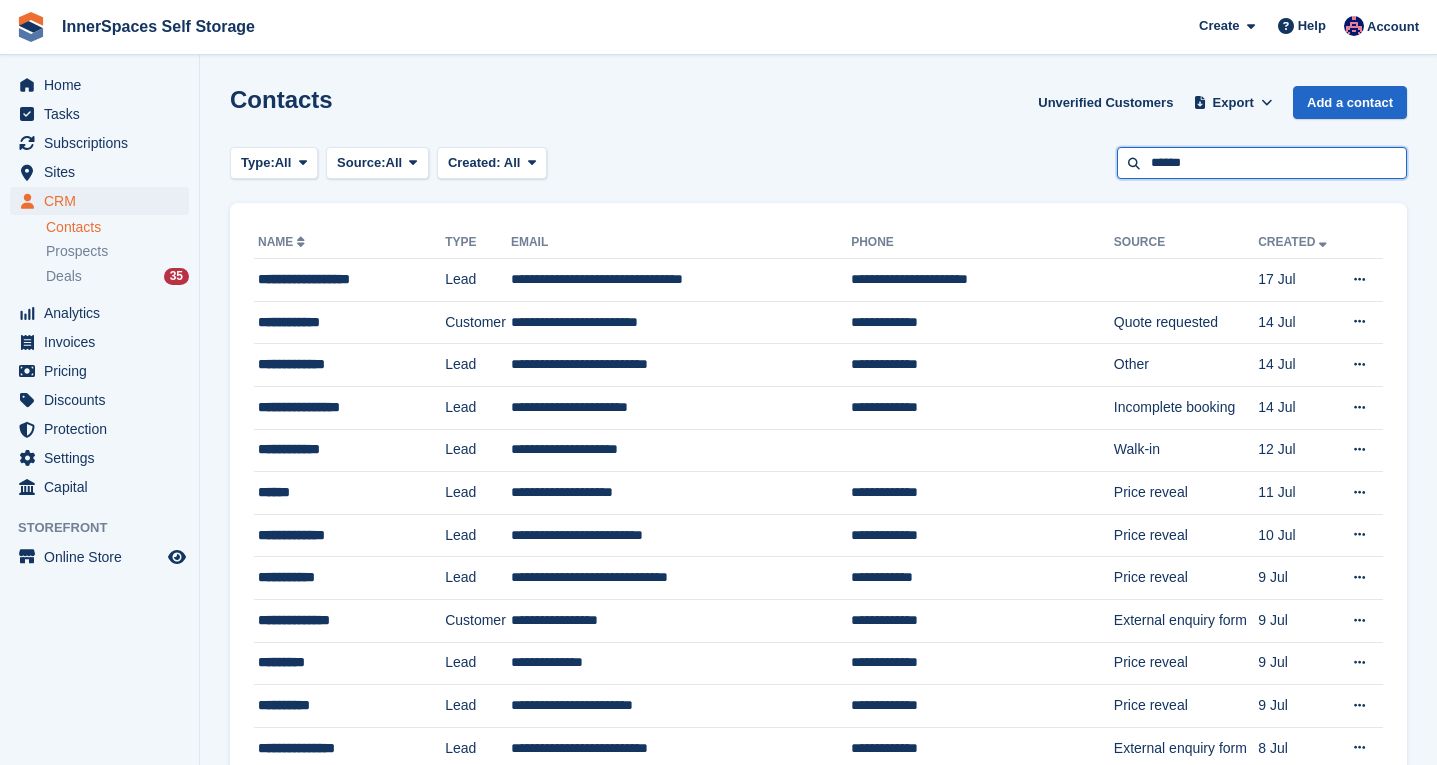 type on "*******" 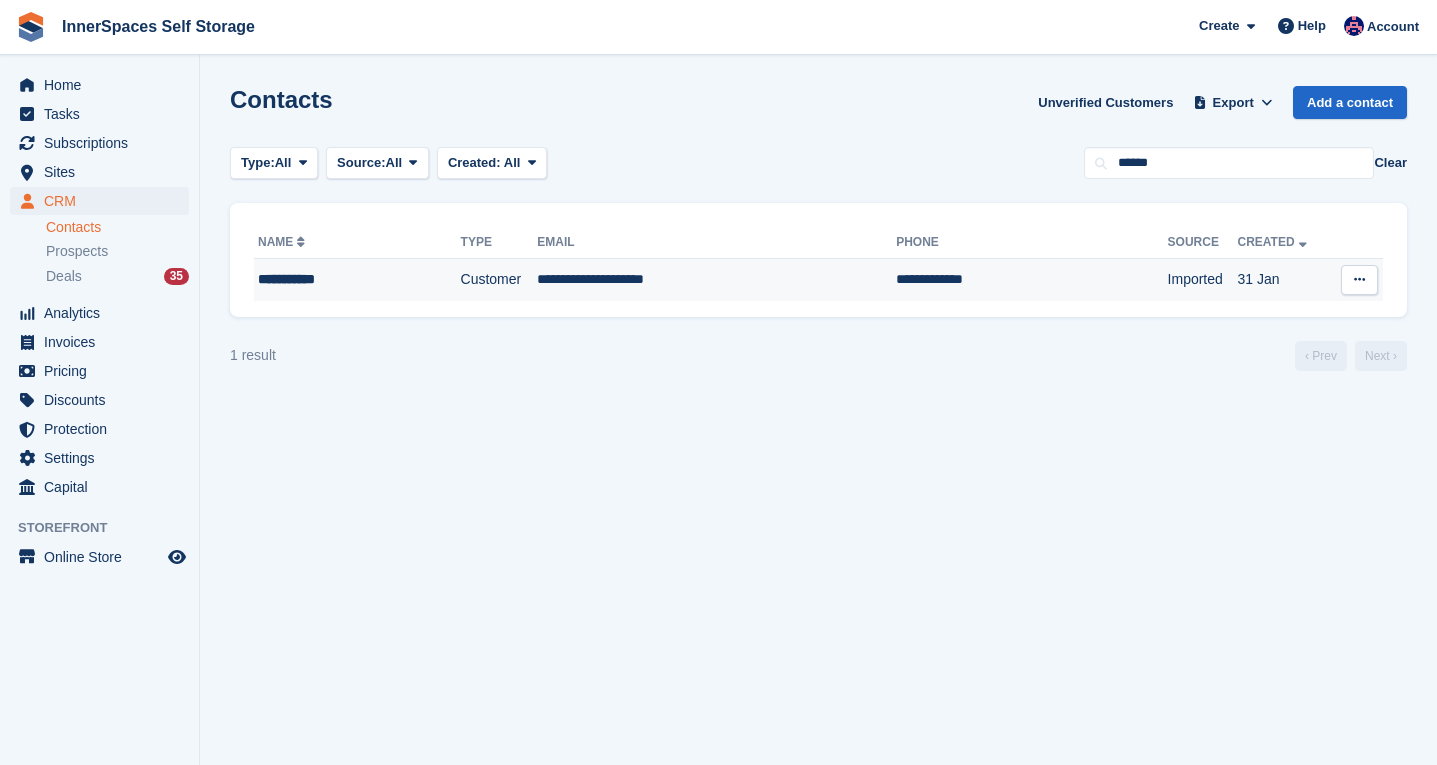 click on "**********" at bounding box center [716, 280] 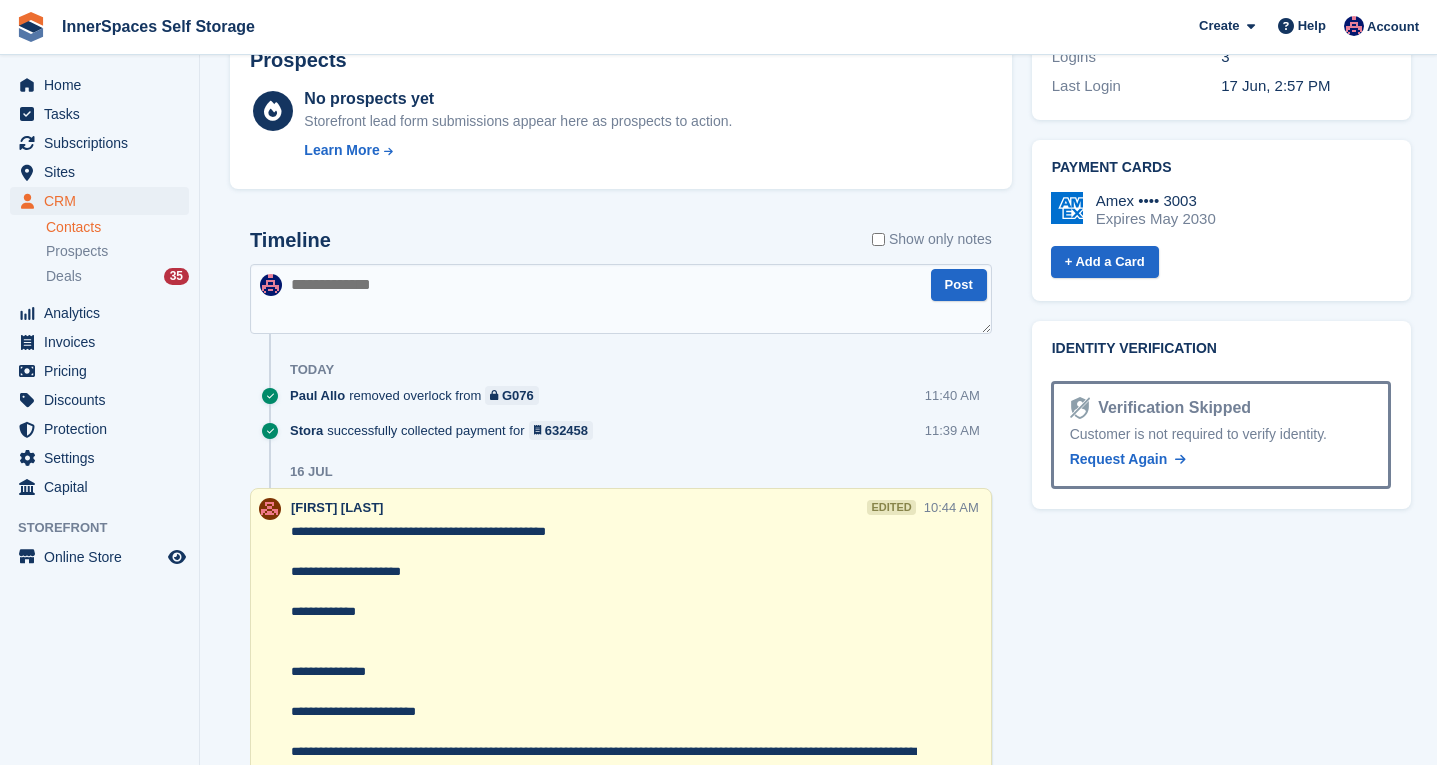 scroll, scrollTop: 1248, scrollLeft: 0, axis: vertical 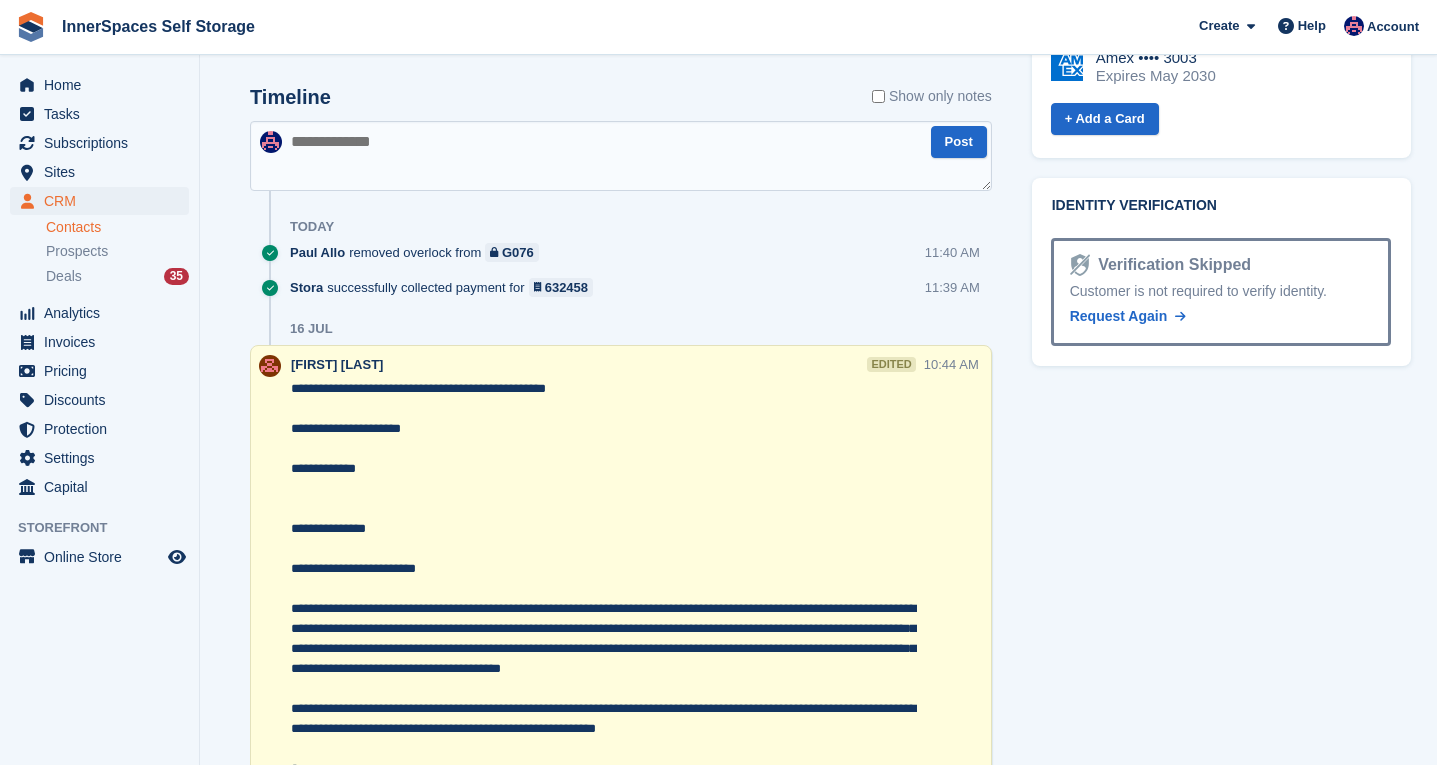 click at bounding box center [621, 156] 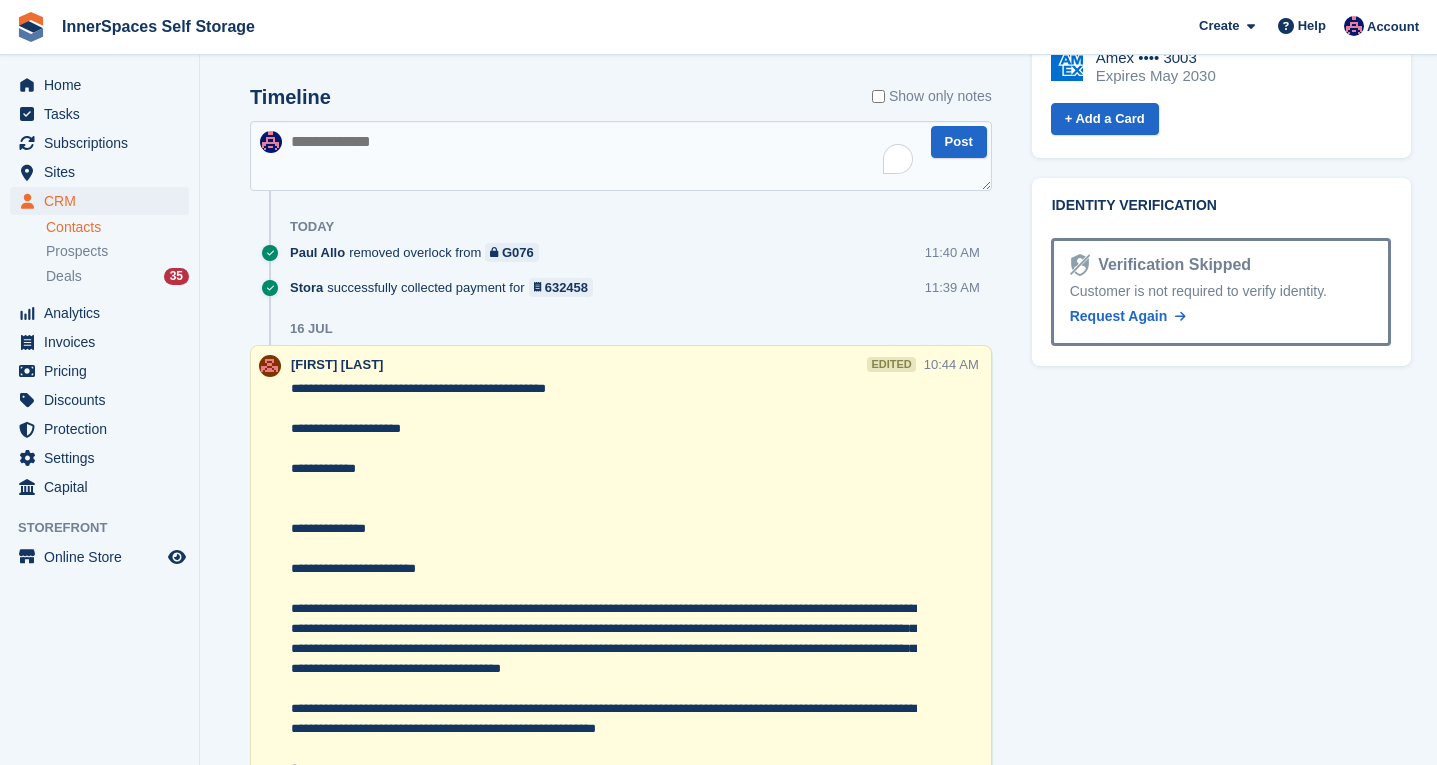 paste on "**********" 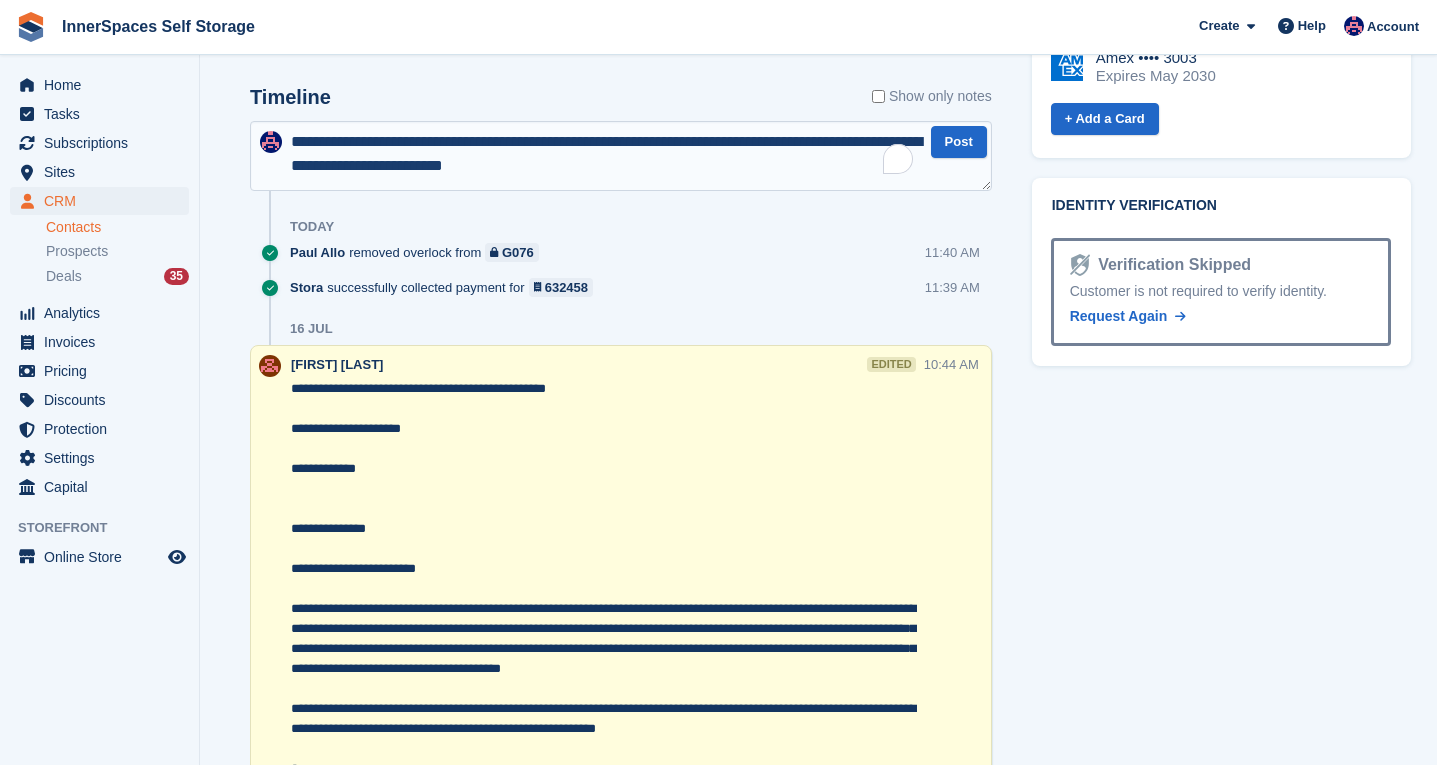 type 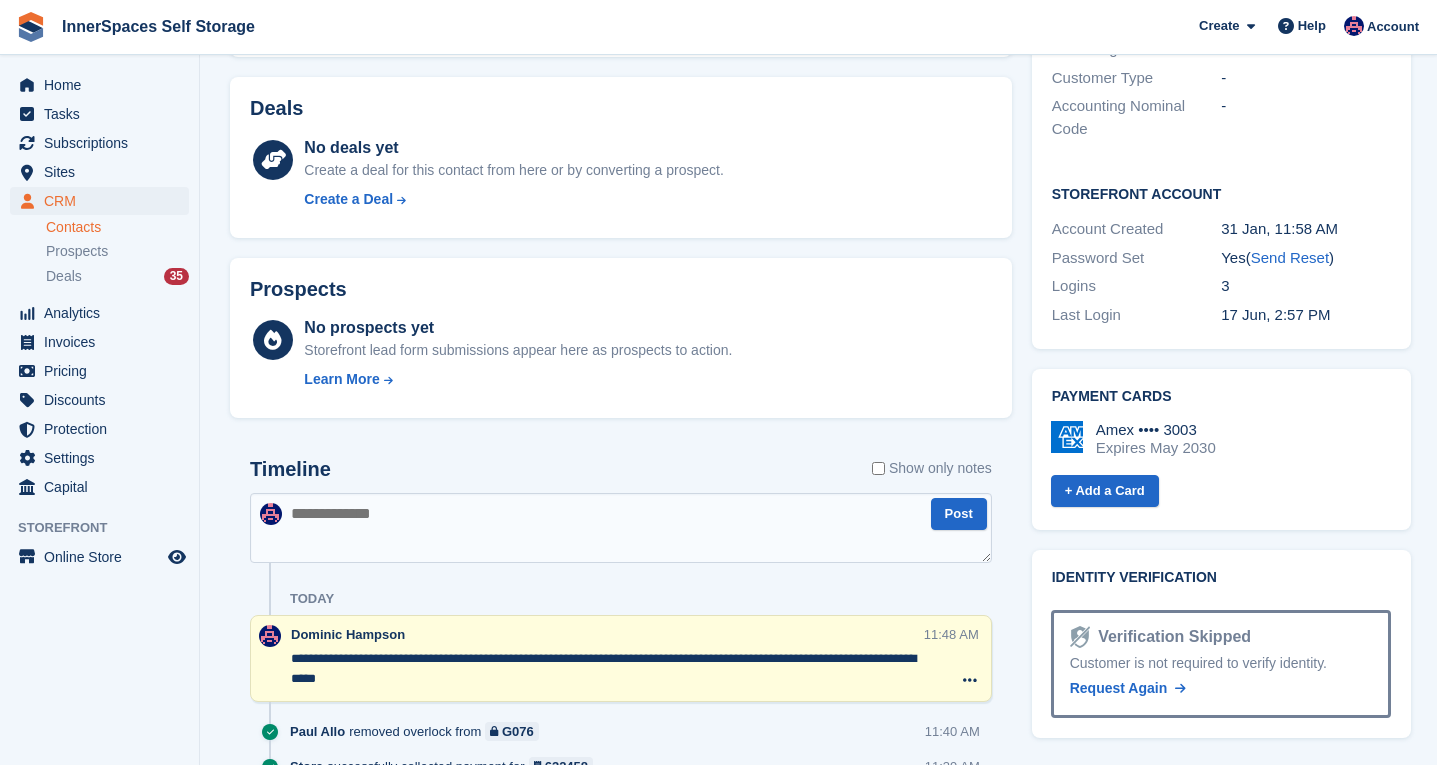 scroll, scrollTop: 887, scrollLeft: 0, axis: vertical 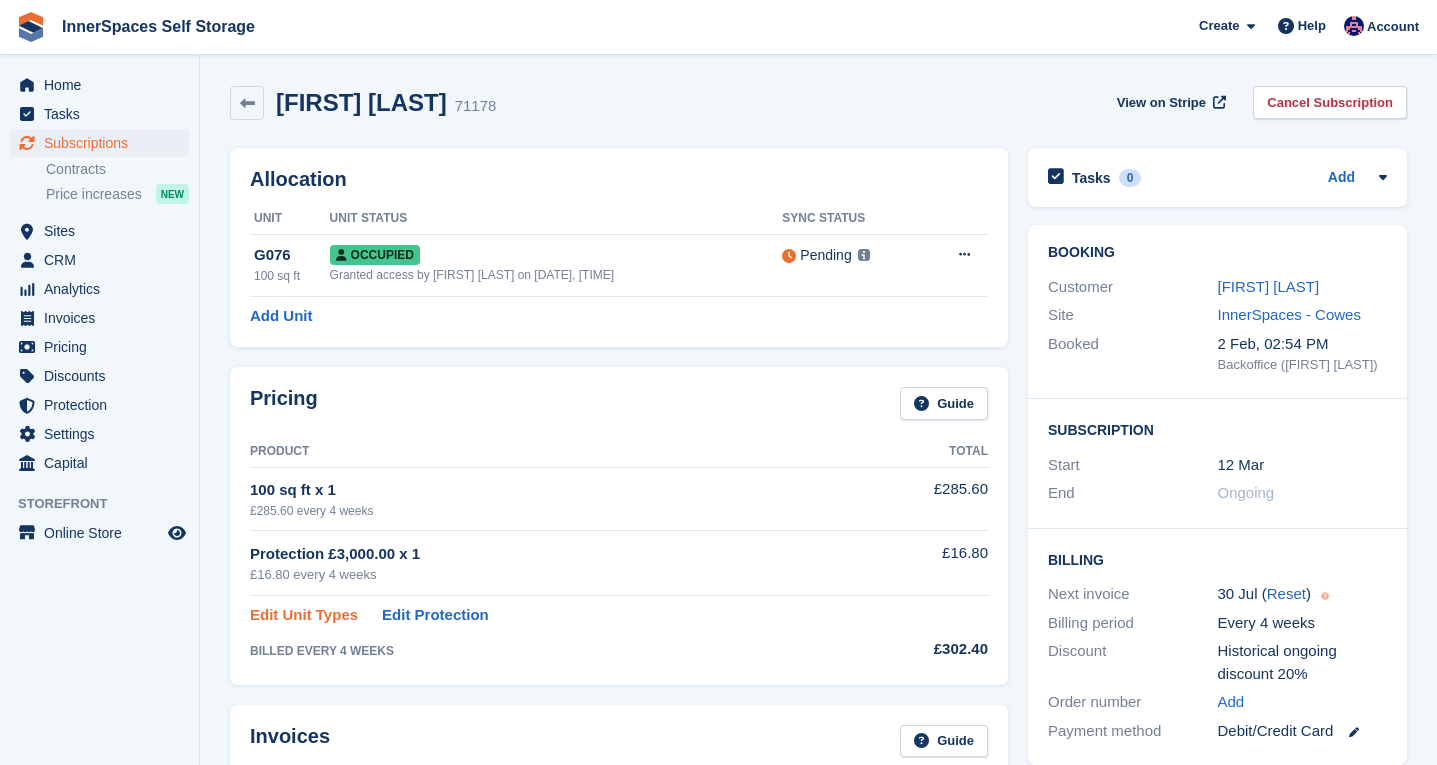 click on "Edit Unit Types" at bounding box center [304, 615] 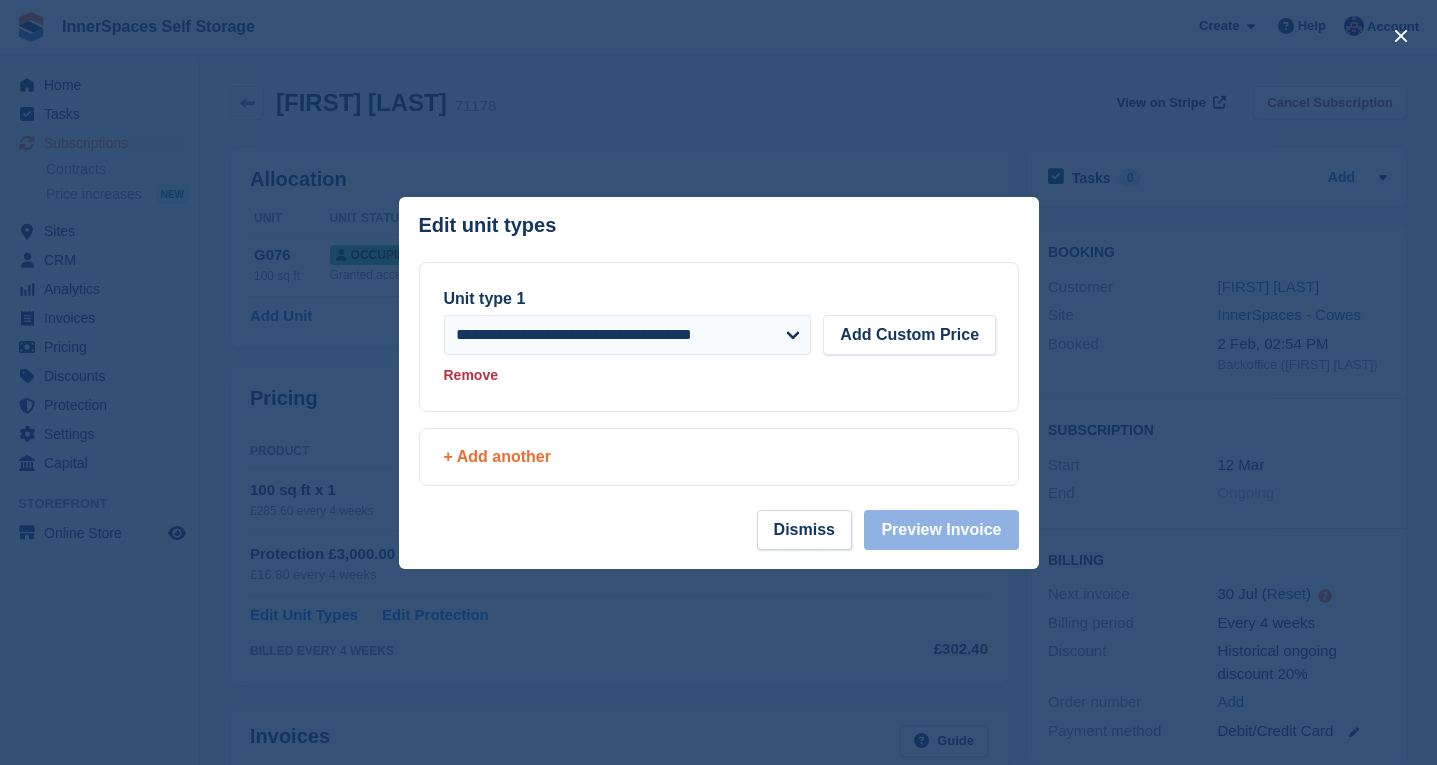 click on "+ Add another" at bounding box center (719, 457) 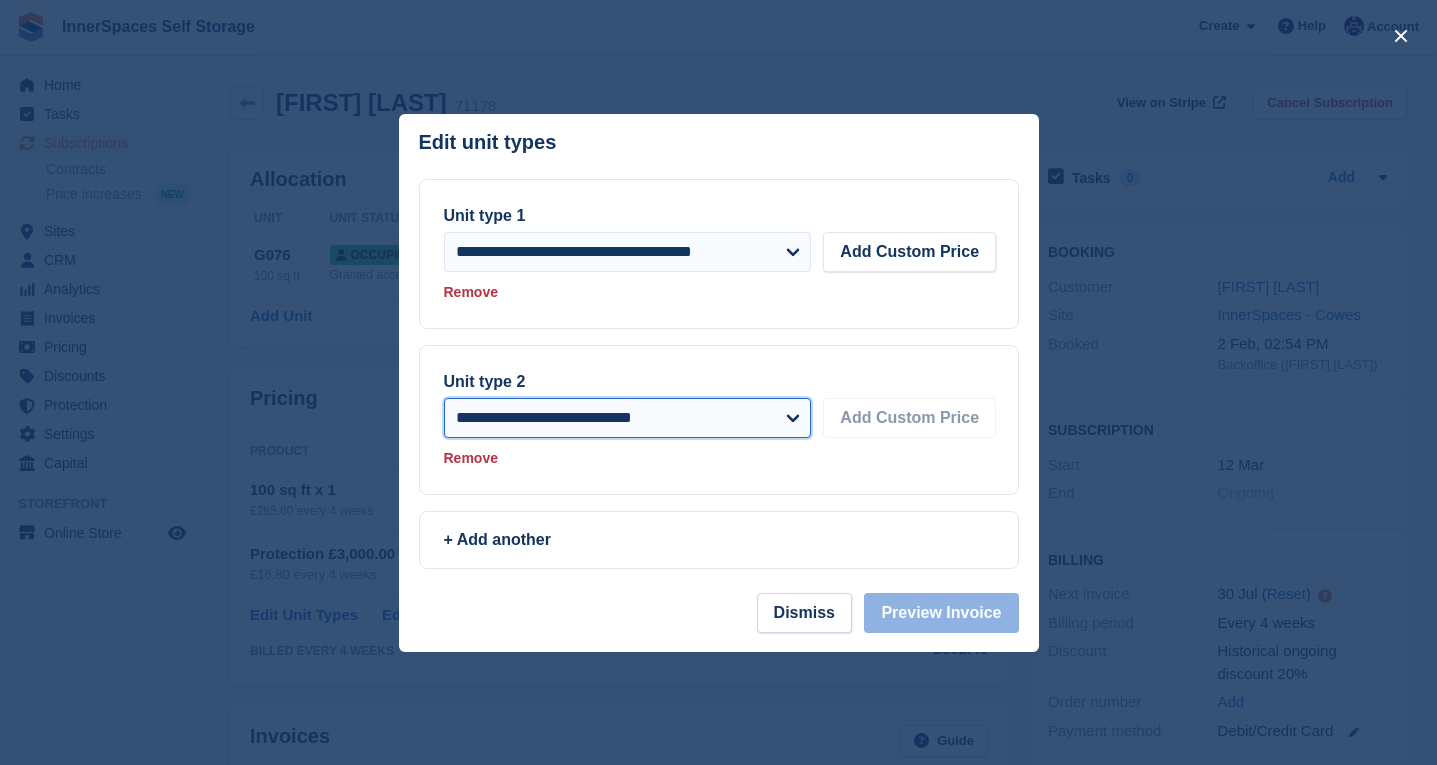 click on "**********" at bounding box center (628, 418) 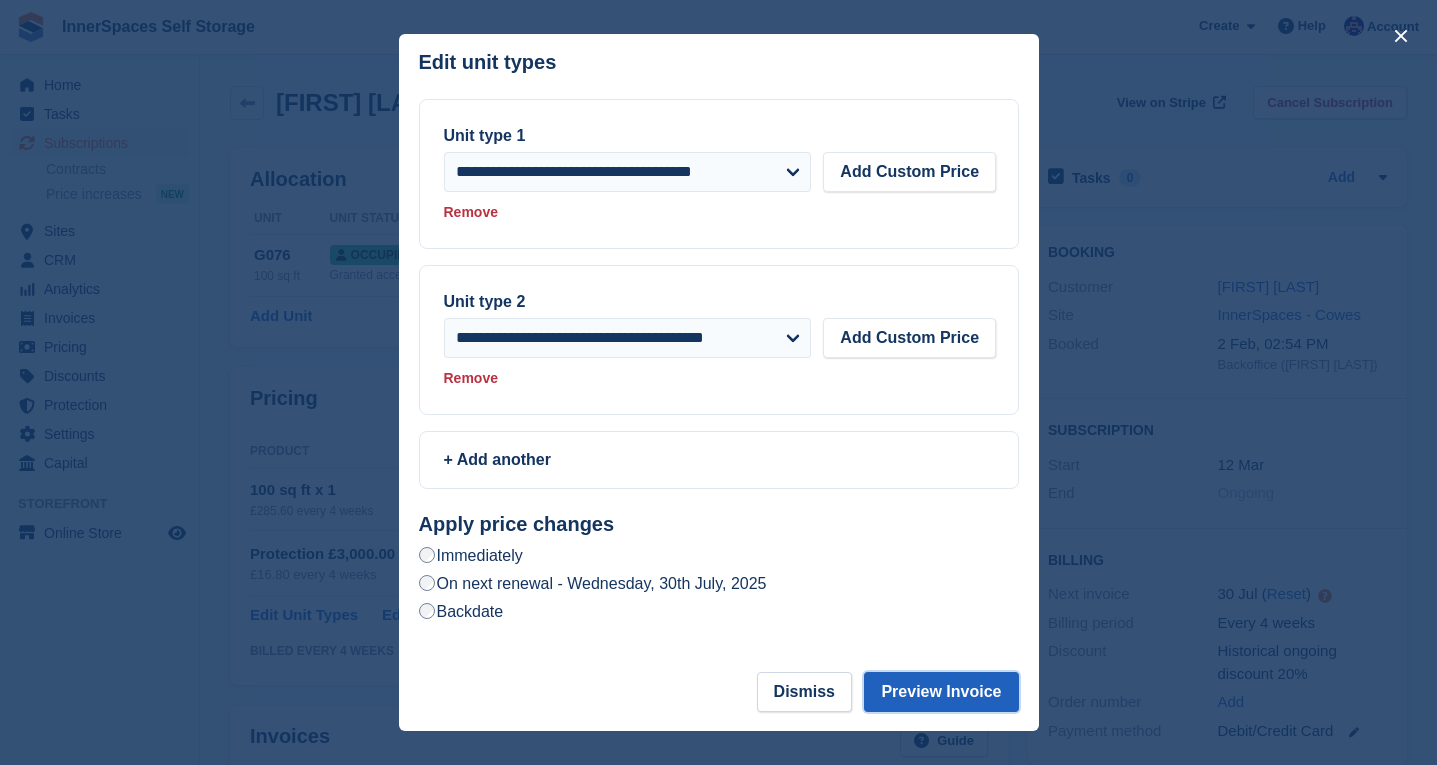 click on "Preview Invoice" at bounding box center (941, 692) 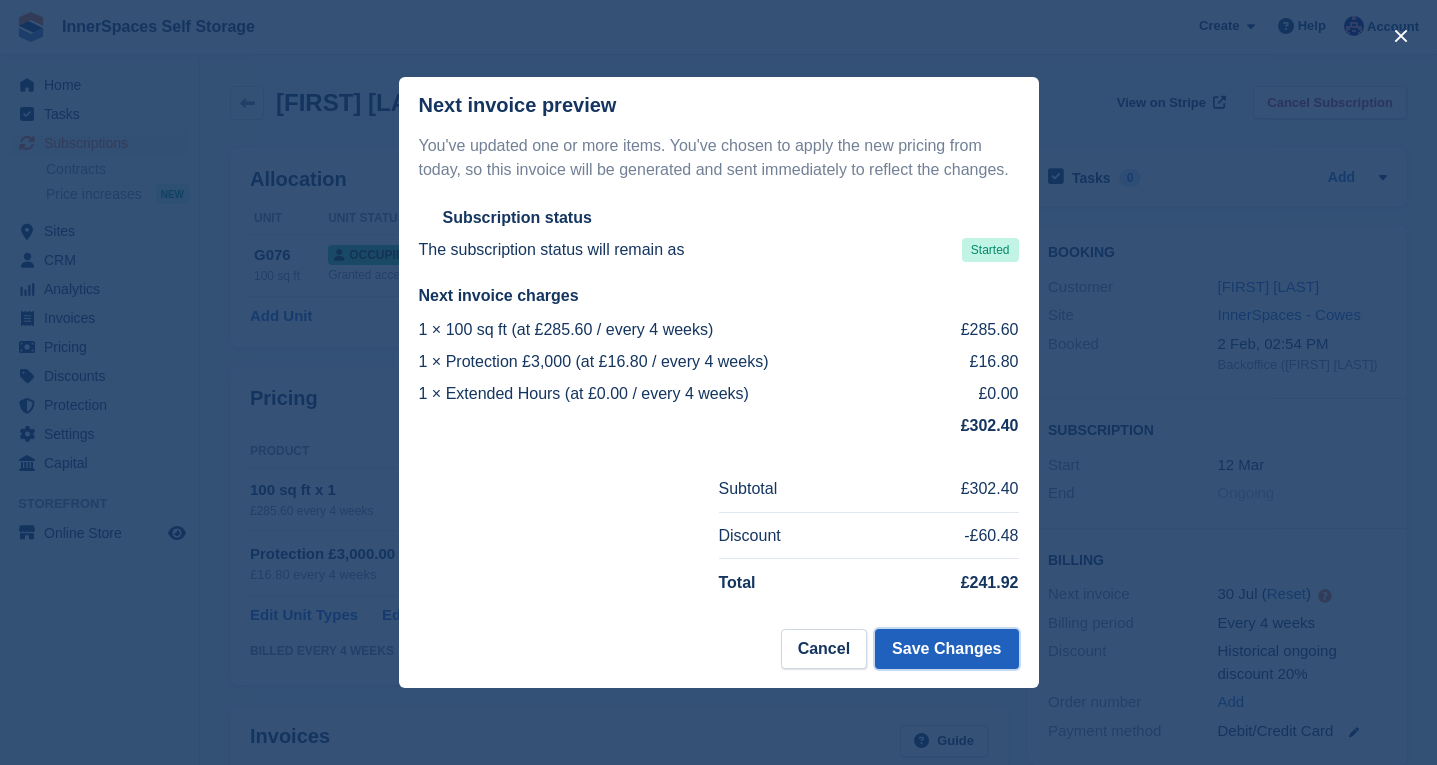 click on "Save Changes" at bounding box center [946, 649] 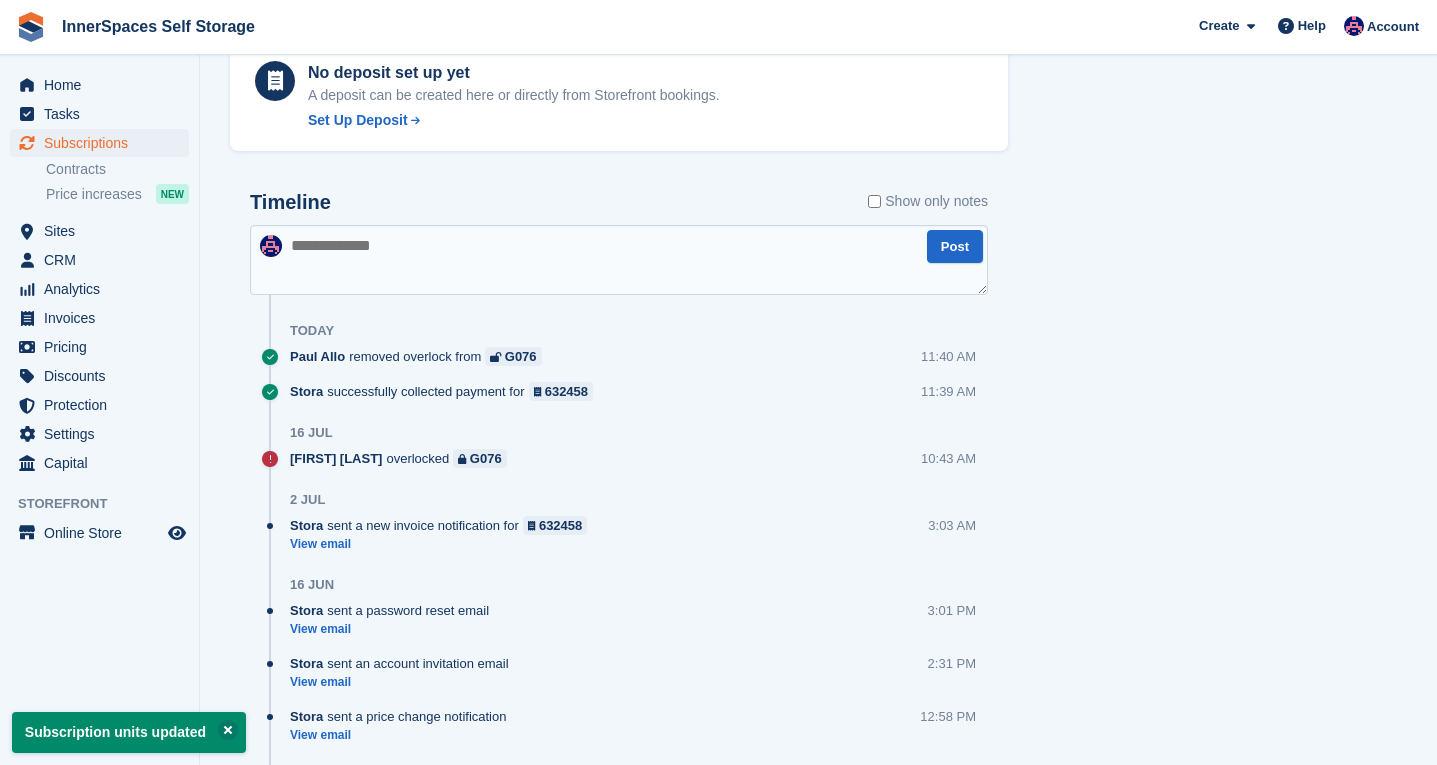 scroll, scrollTop: 1208, scrollLeft: 0, axis: vertical 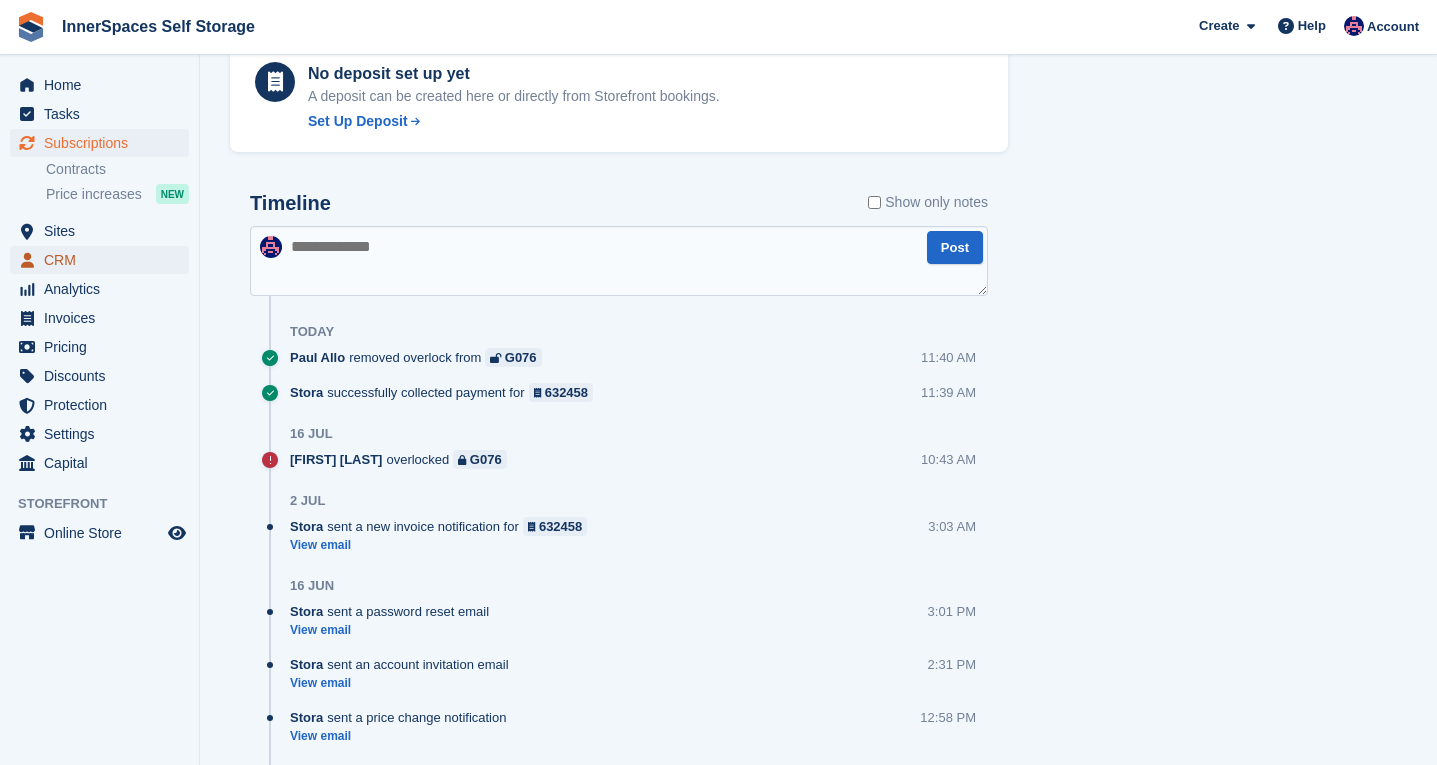 click on "CRM" at bounding box center (104, 260) 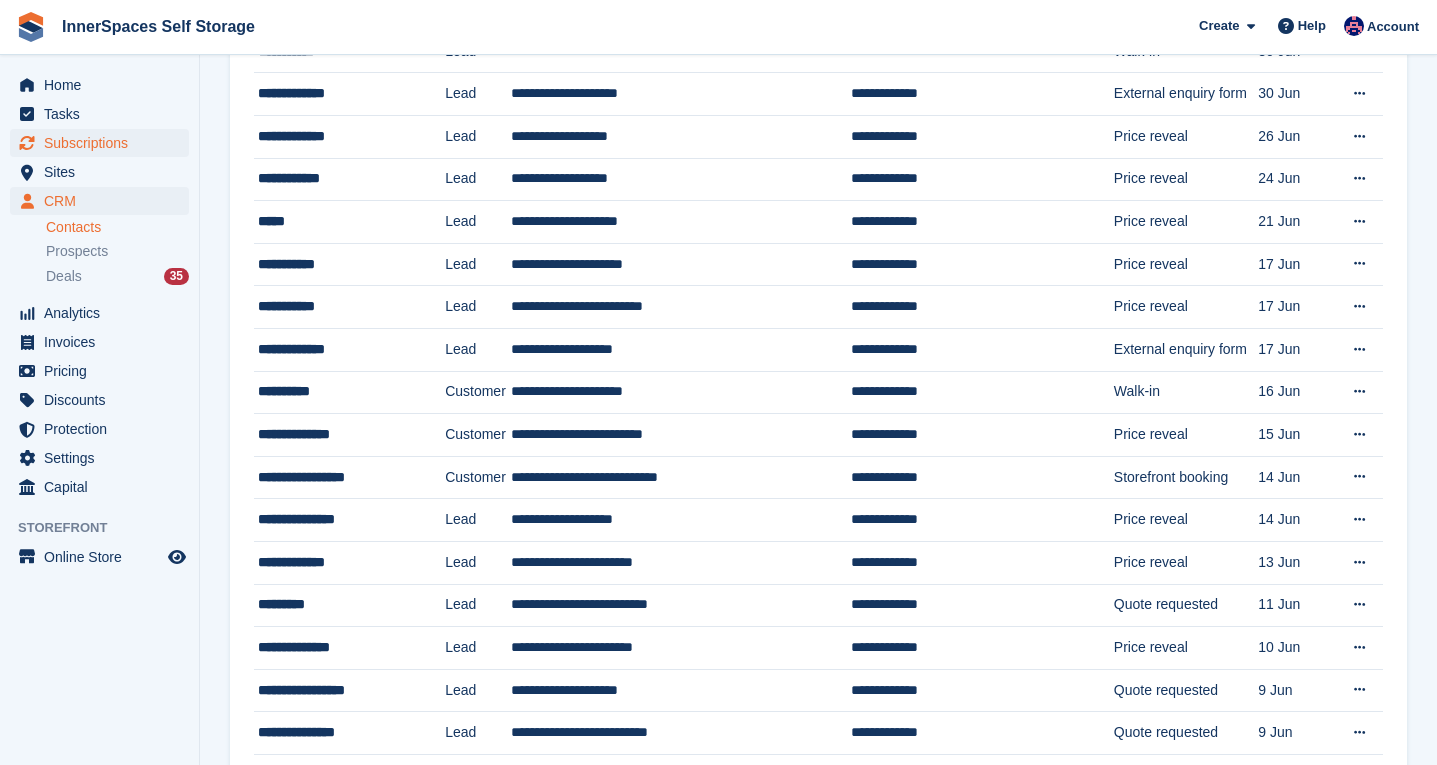 scroll, scrollTop: 0, scrollLeft: 0, axis: both 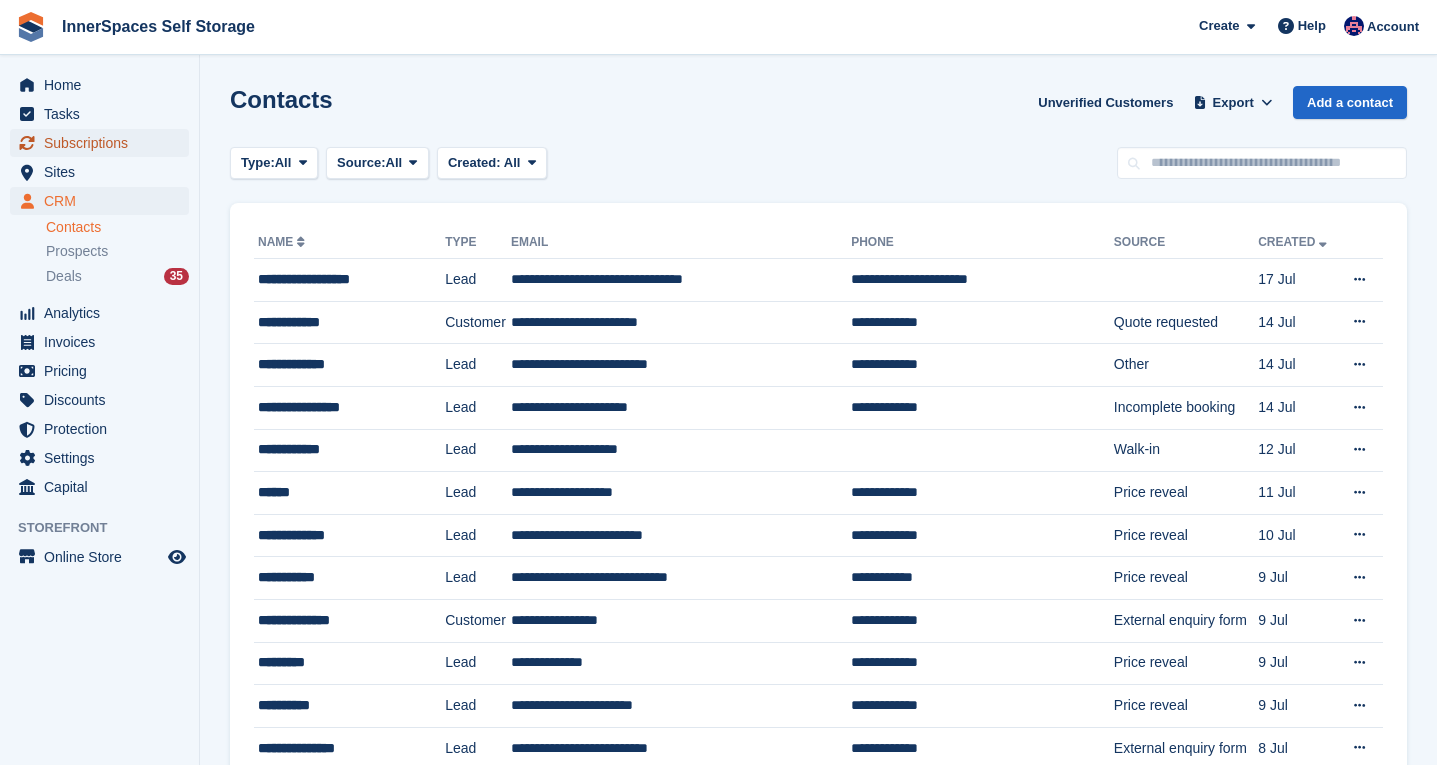 click on "Subscriptions" at bounding box center [104, 143] 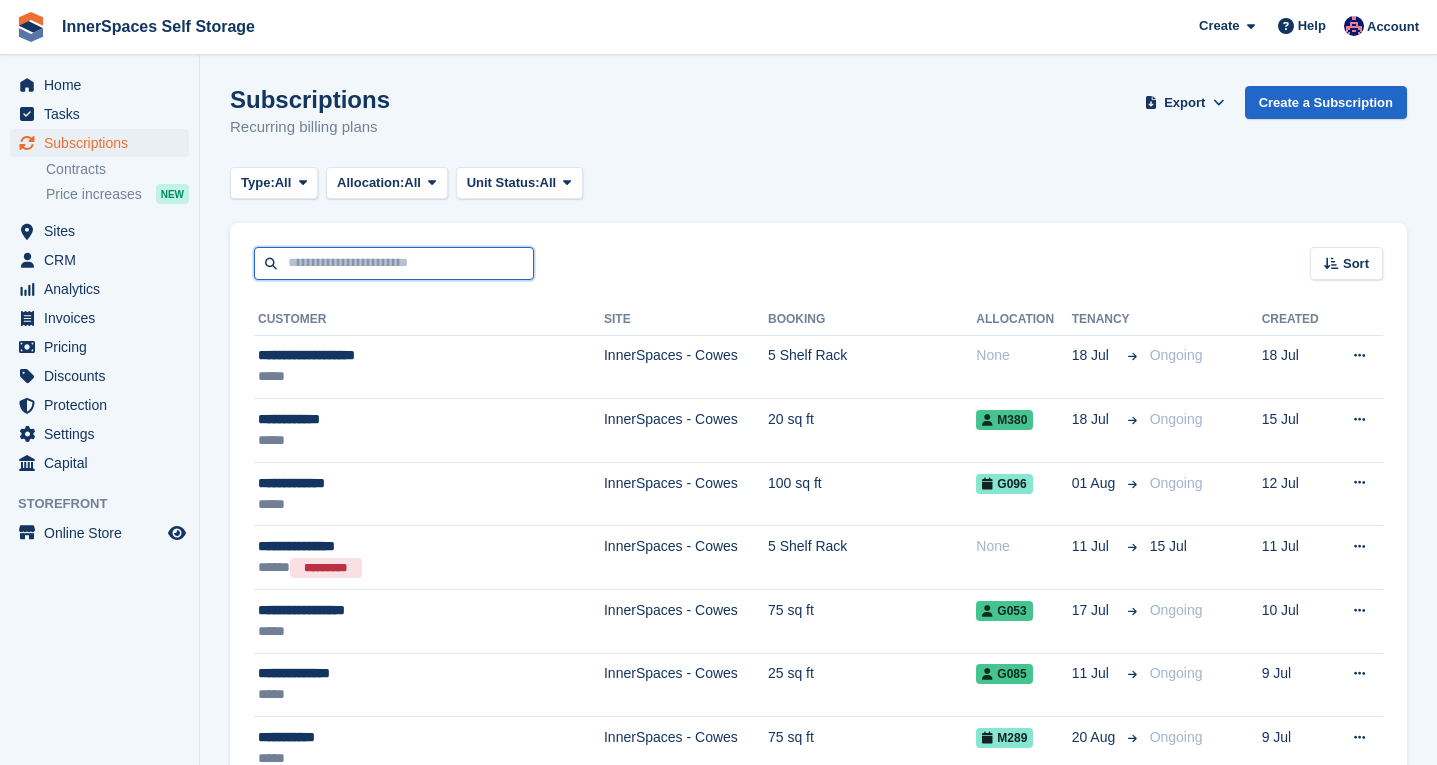 click at bounding box center (394, 263) 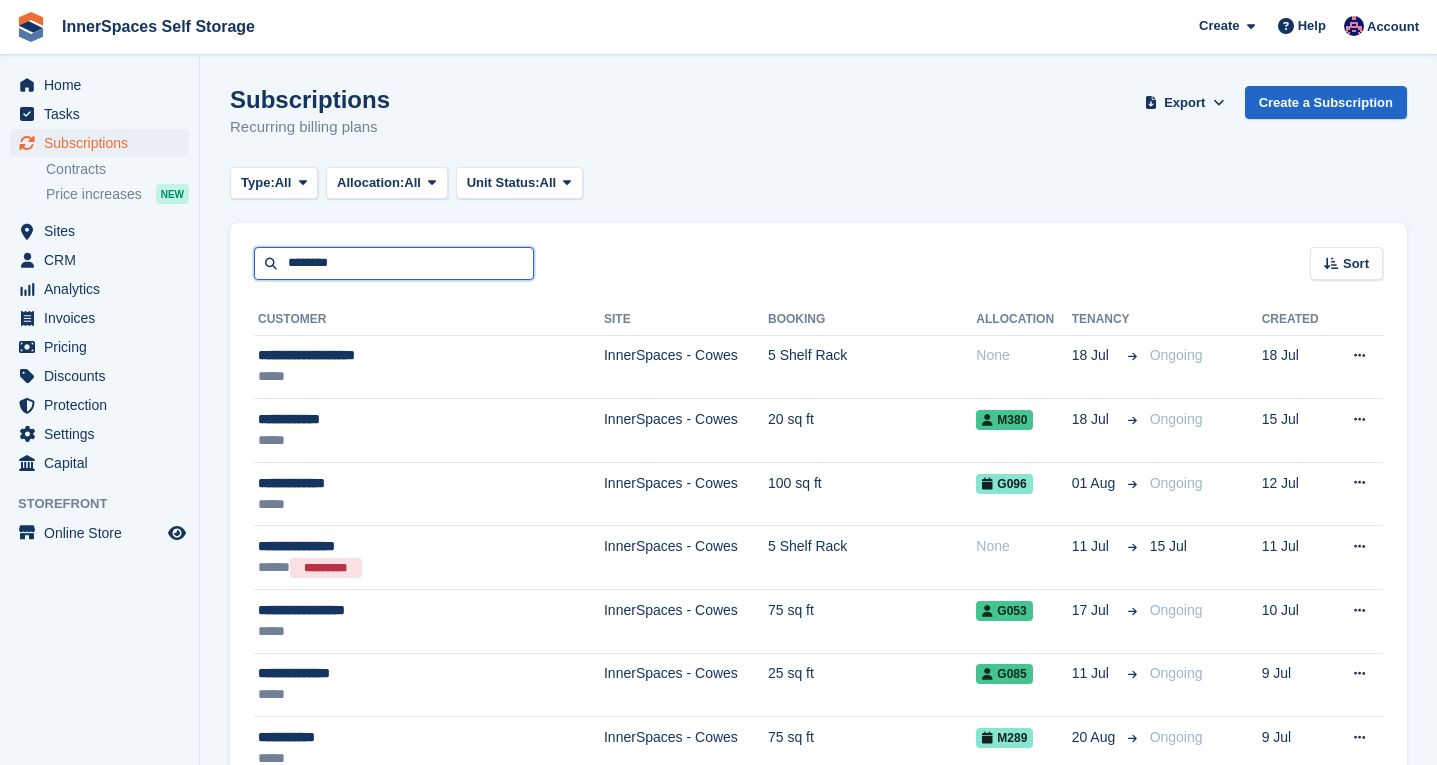 type on "********" 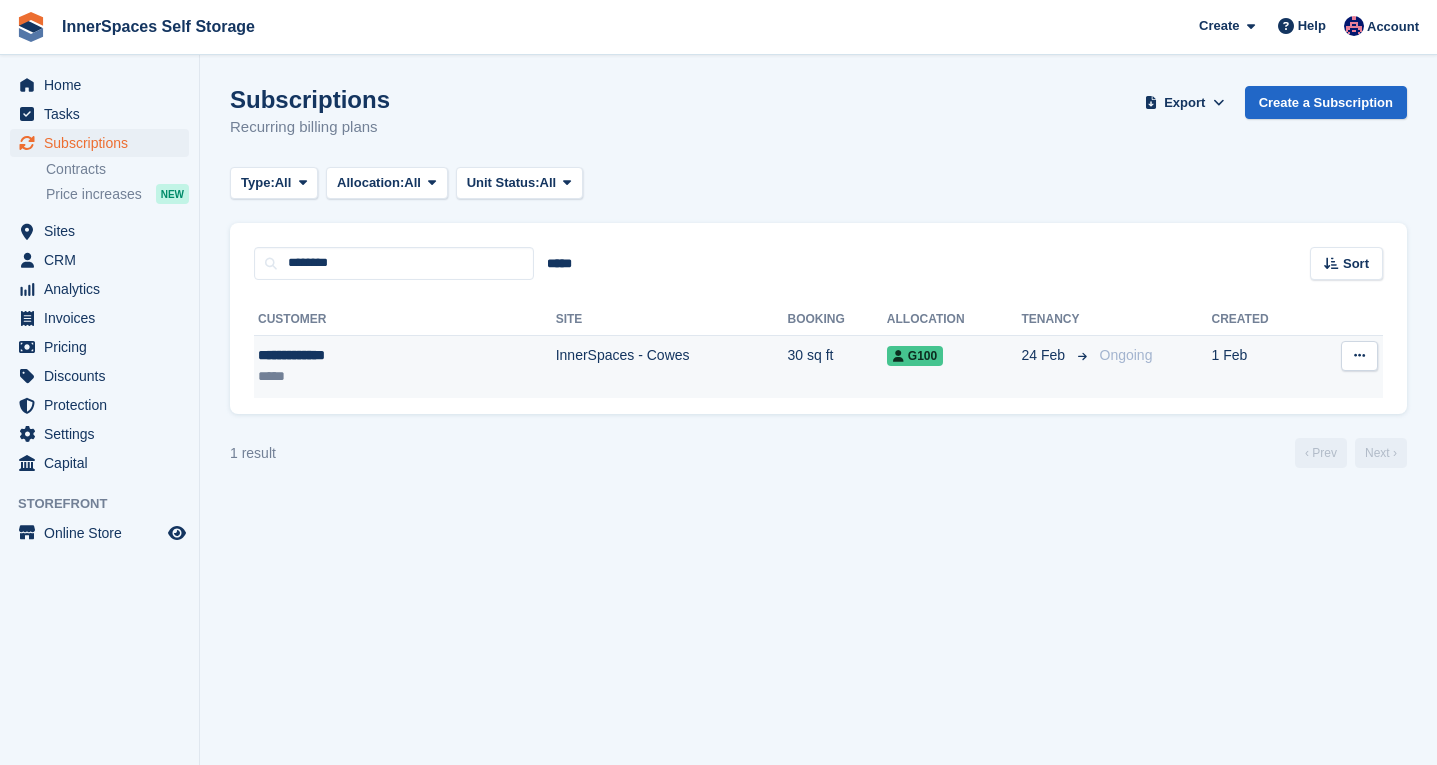 click on "**********" at bounding box center [343, 355] 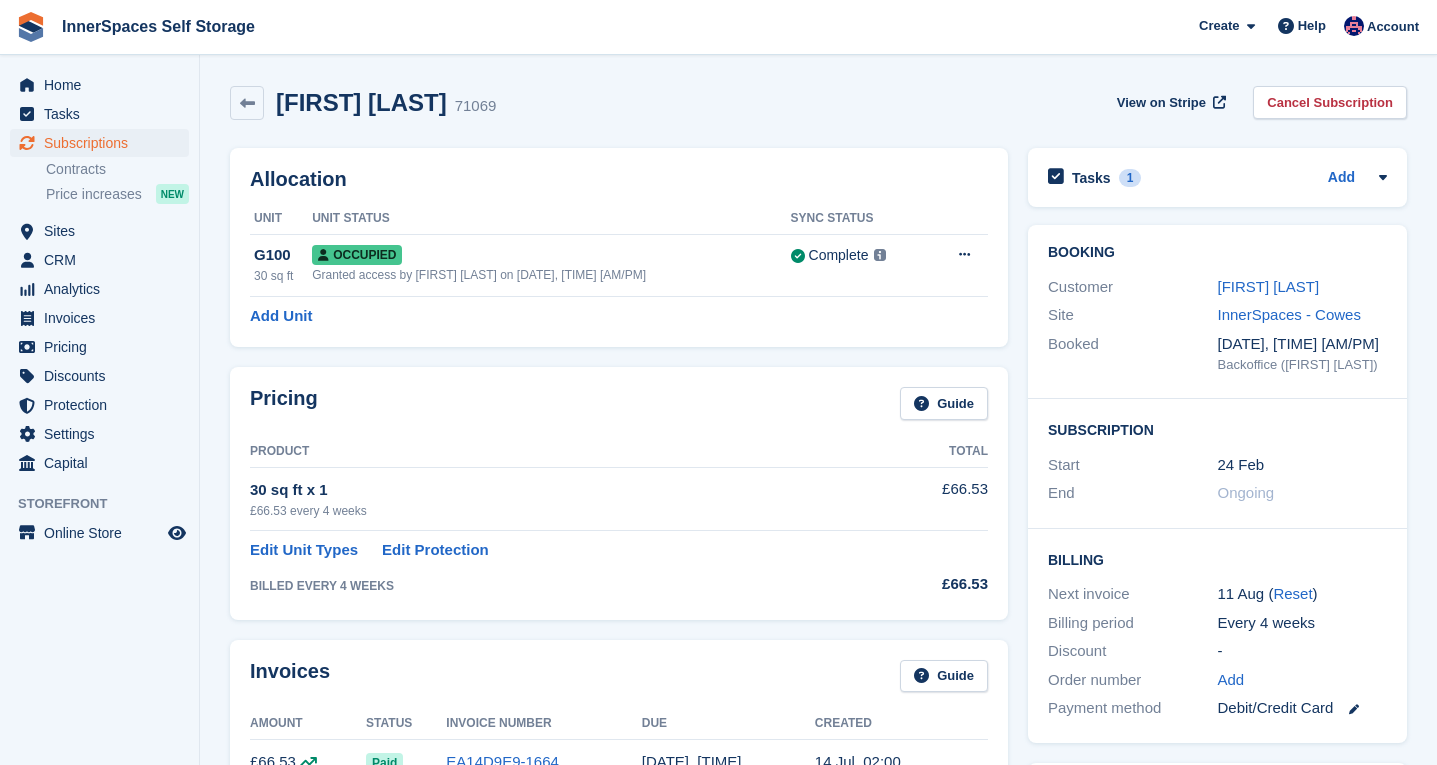 scroll, scrollTop: 0, scrollLeft: 0, axis: both 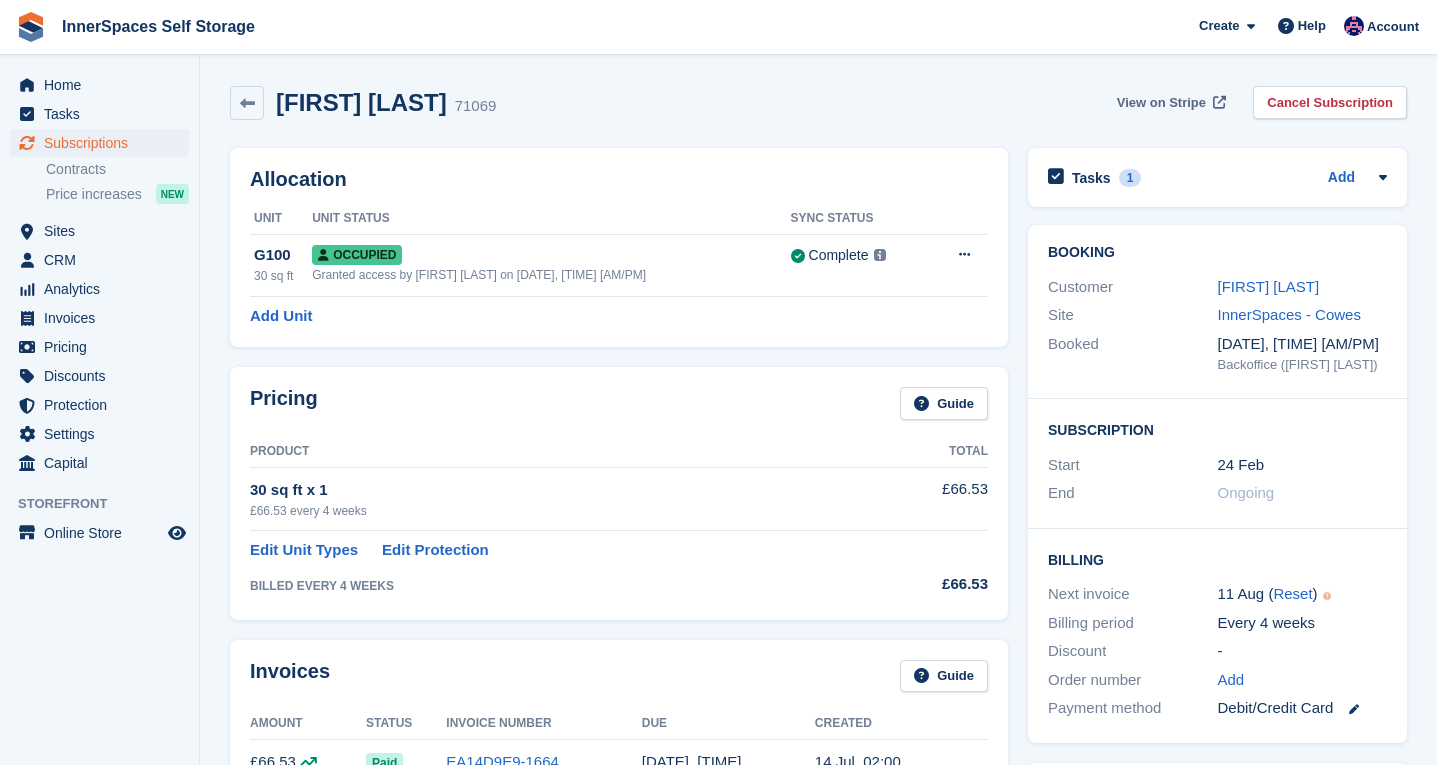 click on "View on Stripe" at bounding box center [1161, 103] 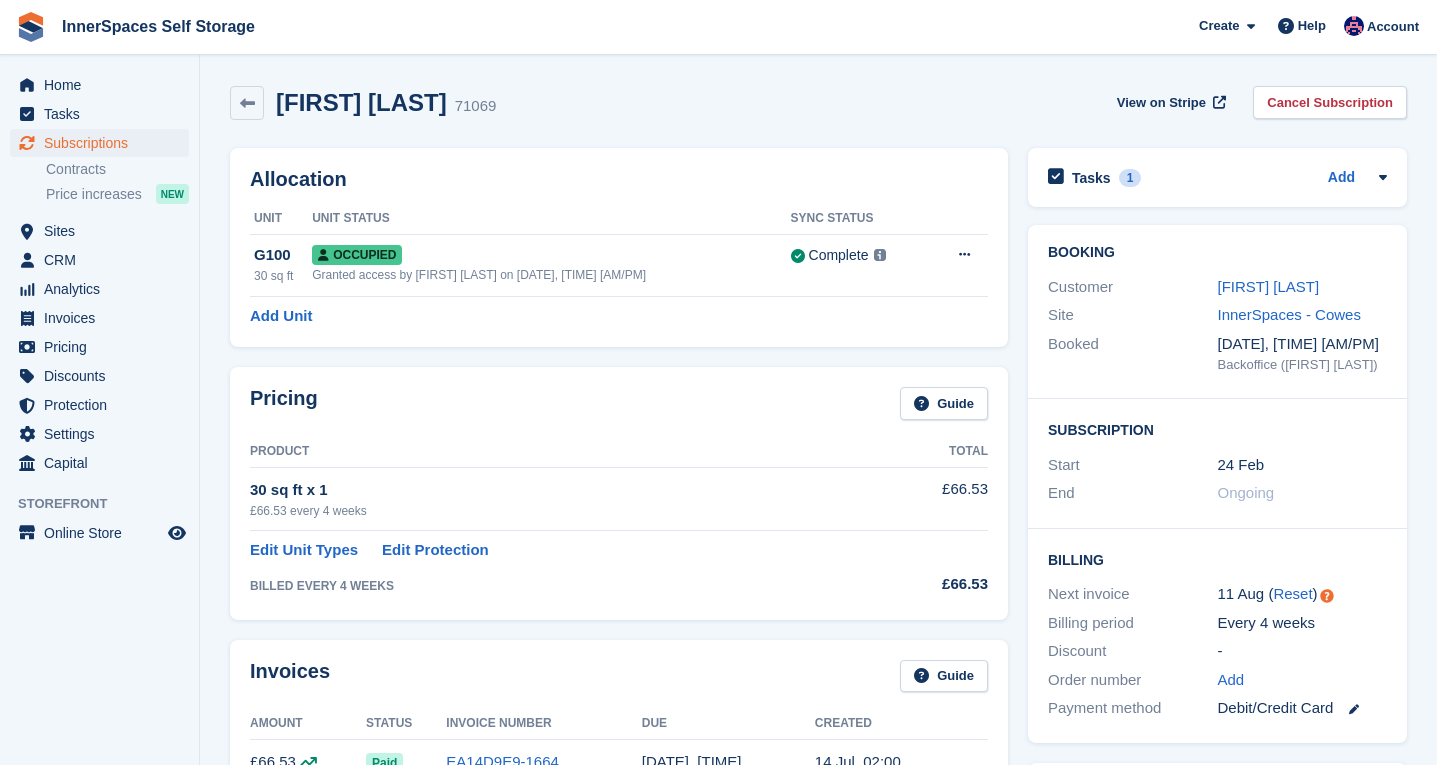 click on "[FIRST] [LAST]" at bounding box center (1303, 287) 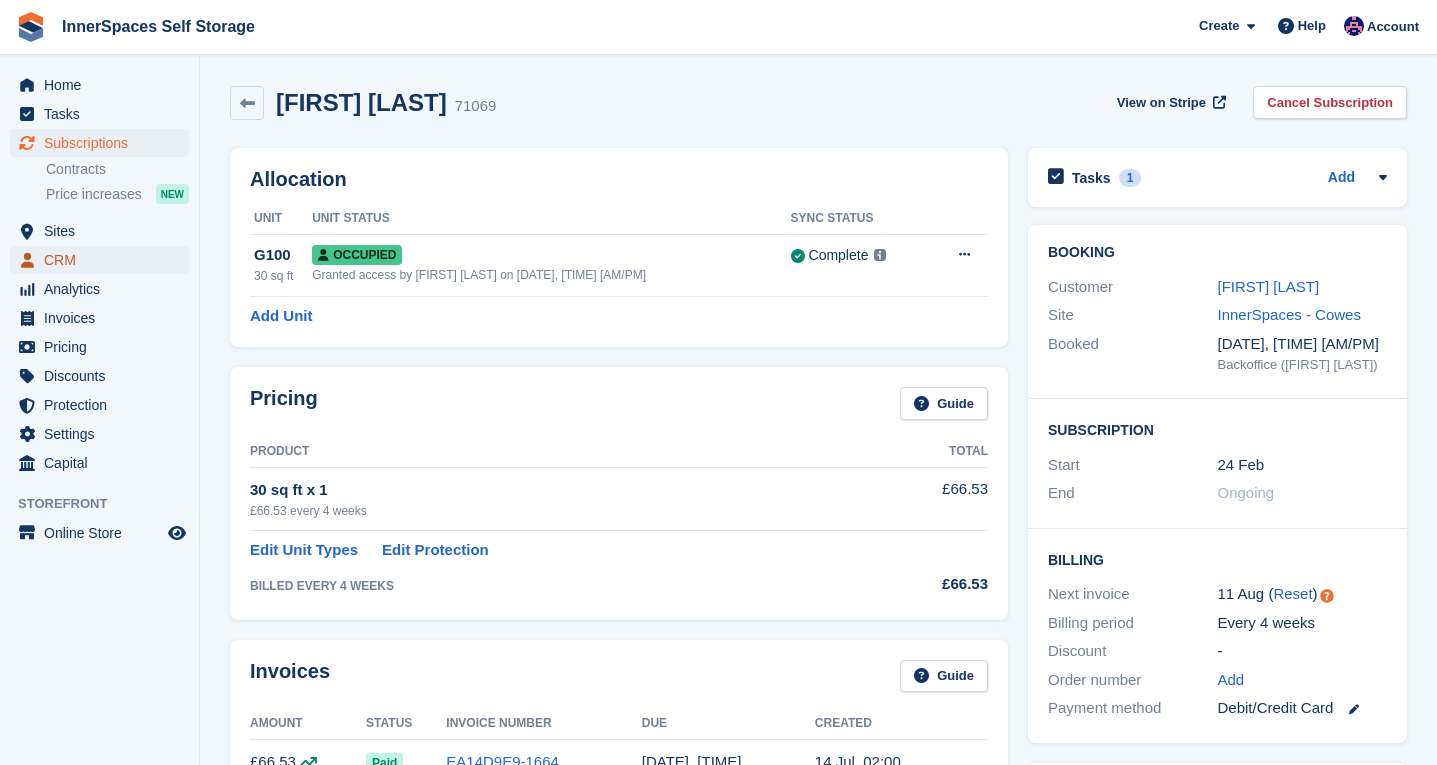 click on "CRM" at bounding box center [104, 260] 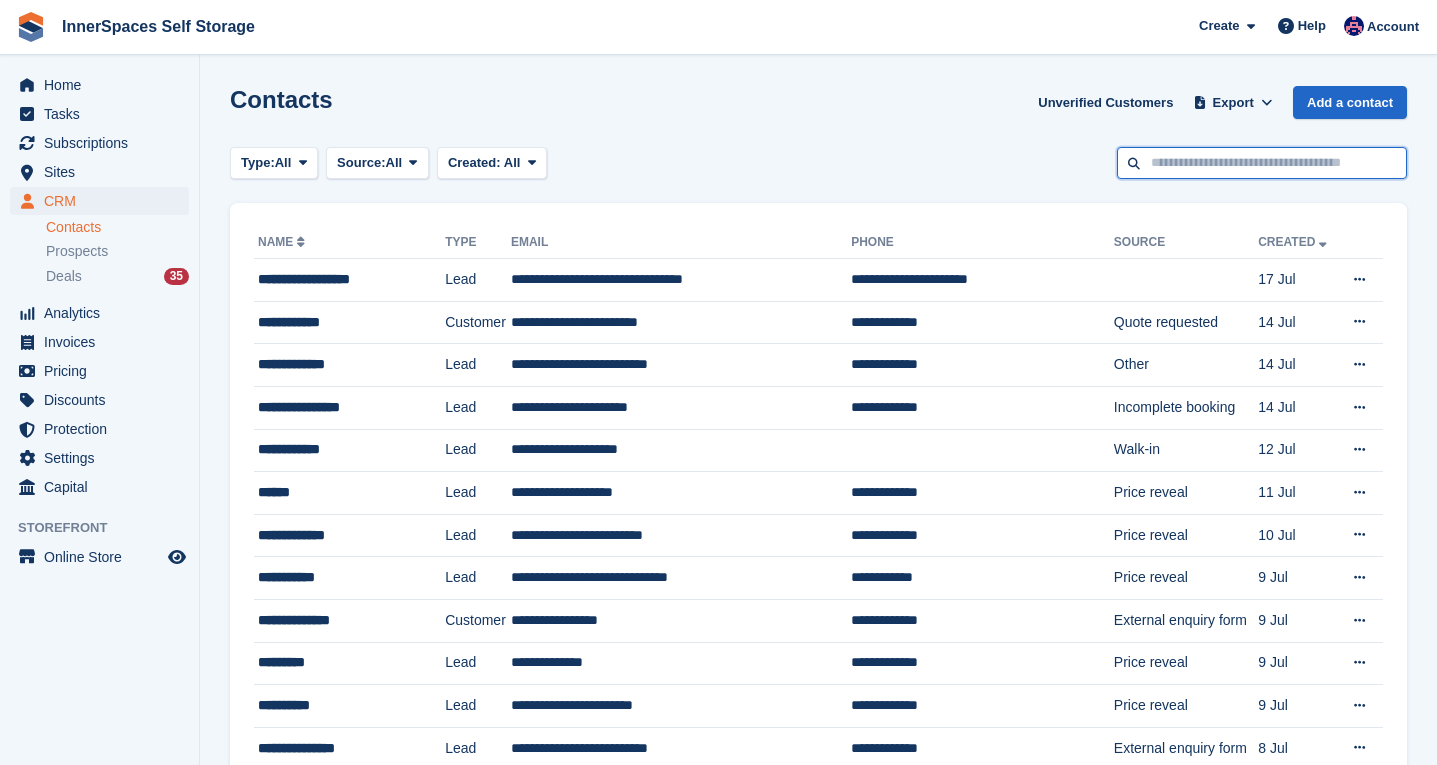click at bounding box center (1262, 163) 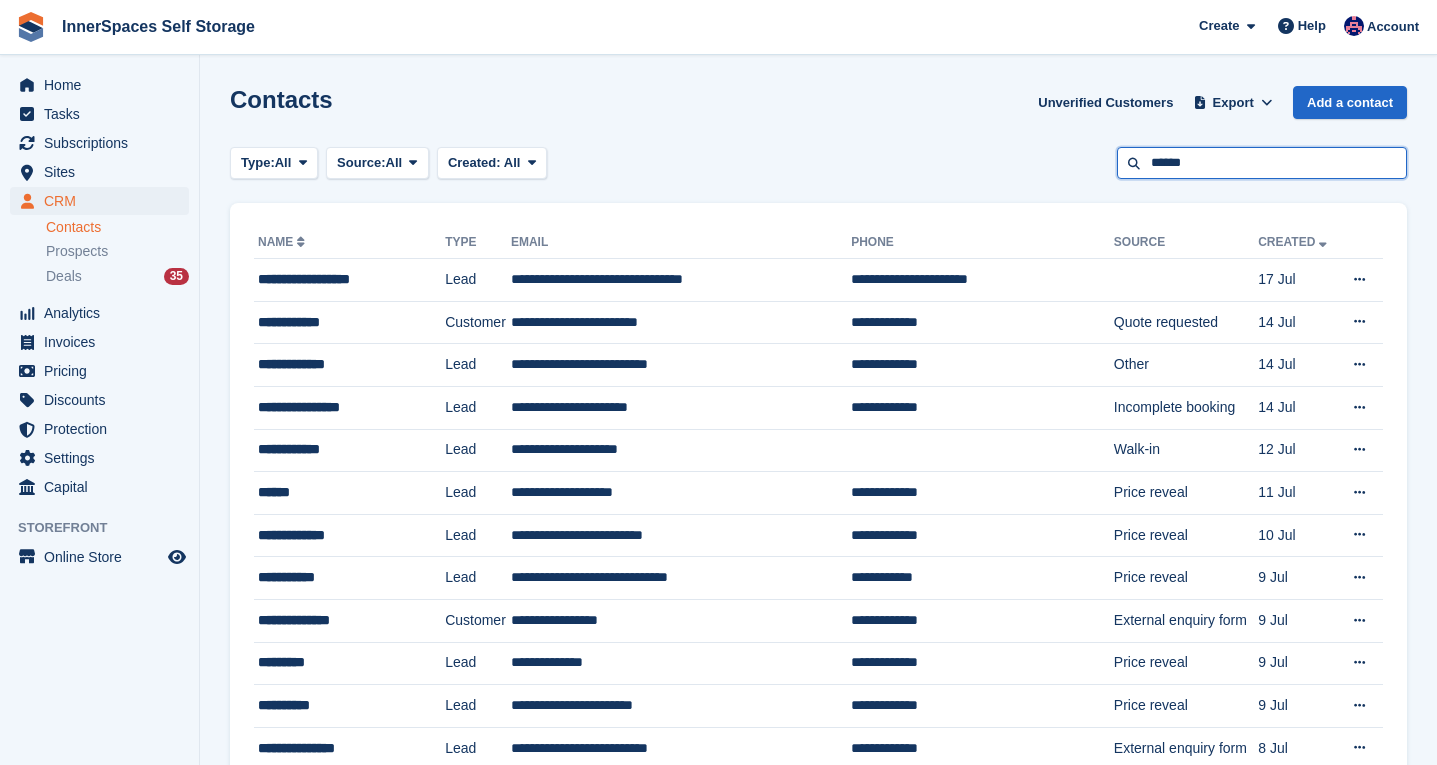 type on "******" 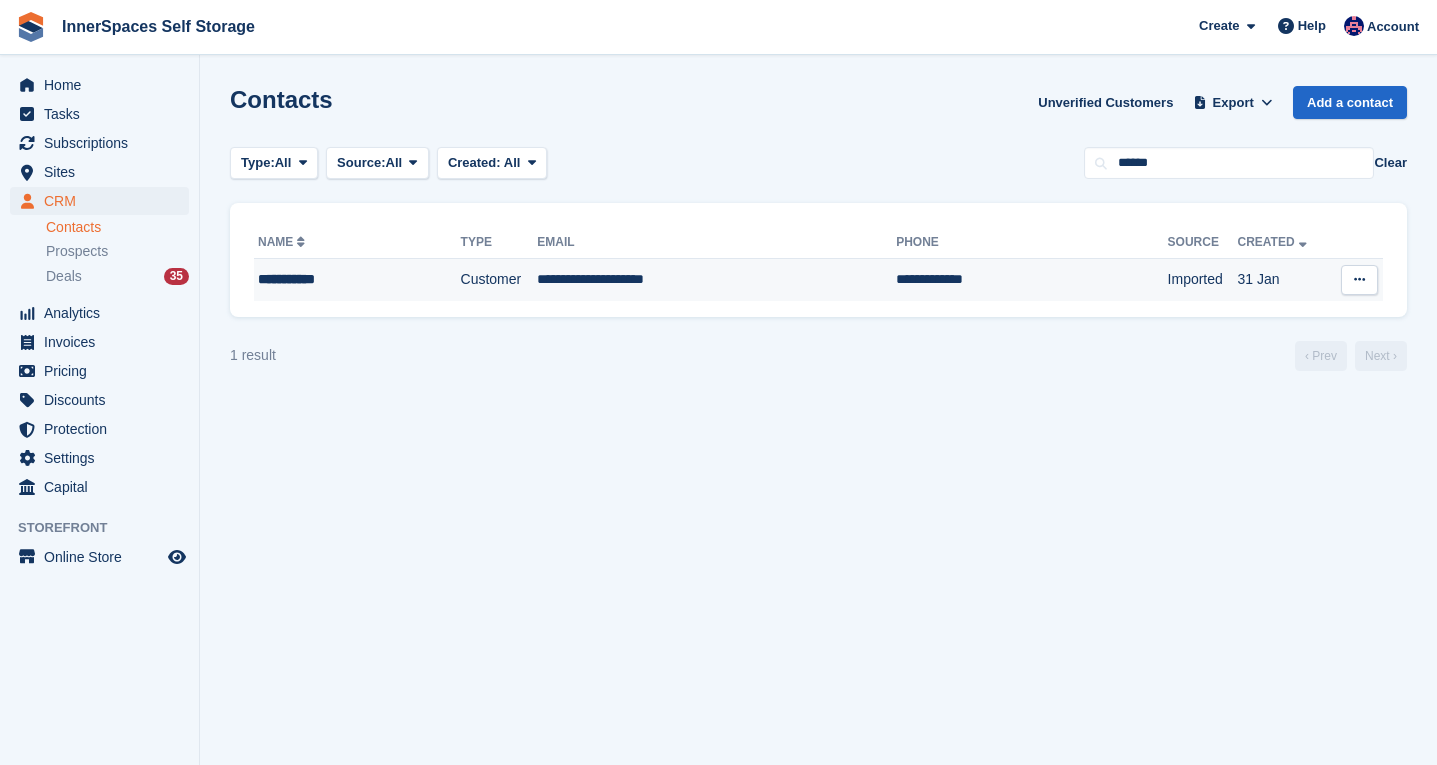 click on "**********" at bounding box center (357, 280) 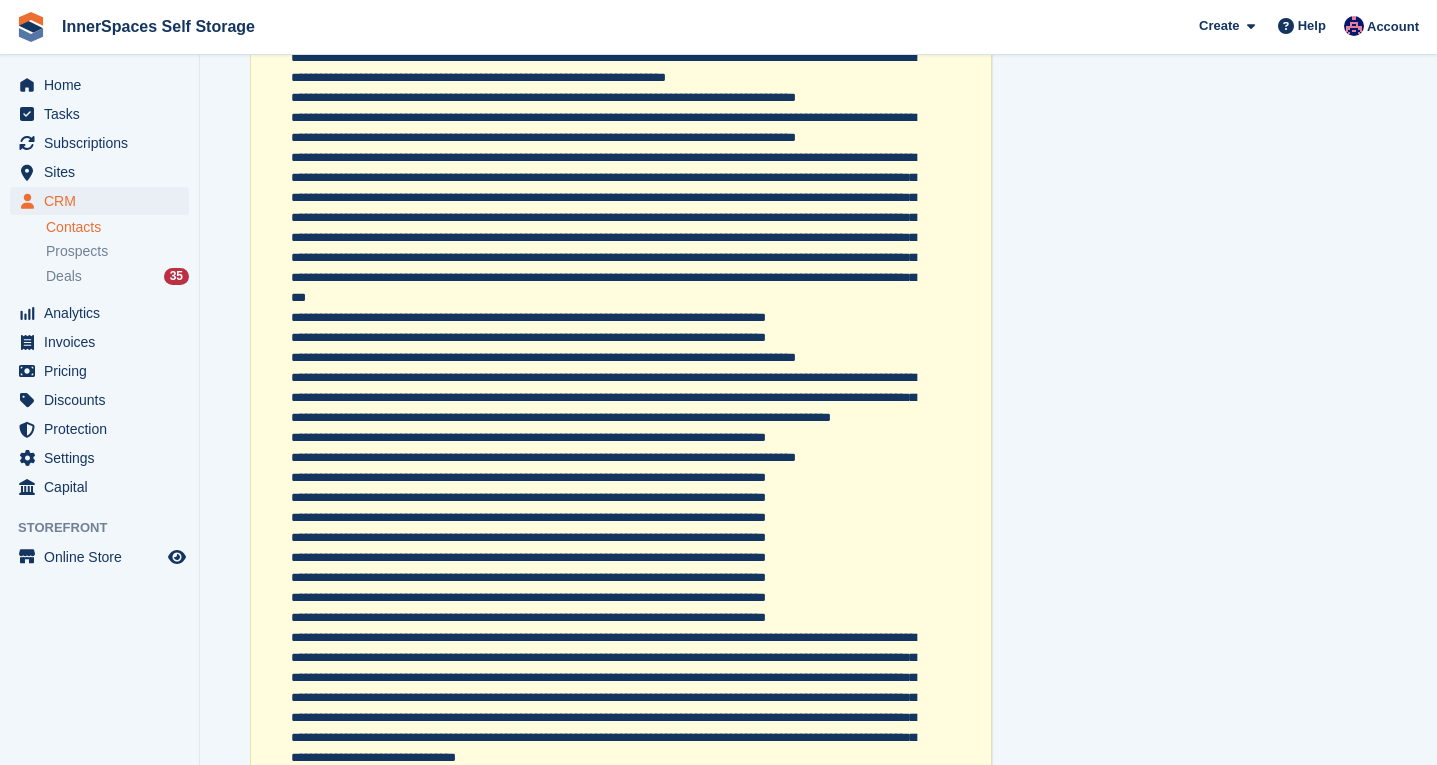 scroll, scrollTop: 8784, scrollLeft: 0, axis: vertical 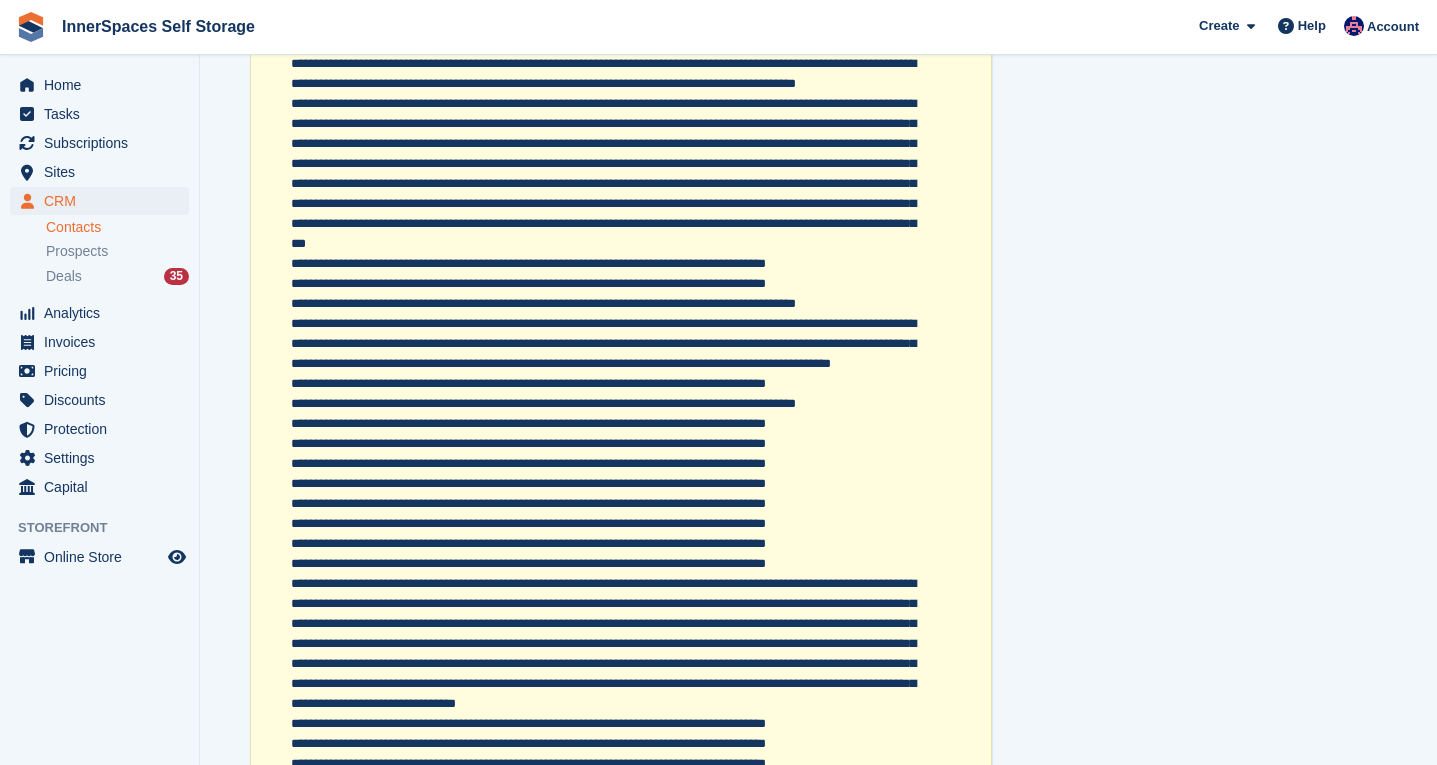 click at bounding box center (604, 64) 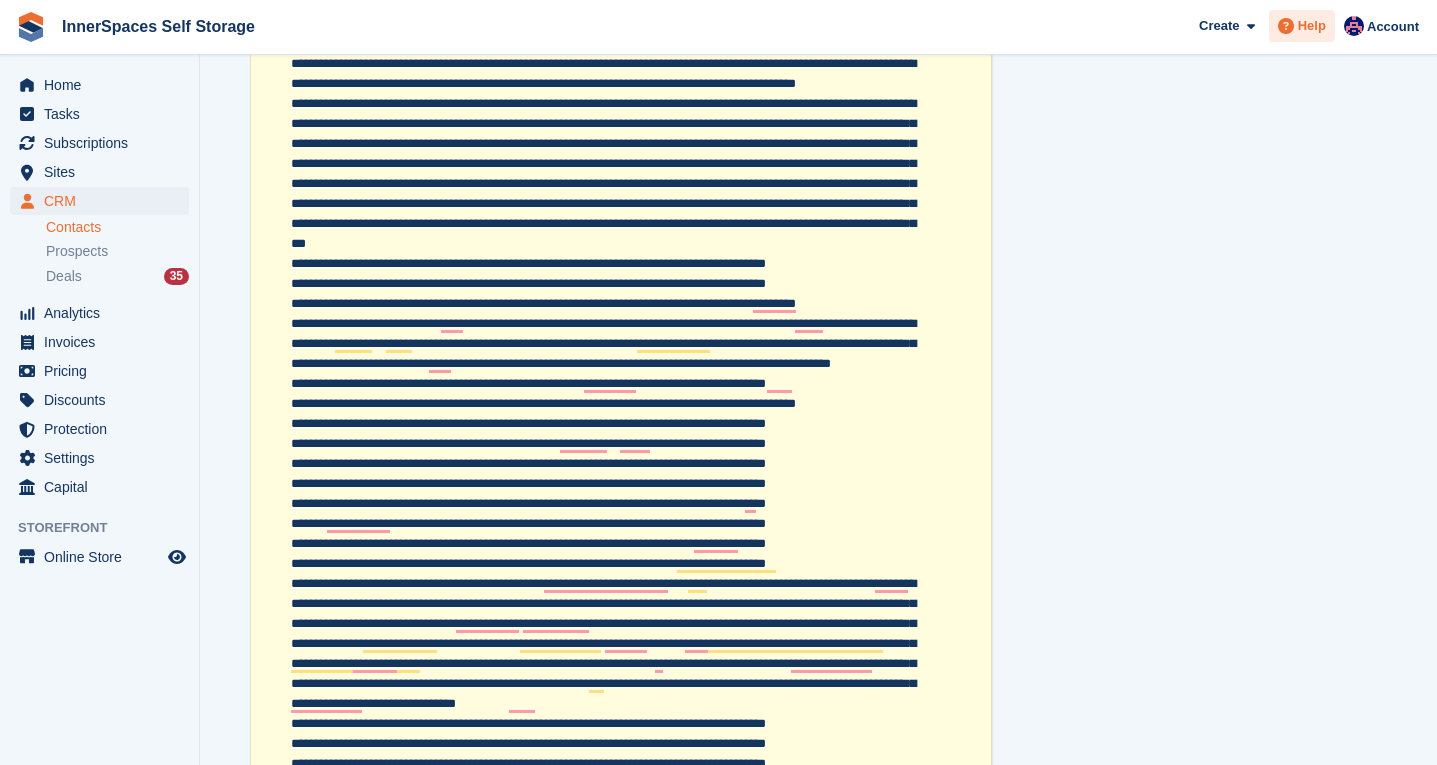 click at bounding box center (1286, 26) 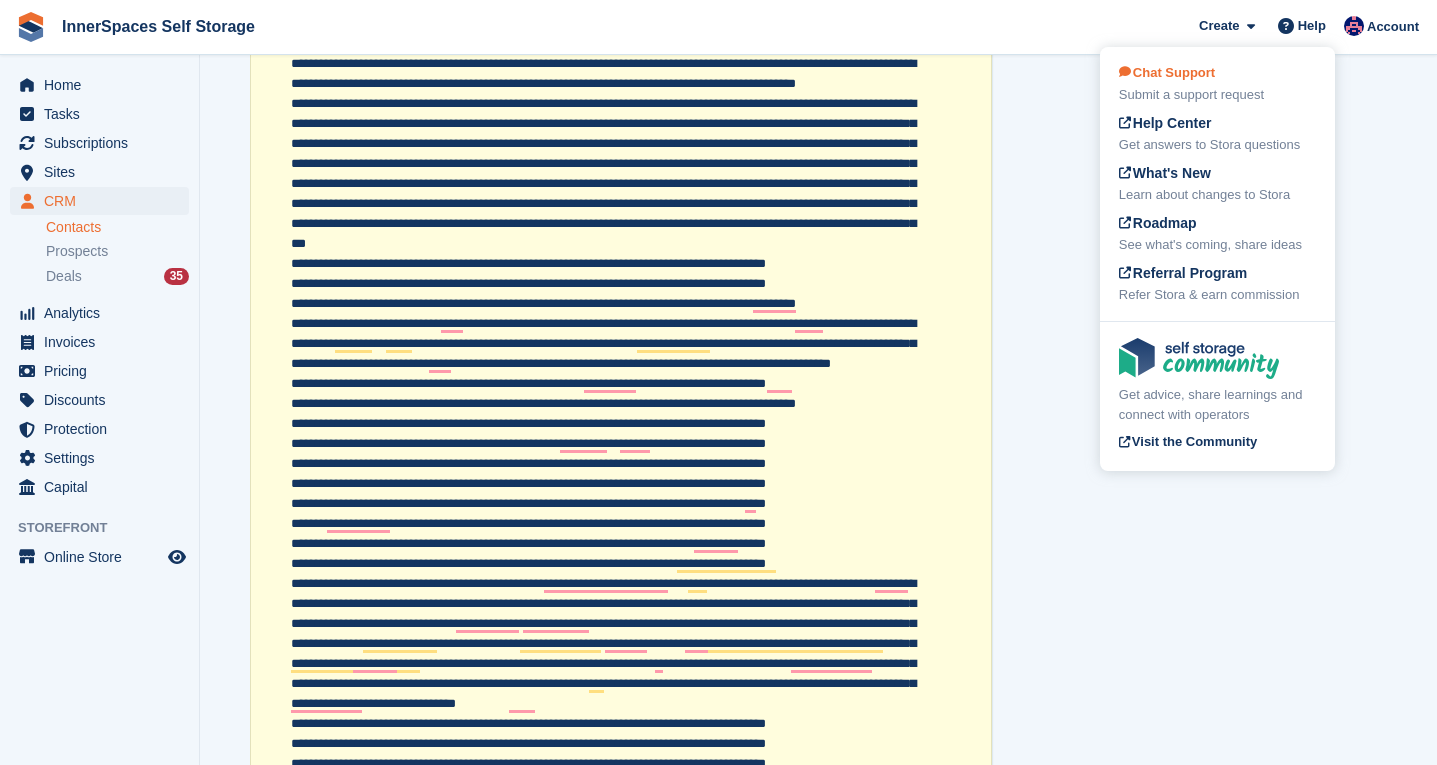 click on "Chat Support
Submit a support request" at bounding box center [1217, 84] 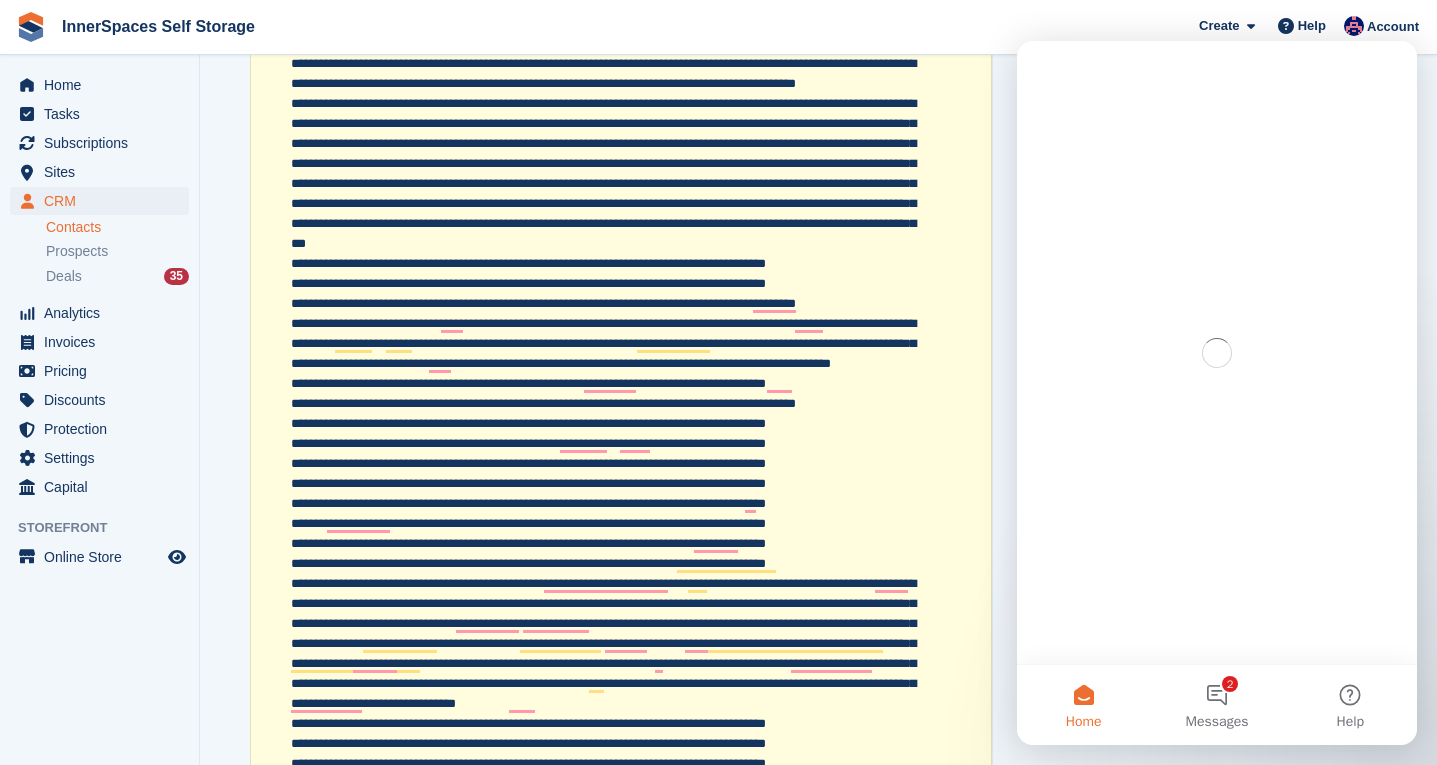 scroll, scrollTop: 0, scrollLeft: 0, axis: both 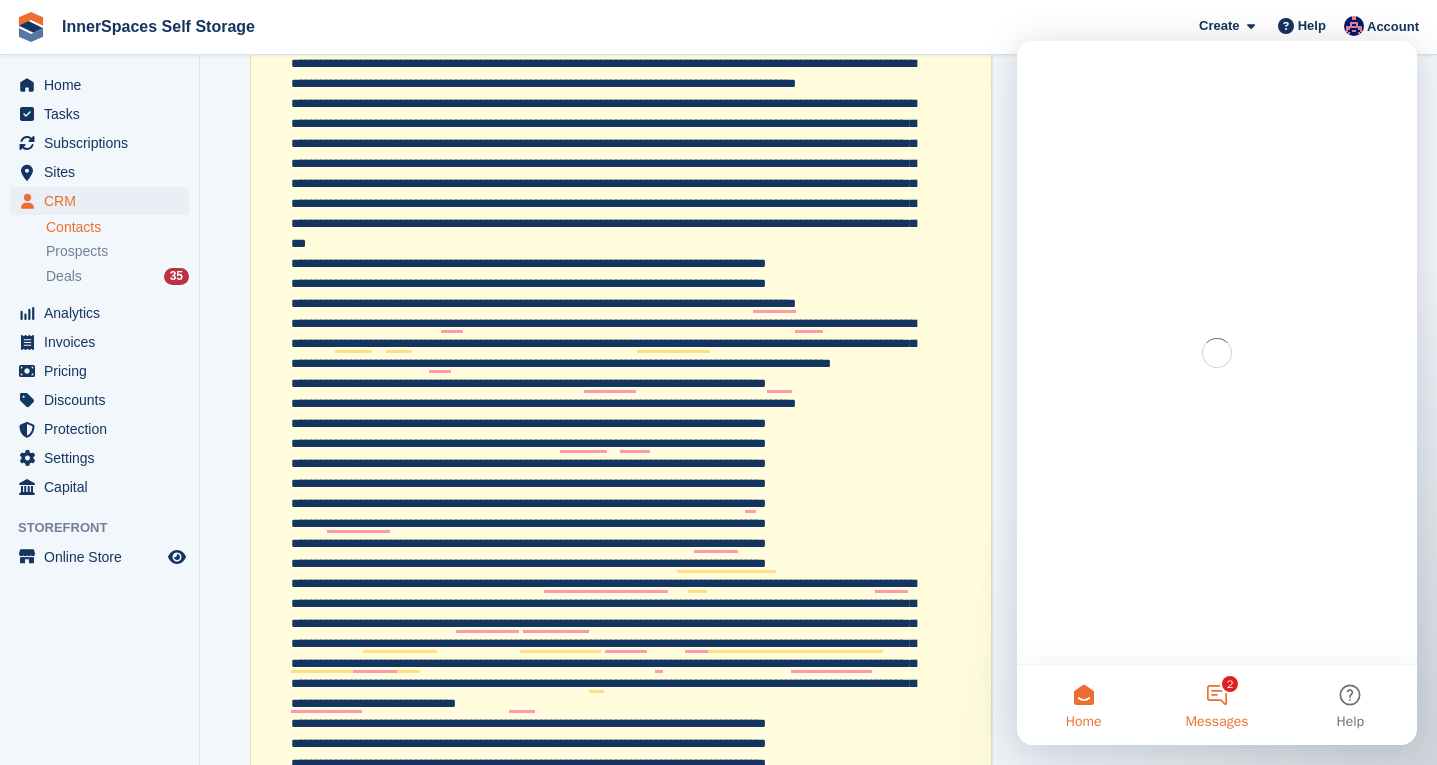click on "Messages" at bounding box center [1217, 722] 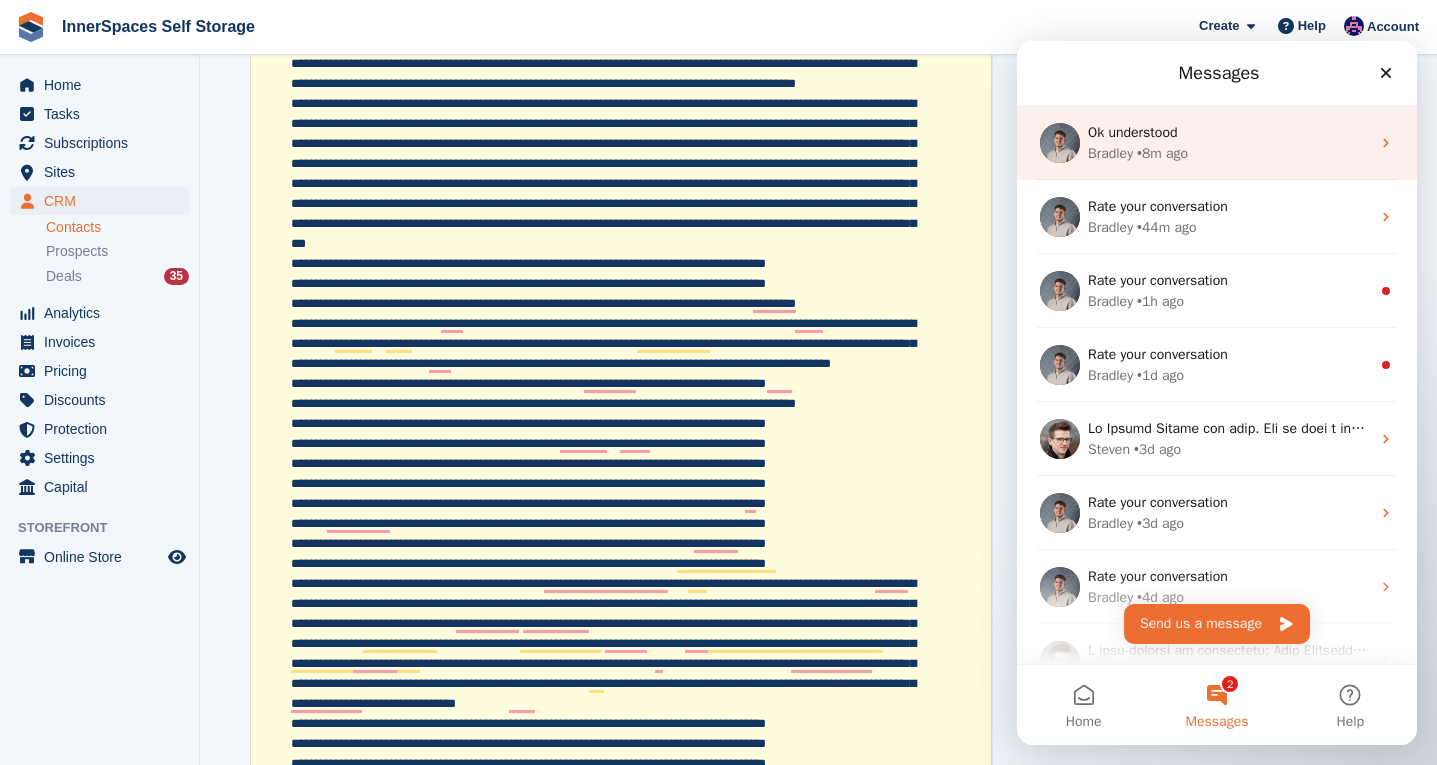 click on "•  8m ago" at bounding box center (1162, 153) 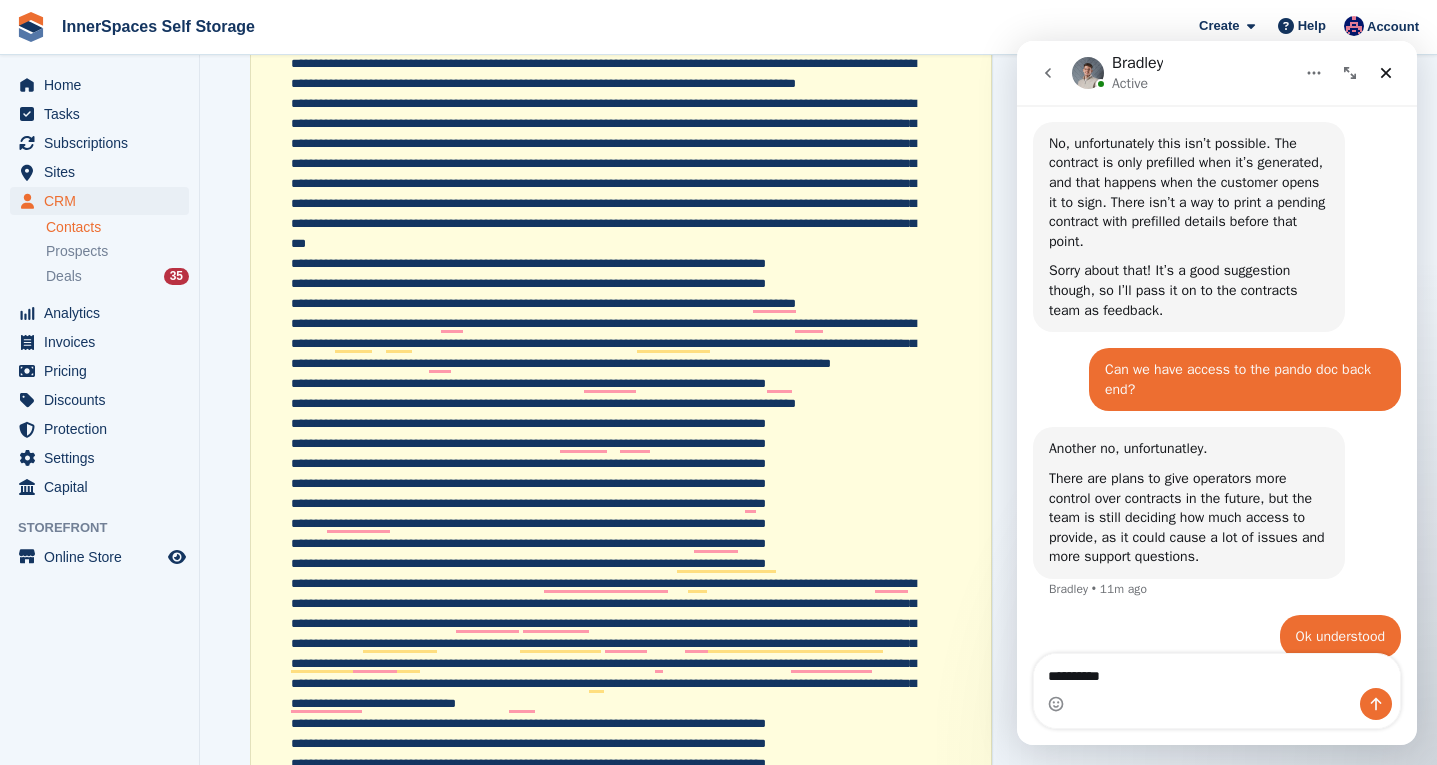 type on "**********" 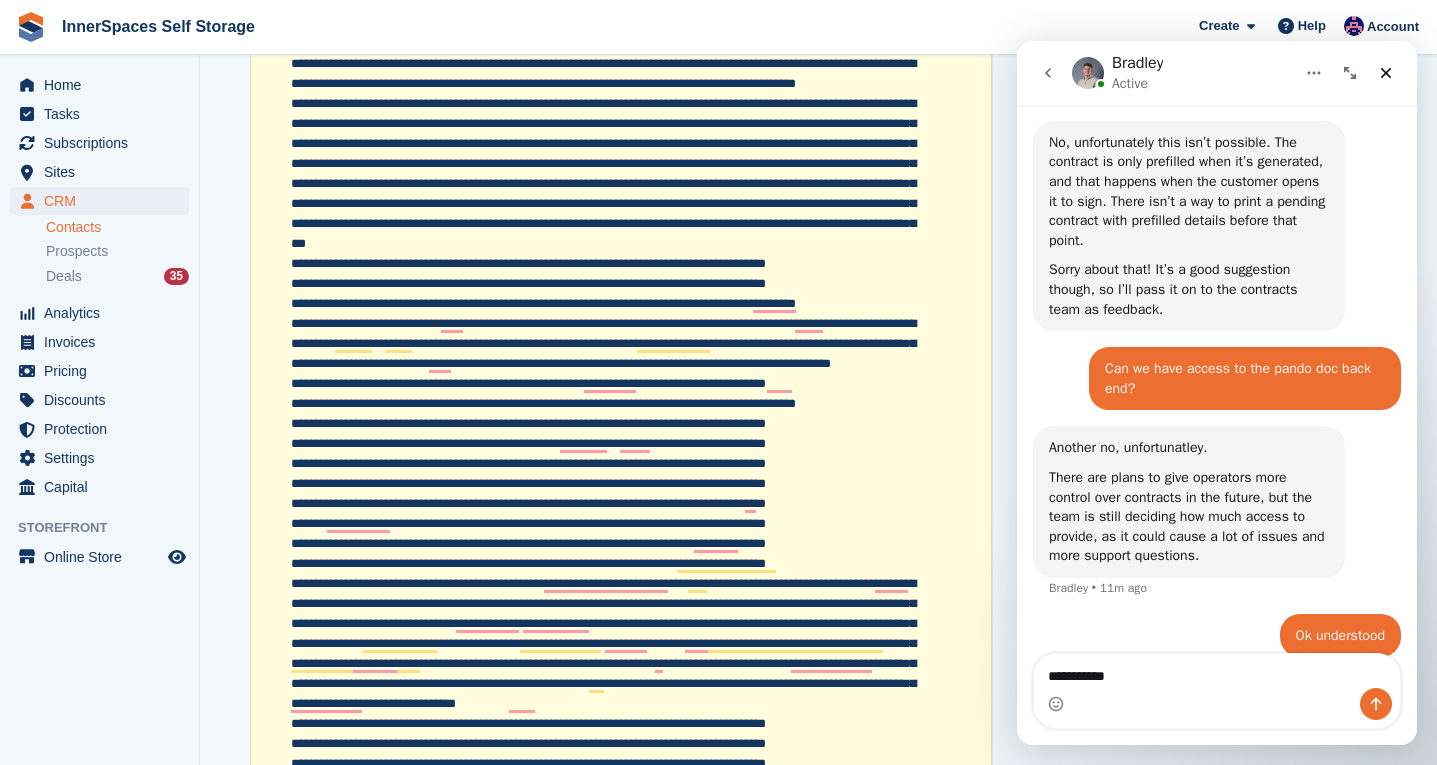 scroll, scrollTop: 1543, scrollLeft: 0, axis: vertical 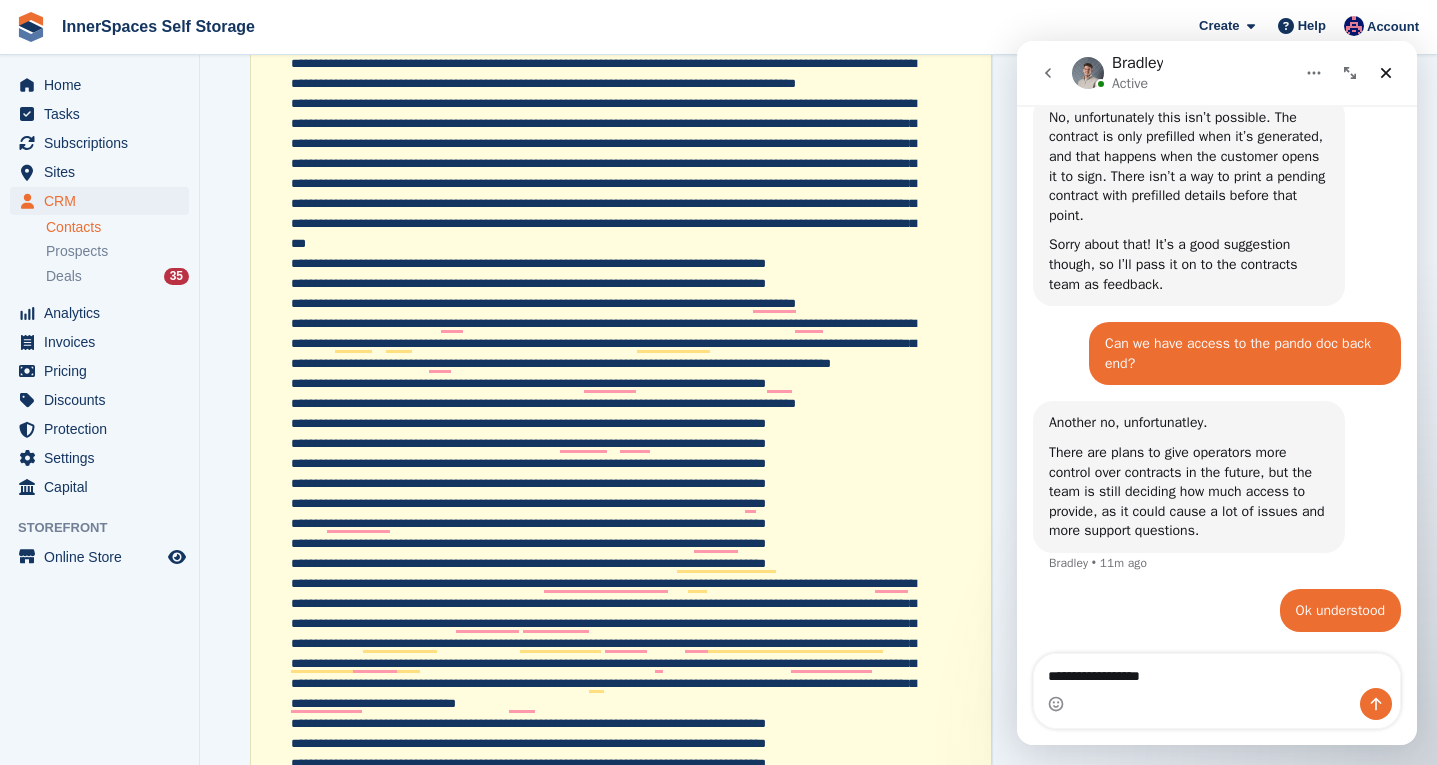 type on "**********" 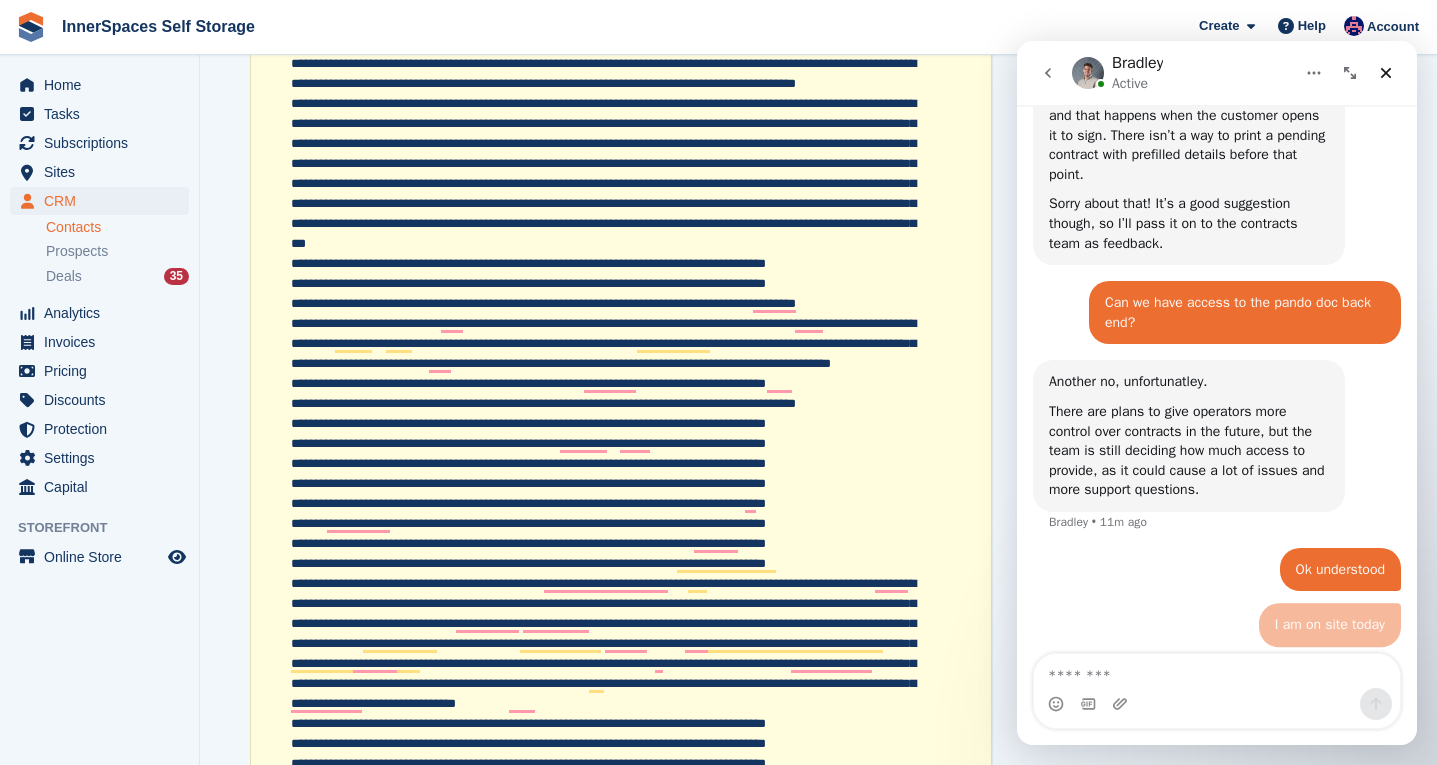 scroll, scrollTop: 1588, scrollLeft: 0, axis: vertical 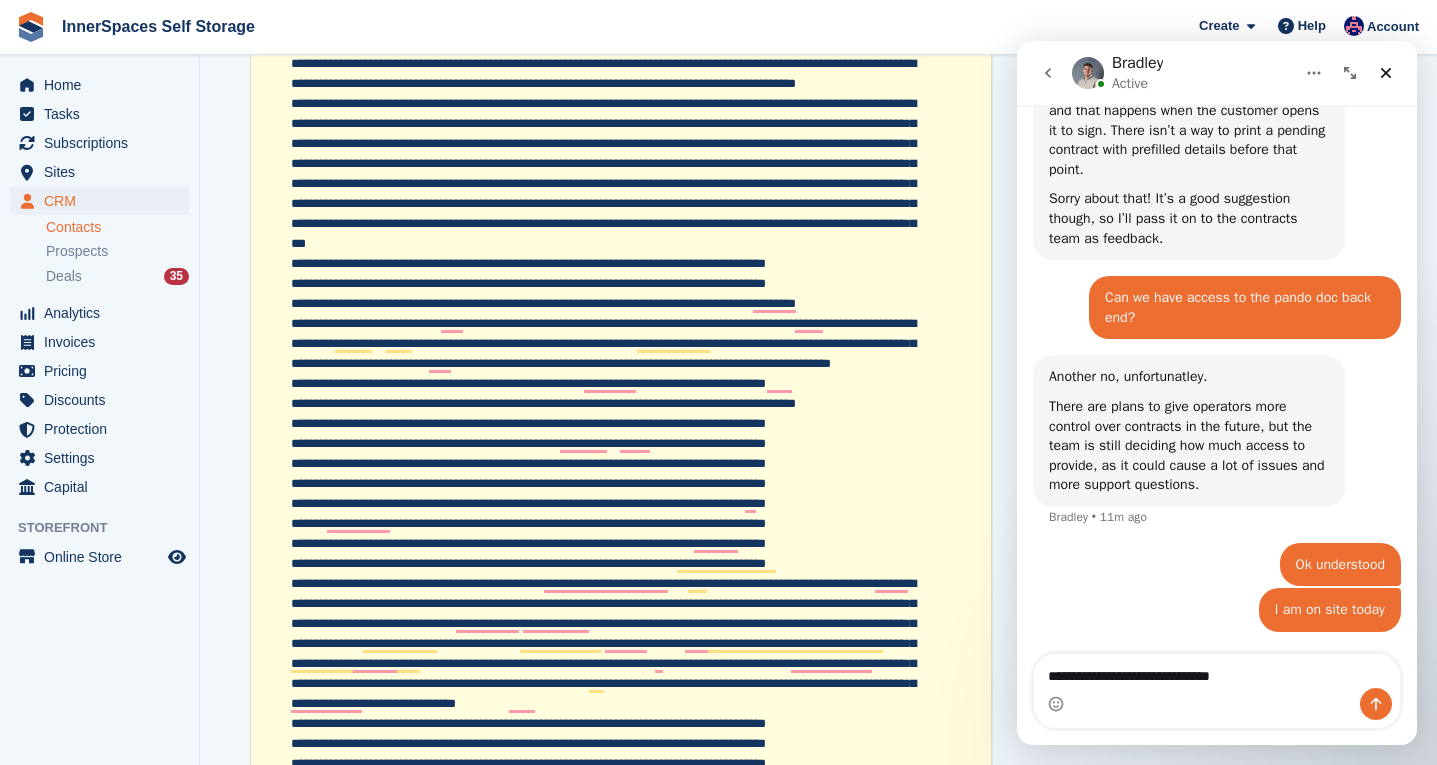 type on "**********" 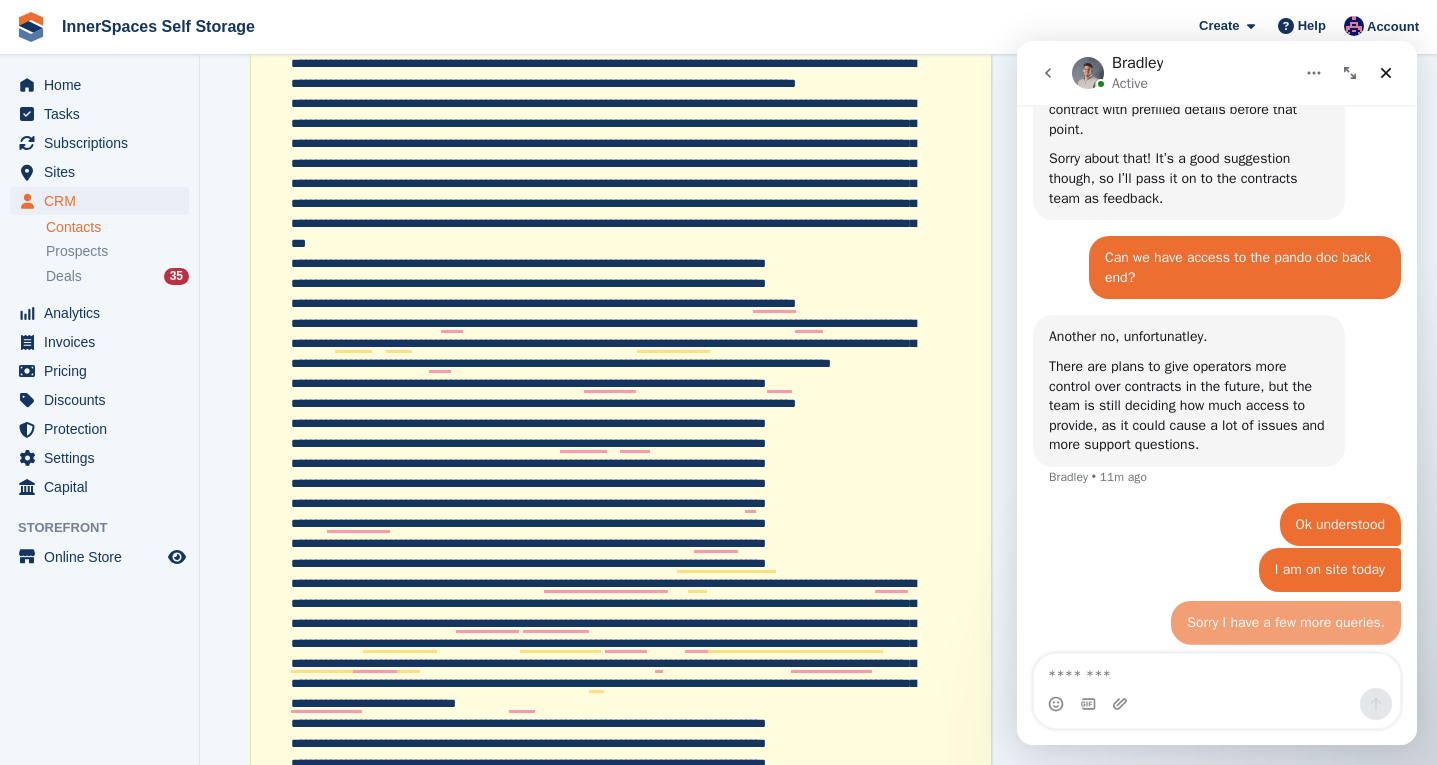 scroll, scrollTop: 1634, scrollLeft: 0, axis: vertical 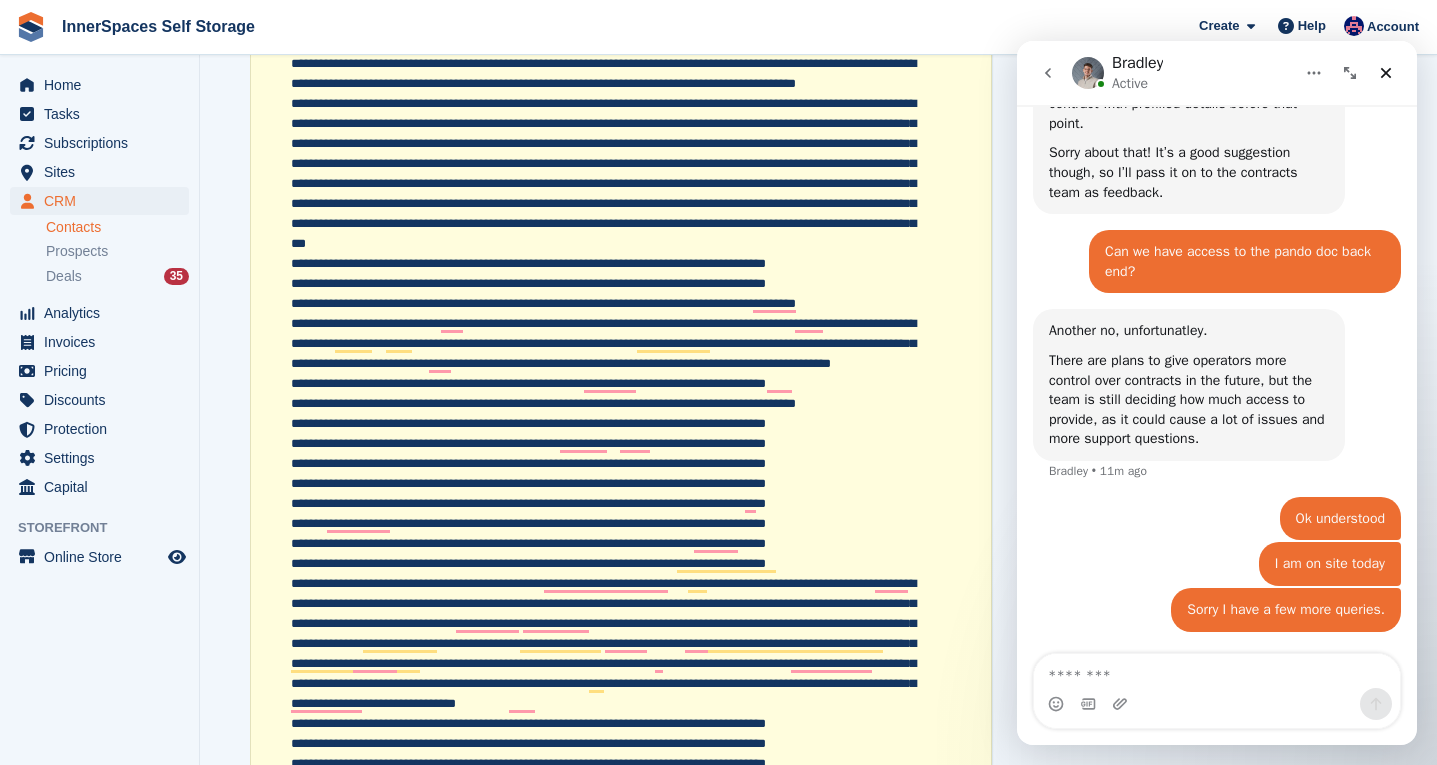 type on "*" 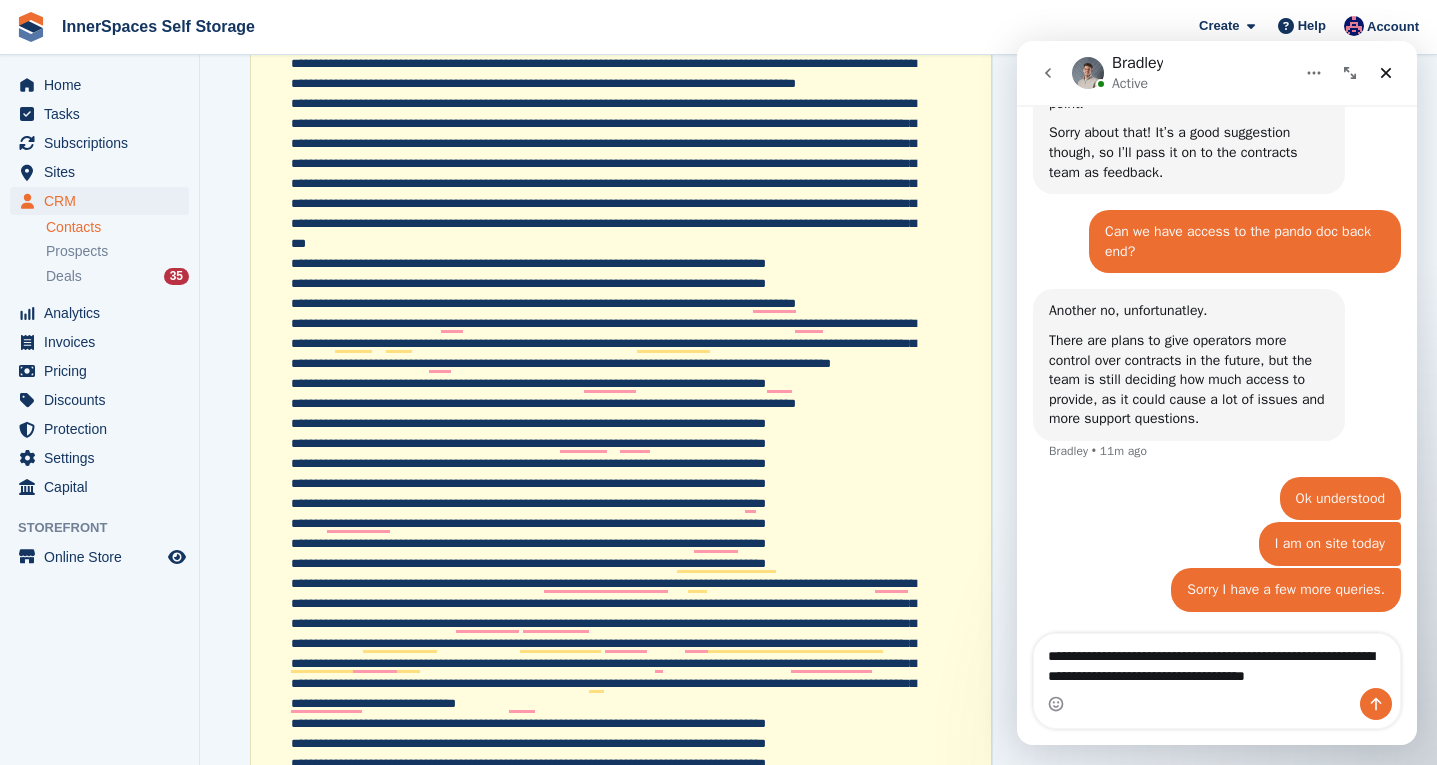 scroll, scrollTop: 1674, scrollLeft: 0, axis: vertical 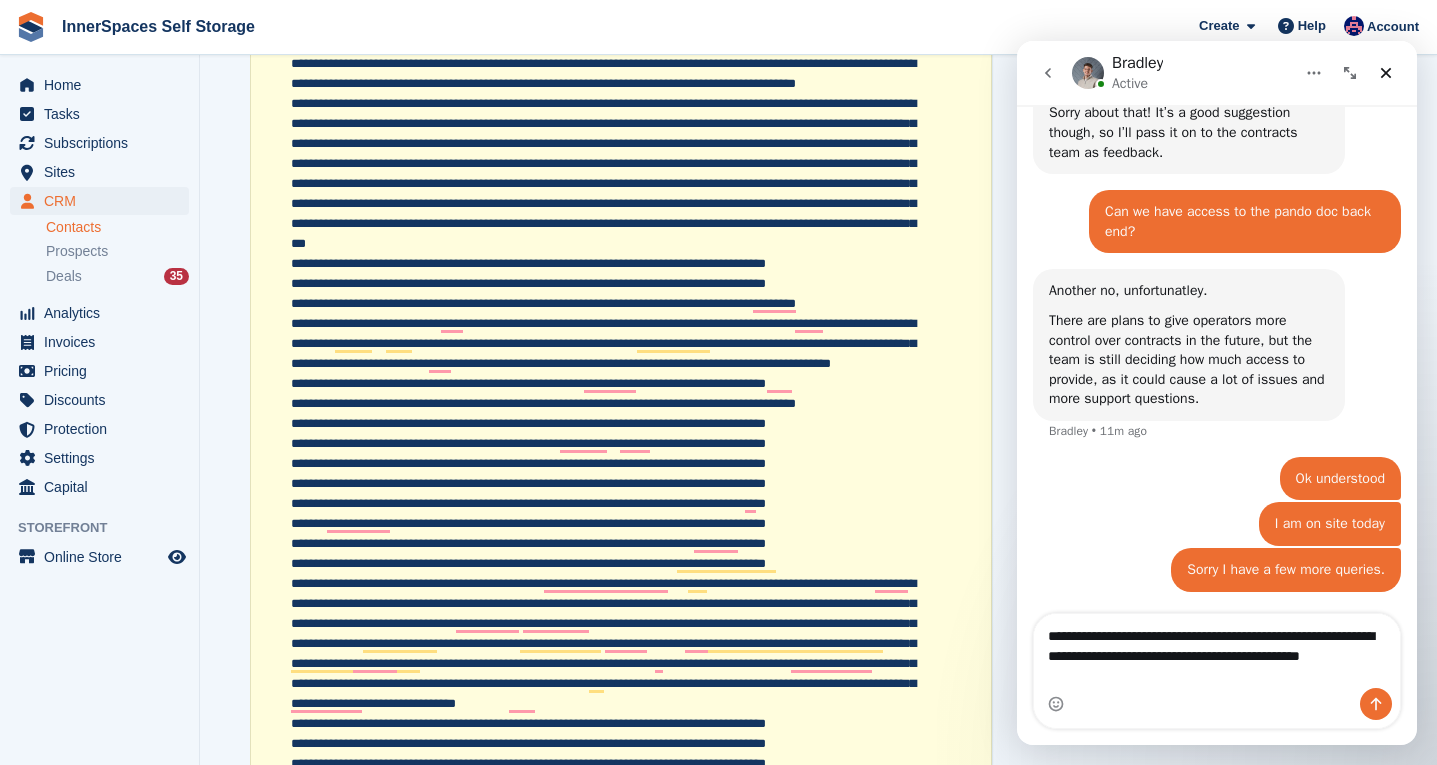 click on "**********" at bounding box center [1217, 651] 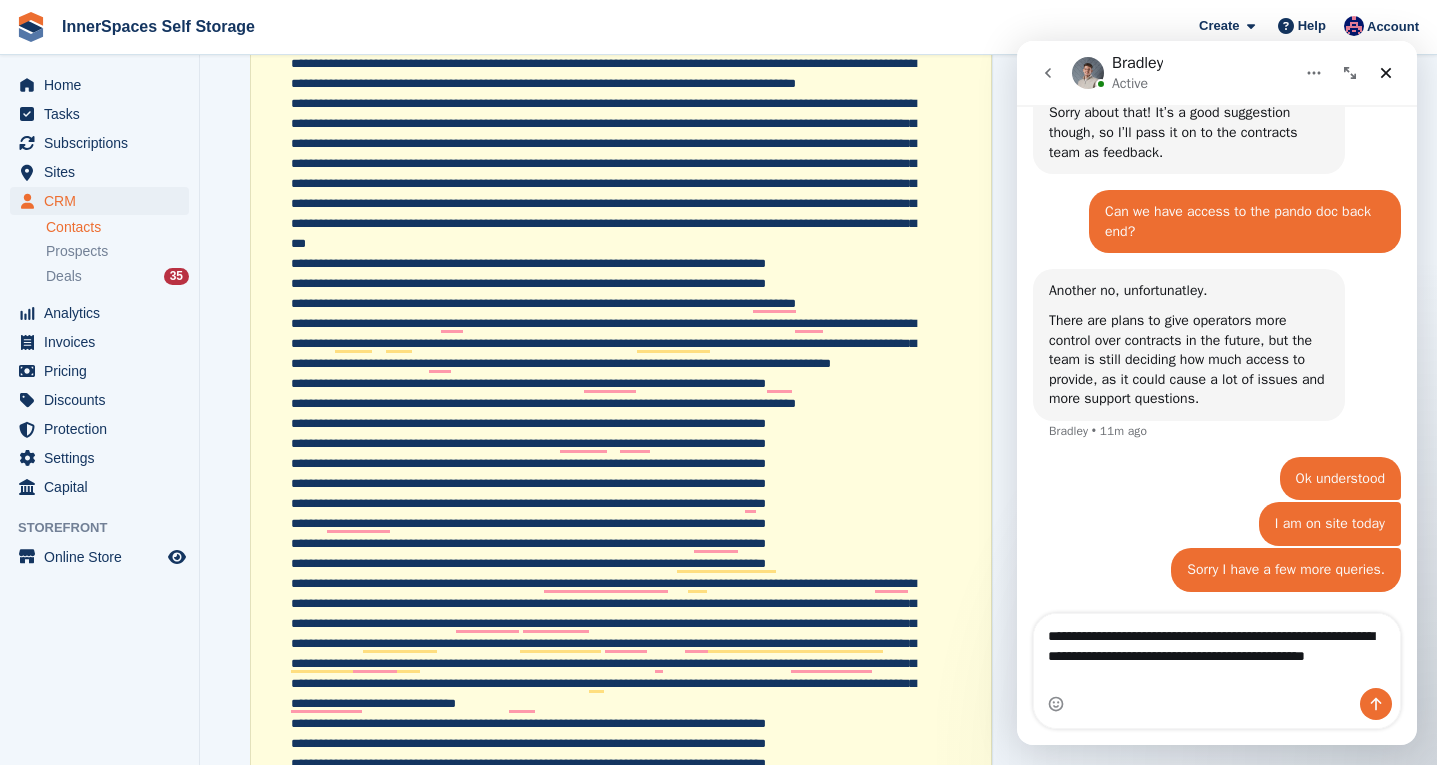 click on "**********" at bounding box center (1217, 651) 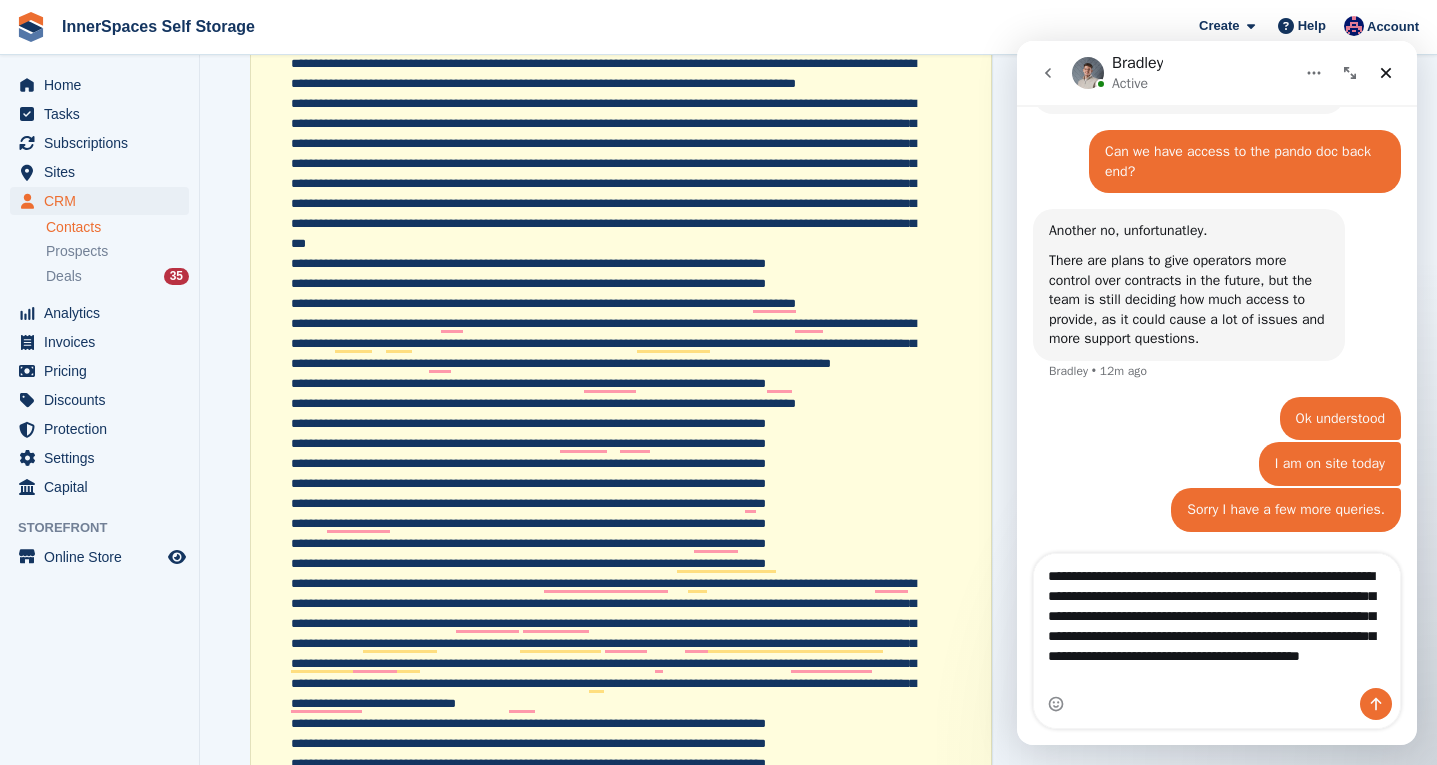 scroll, scrollTop: 1754, scrollLeft: 0, axis: vertical 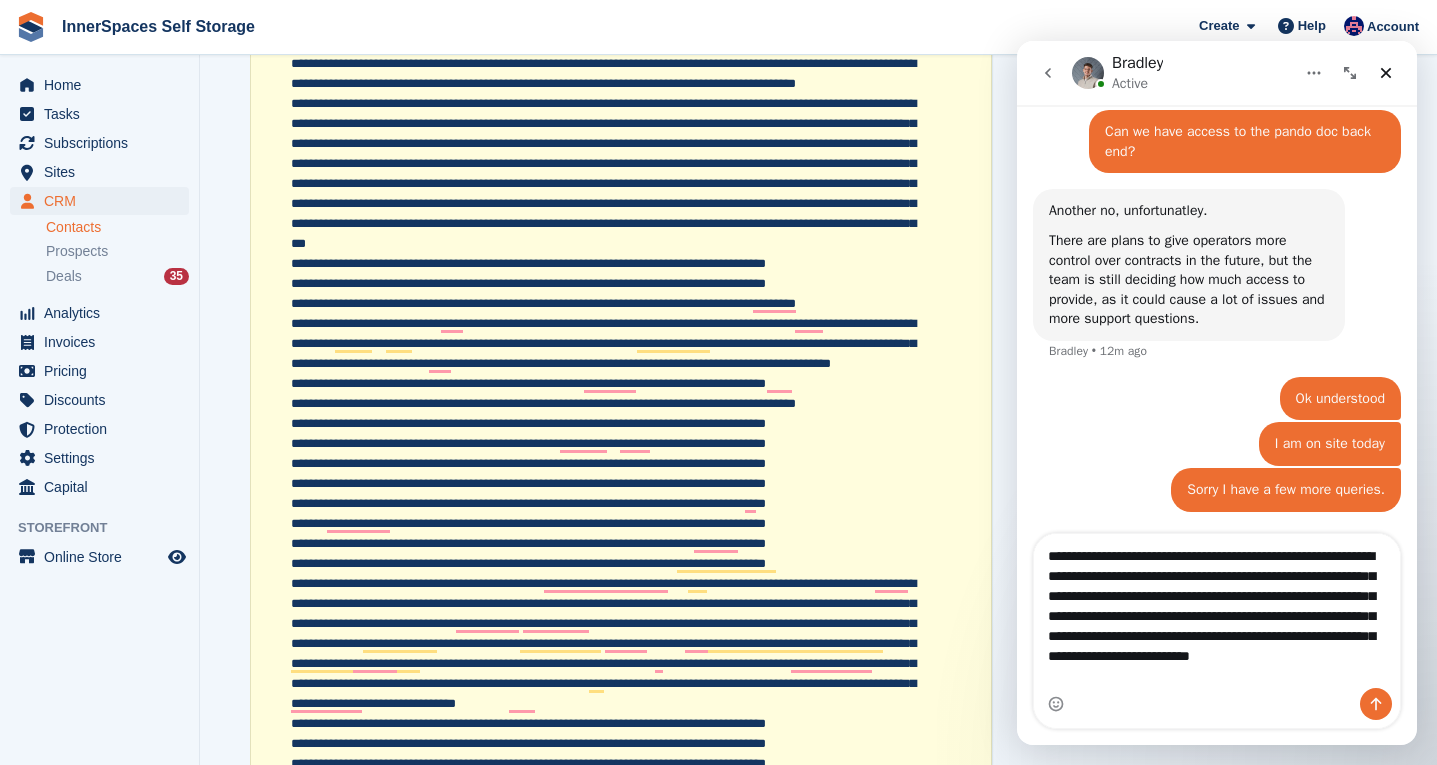 click on "**********" at bounding box center (1217, 611) 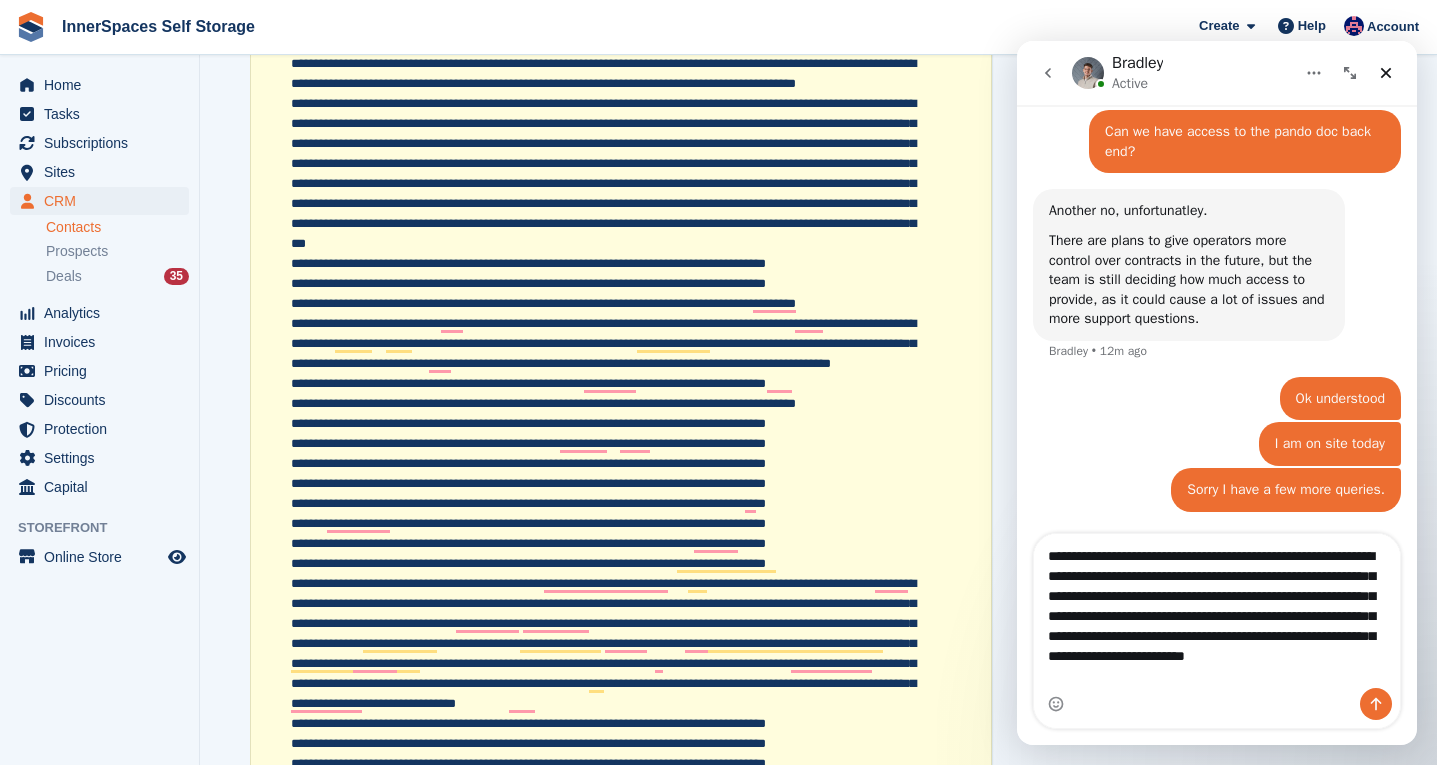 click on "**********" at bounding box center (1217, 611) 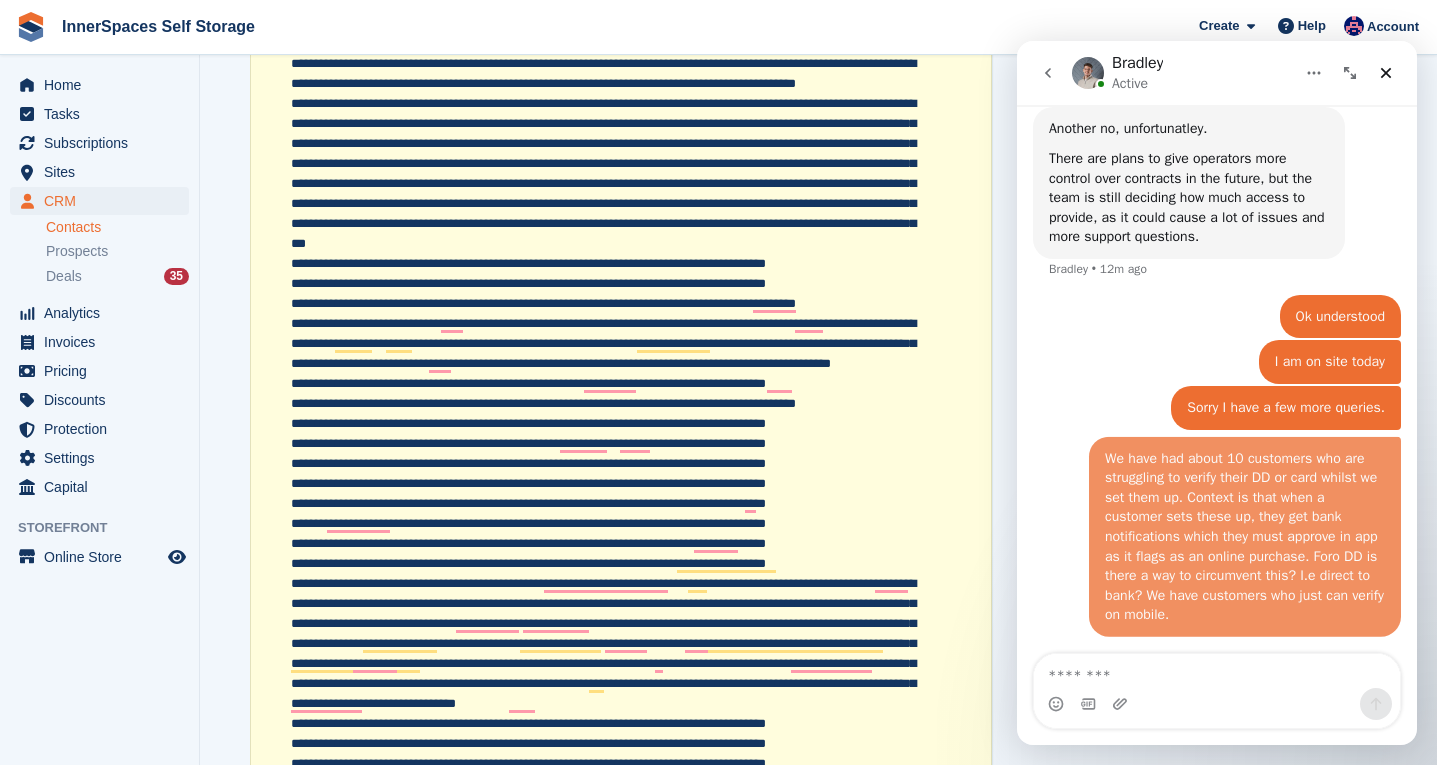 scroll, scrollTop: 1836, scrollLeft: 0, axis: vertical 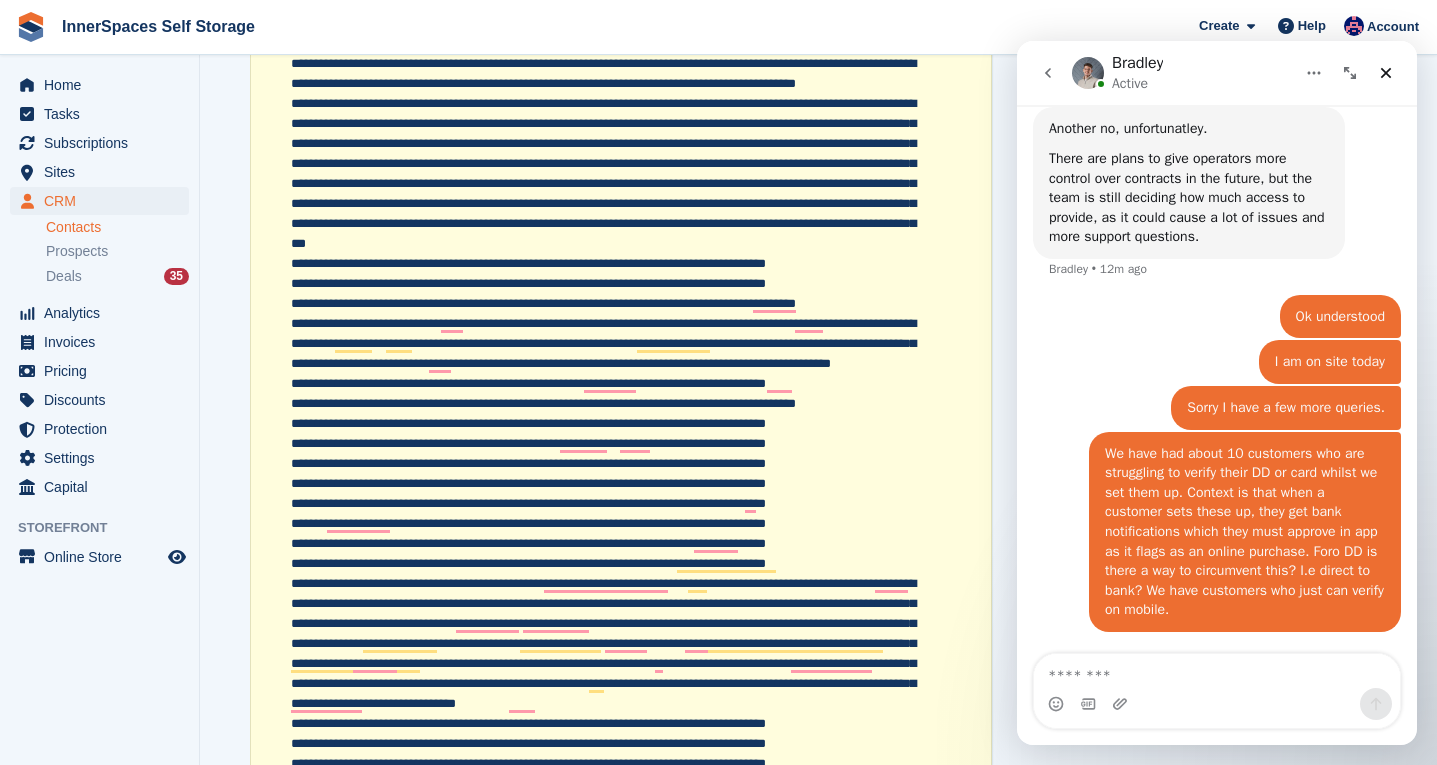 type 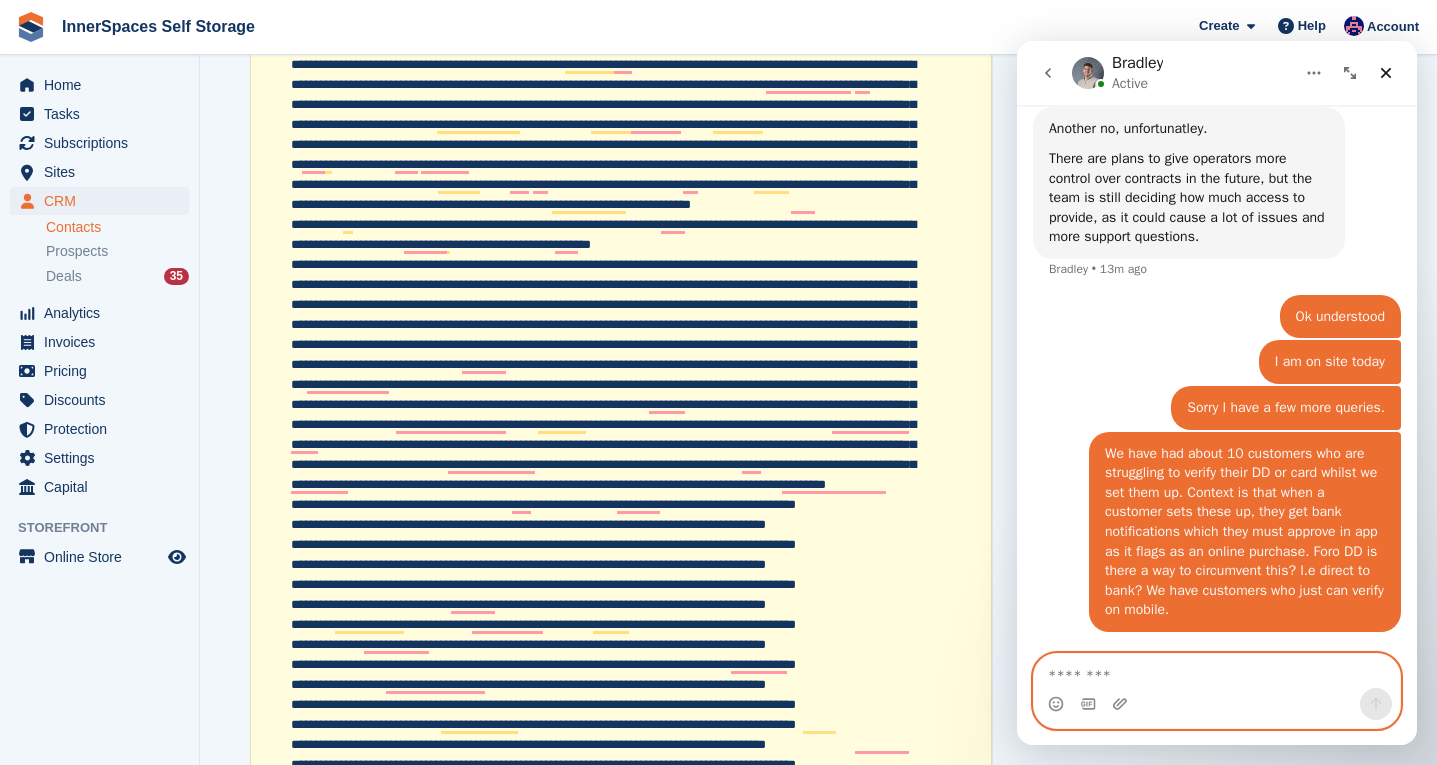 scroll, scrollTop: 6862, scrollLeft: 0, axis: vertical 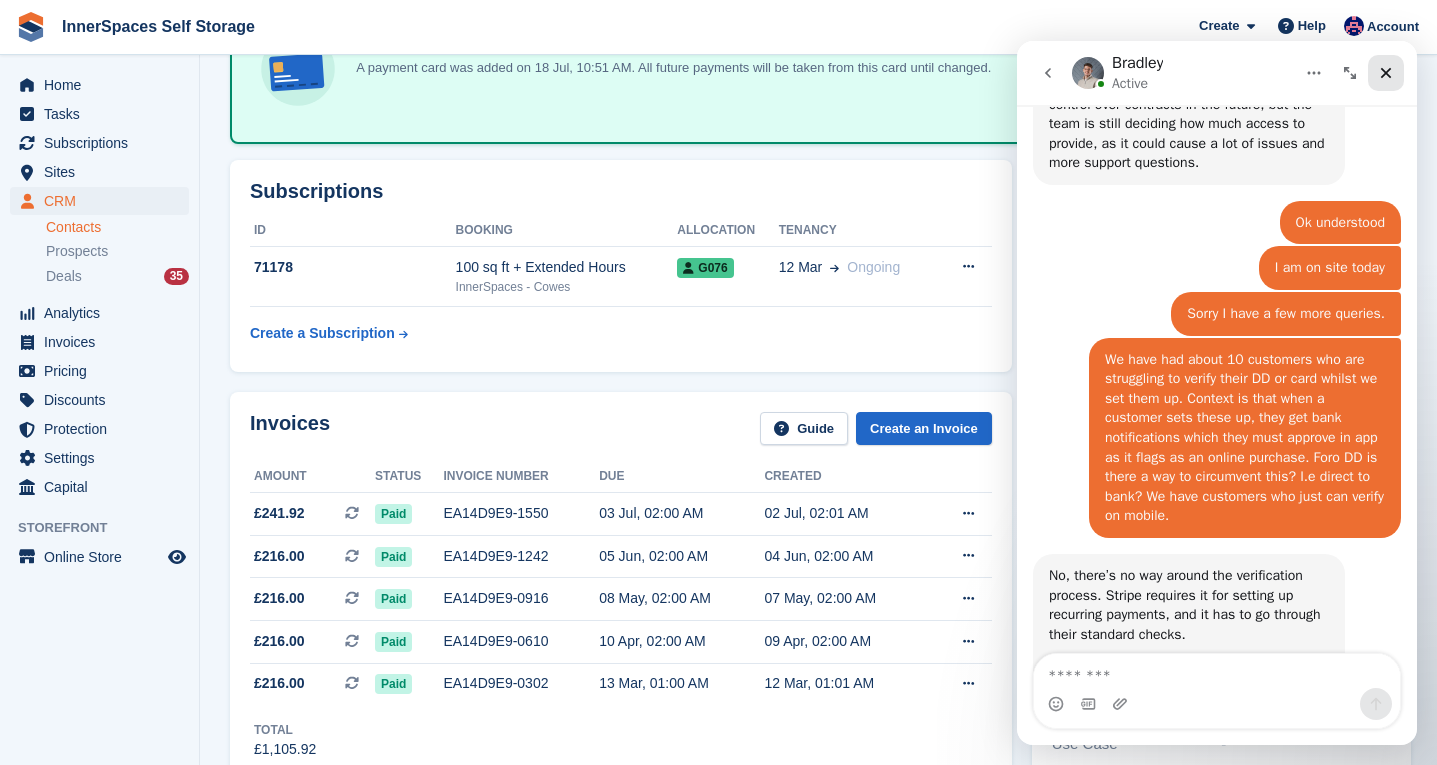 click 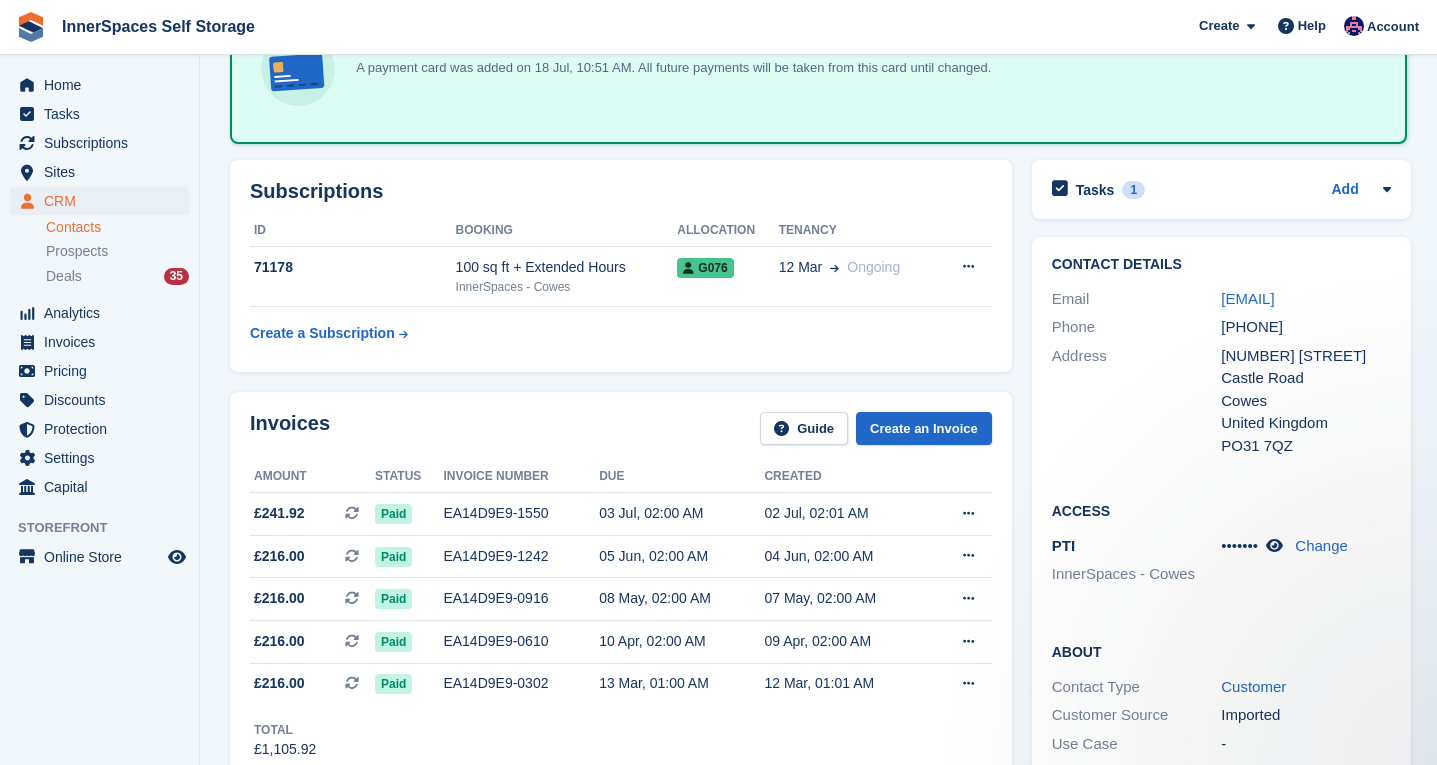 scroll, scrollTop: 0, scrollLeft: 0, axis: both 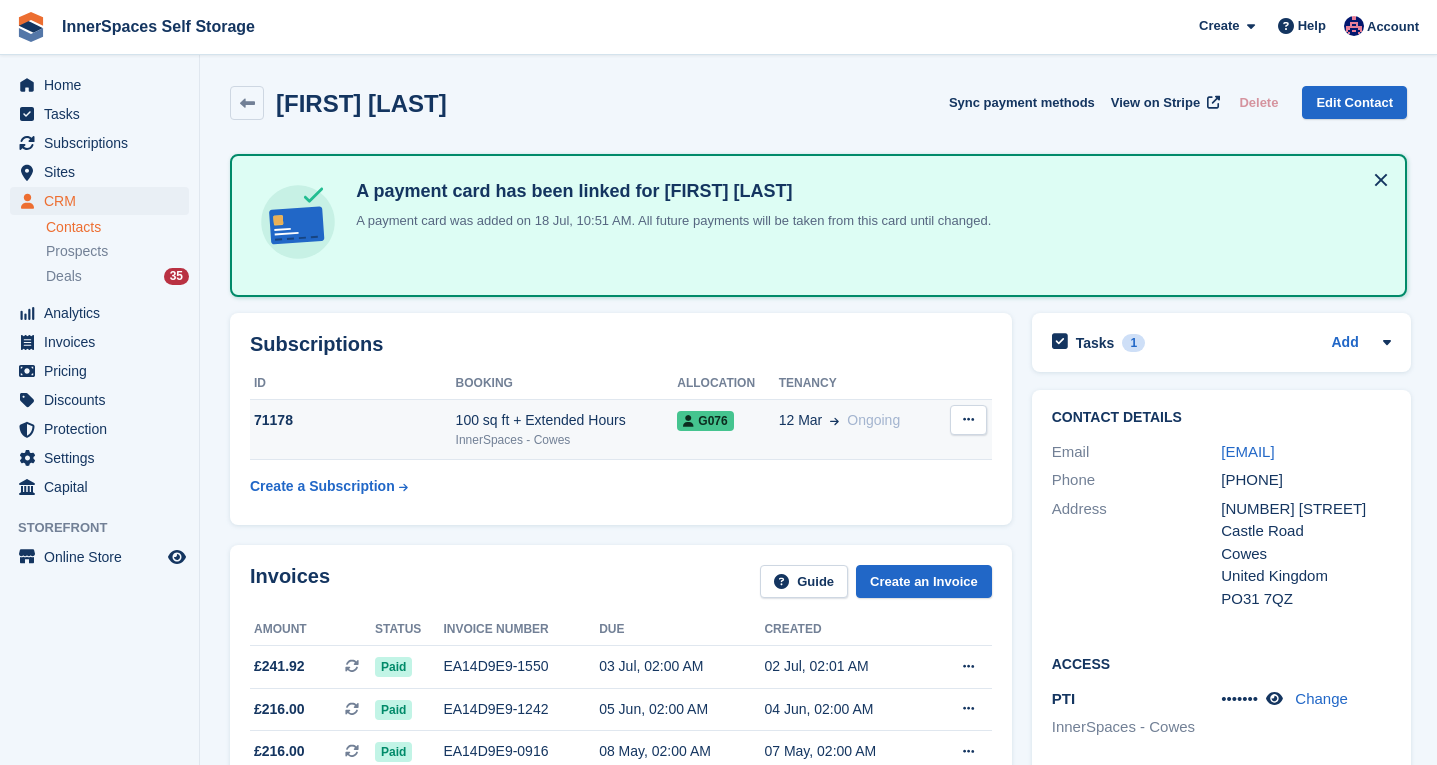 click on "100 sq ft + Extended Hours" at bounding box center (567, 420) 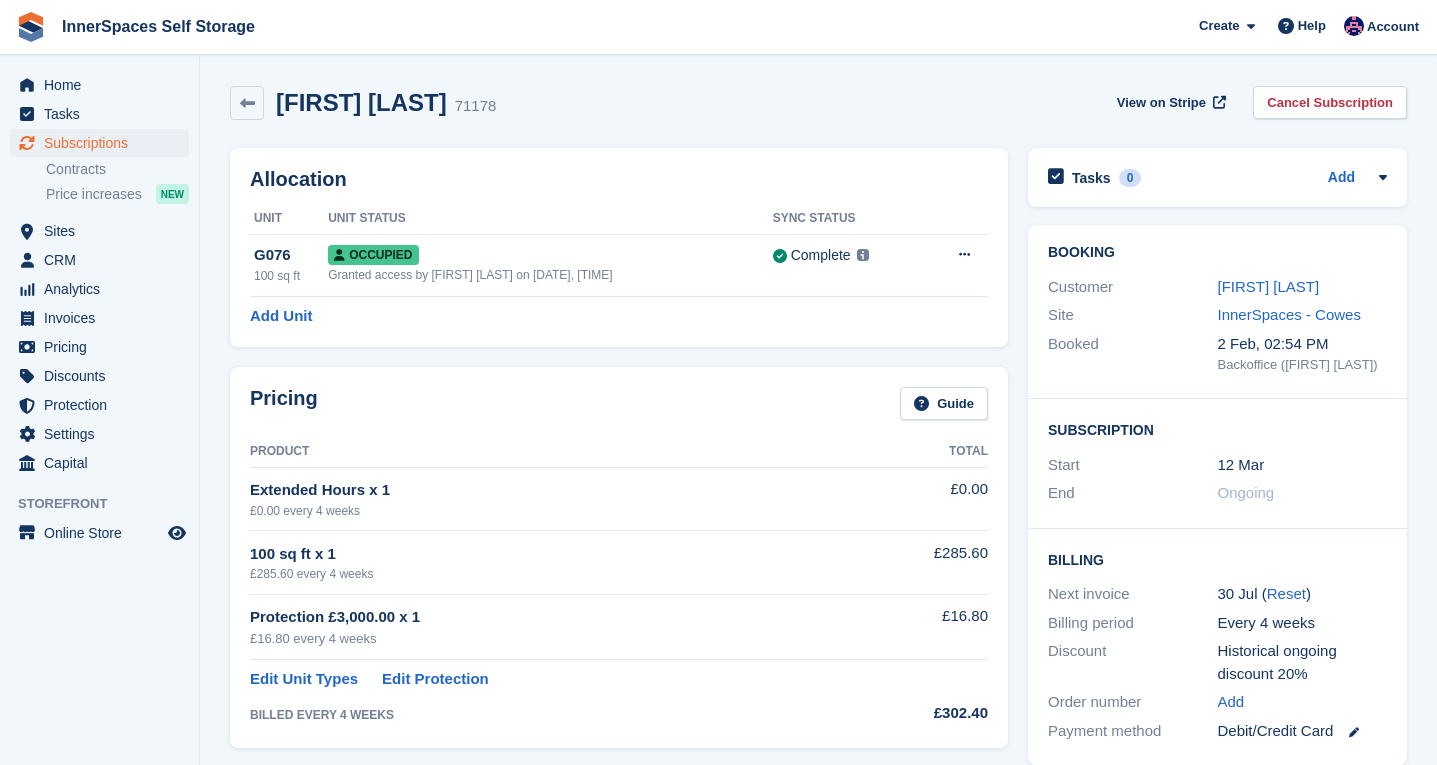 scroll, scrollTop: 0, scrollLeft: 0, axis: both 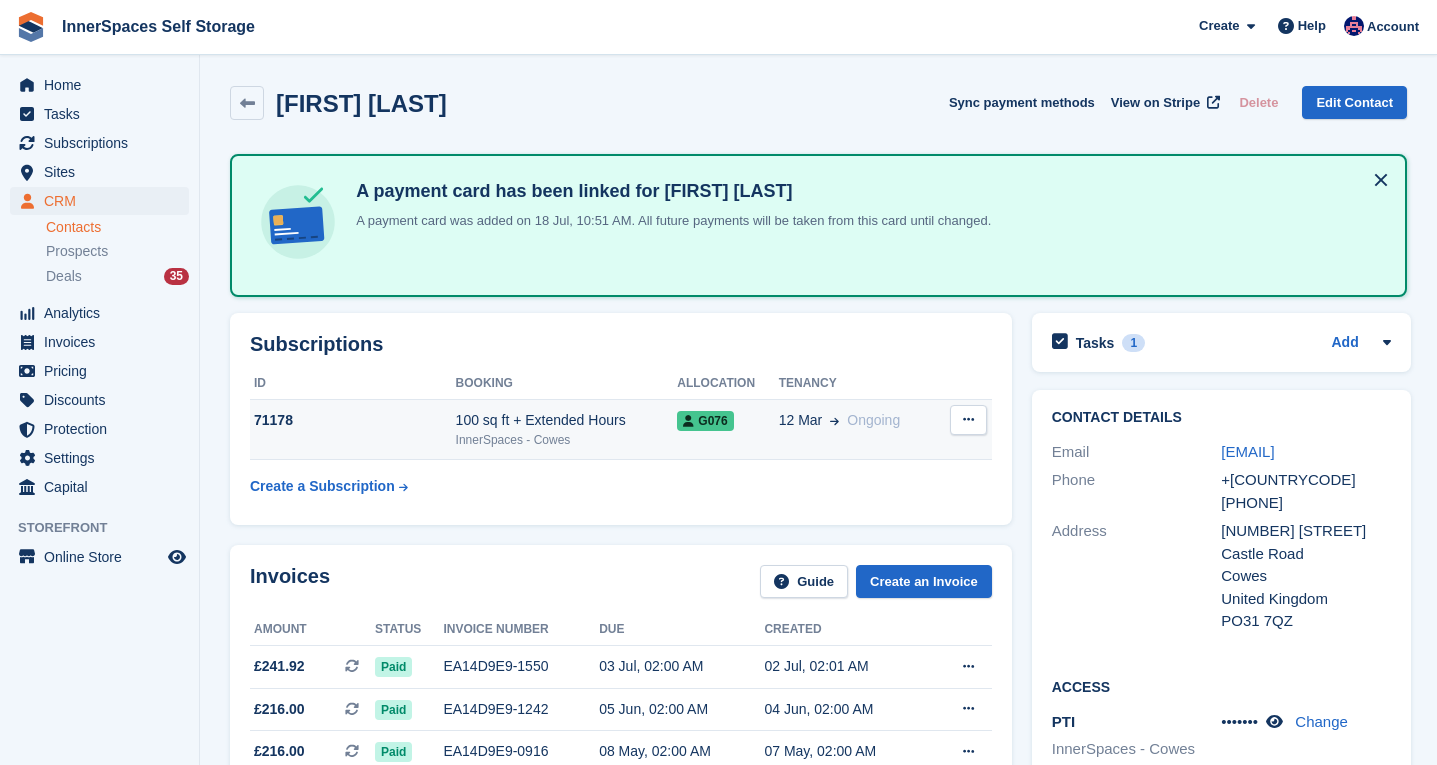 click on "G076" at bounding box center [727, 429] 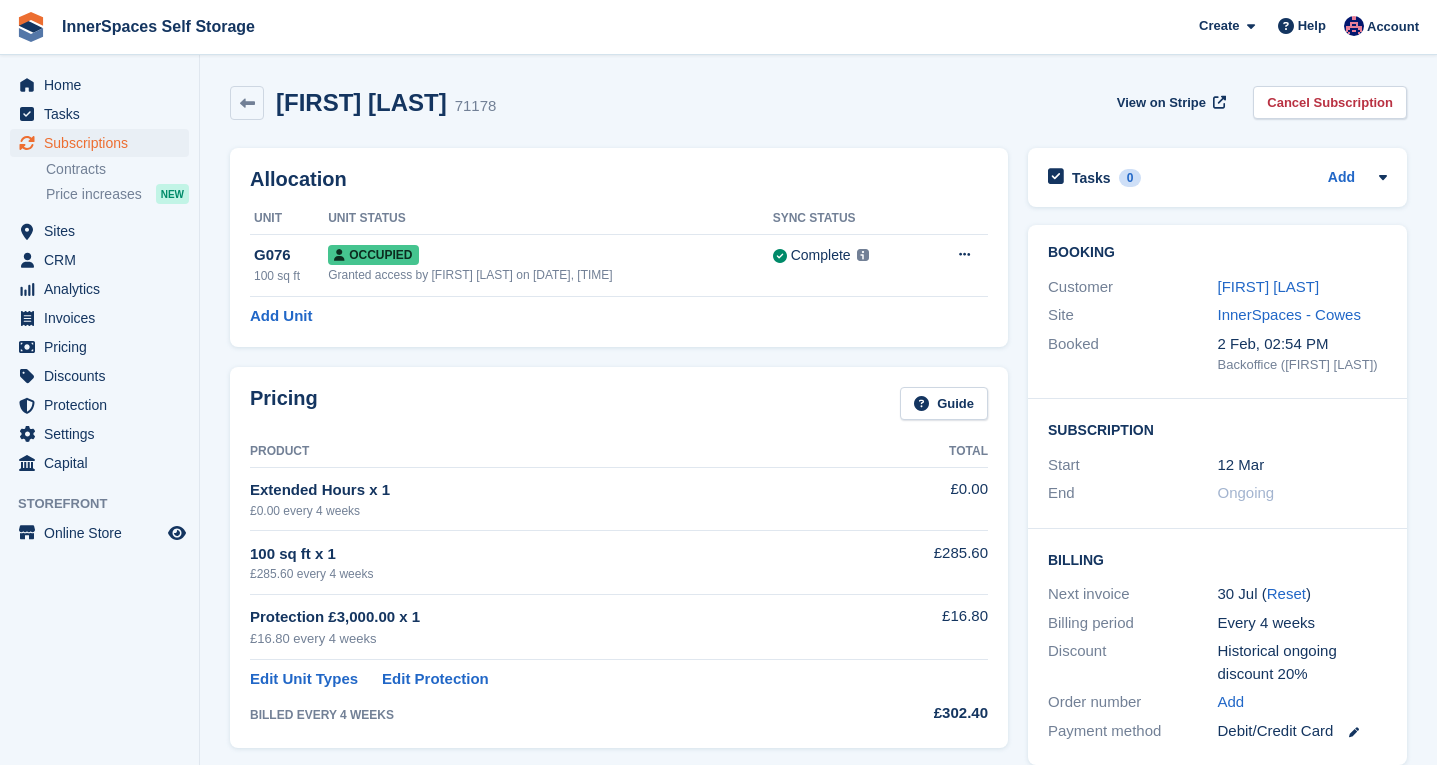 scroll, scrollTop: 0, scrollLeft: 0, axis: both 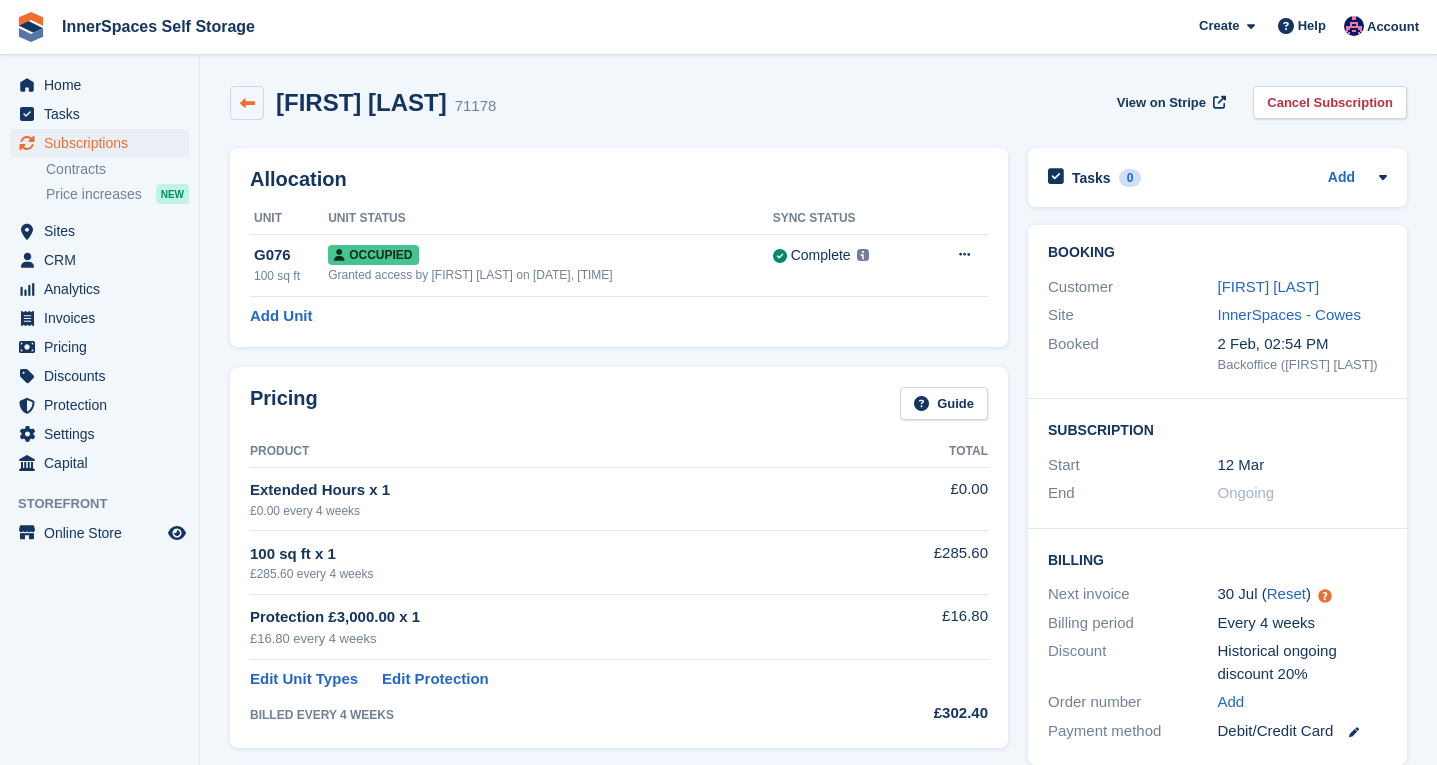 click at bounding box center [247, 103] 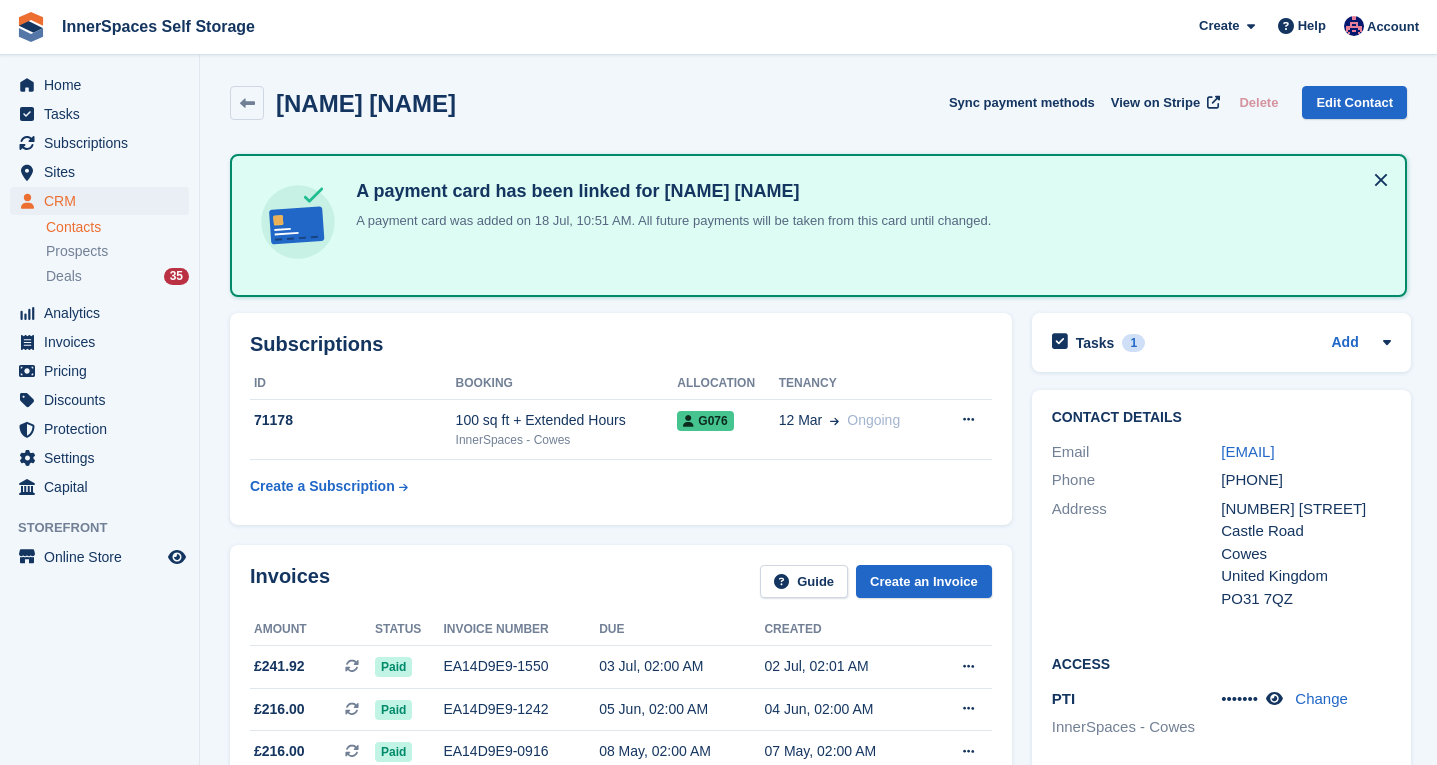 scroll, scrollTop: 0, scrollLeft: 0, axis: both 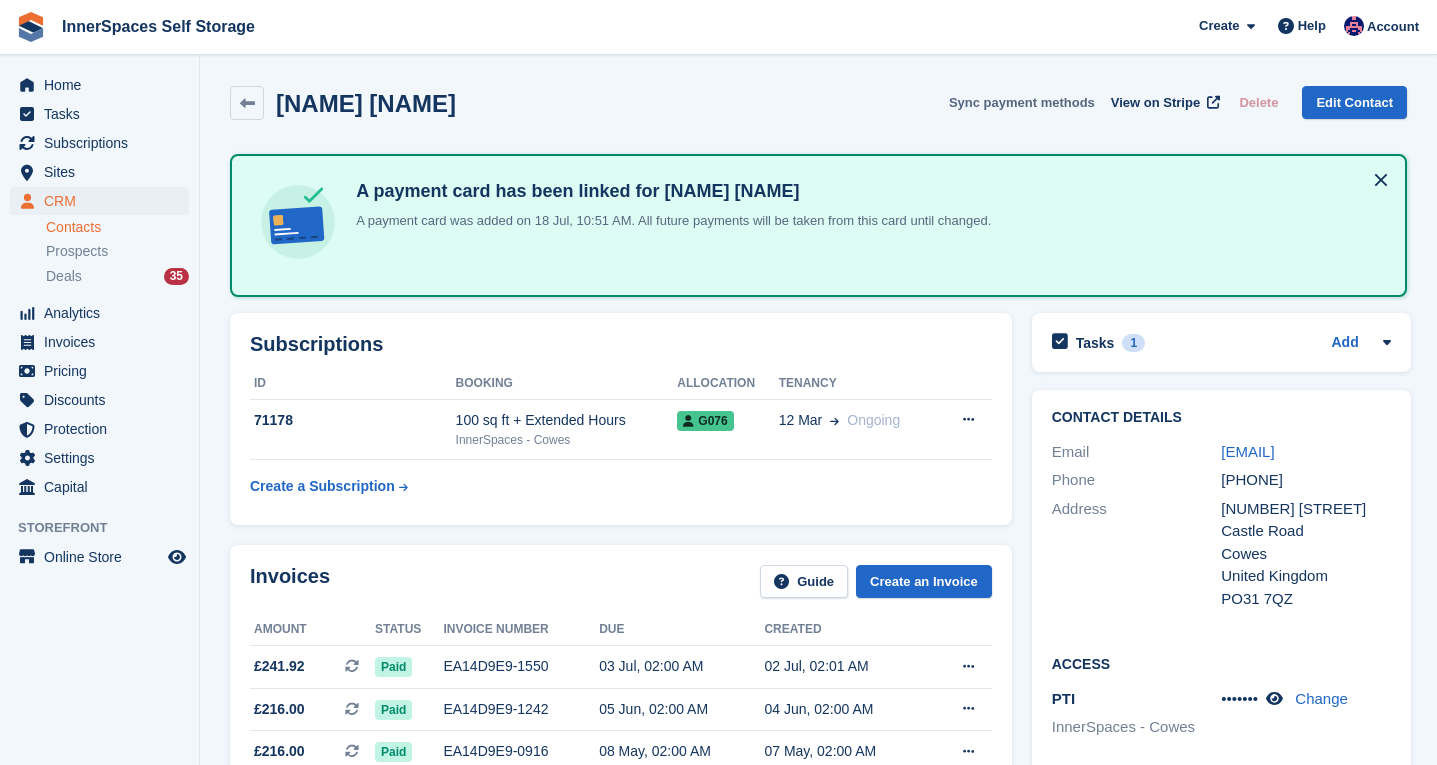 click on "Sync payment methods" at bounding box center [1022, 102] 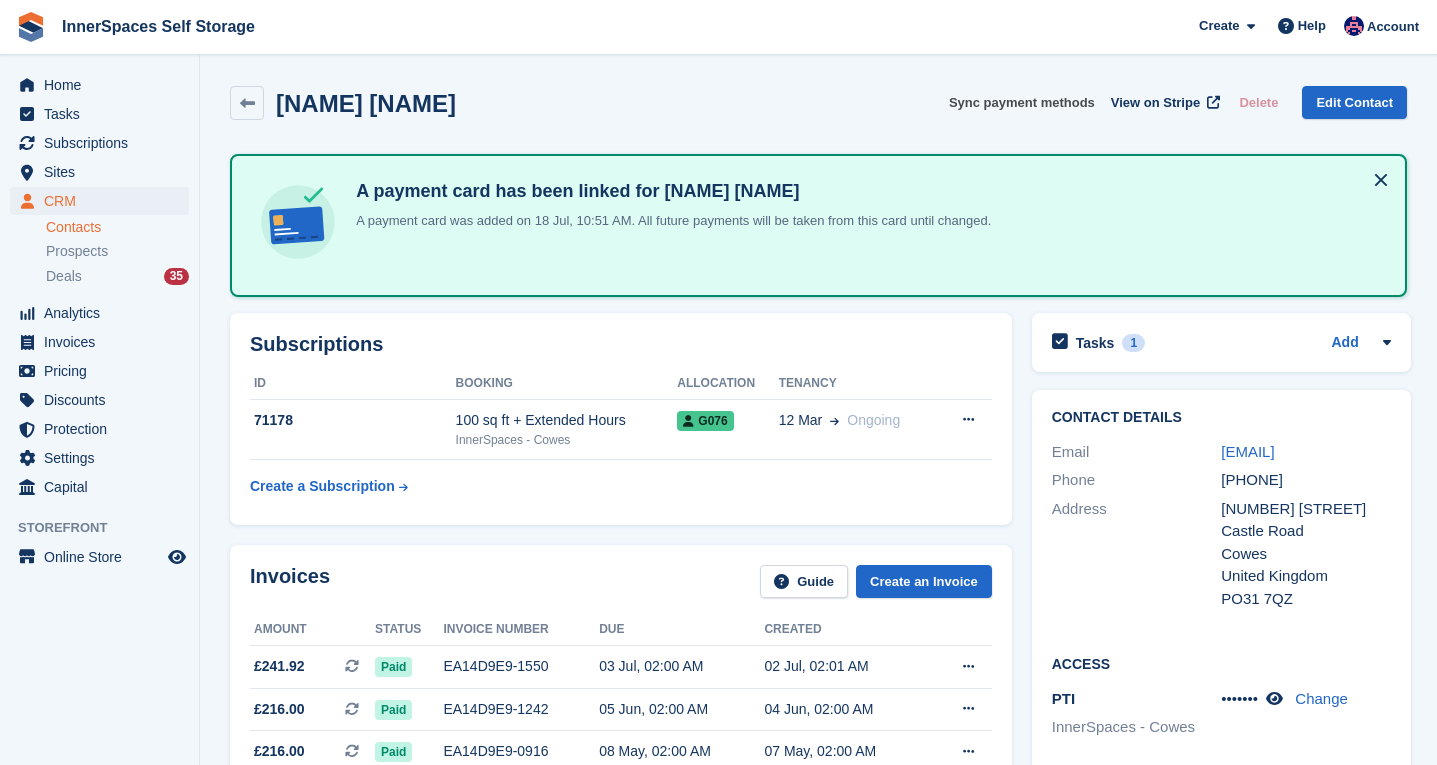 type 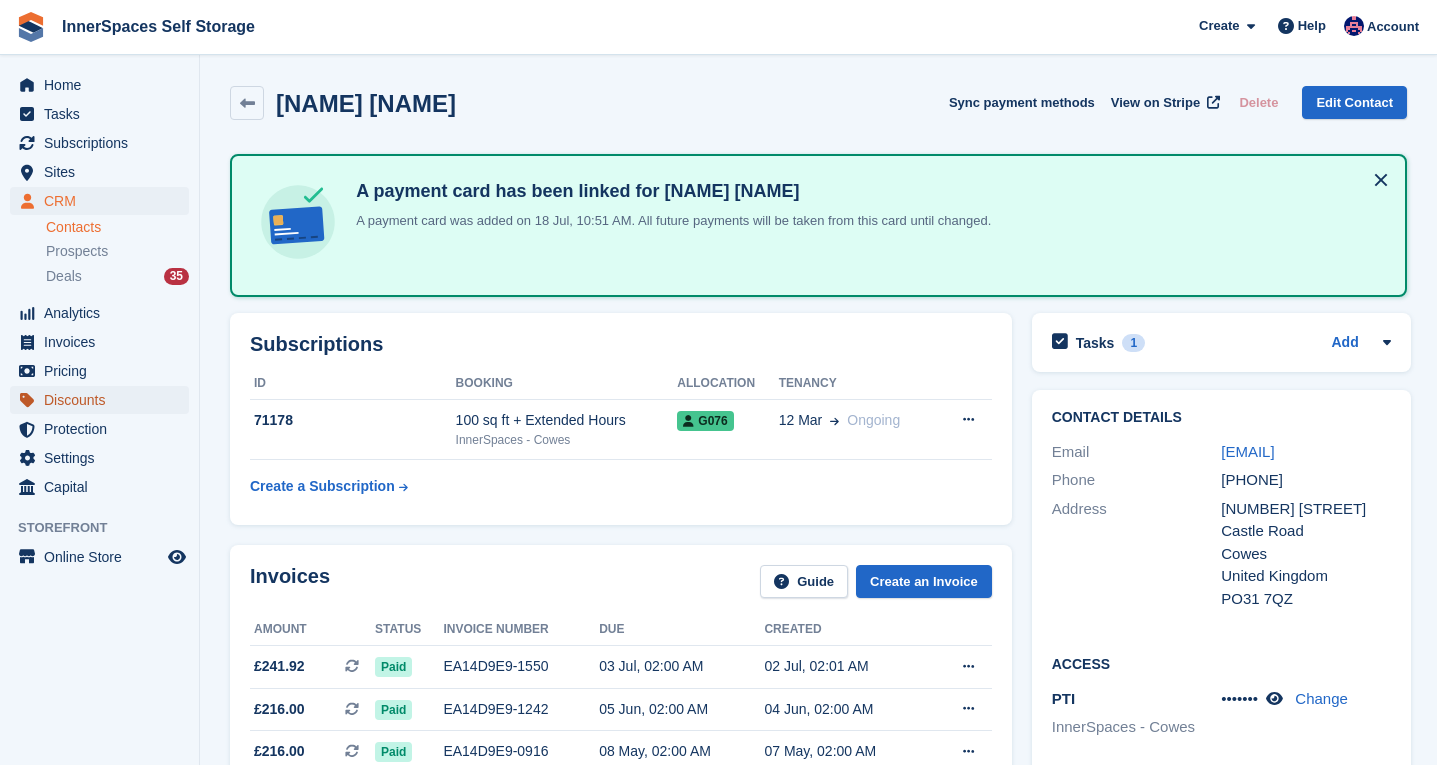 click on "Discounts" at bounding box center (104, 400) 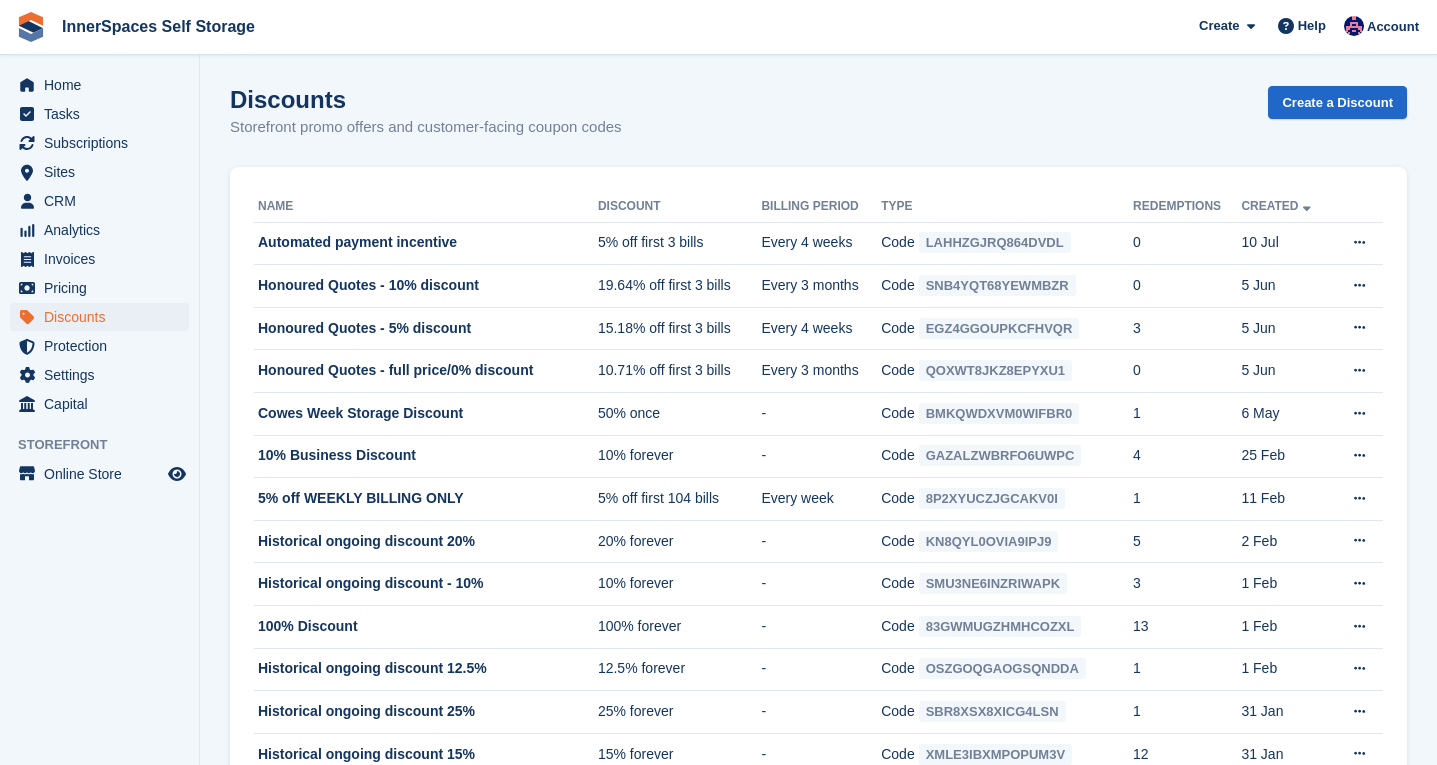 click on "Discounts
Storefront promo offers and customer-facing coupon codes
Create a Discount
Name
Discount
Billing Period
Type
Redemptions
Created
Automated payment incentive
5% off first 3 bills
Every 4 weeks
Code
LAHHZGJRQ864DVDL
0
10 Jul
Copy code
Code copied!
View on Stripe
Edit discount" at bounding box center [818, 480] 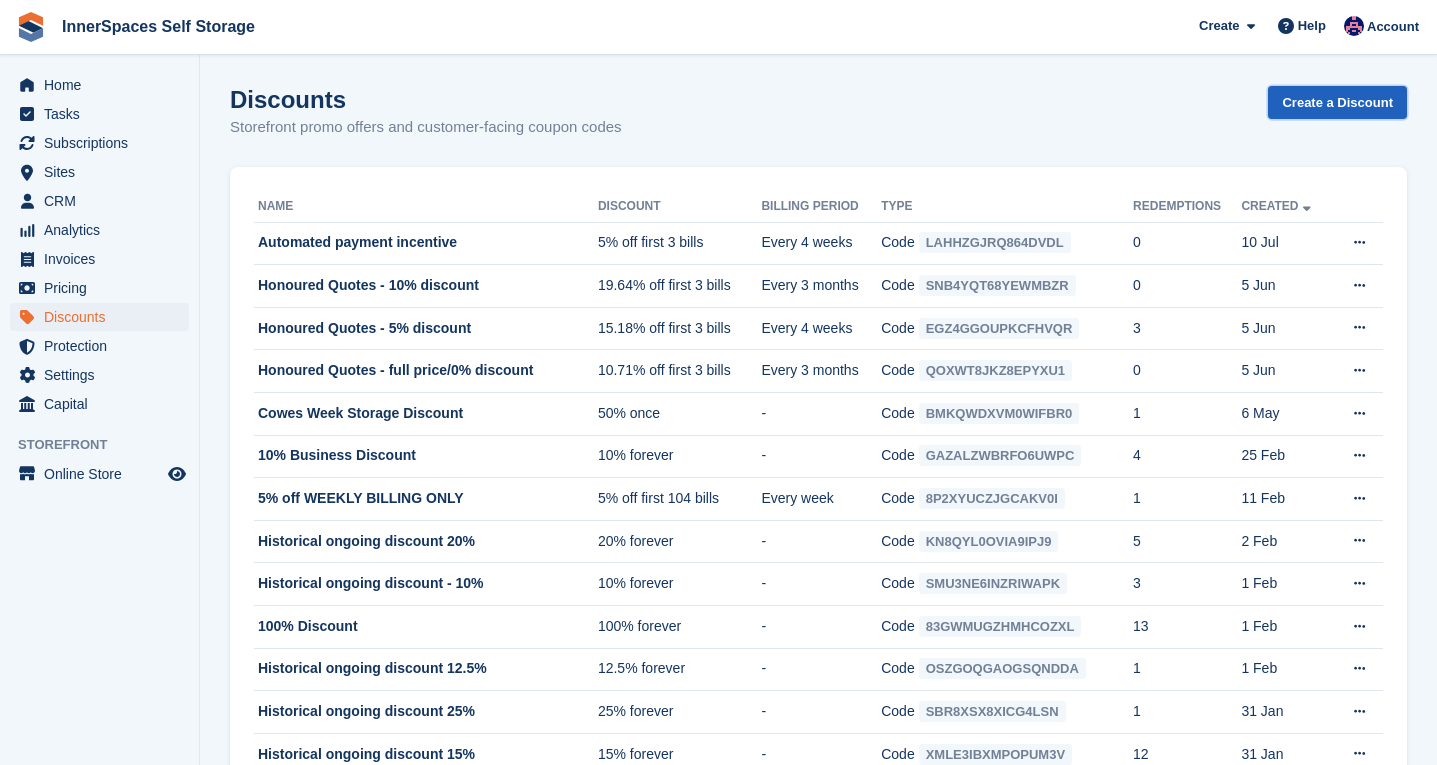 click on "Create a Discount" at bounding box center [1337, 102] 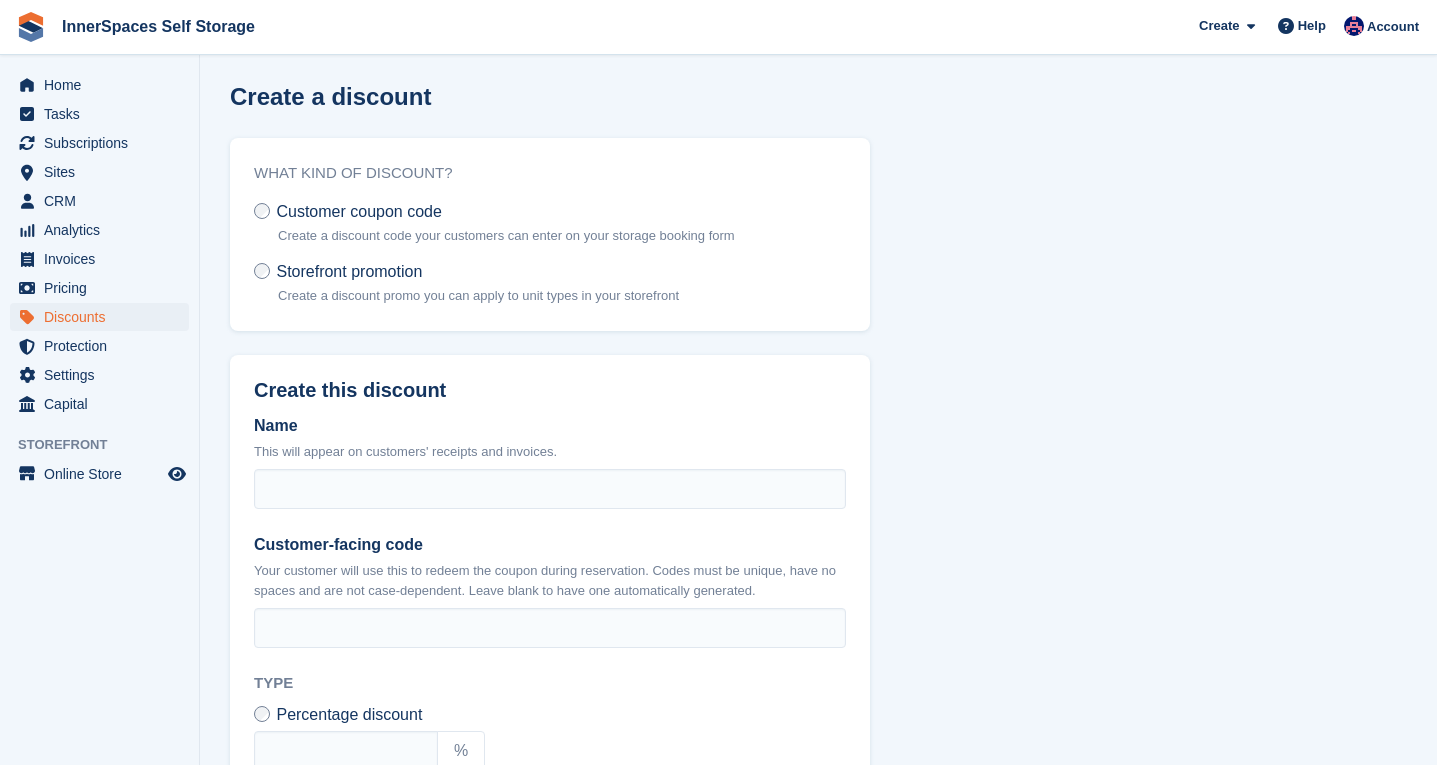scroll, scrollTop: 0, scrollLeft: 0, axis: both 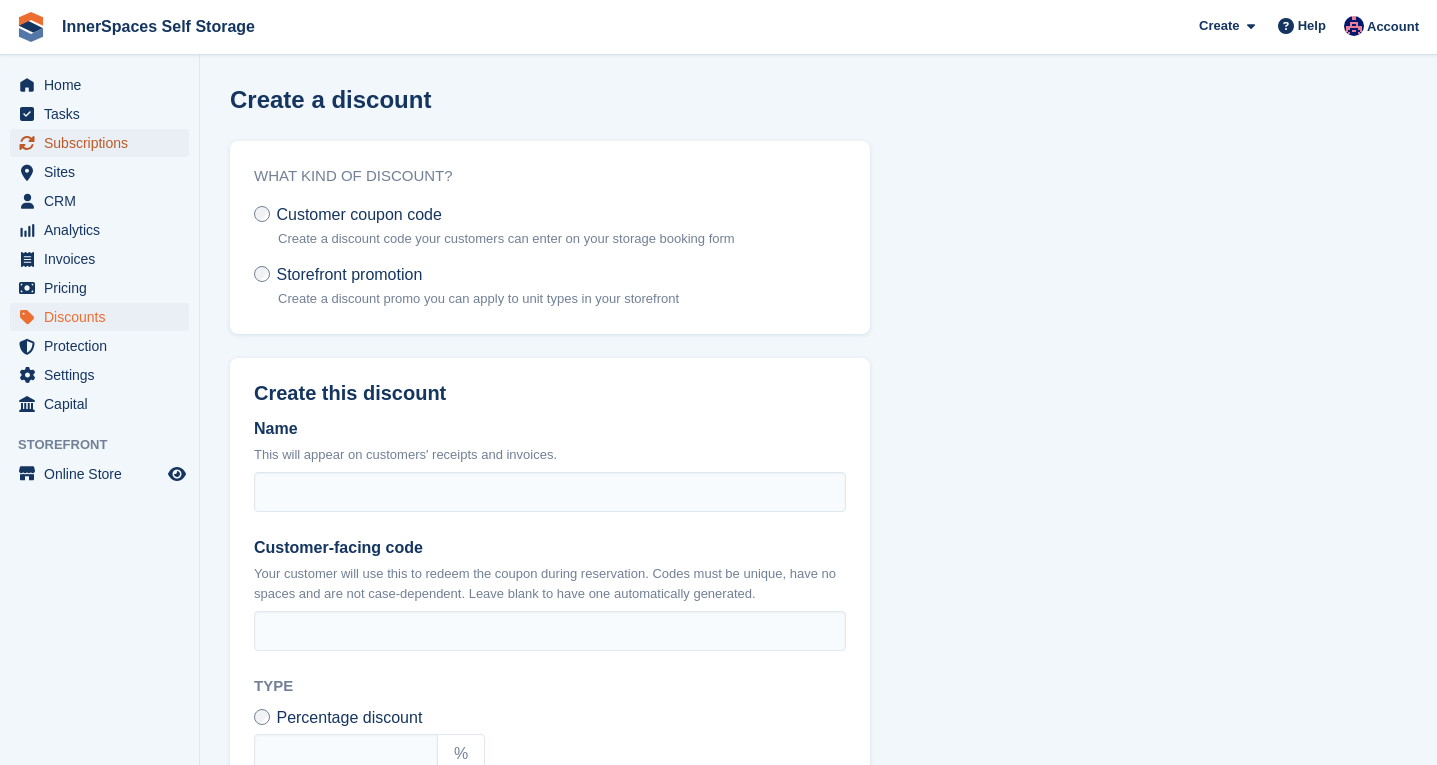 click on "Subscriptions" at bounding box center [104, 143] 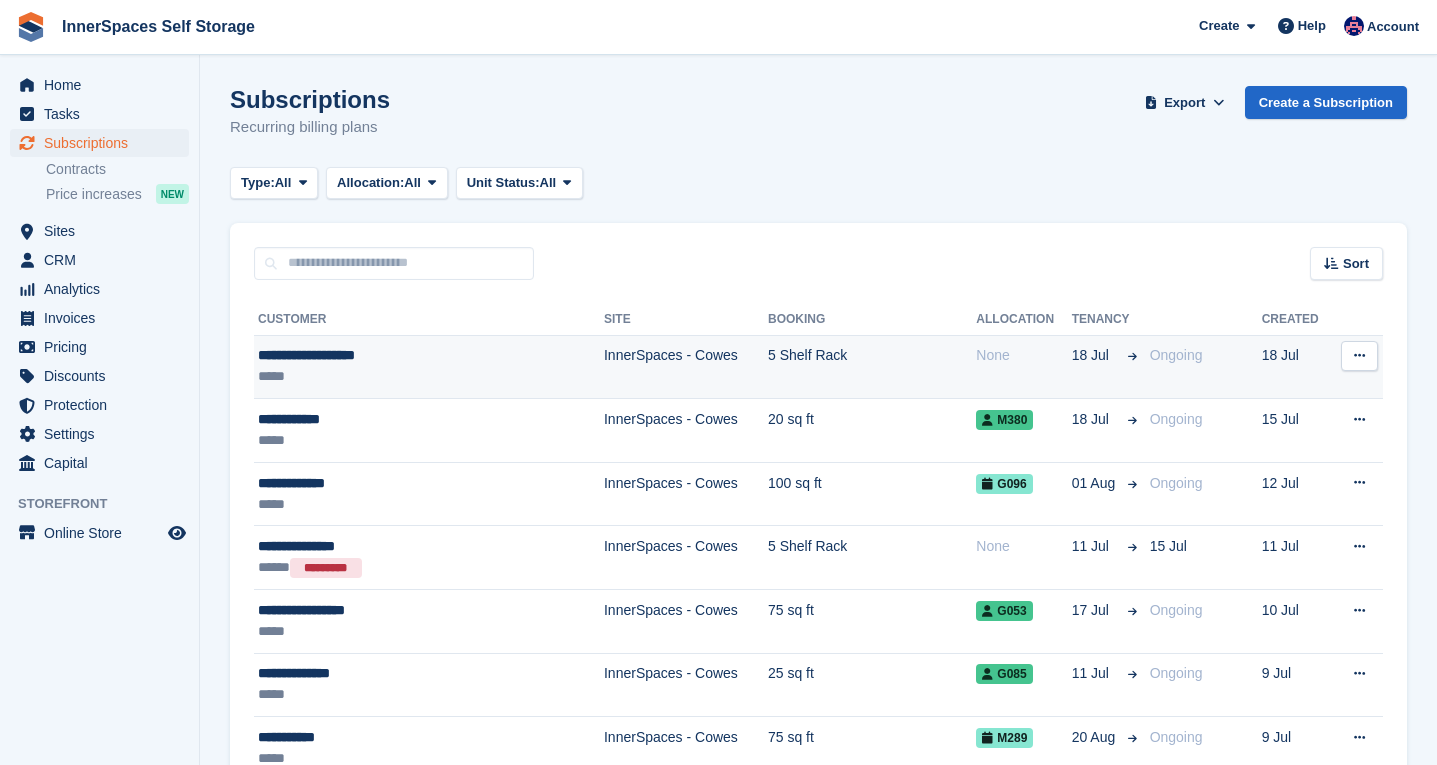 click on "*****" at bounding box center (399, 376) 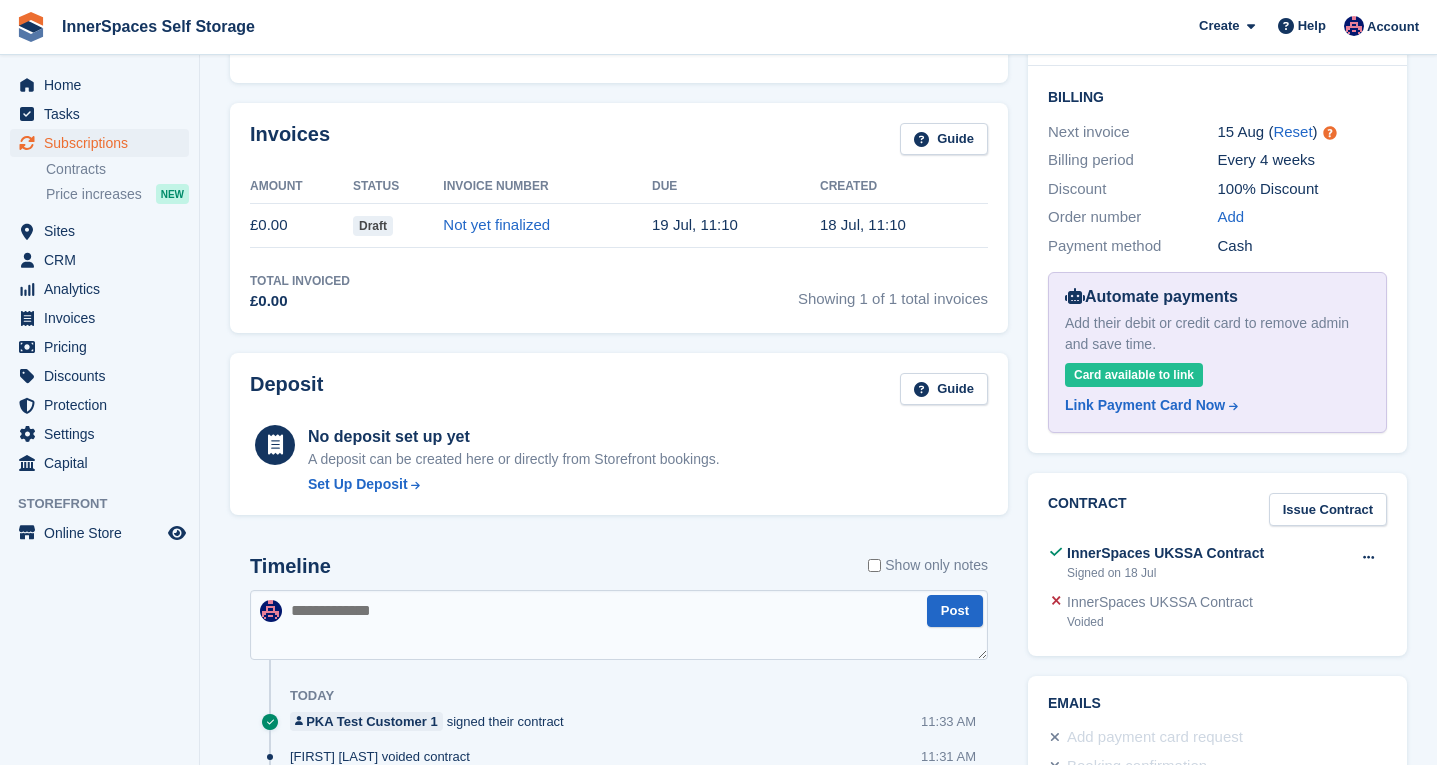 scroll, scrollTop: 462, scrollLeft: 0, axis: vertical 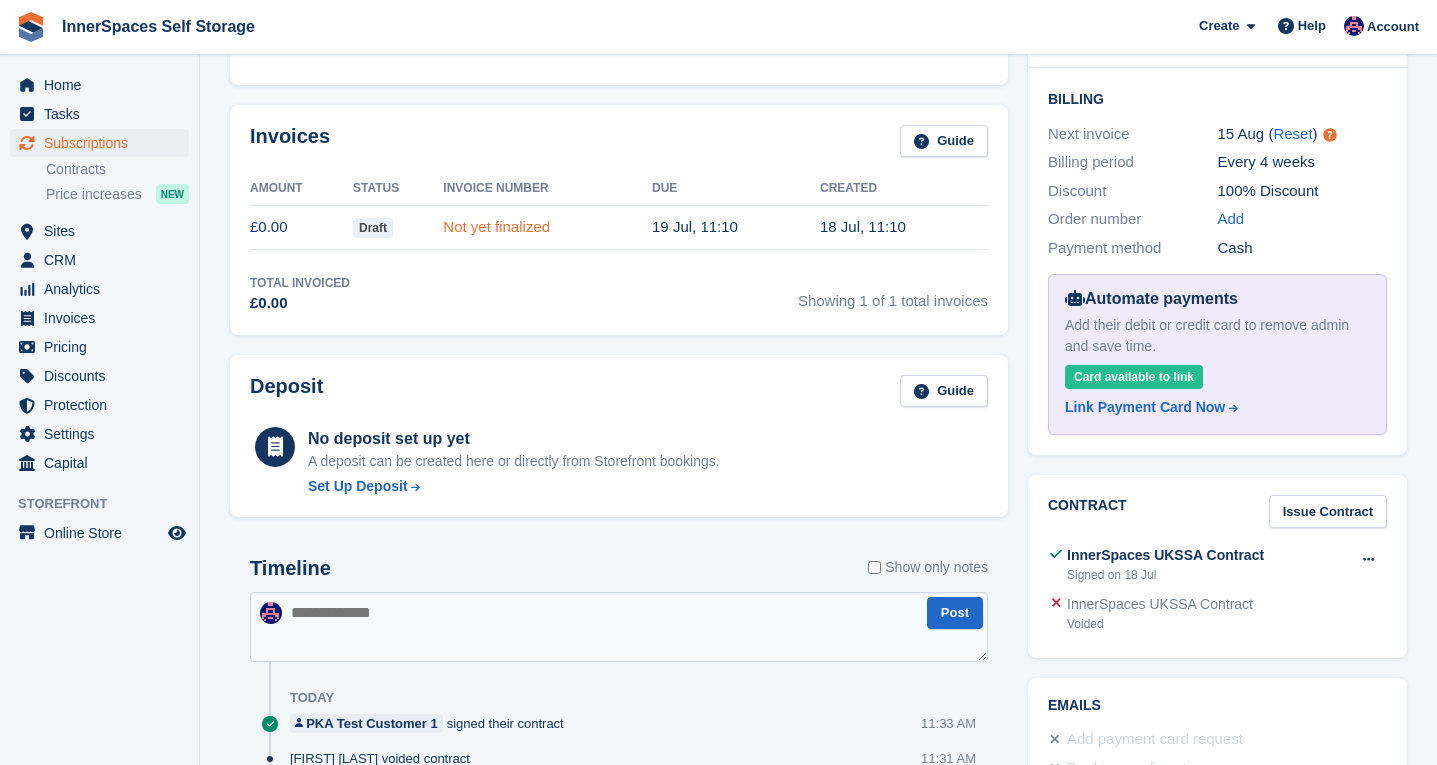 click on "Not yet finalized" at bounding box center [496, 226] 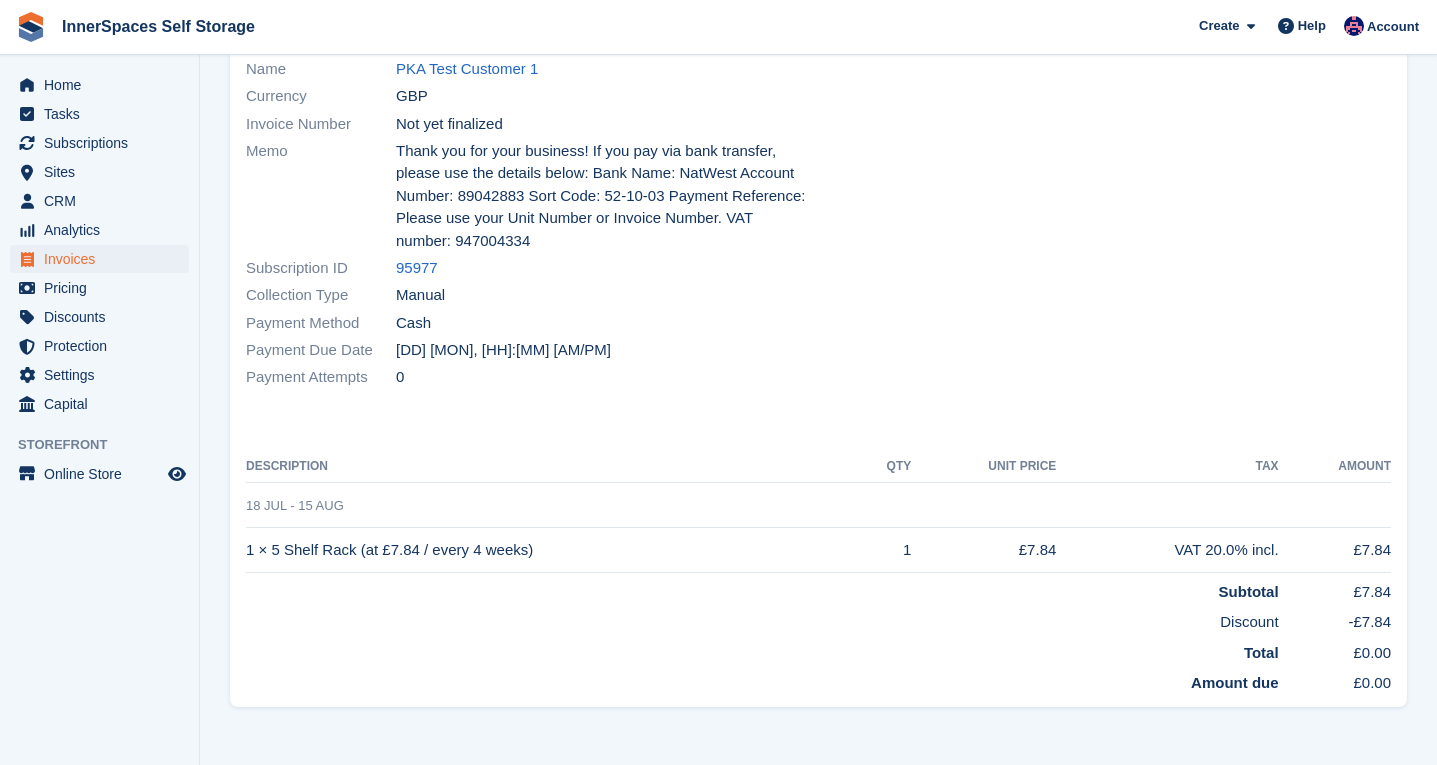 scroll, scrollTop: 0, scrollLeft: 0, axis: both 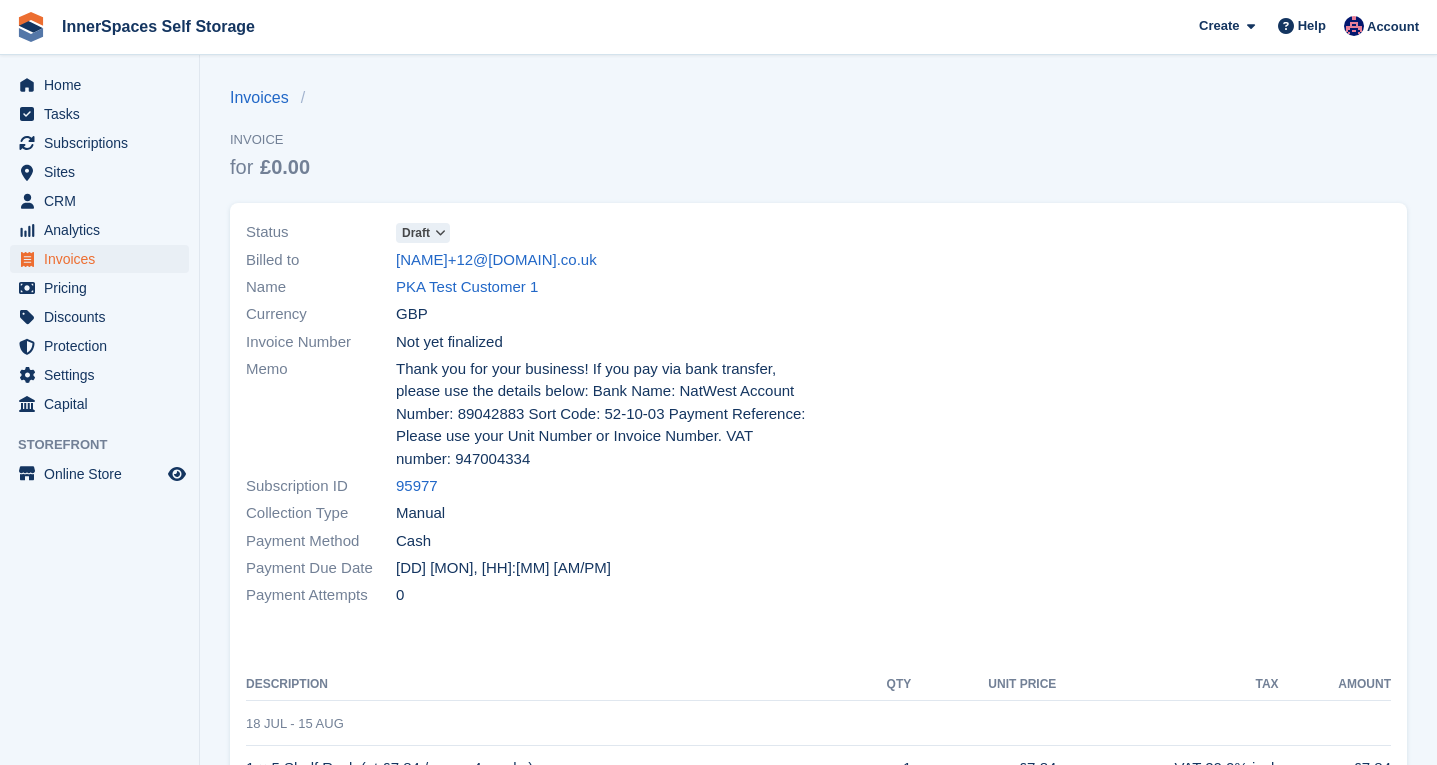 click at bounding box center (440, 233) 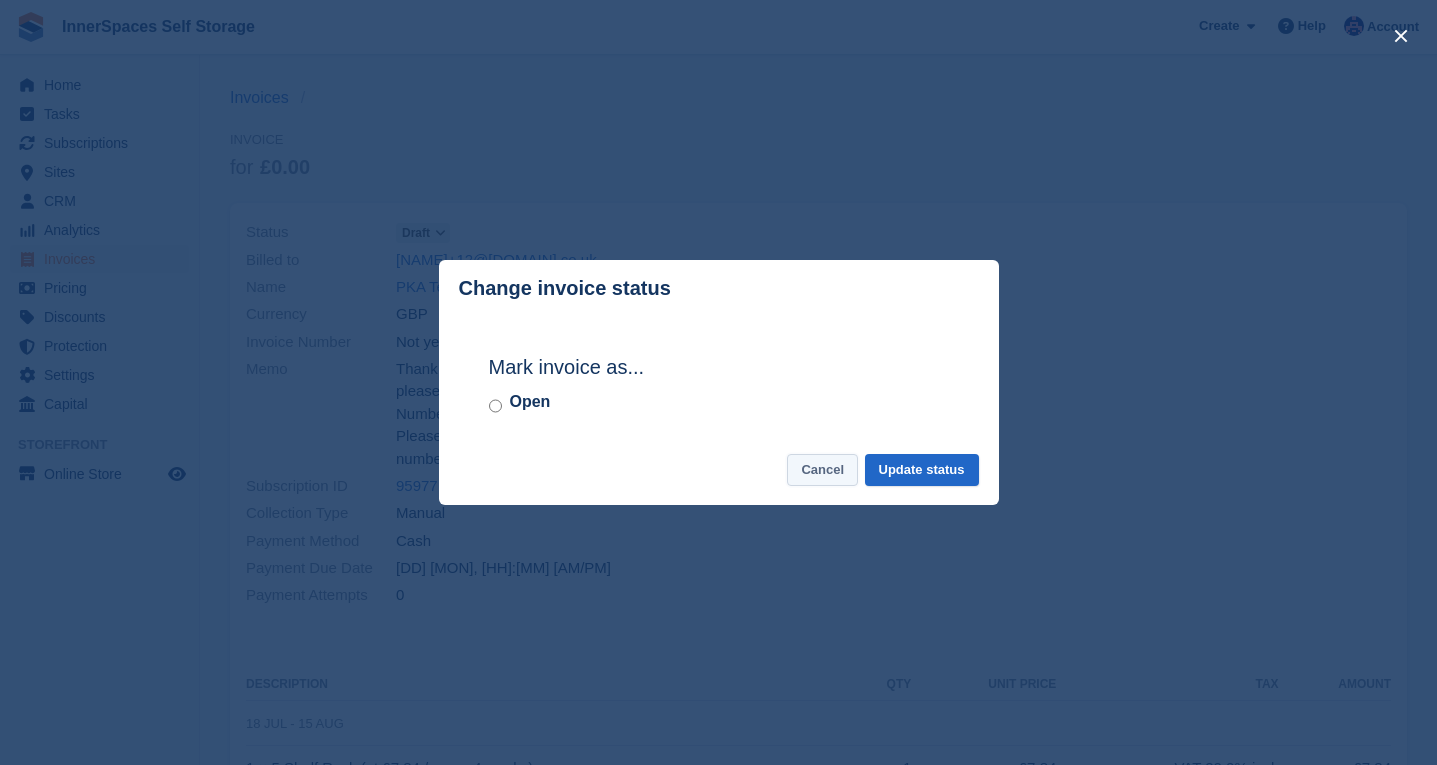 click on "Cancel" at bounding box center [822, 470] 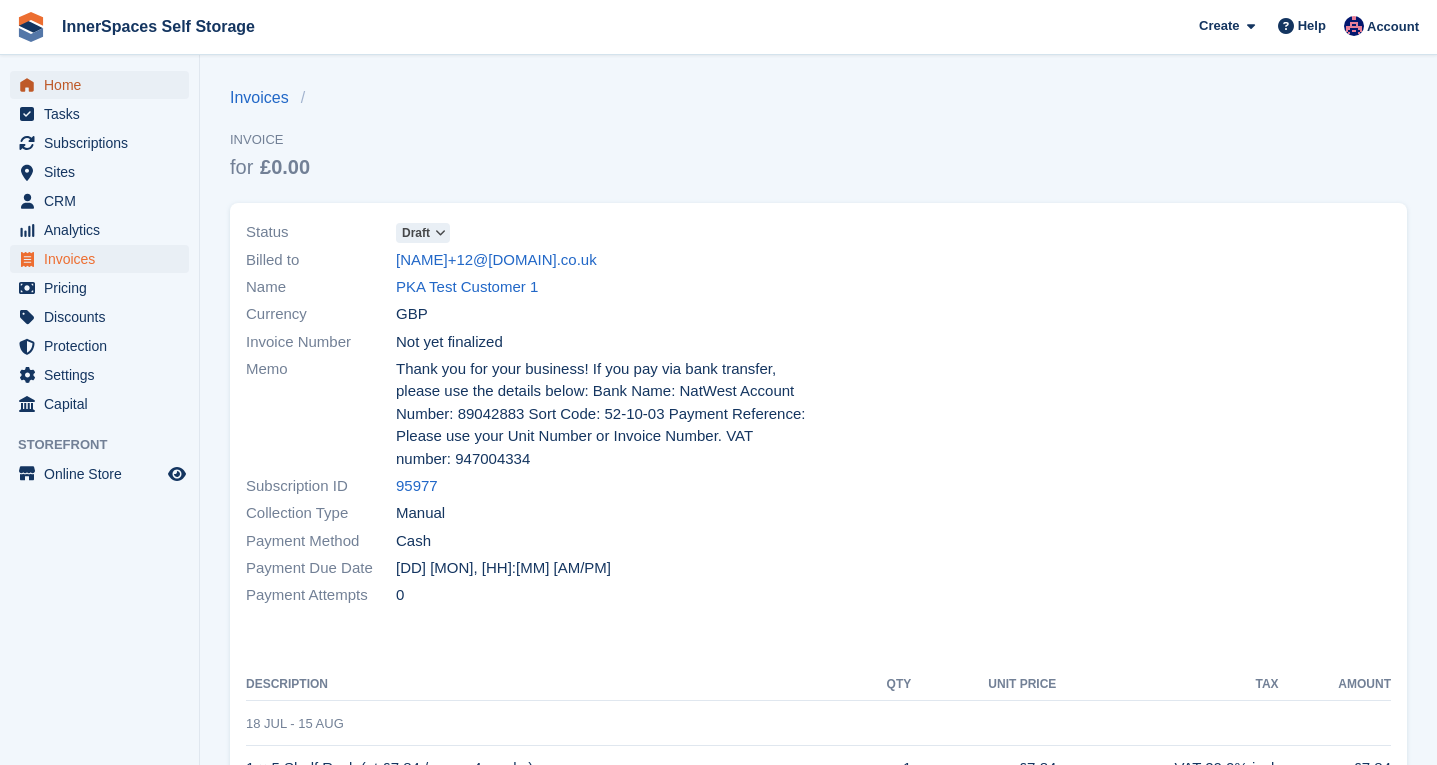 click on "Home" at bounding box center (104, 85) 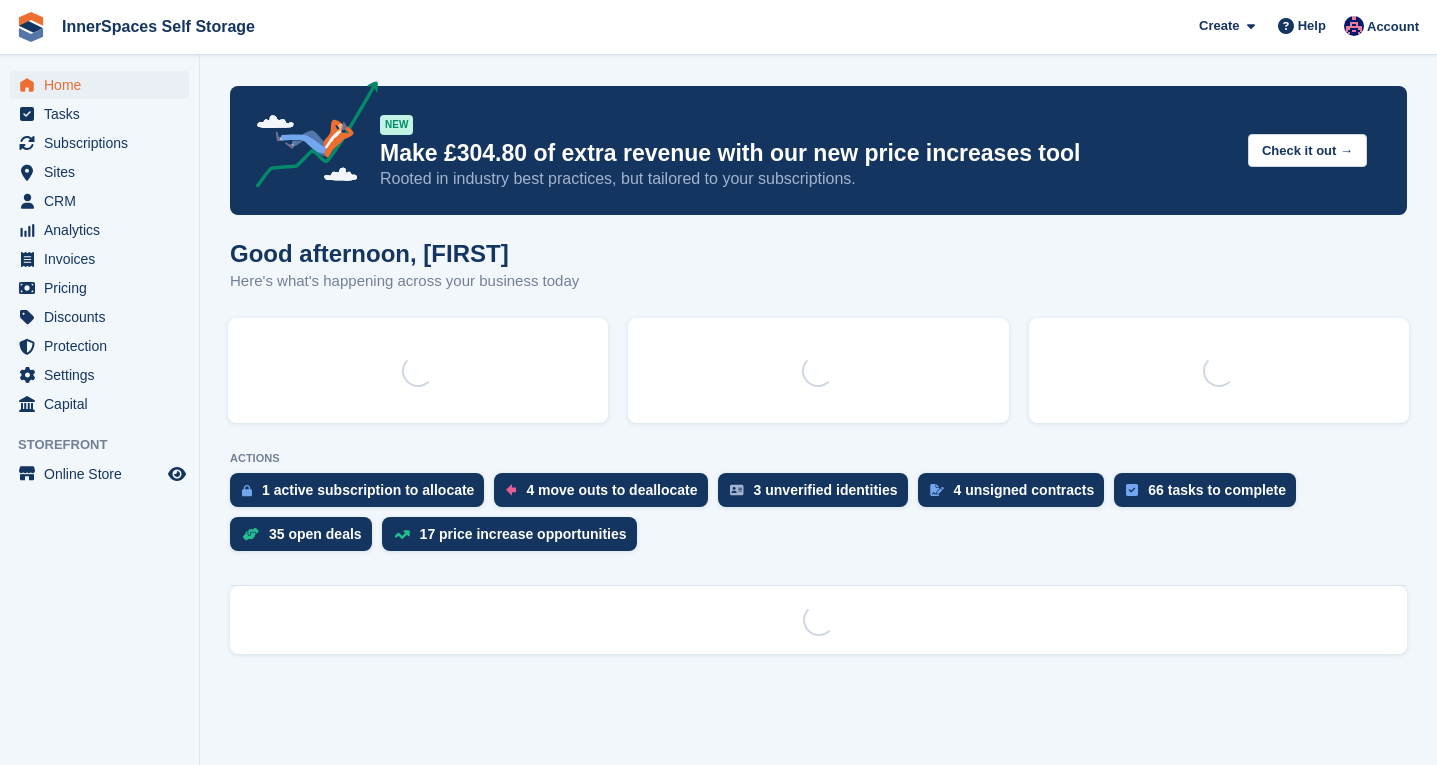 scroll, scrollTop: 0, scrollLeft: 0, axis: both 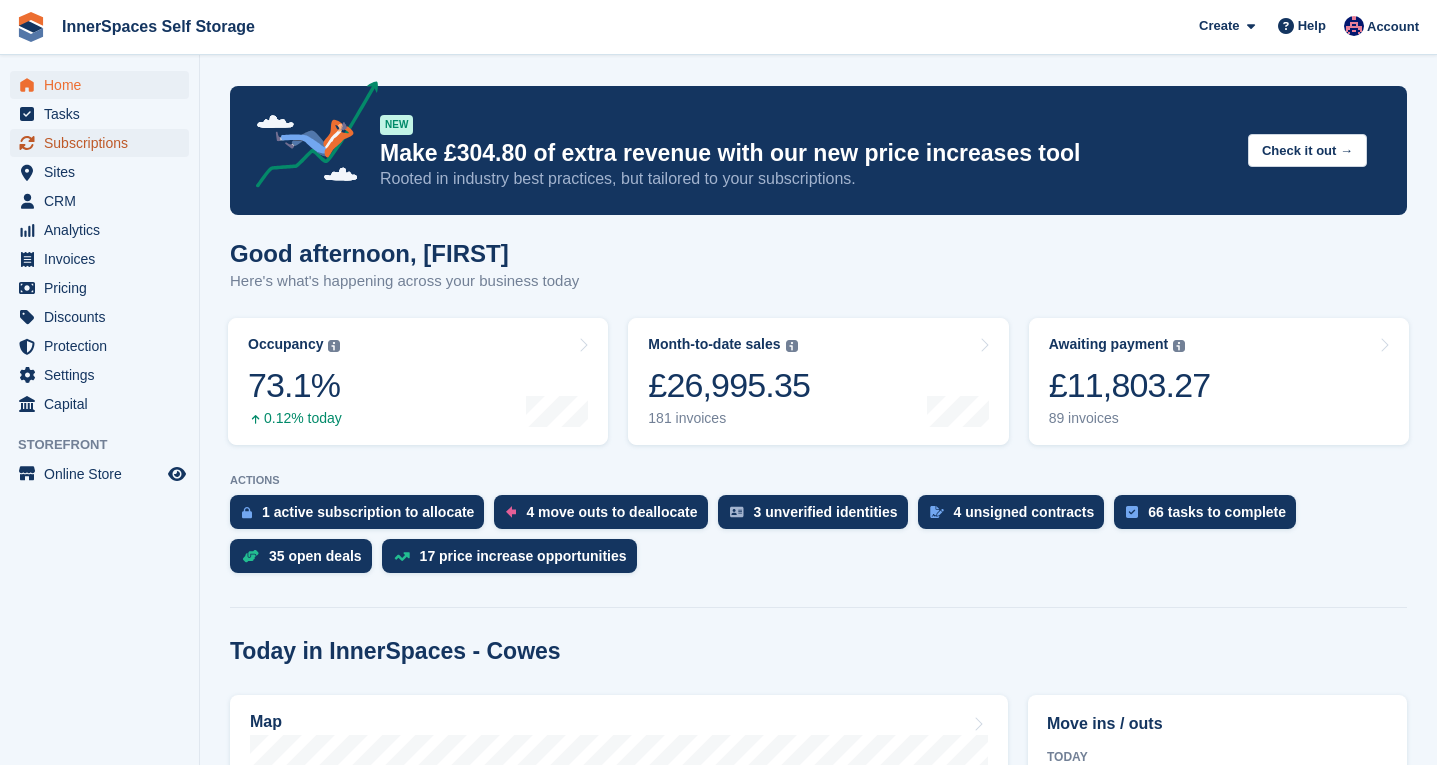 click on "Subscriptions" at bounding box center [104, 143] 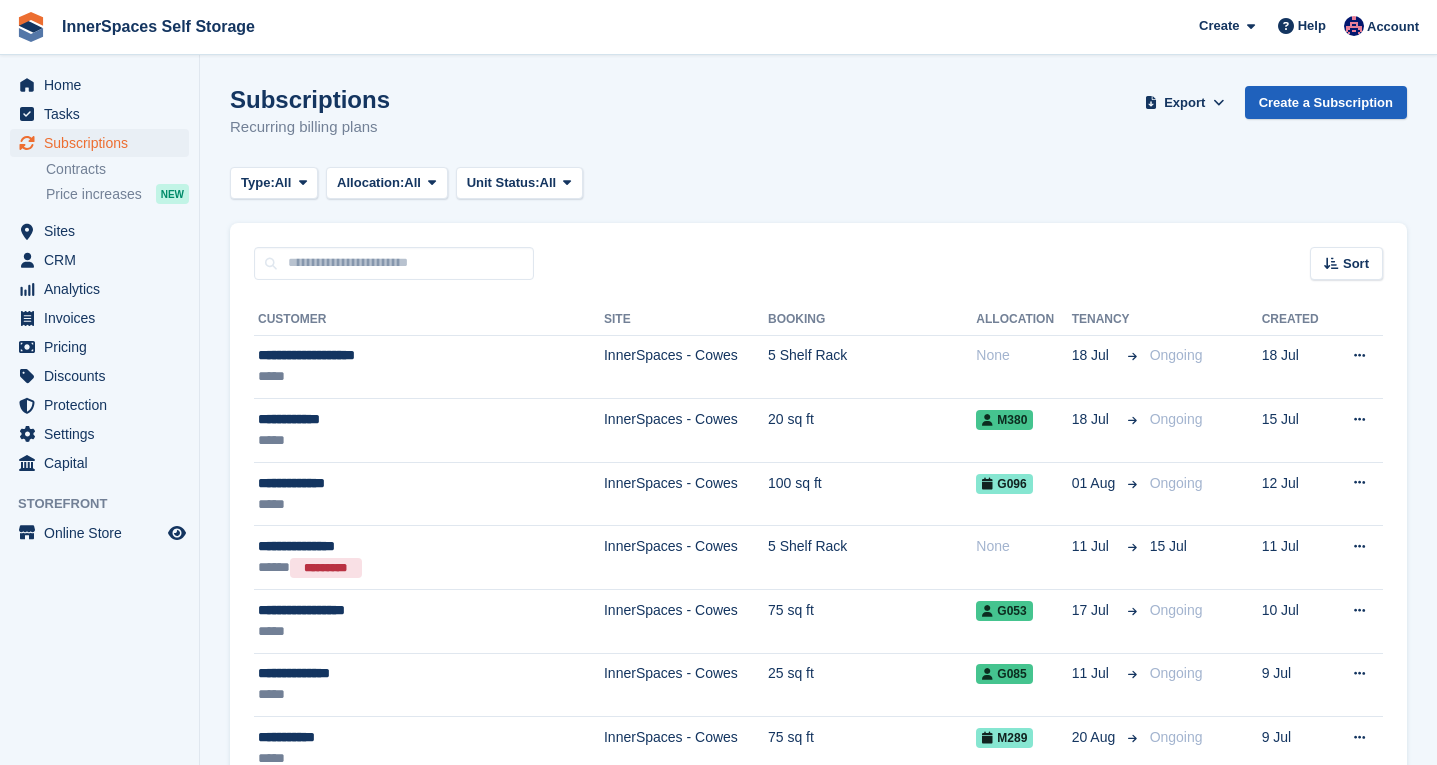 scroll, scrollTop: 0, scrollLeft: 0, axis: both 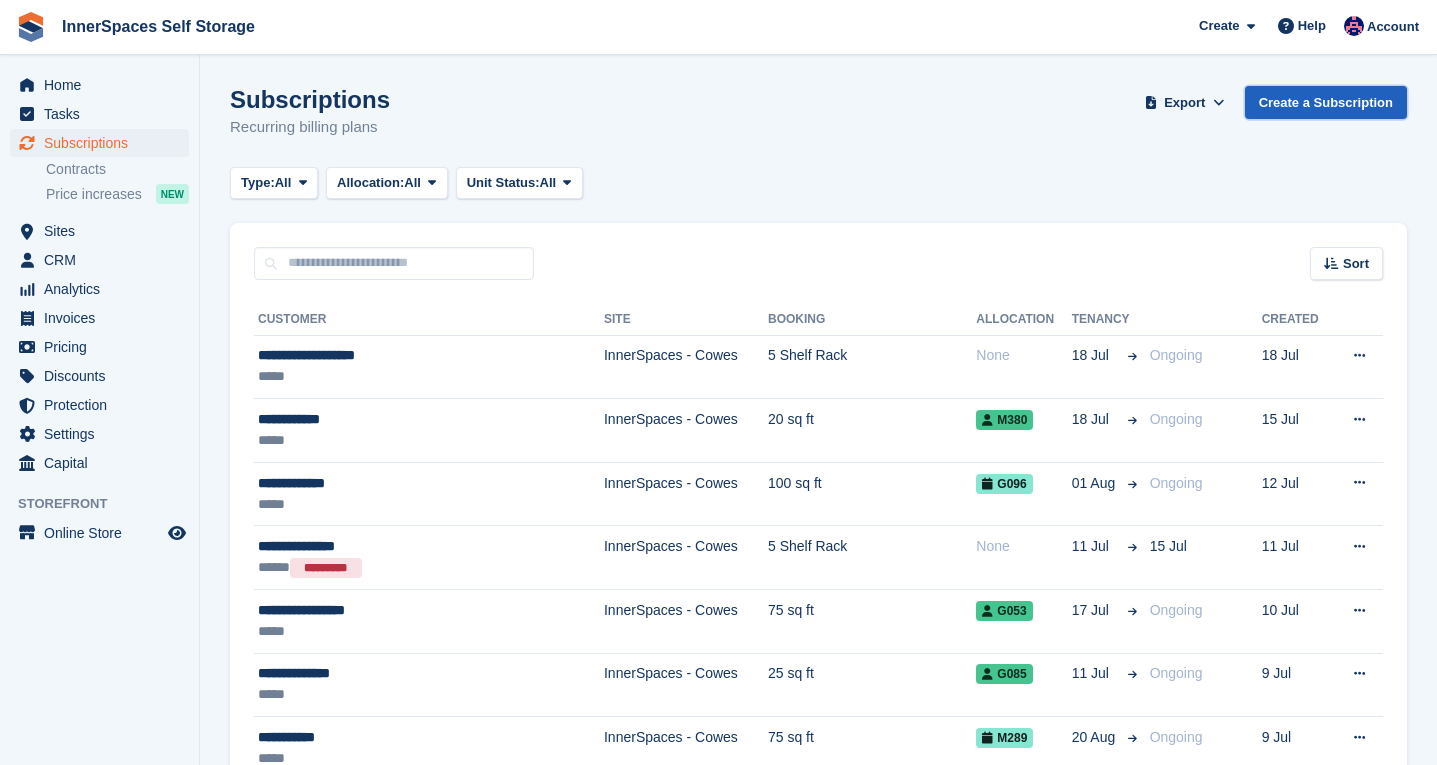 click on "Create a Subscription" at bounding box center (1326, 102) 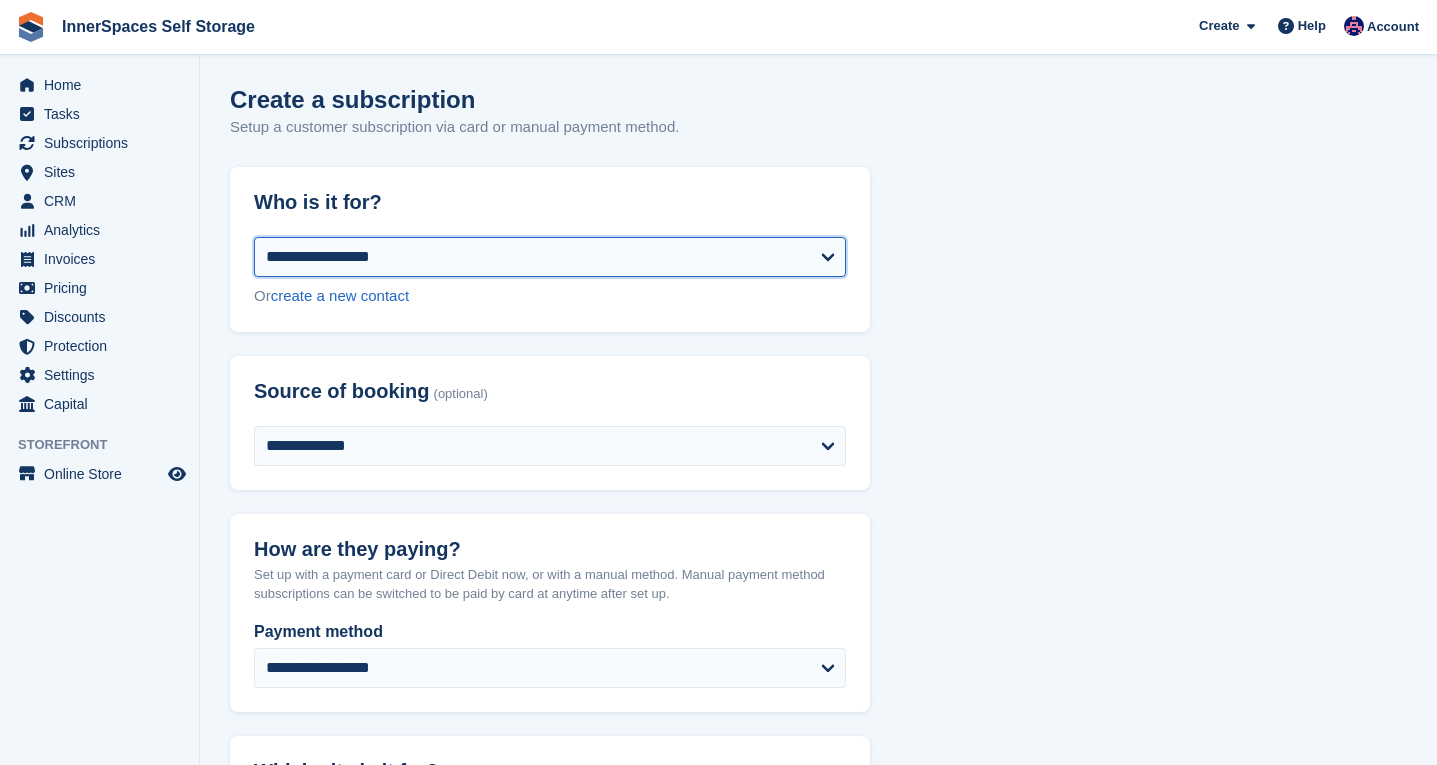 click on "**********" at bounding box center (550, 257) 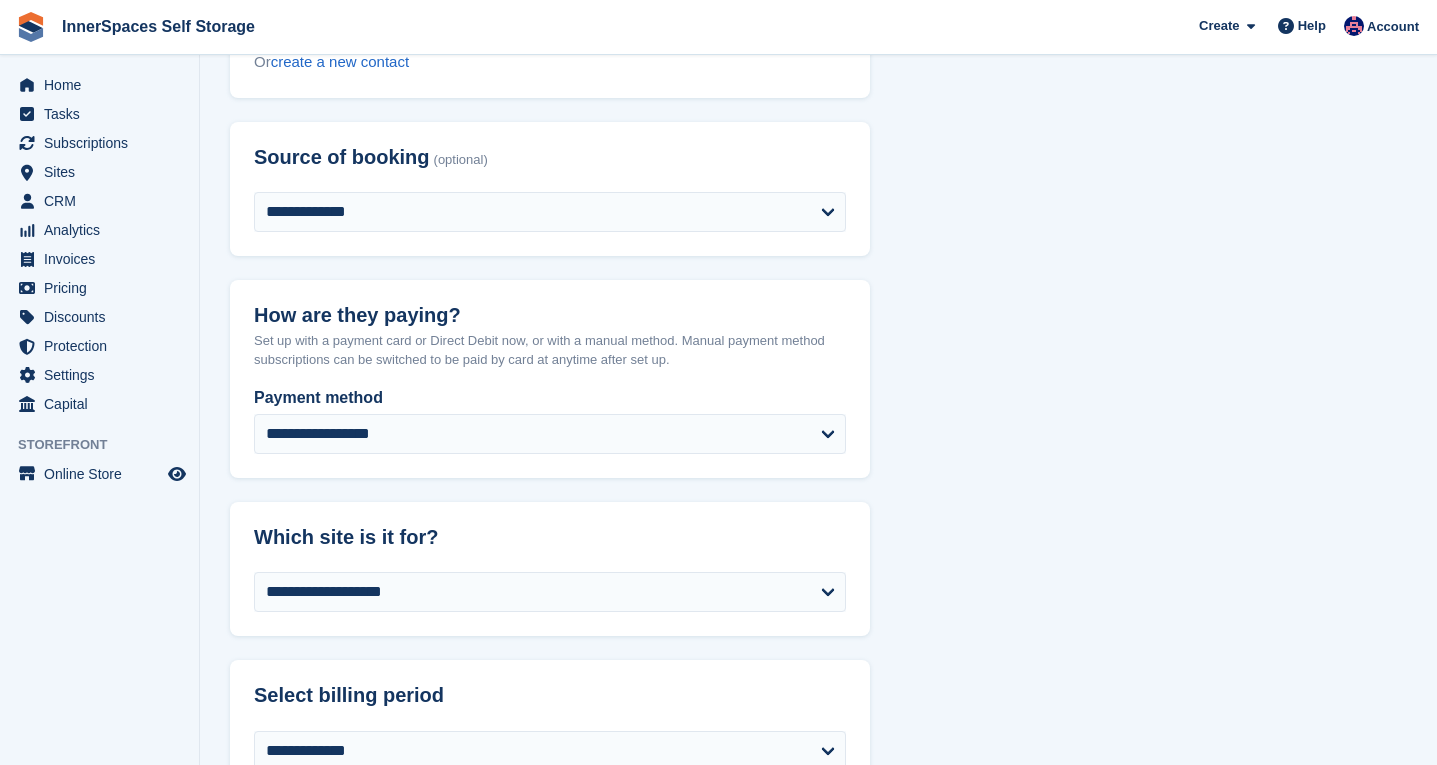select on "**********" 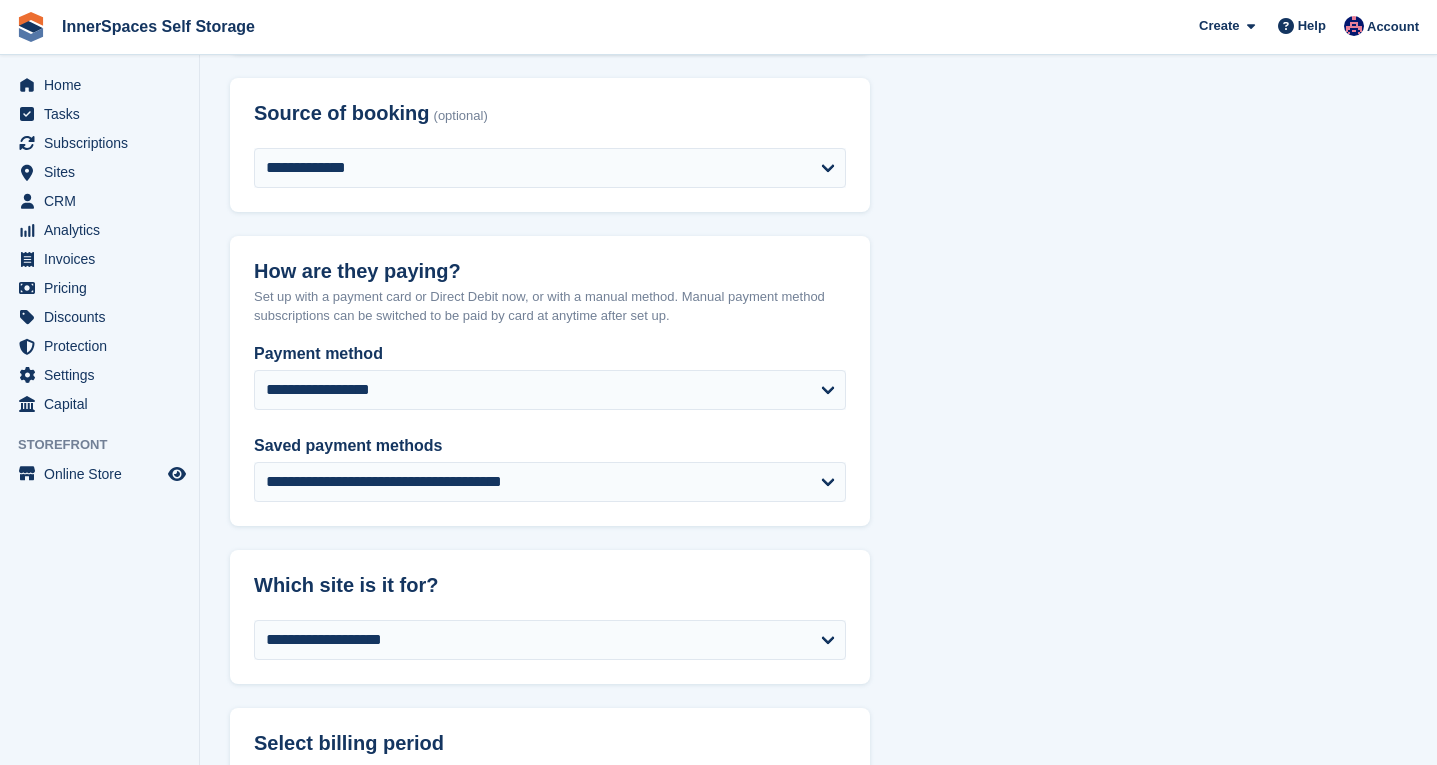scroll, scrollTop: 367, scrollLeft: 0, axis: vertical 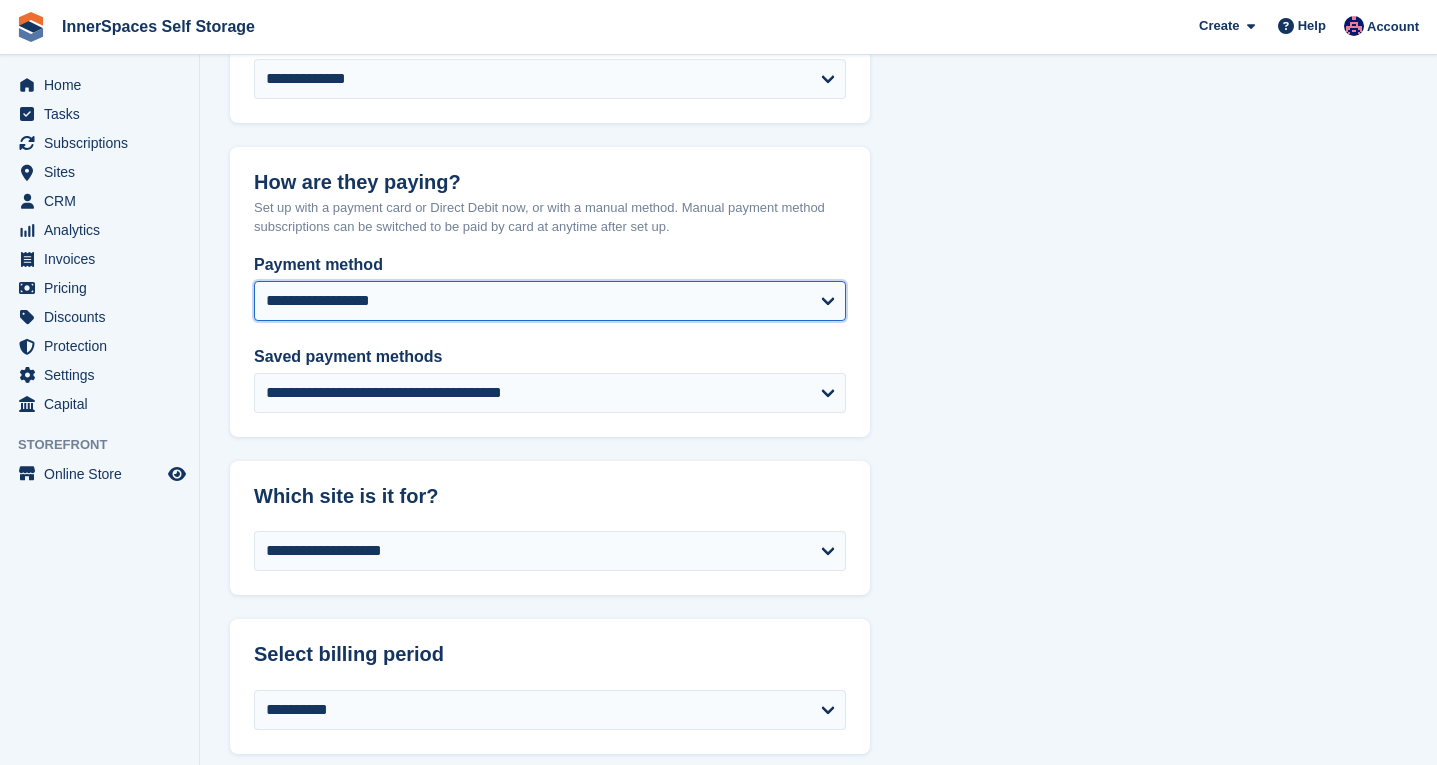 click on "**********" at bounding box center (550, 301) 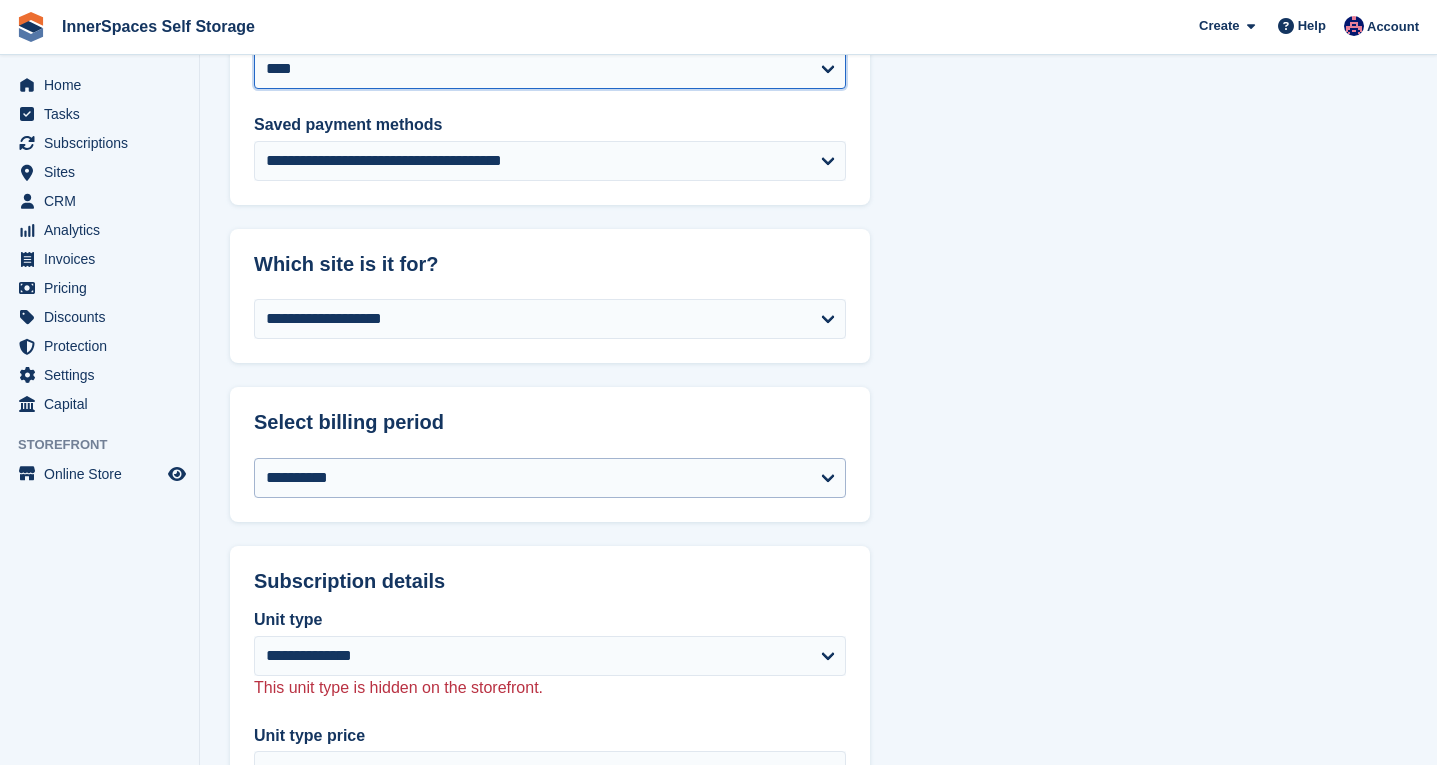 select on "******" 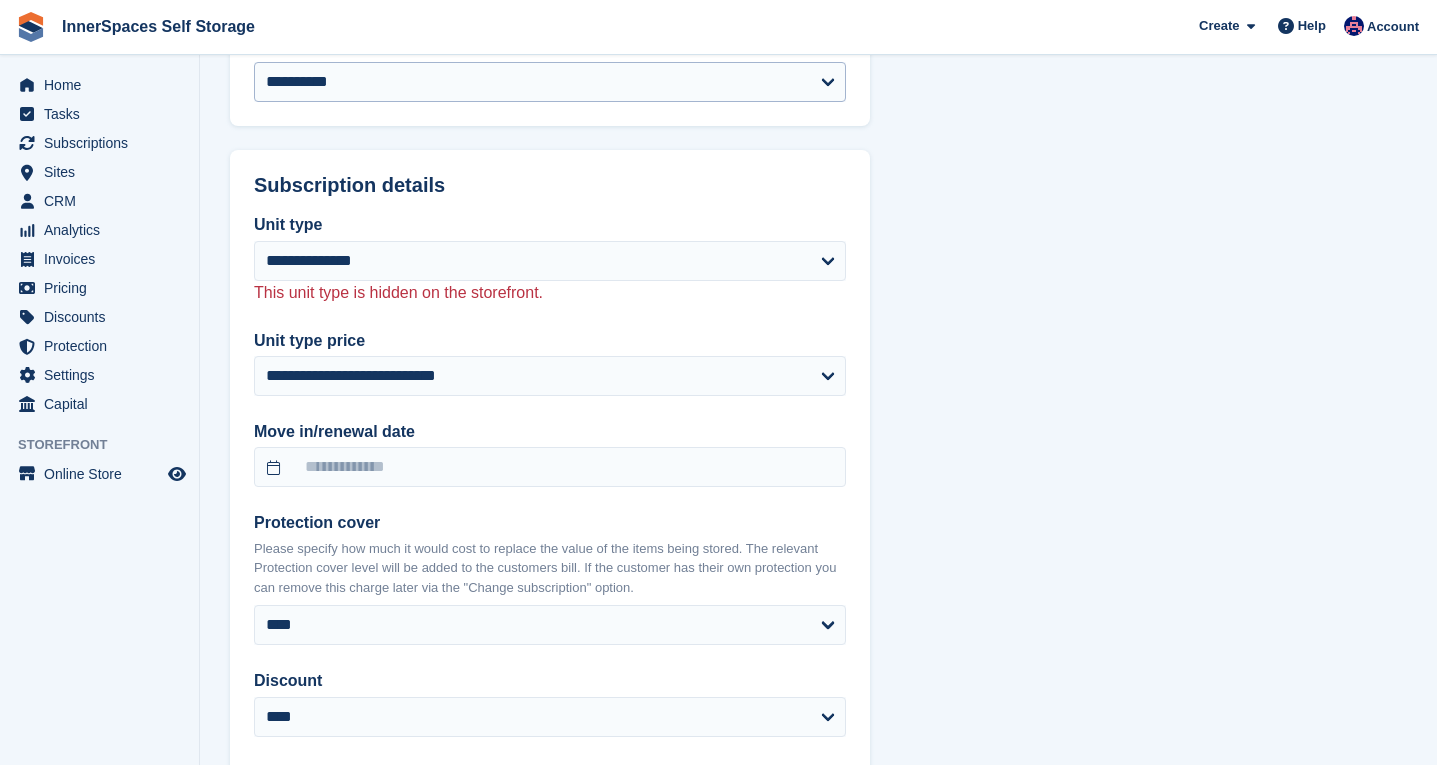 scroll, scrollTop: 1311, scrollLeft: 0, axis: vertical 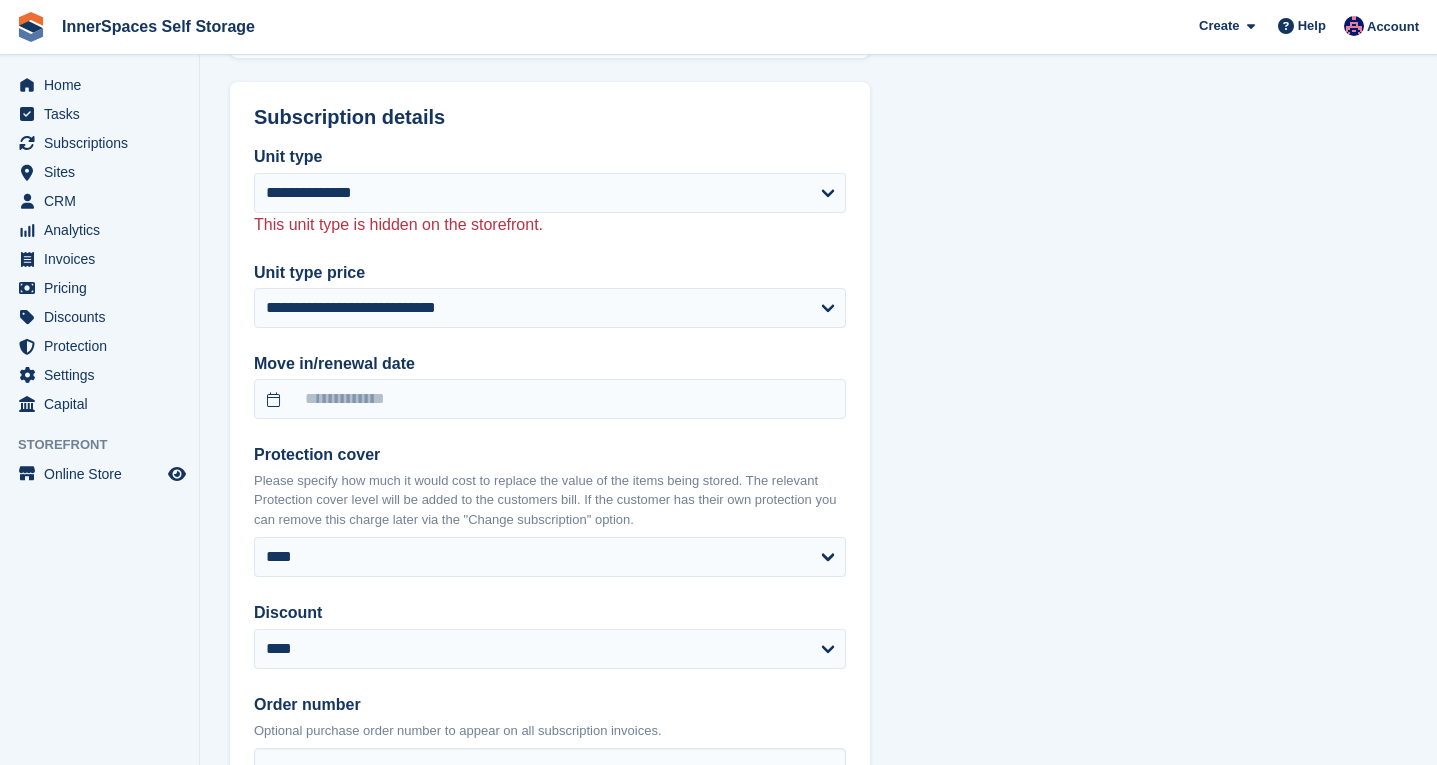click on "Unit type" at bounding box center (550, 157) 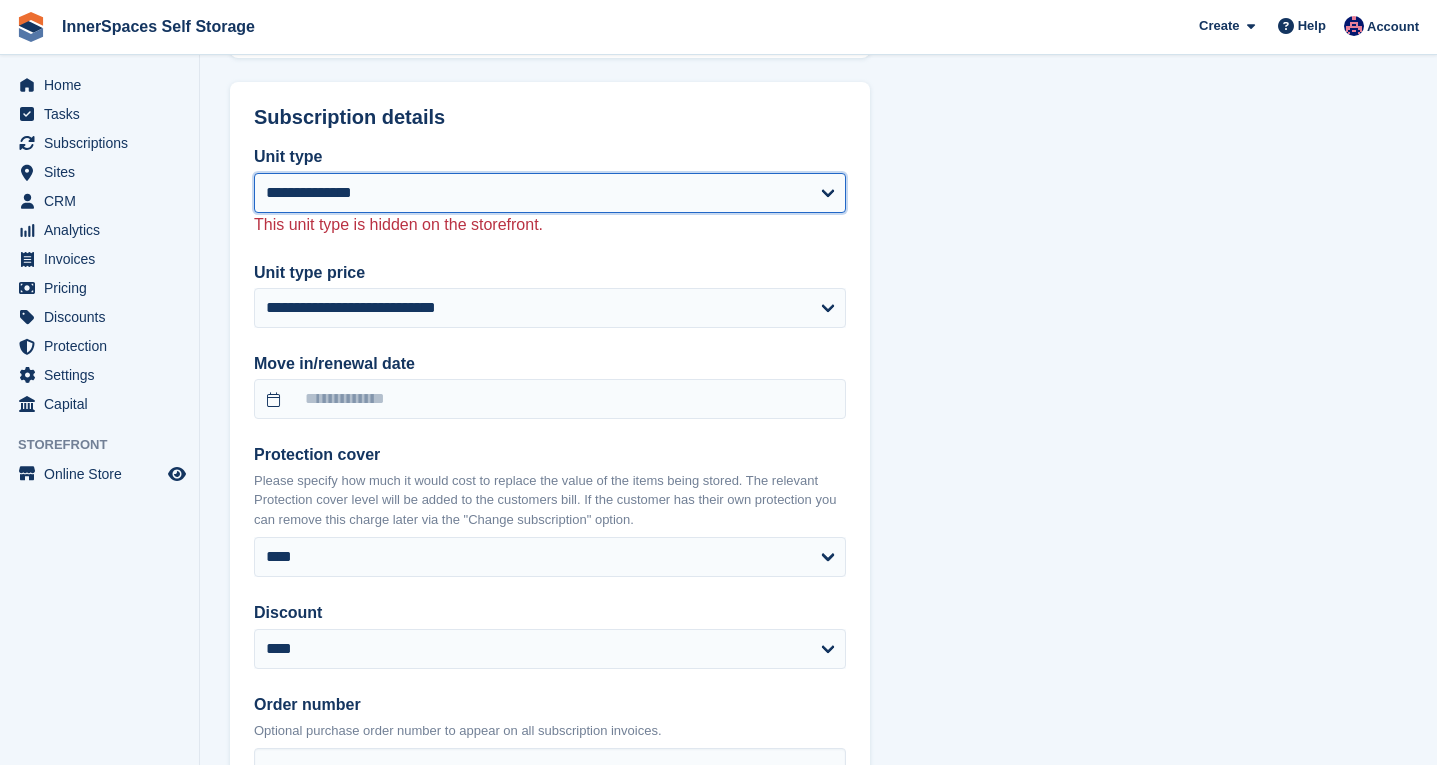 click on "**********" at bounding box center [550, 193] 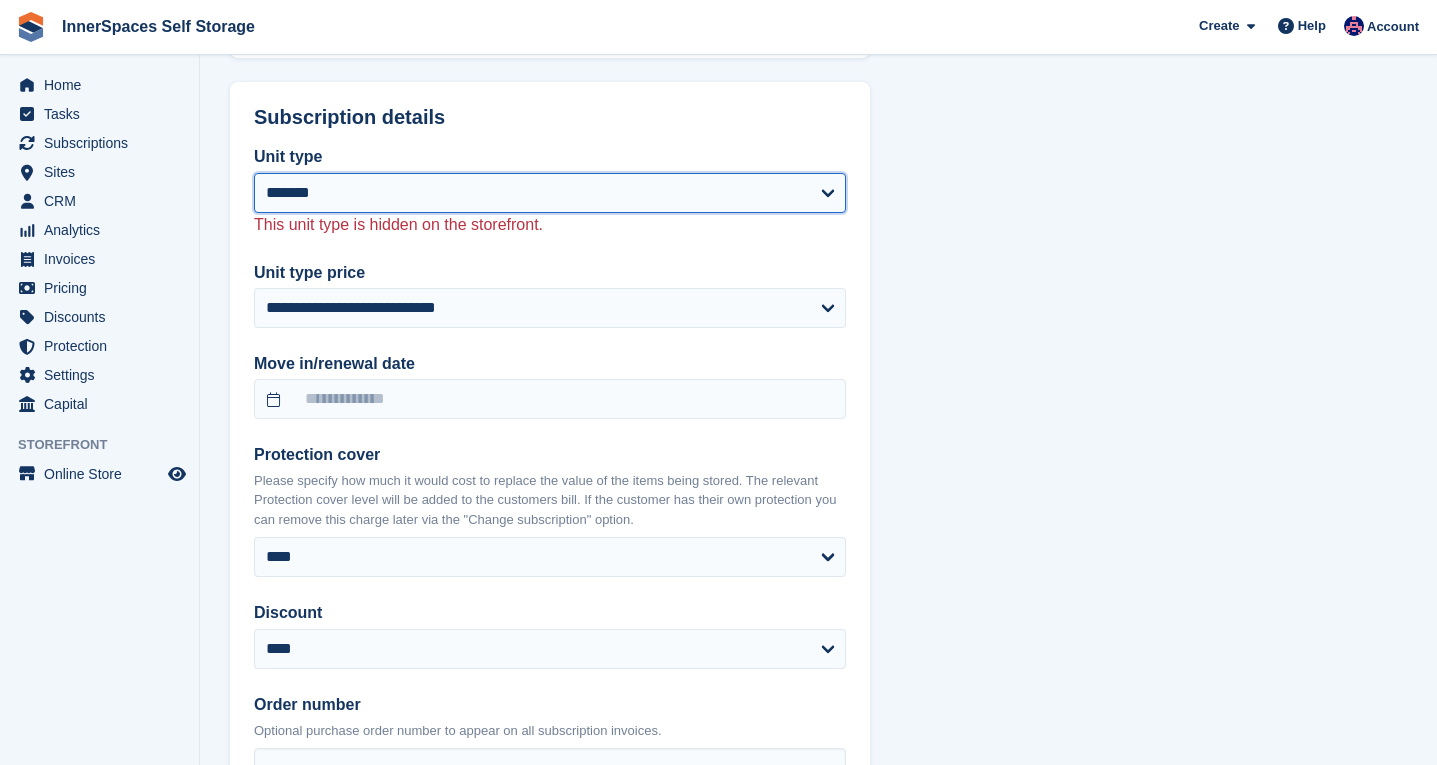 select on "******" 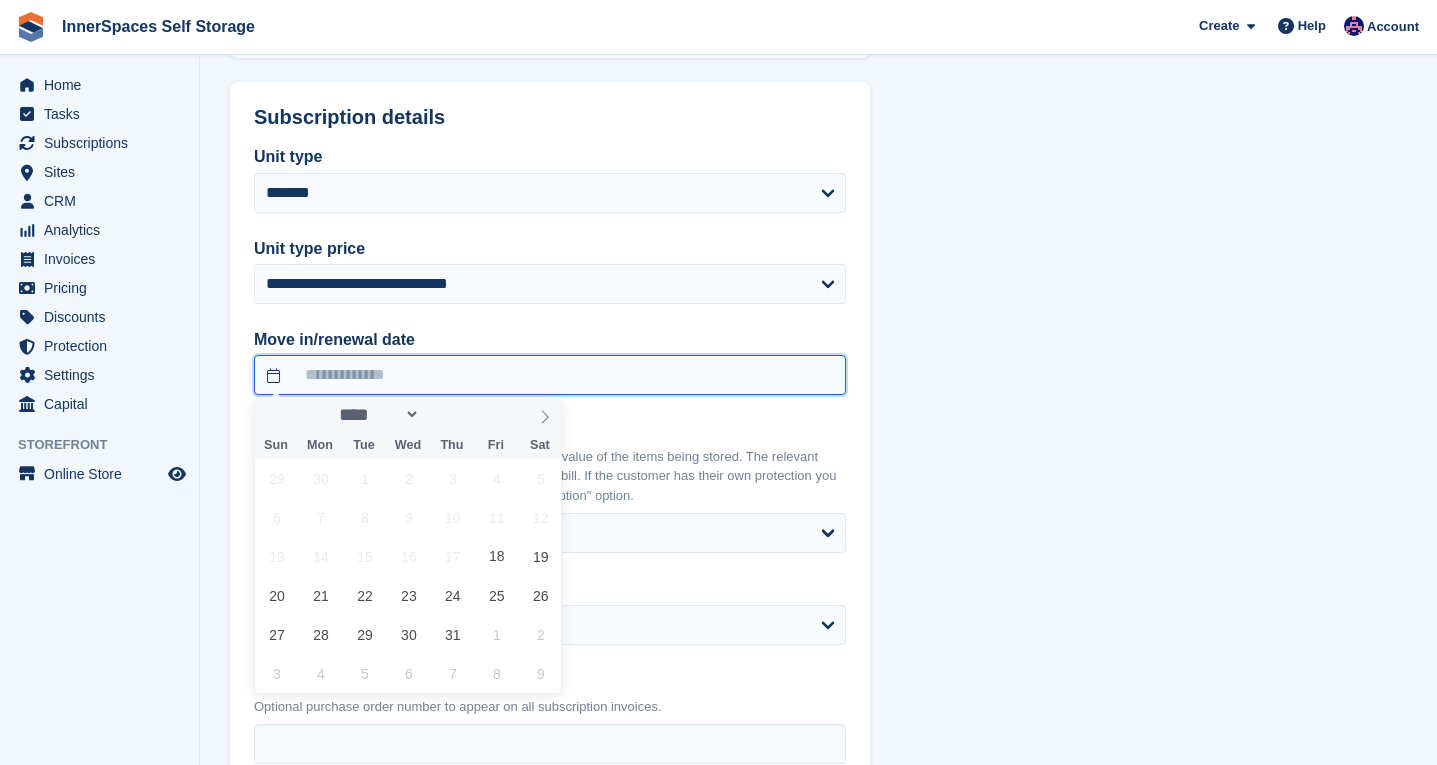 click at bounding box center [550, 375] 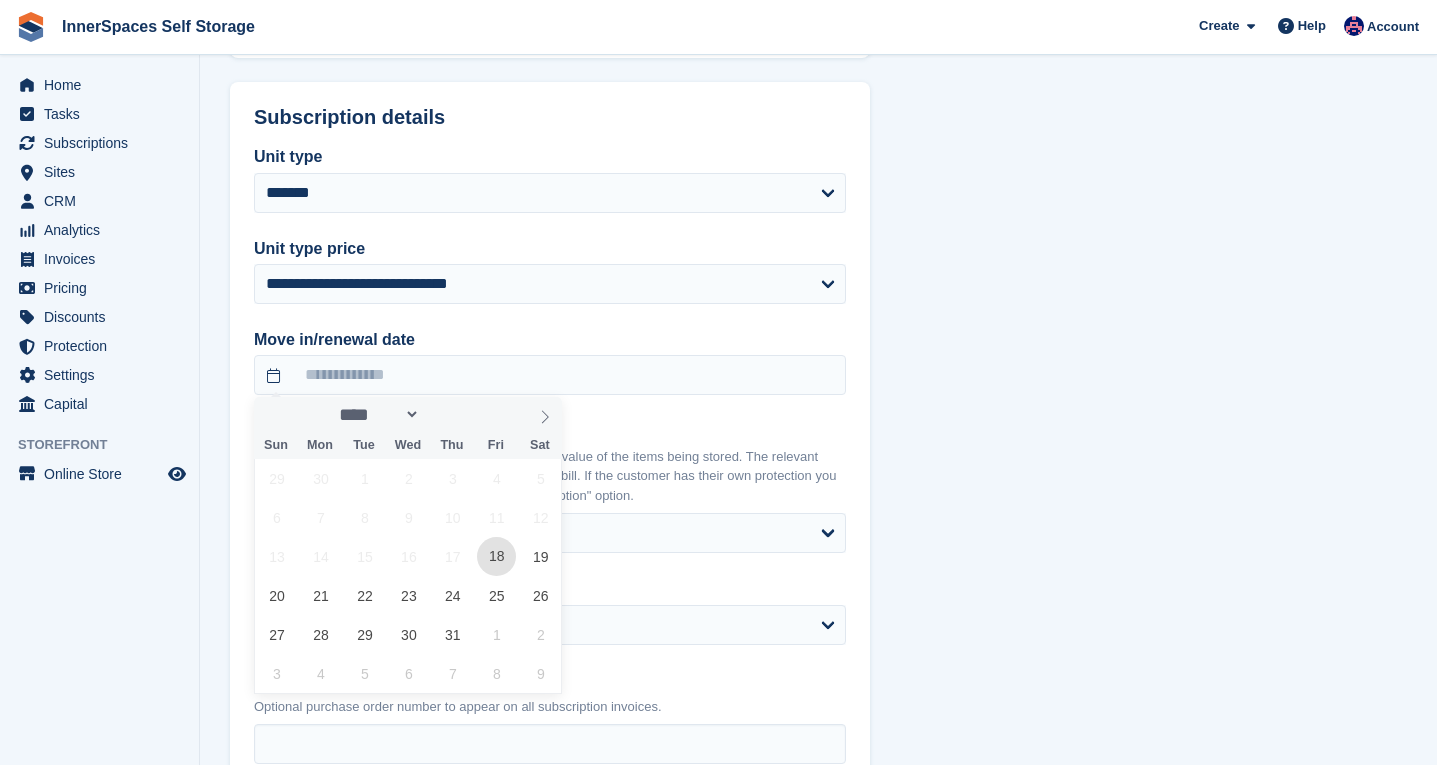 click on "18" at bounding box center [496, 556] 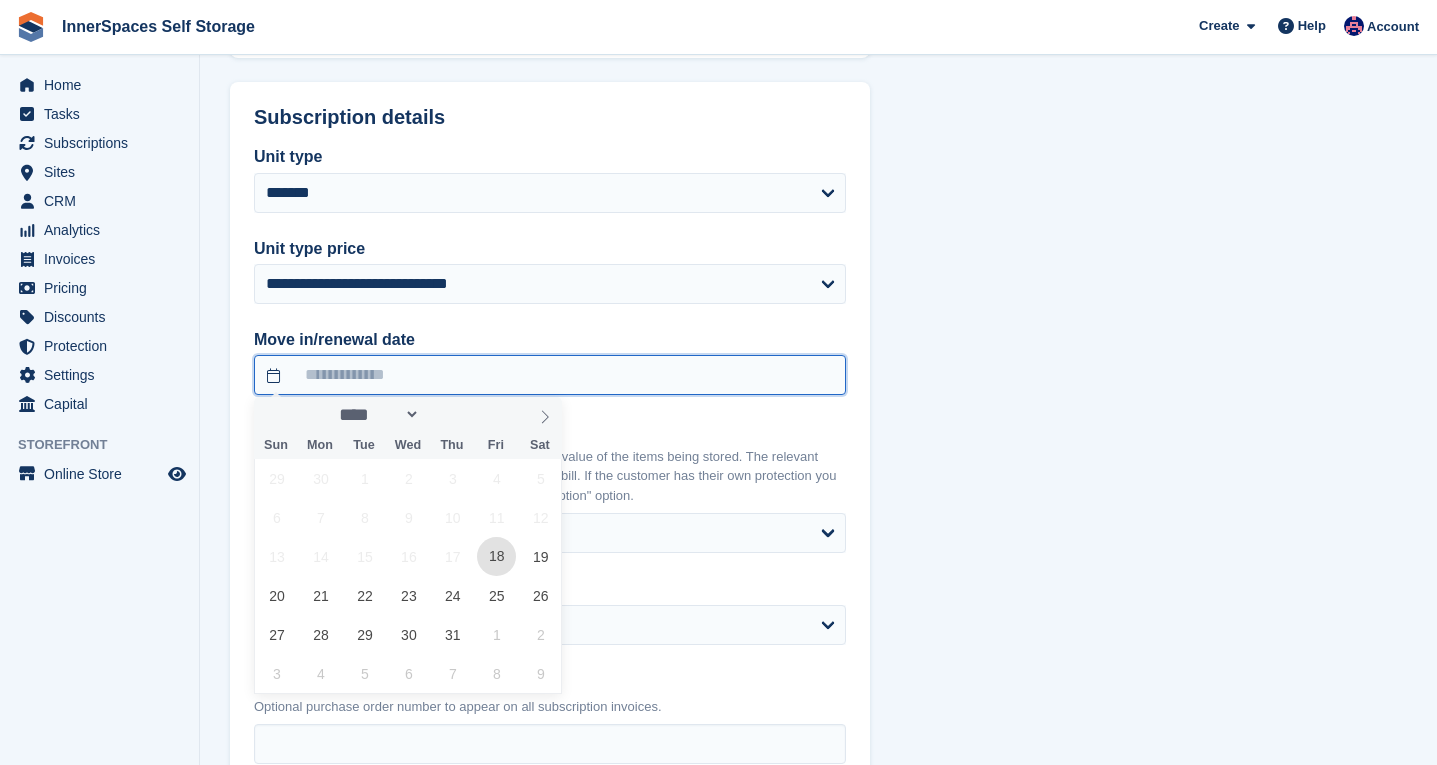 type on "**********" 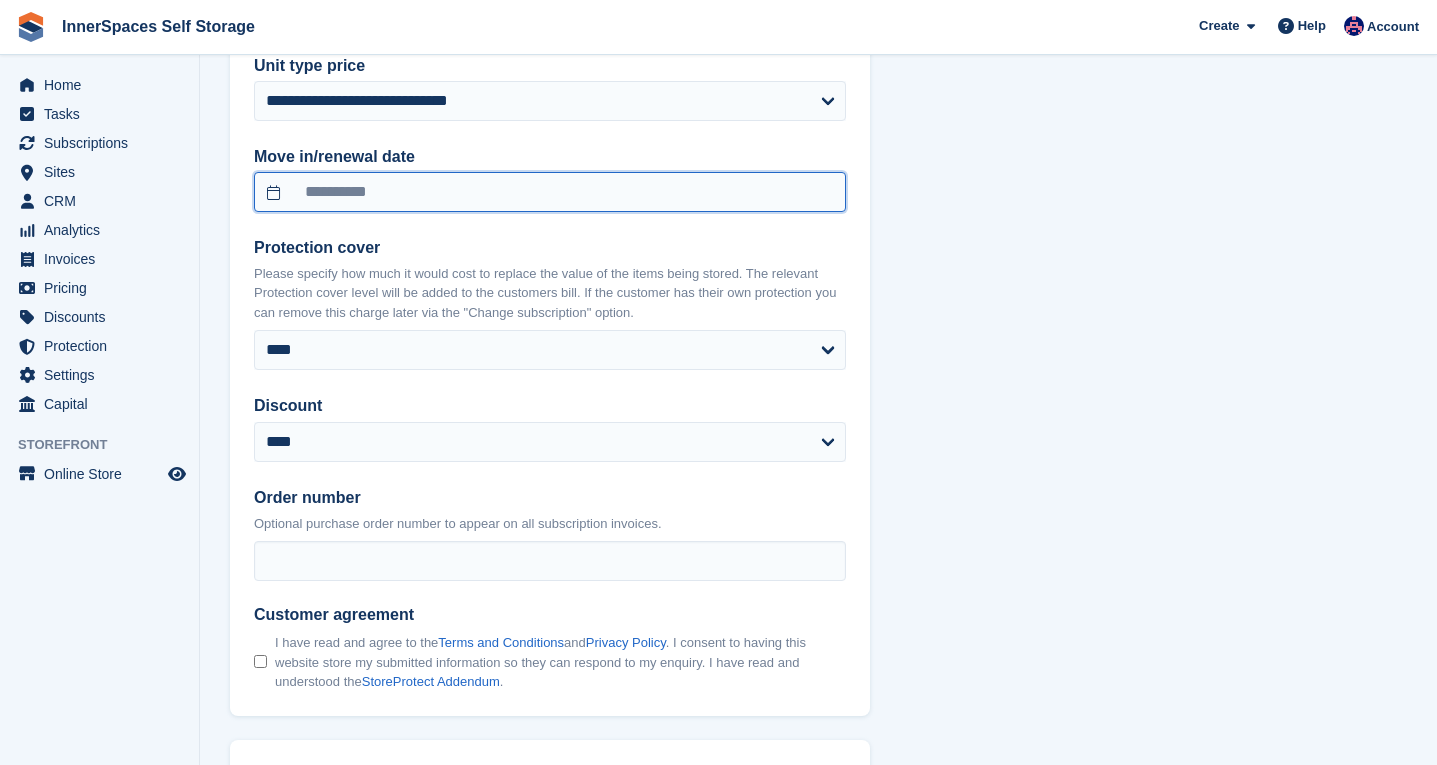 scroll, scrollTop: 1487, scrollLeft: 0, axis: vertical 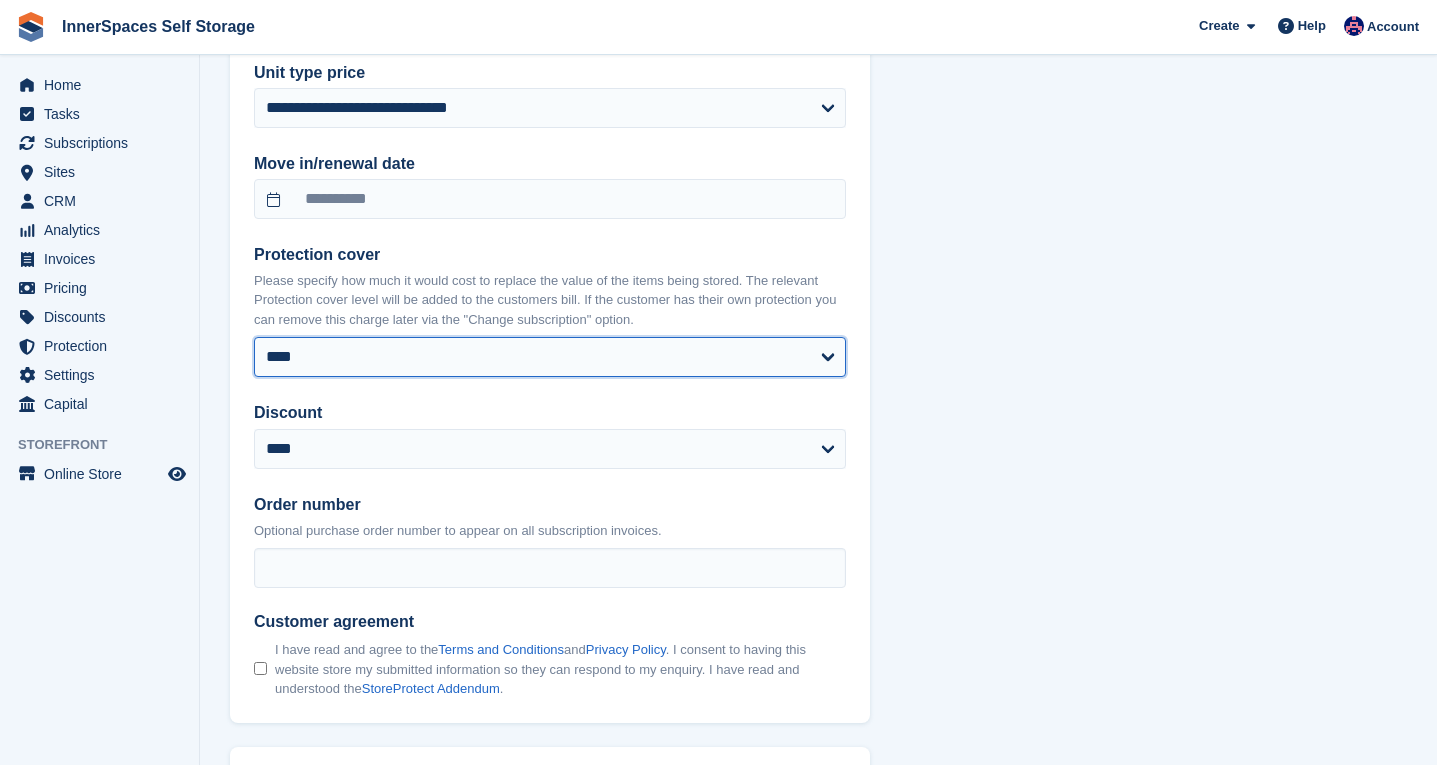 click on "****
****
****
******
******
******
******
******
*******
*******
*******
*******
*******
*******" at bounding box center (550, 357) 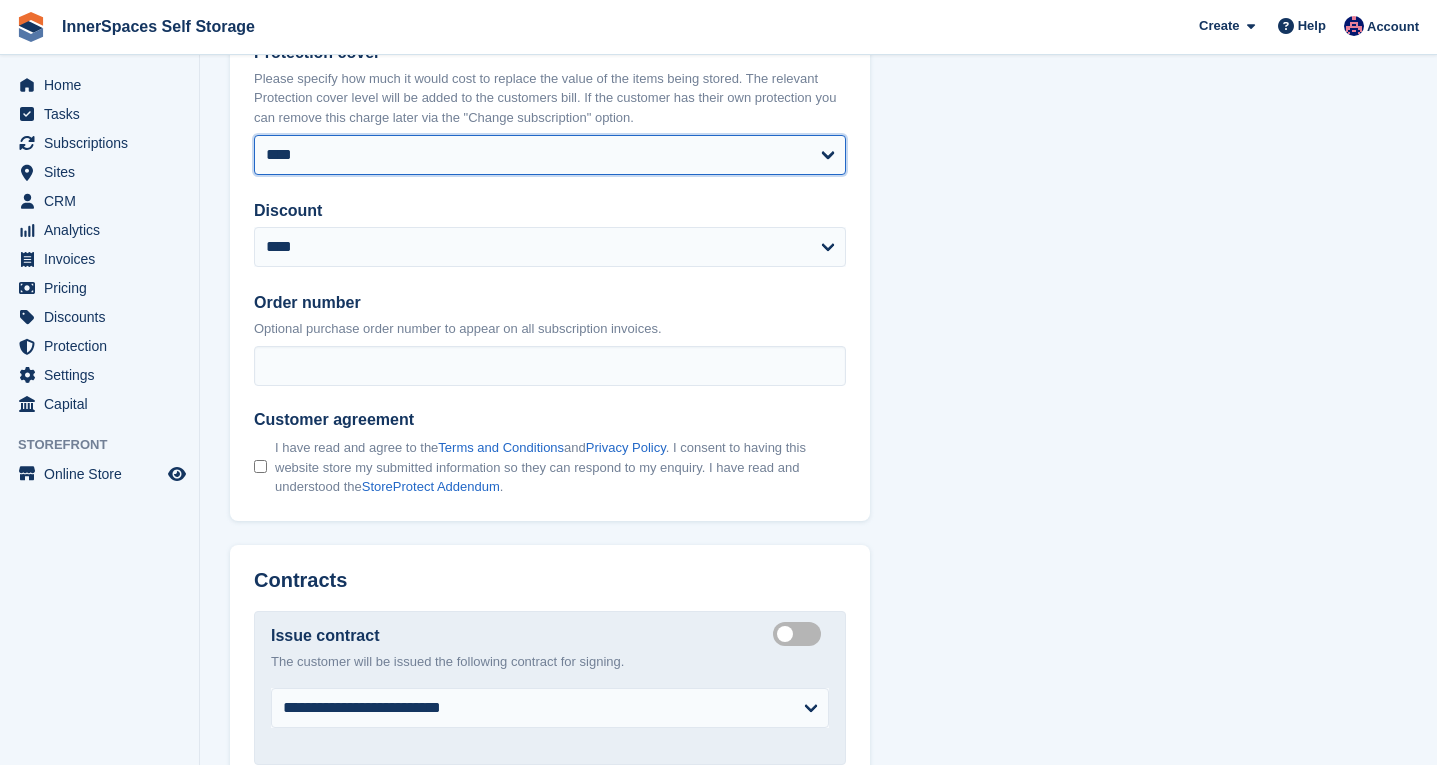 select on "******" 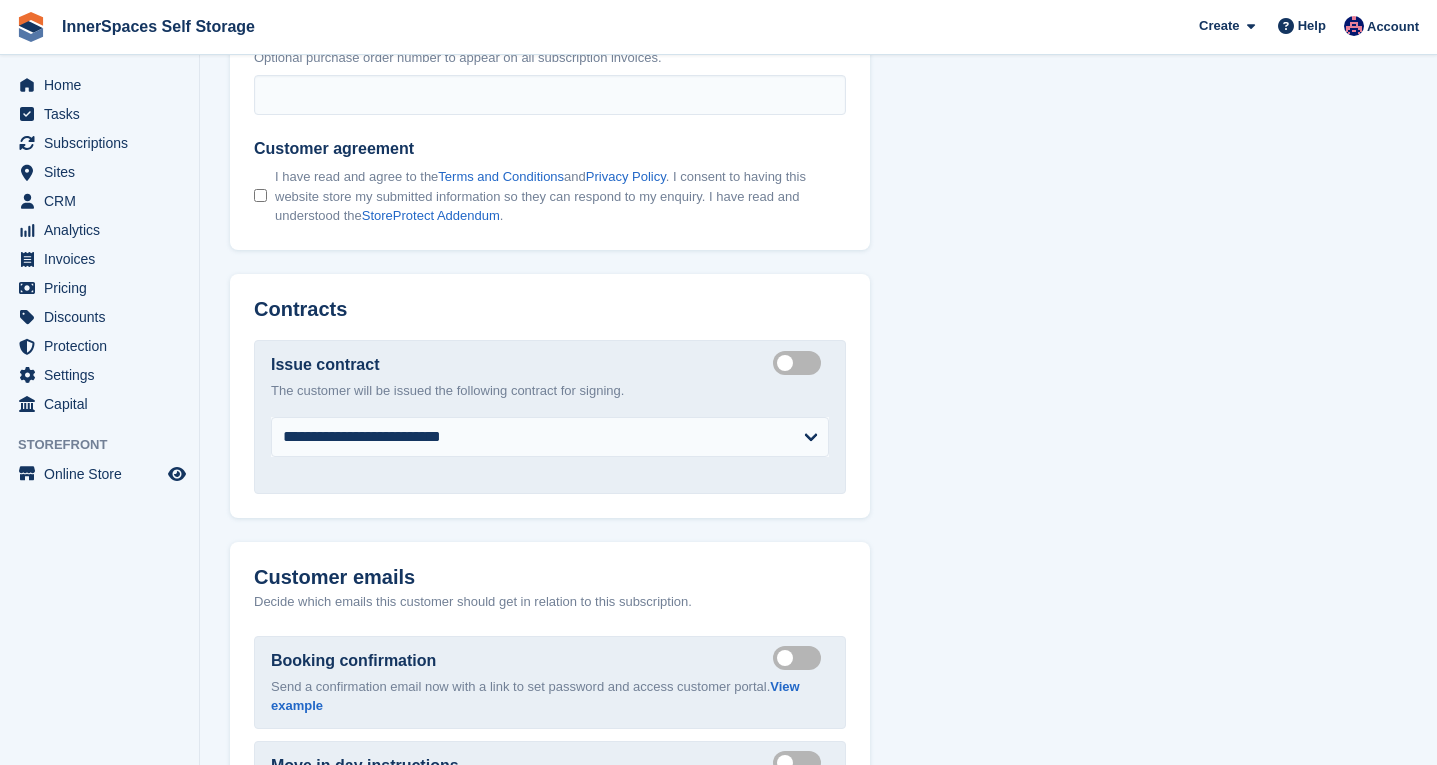 scroll, scrollTop: 1980, scrollLeft: 0, axis: vertical 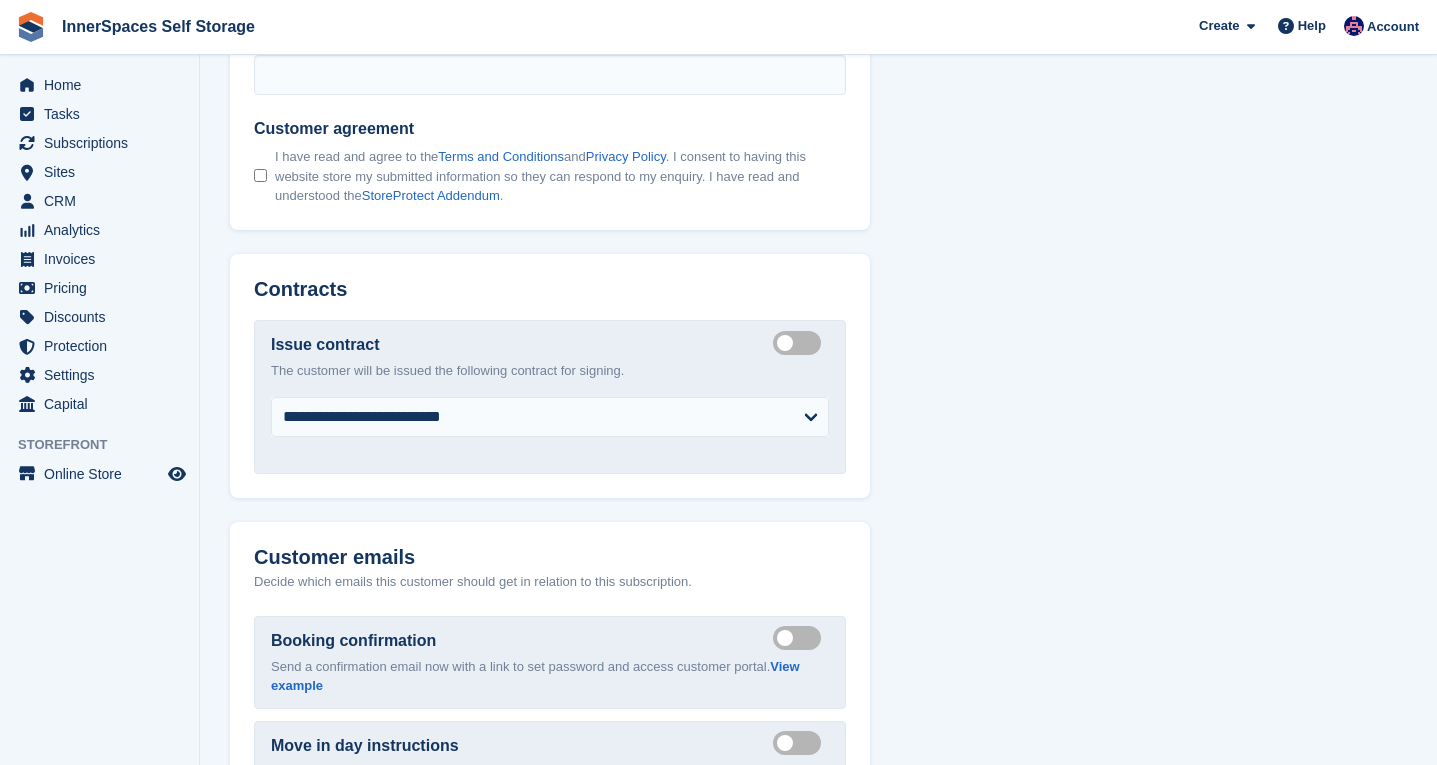 click on "I have read and agree to the  Terms and Conditions  and  Privacy Policy . I consent to having this website store my submitted information so they can respond to my enquiry. I have read and understood the  StoreProtect Addendum ." at bounding box center [560, 176] 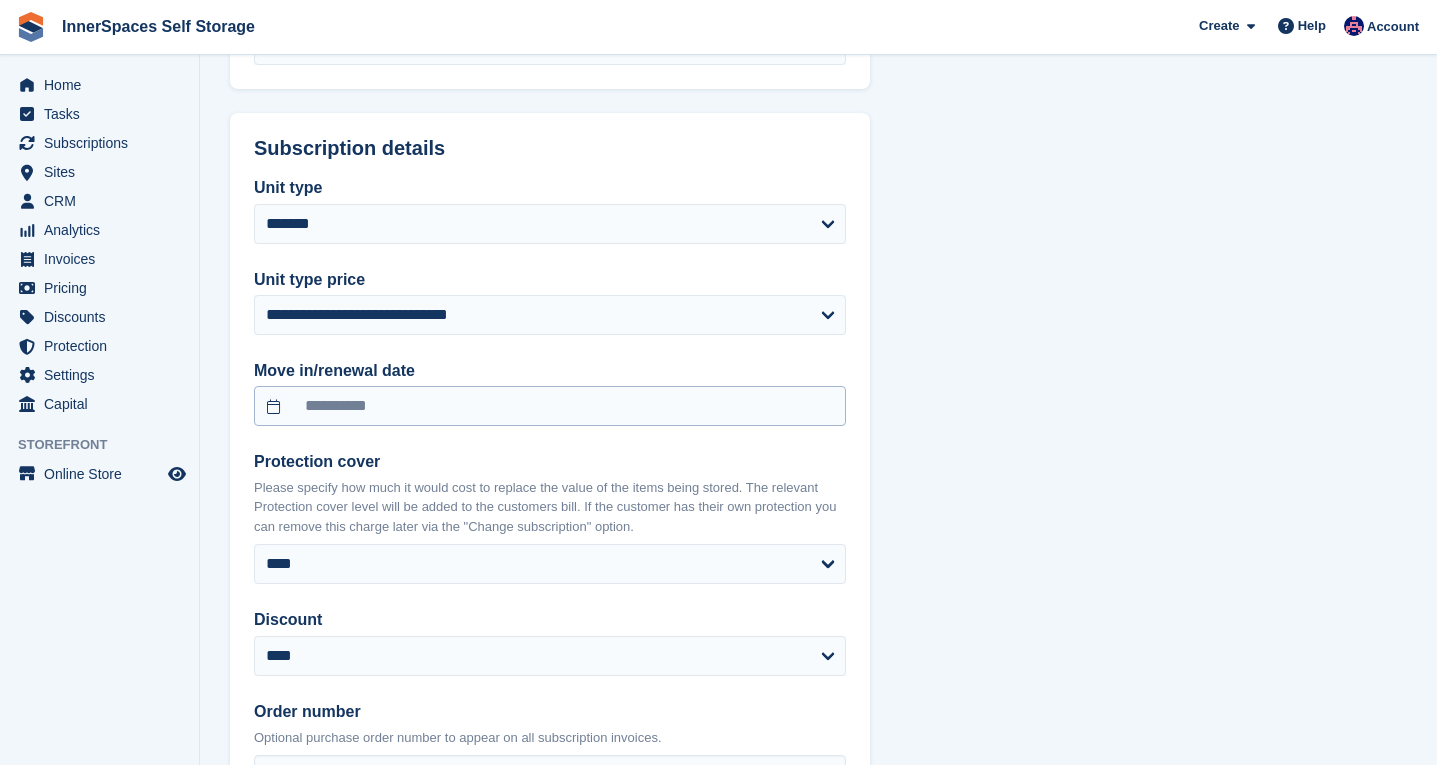 scroll, scrollTop: 1285, scrollLeft: 0, axis: vertical 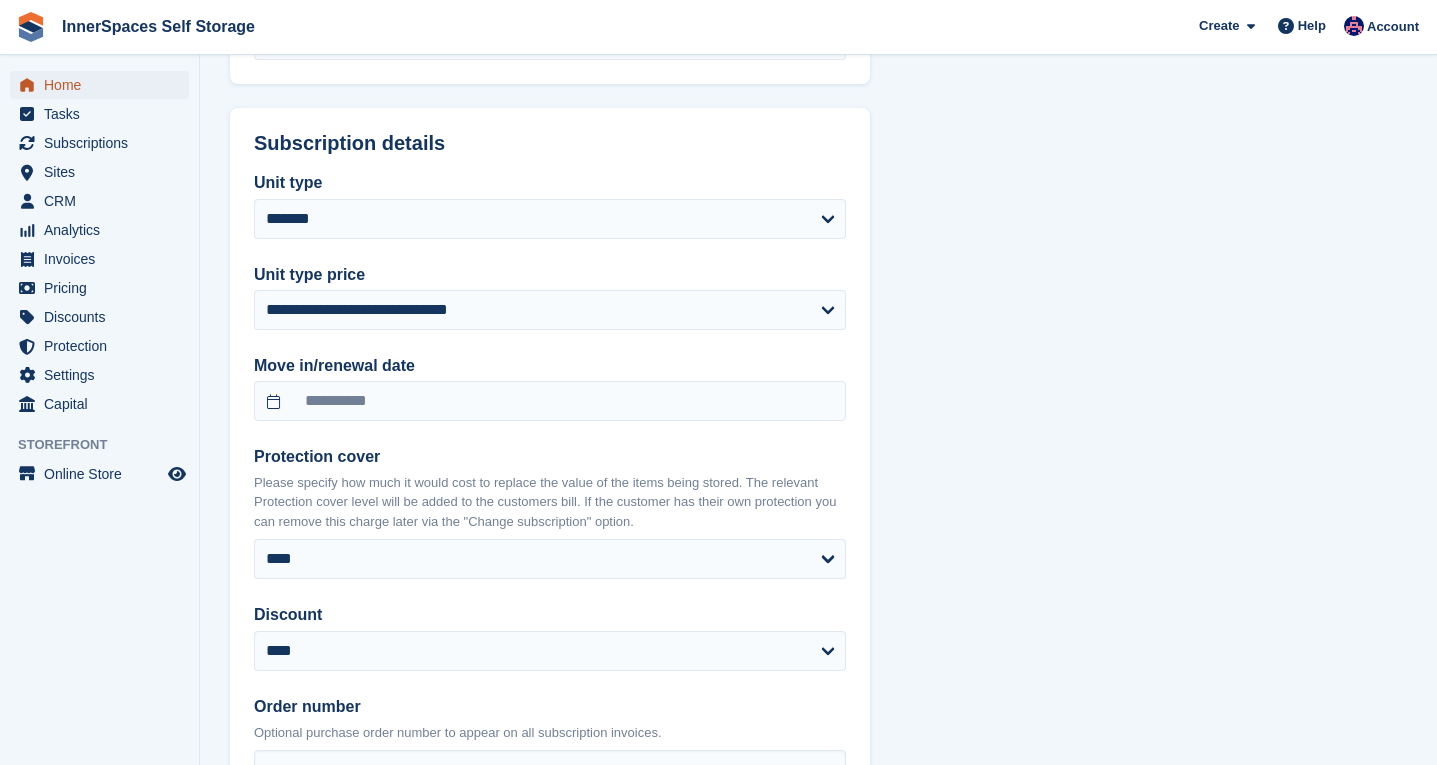 click on "Home" at bounding box center [104, 85] 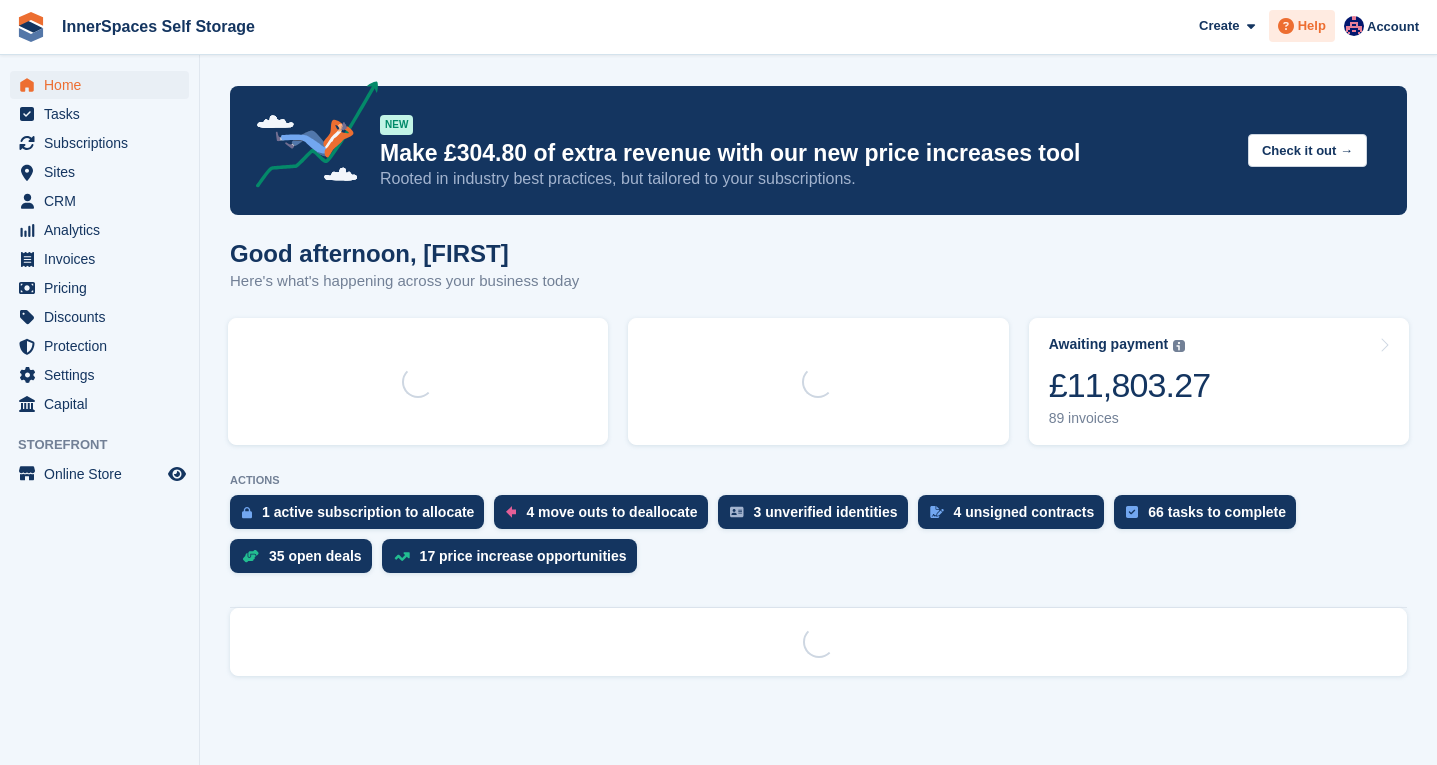 scroll, scrollTop: 0, scrollLeft: 0, axis: both 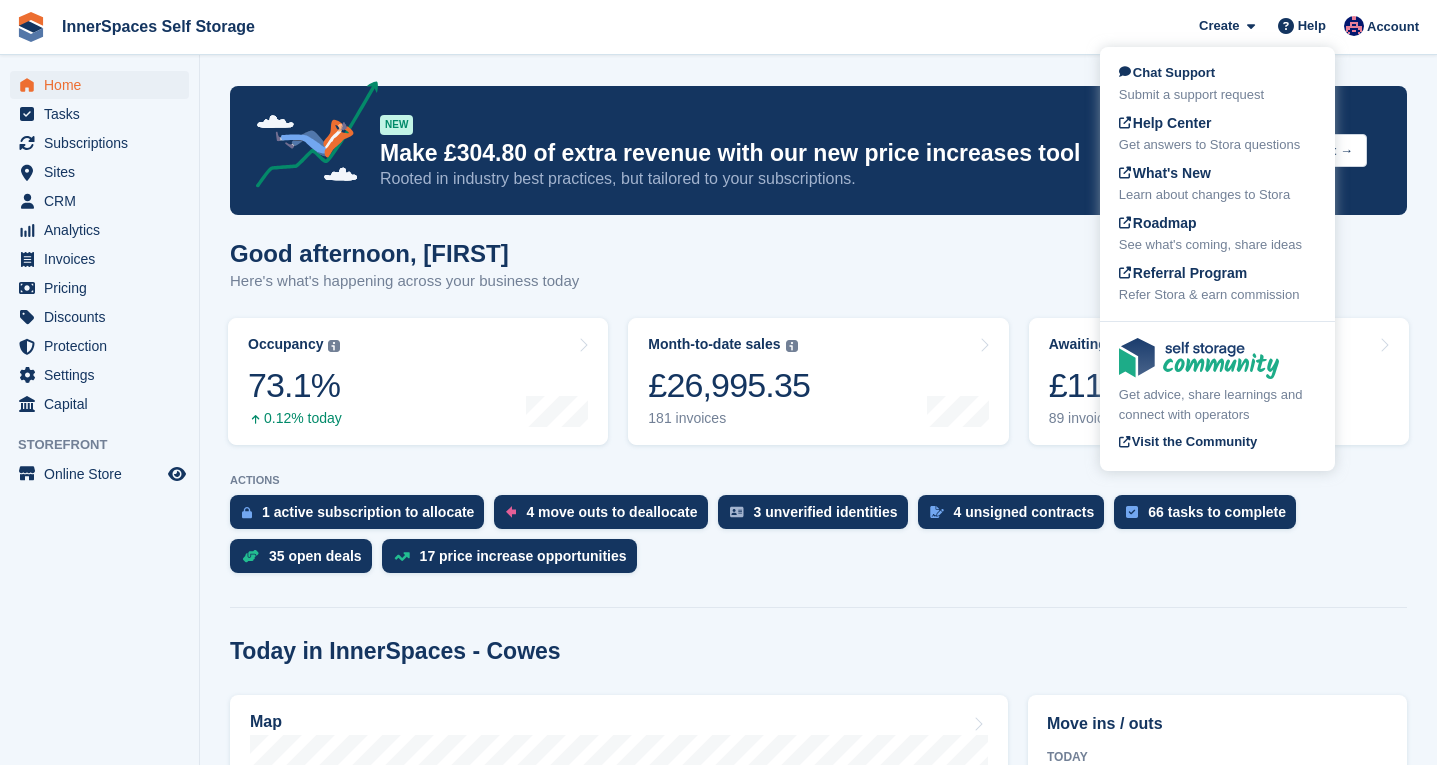 click on "Chat Support
Submit a support request
Help Center
Get answers to Stora questions
What's New
Learn about changes to Stora
Roadmap
See what's coming, share ideas
Referral Program
Refer Stora & earn commission" at bounding box center [1217, 184] 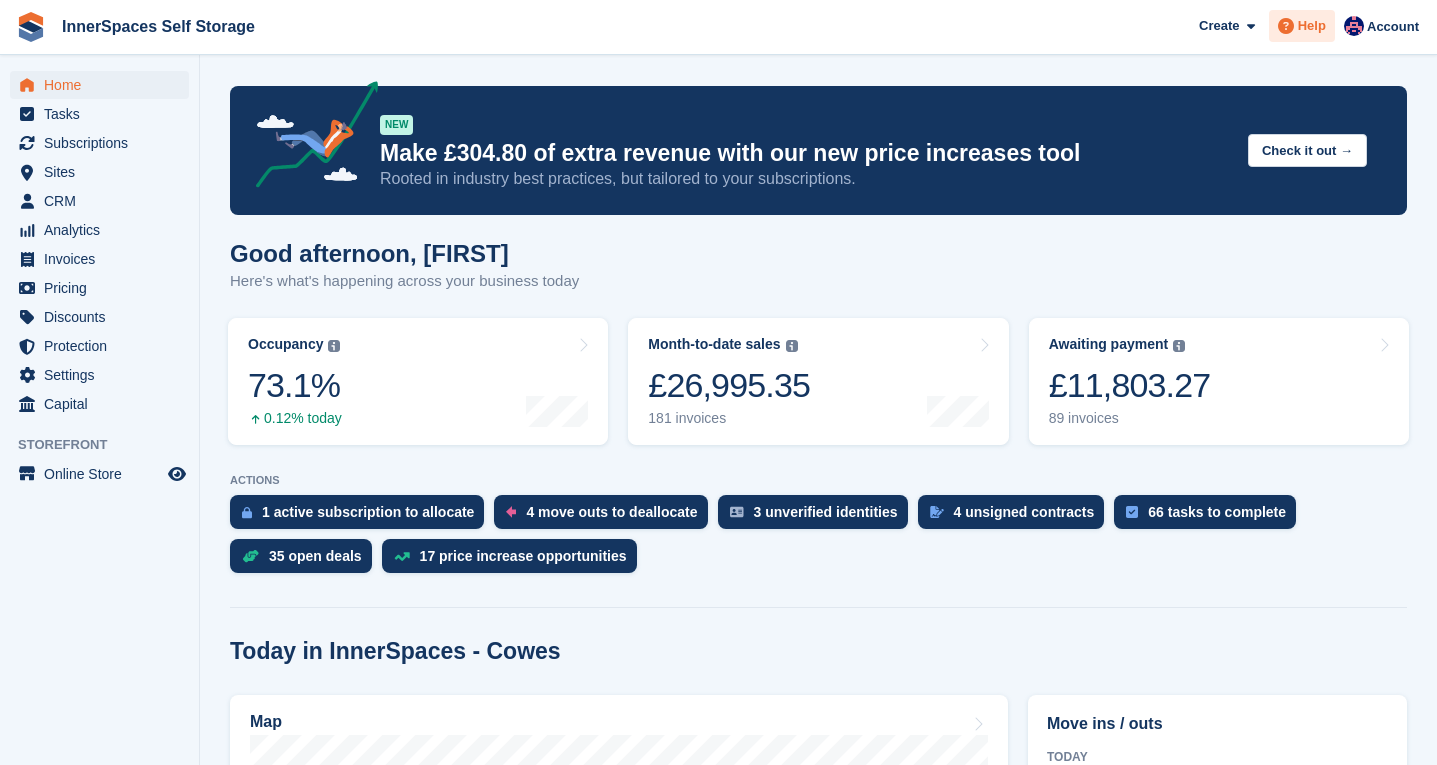 click on "Help" at bounding box center [1312, 26] 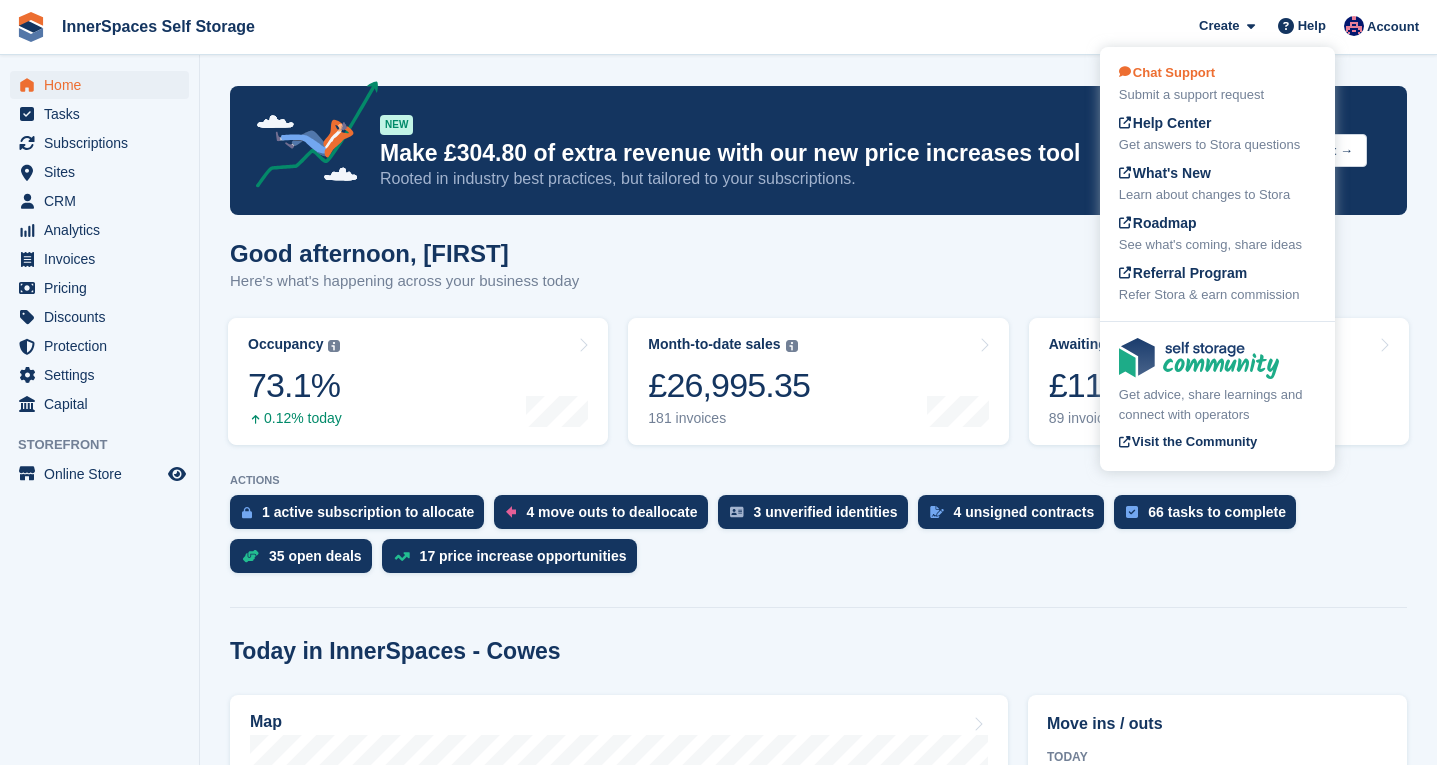 click on "Chat Support
Submit a support request" at bounding box center [1217, 84] 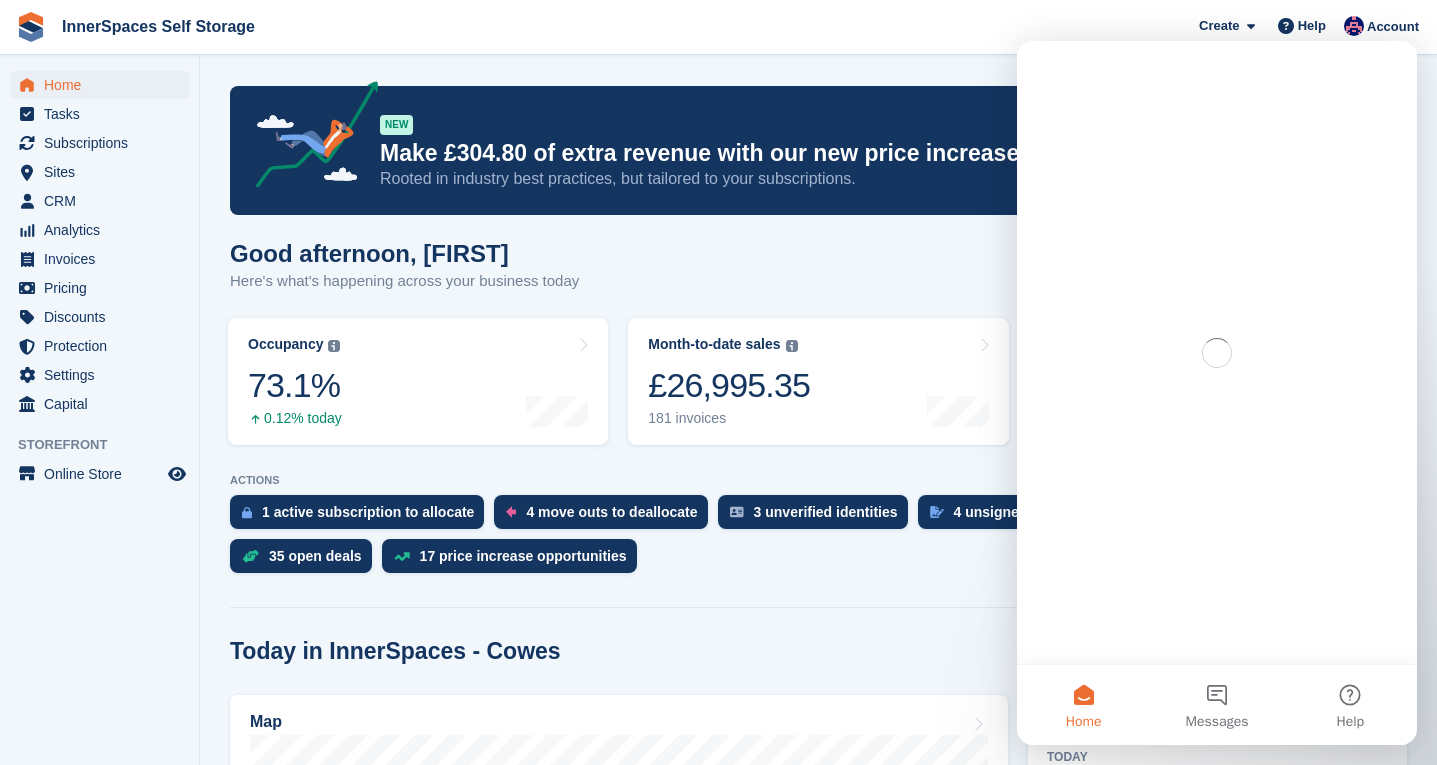scroll, scrollTop: 0, scrollLeft: 0, axis: both 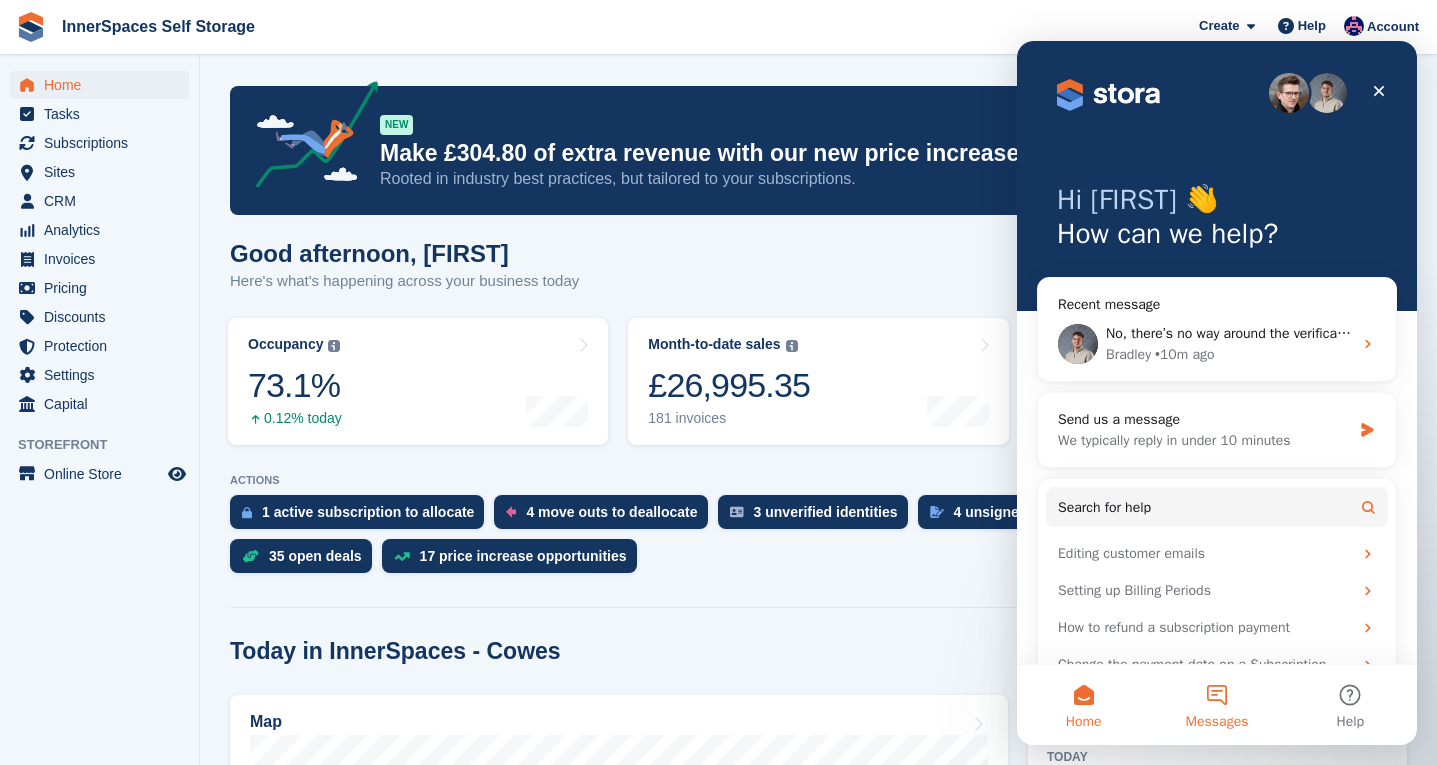 click on "Messages" at bounding box center [1217, 722] 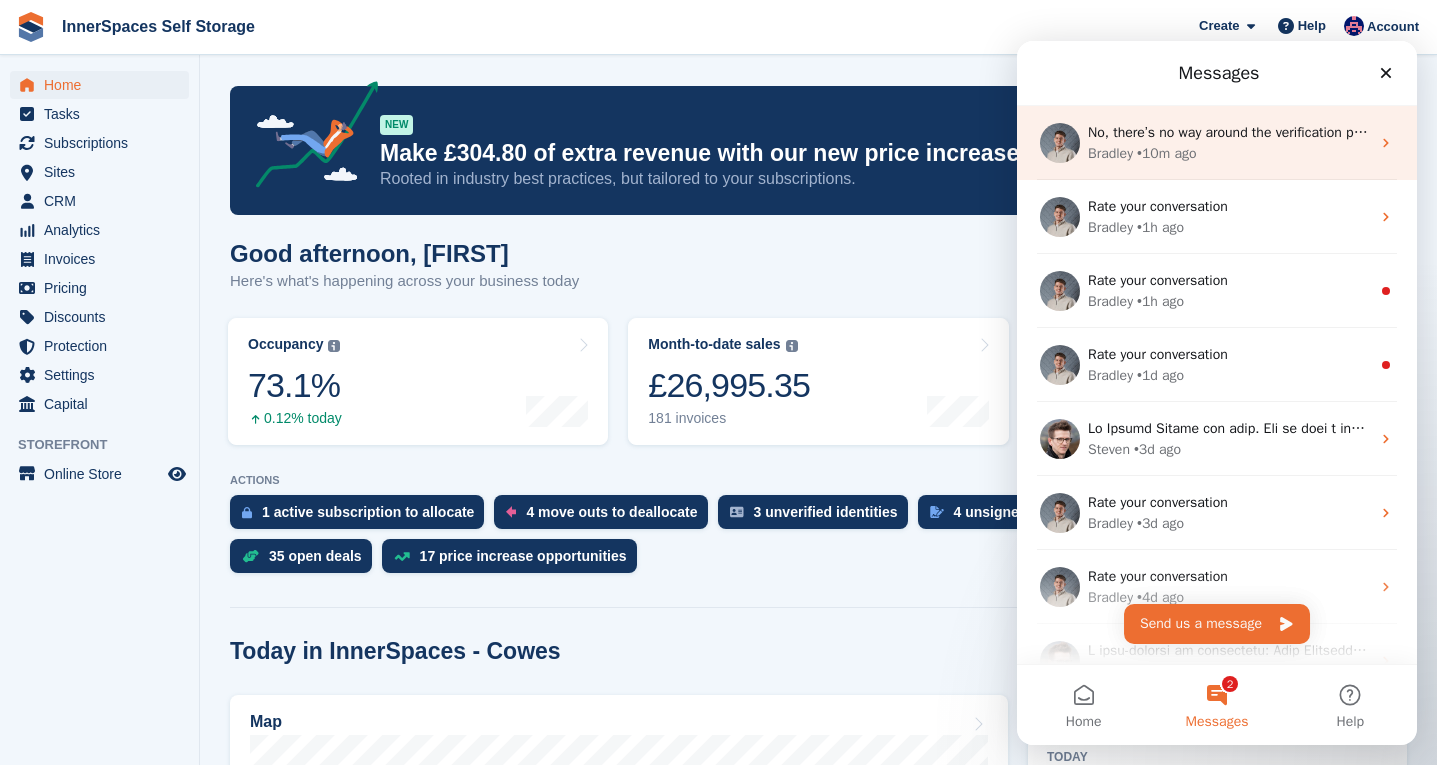 click on "No, there’s no way around the verification process. Stripe requires it for setting up recurring payments, and it has to go through their standard checks.   A workaround would be to set them up with the payment method Other, so they will instead be sent an email where they can add their payment card. They will still need to verify the card when they do this, but may be a smoother customer experience." at bounding box center (2314, 132) 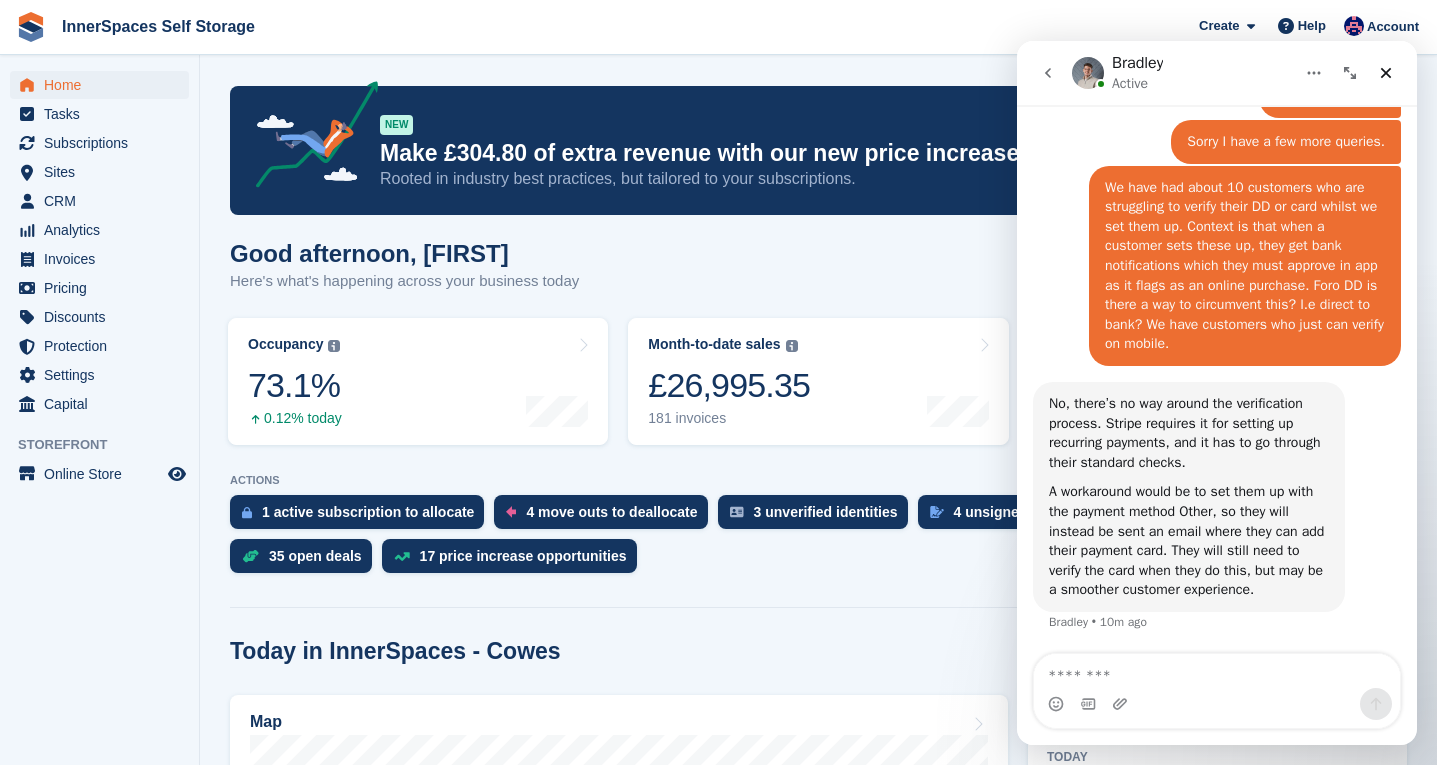 scroll, scrollTop: 2082, scrollLeft: 0, axis: vertical 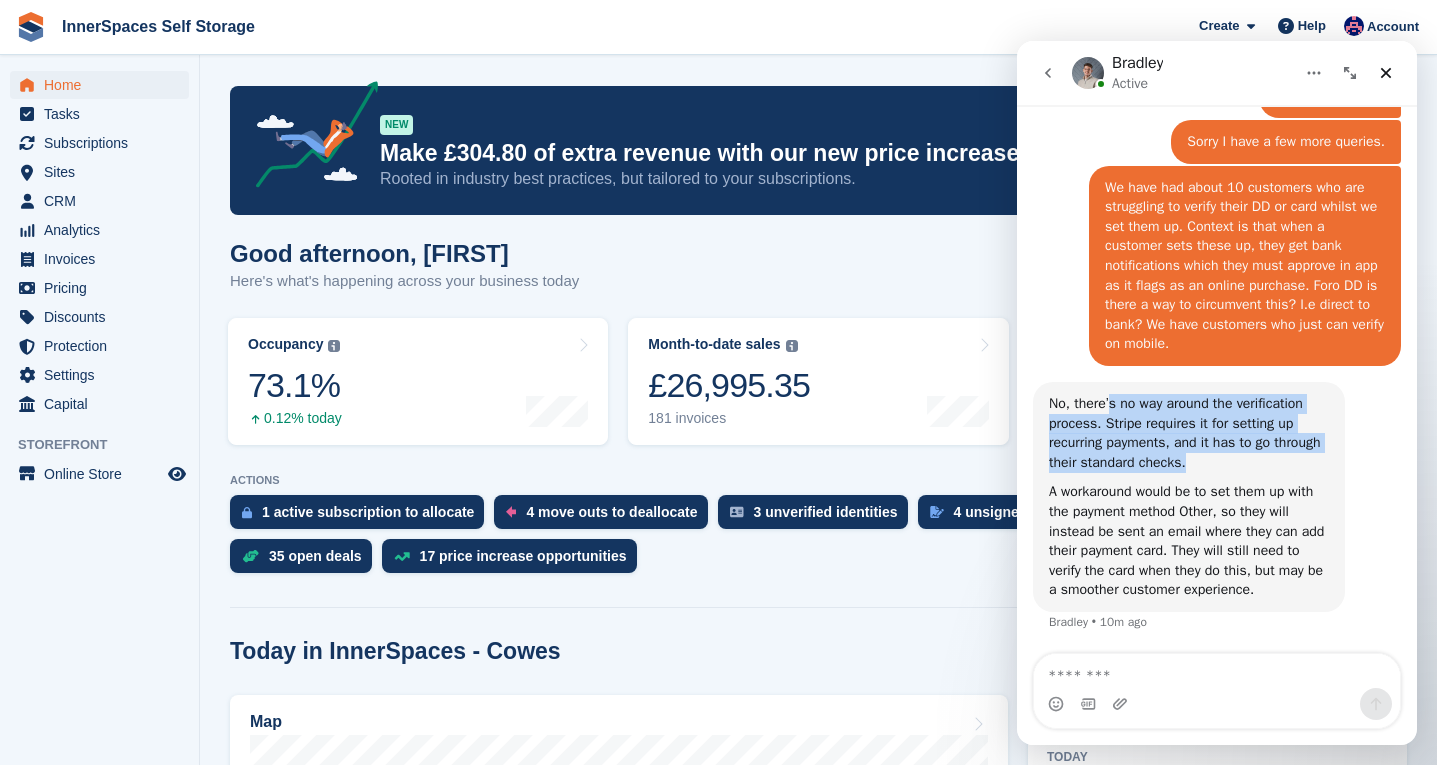 drag, startPoint x: 1111, startPoint y: 413, endPoint x: 1140, endPoint y: 479, distance: 72.09022 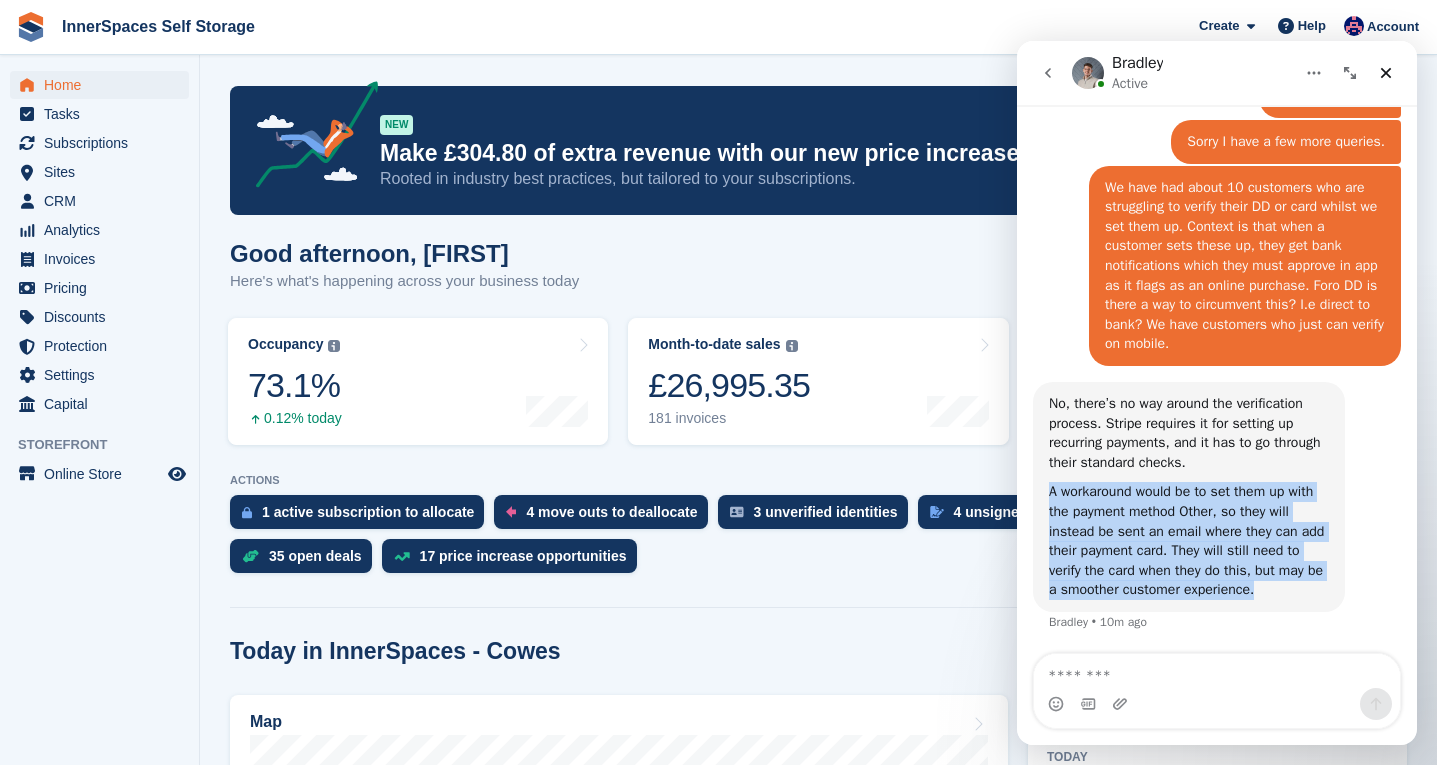 drag, startPoint x: 1118, startPoint y: 478, endPoint x: 1199, endPoint y: 604, distance: 149.78986 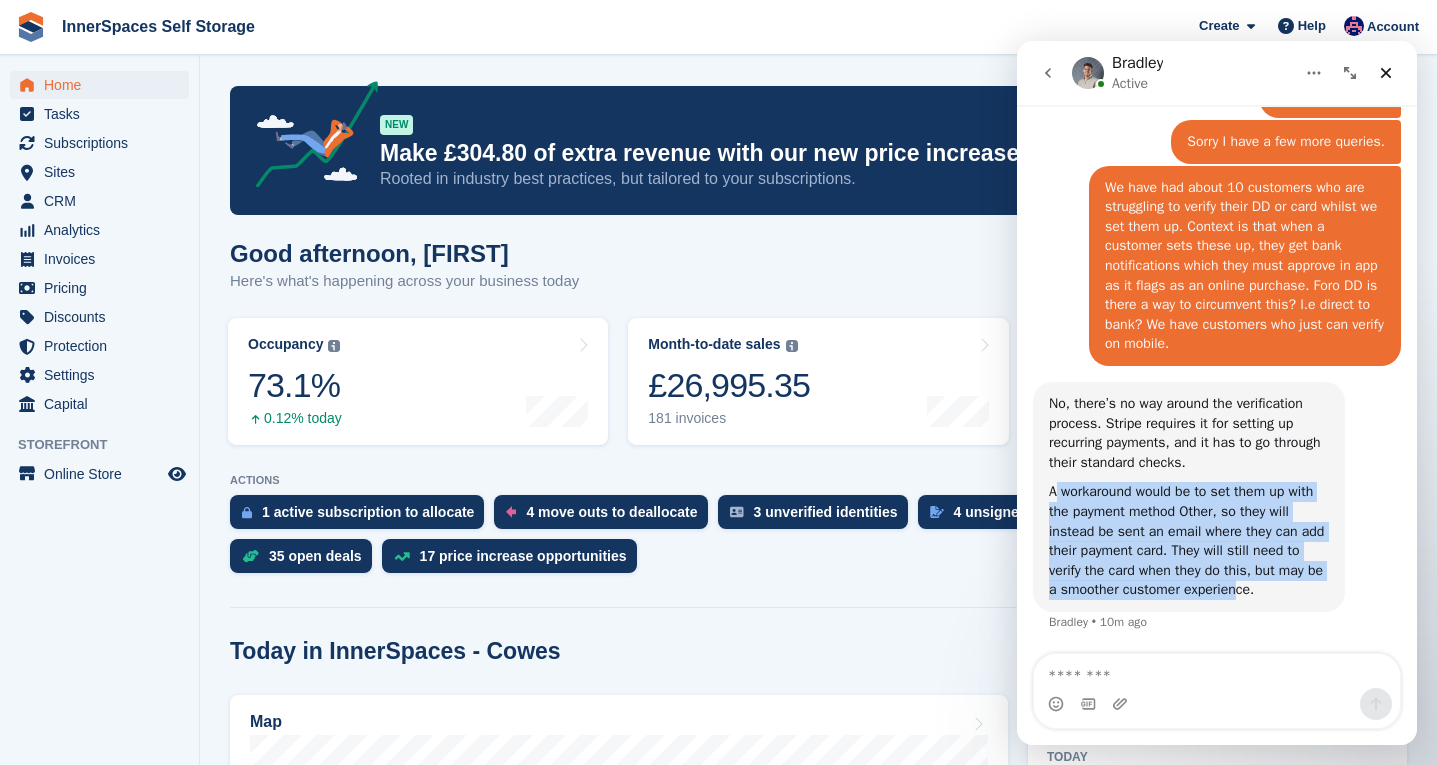 drag, startPoint x: 1054, startPoint y: 482, endPoint x: 1300, endPoint y: 587, distance: 267.4715 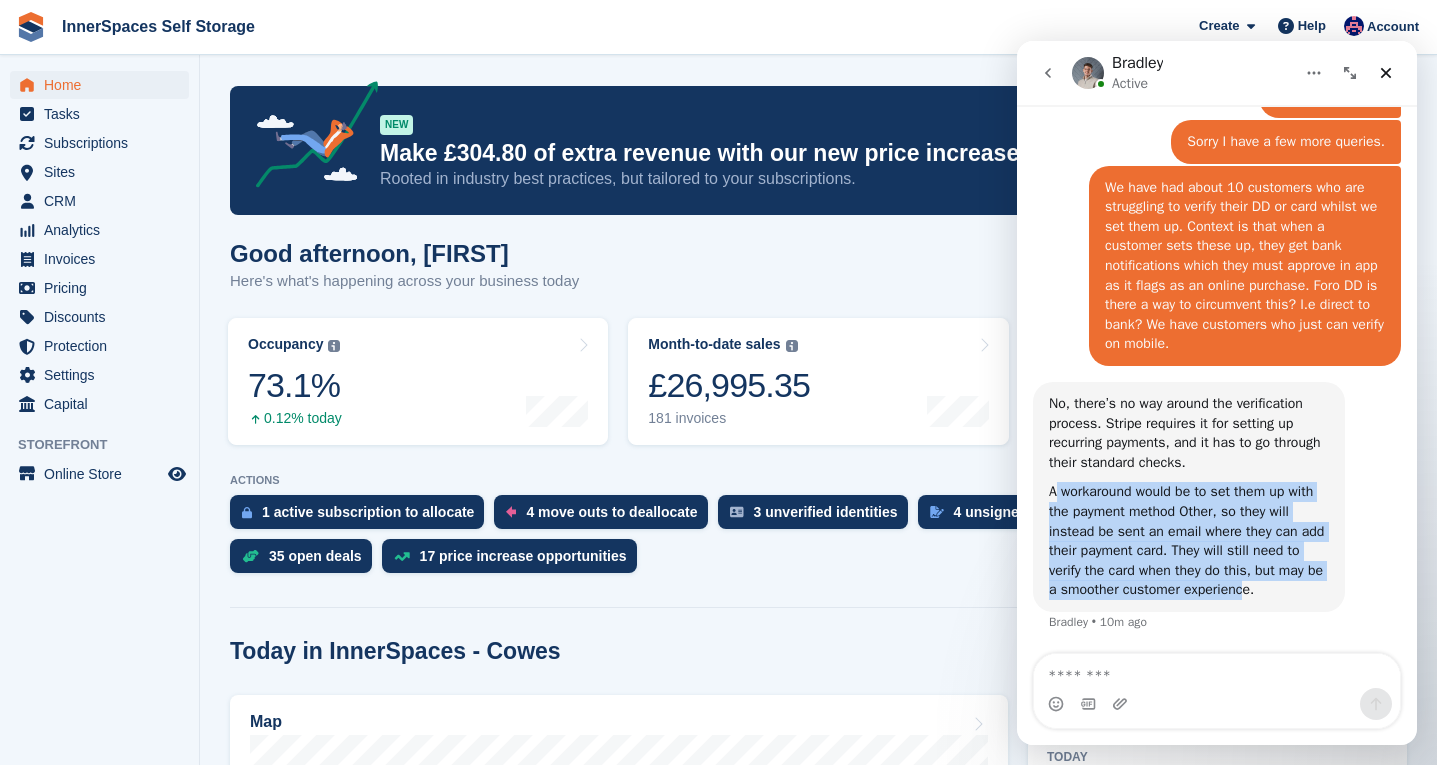click on "A workaround would be to set them up with the payment method Other, so they will instead be sent an email where they can add their payment card. They will still need to verify the card when they do this, but may be a smoother customer experience." at bounding box center [1189, 541] 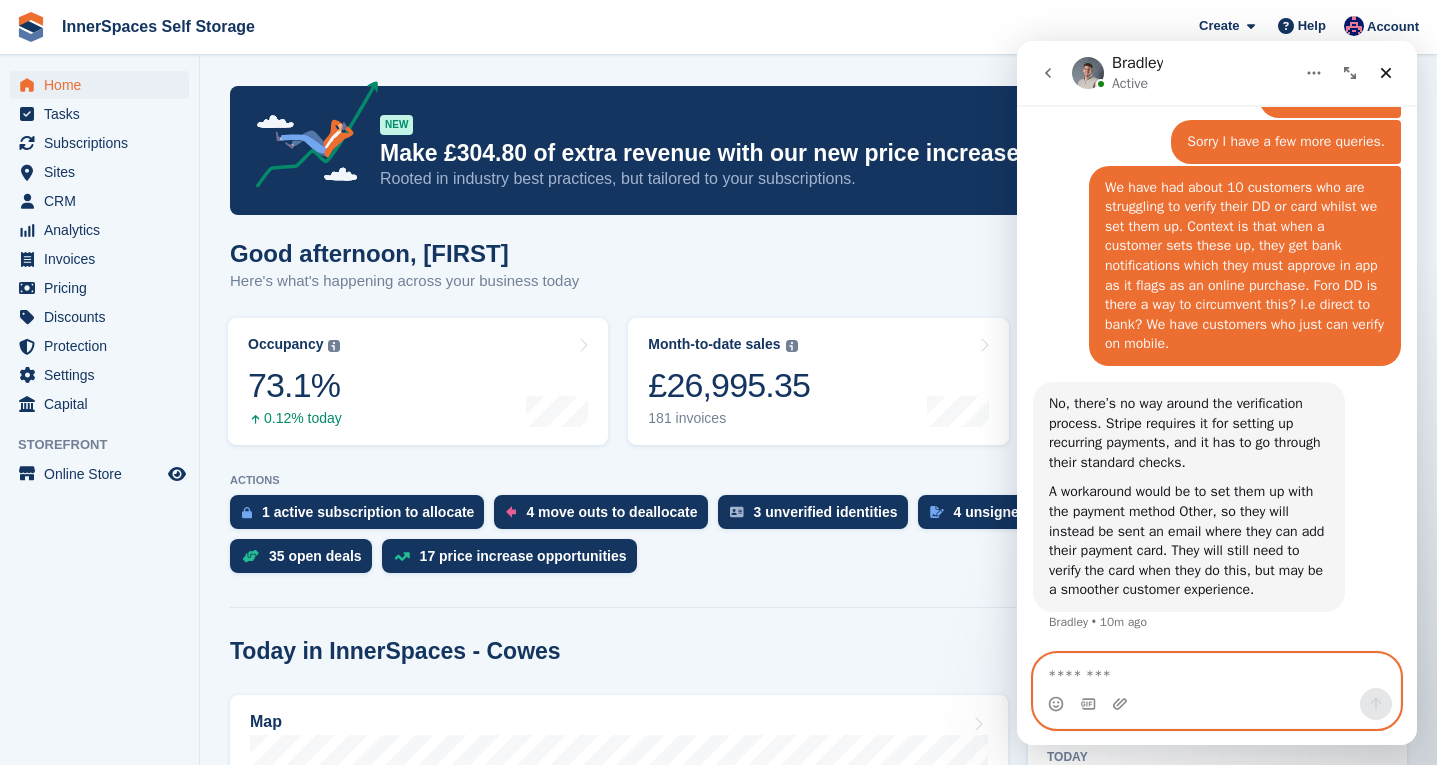click at bounding box center [1217, 671] 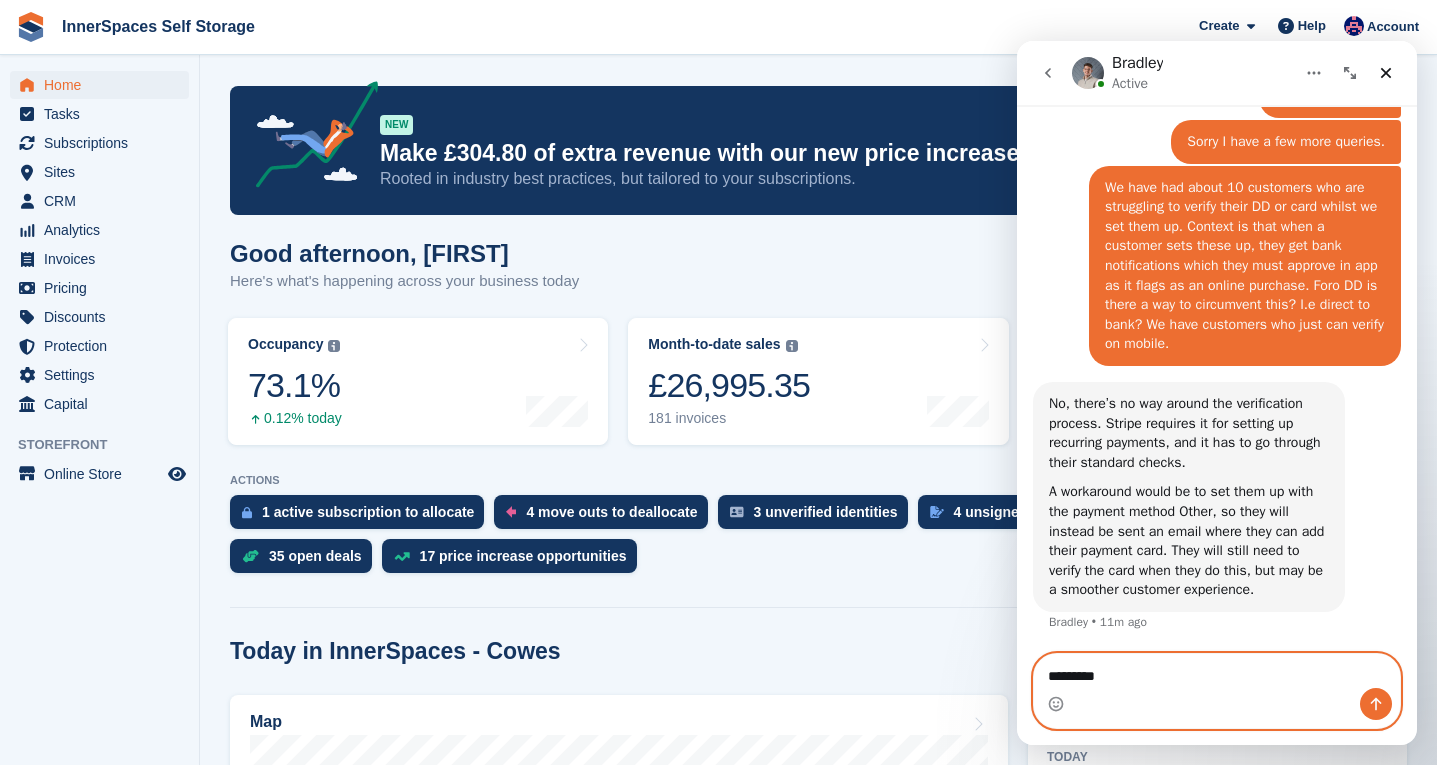type on "**********" 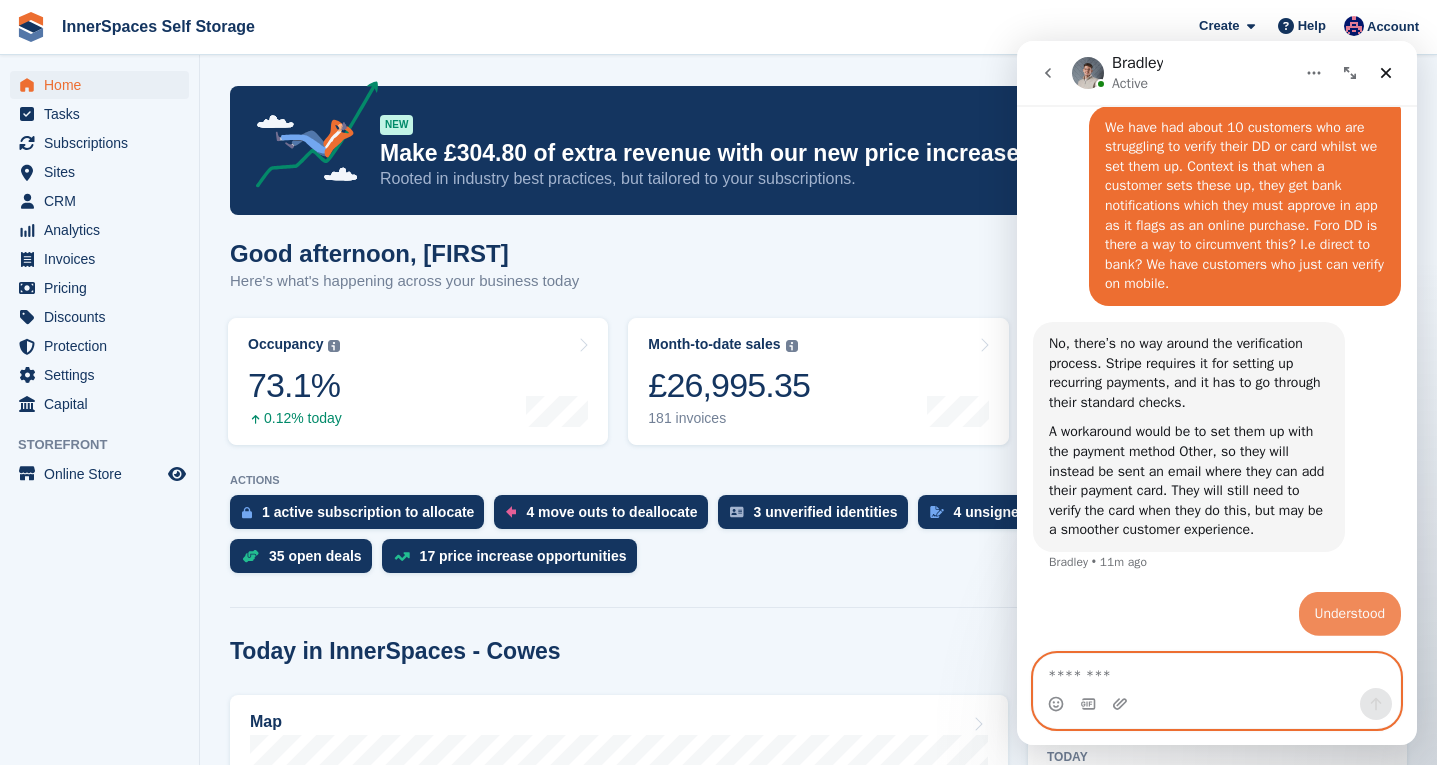 scroll, scrollTop: 2142, scrollLeft: 0, axis: vertical 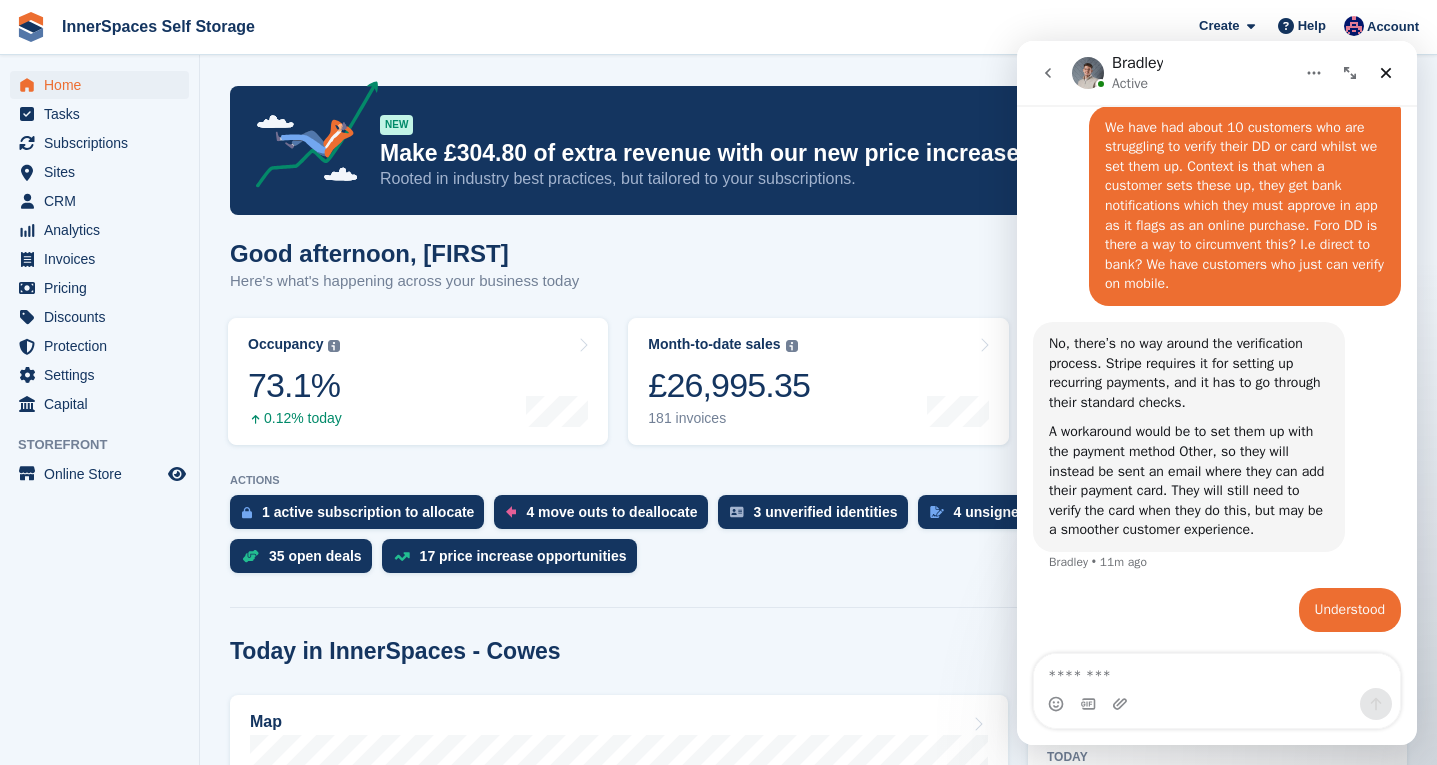 click on "Home
Tasks
Subscriptions
Subscriptions
Subscriptions
Contracts
Price increases
NEW
Contracts
Price increases
NEW
Sites
Sites
Sites
InnerSpaces - Cowes" at bounding box center (99, 387) 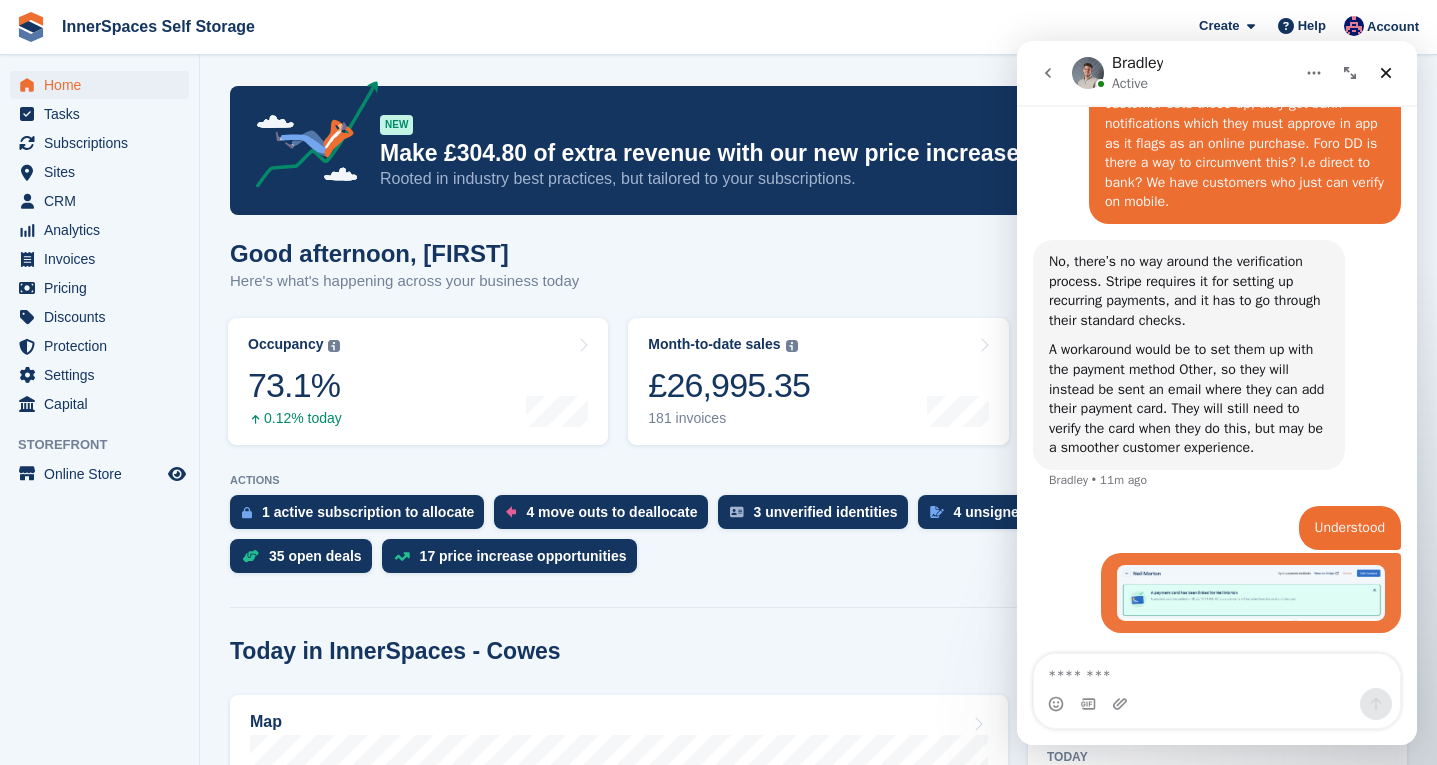 scroll, scrollTop: 2224, scrollLeft: 0, axis: vertical 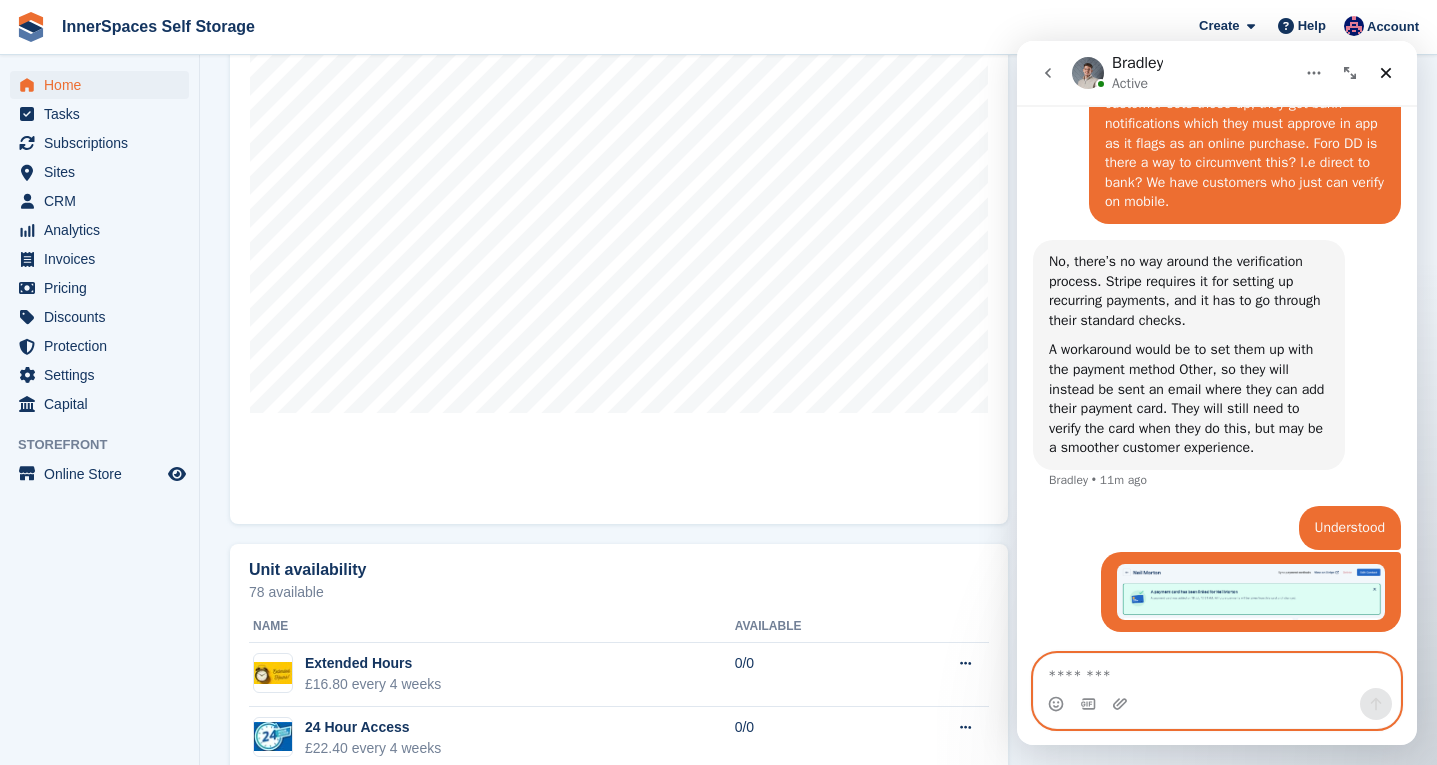 click at bounding box center [1217, 671] 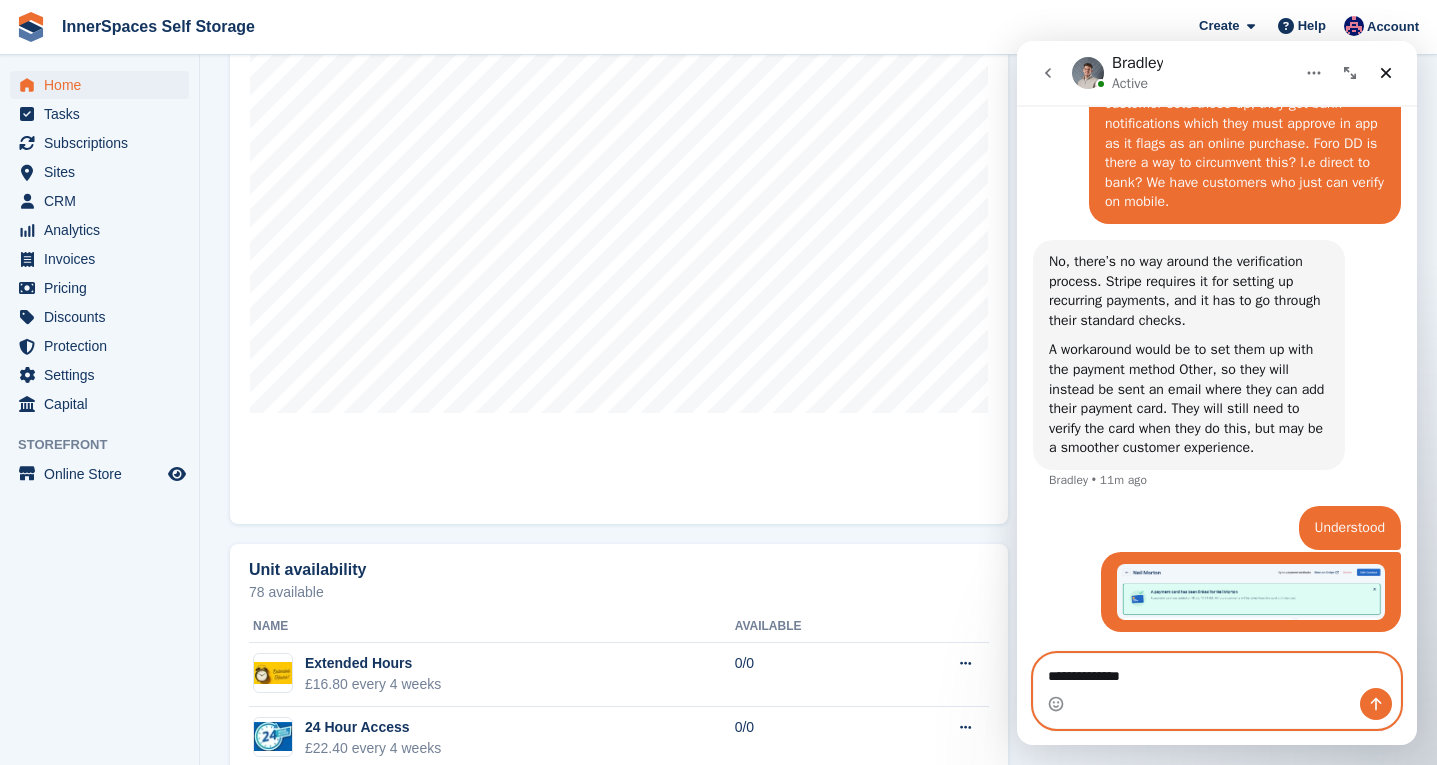 type on "**********" 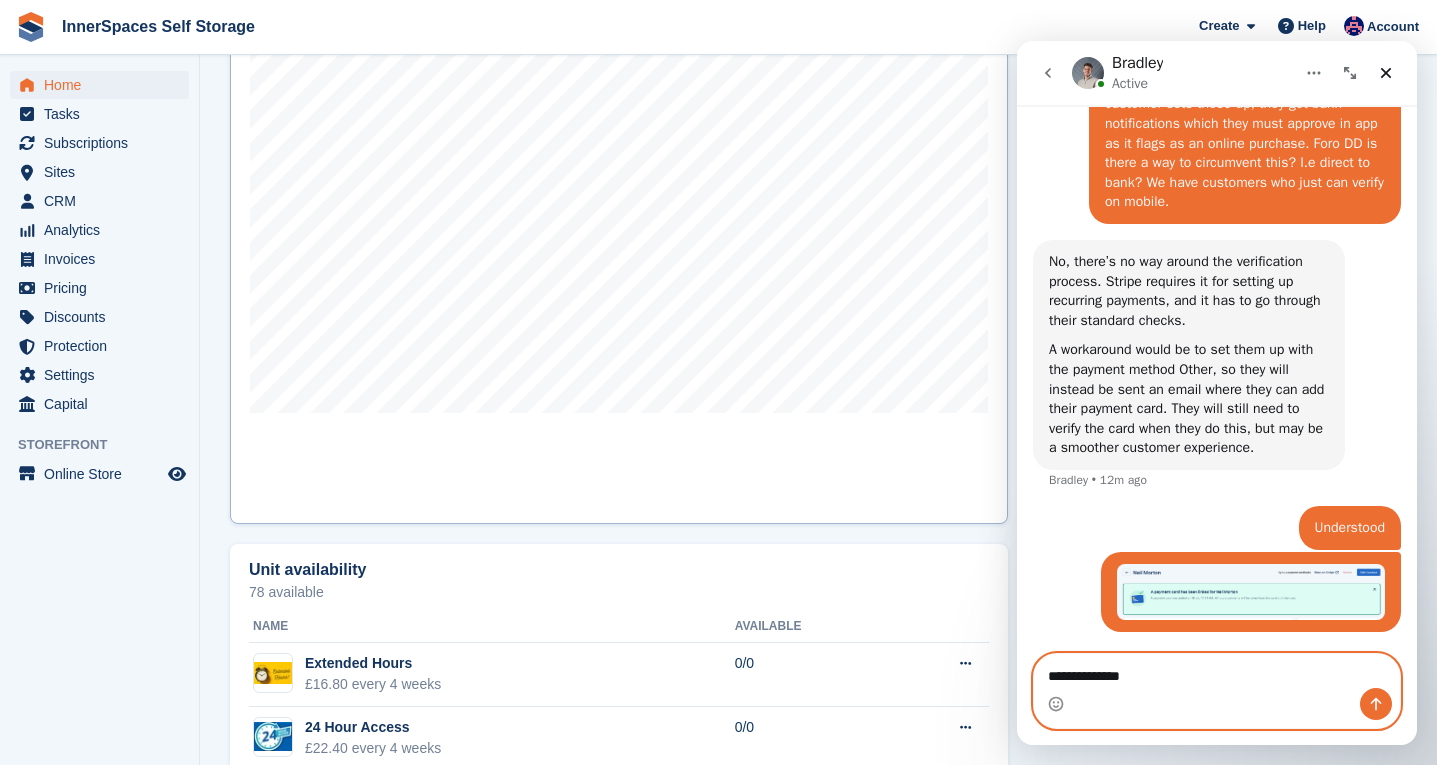 scroll, scrollTop: 0, scrollLeft: 0, axis: both 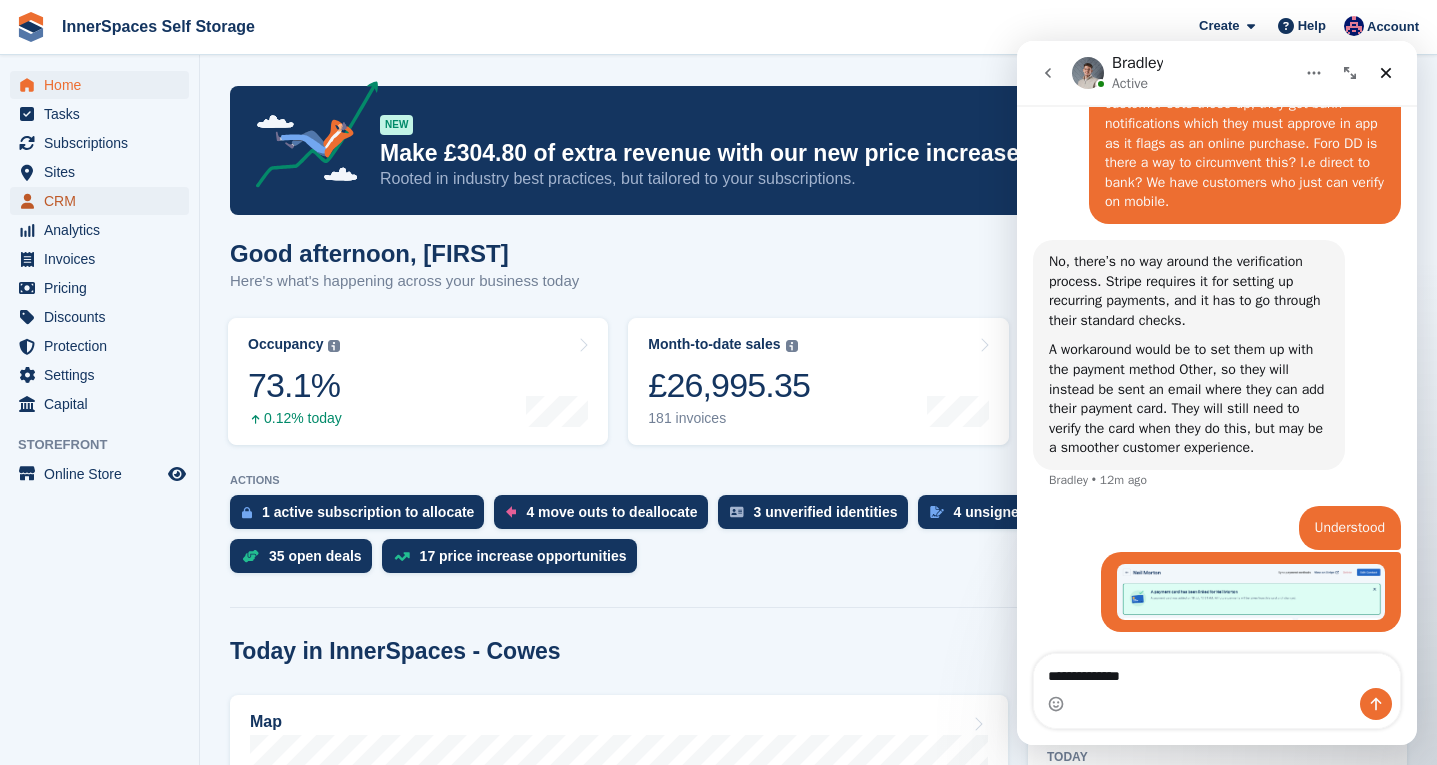click on "CRM" at bounding box center (104, 201) 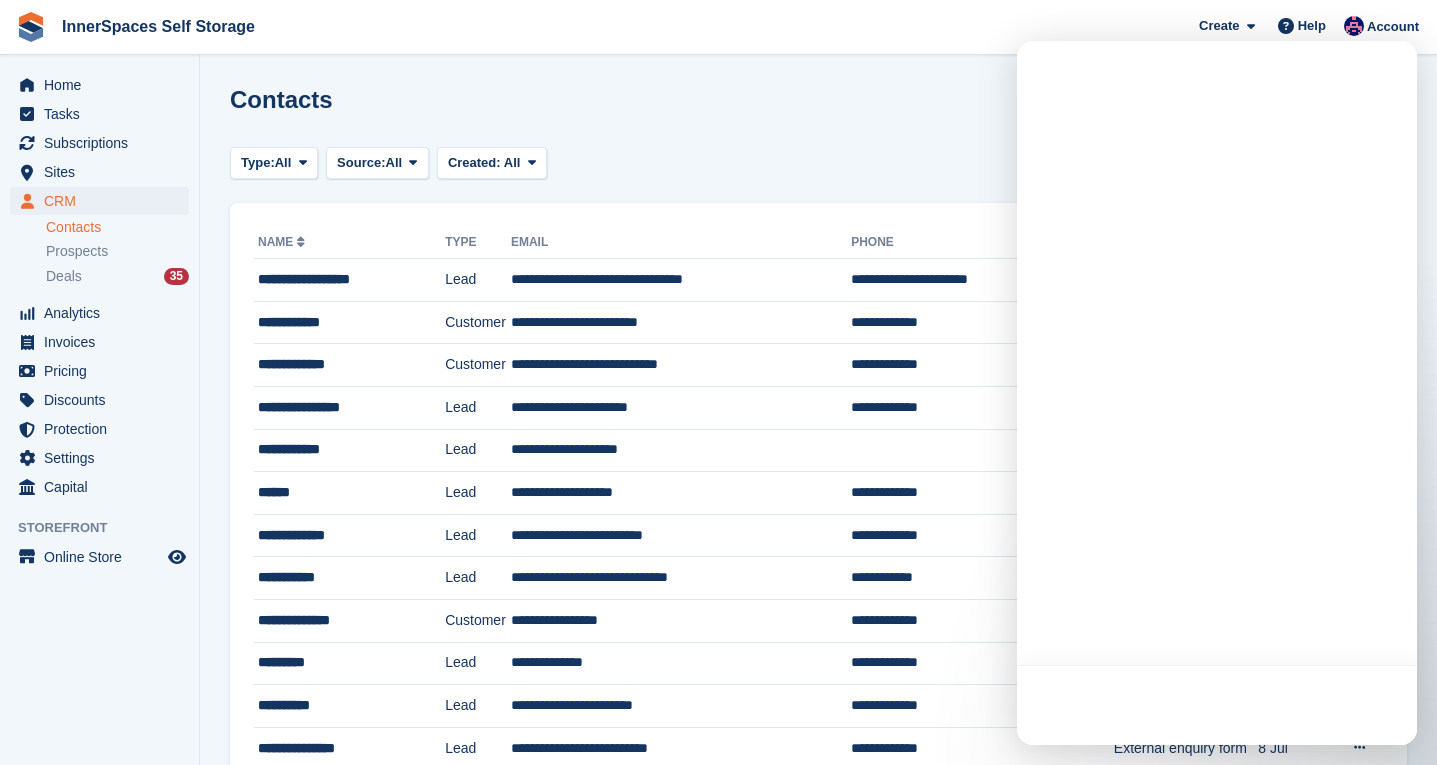scroll, scrollTop: 0, scrollLeft: 0, axis: both 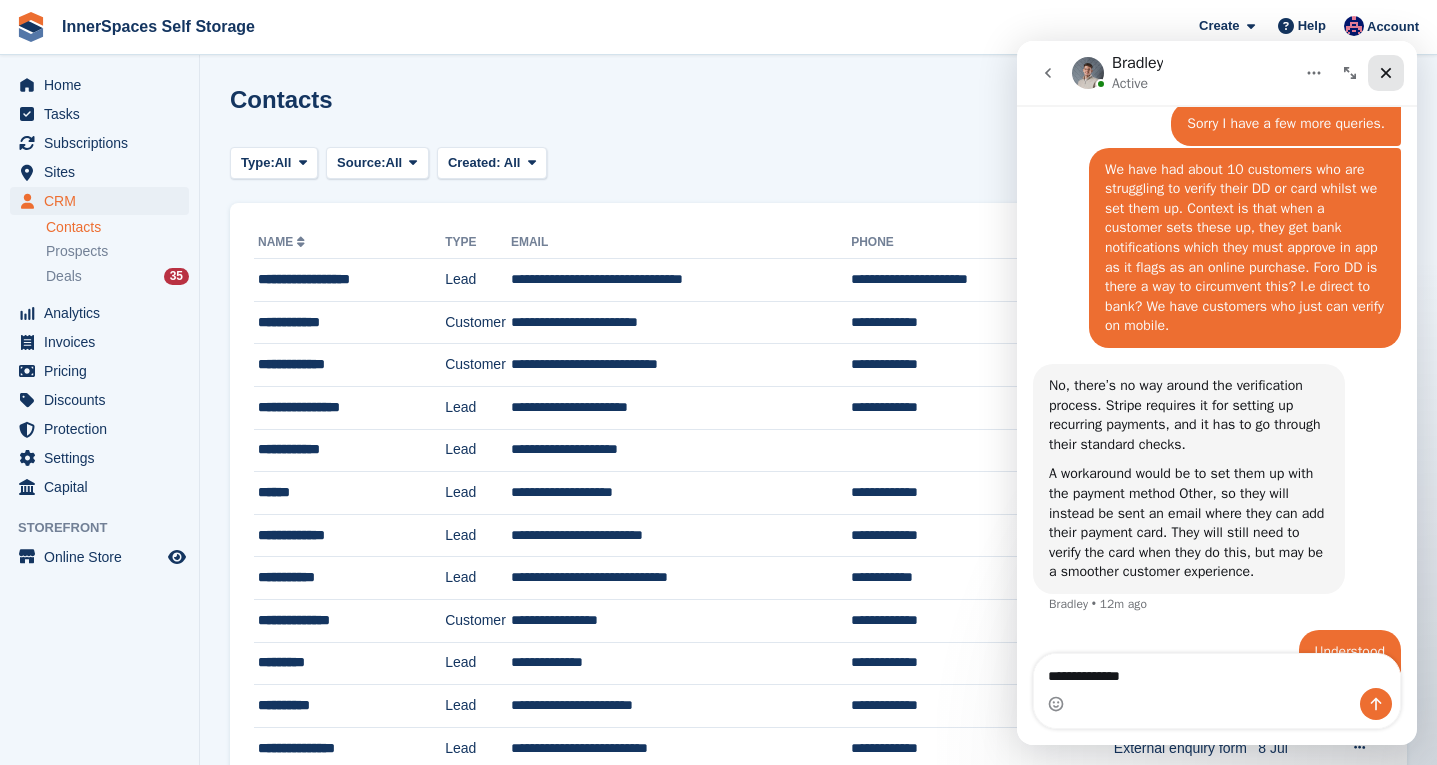 click 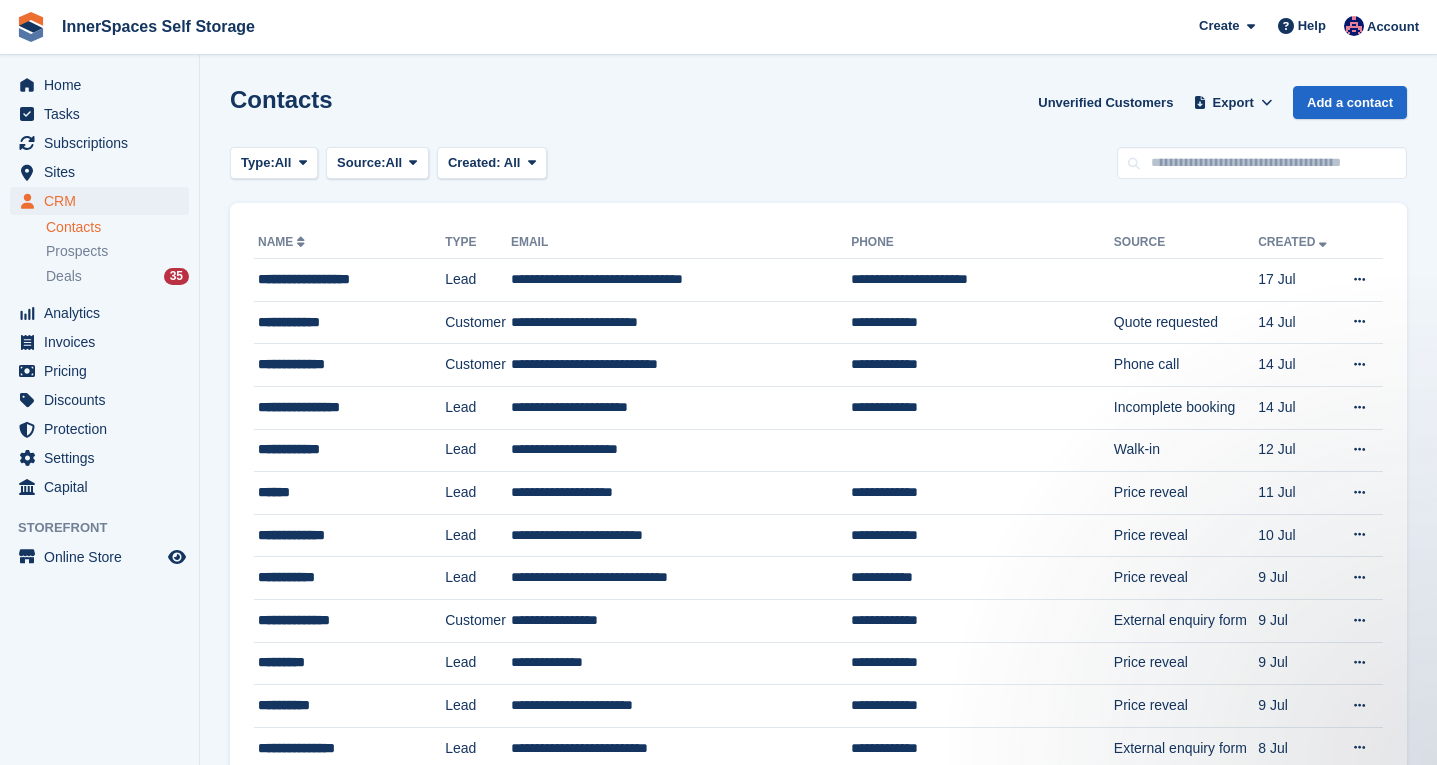scroll, scrollTop: 0, scrollLeft: 0, axis: both 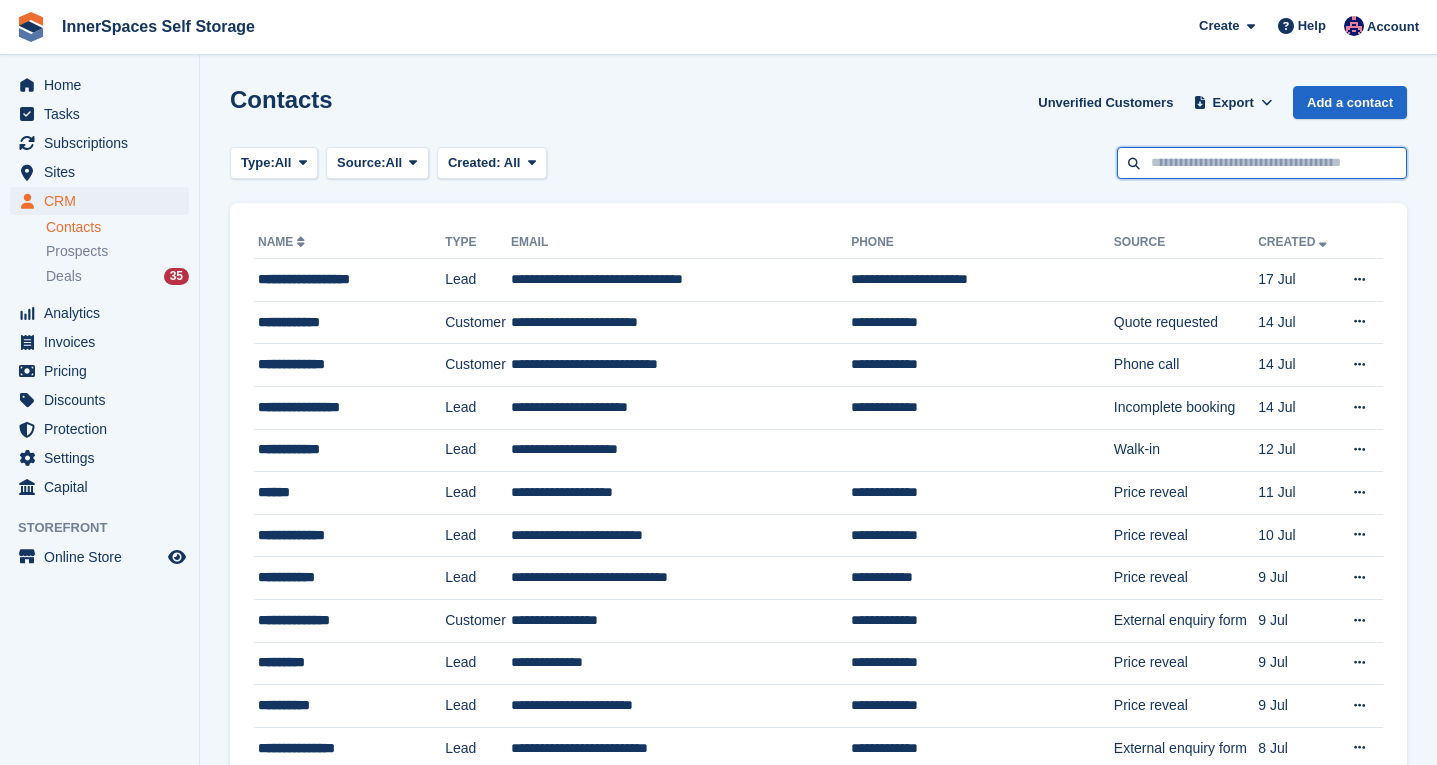 click at bounding box center (1262, 163) 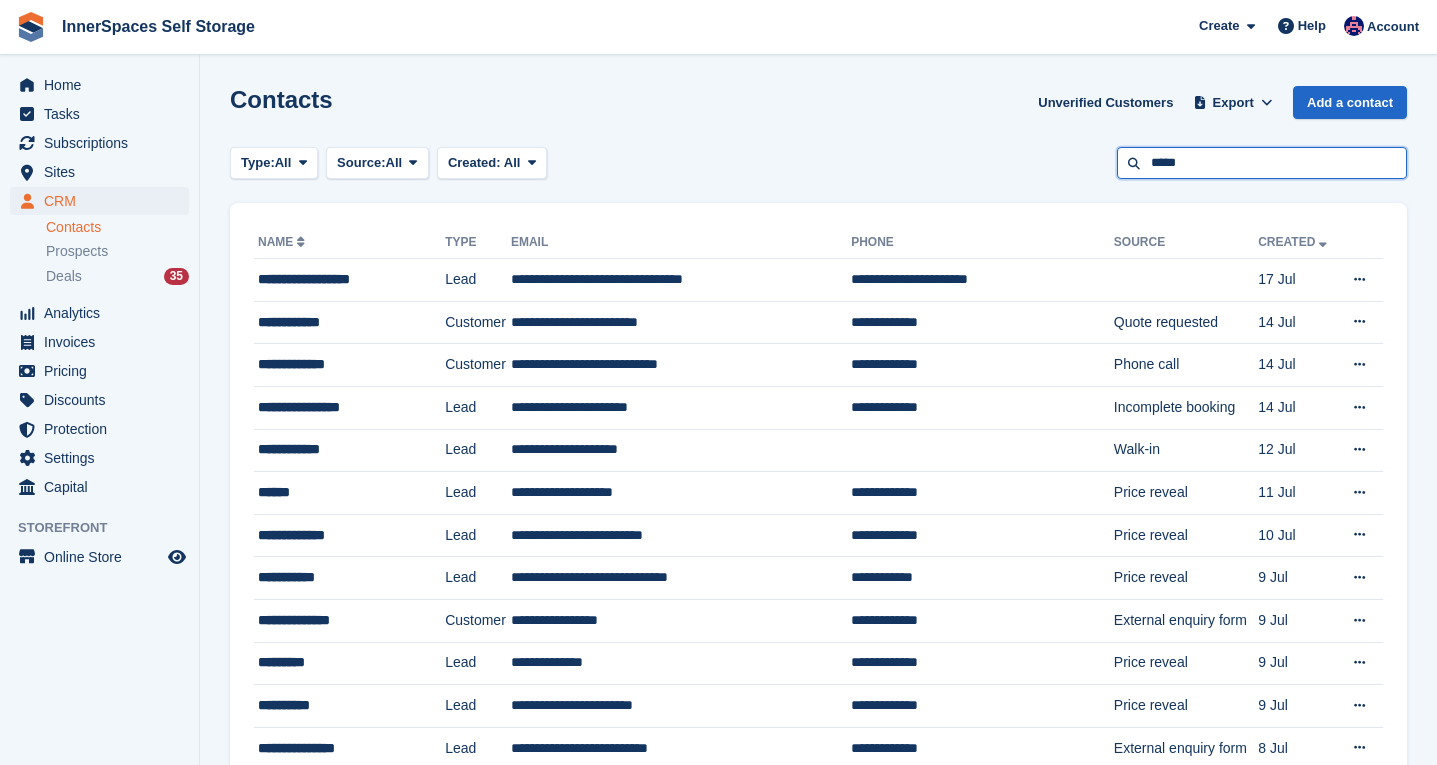 type on "*****" 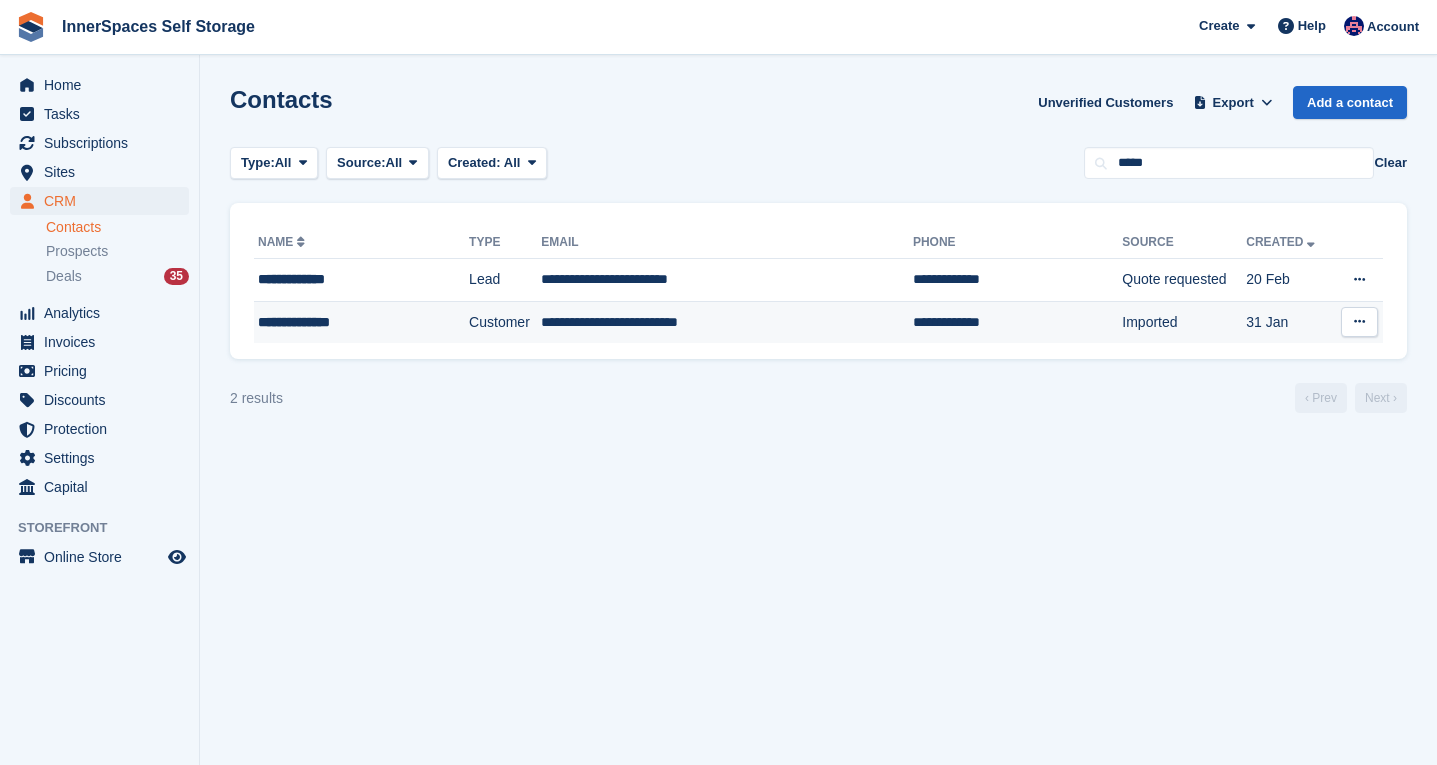 click on "**********" at bounding box center (727, 322) 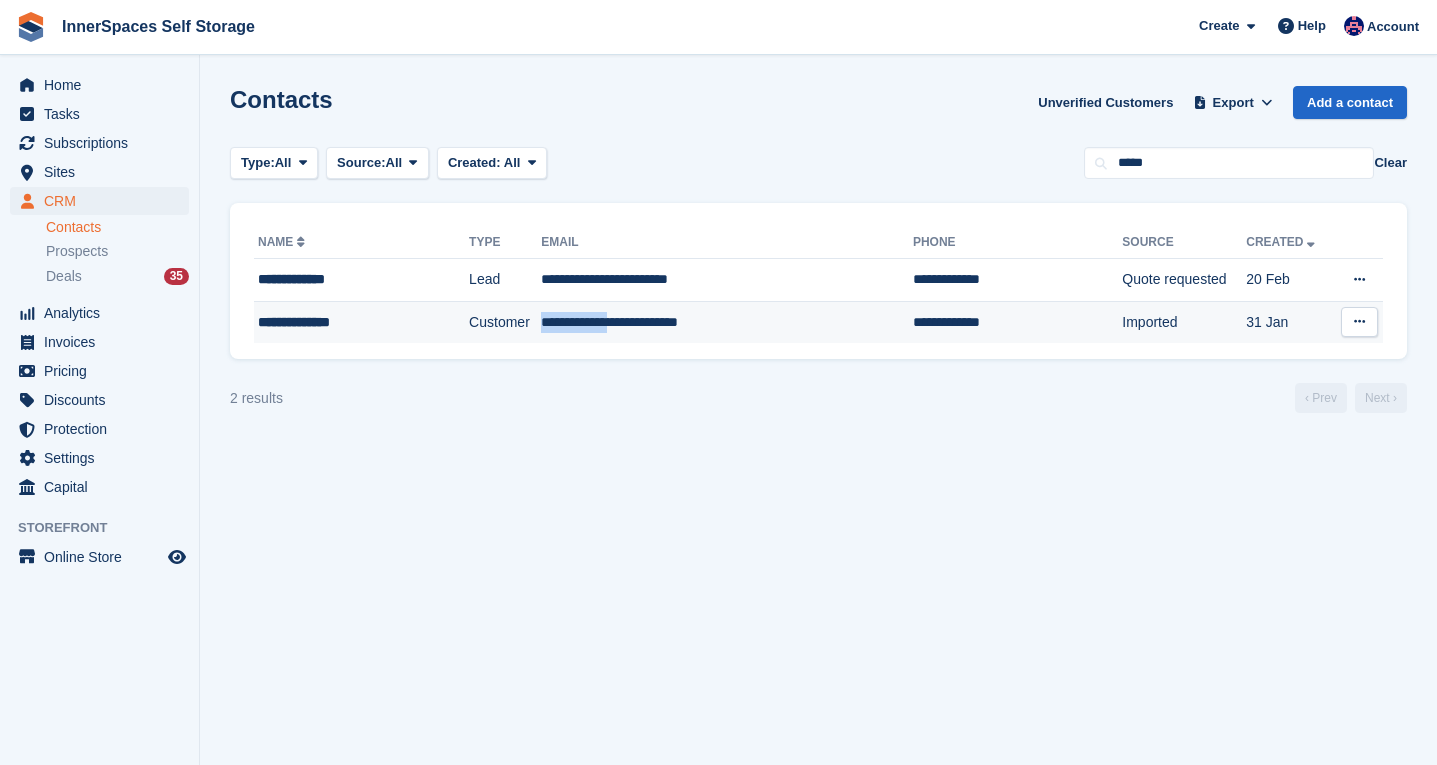 click on "**********" at bounding box center (727, 322) 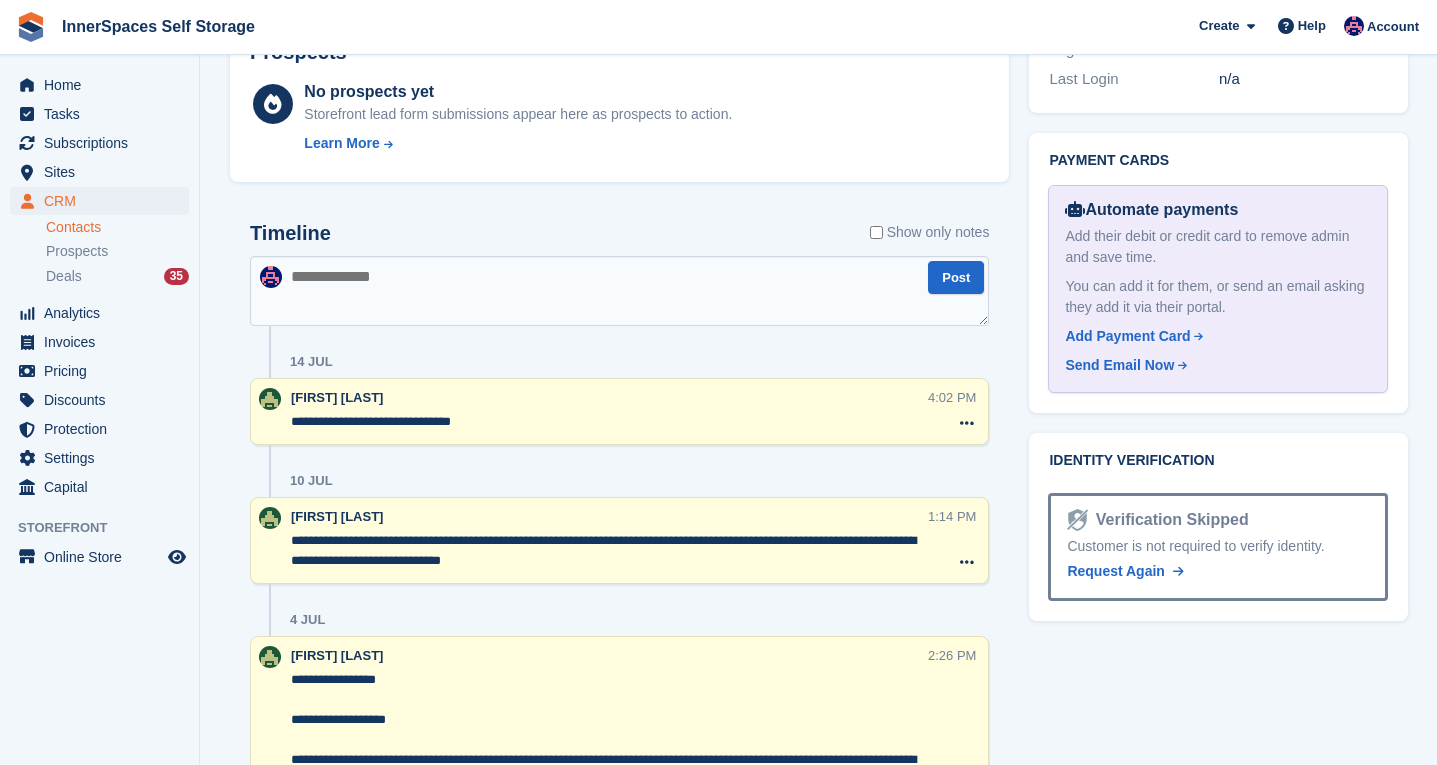 scroll, scrollTop: 987, scrollLeft: 0, axis: vertical 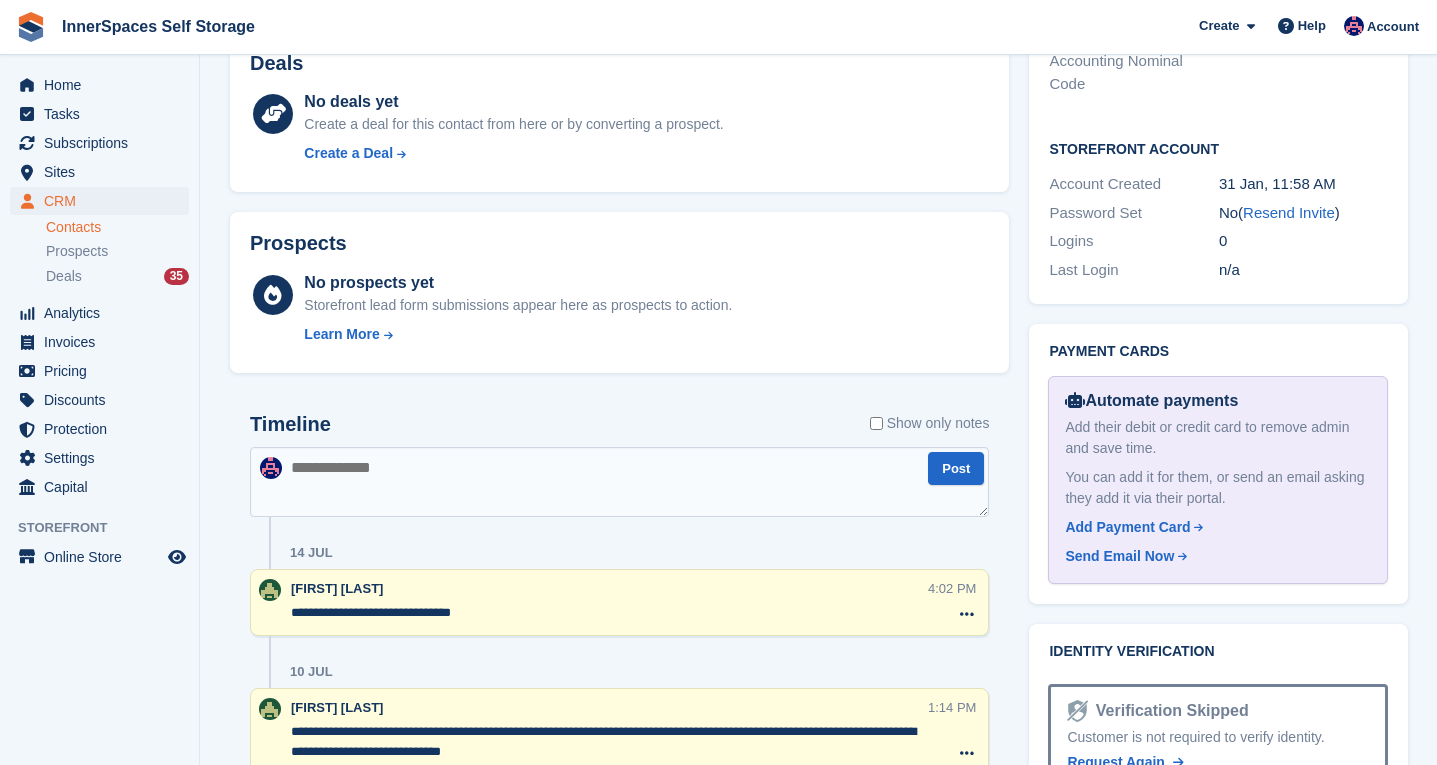 click at bounding box center (619, 482) 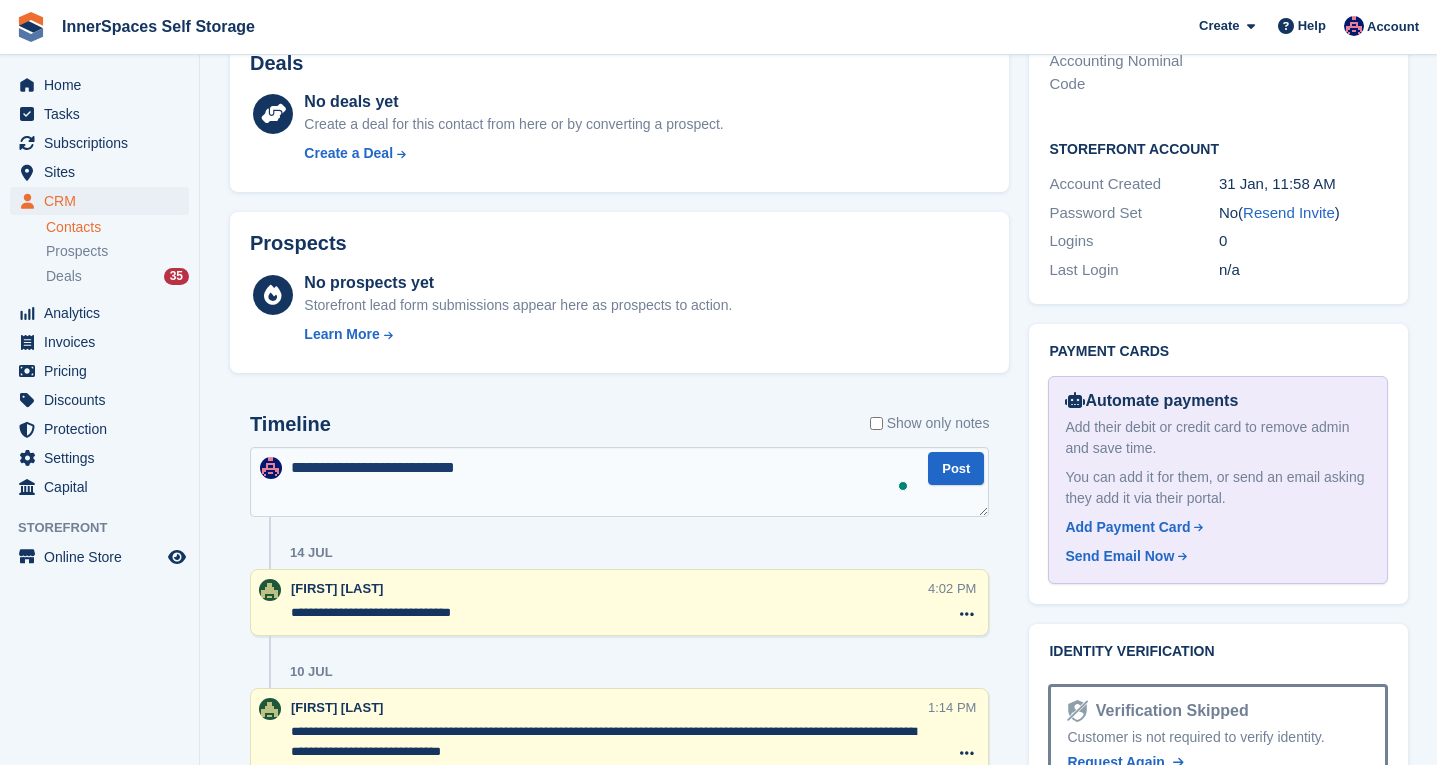 scroll, scrollTop: 9, scrollLeft: 0, axis: vertical 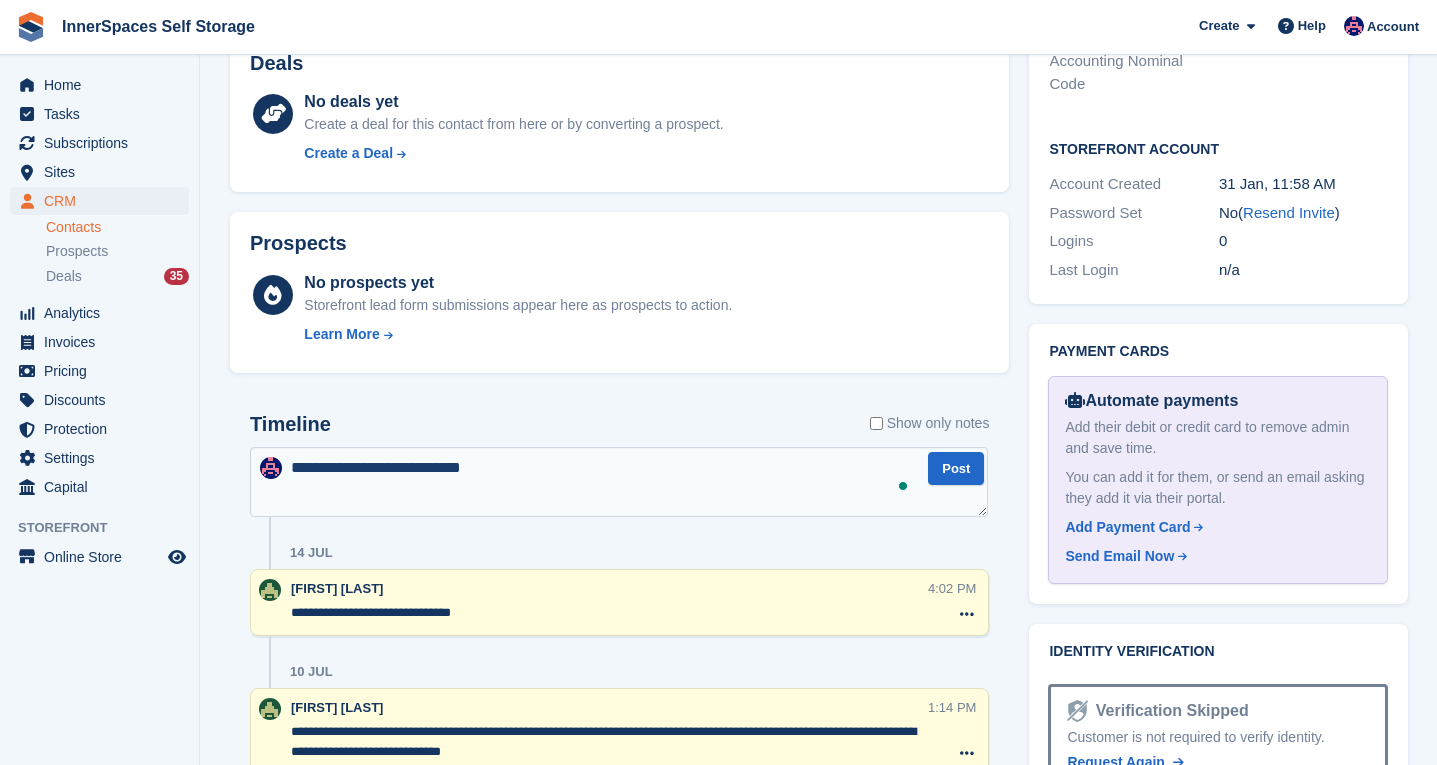 paste on "**********" 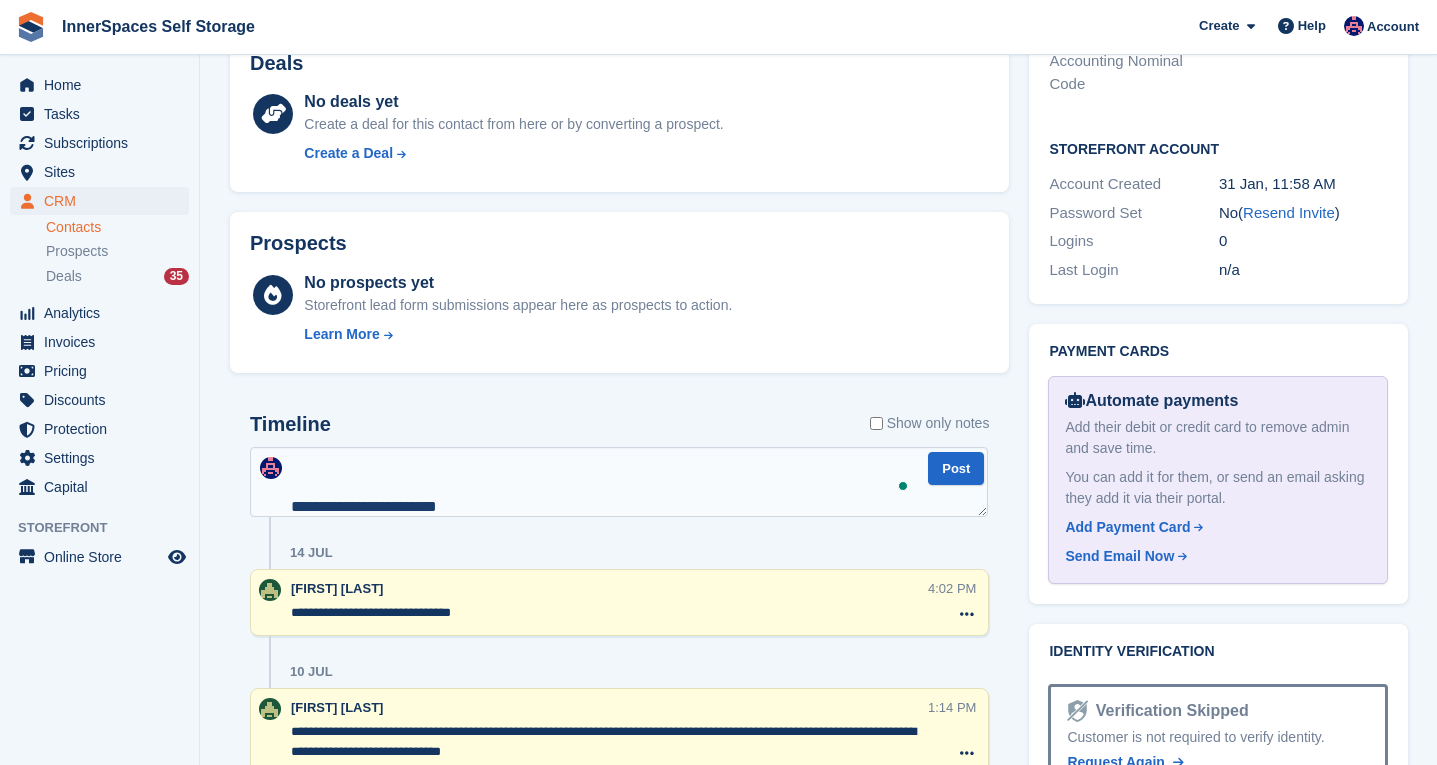 scroll, scrollTop: 201, scrollLeft: 0, axis: vertical 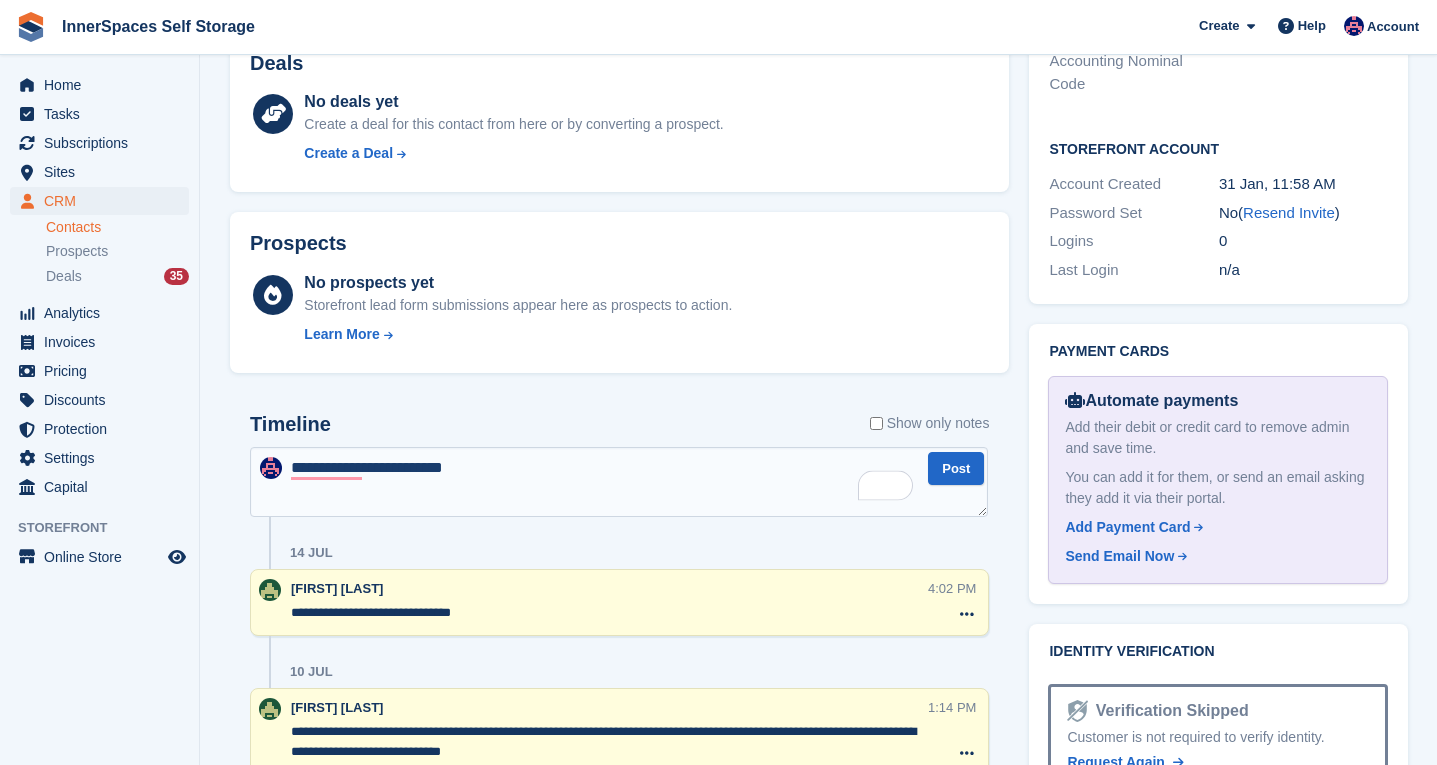 type 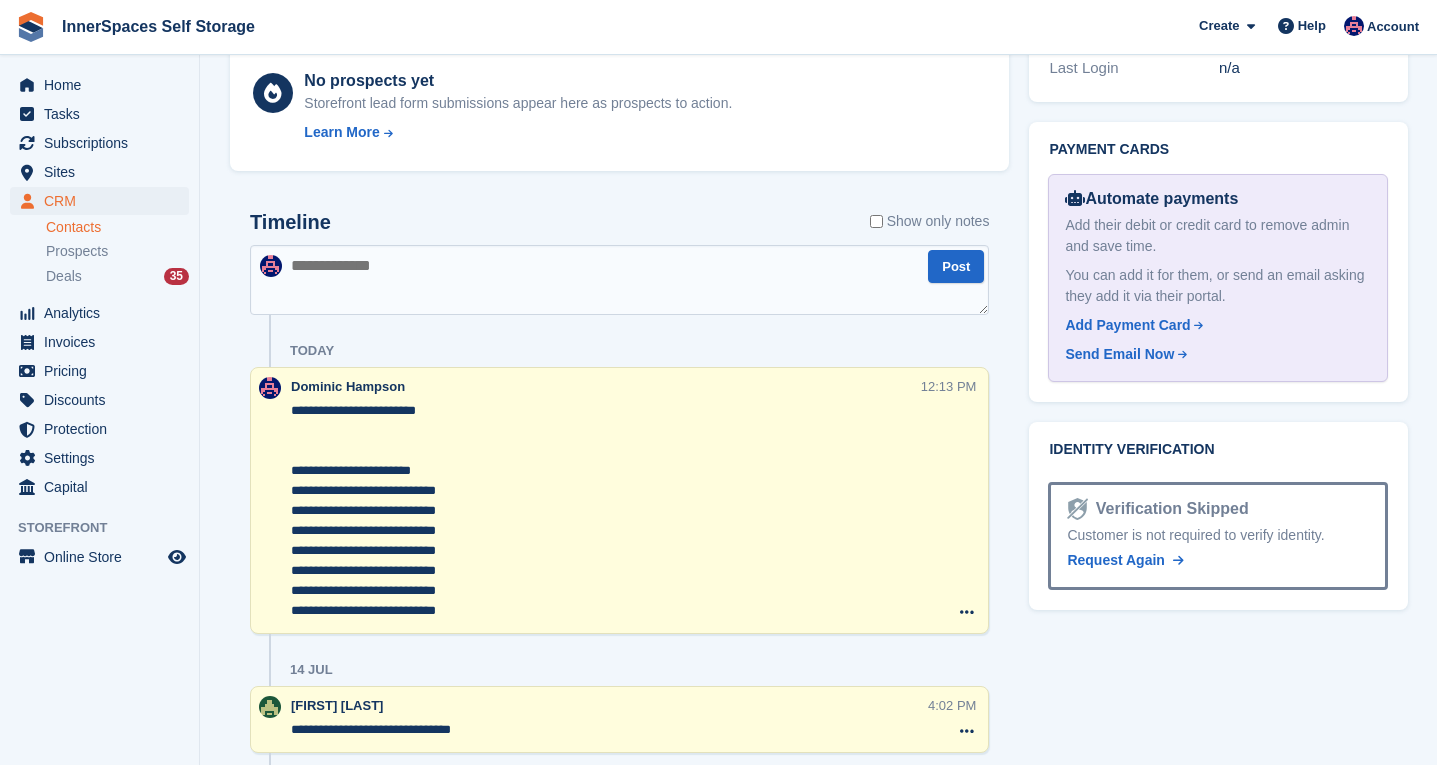 scroll, scrollTop: 1206, scrollLeft: 0, axis: vertical 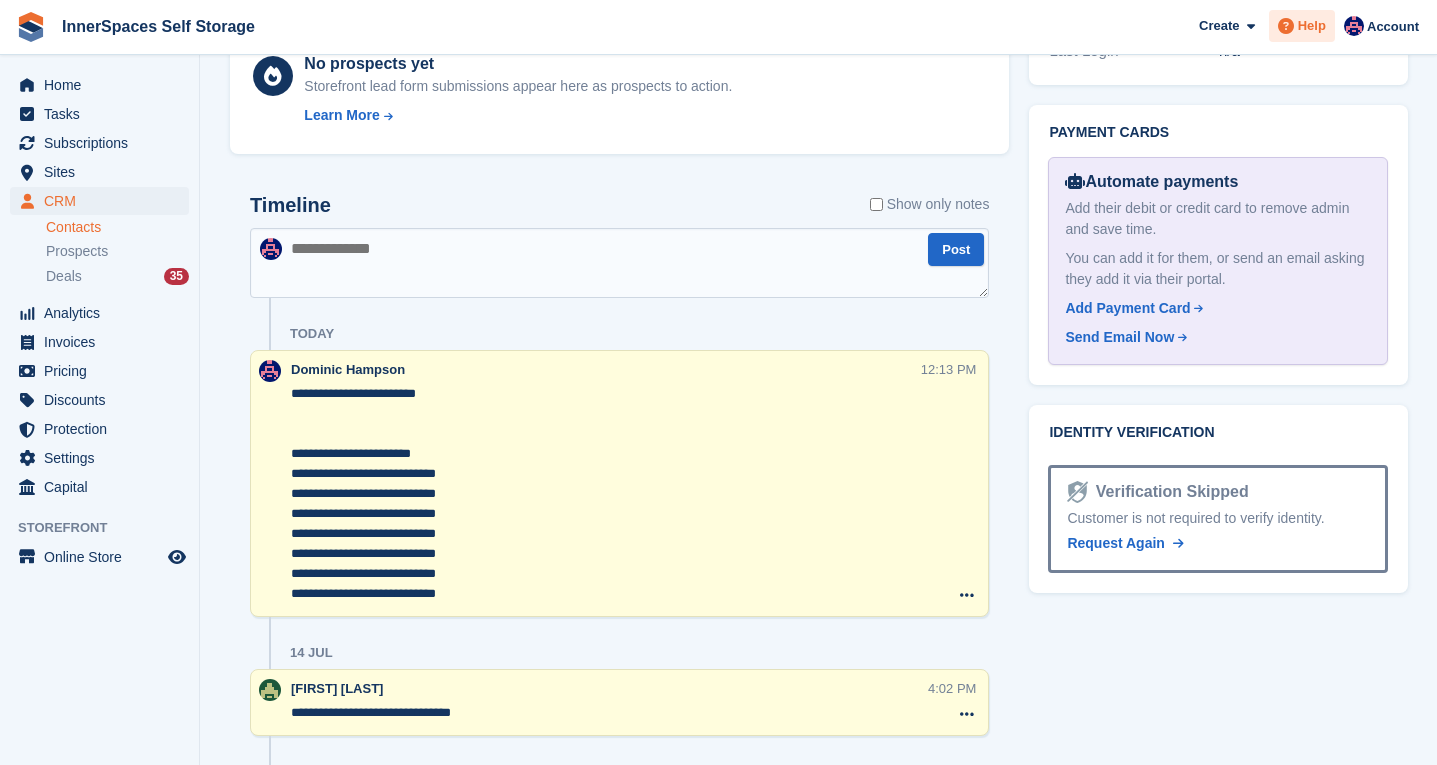 click on "Help" at bounding box center [1312, 26] 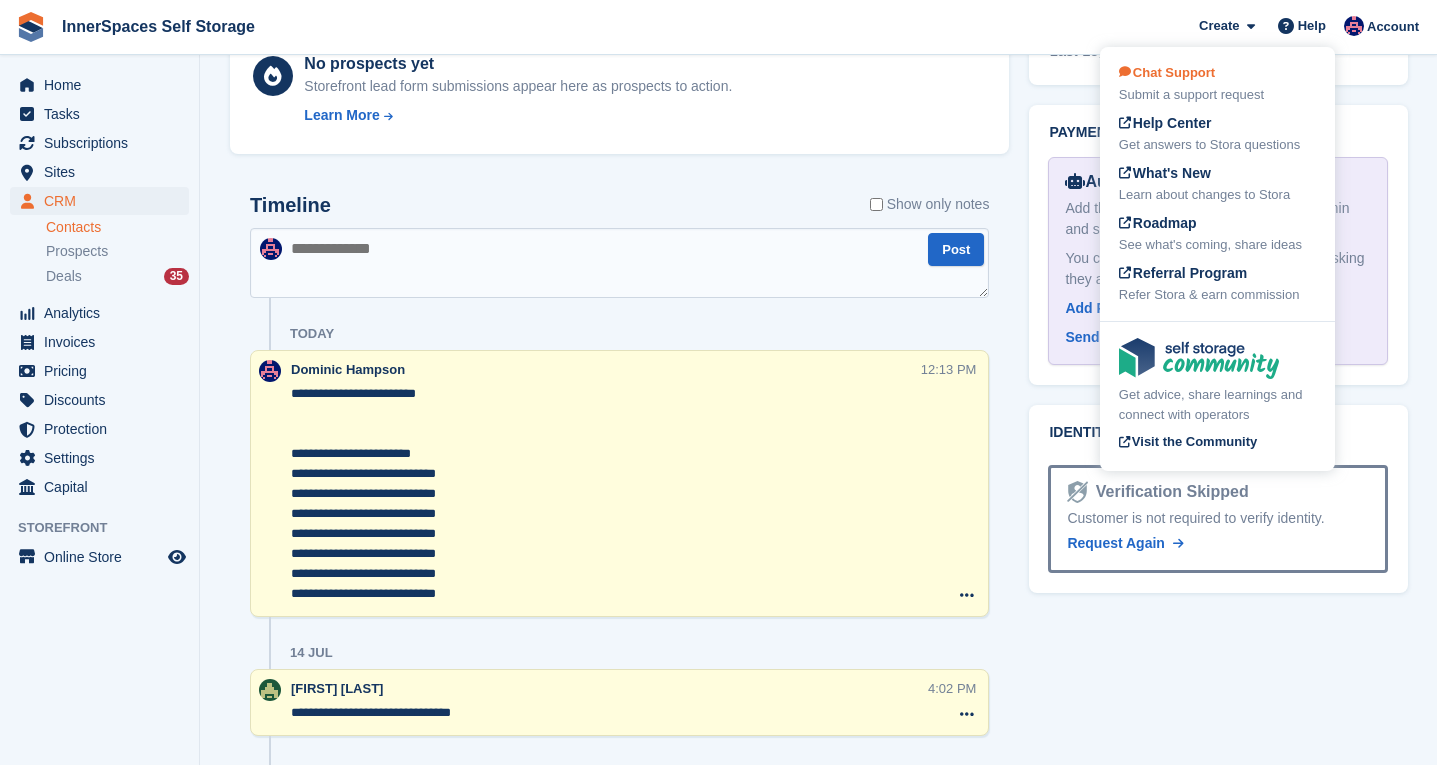 click on "Chat Support
Submit a support request" at bounding box center (1217, 84) 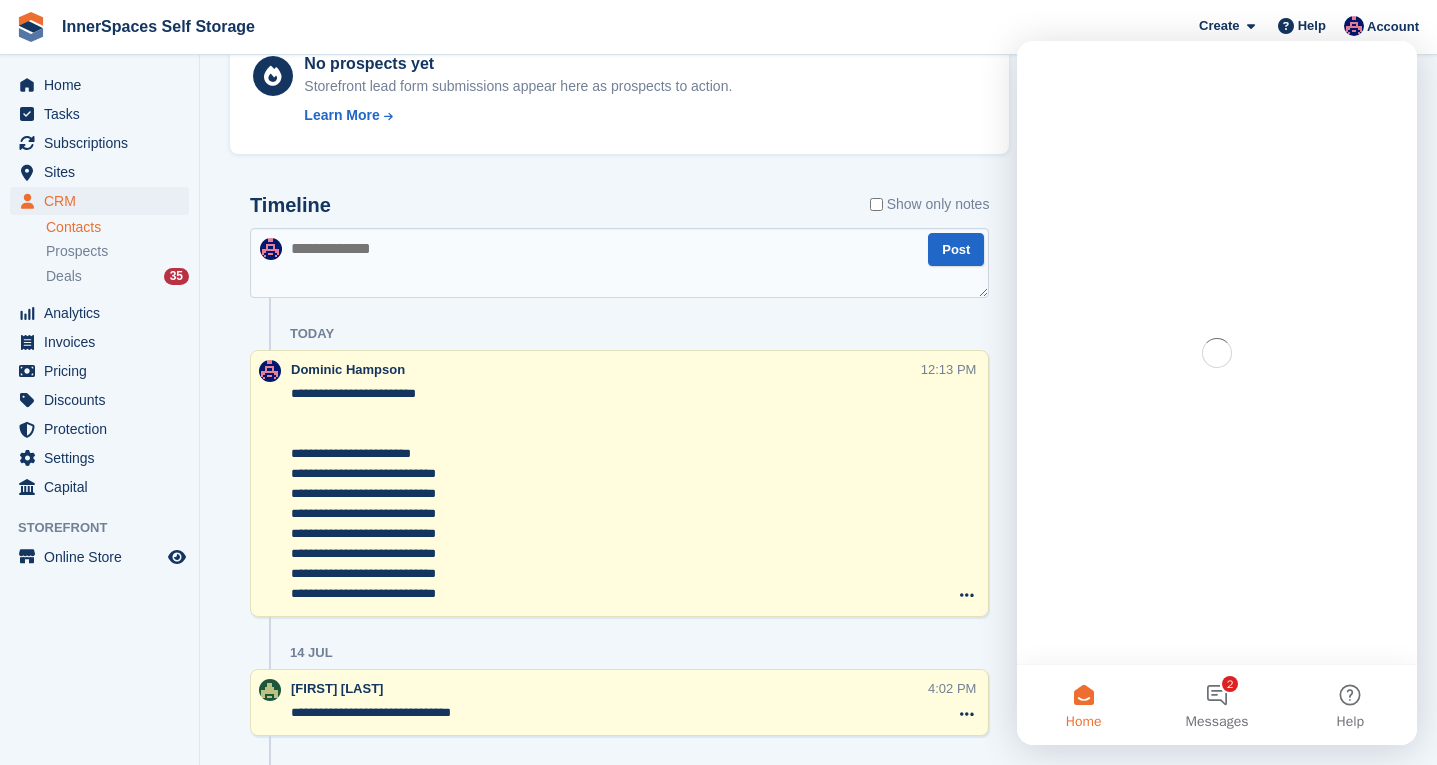 scroll, scrollTop: 0, scrollLeft: 0, axis: both 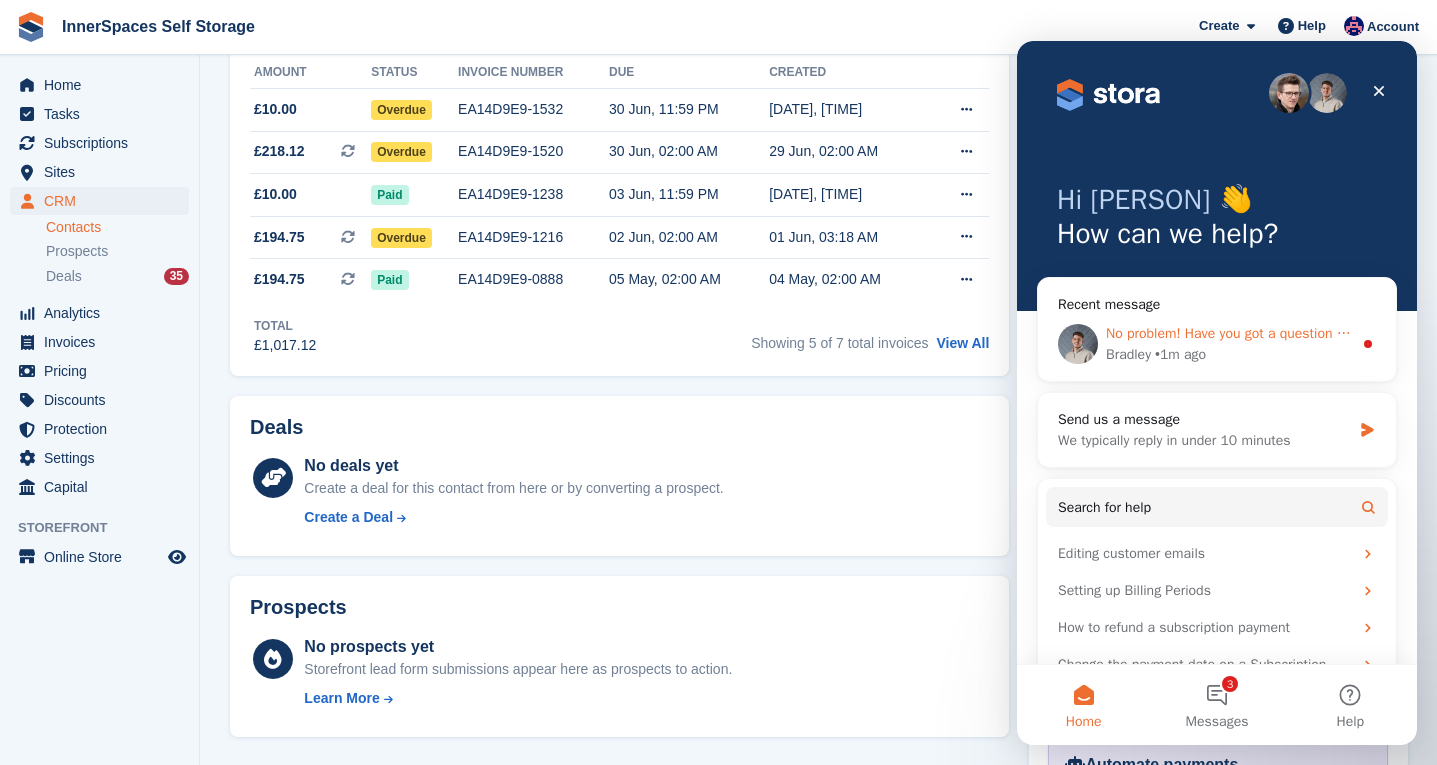 click on "•  1m ago" at bounding box center [1180, 354] 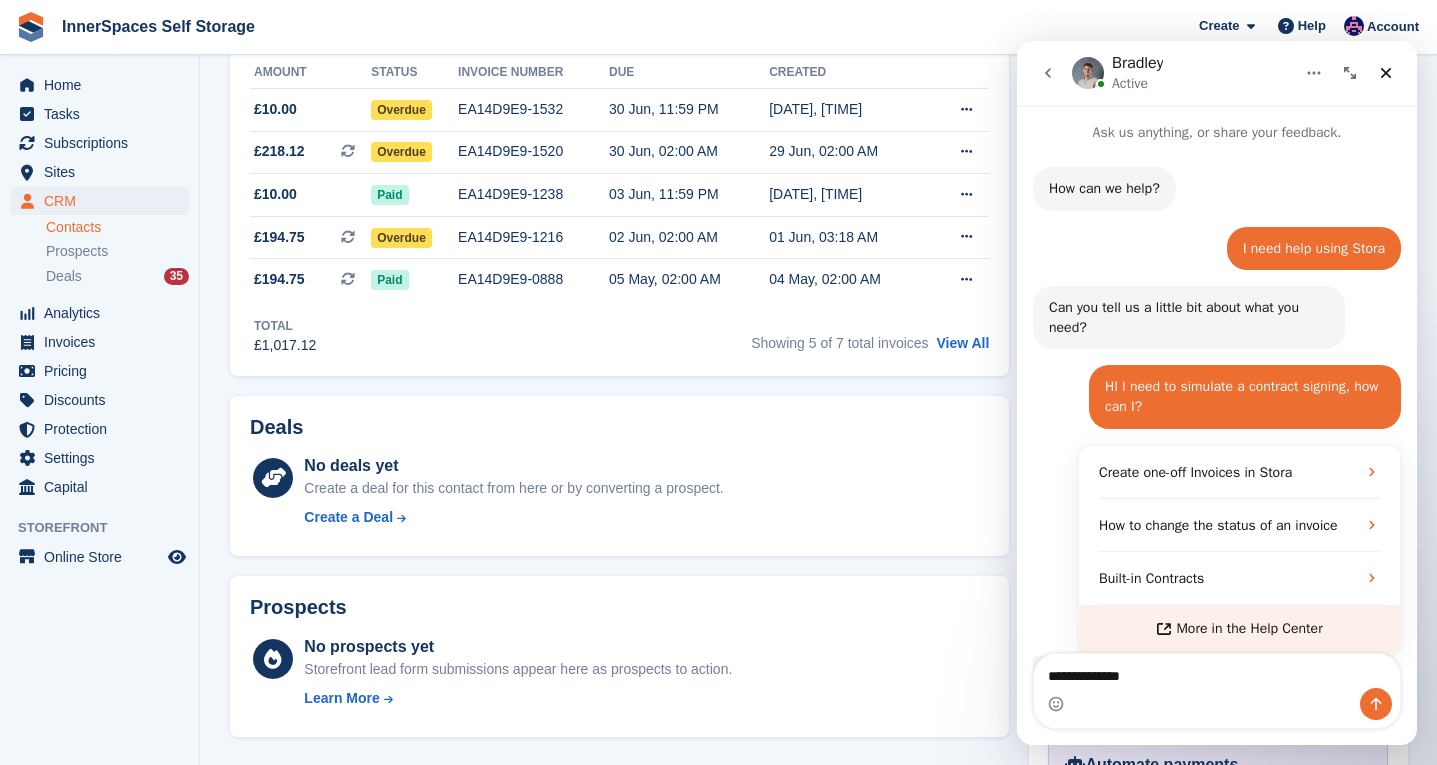 scroll, scrollTop: 3, scrollLeft: 0, axis: vertical 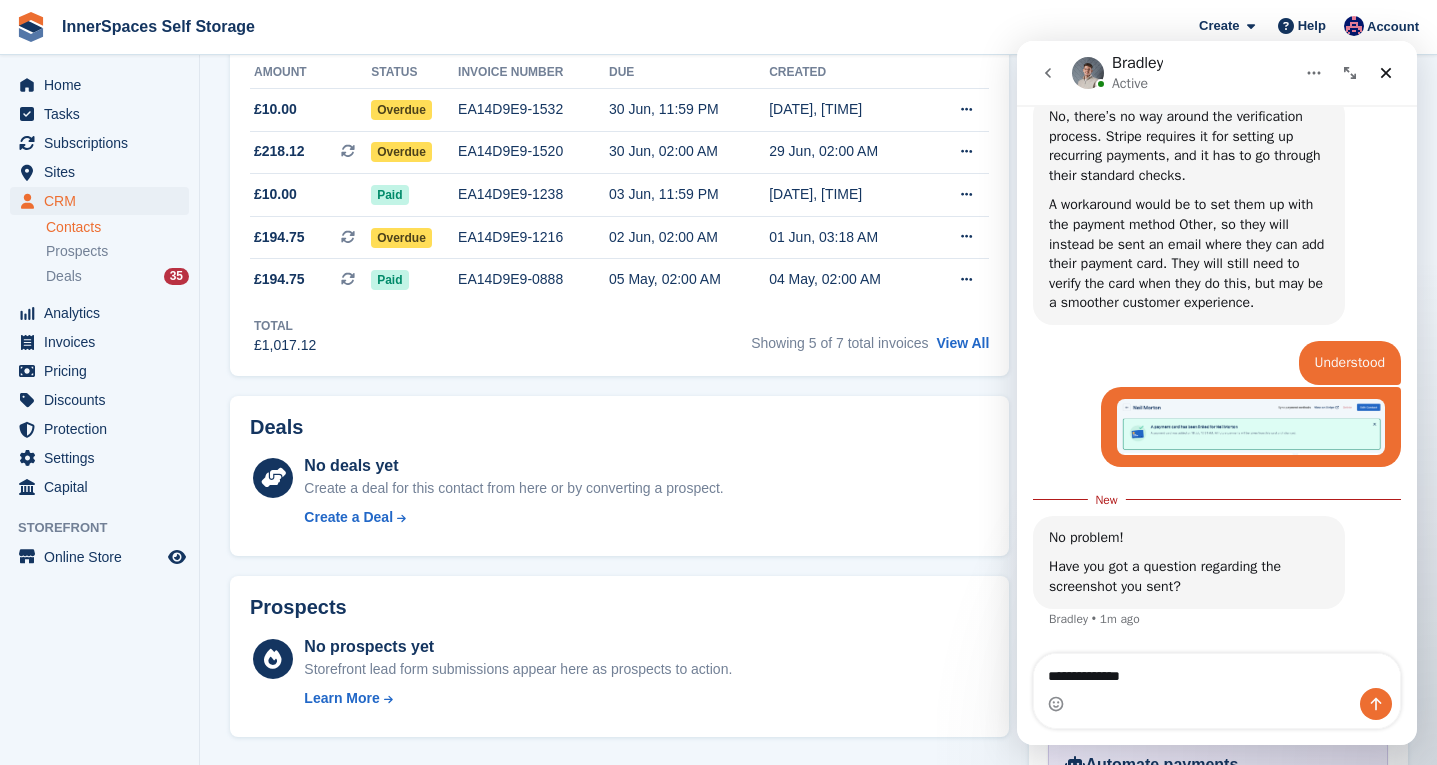 click at bounding box center (1217, 704) 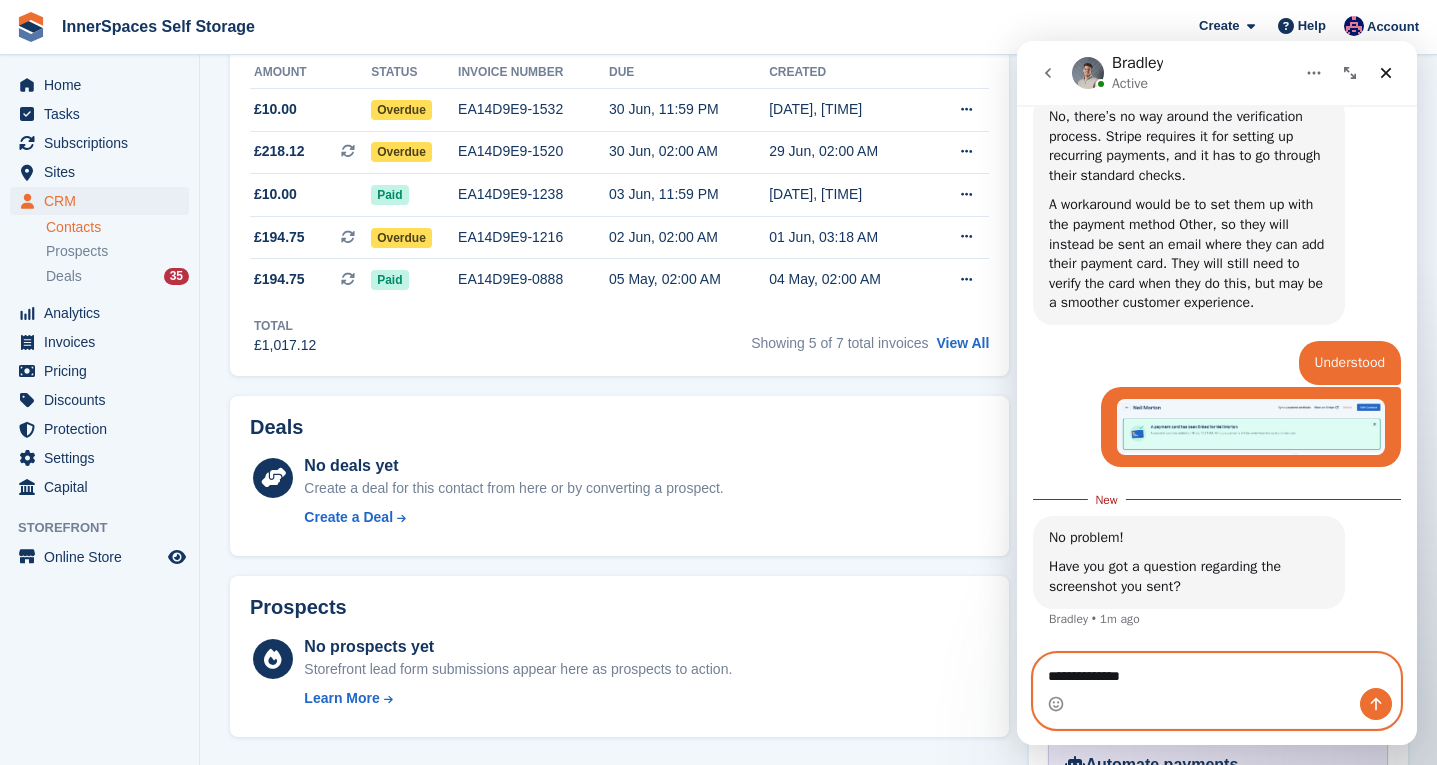 click on "**********" at bounding box center [1217, 671] 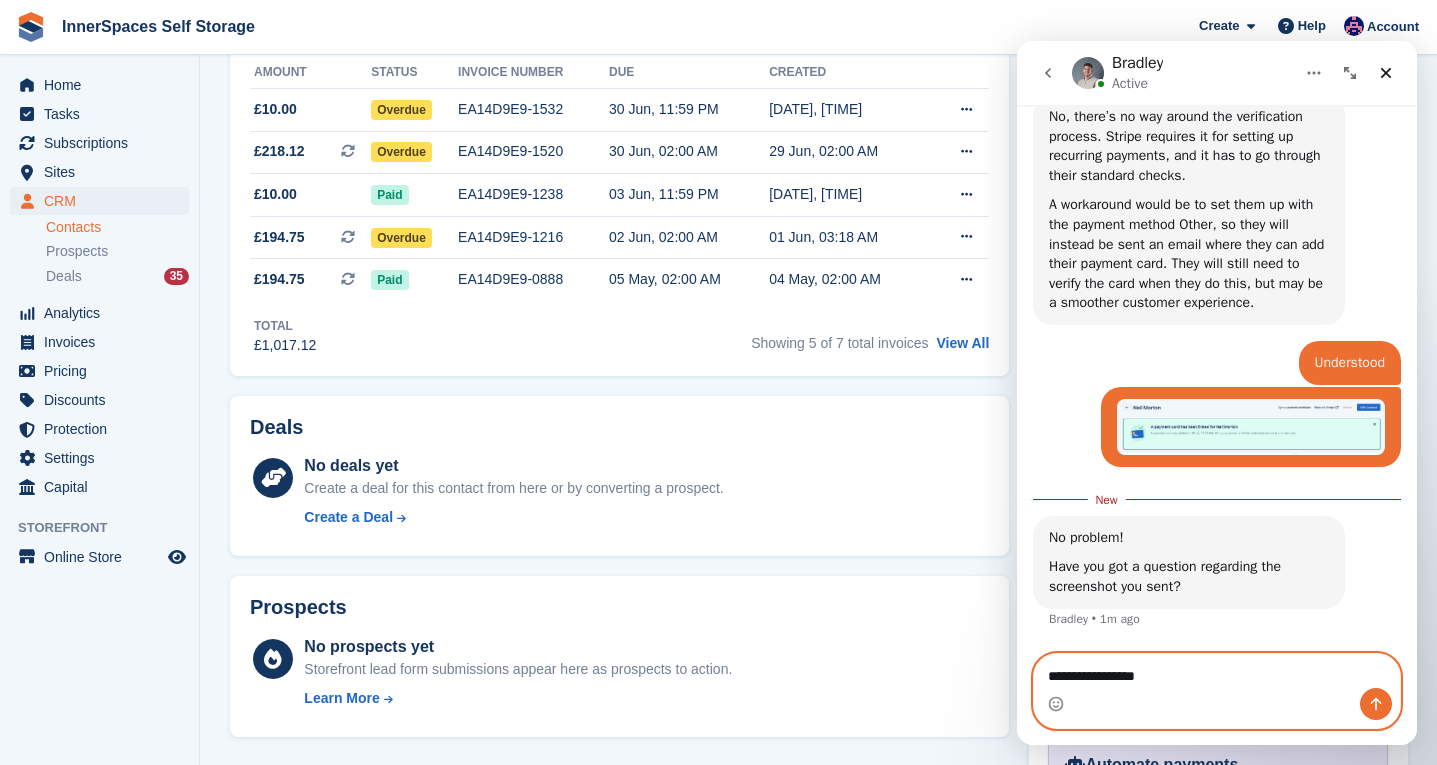 type on "**********" 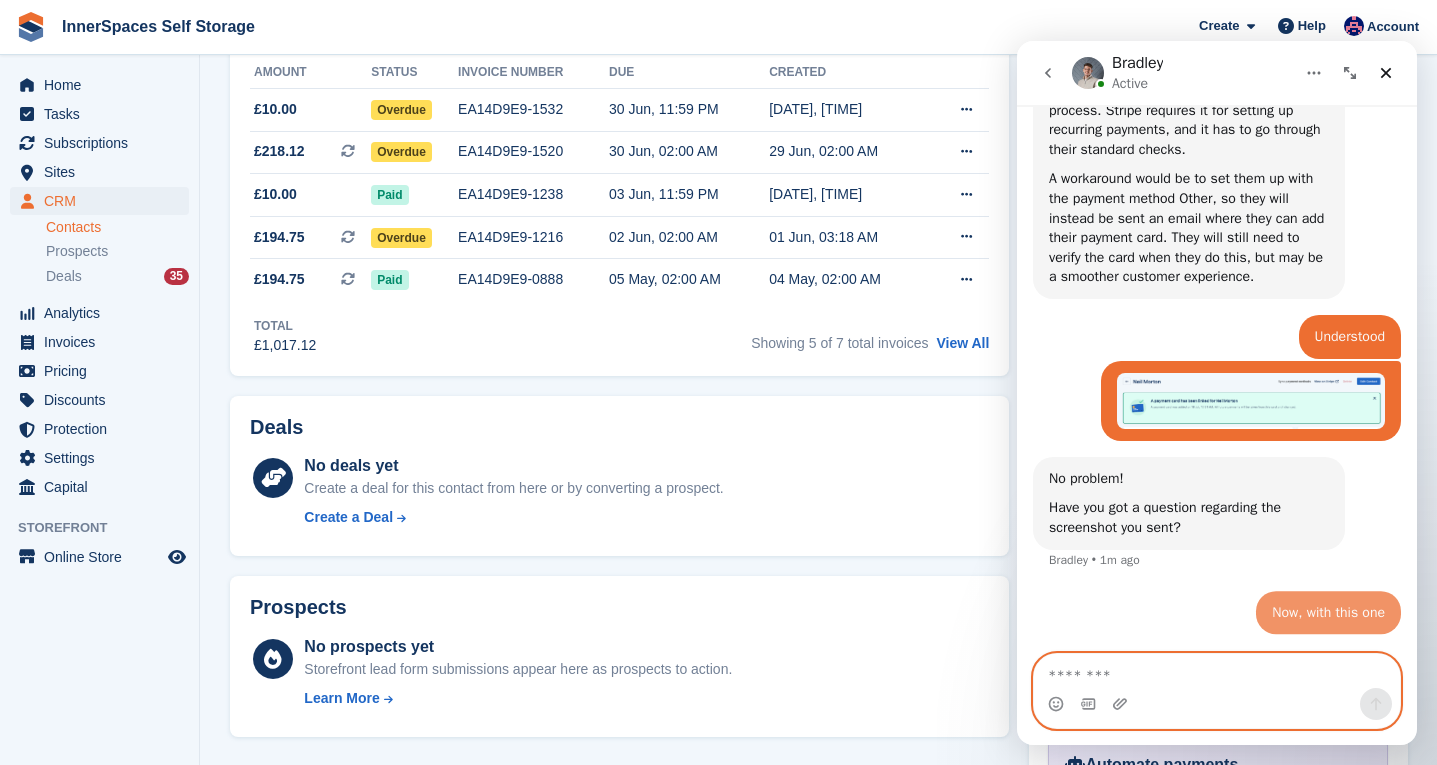 scroll, scrollTop: 2393, scrollLeft: 0, axis: vertical 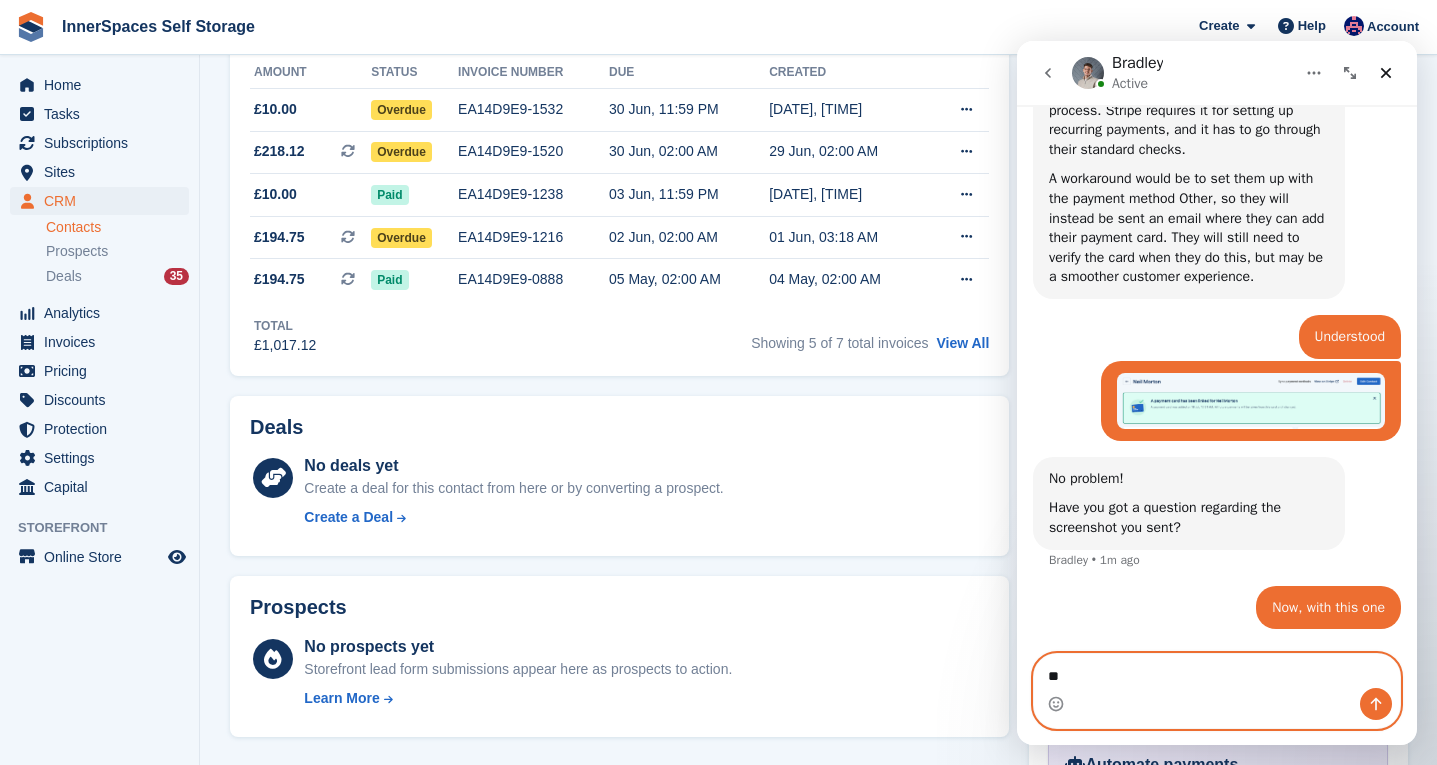 type on "*" 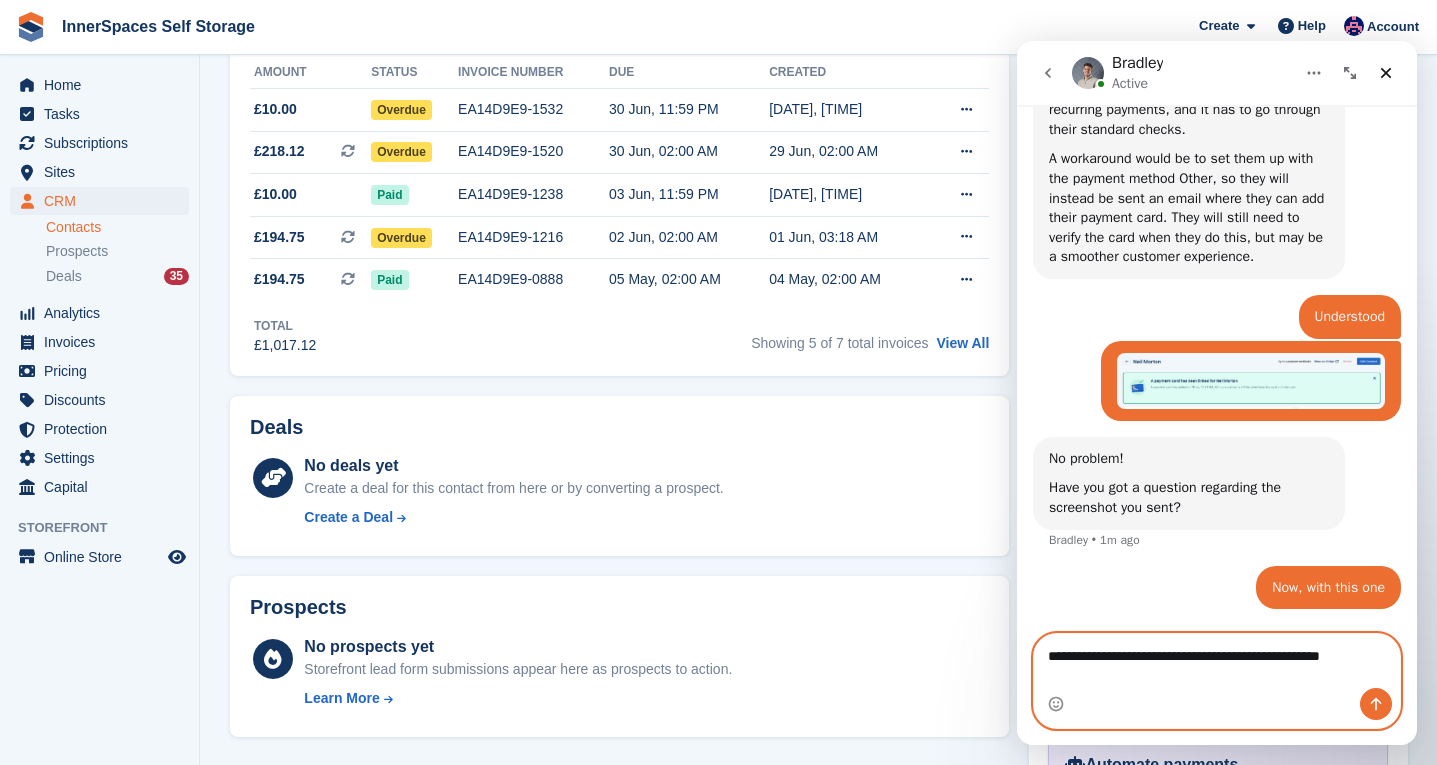 scroll, scrollTop: 2413, scrollLeft: 0, axis: vertical 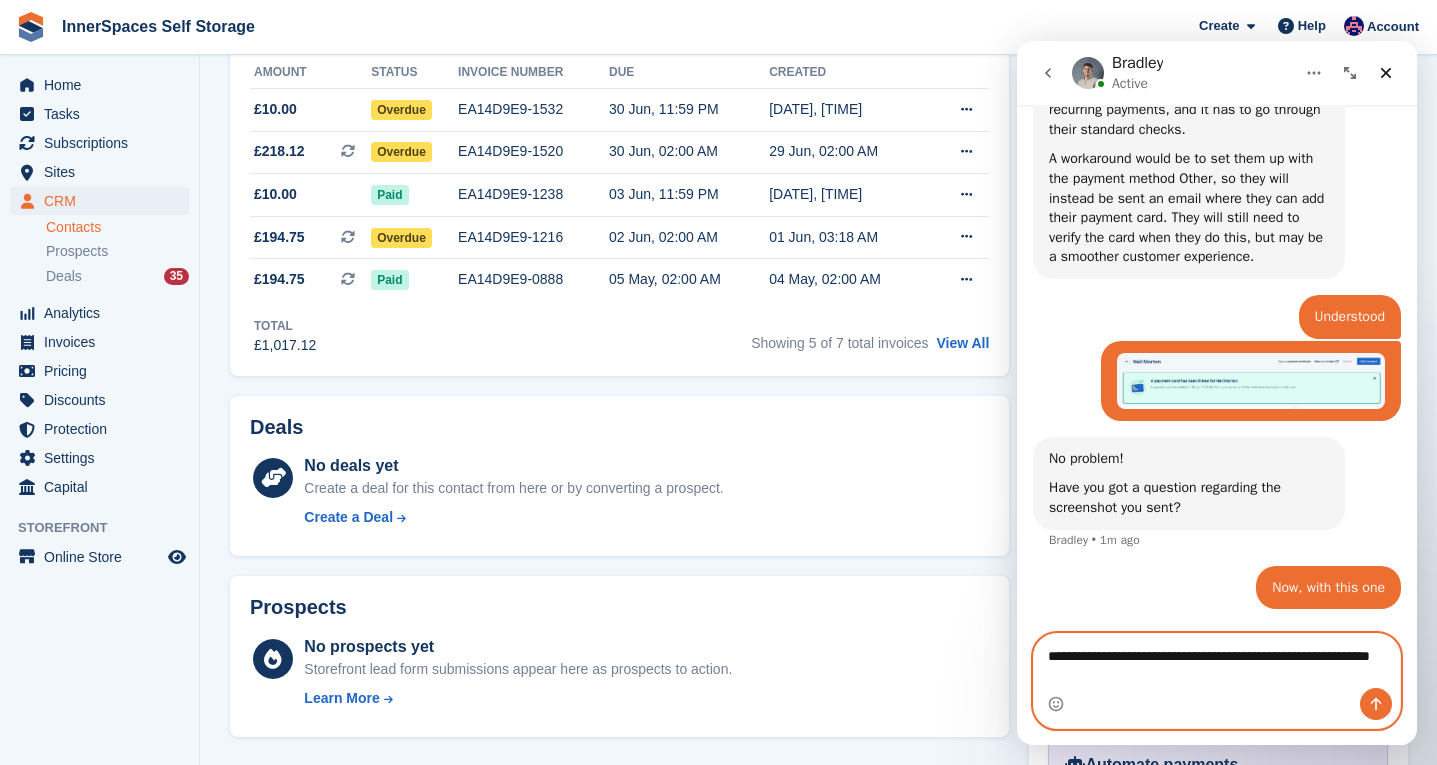 type on "**********" 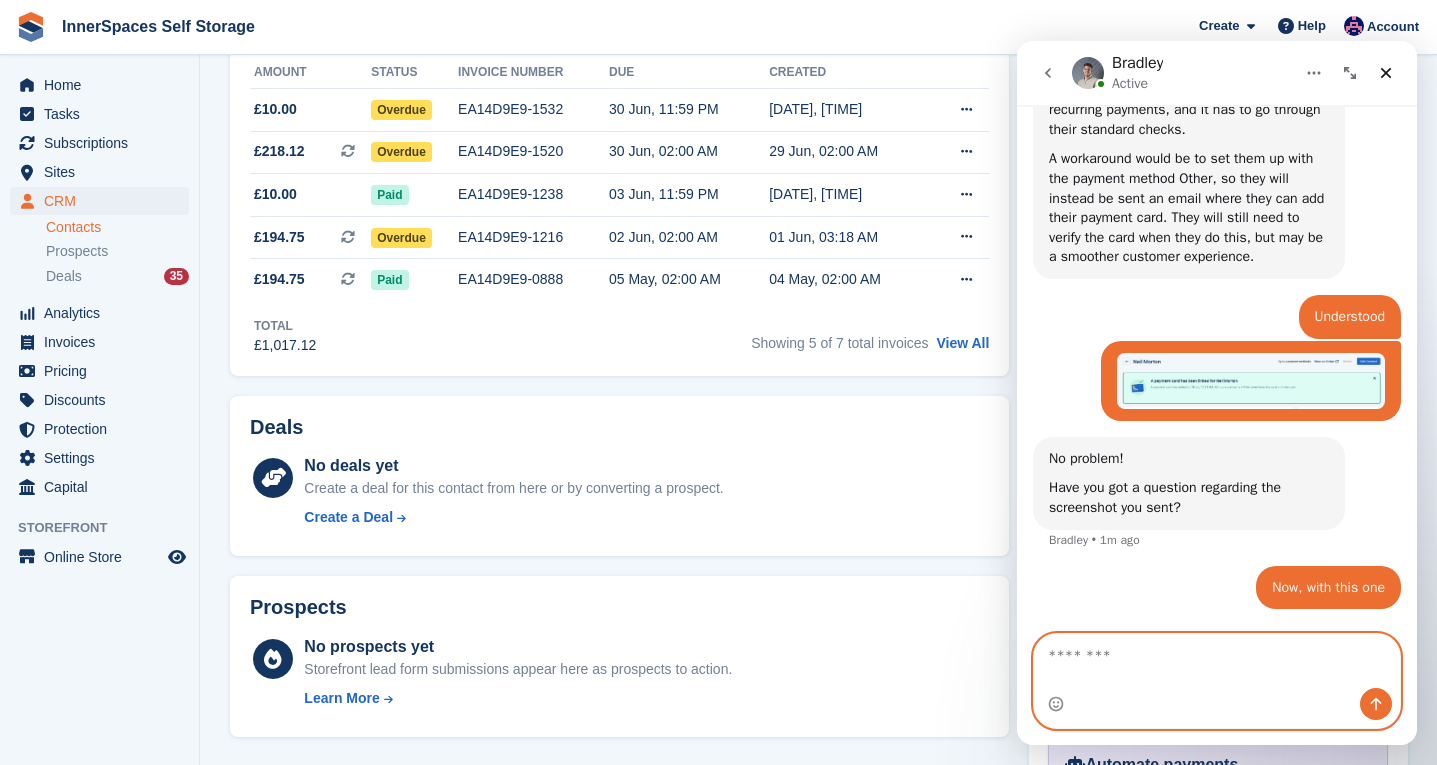 scroll, scrollTop: 2458, scrollLeft: 0, axis: vertical 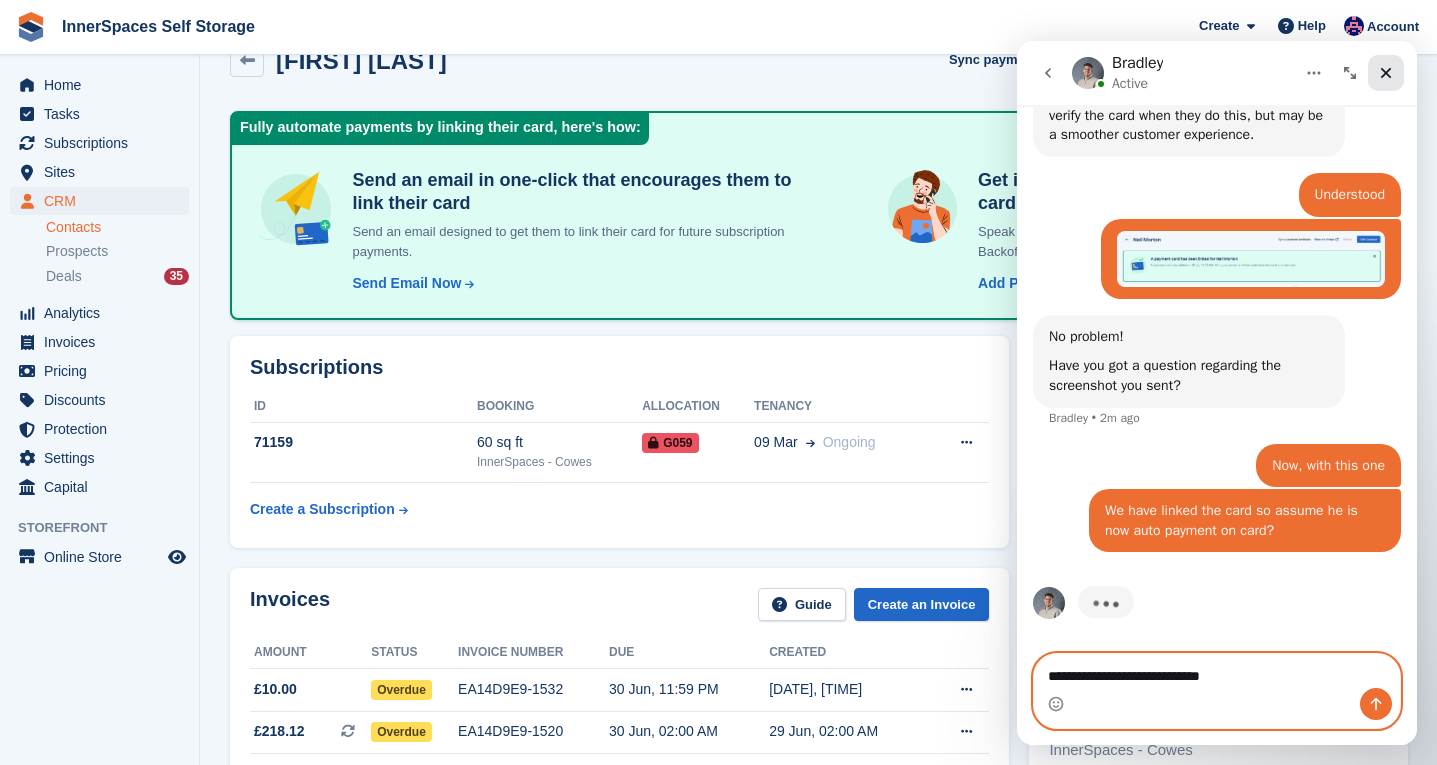 type on "**********" 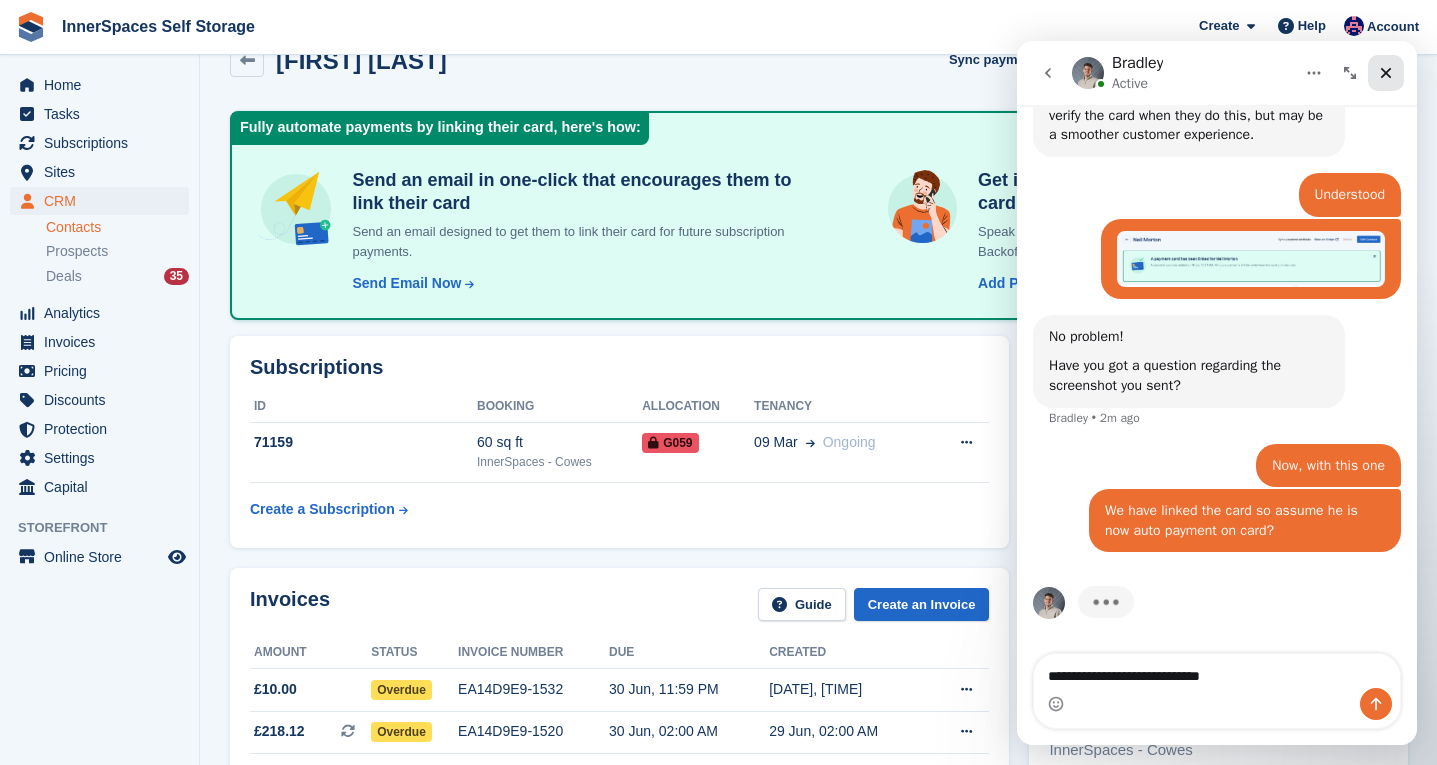 scroll, scrollTop: 2535, scrollLeft: 0, axis: vertical 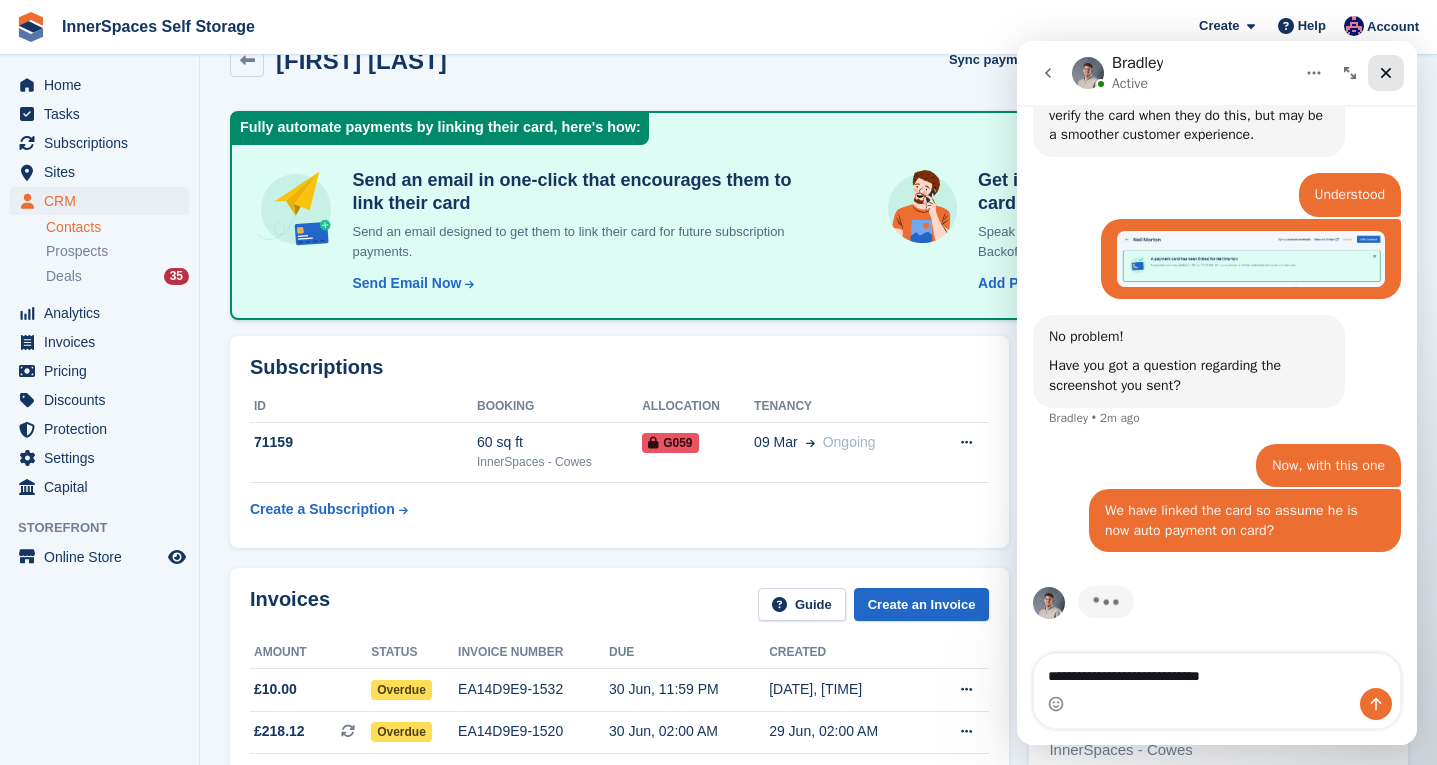 click 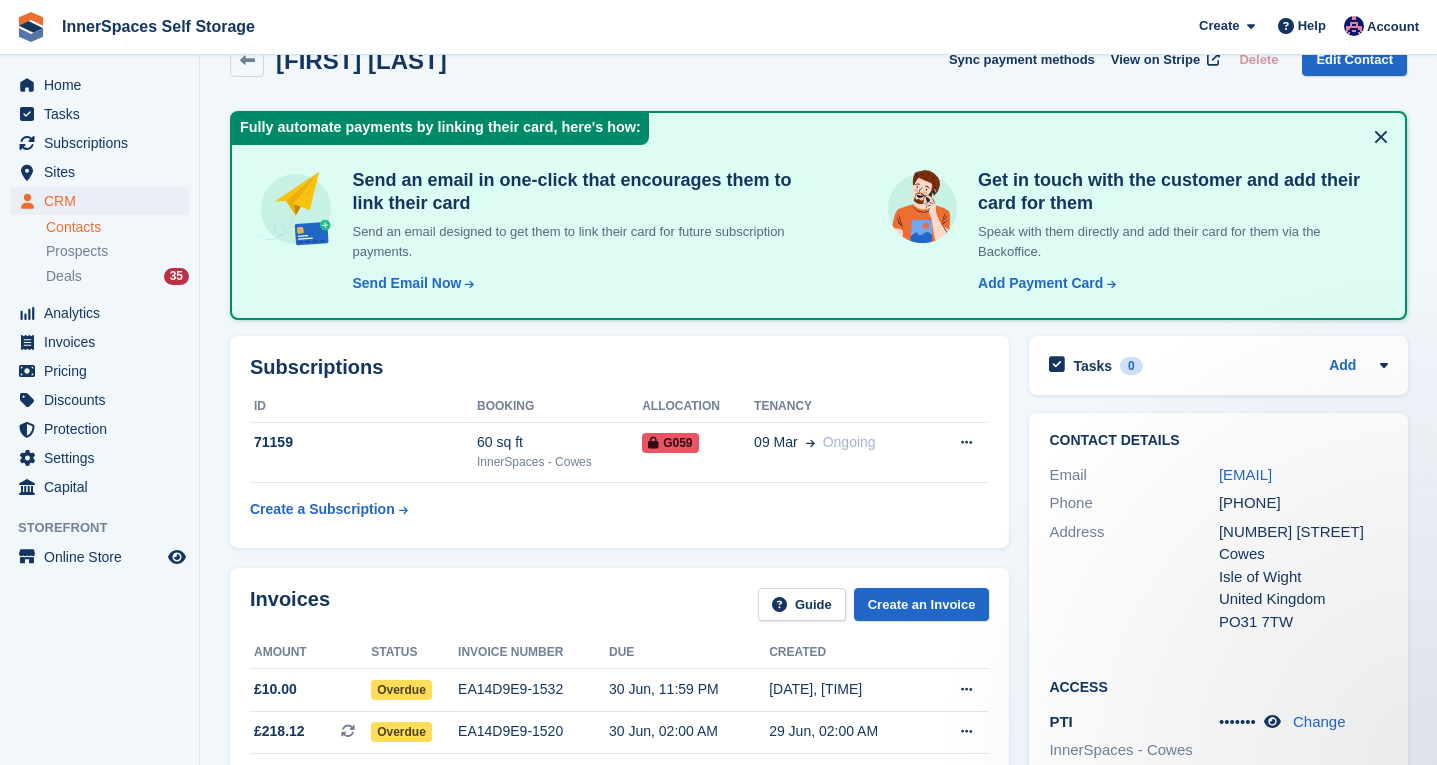 scroll, scrollTop: 0, scrollLeft: 0, axis: both 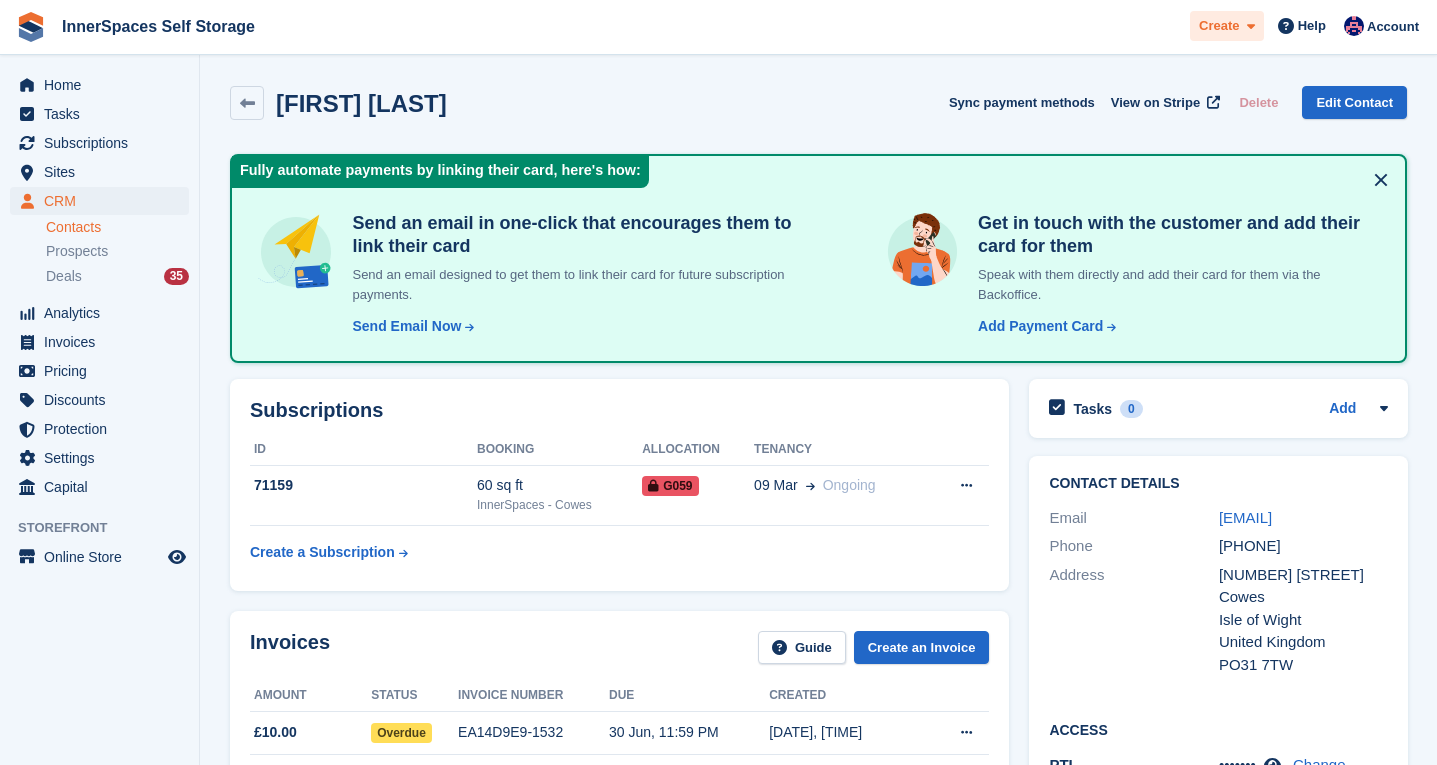 click at bounding box center (1251, 26) 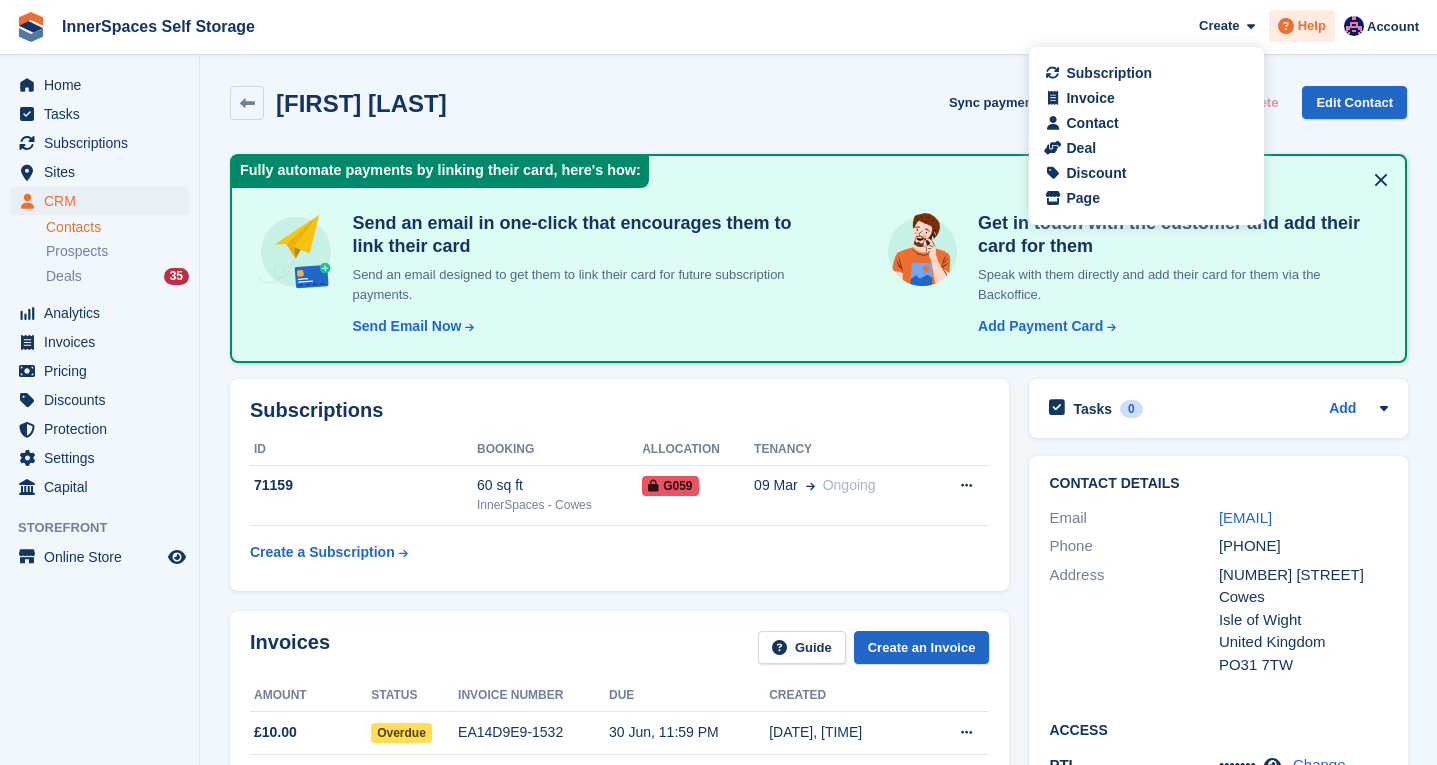 click on "Help" at bounding box center [1312, 26] 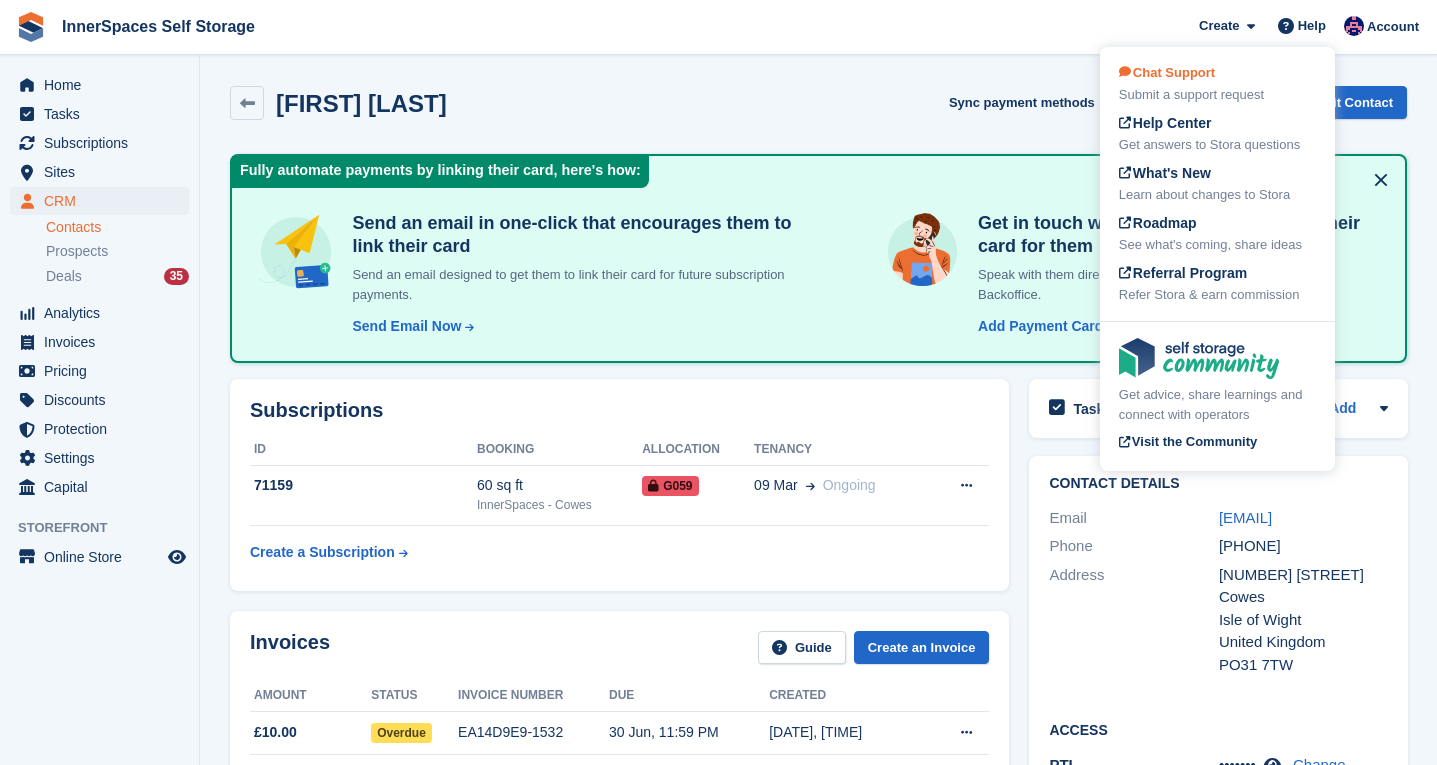 click on "Chat Support
Submit a support request" at bounding box center [1217, 84] 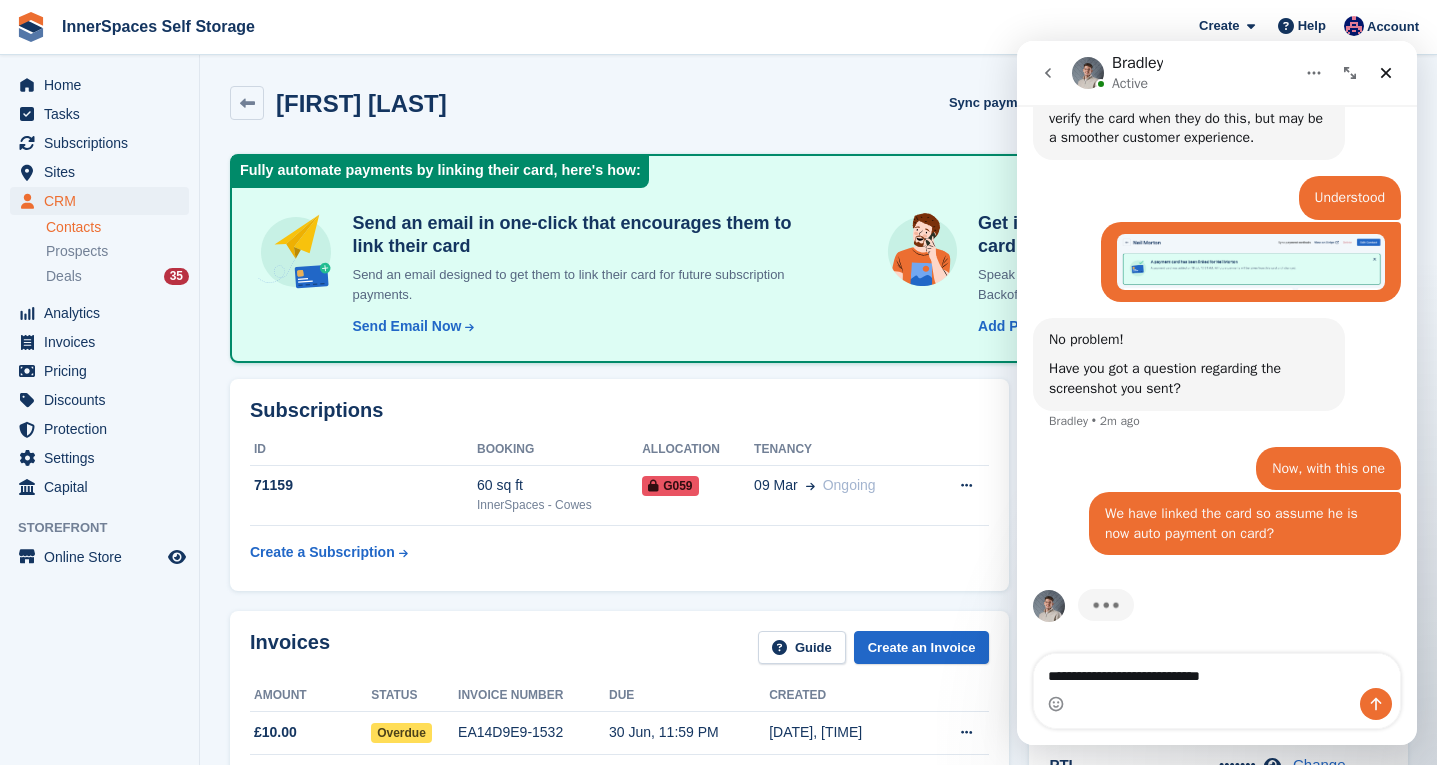 scroll, scrollTop: 2535, scrollLeft: 0, axis: vertical 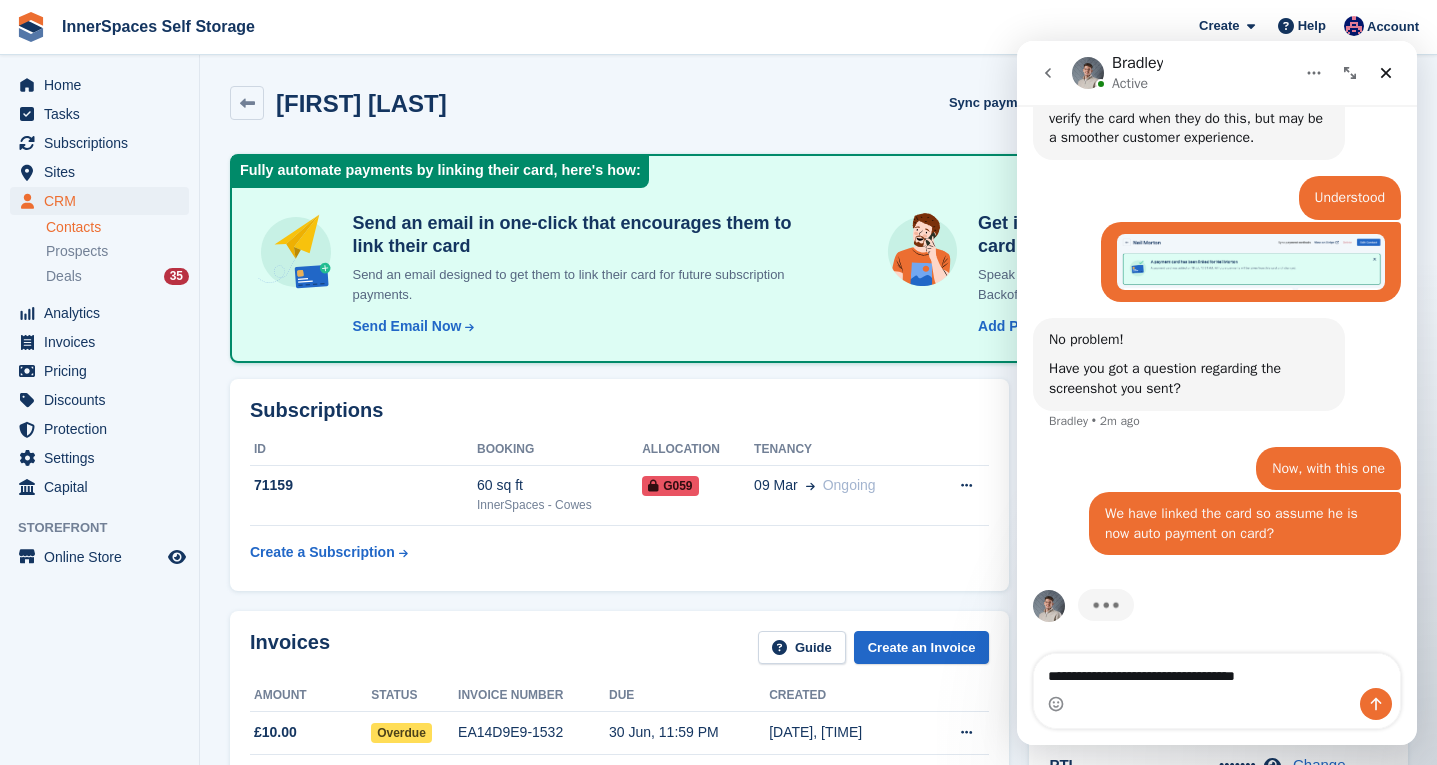 click on "**********" at bounding box center (1217, 671) 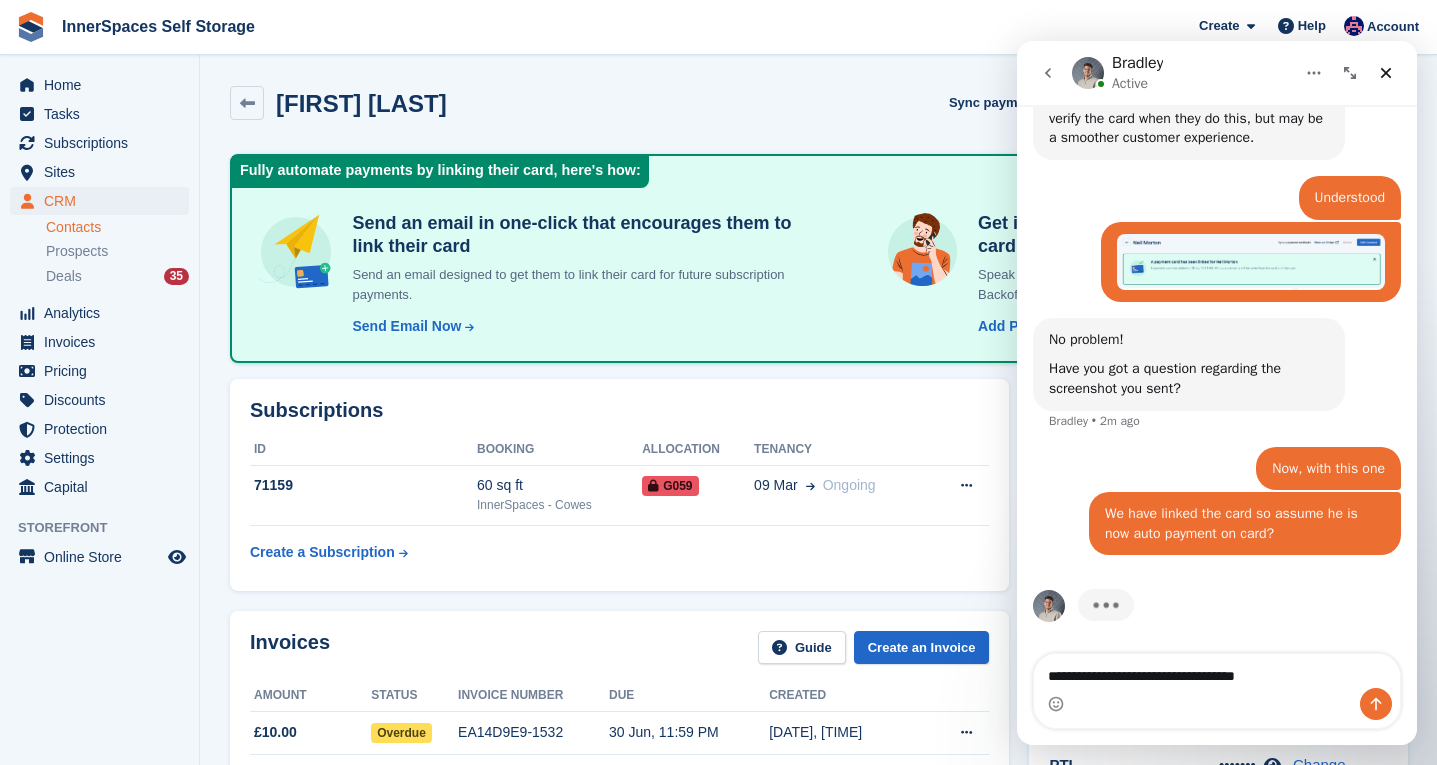 click on "**********" at bounding box center (1217, 671) 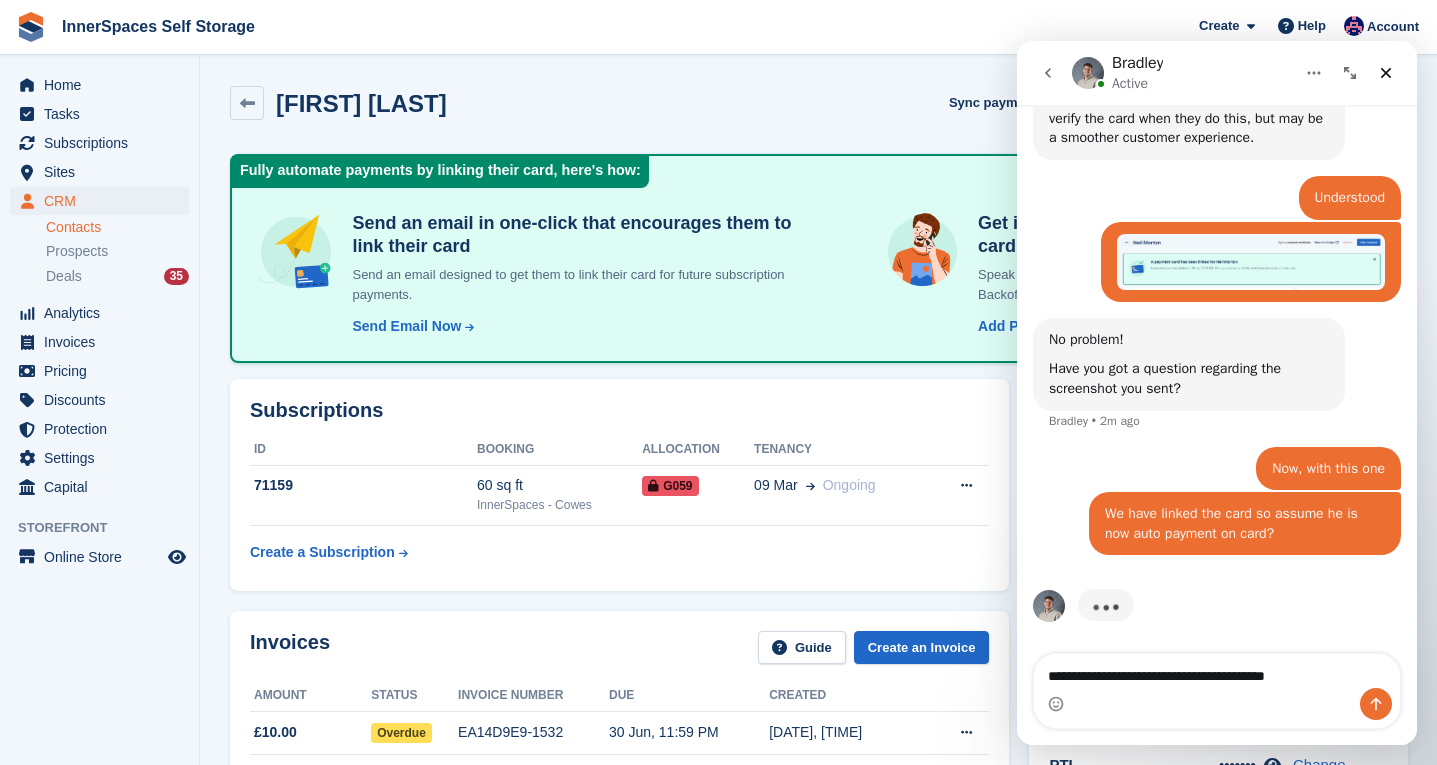 type on "**********" 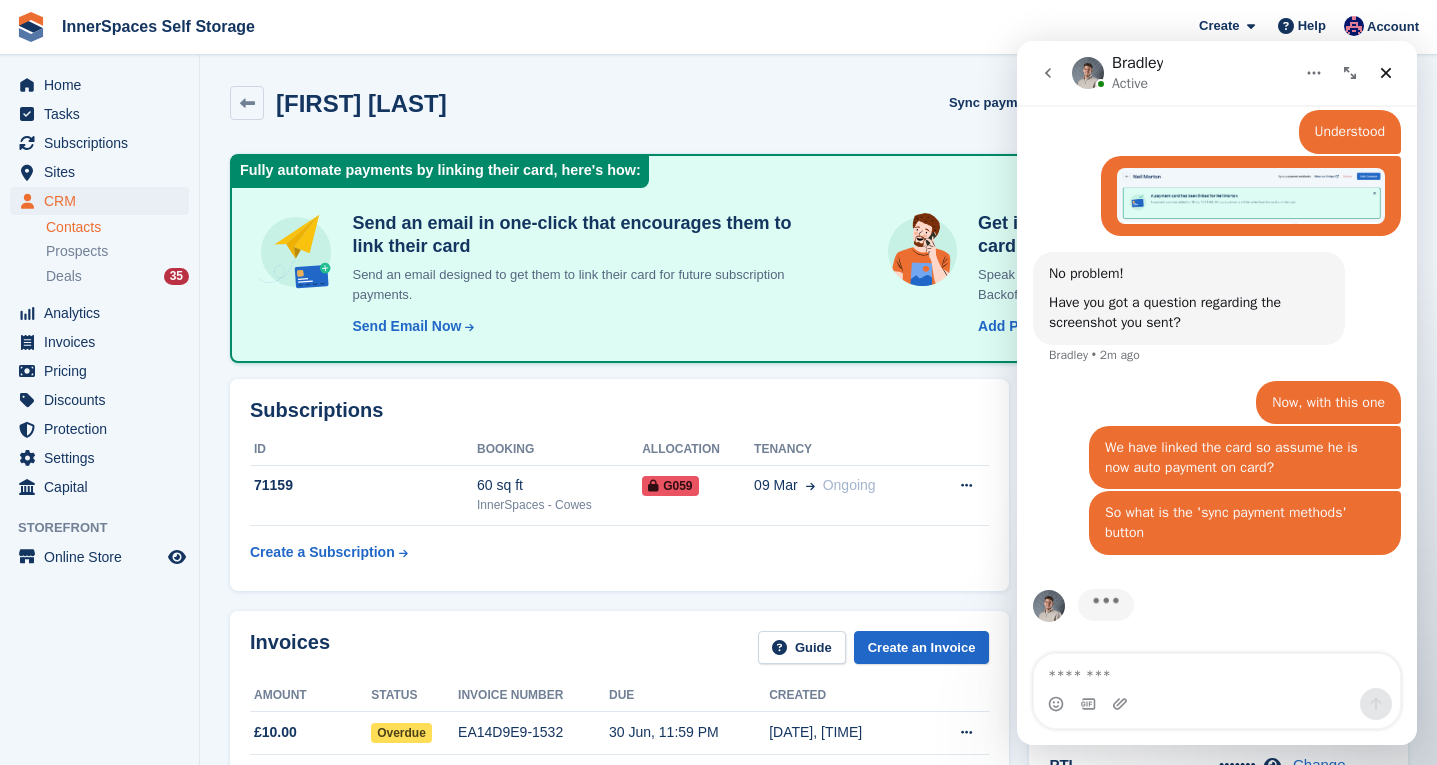 scroll, scrollTop: 2600, scrollLeft: 0, axis: vertical 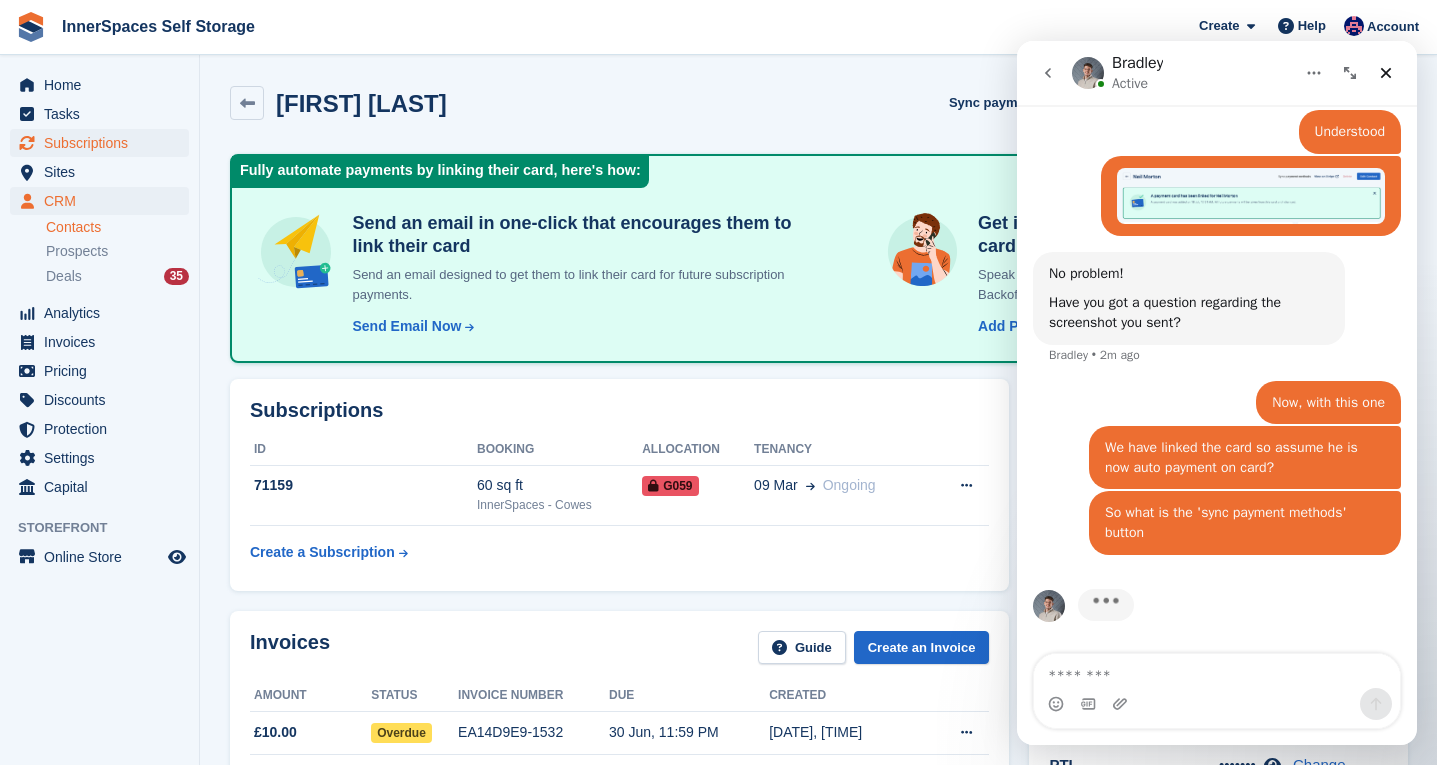 type 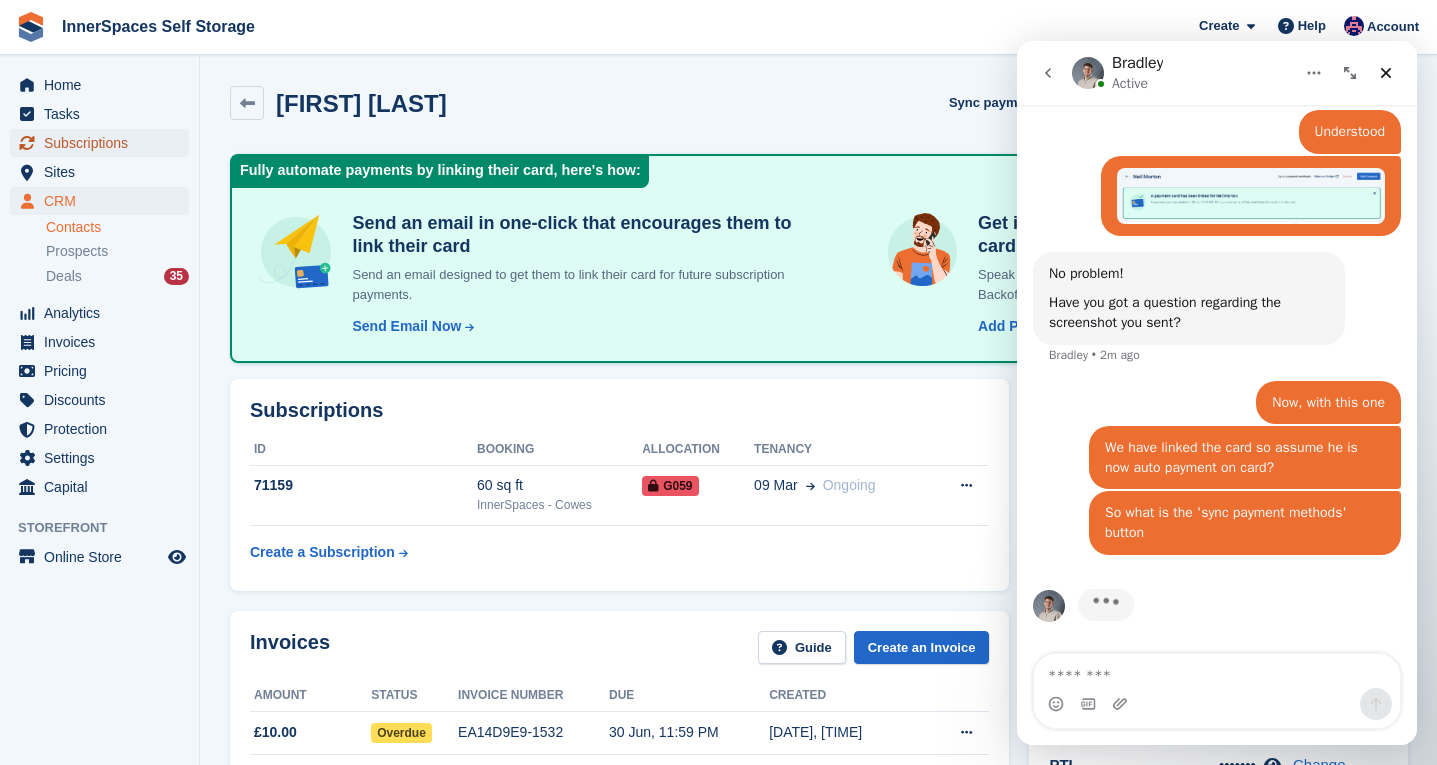 click on "Subscriptions" at bounding box center (104, 143) 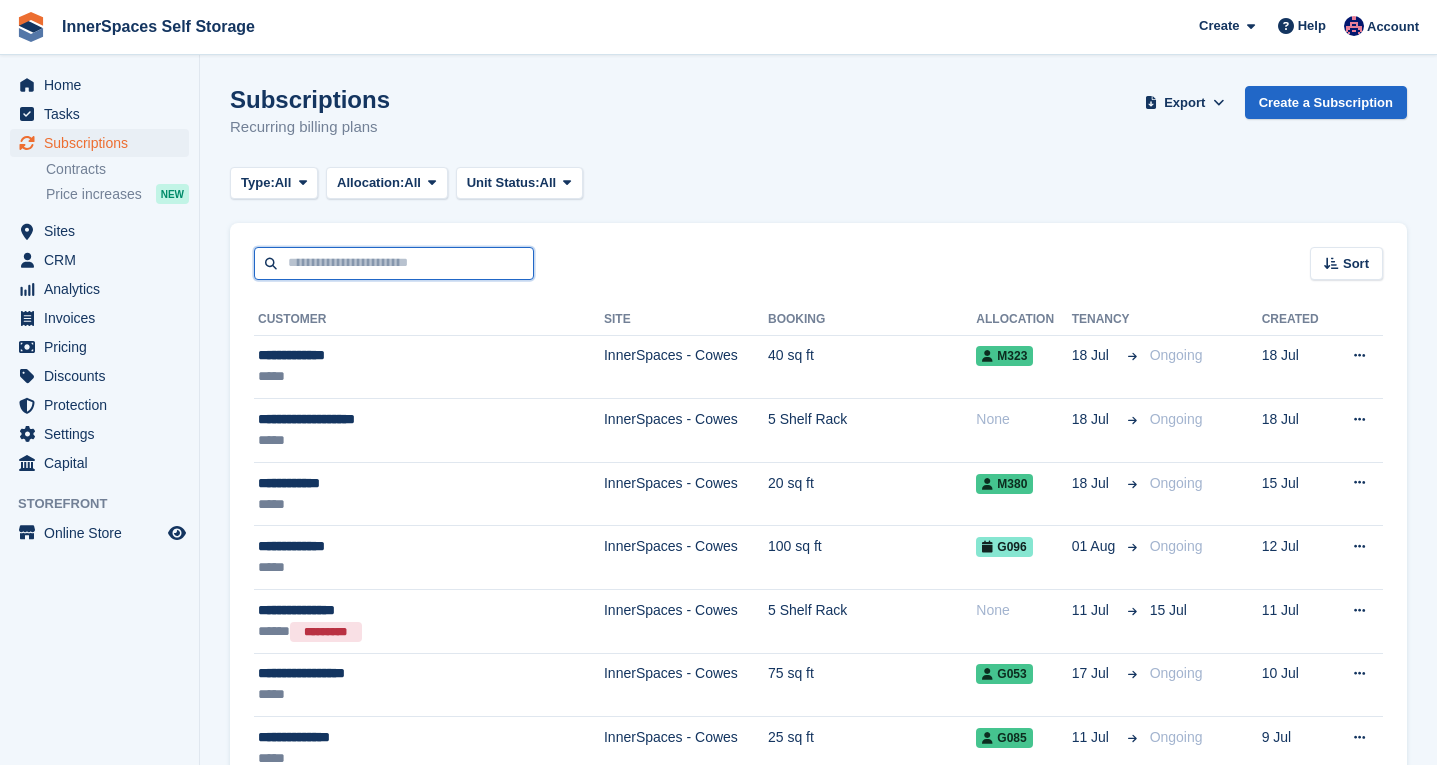 click at bounding box center (394, 263) 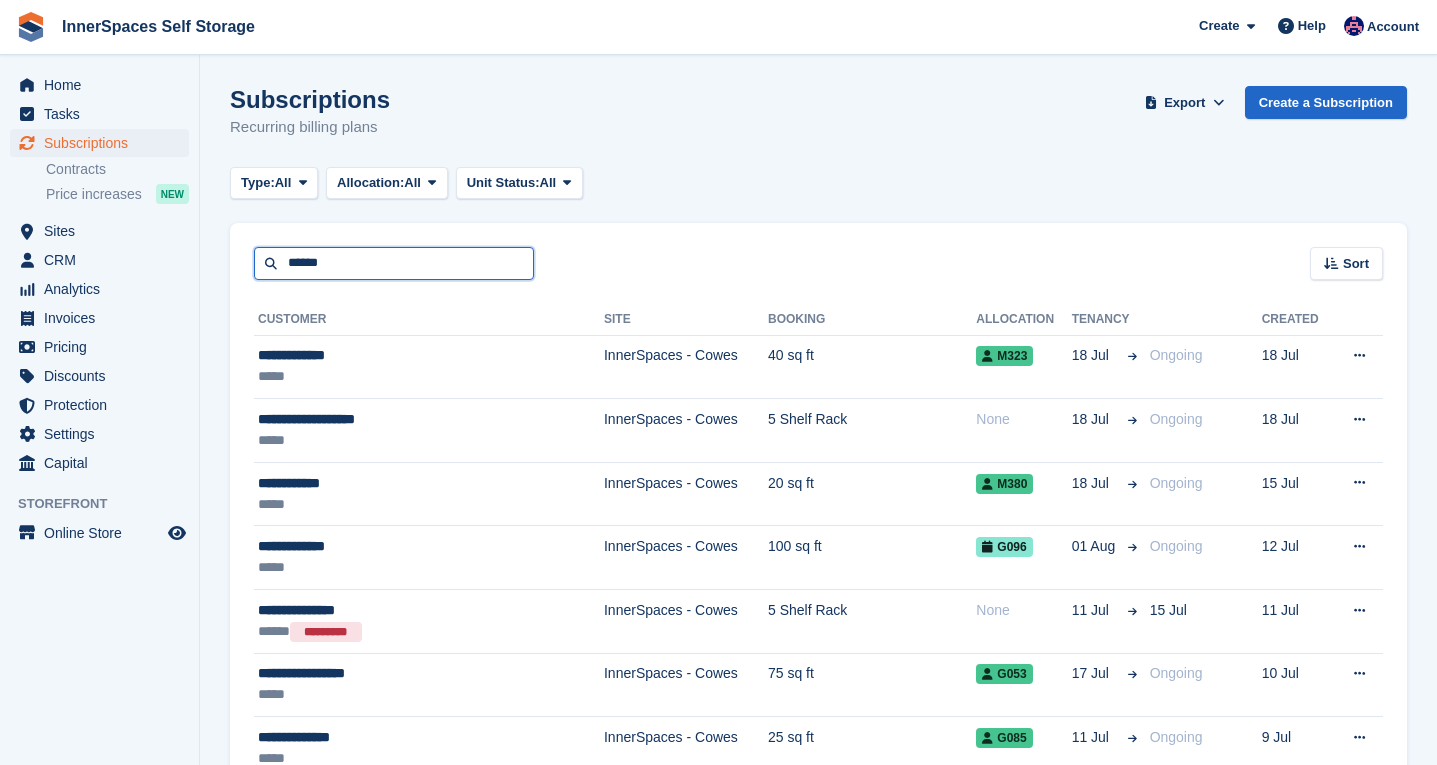 type on "******" 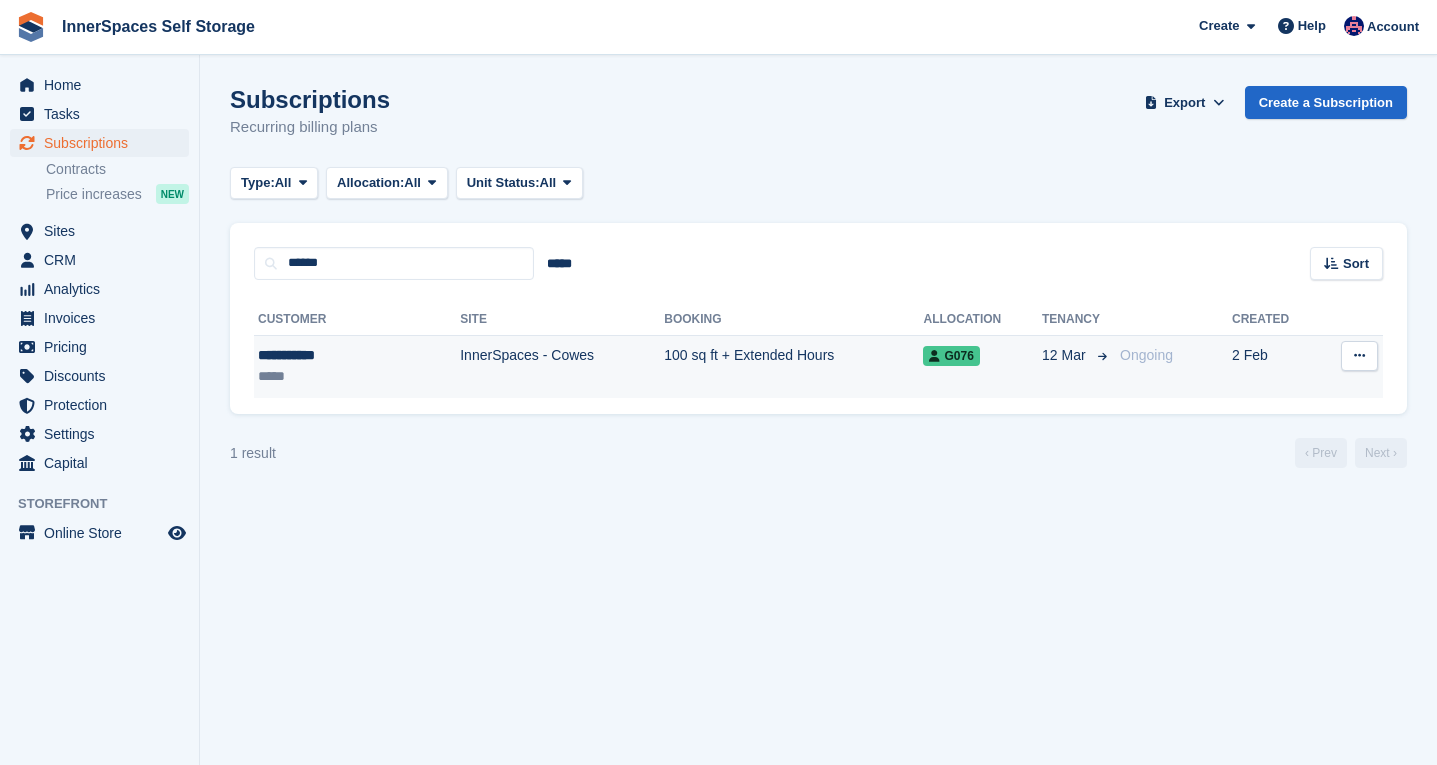 click on "**********" at bounding box center [323, 355] 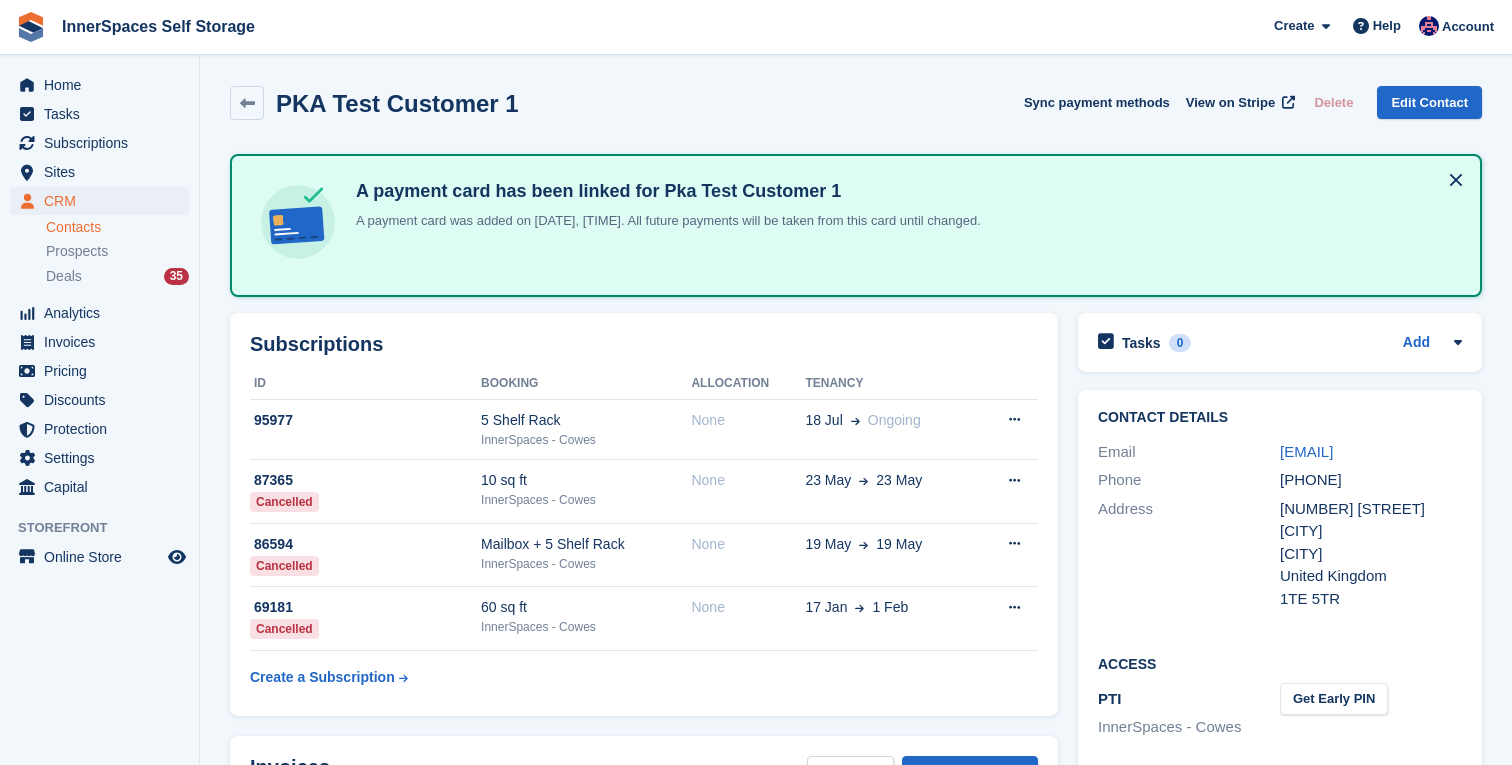 scroll, scrollTop: 0, scrollLeft: 0, axis: both 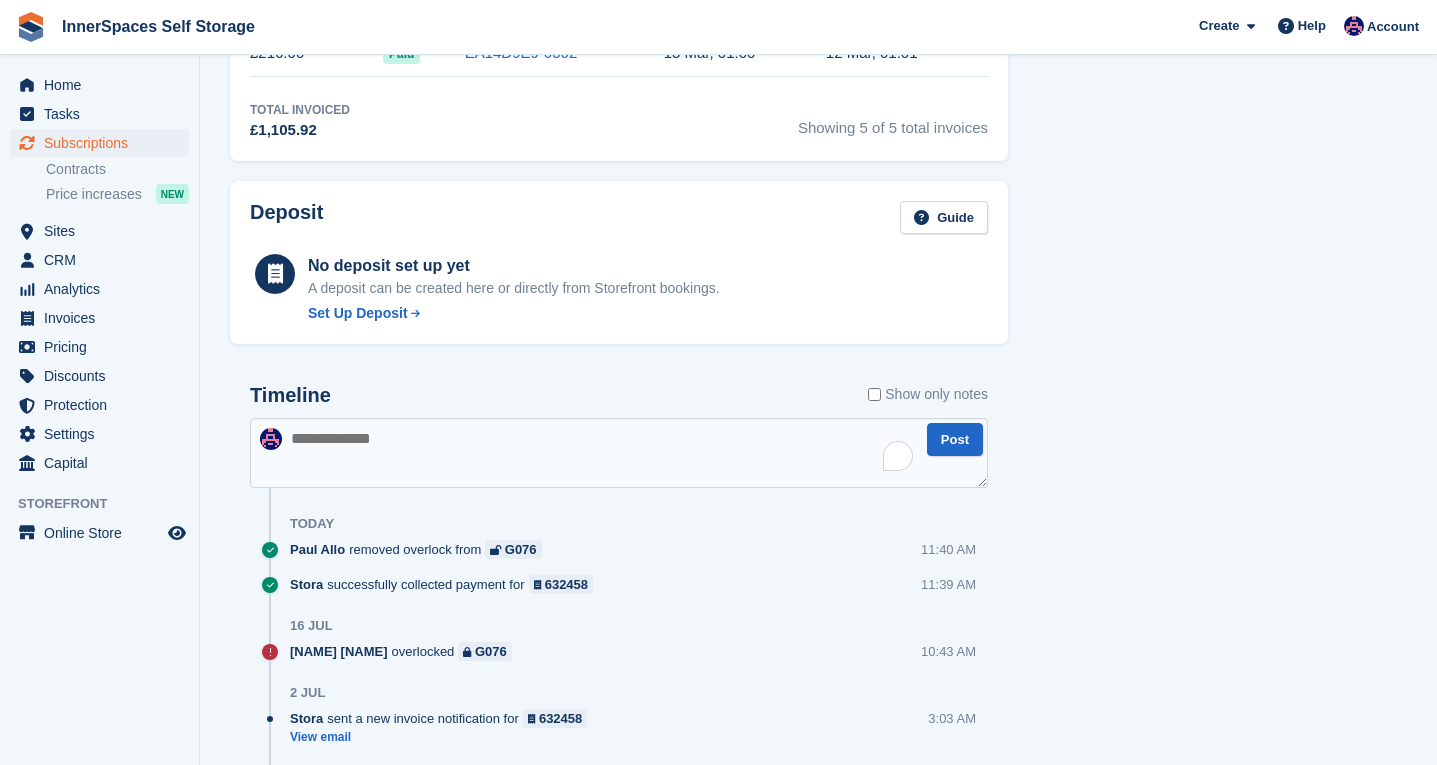 click at bounding box center [619, 453] 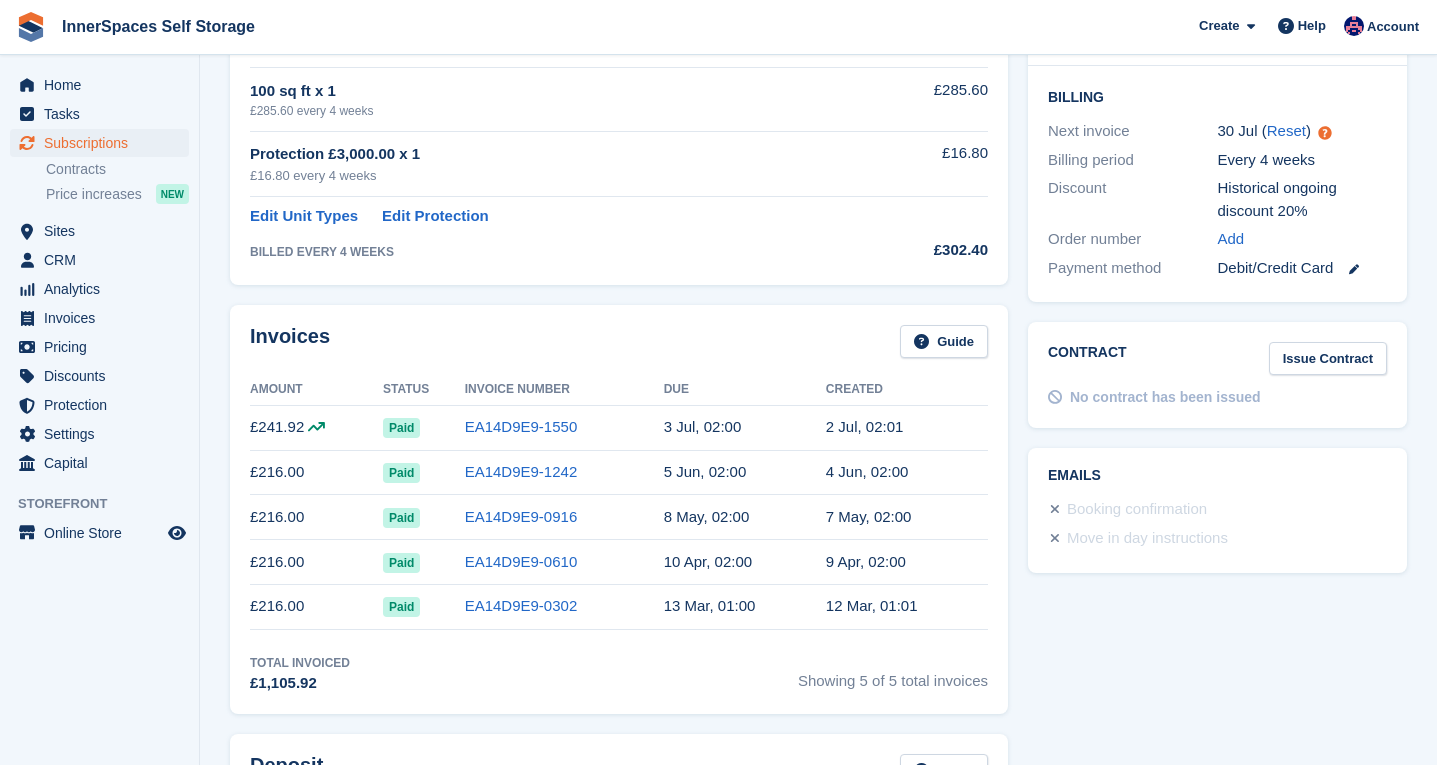 scroll, scrollTop: 0, scrollLeft: 0, axis: both 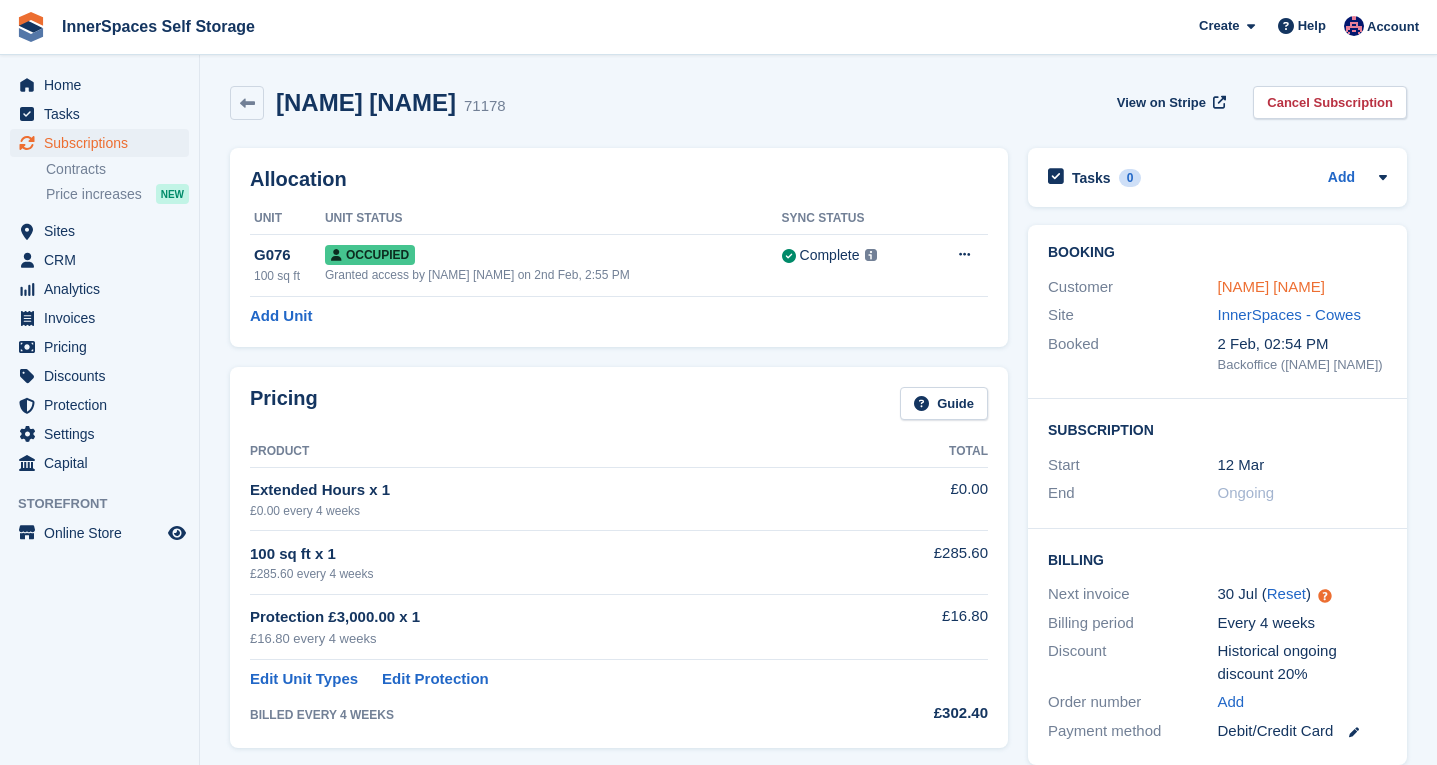 click on "[NAME] [NAME]" at bounding box center [1272, 286] 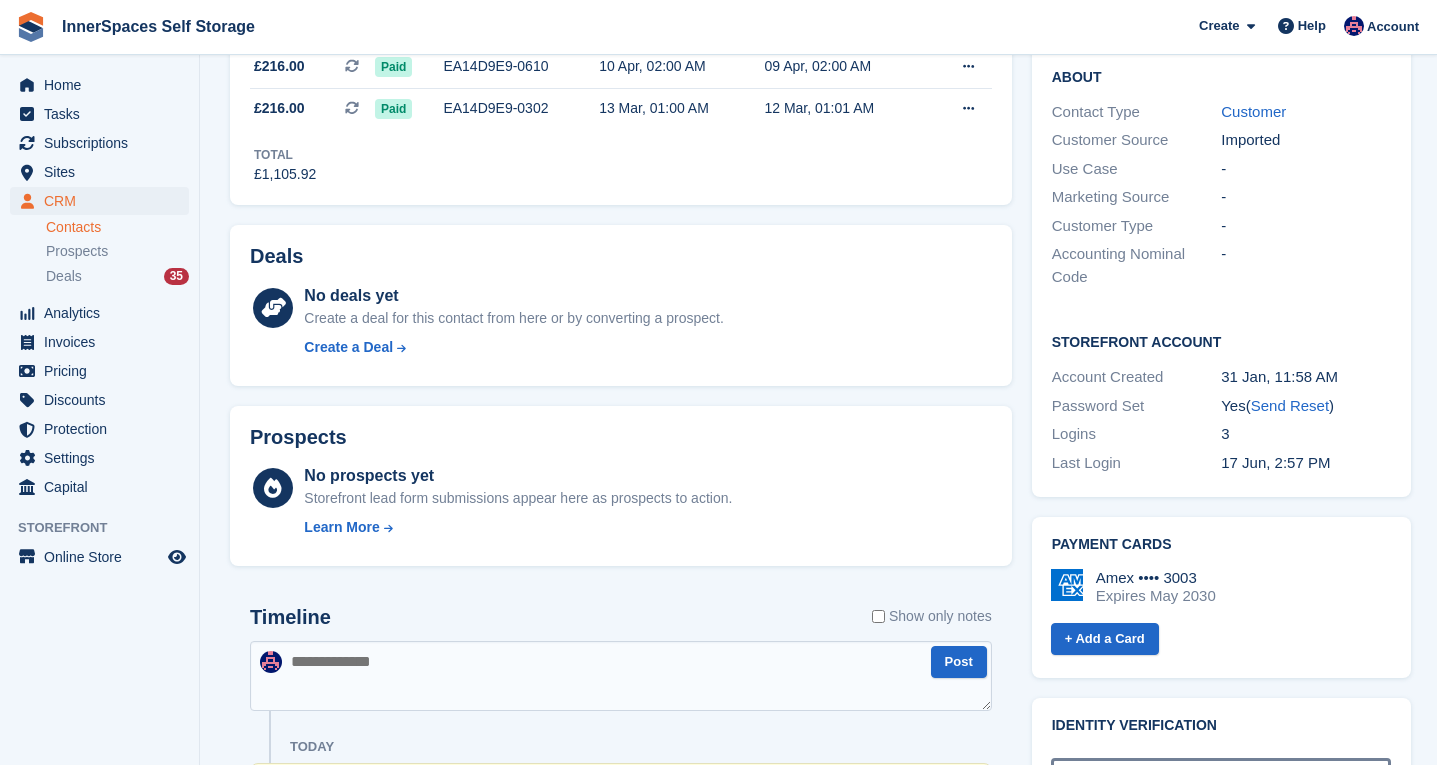 scroll, scrollTop: 995, scrollLeft: 0, axis: vertical 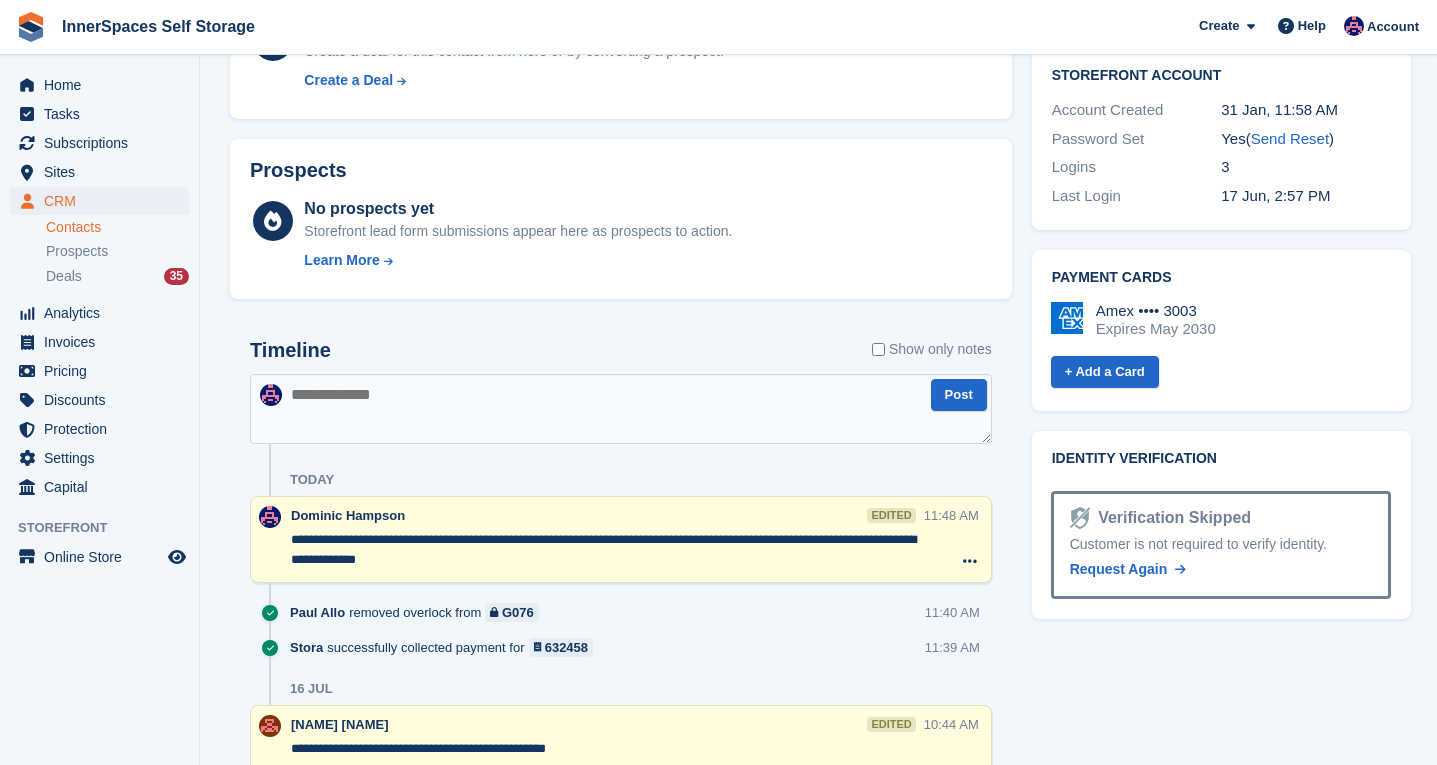 click at bounding box center [621, 409] 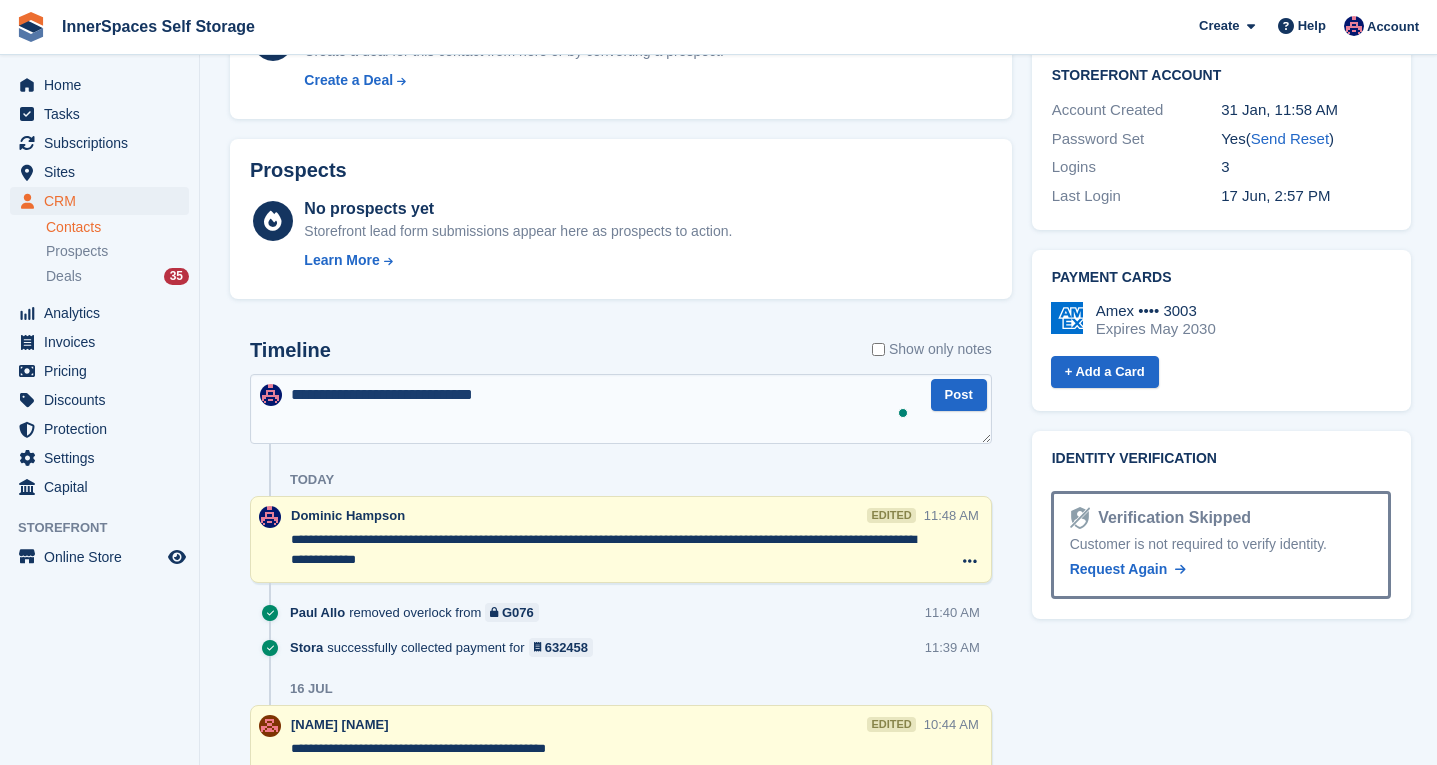 type on "**********" 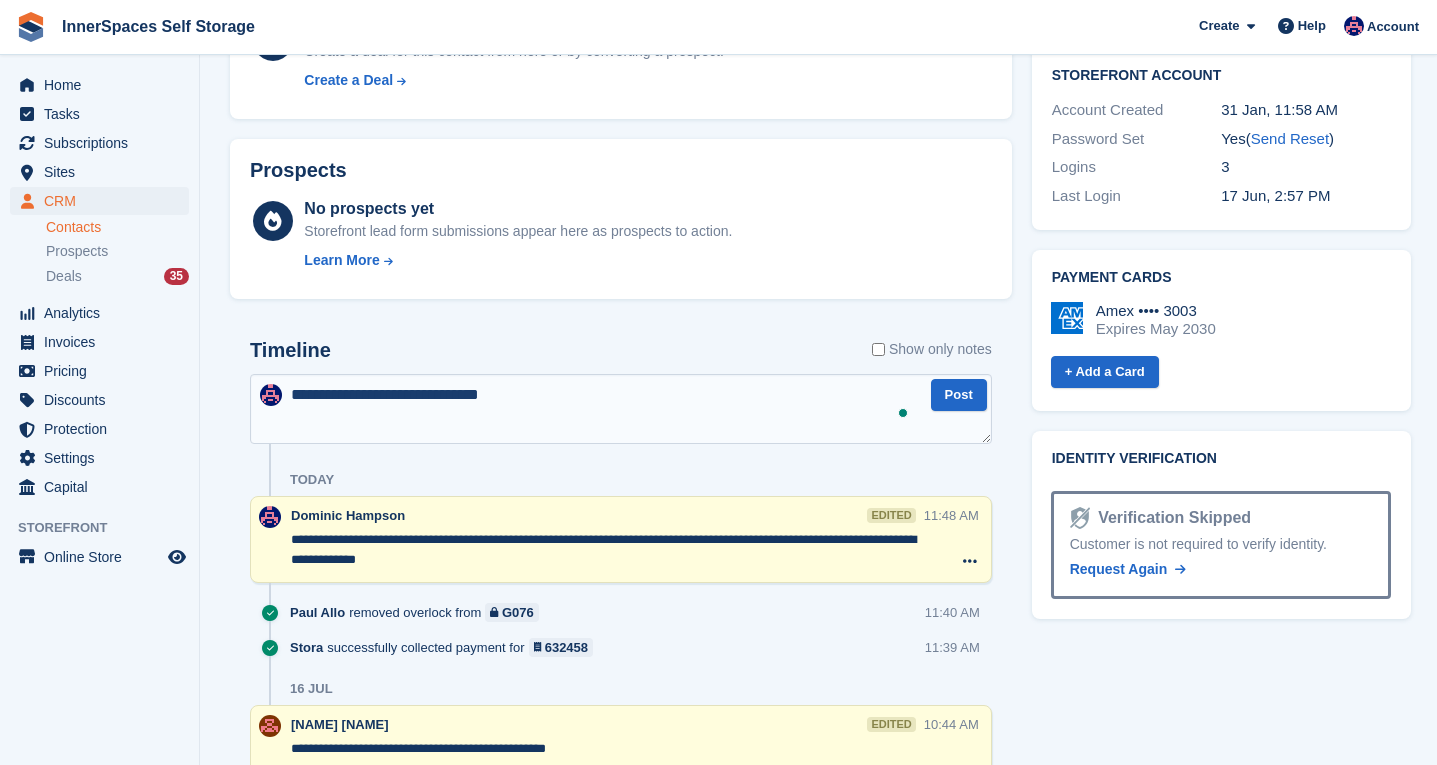 type 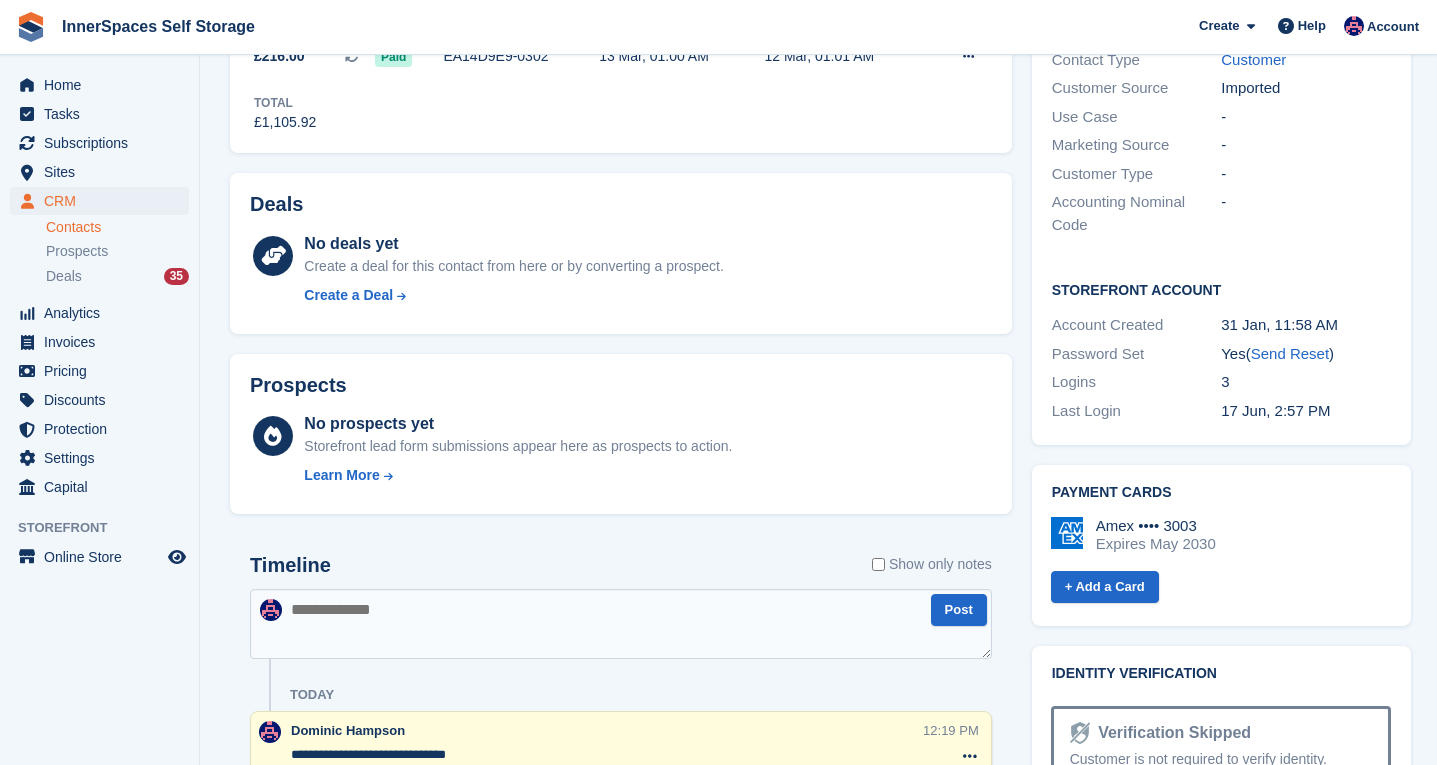 scroll, scrollTop: 1104, scrollLeft: 0, axis: vertical 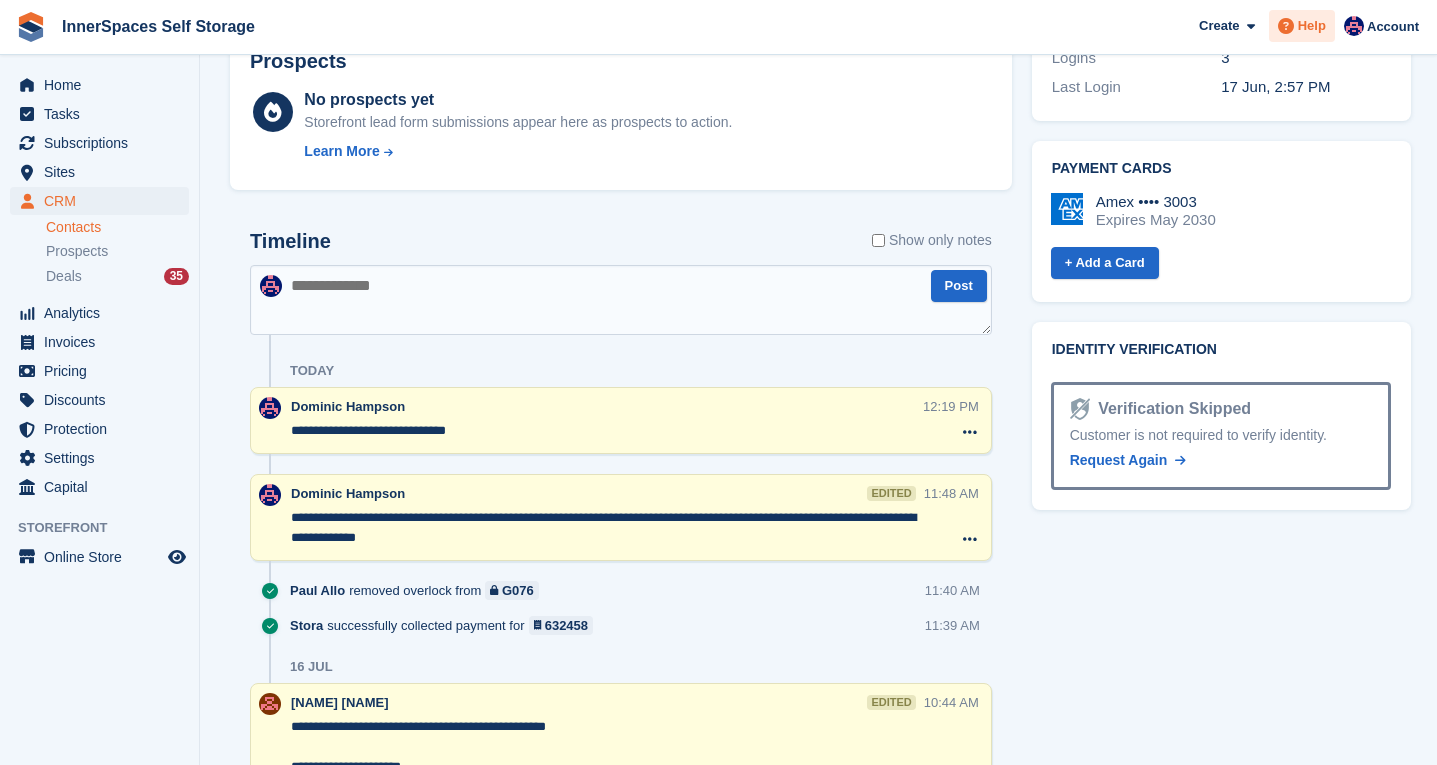 click on "Help" at bounding box center (1312, 26) 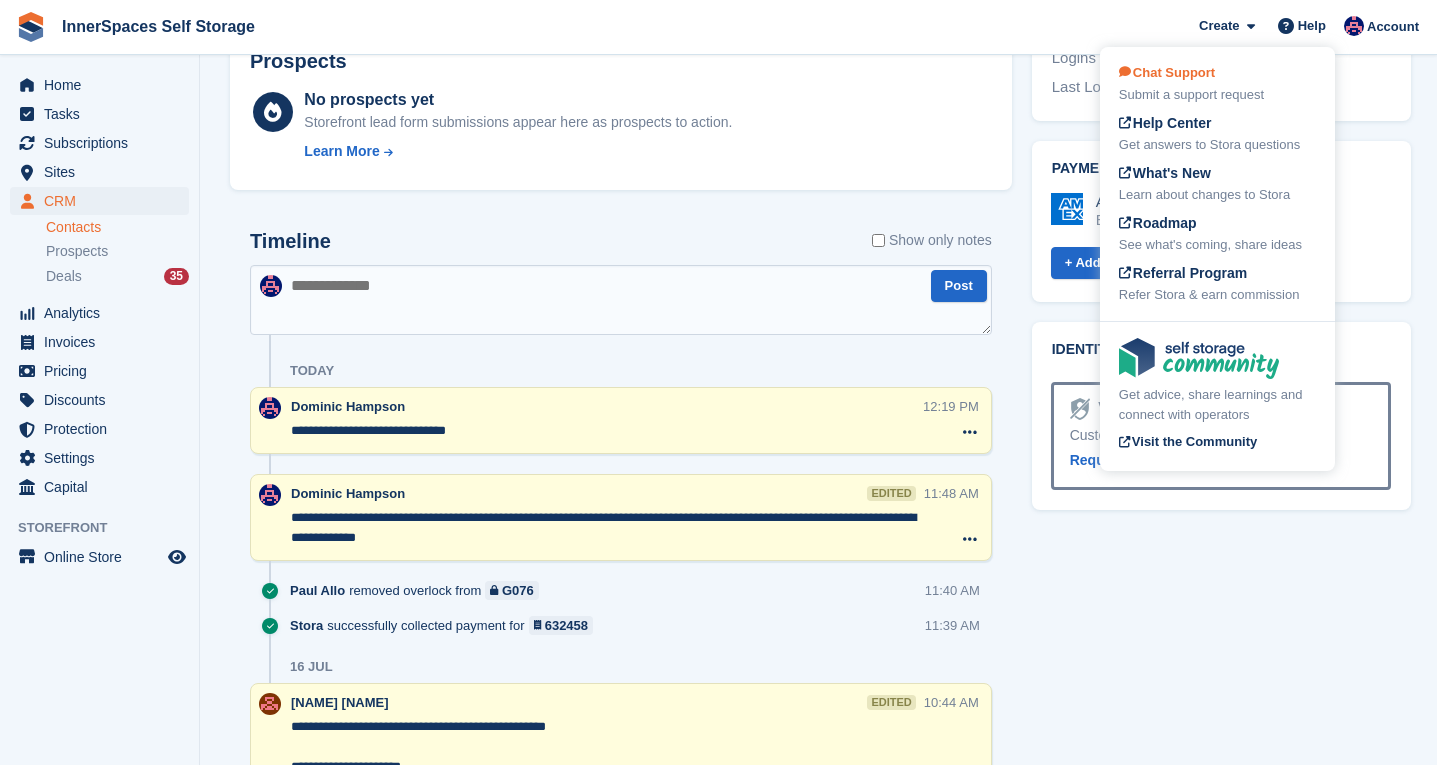 click on "Chat Support
Submit a support request" at bounding box center (1217, 84) 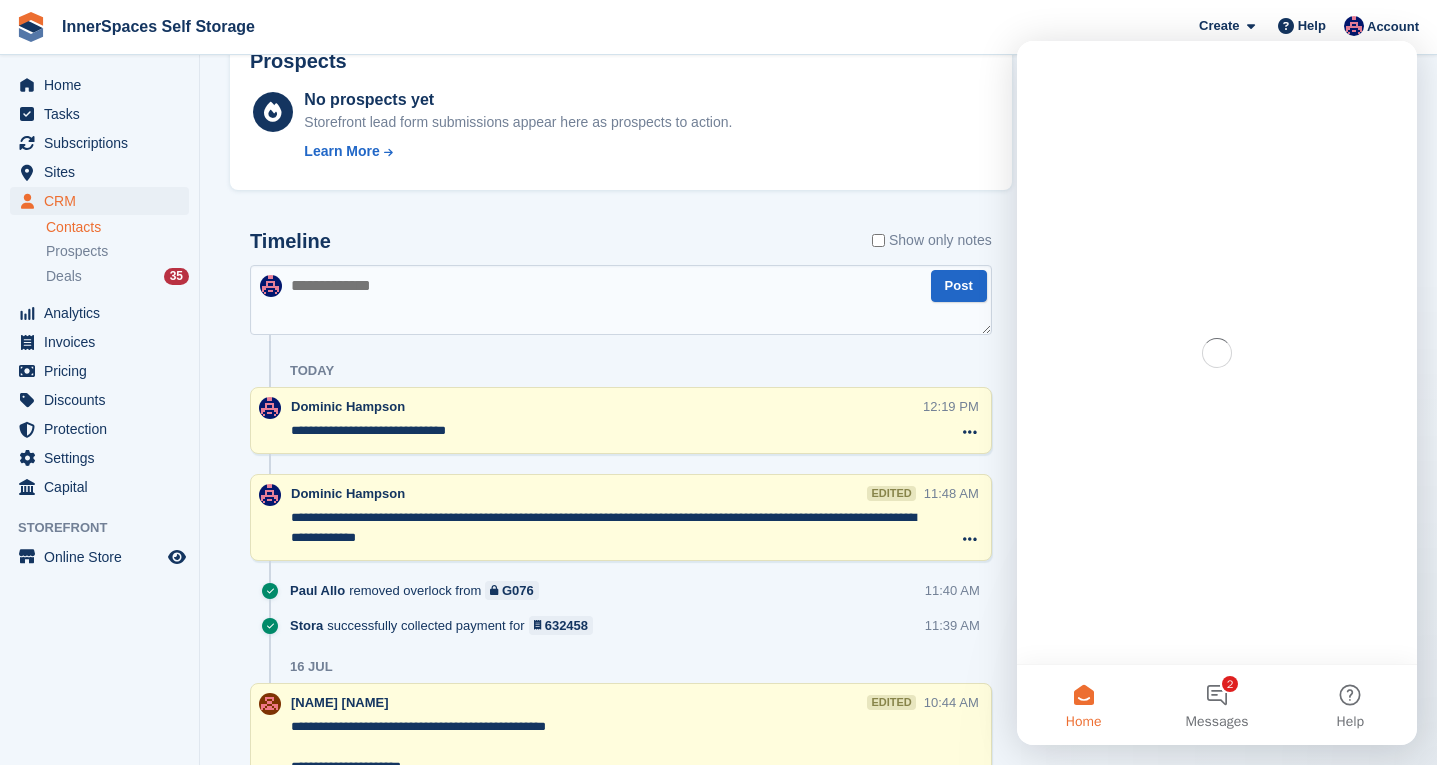 scroll, scrollTop: 0, scrollLeft: 0, axis: both 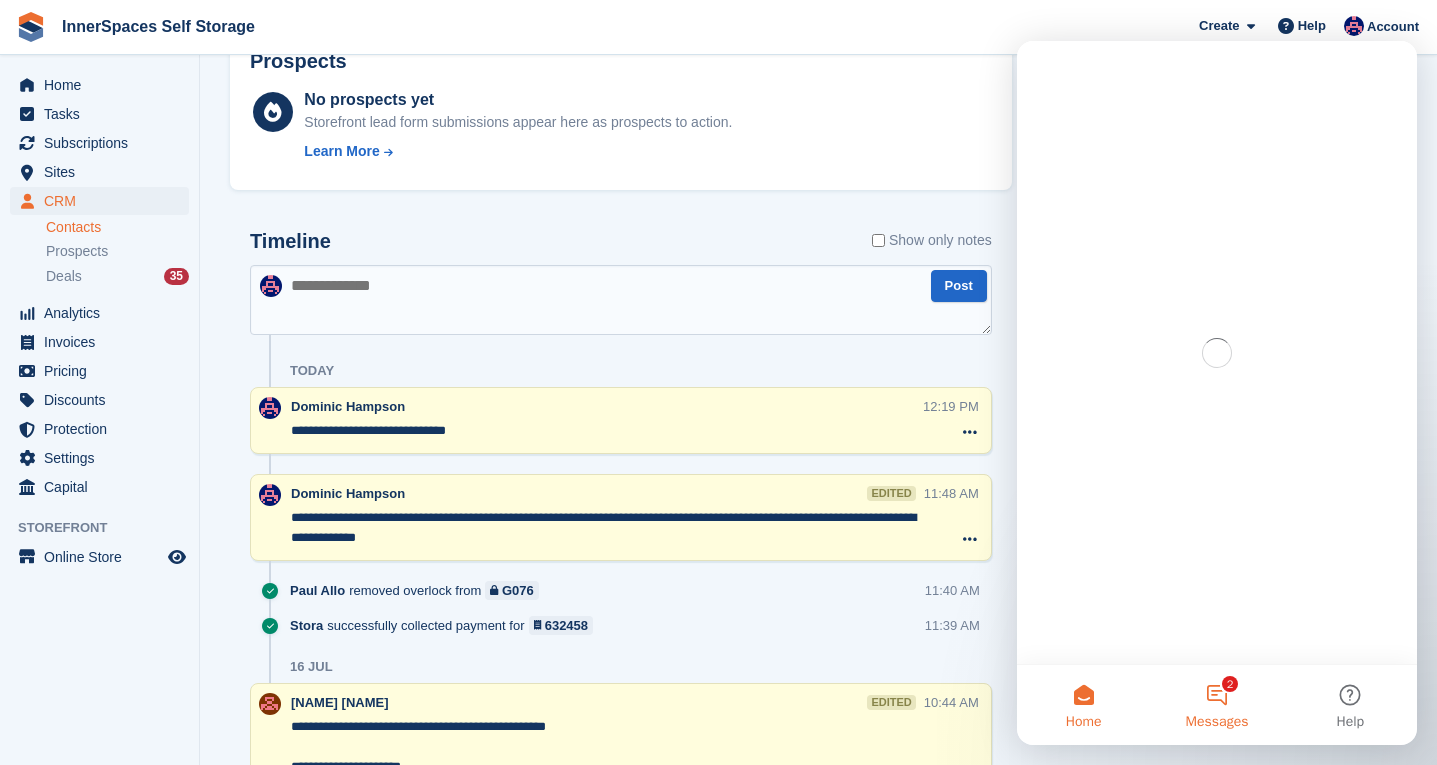 click on "2 Messages" at bounding box center (1216, 705) 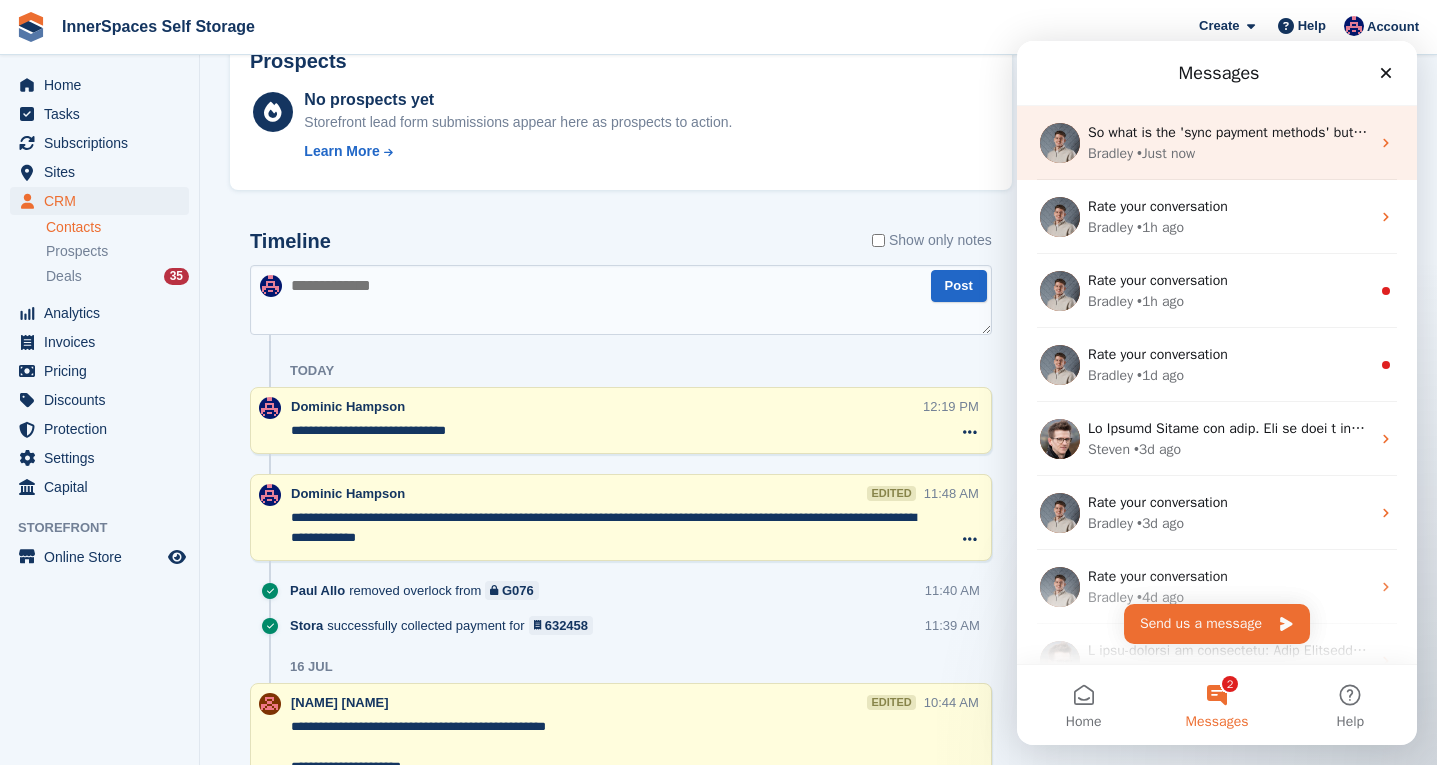 click on "[NAME] •  Just now" at bounding box center [1229, 153] 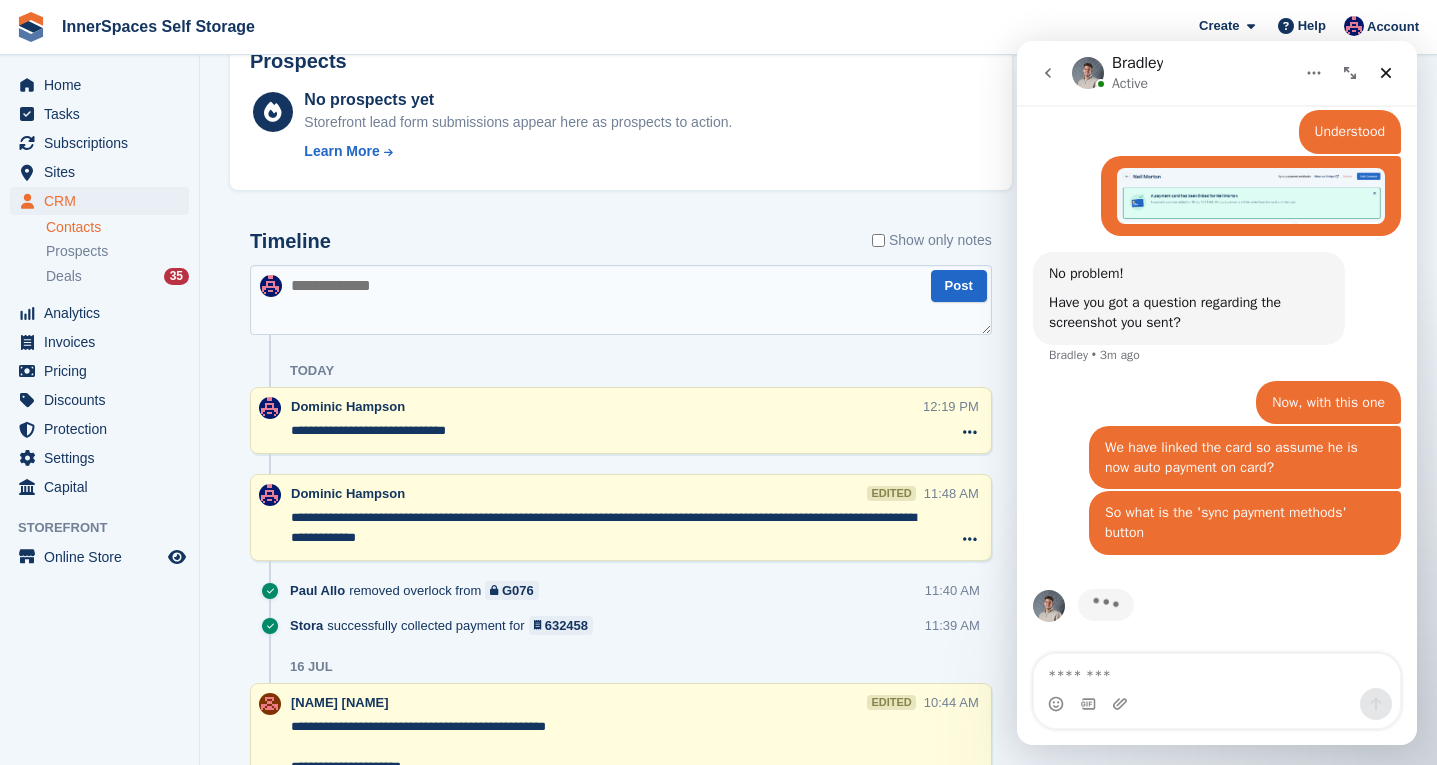 scroll, scrollTop: 2600, scrollLeft: 0, axis: vertical 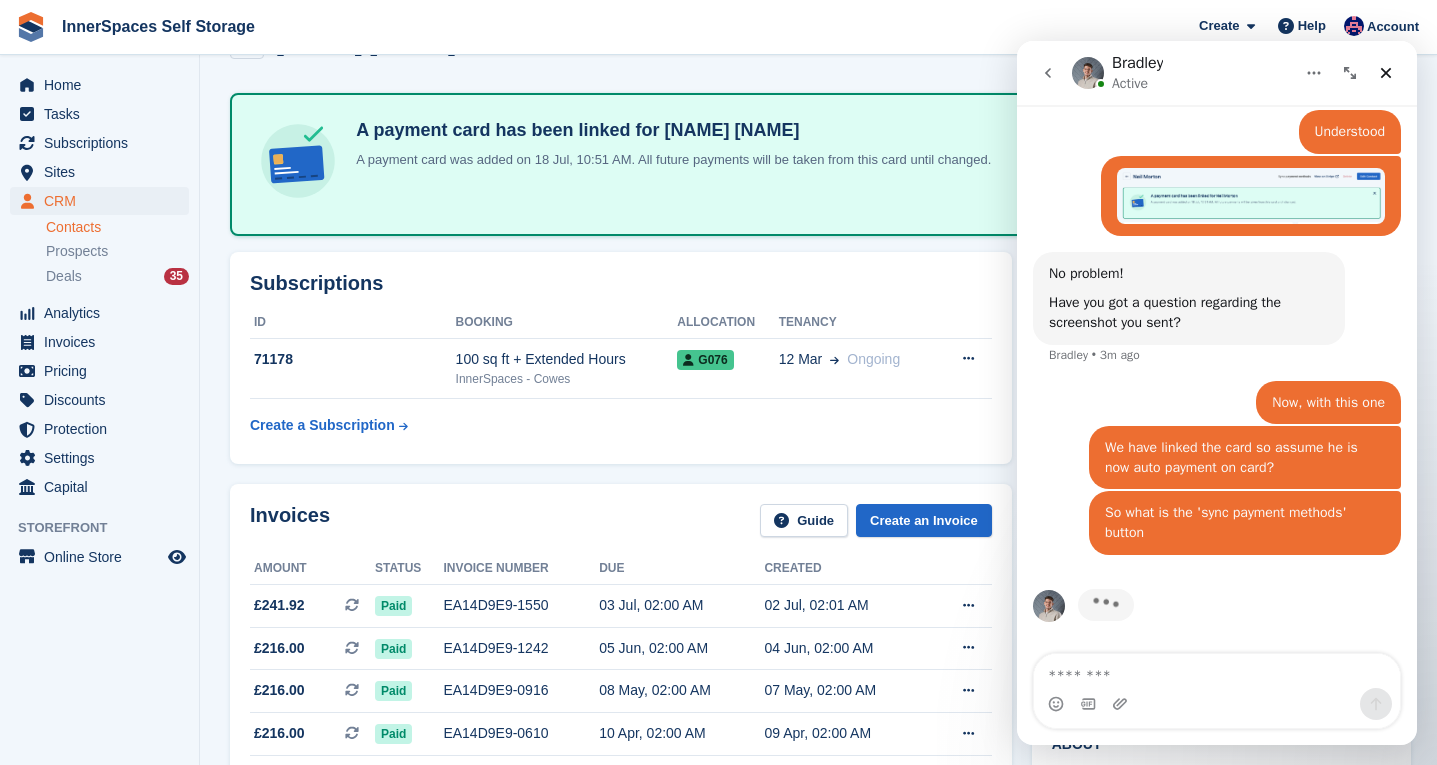 click on "[NAME] Active" at bounding box center [1217, 73] 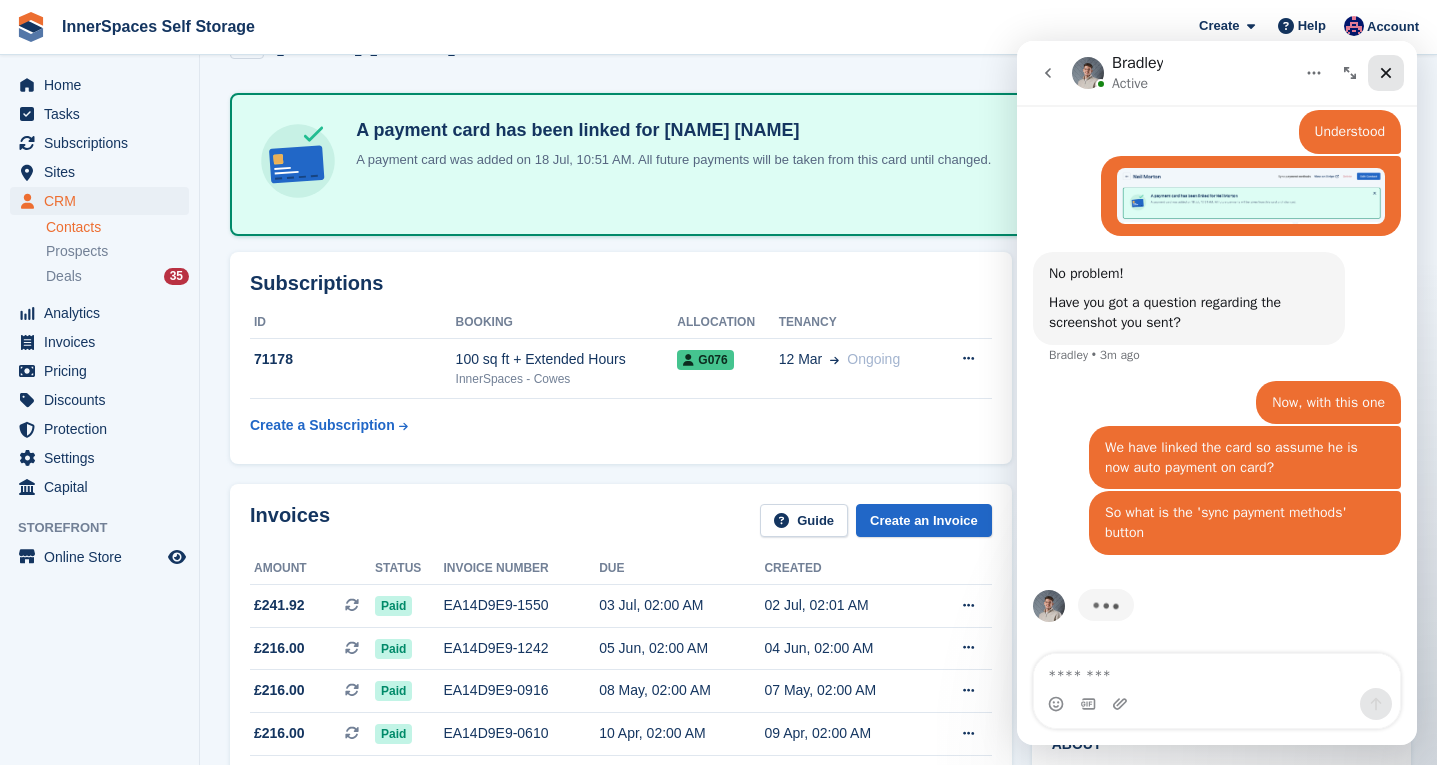click 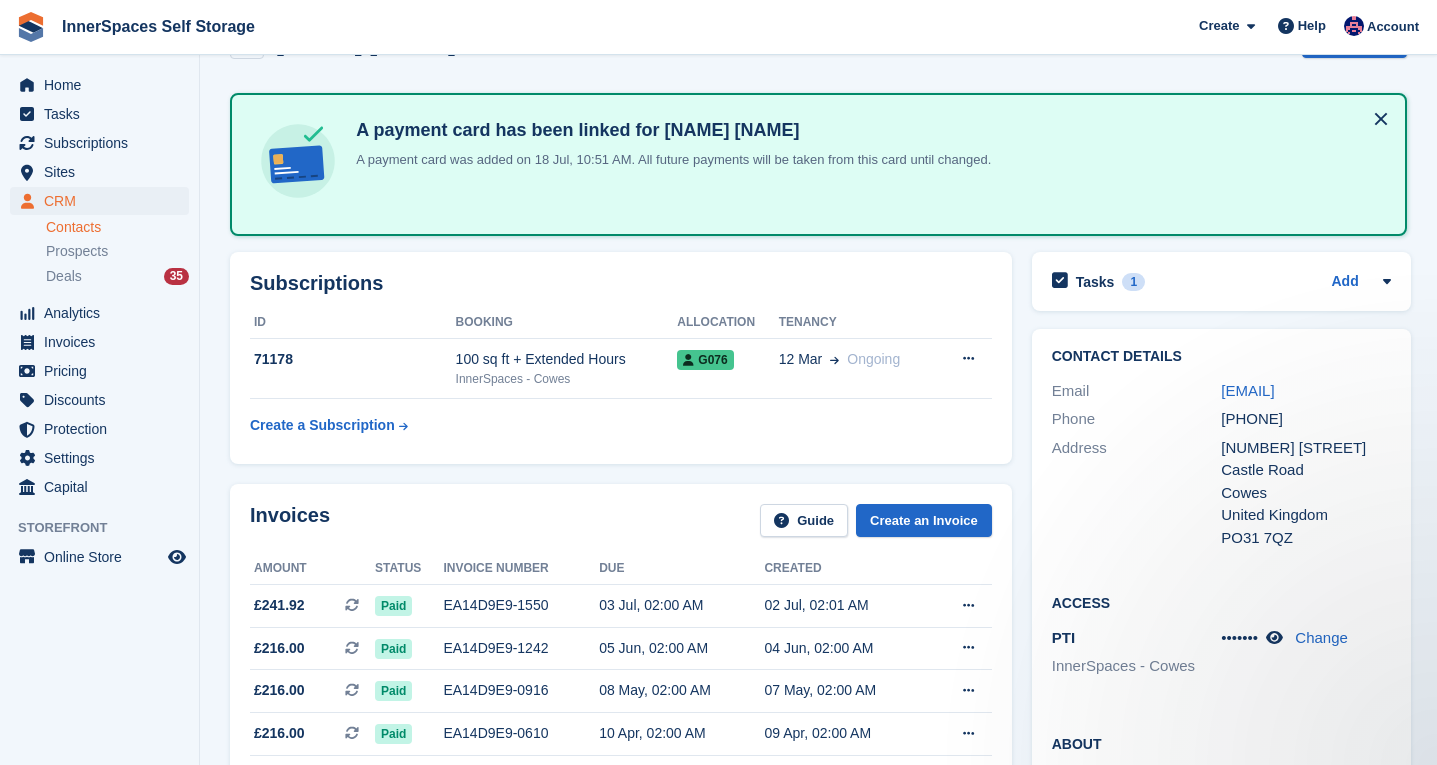 scroll, scrollTop: 0, scrollLeft: 0, axis: both 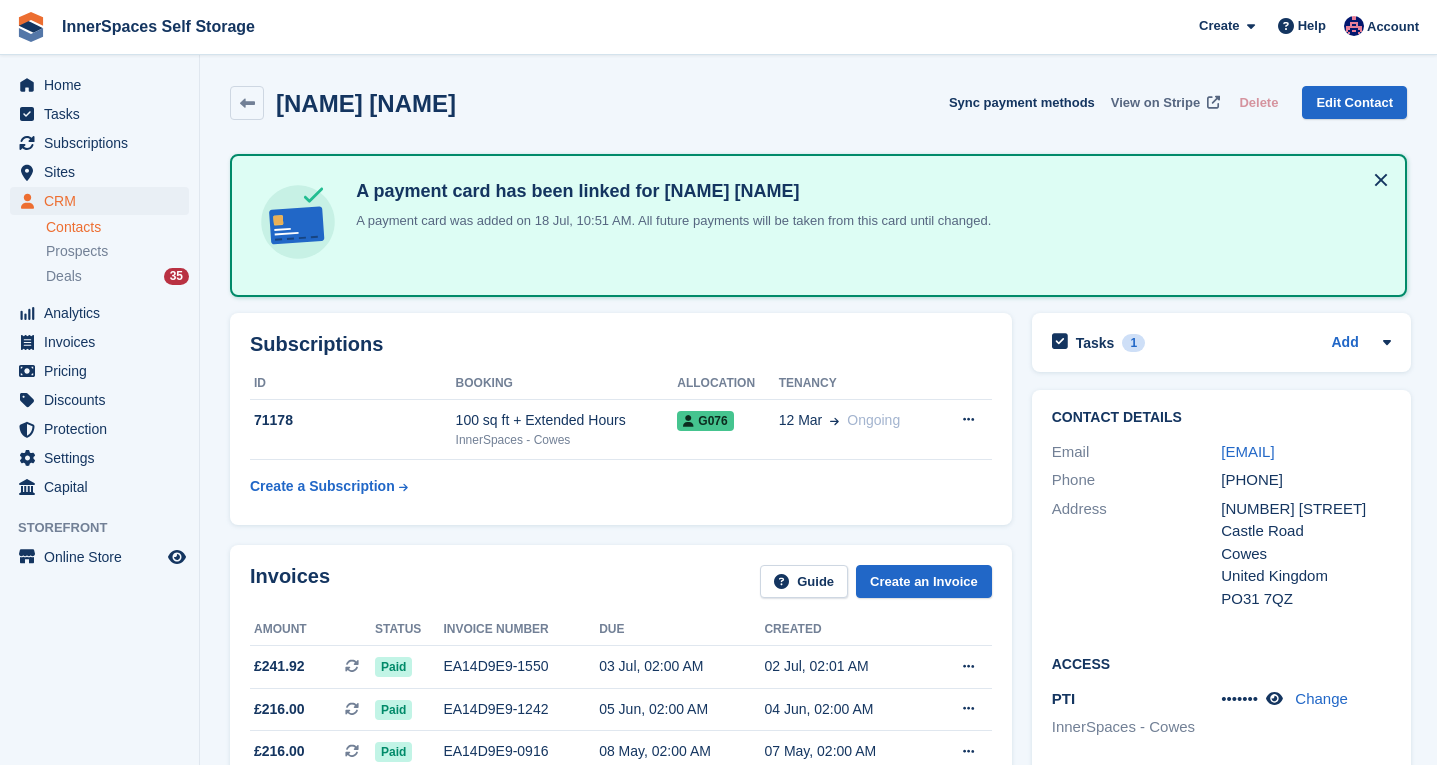 click on "View on Stripe" at bounding box center [1155, 103] 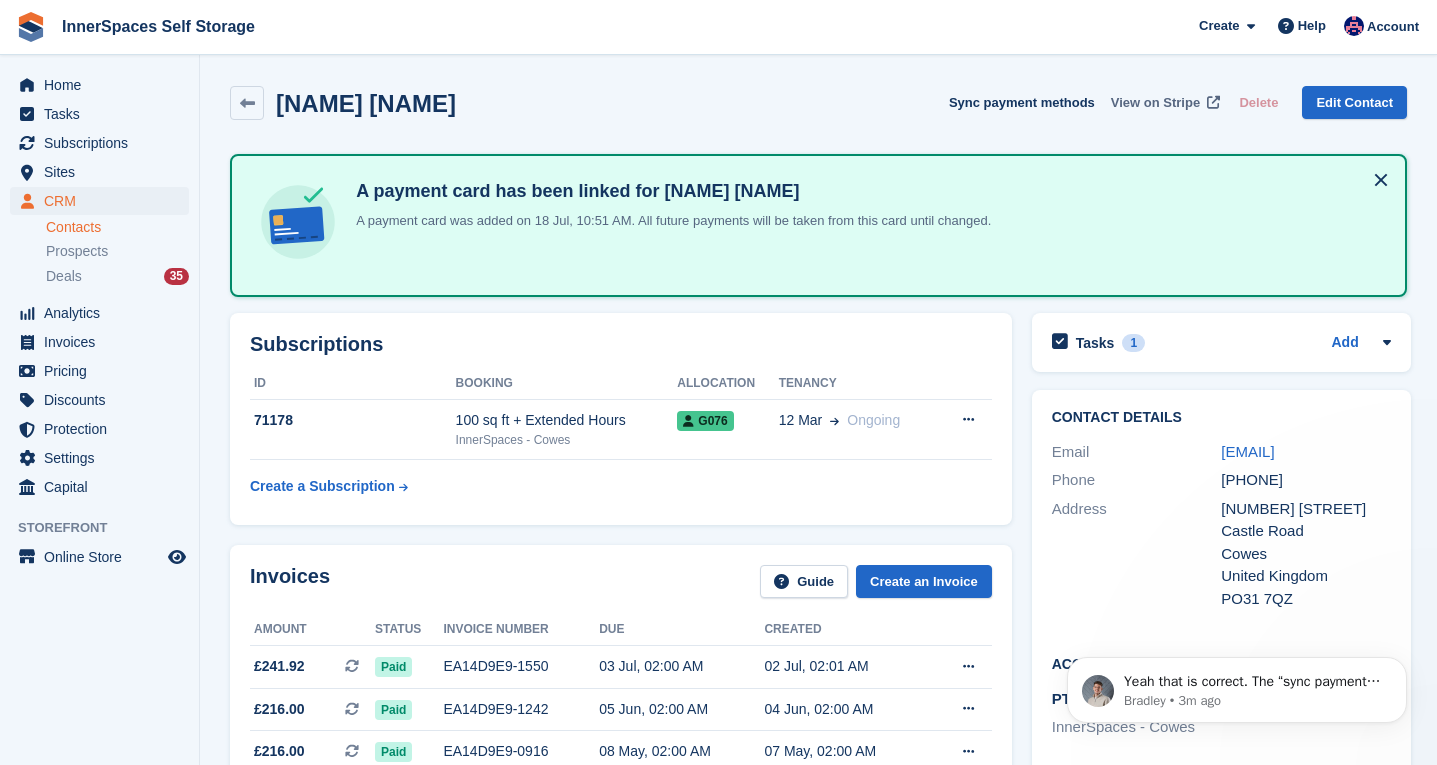 scroll, scrollTop: 0, scrollLeft: 0, axis: both 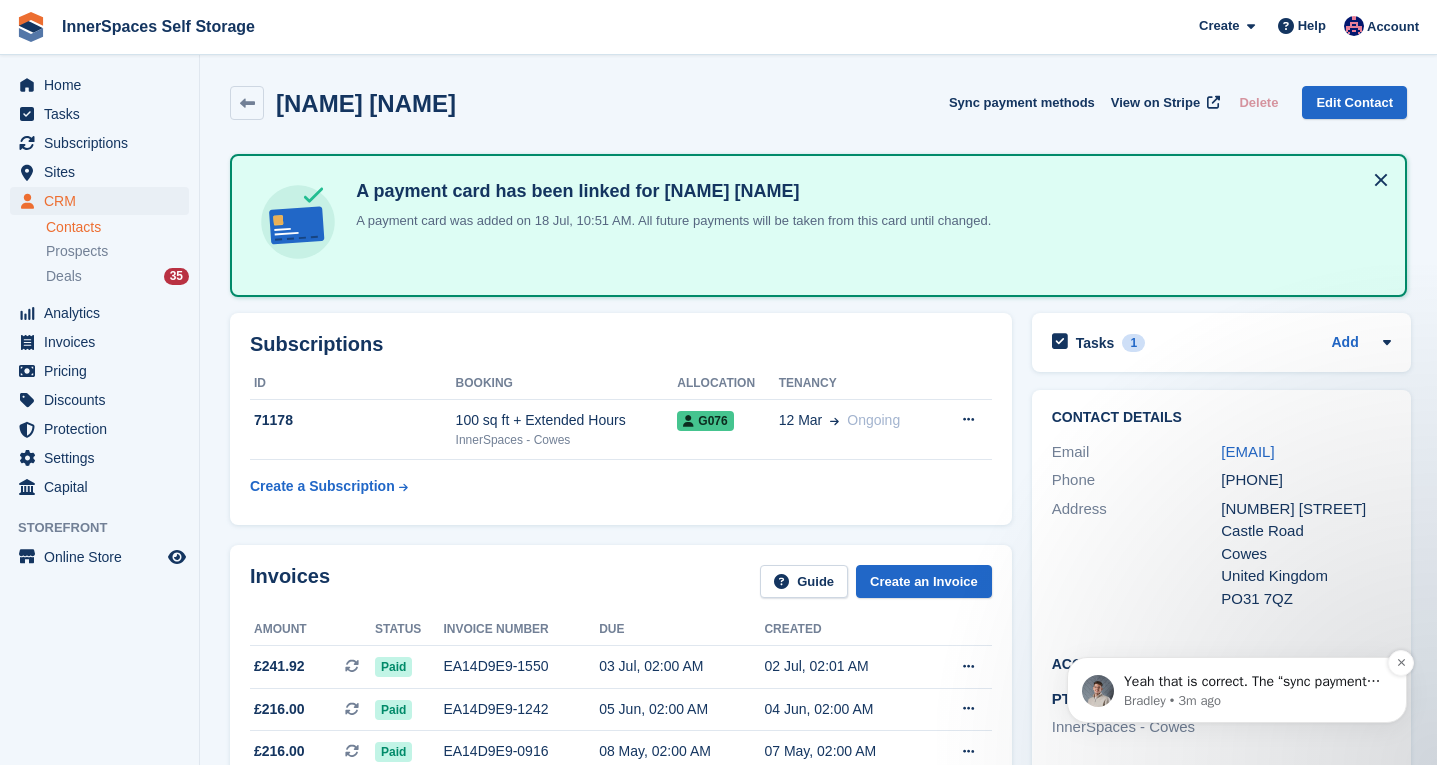click on "Yeah that is correct.   The “sync payment methods” button is available in case a card saved in Stripe isn’t appearing in Stora. Pressing the button will pull any available payment cards from Stripe into Stora.   You’ll probably never need to use it, but it’s available just in case the systems ever get out of sync." at bounding box center [1253, 682] 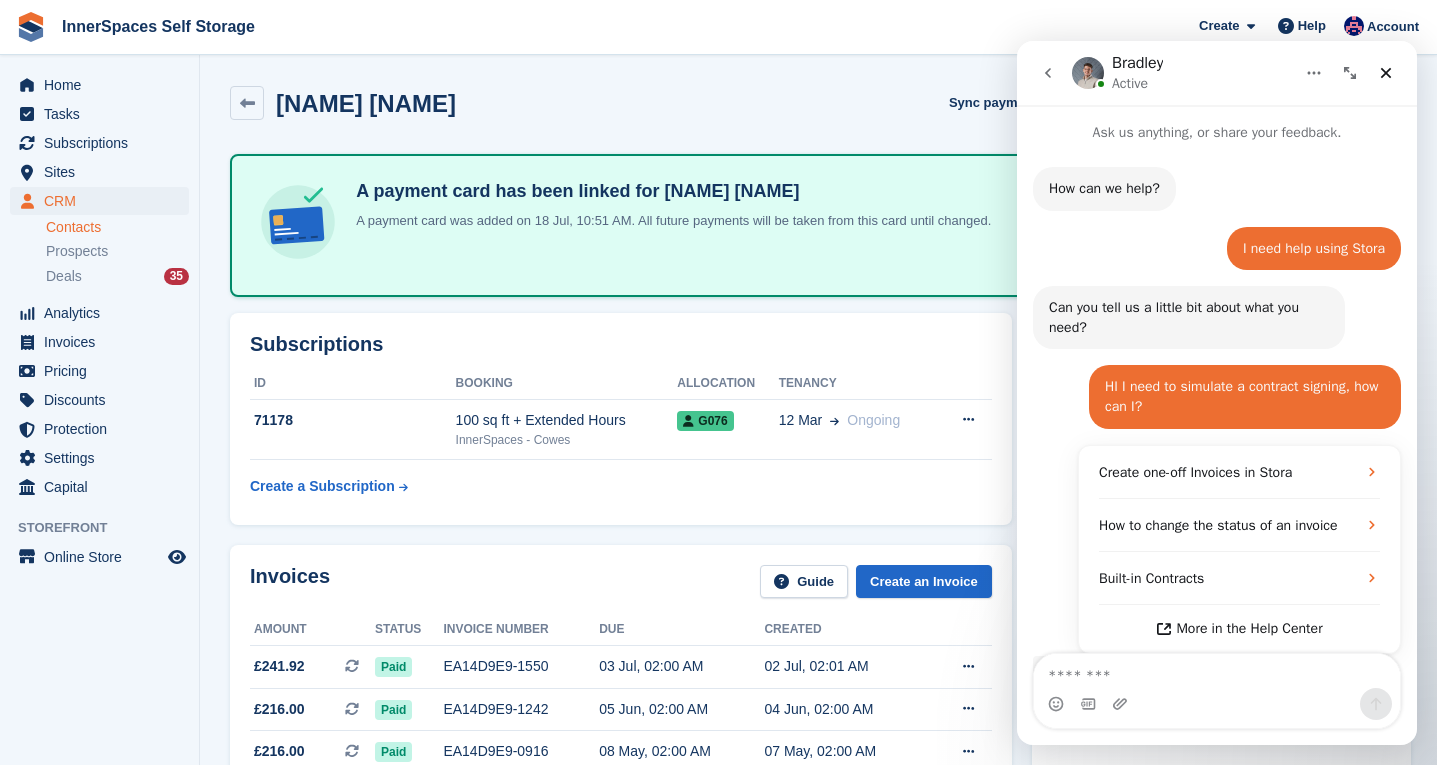 scroll, scrollTop: 485, scrollLeft: 0, axis: vertical 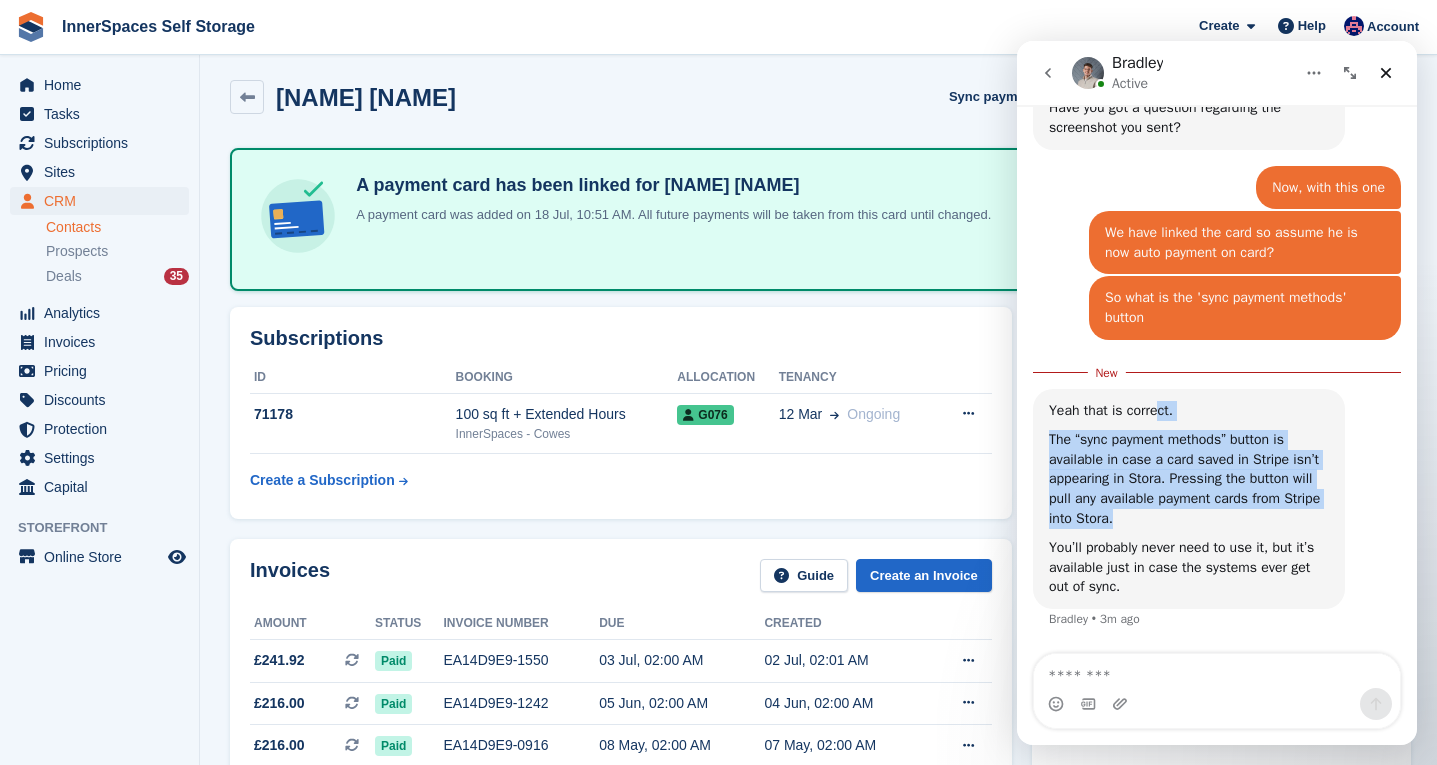 drag, startPoint x: 1161, startPoint y: 419, endPoint x: 1226, endPoint y: 512, distance: 113.46365 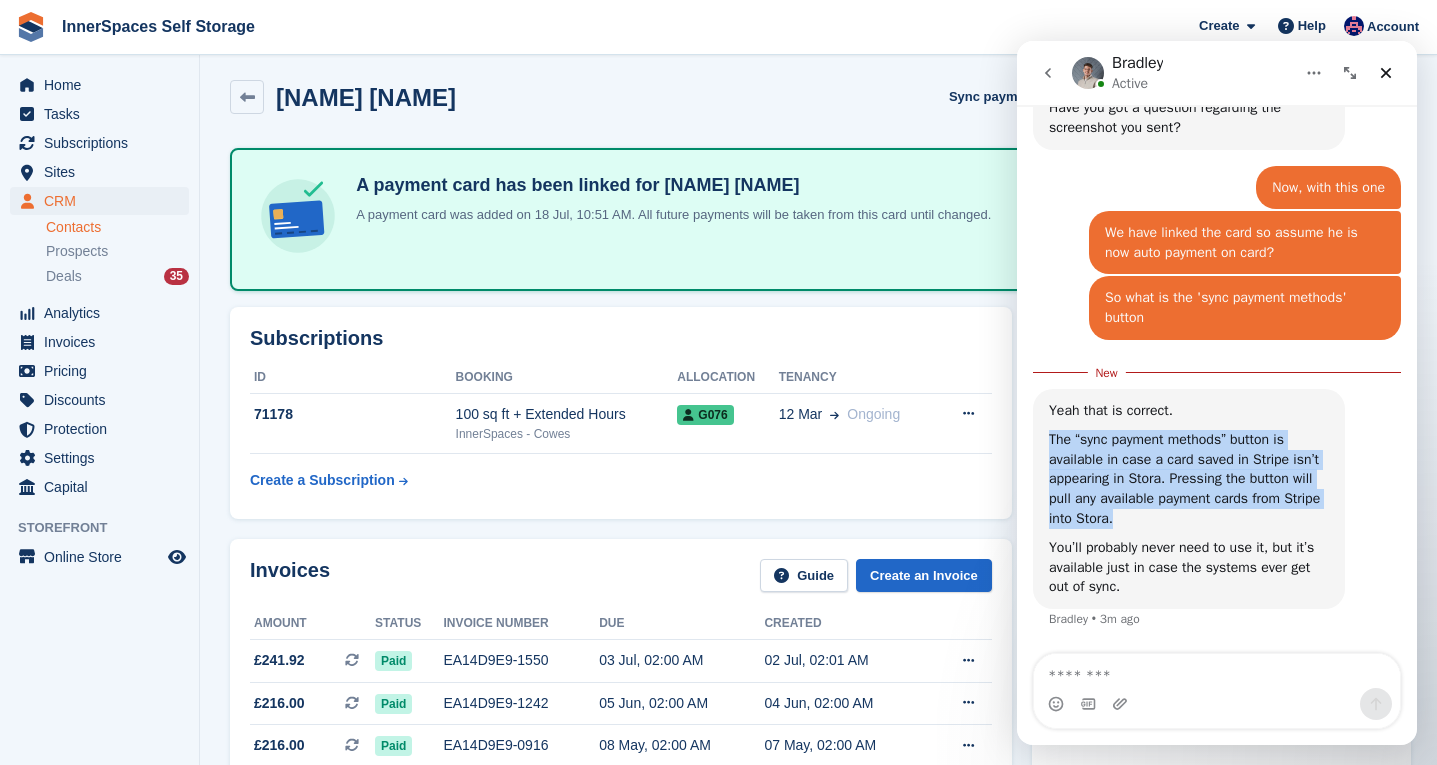 drag, startPoint x: 1226, startPoint y: 511, endPoint x: 1210, endPoint y: 426, distance: 86.492775 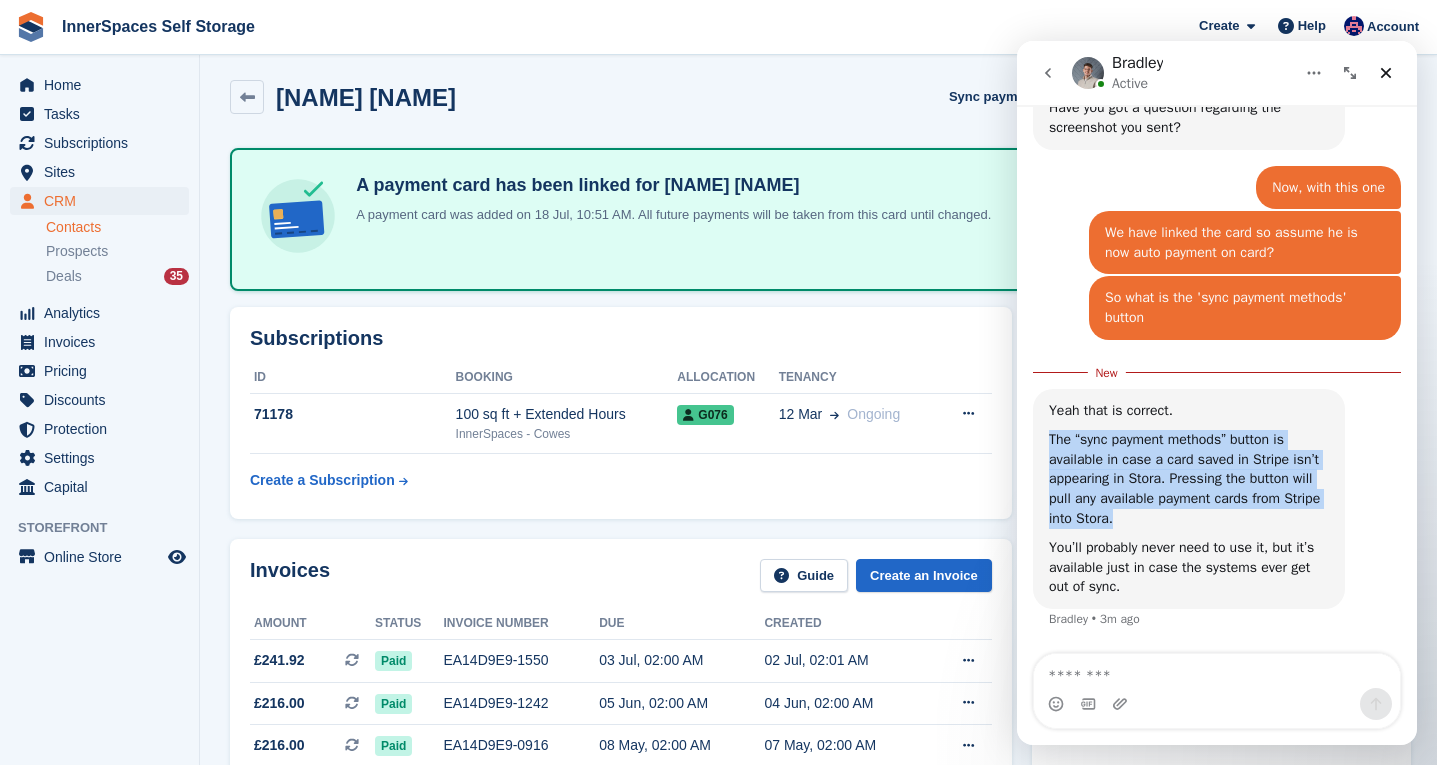 drag, startPoint x: 1193, startPoint y: 425, endPoint x: 1197, endPoint y: 517, distance: 92.086914 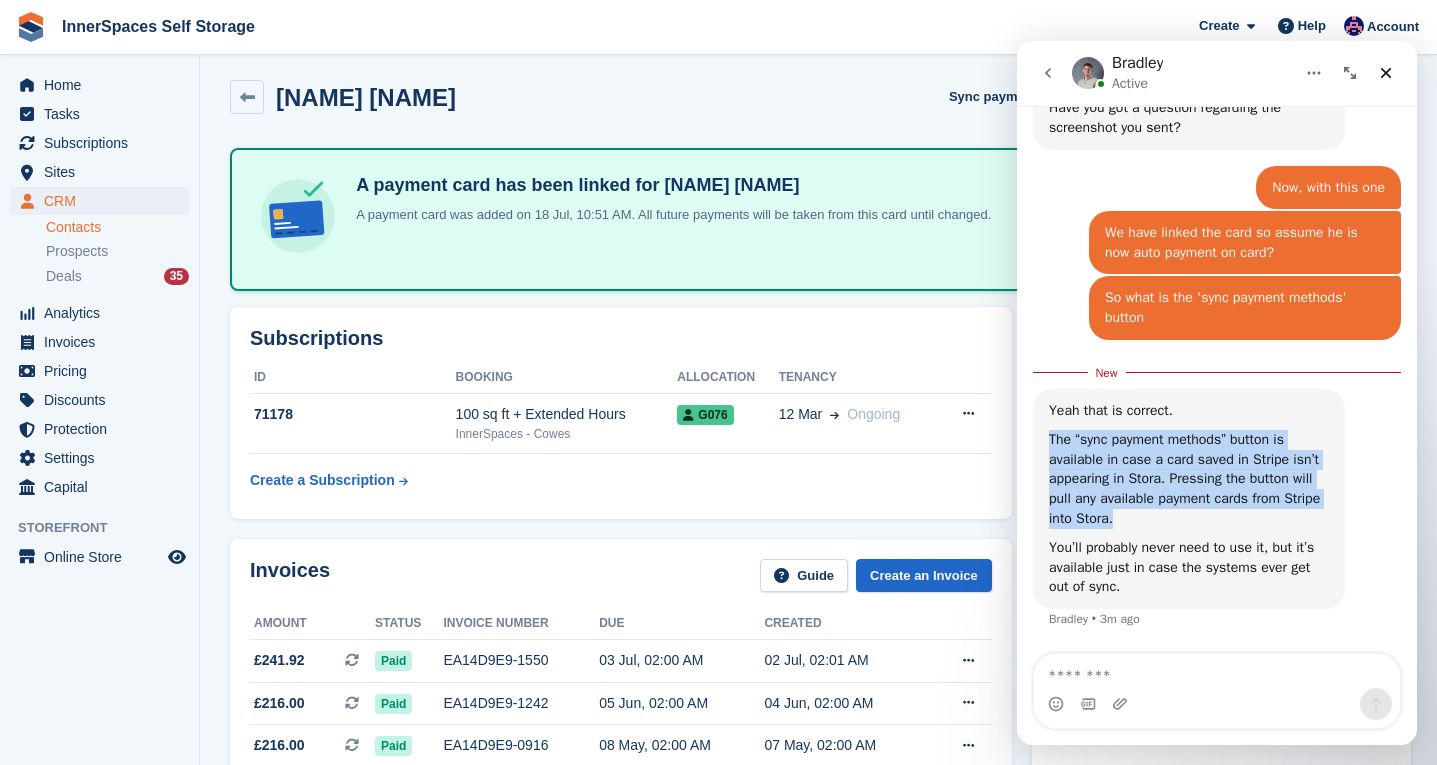 drag, startPoint x: 1197, startPoint y: 517, endPoint x: 1176, endPoint y: 428, distance: 91.44397 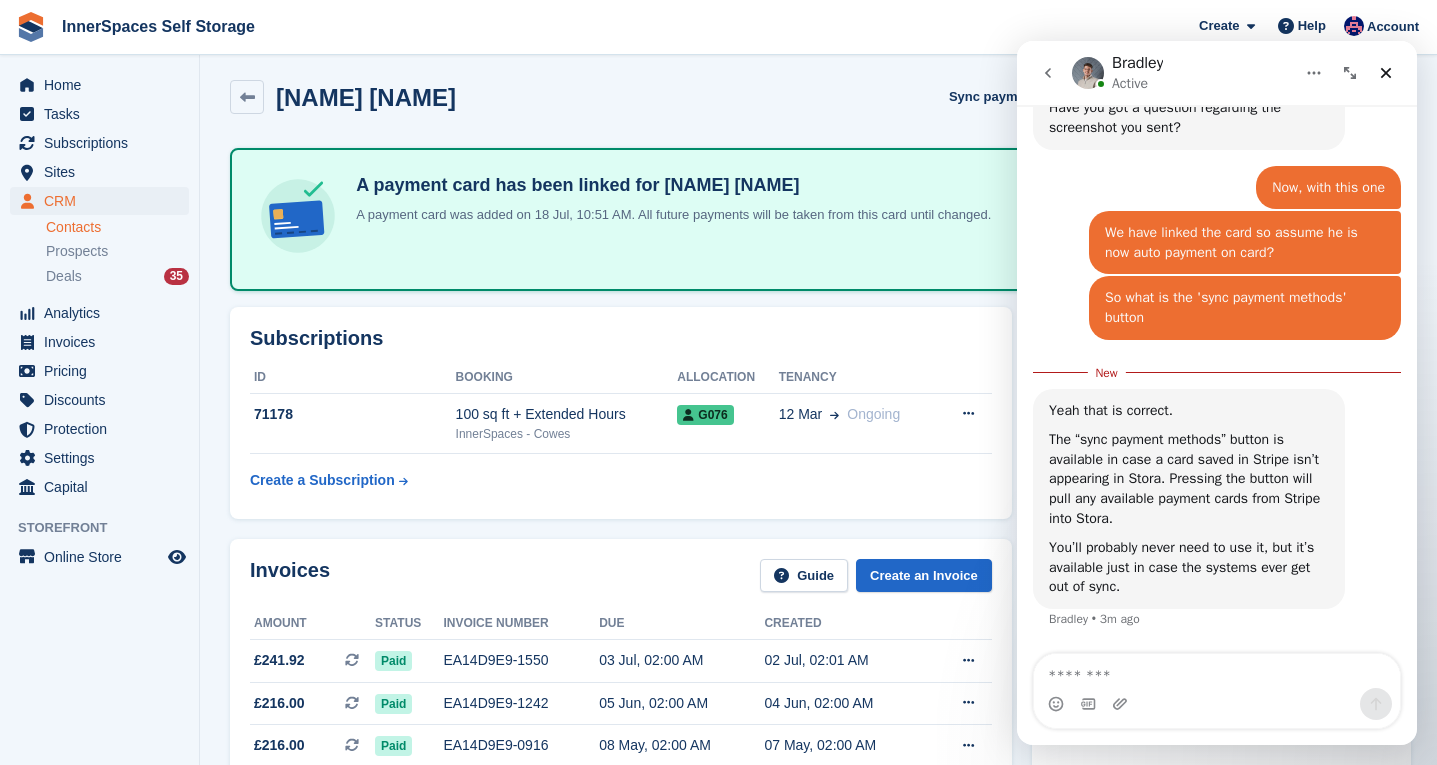 click on "The “sync payment methods” button is available in case a card saved in Stripe isn’t appearing in Stora. Pressing the button will pull any available payment cards from Stripe into Stora." at bounding box center [1189, 479] 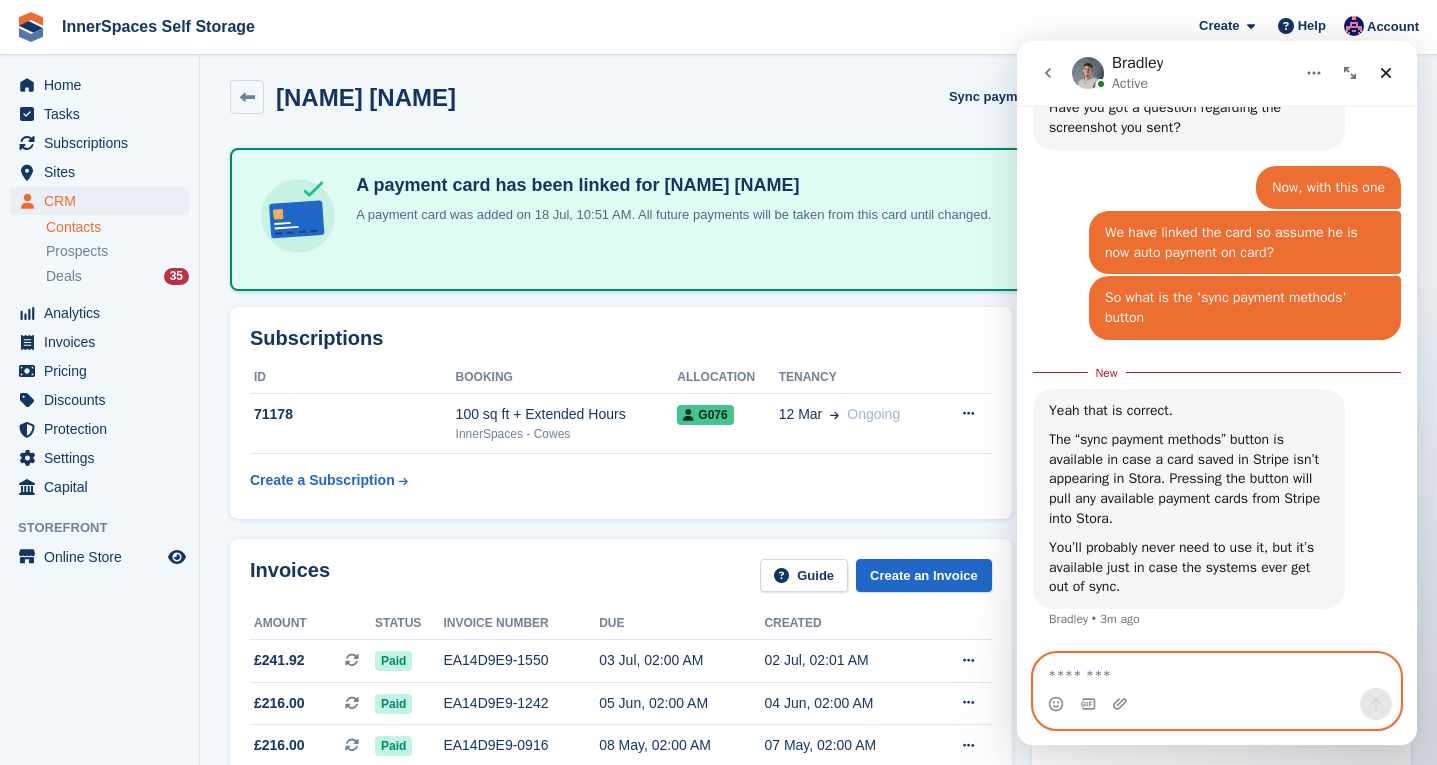 click at bounding box center [1217, 671] 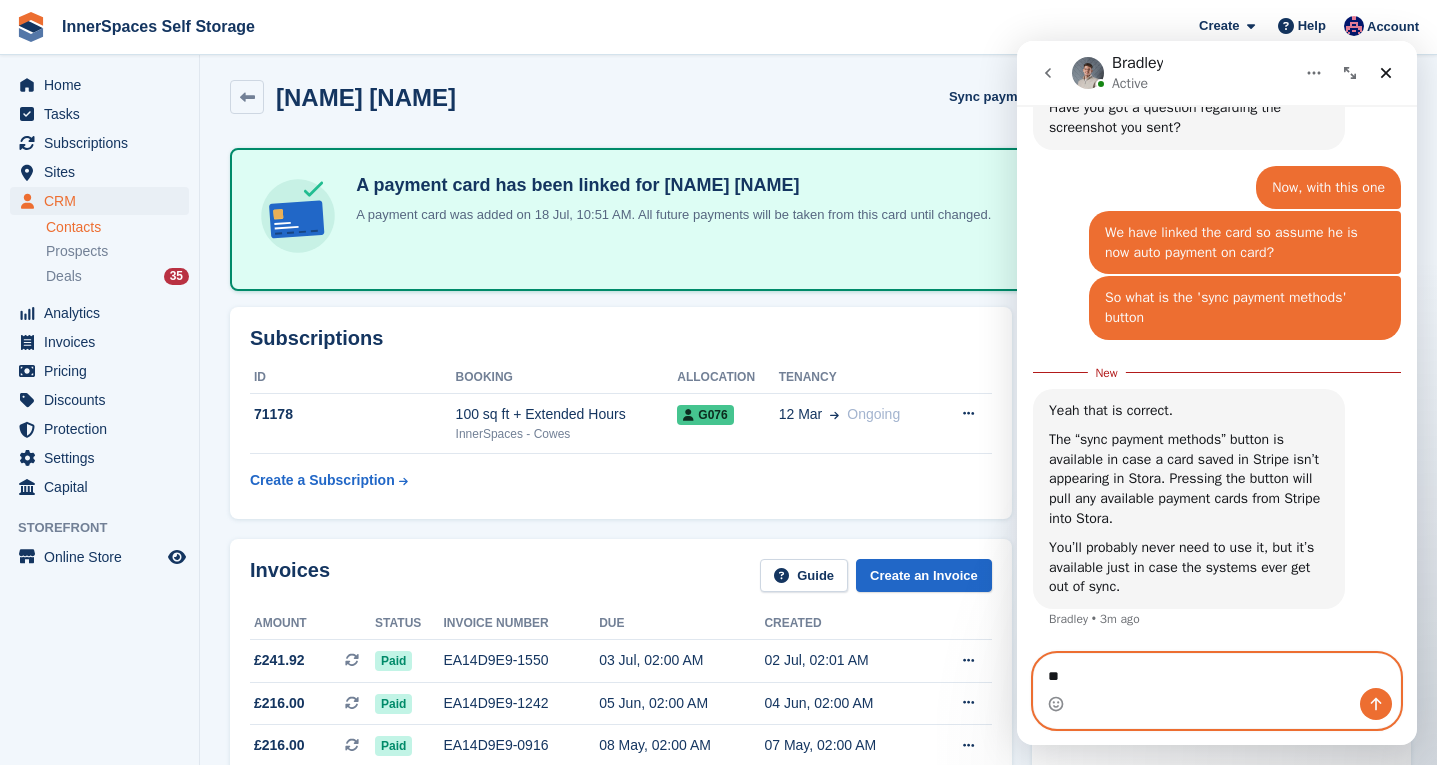 type on "**" 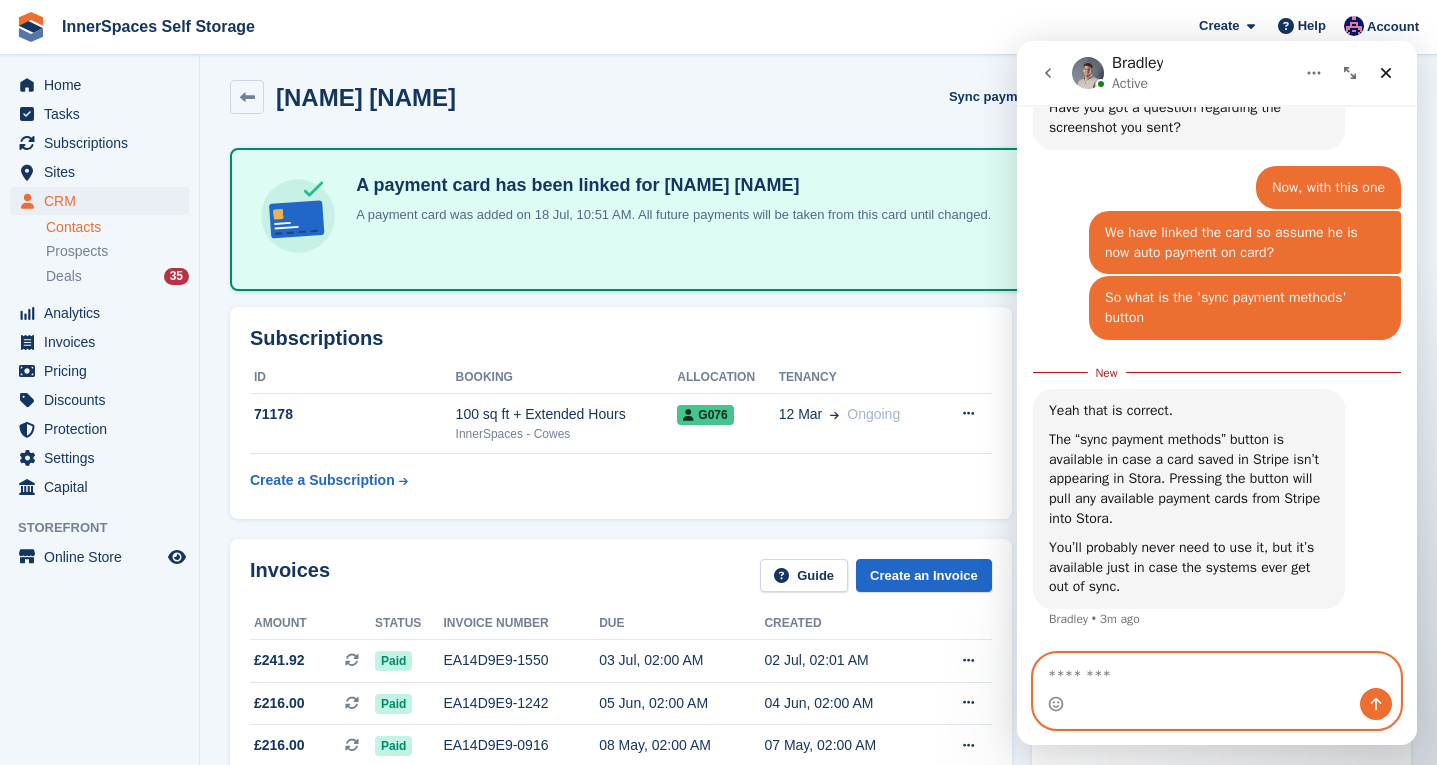 scroll, scrollTop: 2819, scrollLeft: 0, axis: vertical 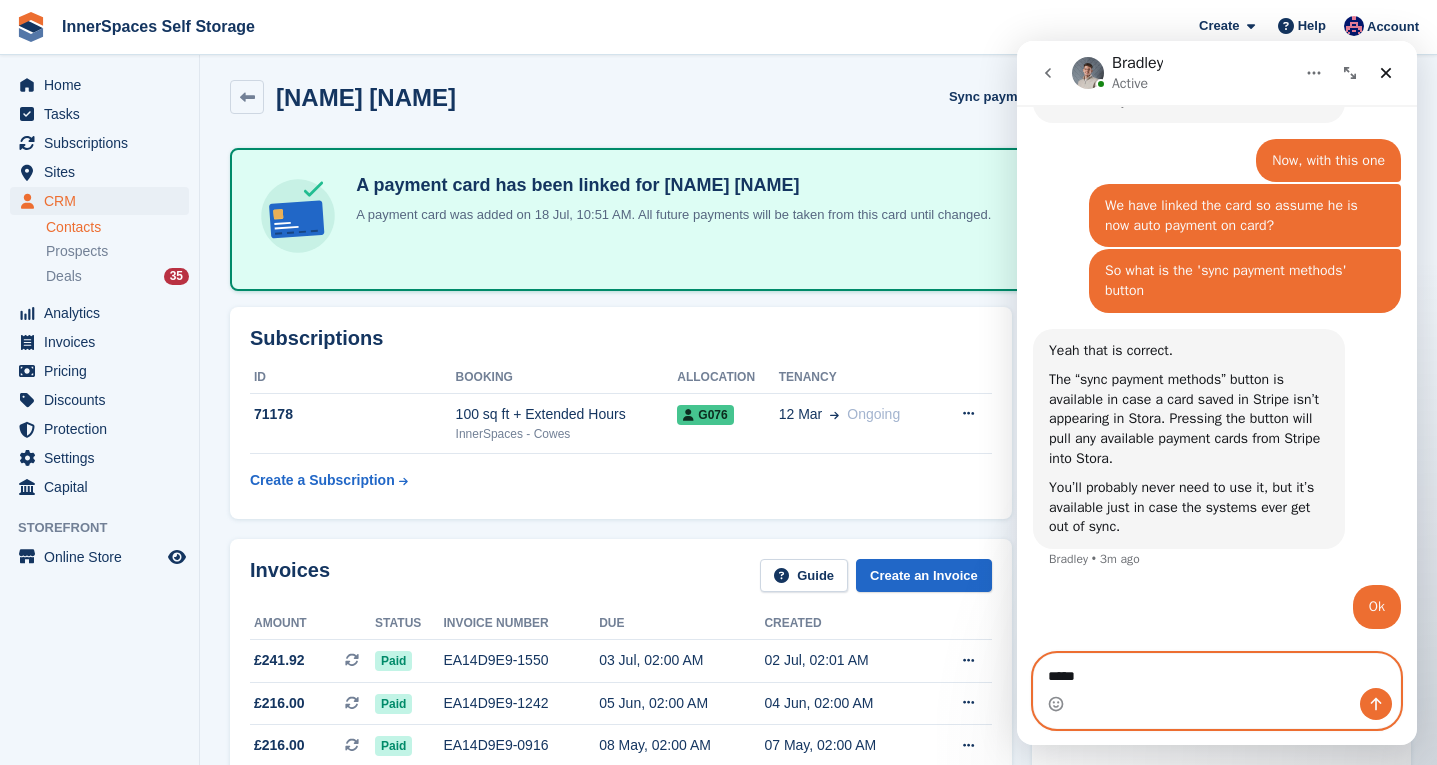 type on "******" 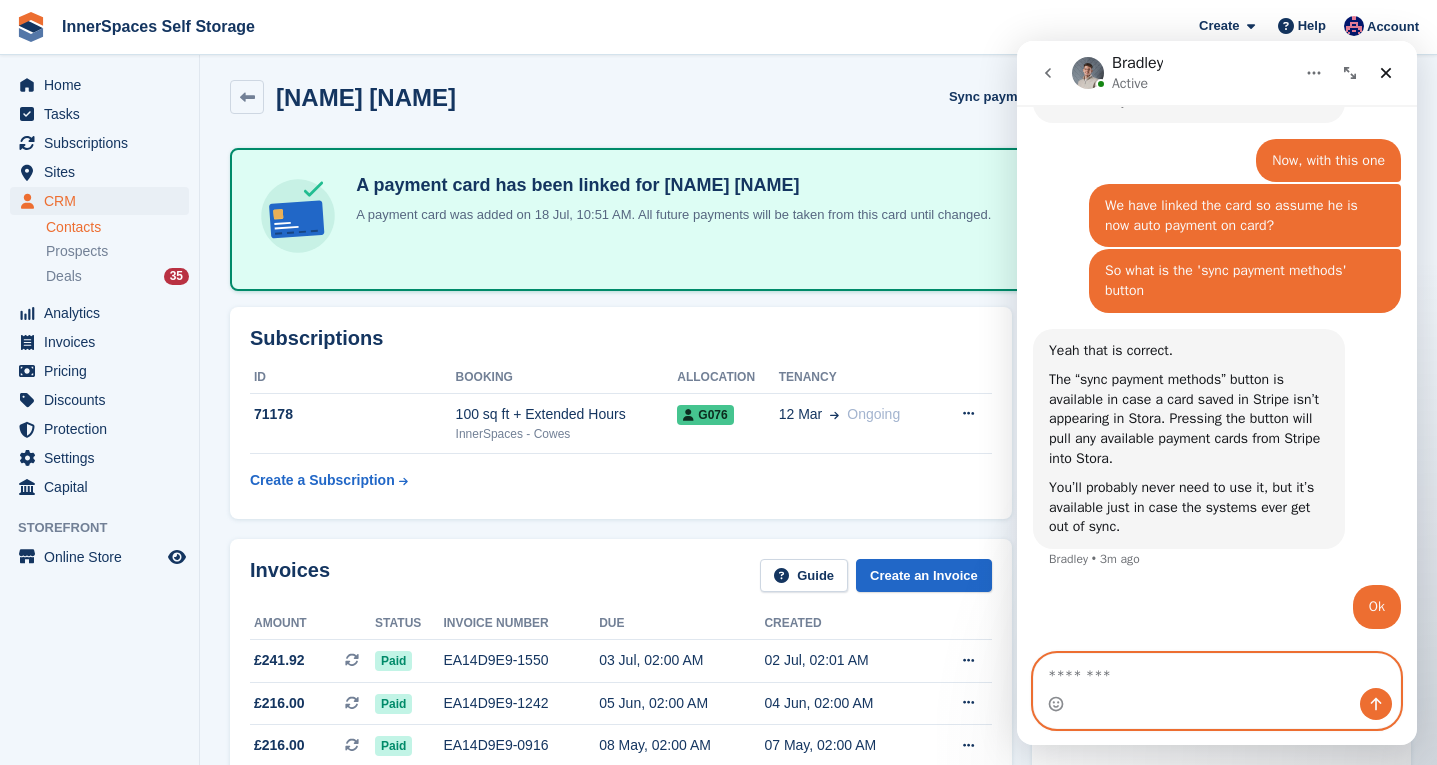 scroll, scrollTop: 2865, scrollLeft: 0, axis: vertical 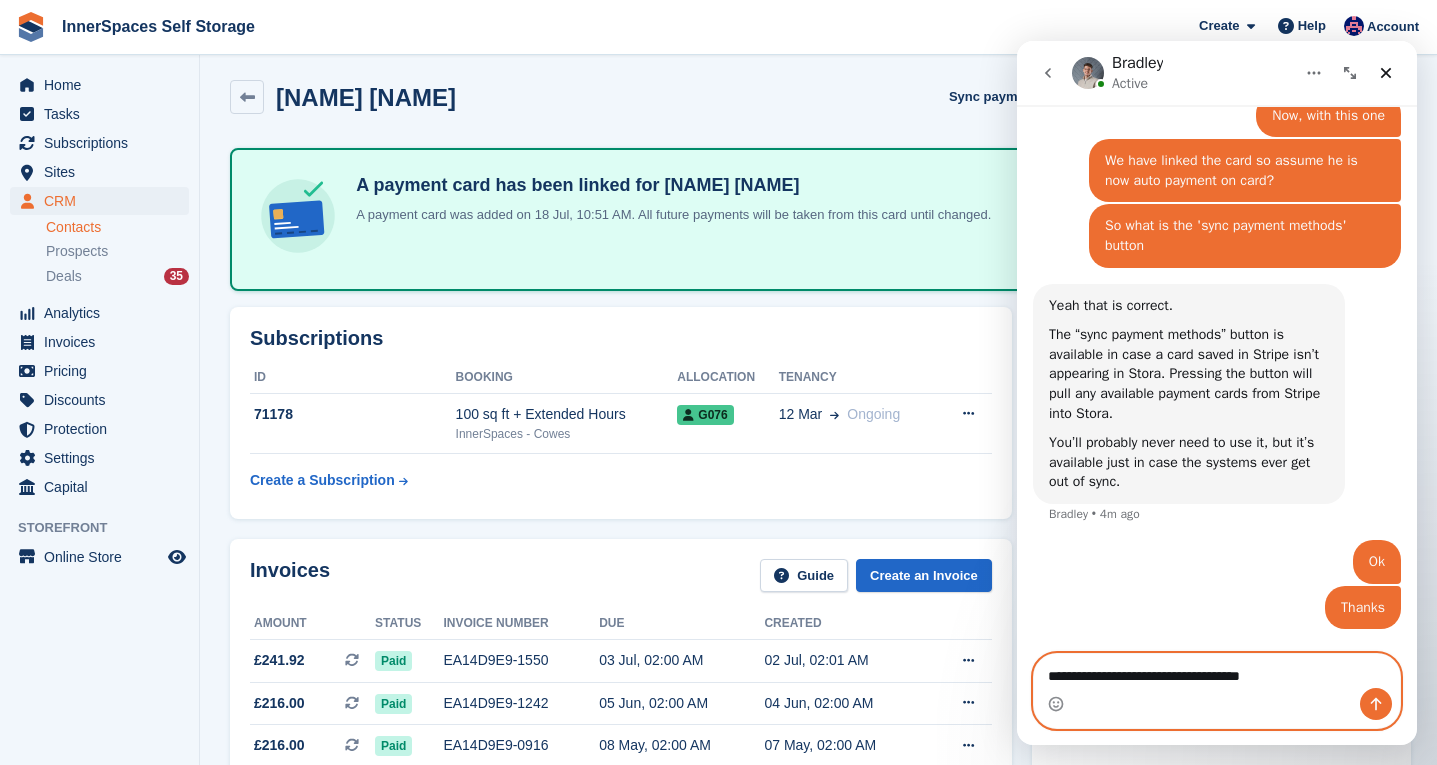 paste on "**********" 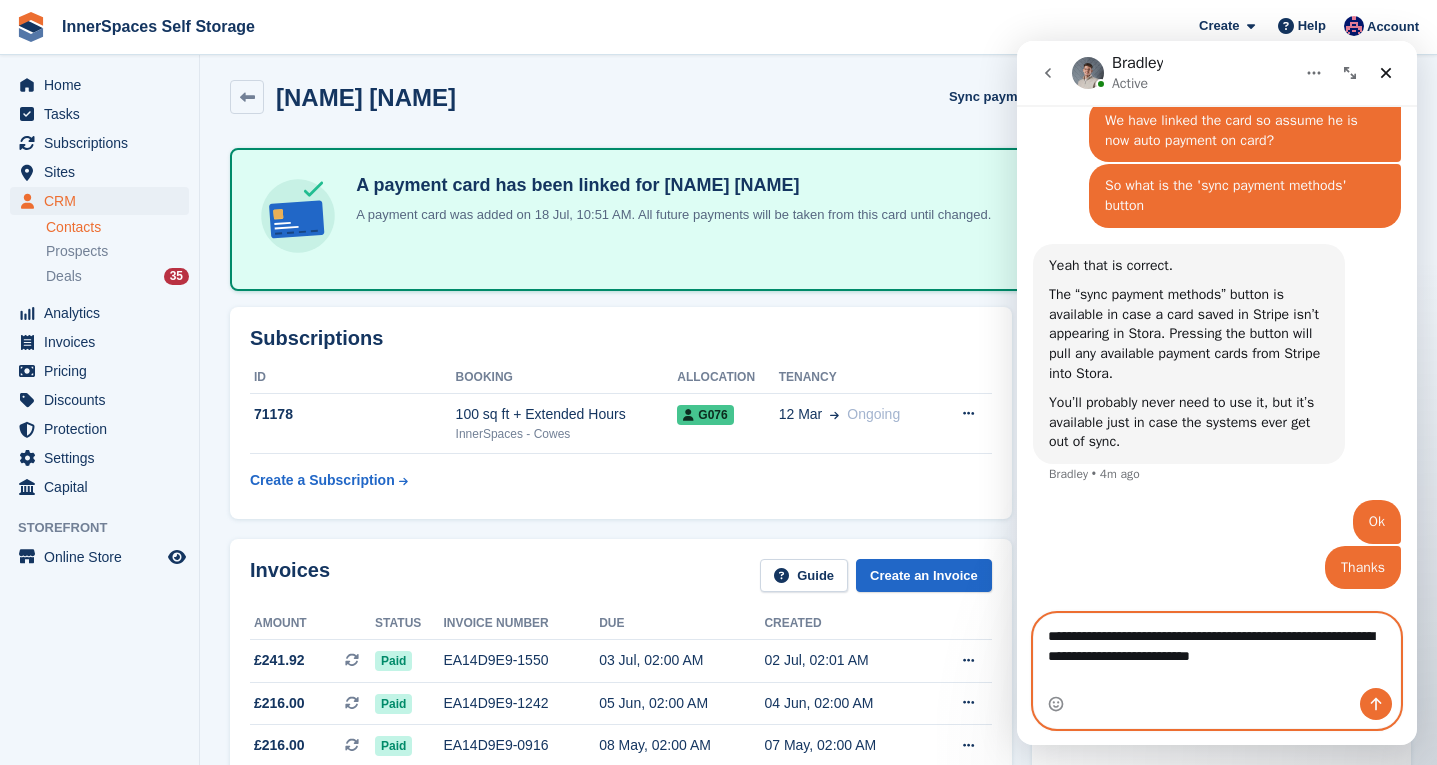 scroll, scrollTop: 2905, scrollLeft: 0, axis: vertical 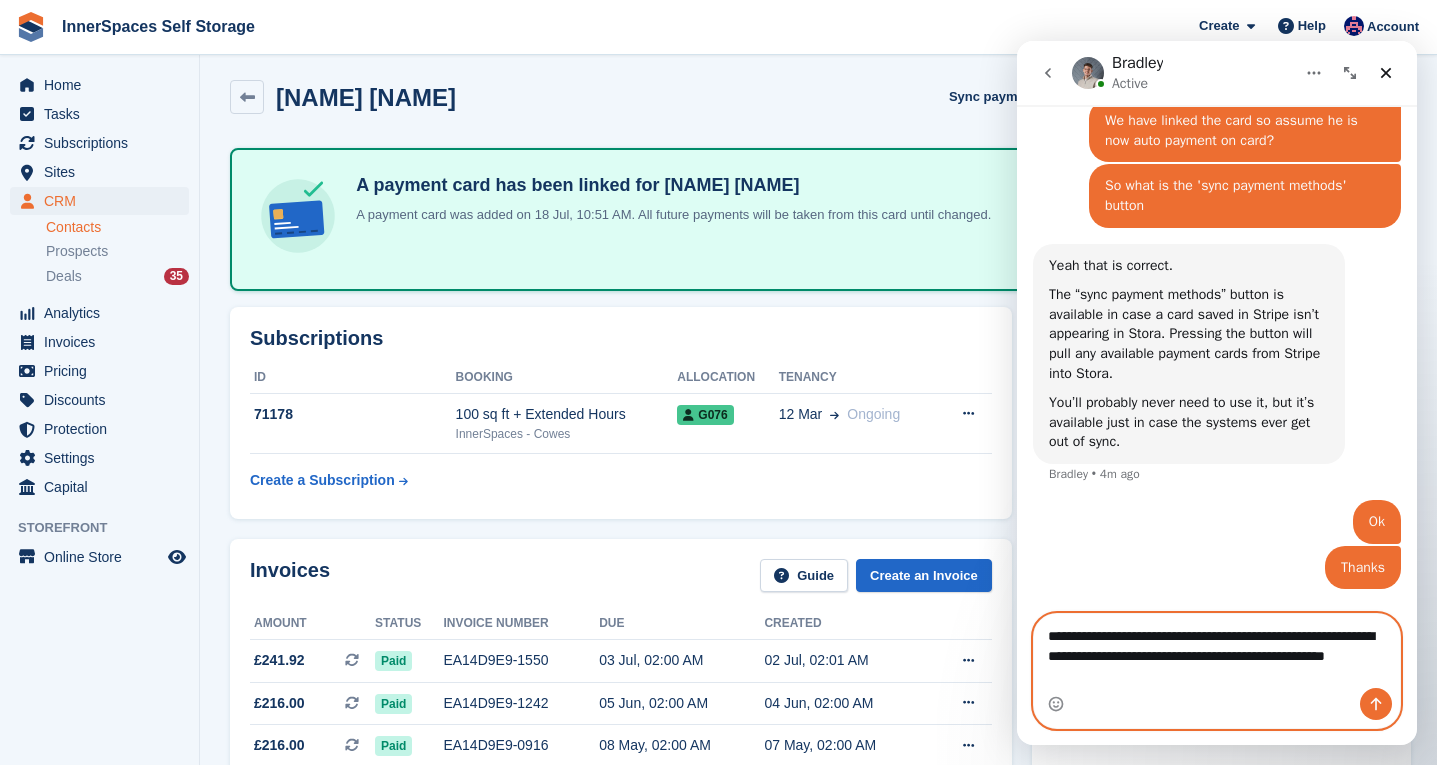 type on "**********" 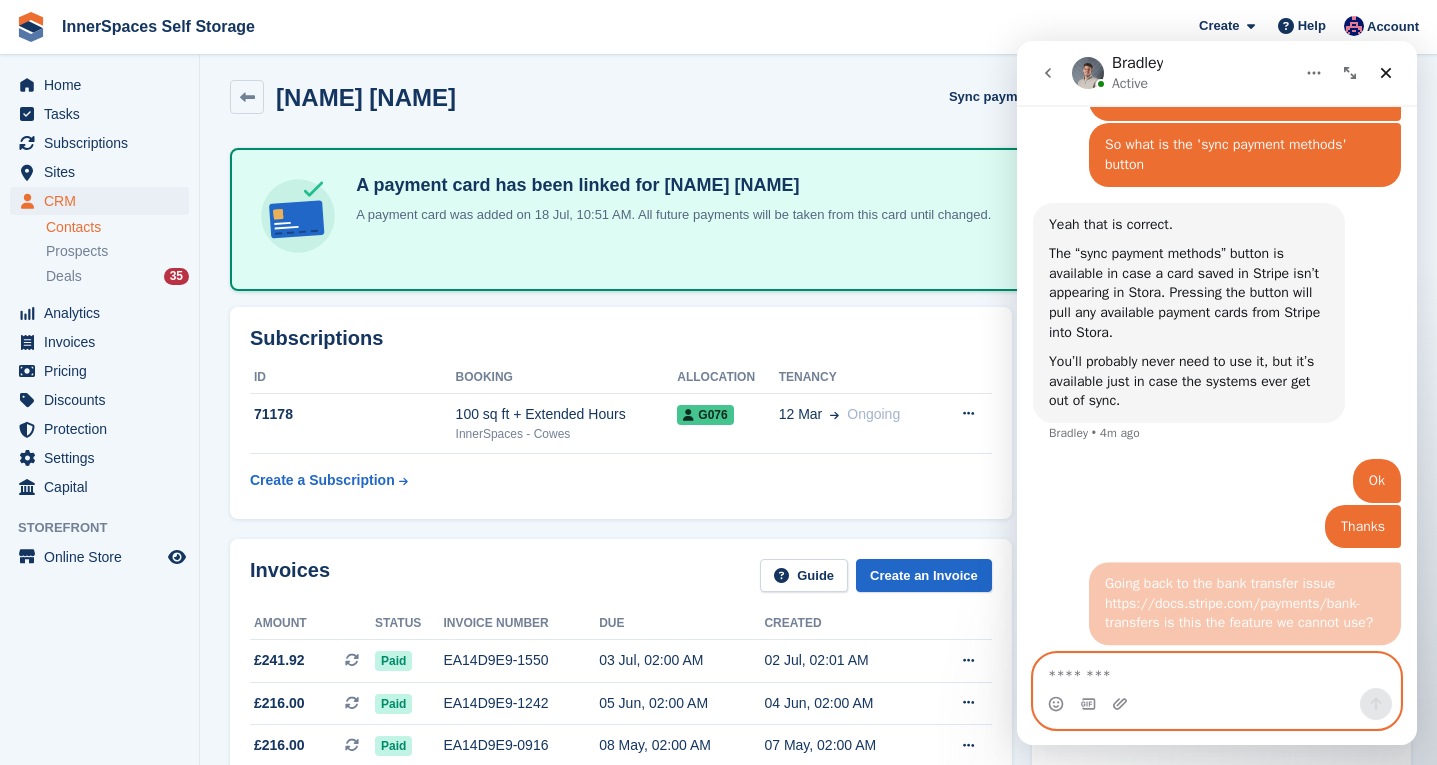 scroll, scrollTop: 2949, scrollLeft: 0, axis: vertical 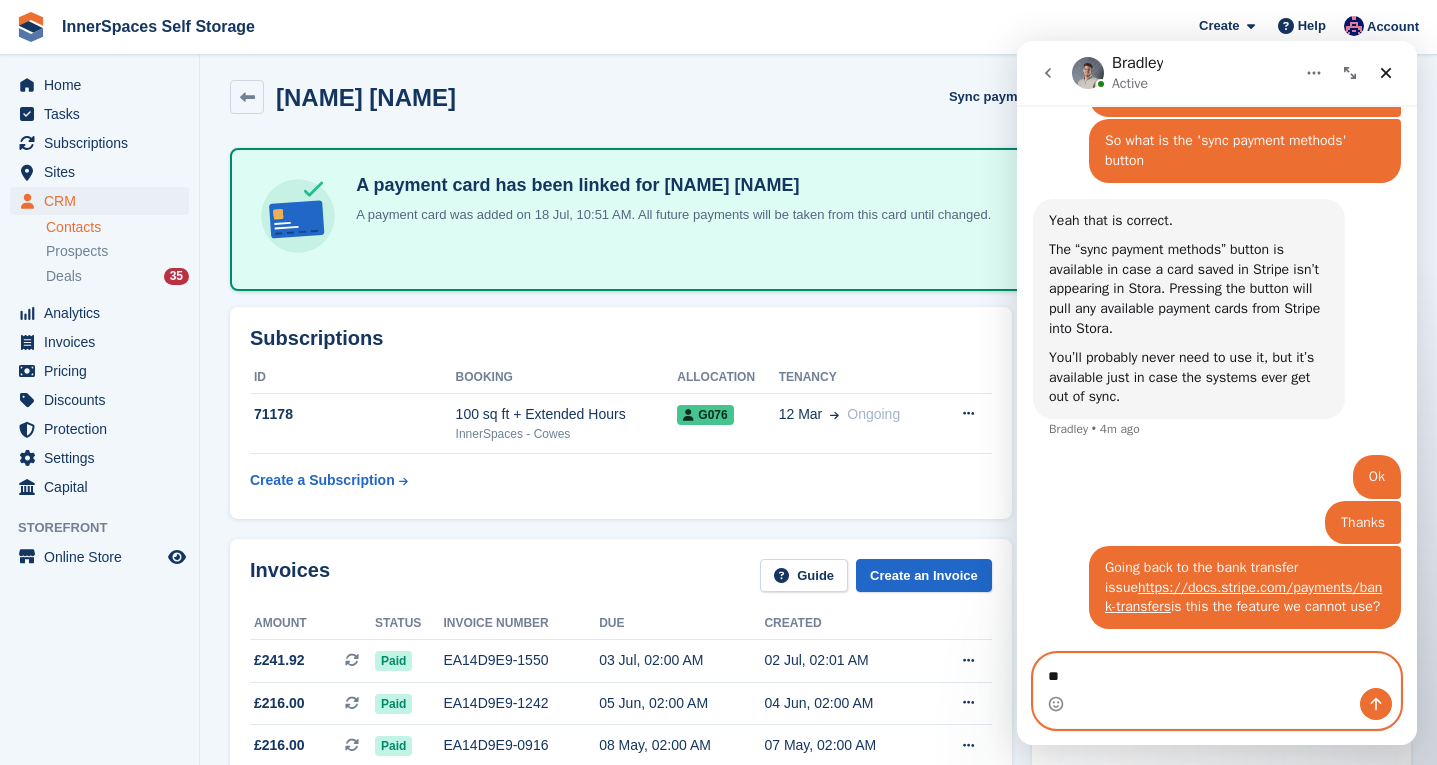 type on "*" 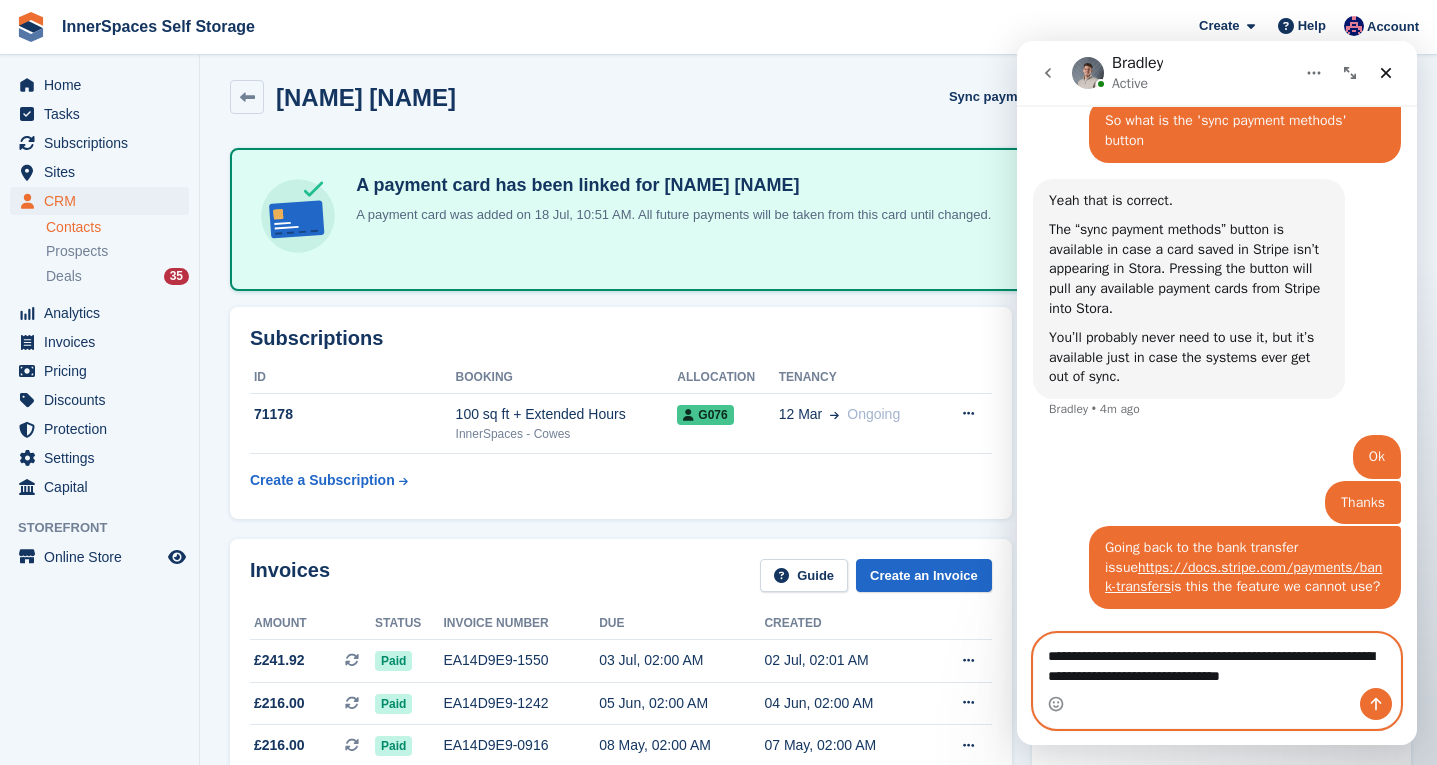 scroll, scrollTop: 2989, scrollLeft: 0, axis: vertical 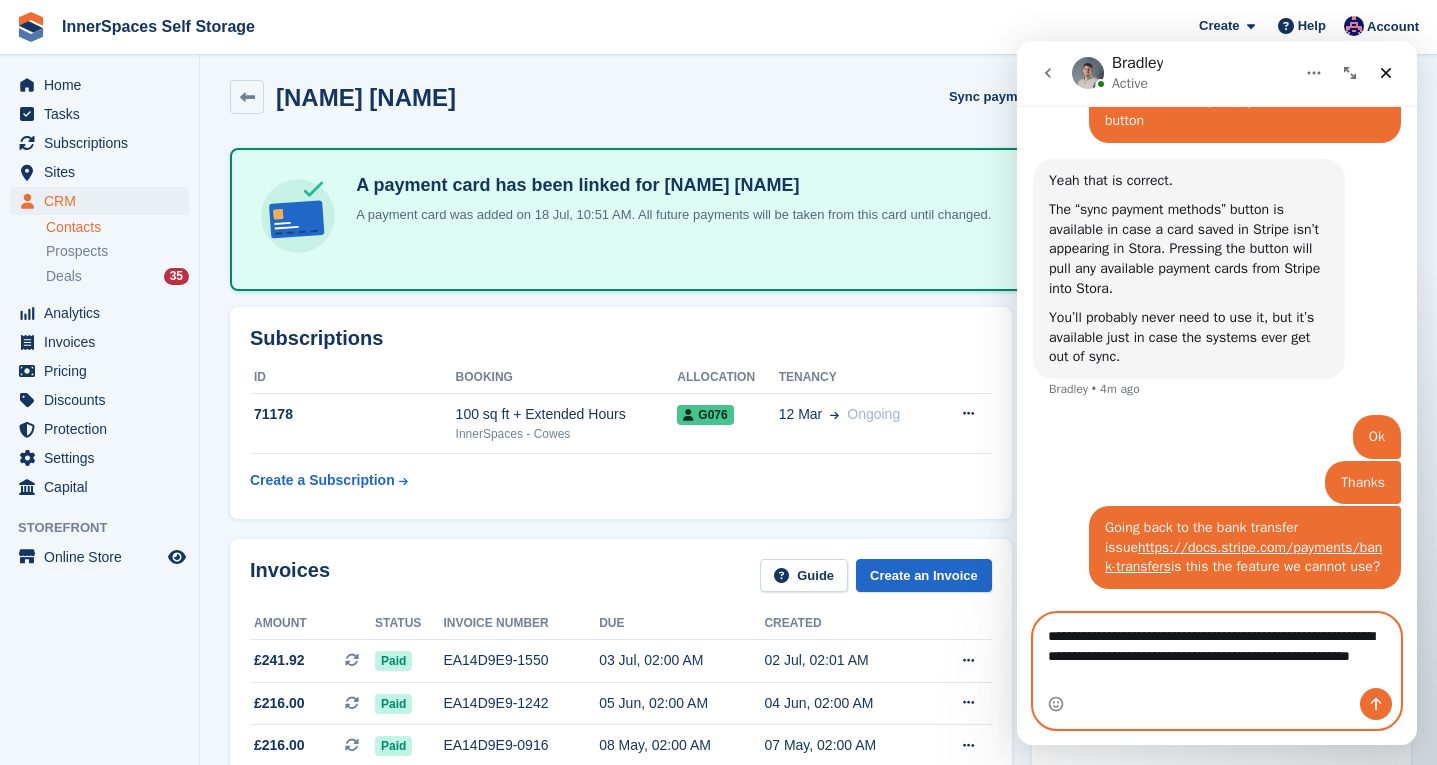 click on "**********" at bounding box center (1217, 651) 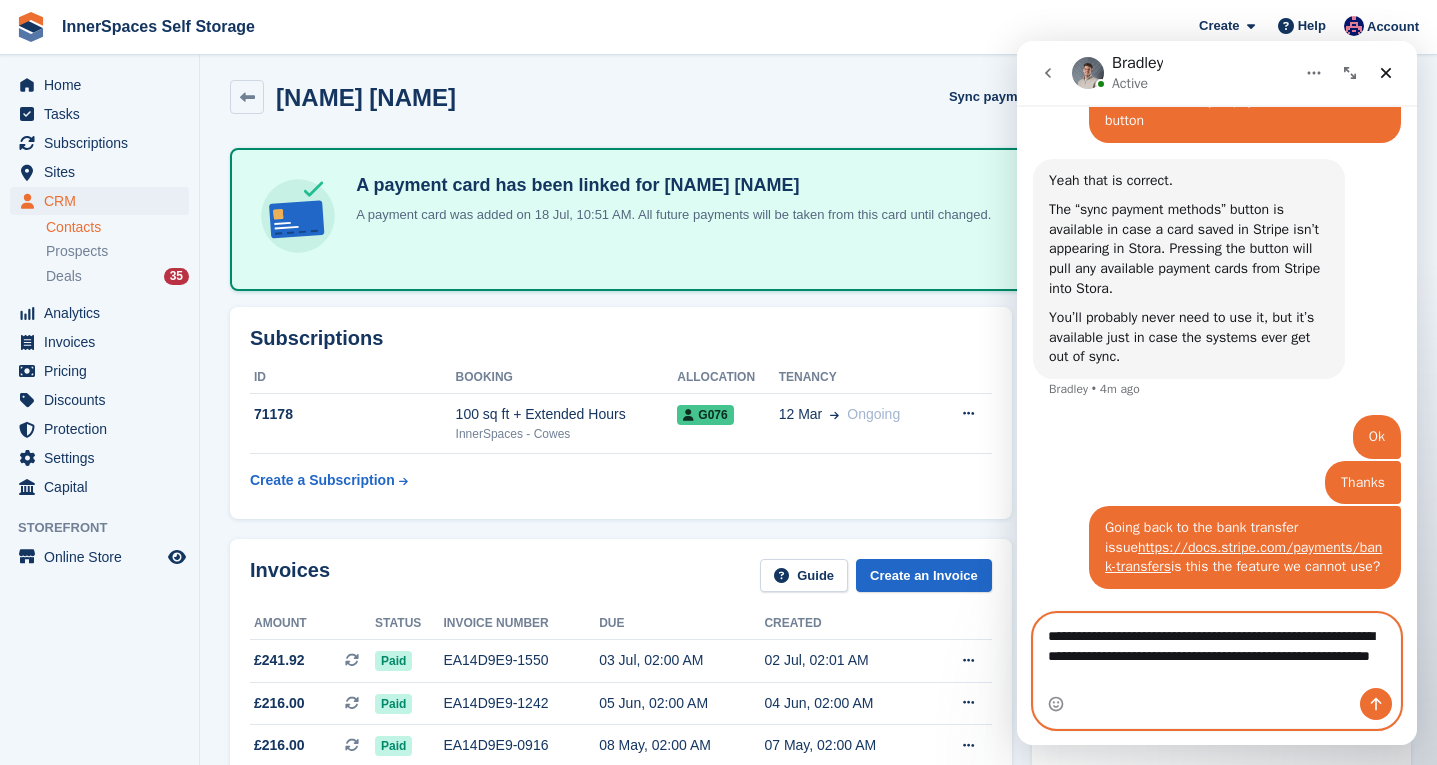 type on "**********" 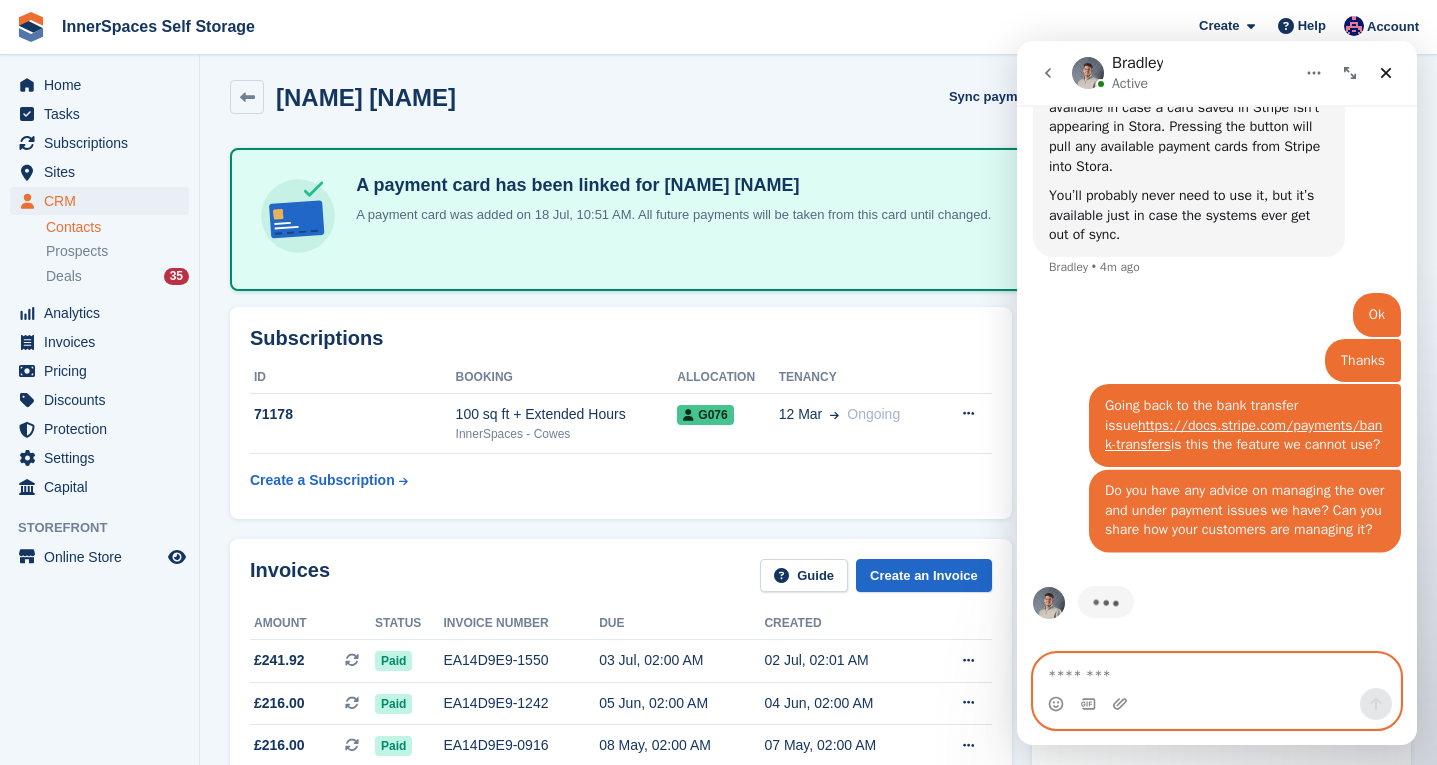 scroll, scrollTop: 3131, scrollLeft: 0, axis: vertical 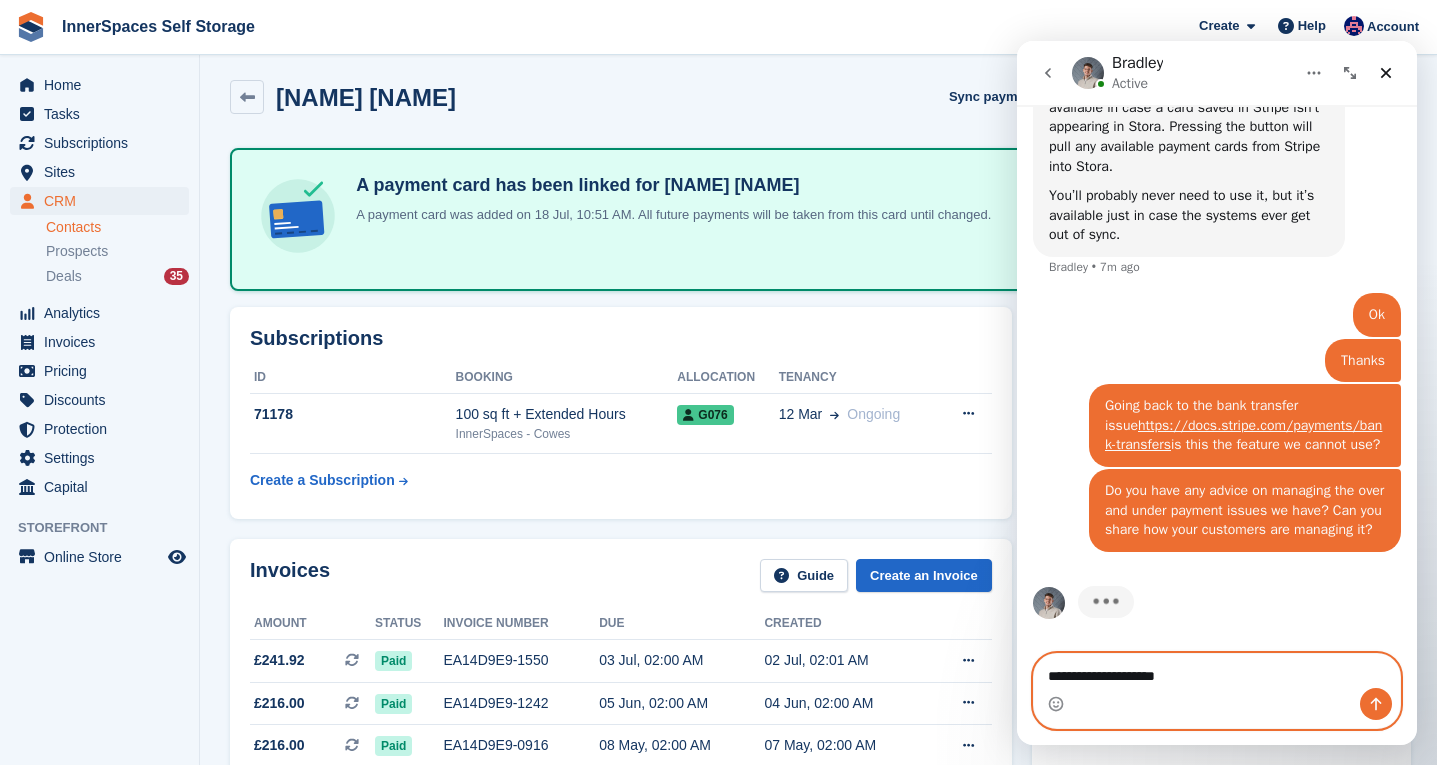 type on "**********" 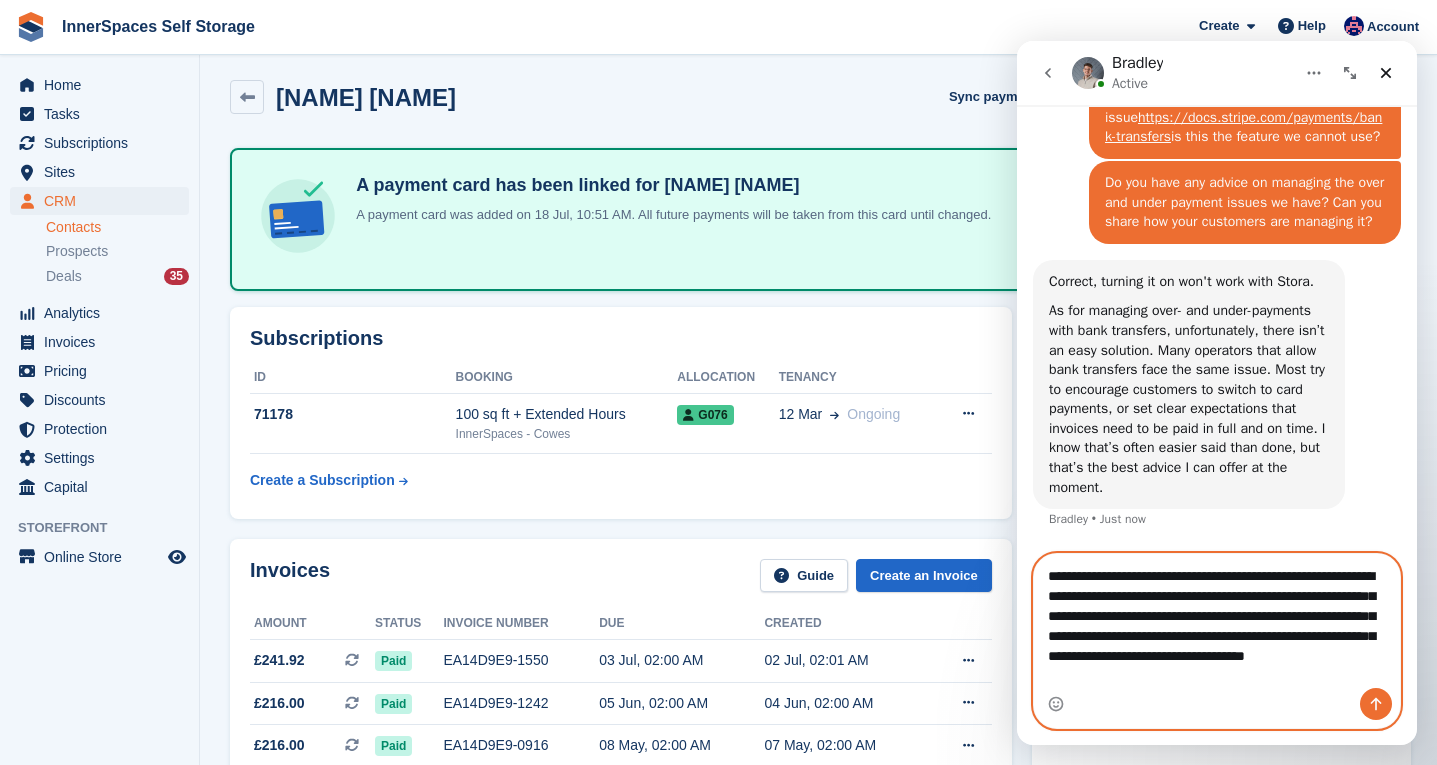 scroll, scrollTop: 3479, scrollLeft: 0, axis: vertical 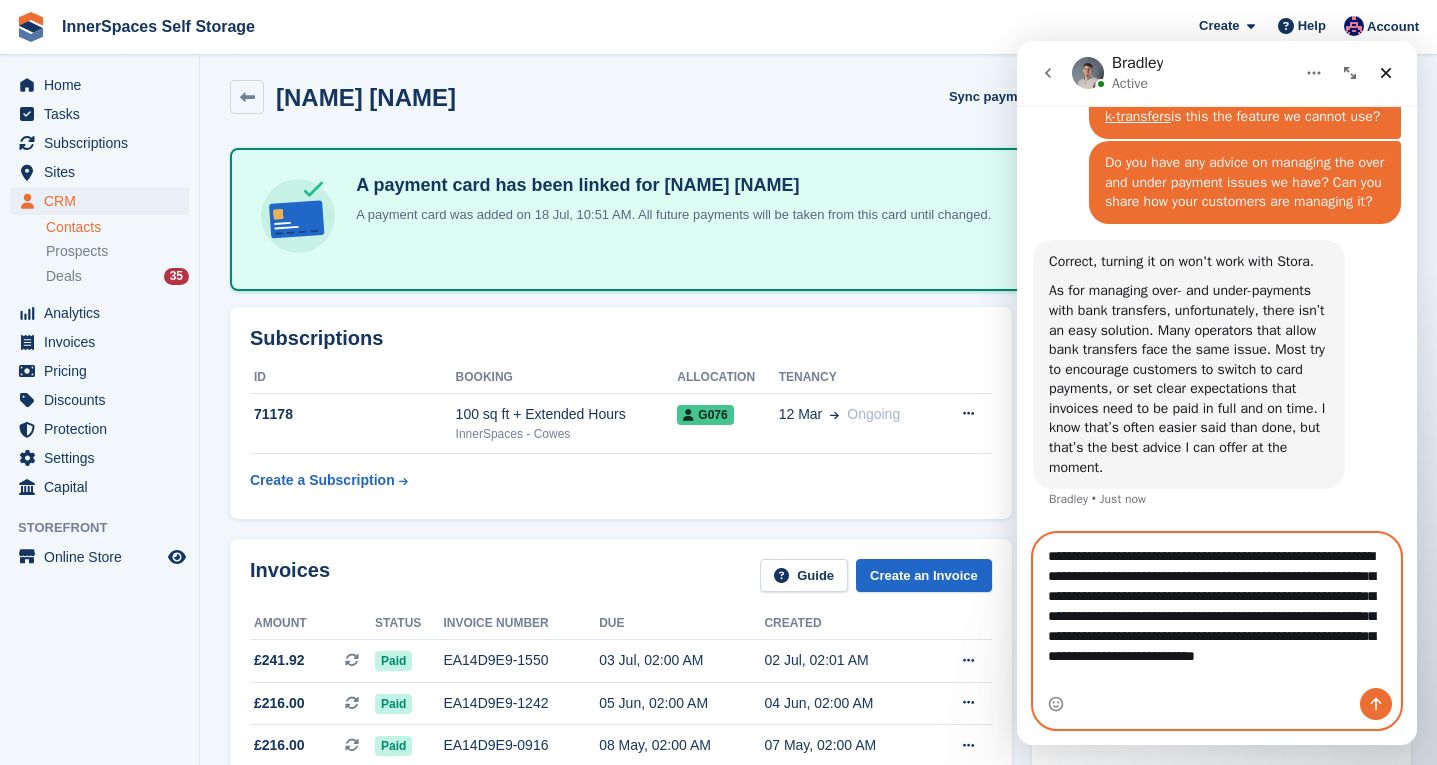 click on "**********" at bounding box center (1217, 613) 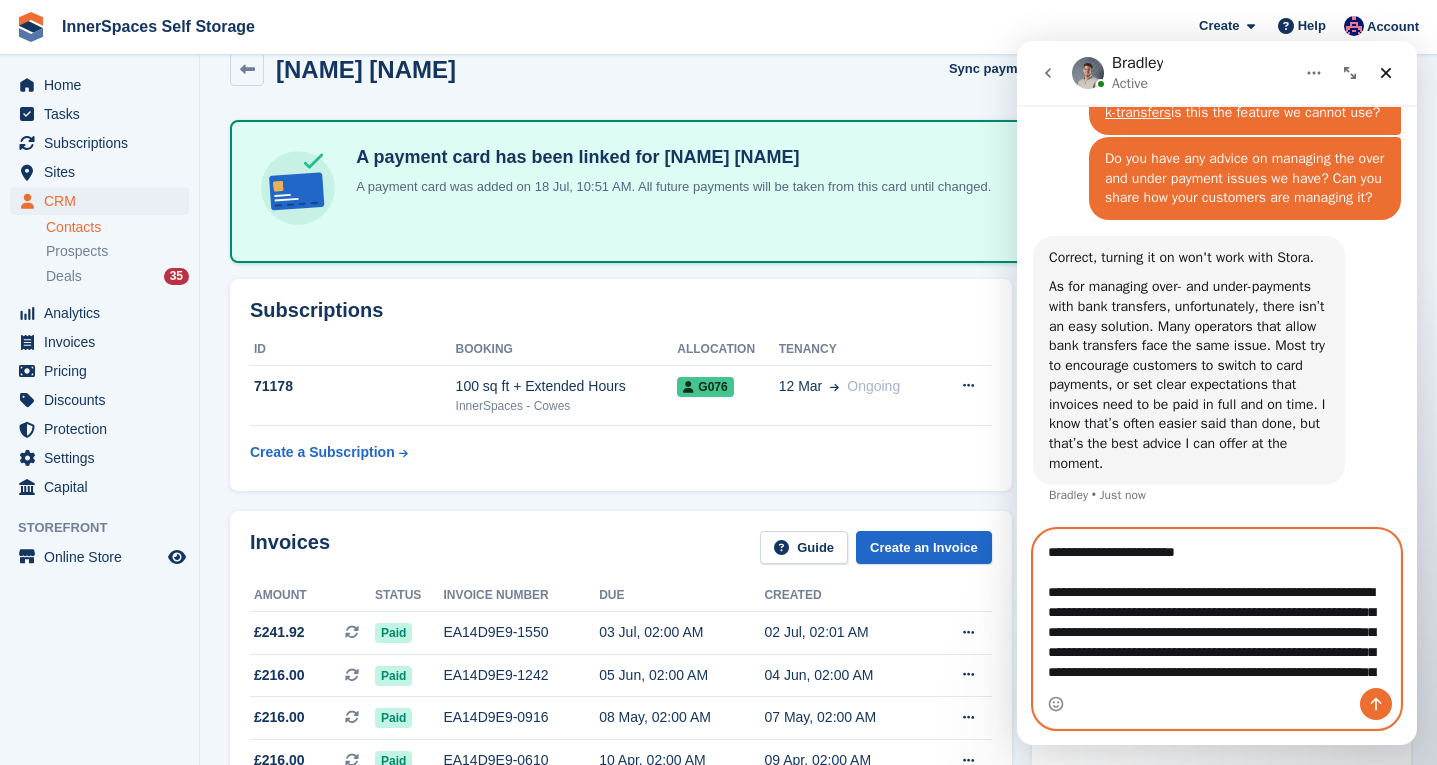 scroll, scrollTop: 38, scrollLeft: 0, axis: vertical 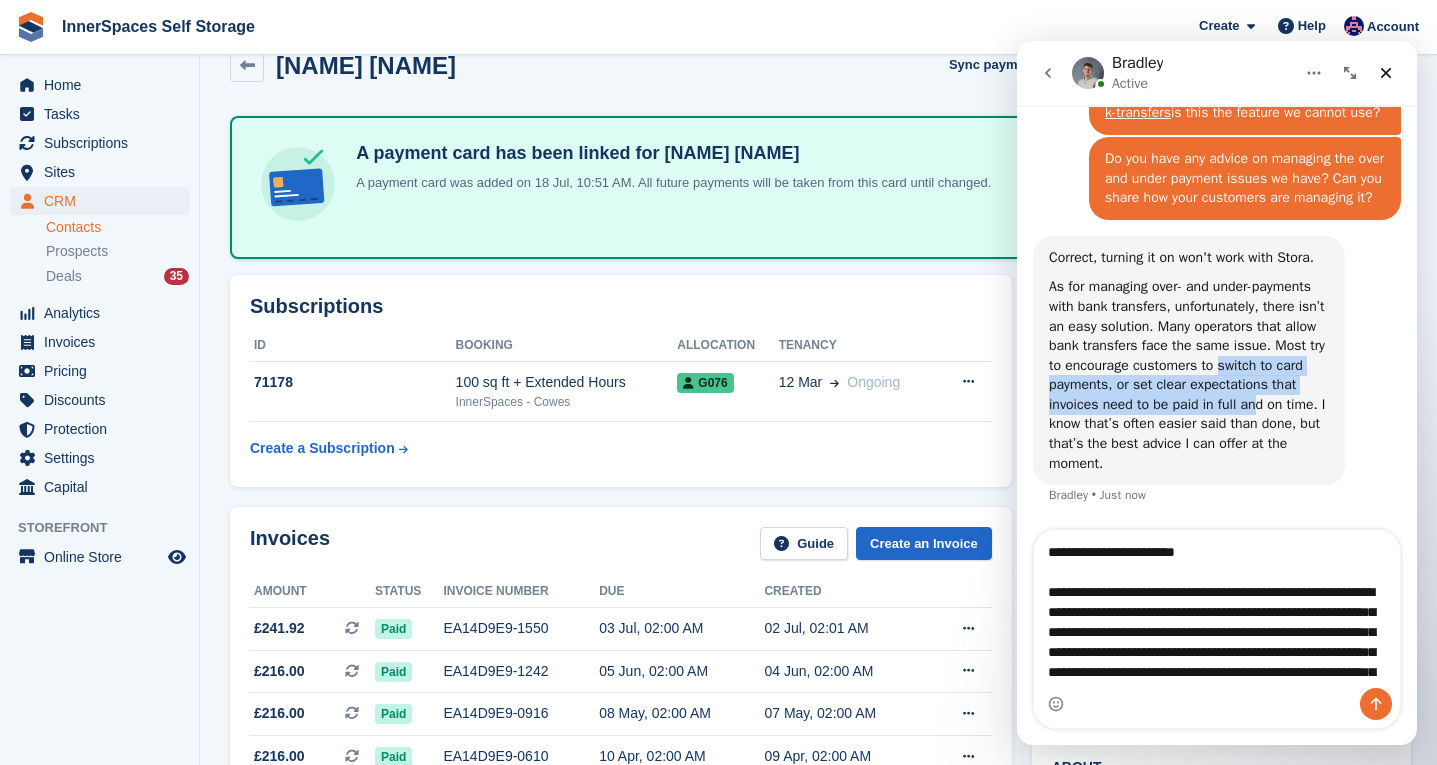 drag, startPoint x: 1138, startPoint y: 393, endPoint x: 1171, endPoint y: 430, distance: 49.57822 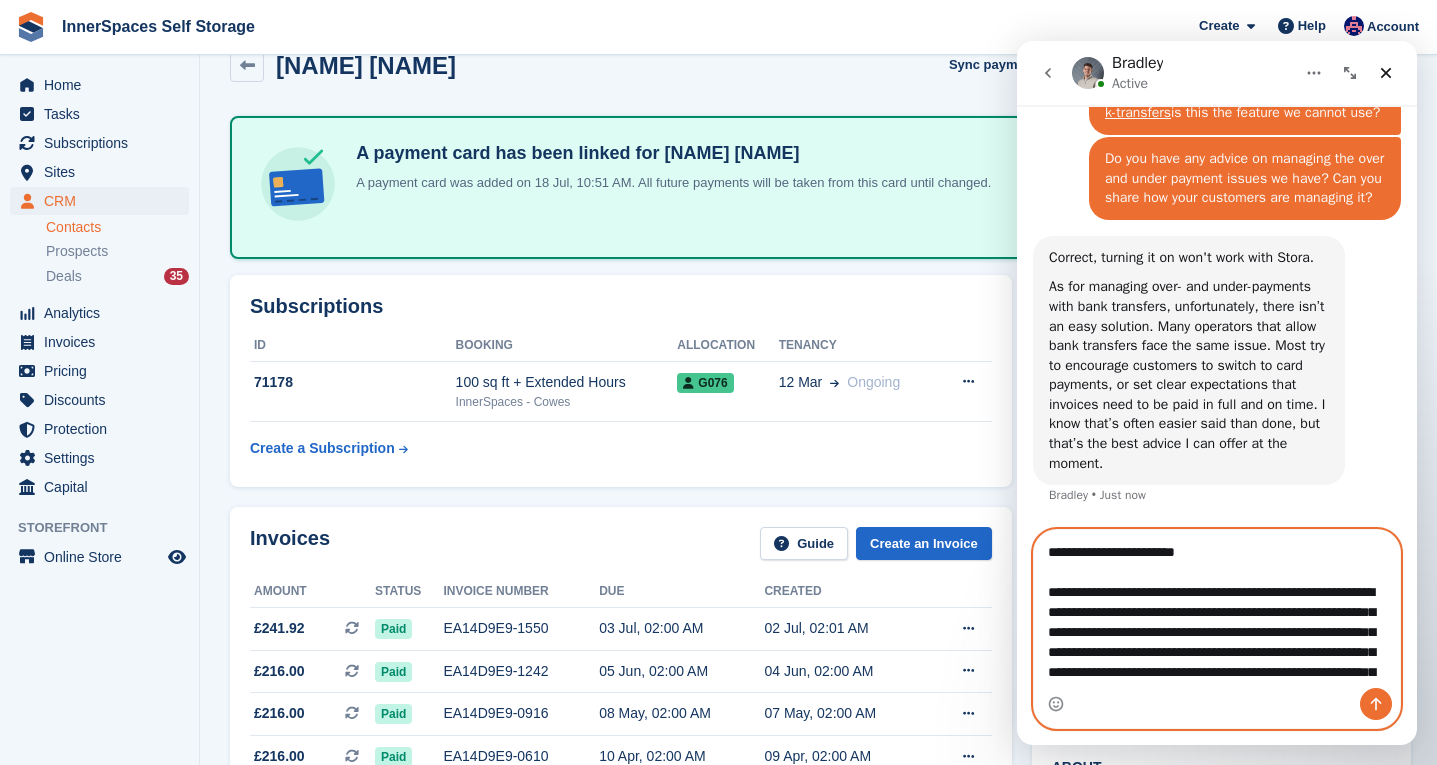 click on "**********" at bounding box center [1217, 609] 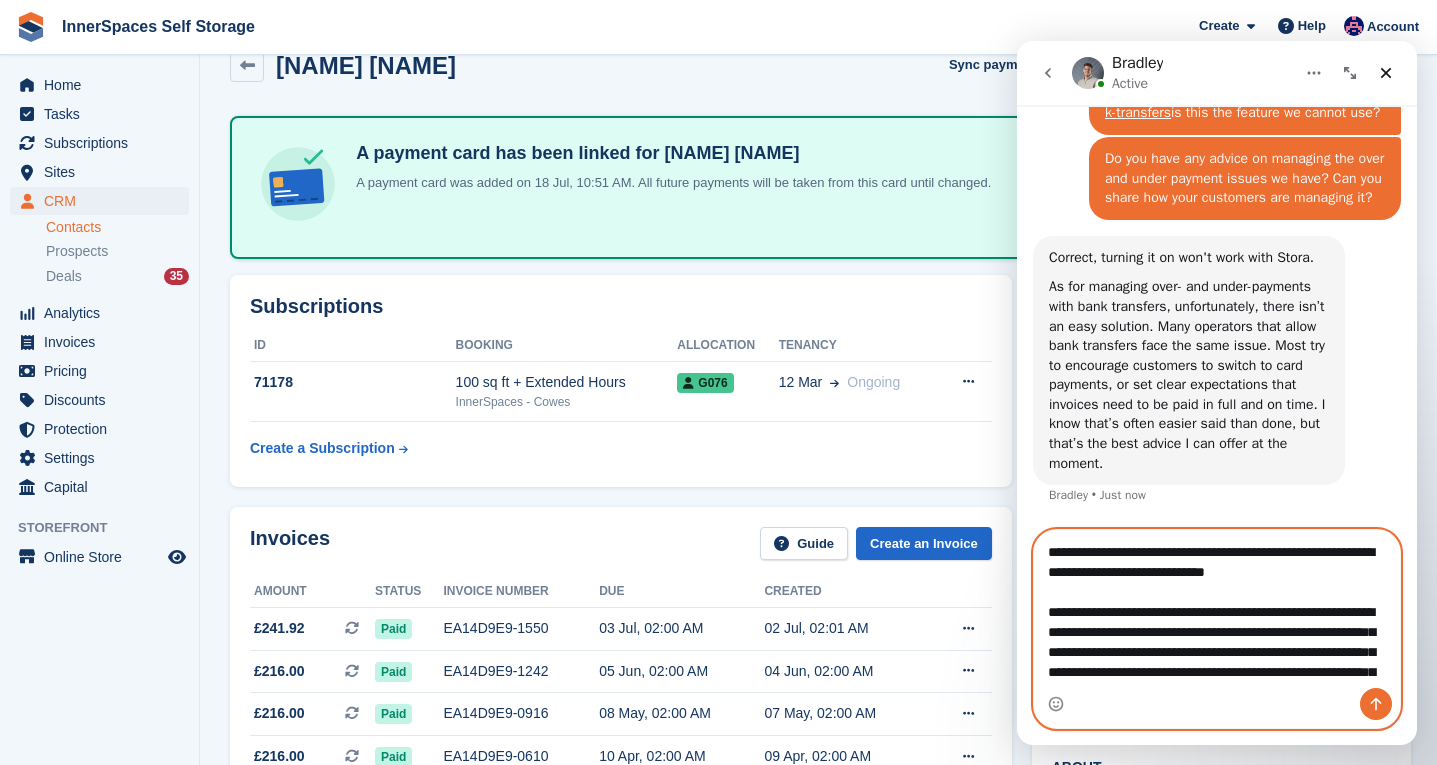 click on "**********" at bounding box center (1217, 609) 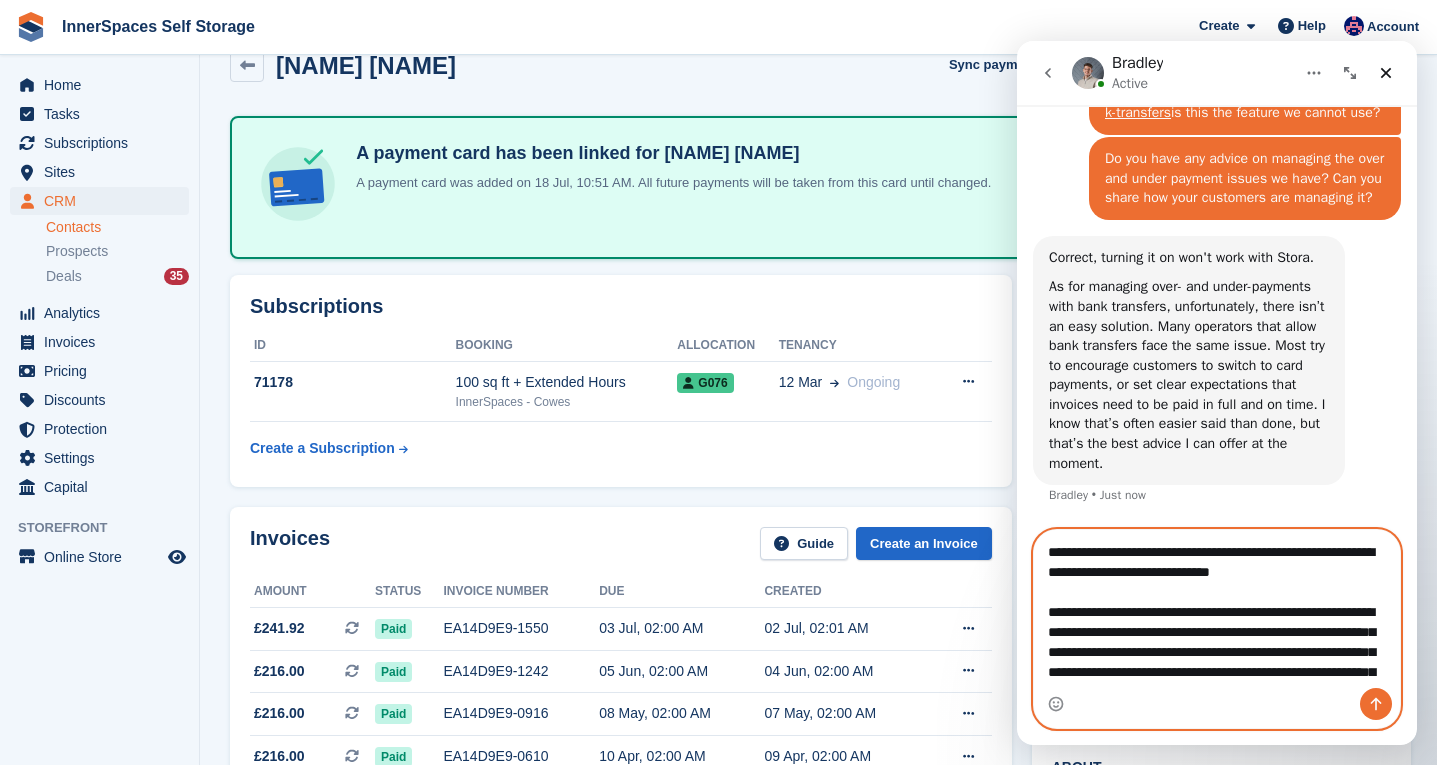click on "**********" at bounding box center [1217, 609] 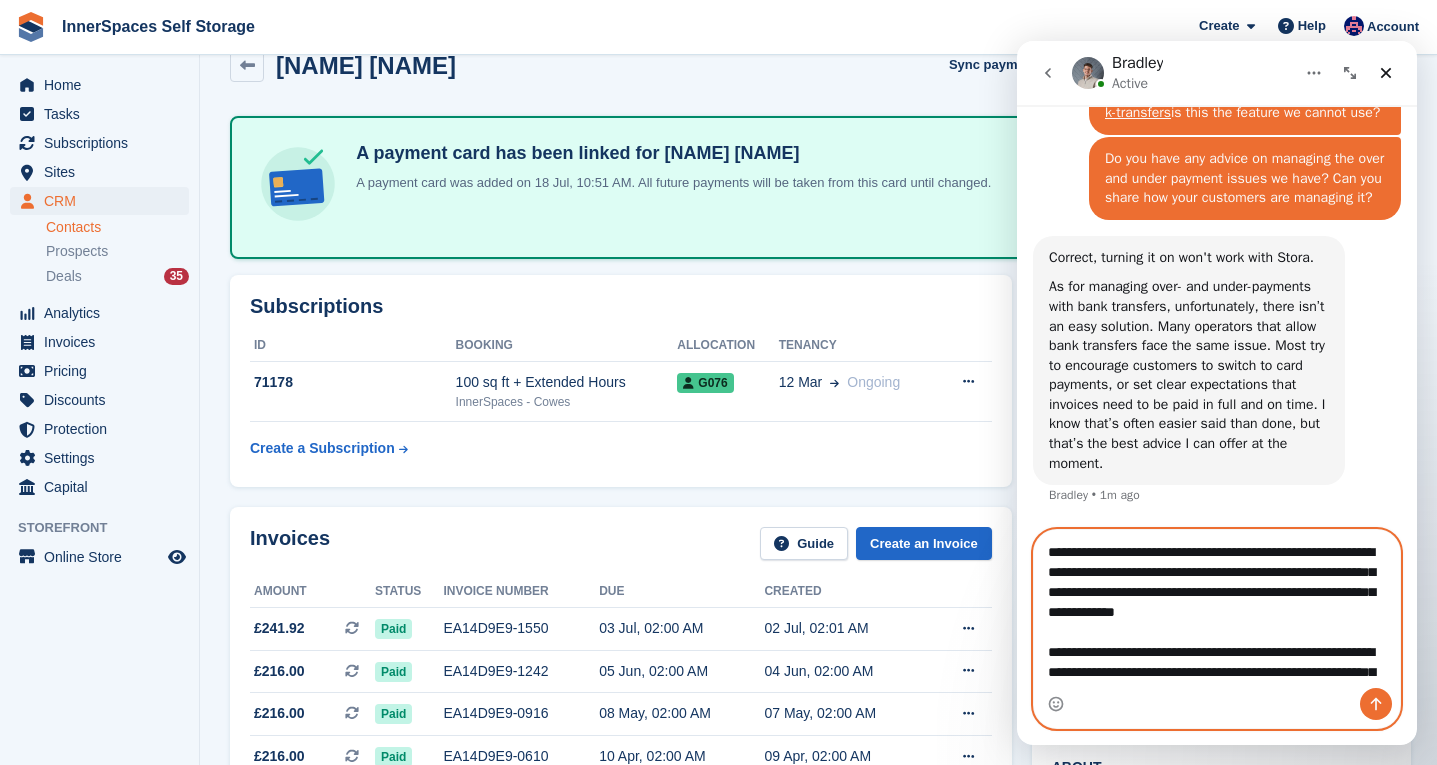 type on "**********" 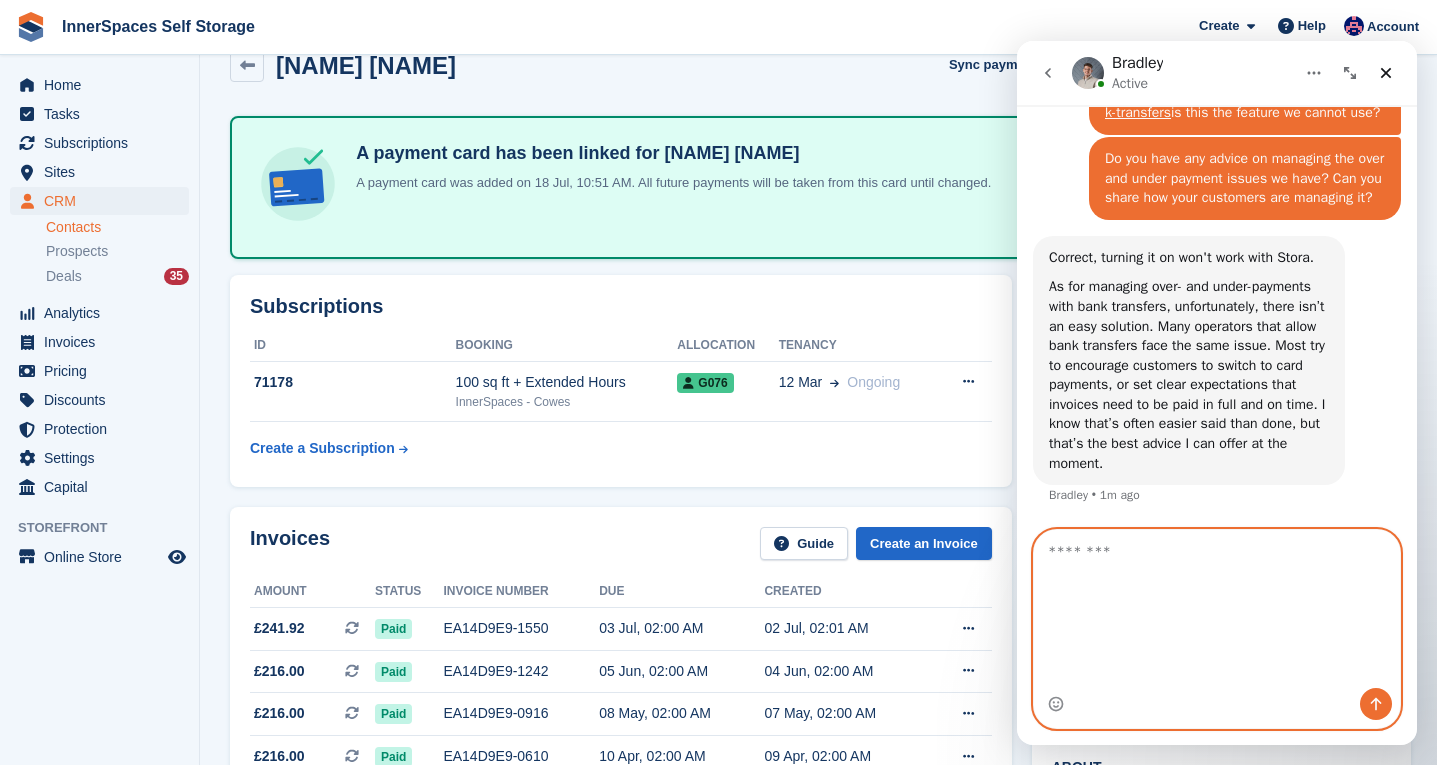scroll, scrollTop: 0, scrollLeft: 0, axis: both 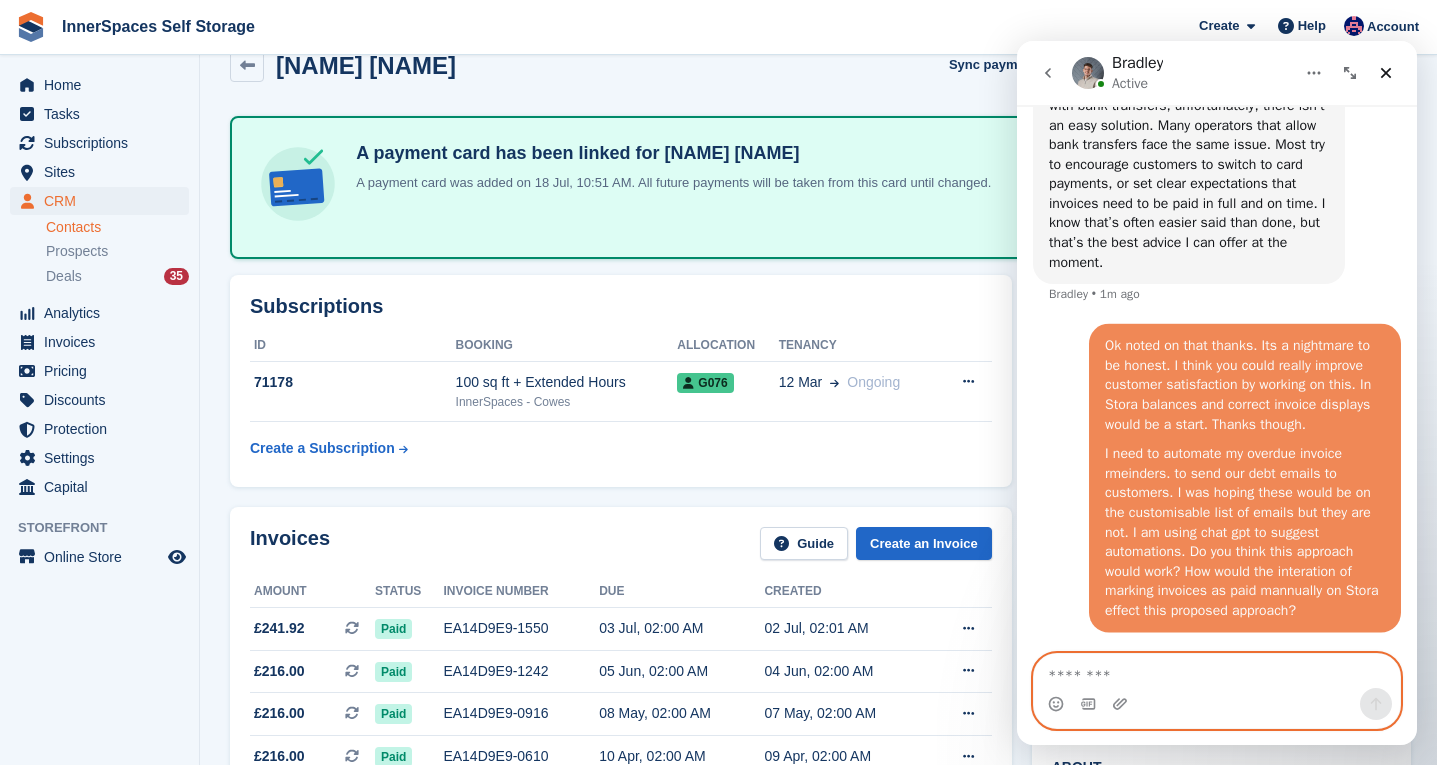 paste on "**********" 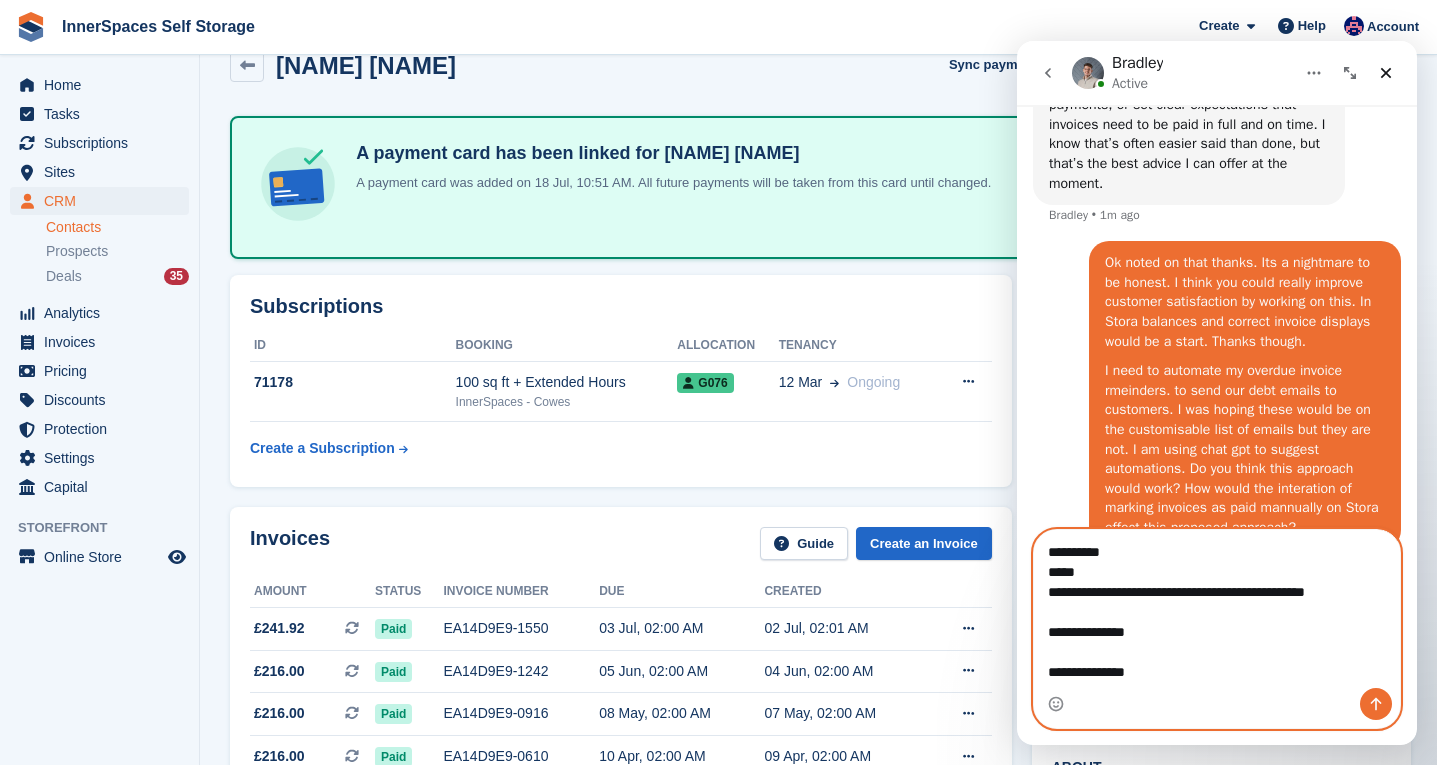 scroll, scrollTop: 1472, scrollLeft: 0, axis: vertical 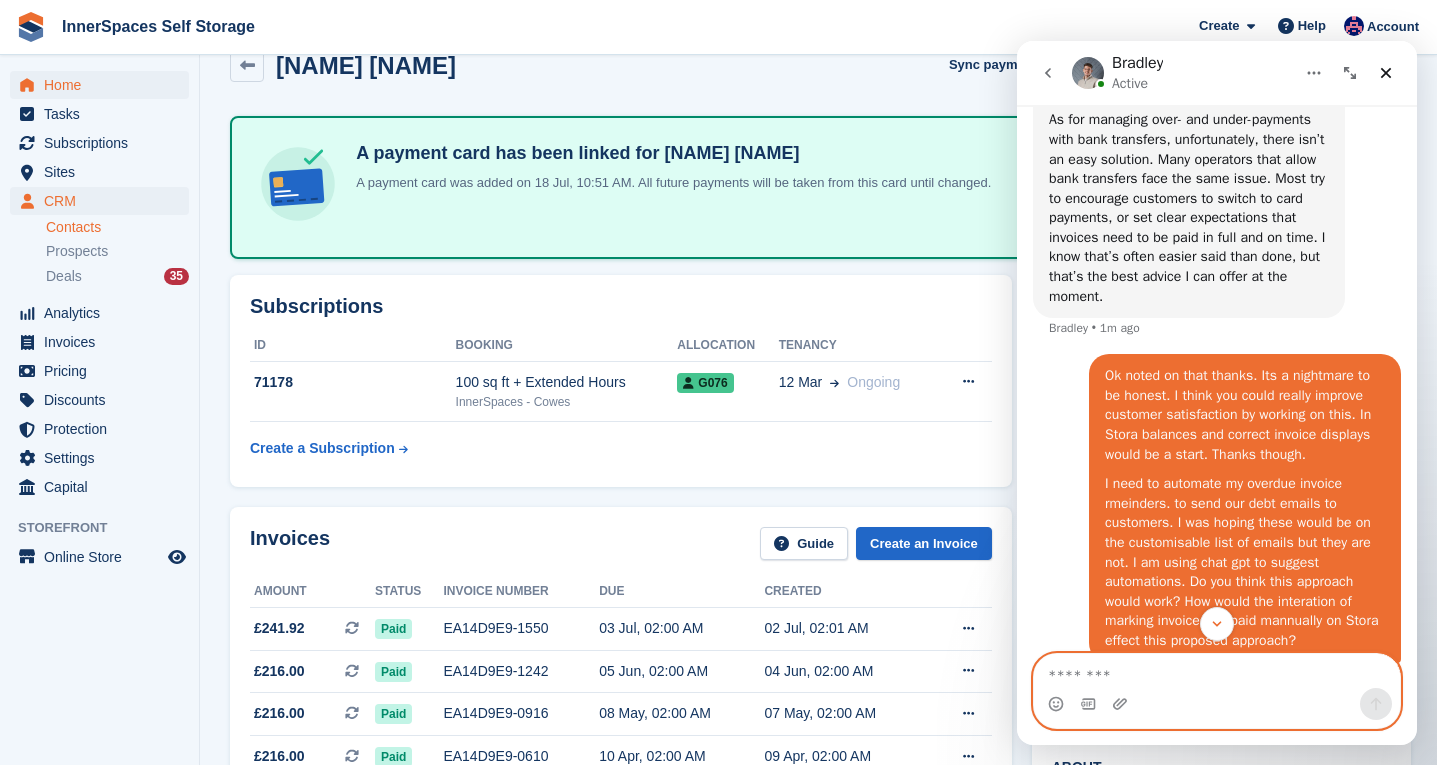 type 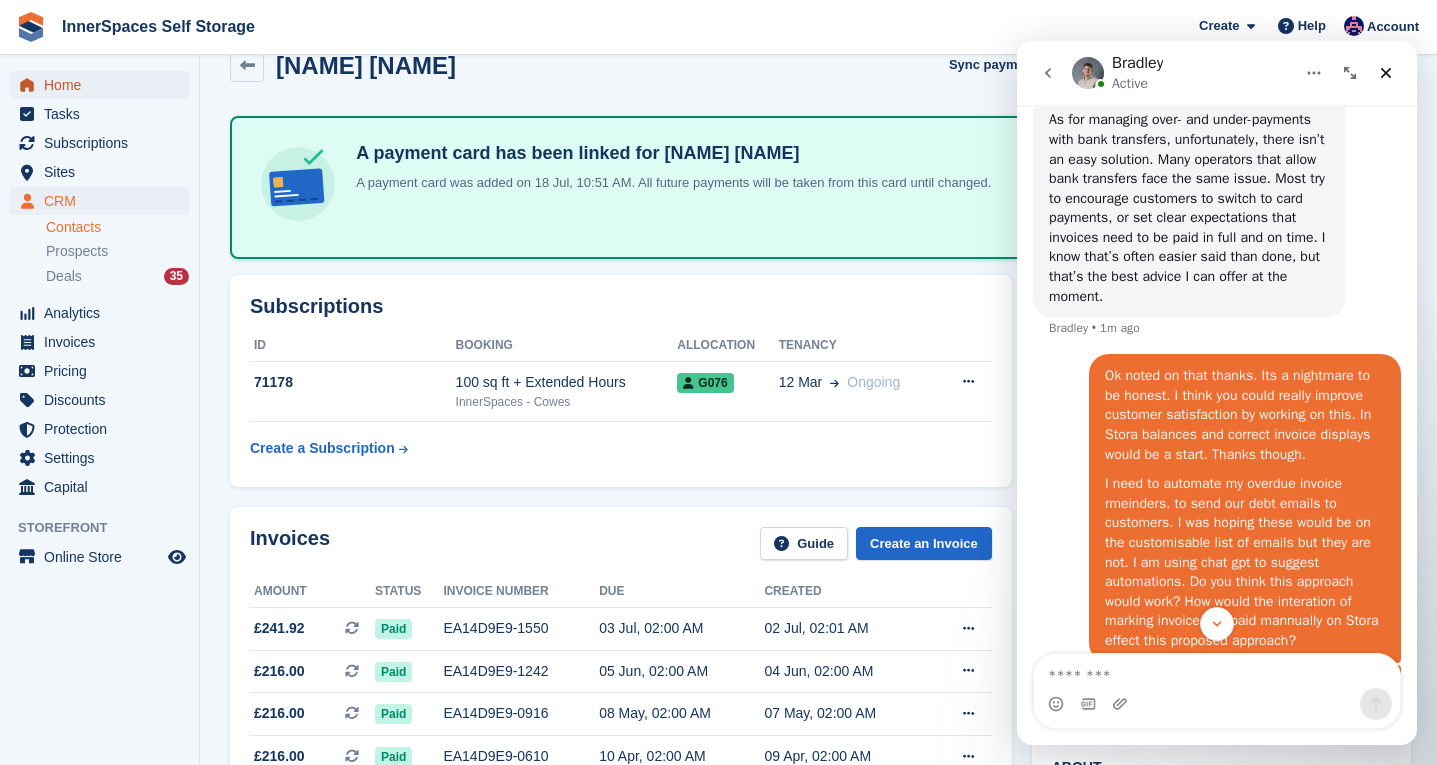 click on "Home" at bounding box center (104, 85) 